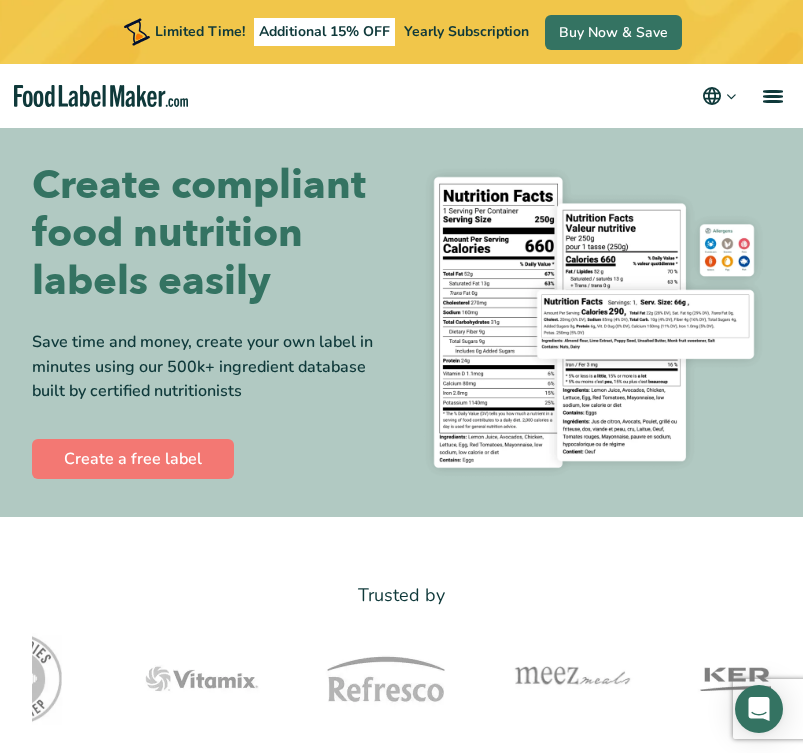 scroll, scrollTop: 0, scrollLeft: 0, axis: both 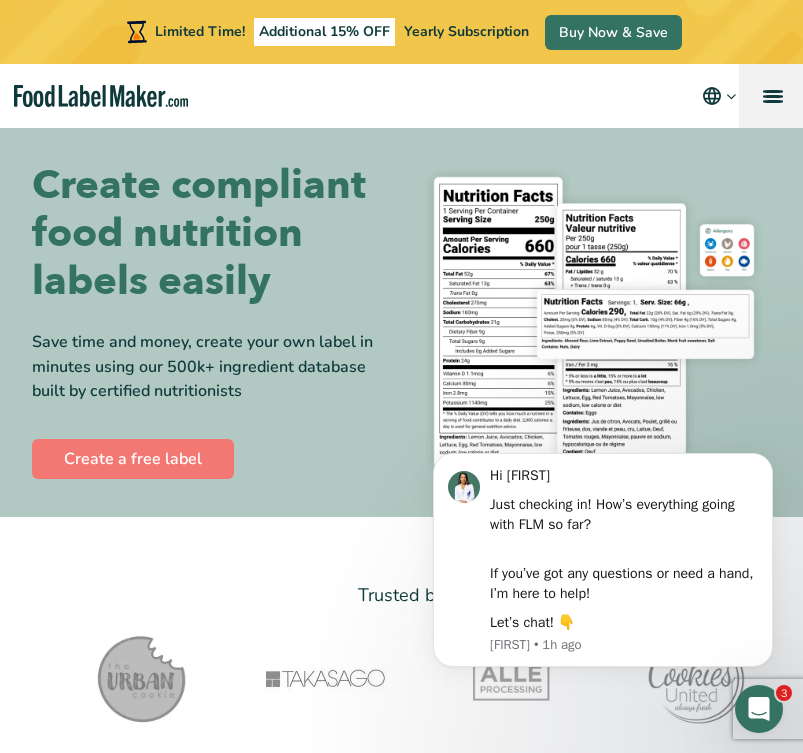 click at bounding box center (773, 91) 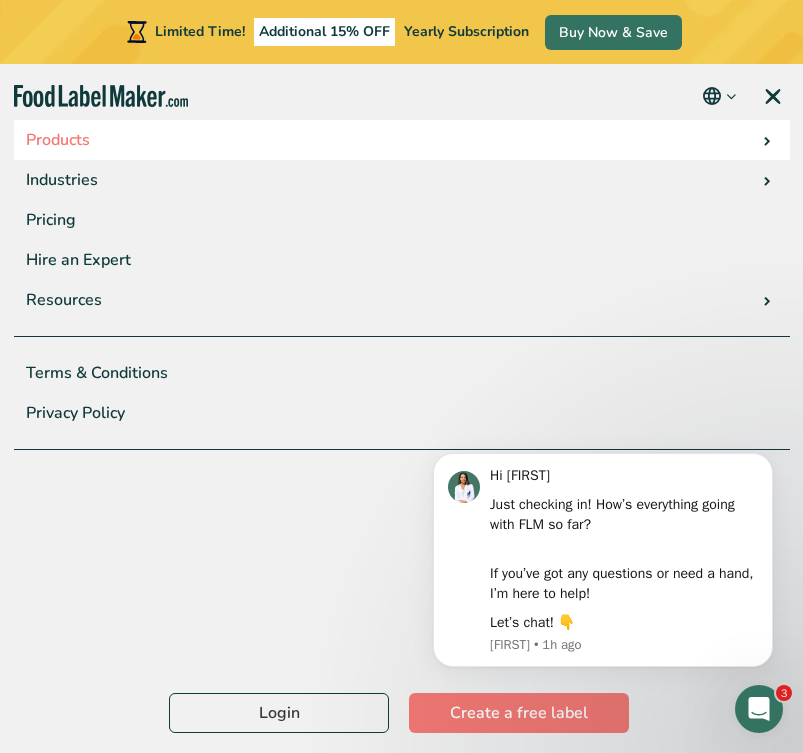 click on "Products" at bounding box center [402, 140] 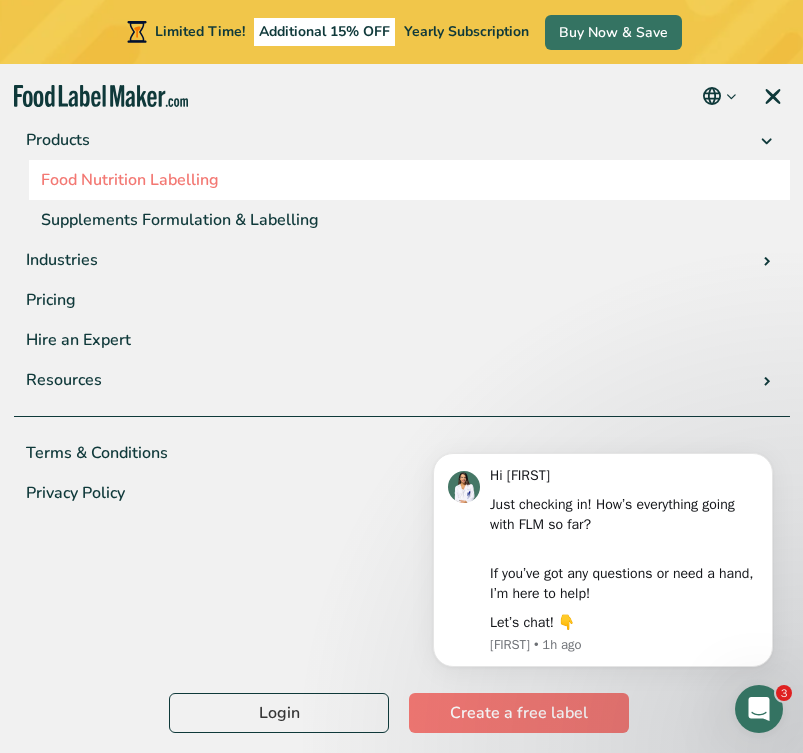click on "Food Nutrition Labelling" at bounding box center (409, 180) 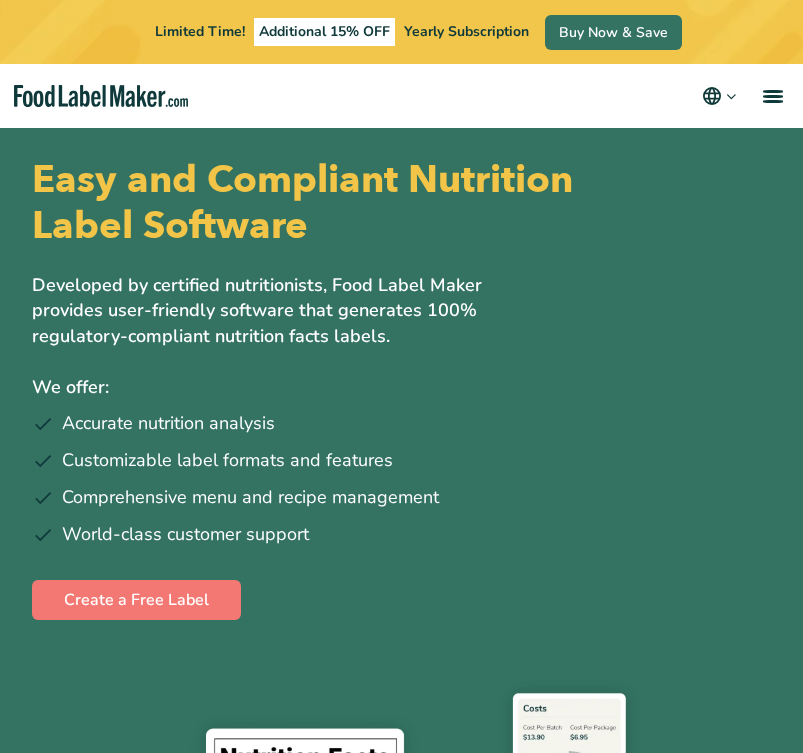 scroll, scrollTop: 0, scrollLeft: 0, axis: both 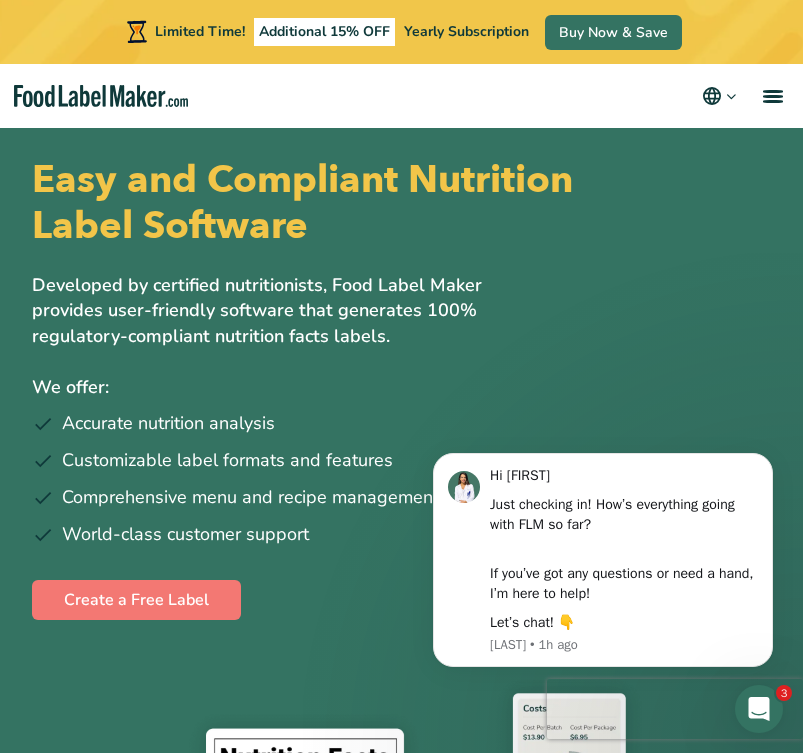 click 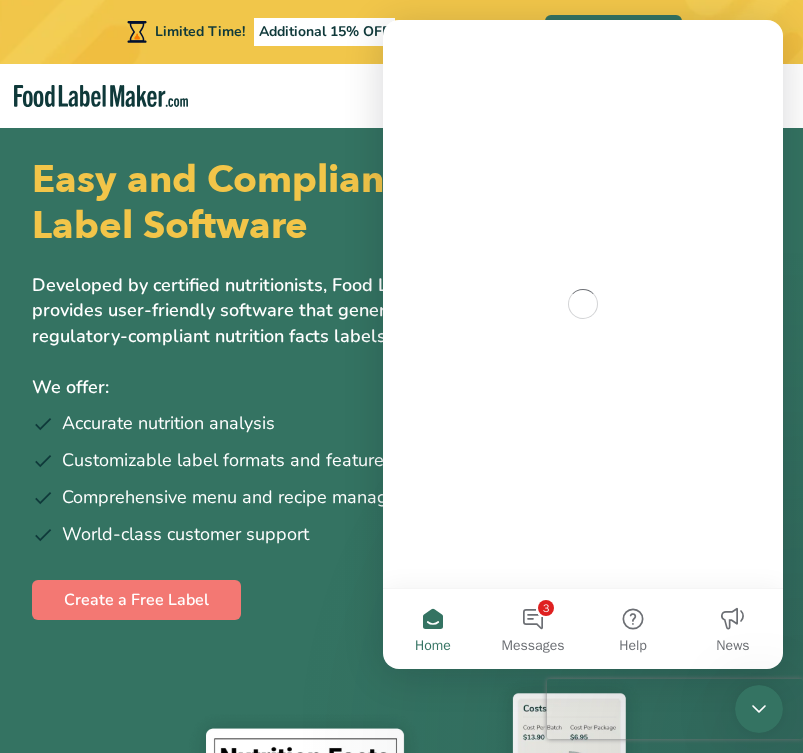 scroll, scrollTop: 0, scrollLeft: 0, axis: both 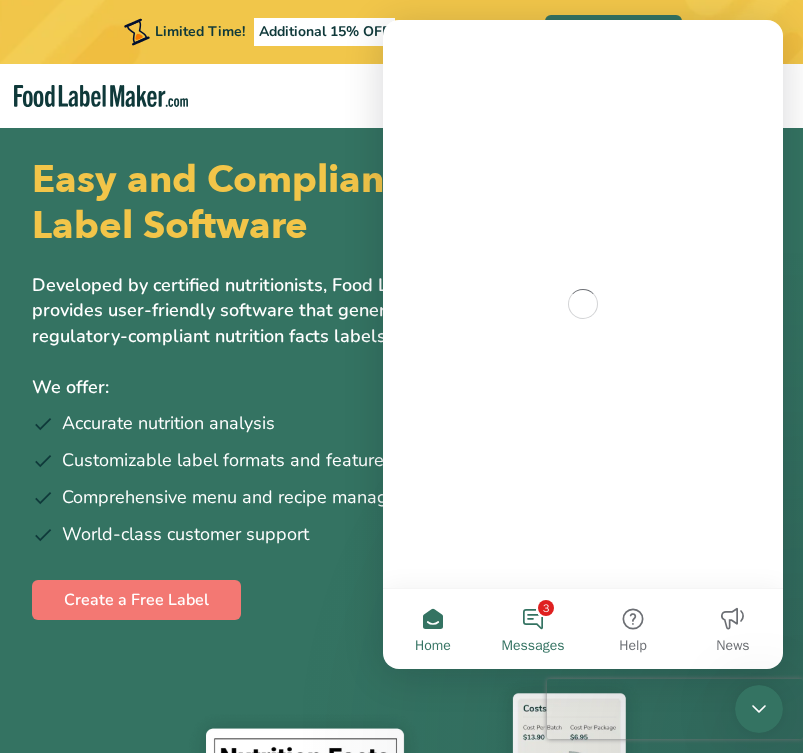 click on "3 Messages" at bounding box center [533, 629] 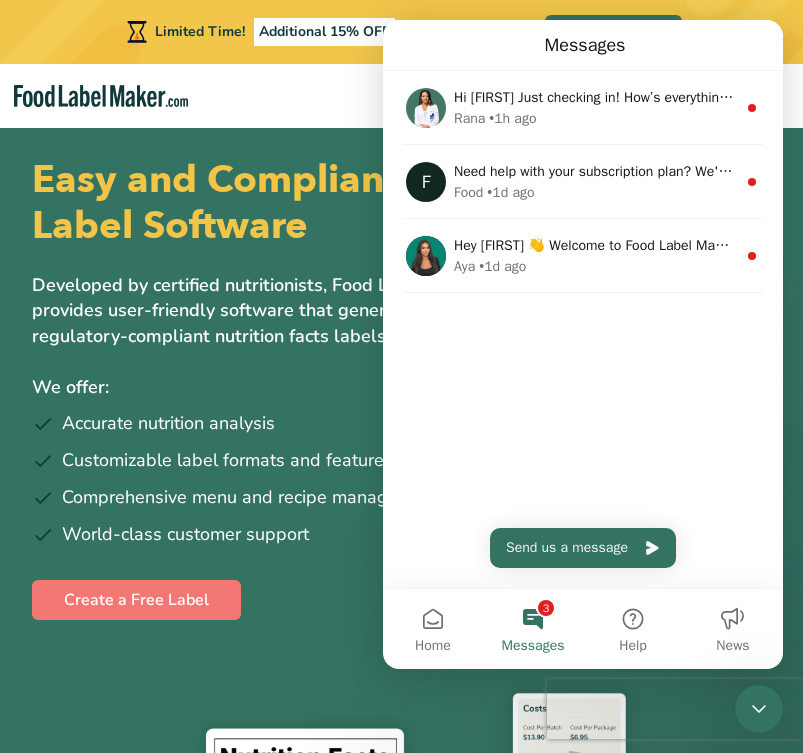 click on "Easy and Compliant Nutrition Label Software
Developed by certified nutritionists, Food Label Maker provides user-friendly software that generates 100% regulatory-compliant nutrition facts labels.
We offer:
Accurate nutrition analysis
Customizable label formats and features
Comprehensive menu and recipe management
World-class customer support
Create a Free Label" at bounding box center [401, 389] 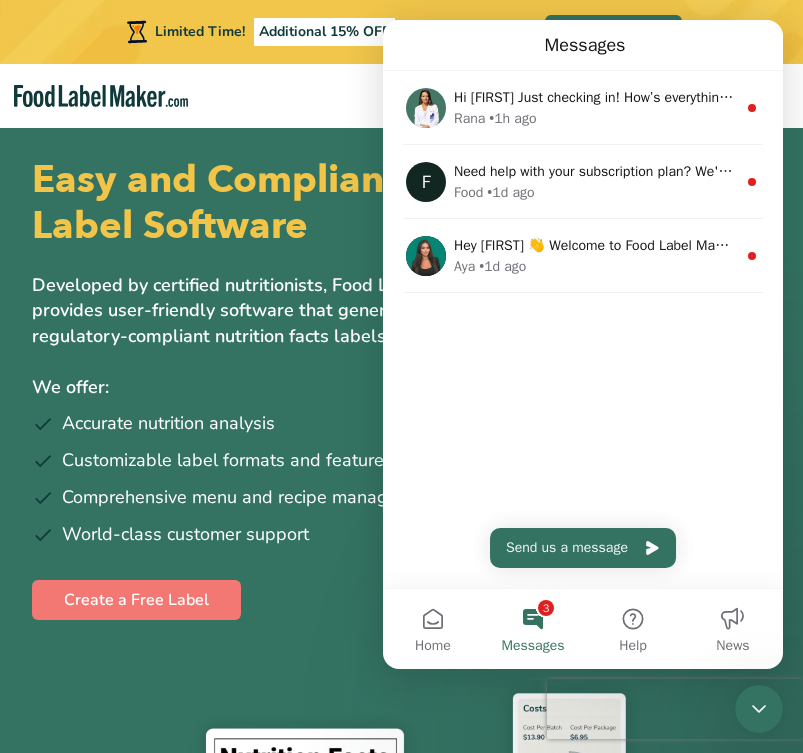 click on "Products
Food Nutrition Labelling
Supplements Formulation & Labelling
Industries
Food Manufacturers
Hospitality & Hotels
Supplement Manufacturers
Meal Plan
Restaurants and Food Service
Hospitals & Healthcare
Pricing
Hire an Expert
Resources
Blog
Regulatory Hub
Help Center
FAQ
Video Tutorials
Success Stories
Terms & Conditions
Privacy Policy
English Español Français Deutsch
English Español Français Deutsch
Create a free label
Login" at bounding box center (401, 96) 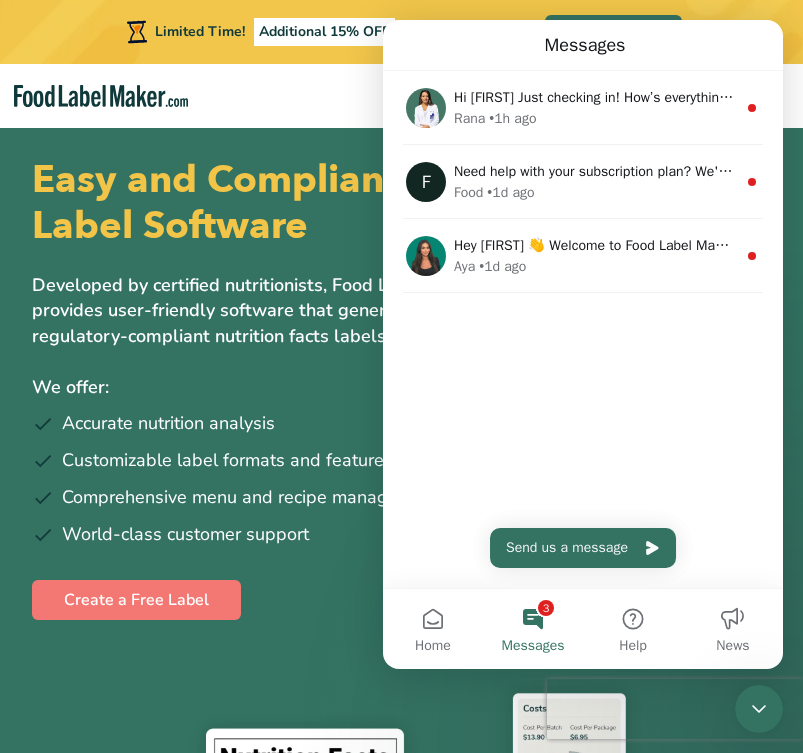 click on "Easy and Compliant Nutrition Label Software
Developed by certified nutritionists, Food Label Maker provides user-friendly software that generates 100% regulatory-compliant nutrition facts labels.
We offer:
Accurate nutrition analysis
Customizable label formats and features
Comprehensive menu and recipe management
World-class customer support
Create a Free Label" at bounding box center [401, 652] 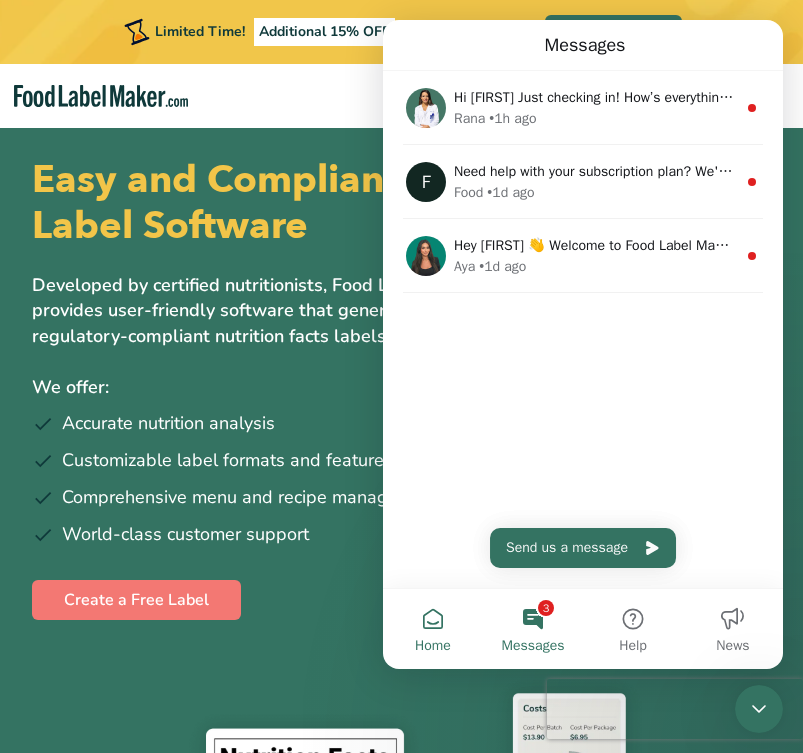 click on "Home" at bounding box center (433, 629) 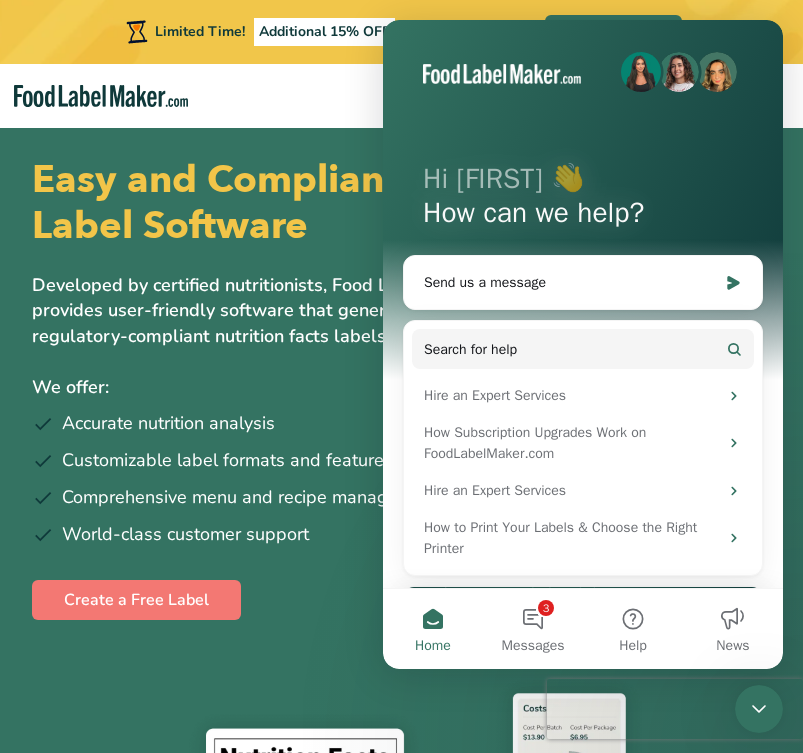 click on "Home" at bounding box center (433, 629) 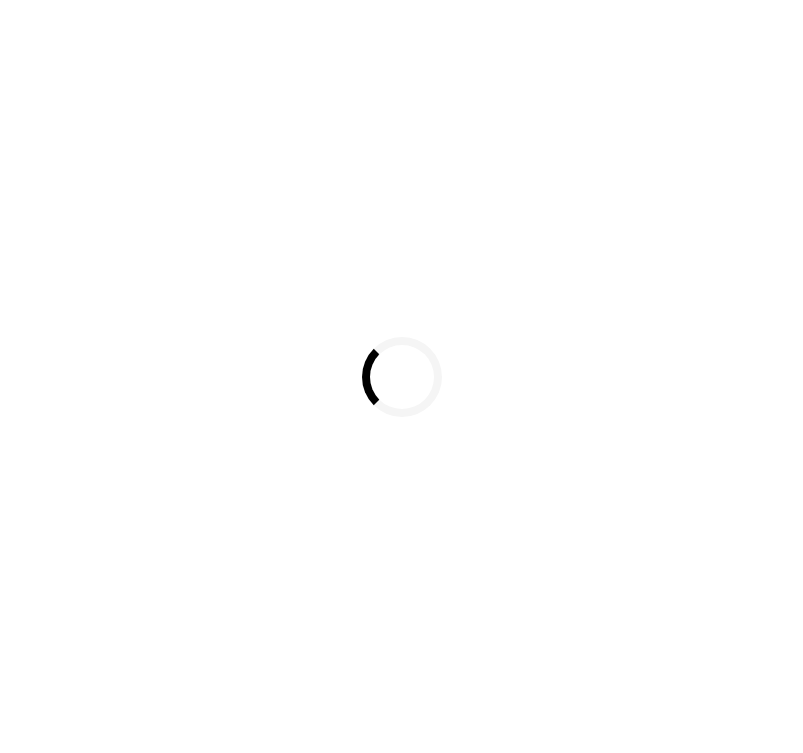 scroll, scrollTop: 0, scrollLeft: 0, axis: both 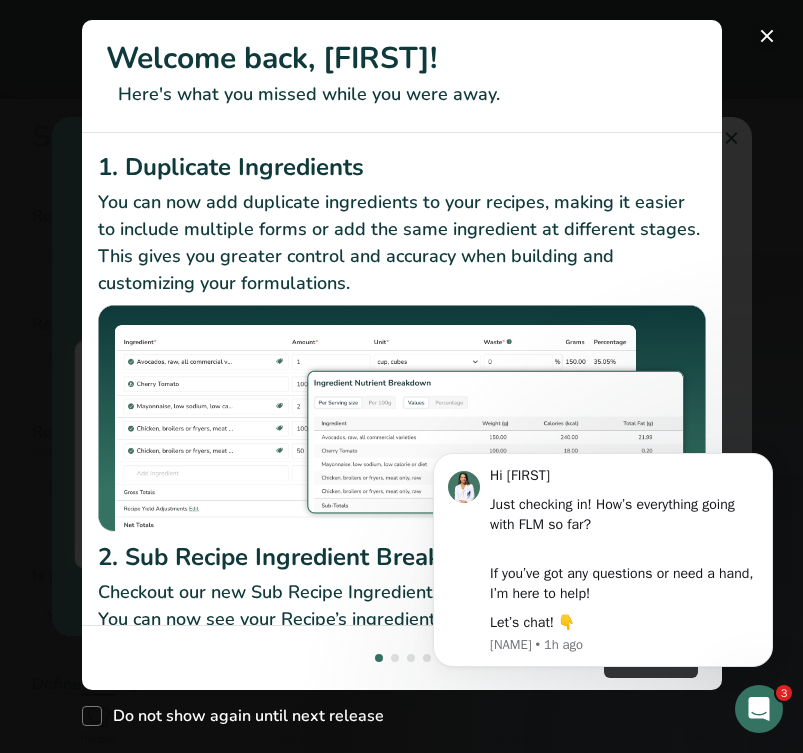 click at bounding box center [767, 36] 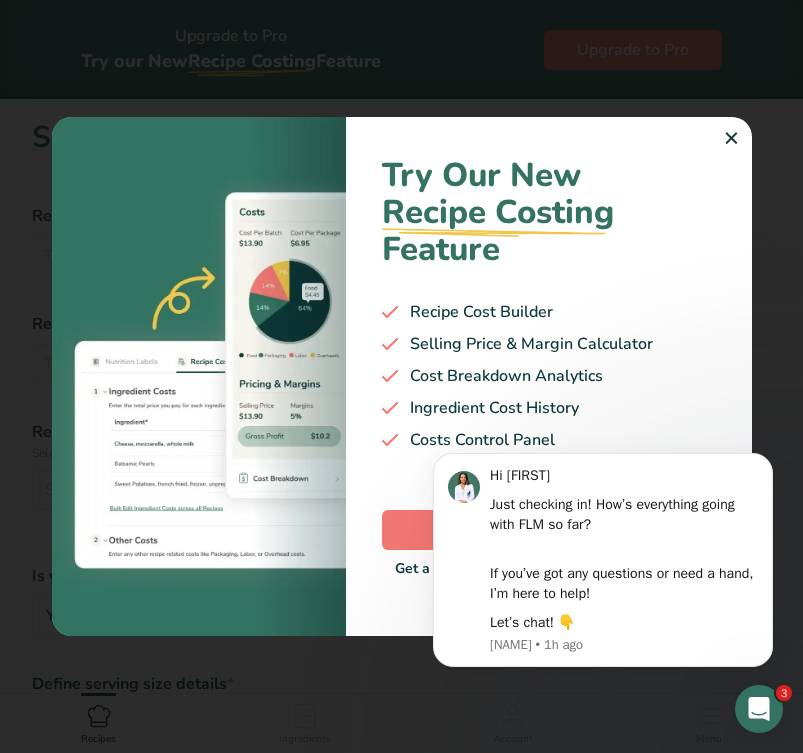 click on "✕" at bounding box center (731, 139) 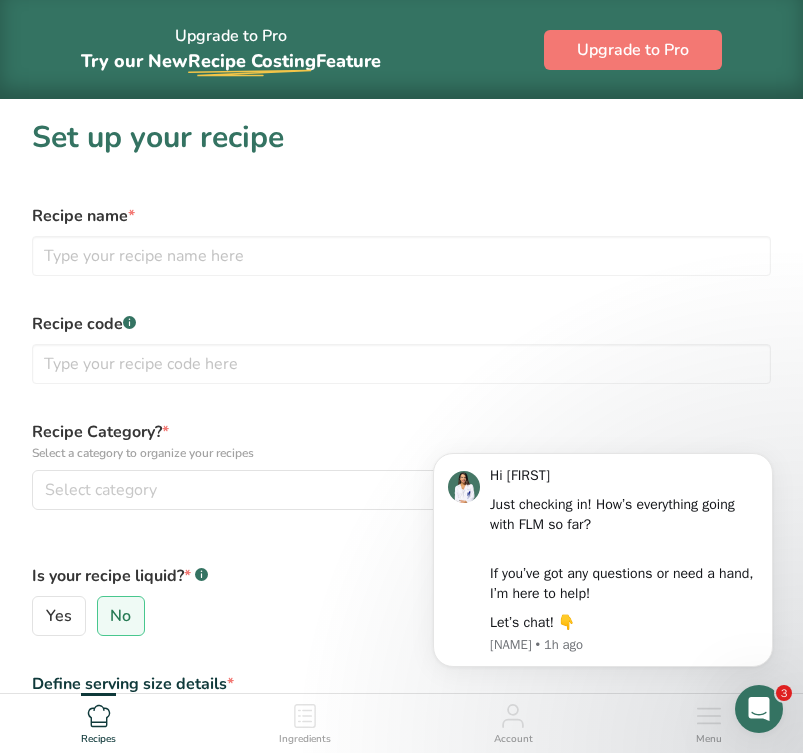 click on "Recipes" at bounding box center (98, 720) 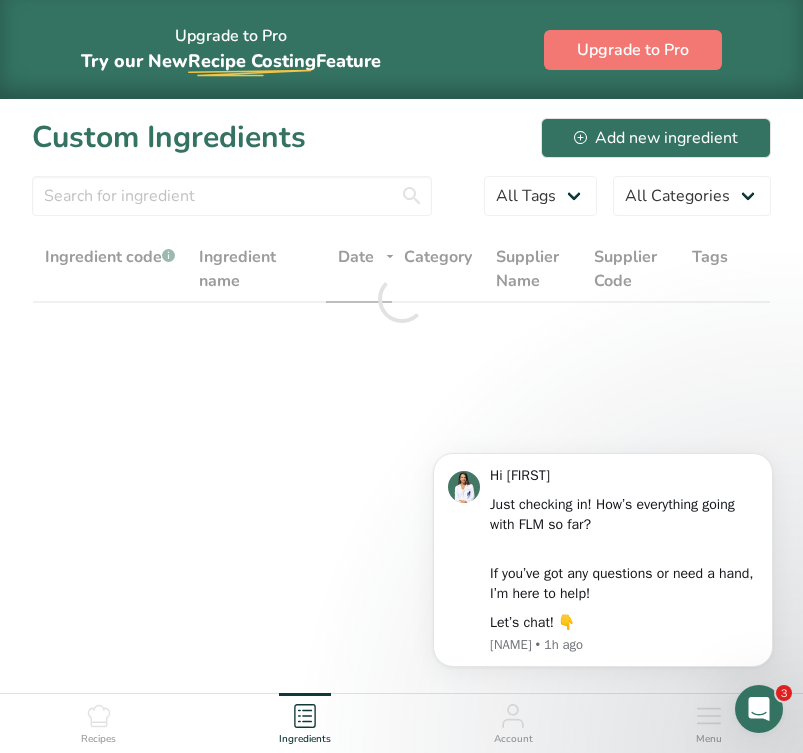 click 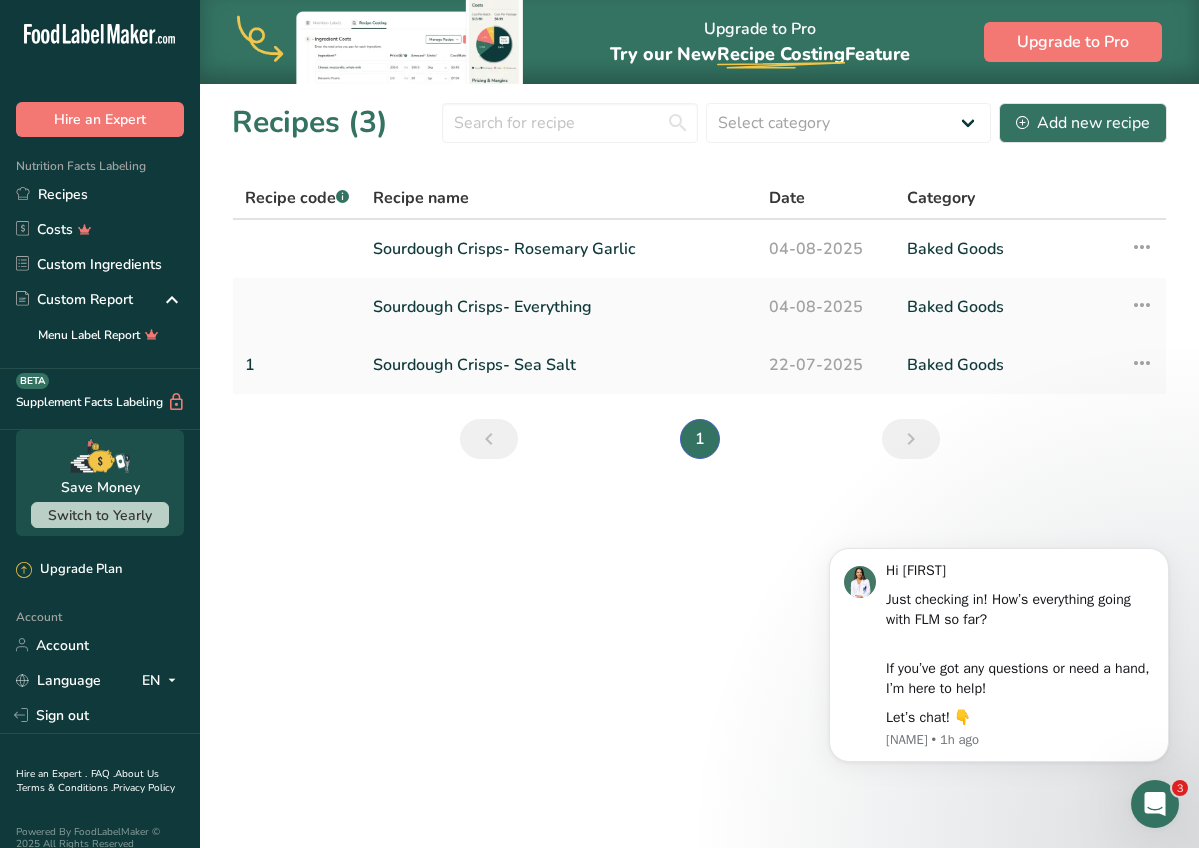click on "Sourdough Crisps- Sea Salt" at bounding box center (559, 365) 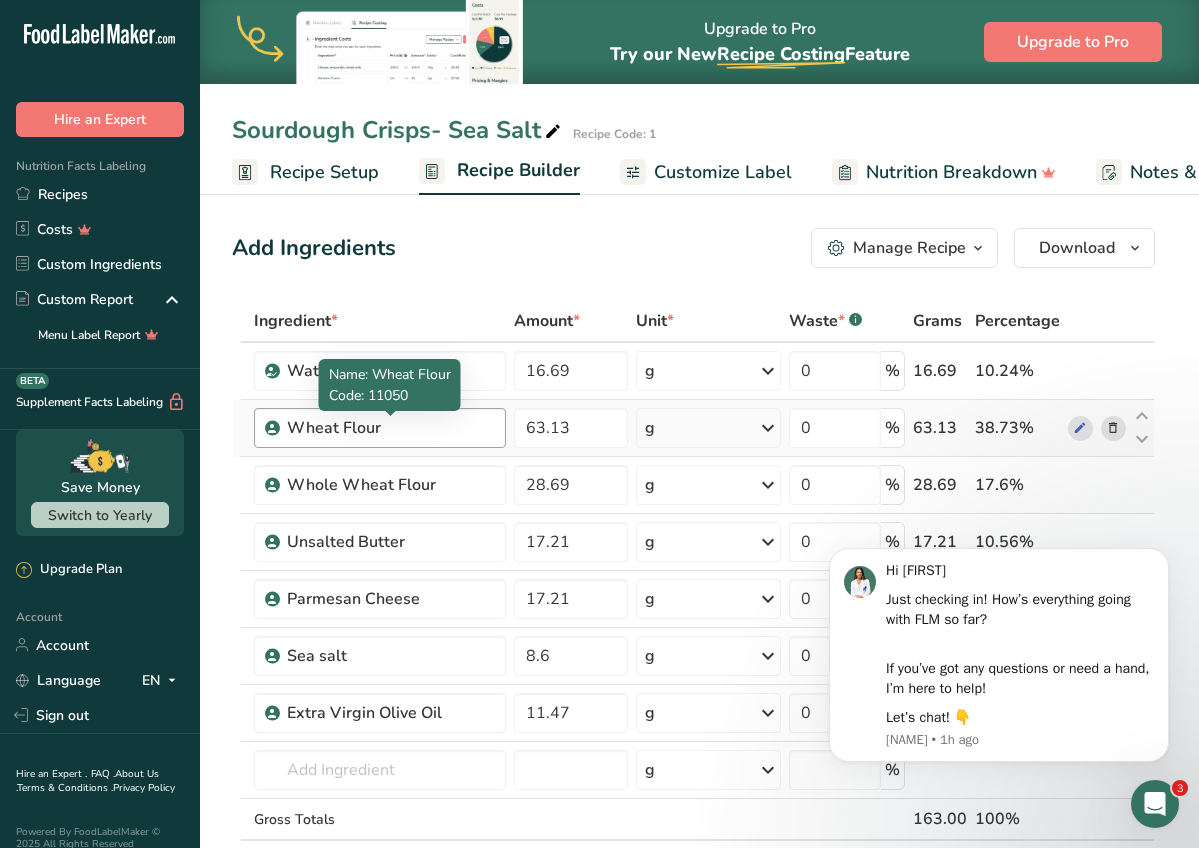 click on "Wheat Flour" at bounding box center (390, 428) 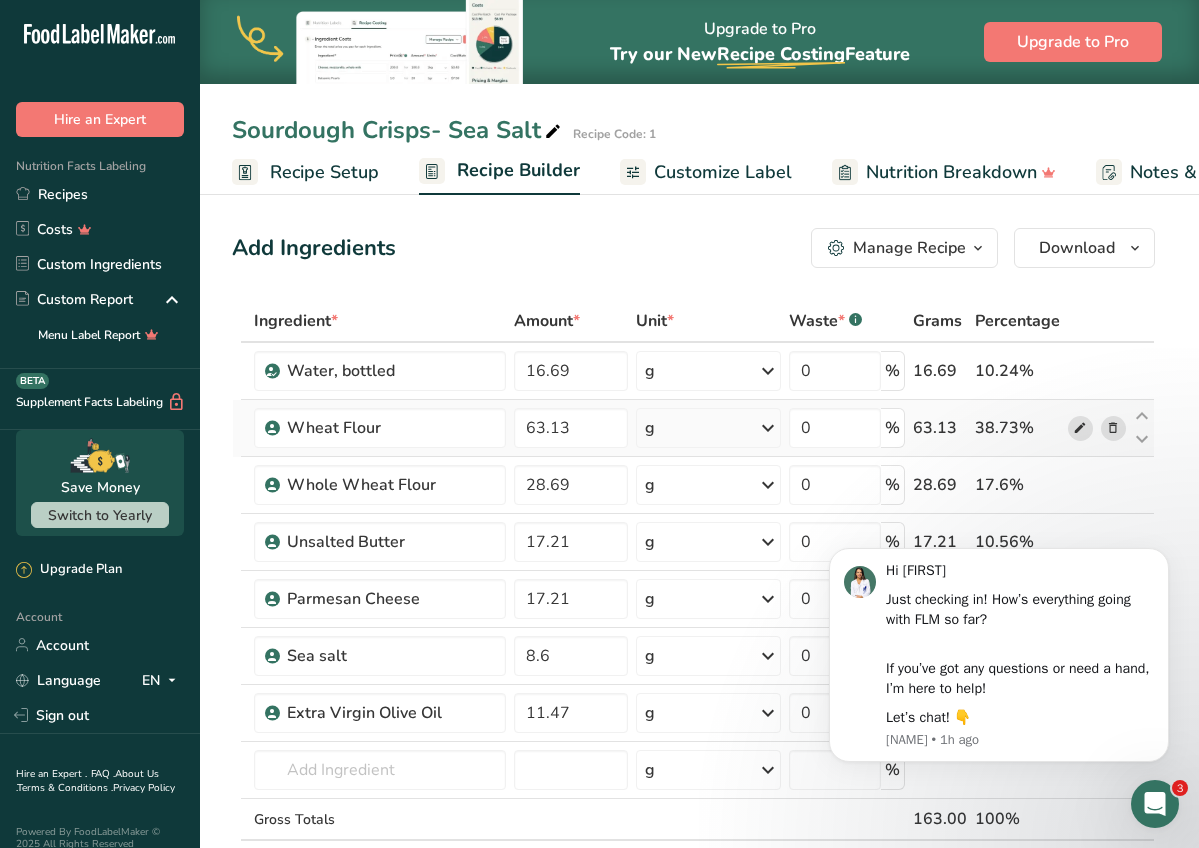 click at bounding box center (1080, 428) 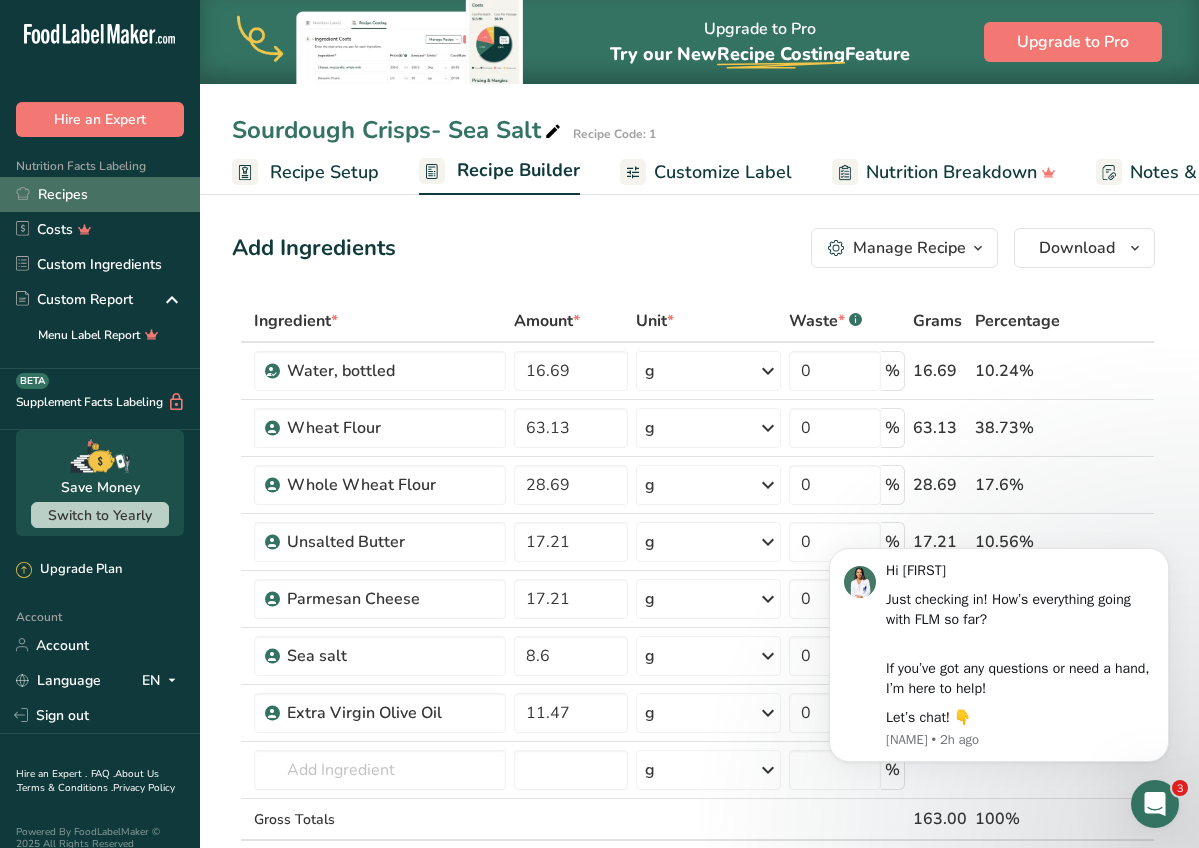 click on "Recipes" at bounding box center [100, 194] 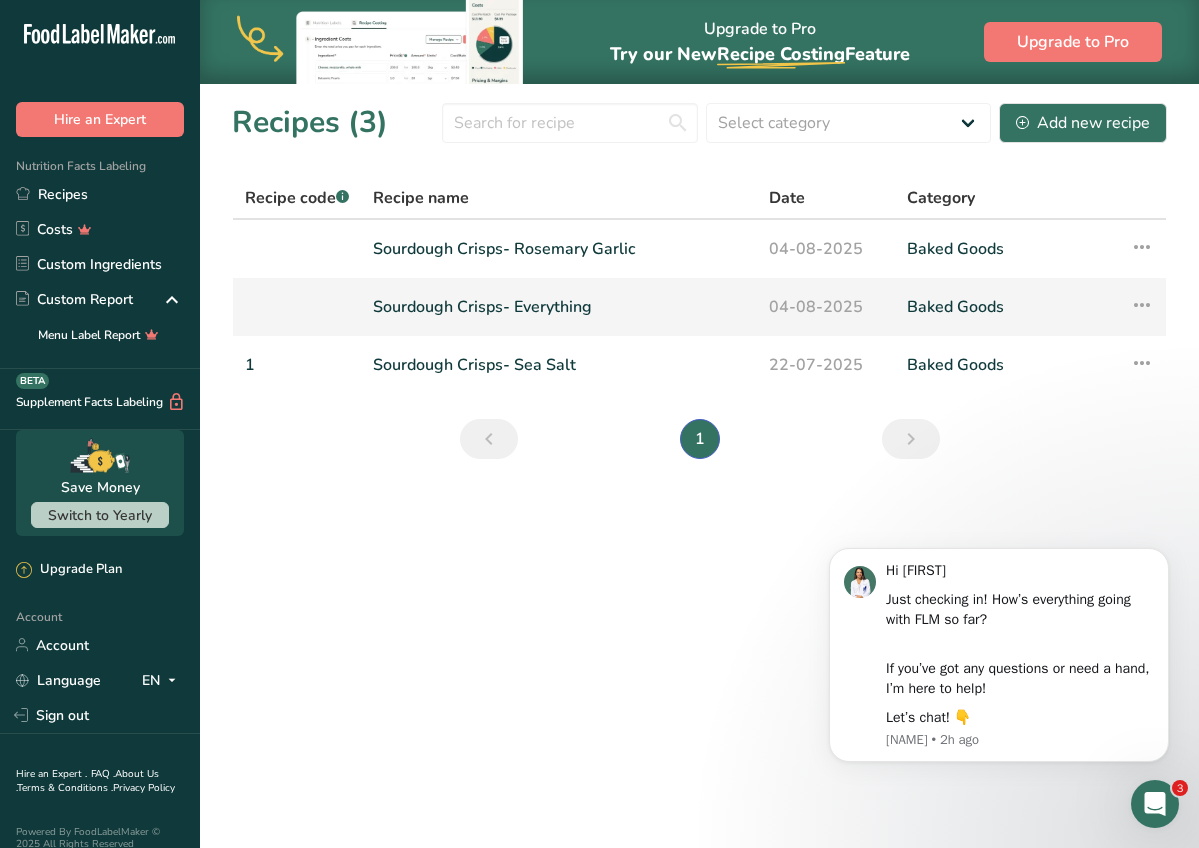 click on "Sourdough Crisps- Everything" at bounding box center [559, 307] 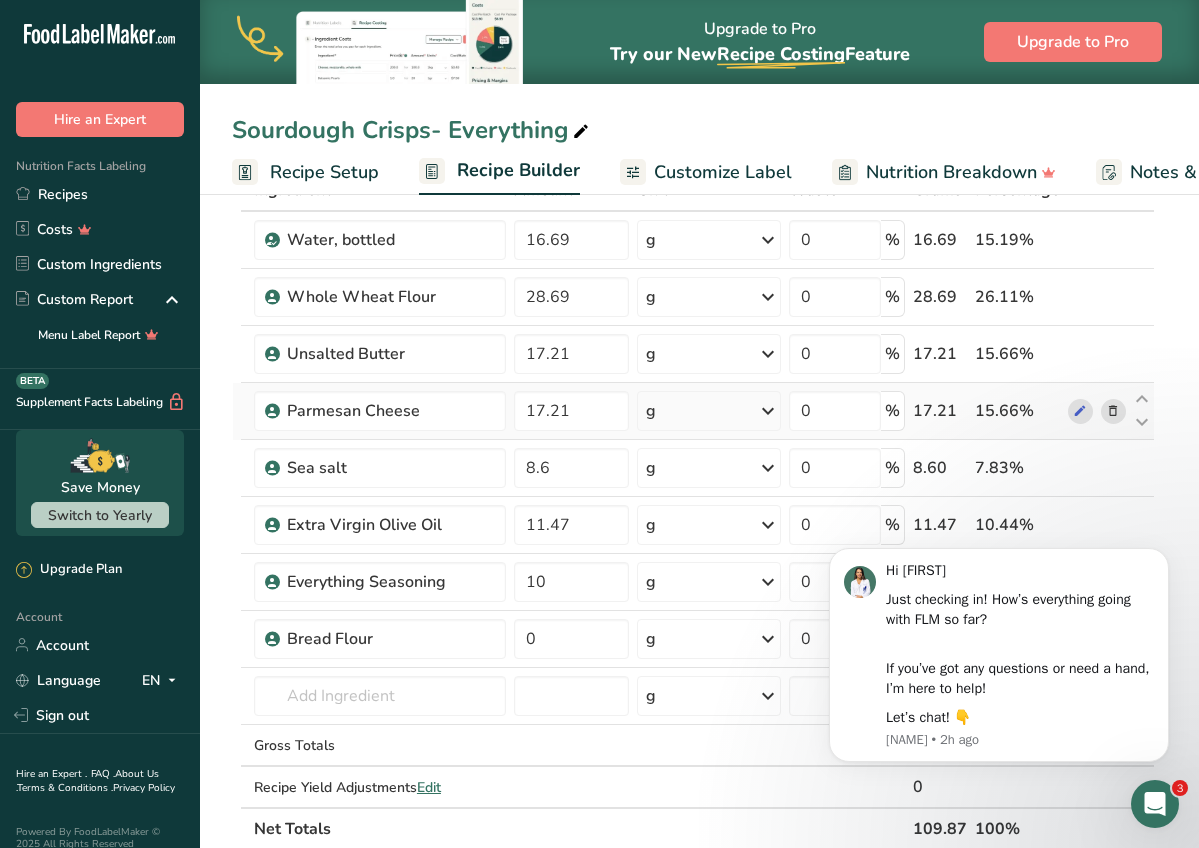 scroll, scrollTop: 152, scrollLeft: 0, axis: vertical 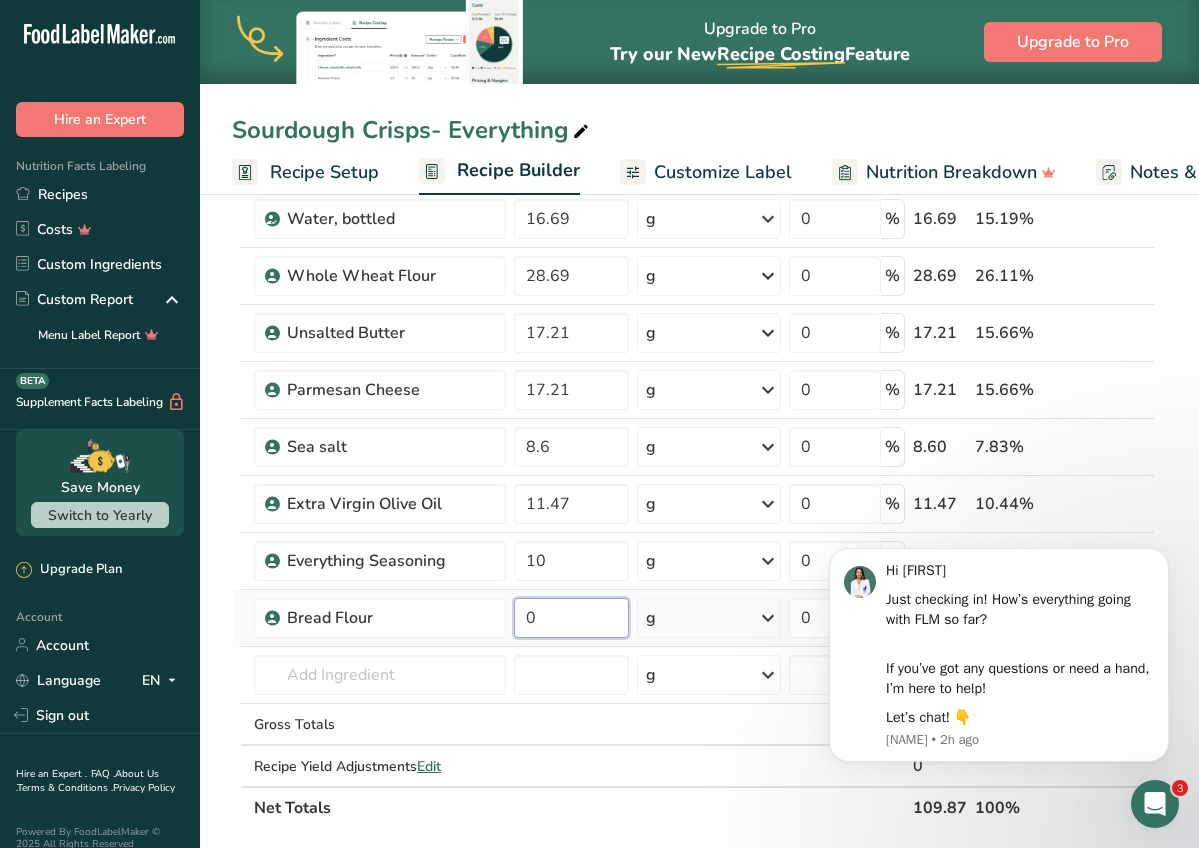 click on "0" at bounding box center [571, 618] 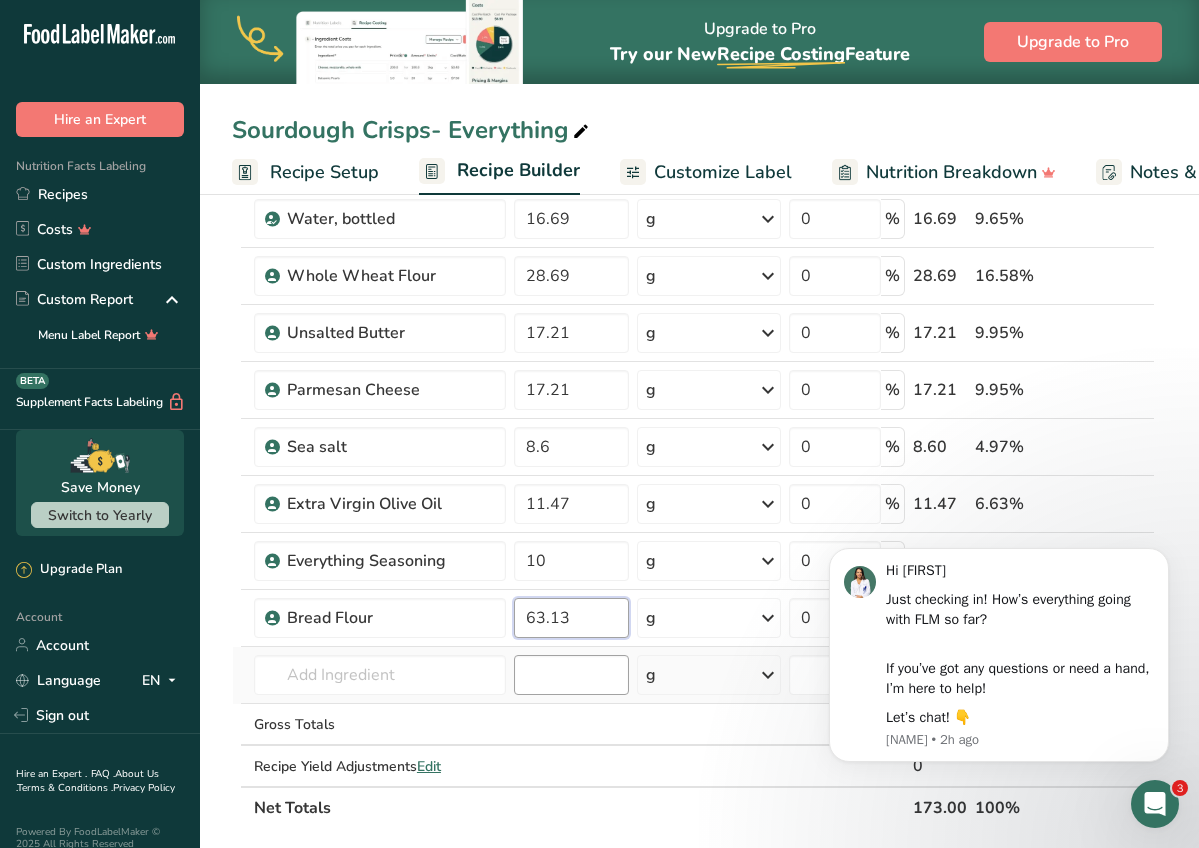 type on "63.13" 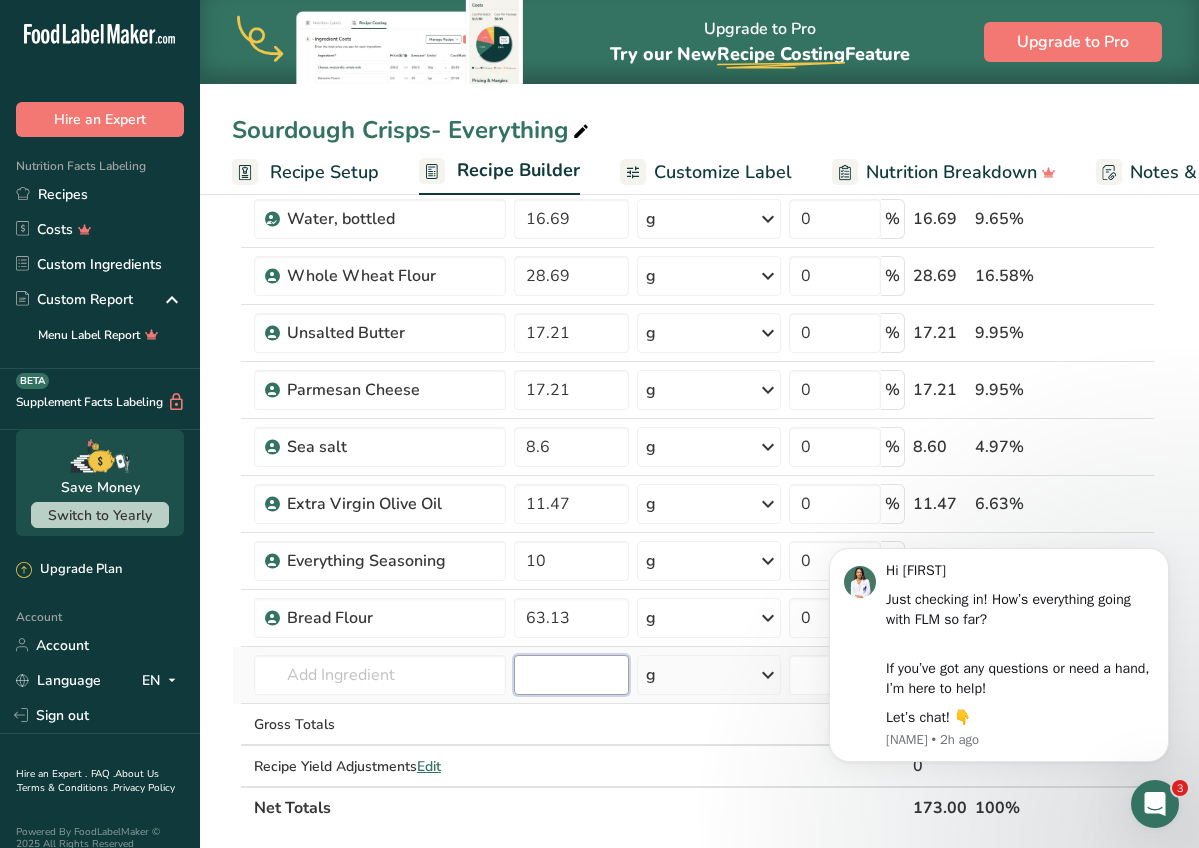 click on "Ingredient *
Amount *
Unit *
Waste *   .a-a{fill:#347362;}.b-a{fill:#fff;}          Grams
Percentage
Water, bottled
16.69
g
Weight Units
g
kg
mg
See more
Volume Units
l
Volume units require a density conversion. If you know your ingredient's density enter it below. Otherwise, click on "RIA" our AI Regulatory bot - she will be able to help you
lb/ft3
g/cm3
Confirm
mL
Volume units require a density conversion. If you know your ingredient's density enter it below. Otherwise, click on "RIA" our AI Regulatory bot - she will be able to help you
lb/ft3" at bounding box center (693, 488) 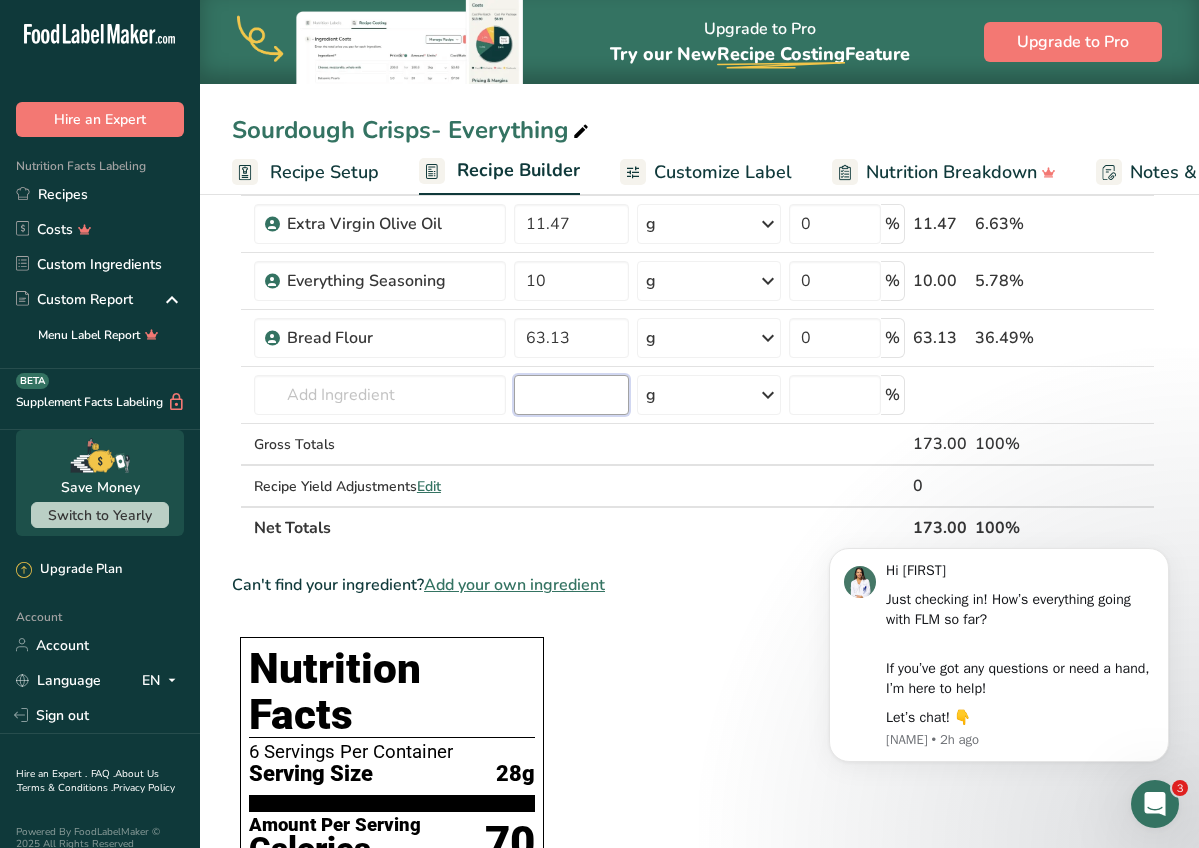 scroll, scrollTop: 477, scrollLeft: 0, axis: vertical 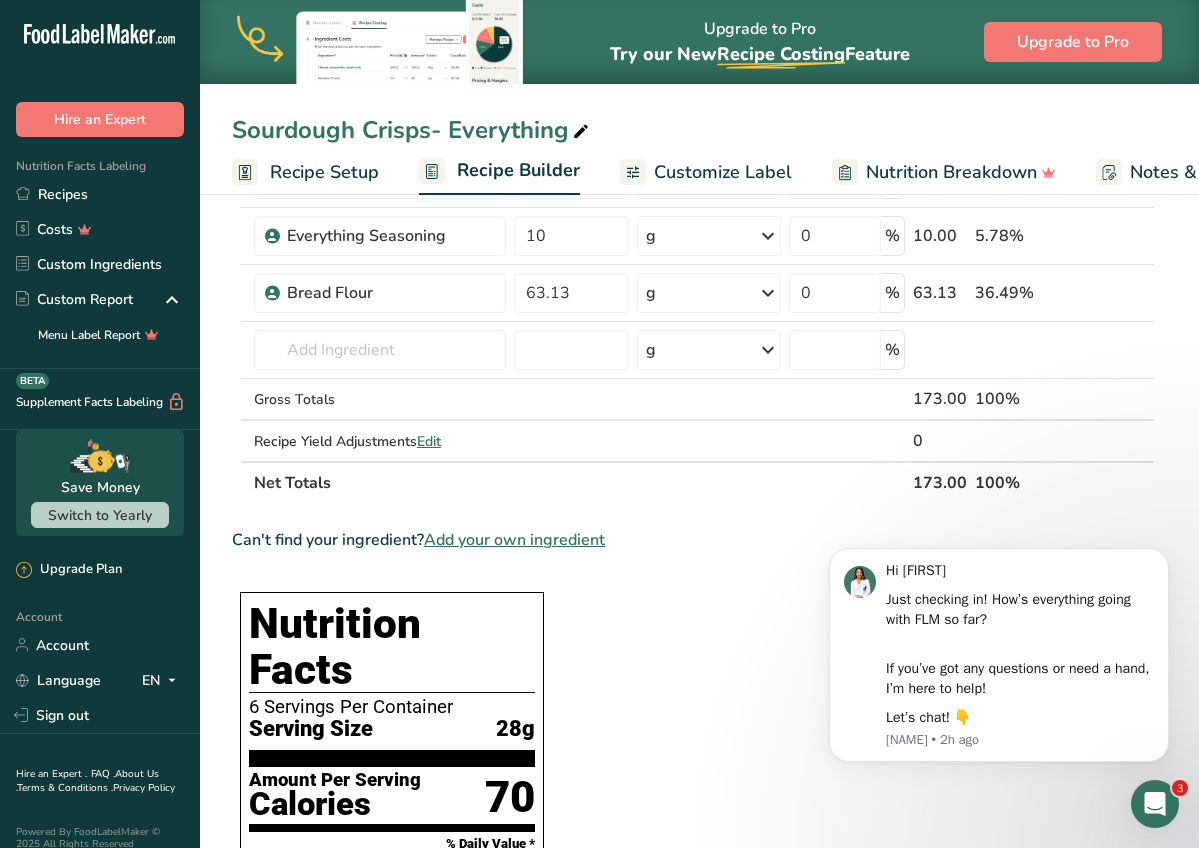 click on "Add your own ingredient" at bounding box center (514, 540) 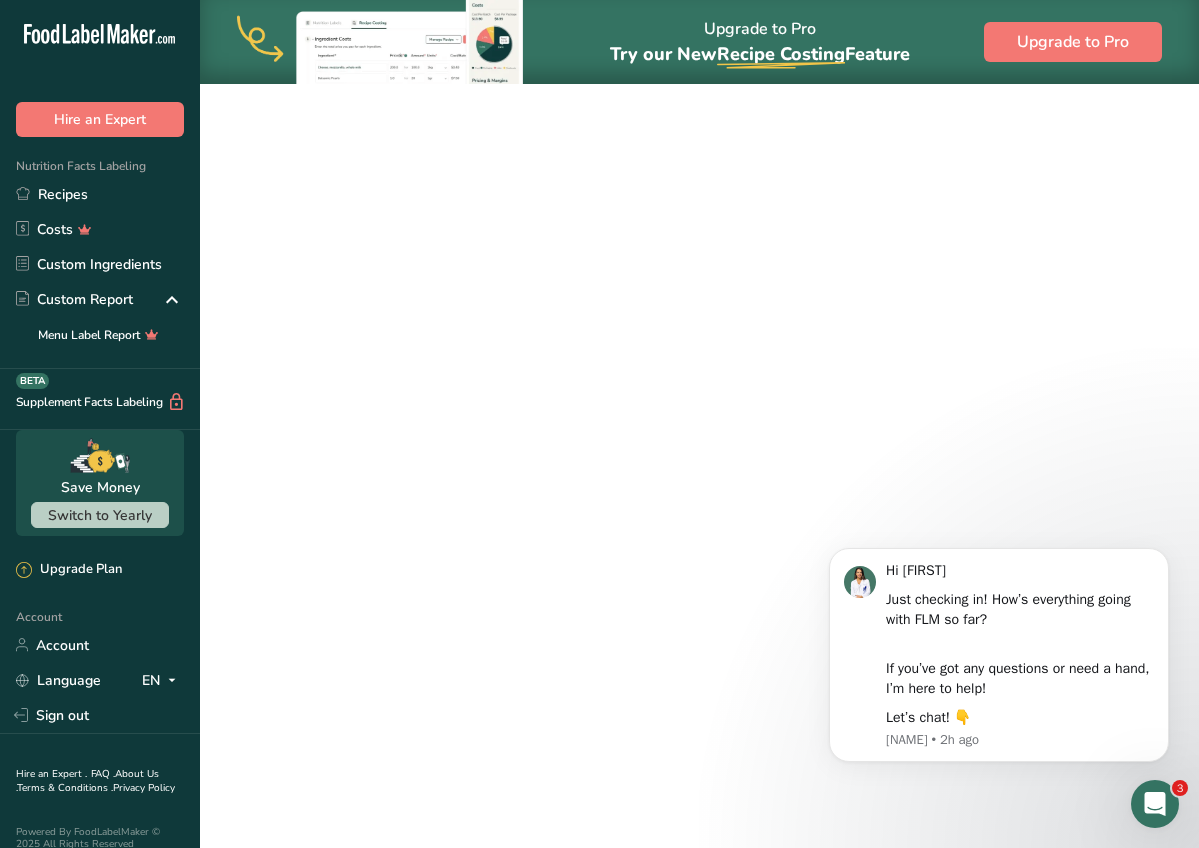 scroll, scrollTop: 0, scrollLeft: 0, axis: both 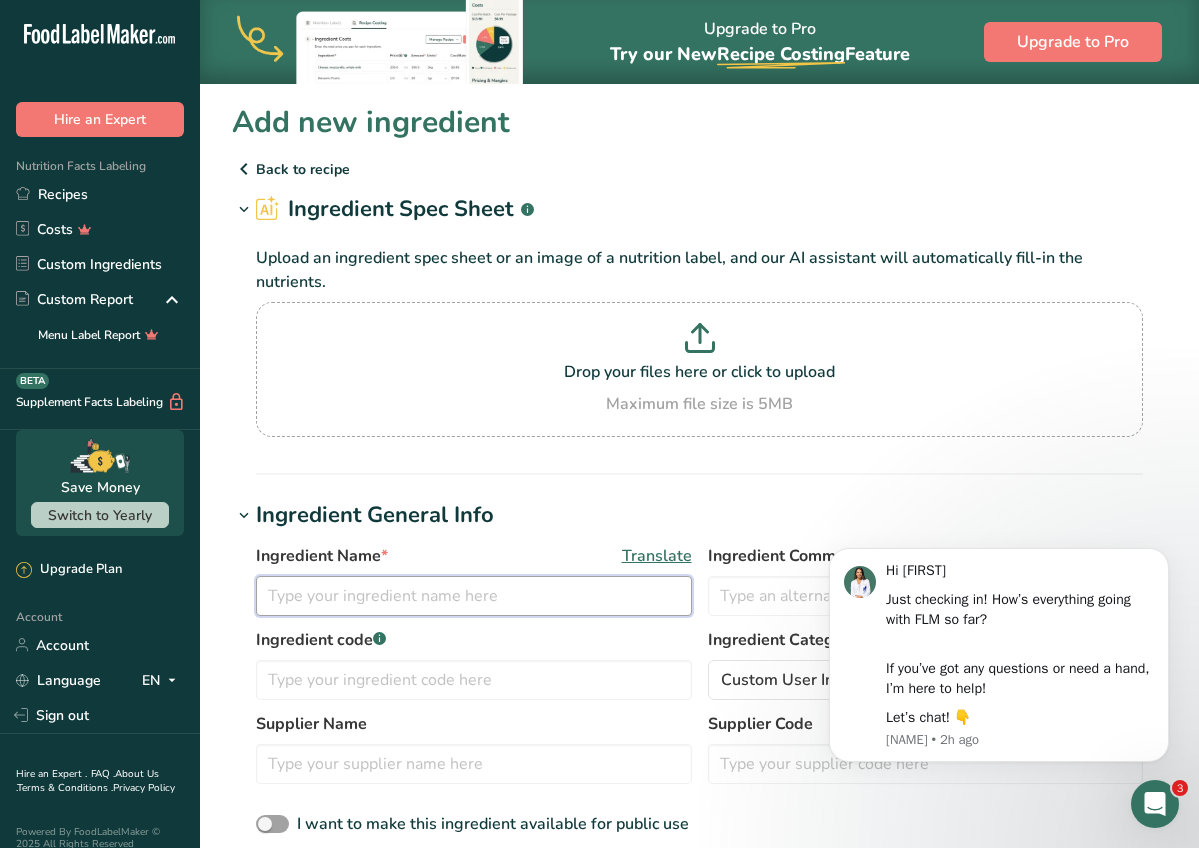click at bounding box center [474, 596] 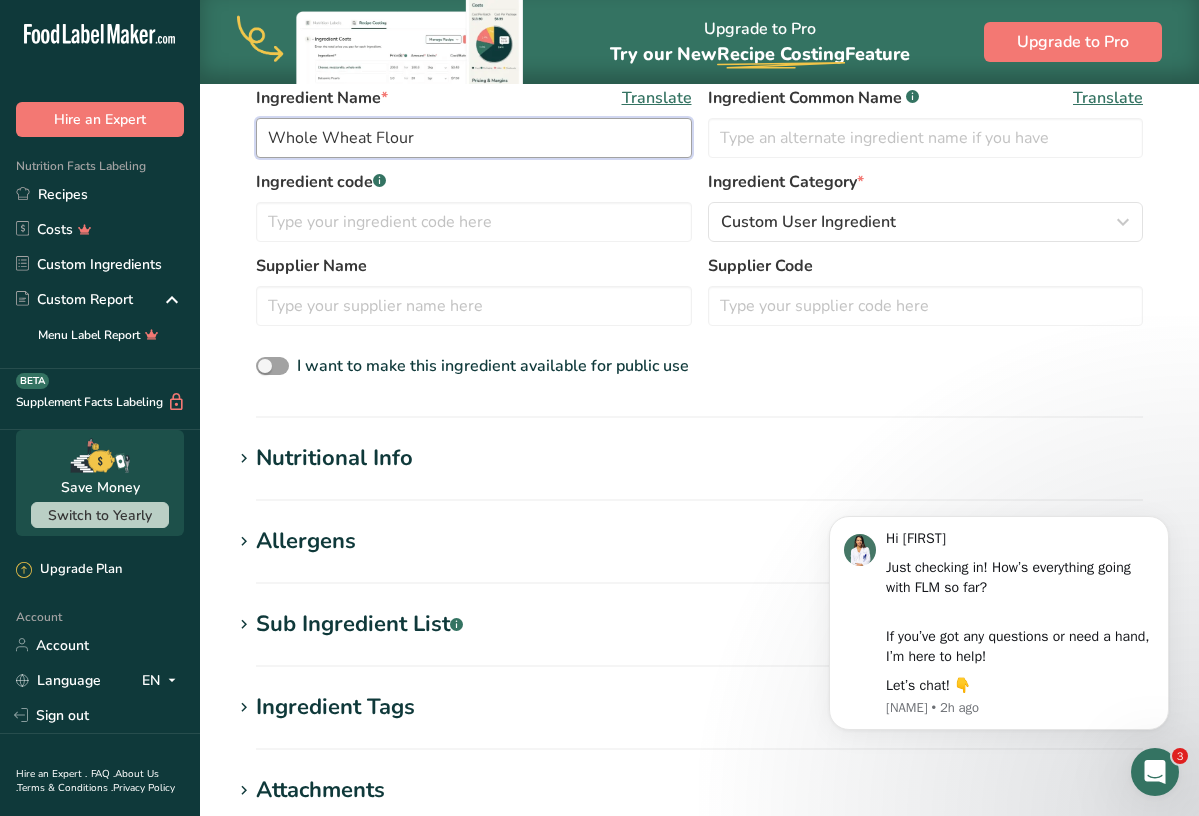 scroll, scrollTop: 490, scrollLeft: 0, axis: vertical 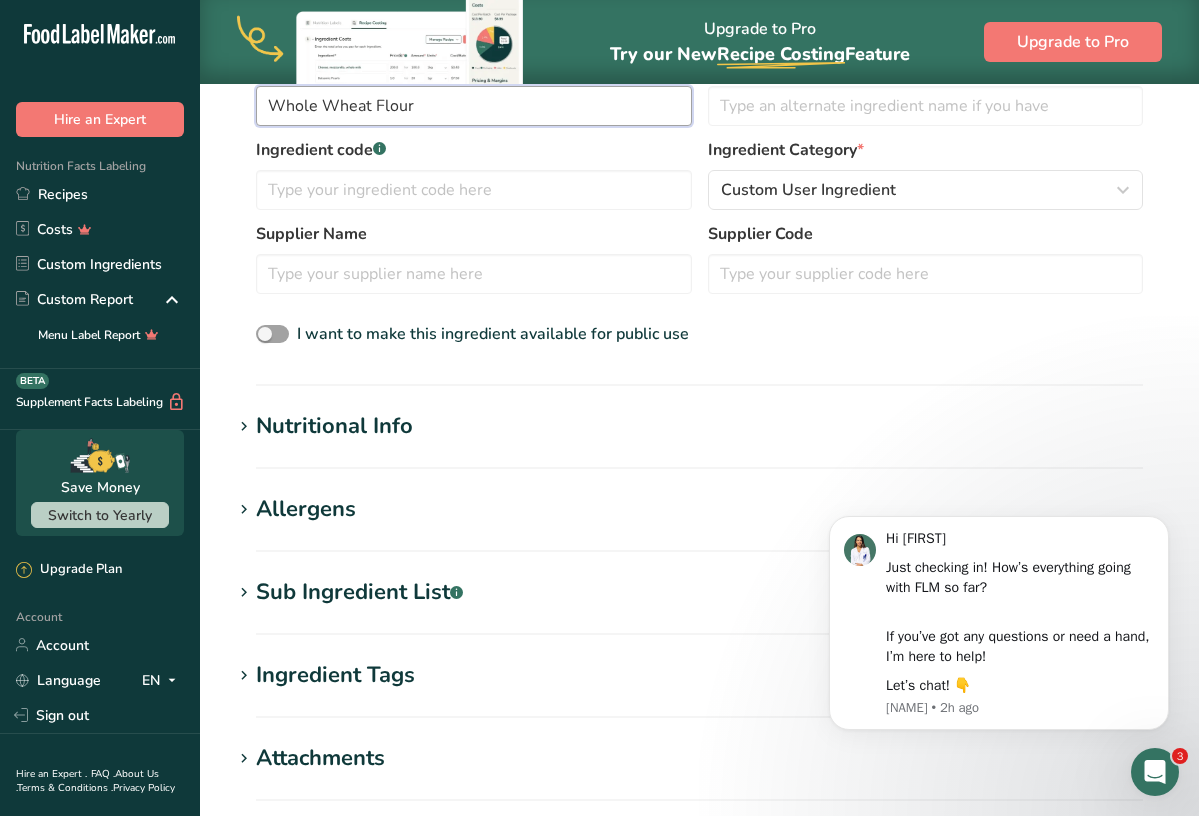 type on "Whole Wheat Flour" 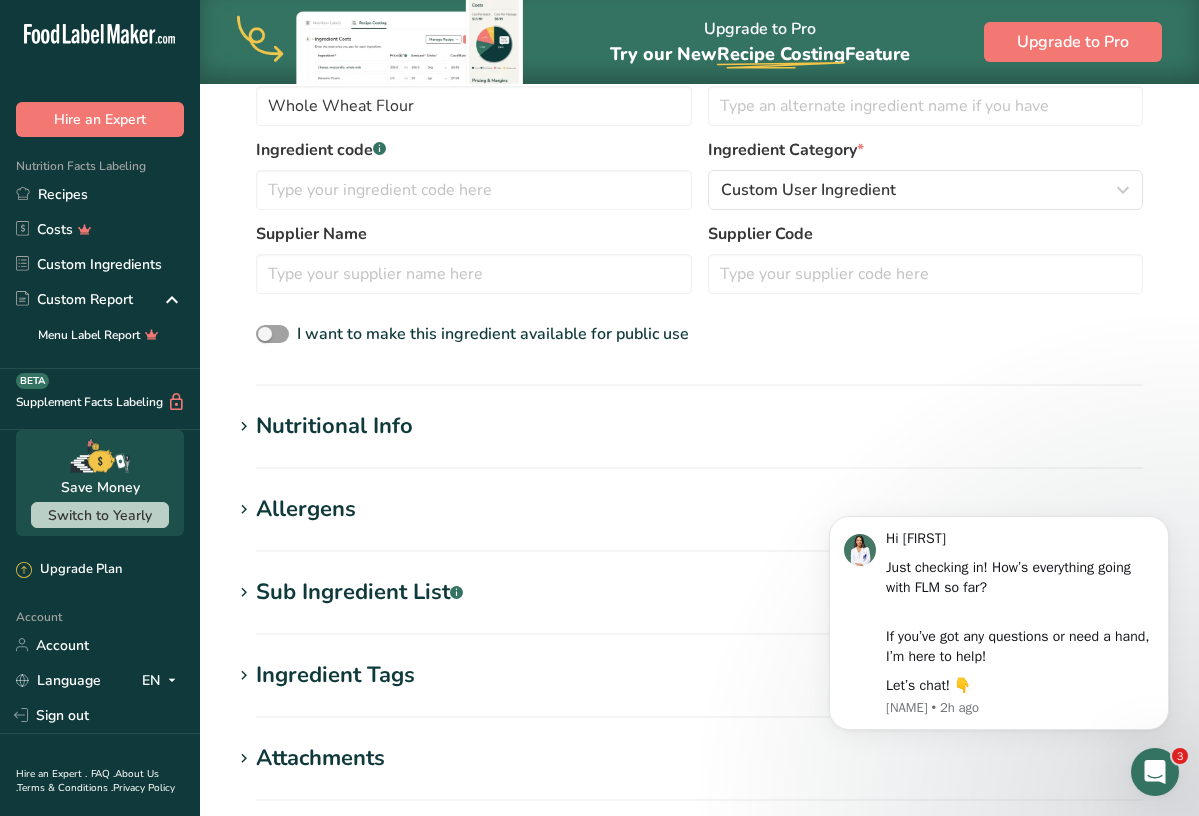 click on "Nutritional Info" at bounding box center (334, 426) 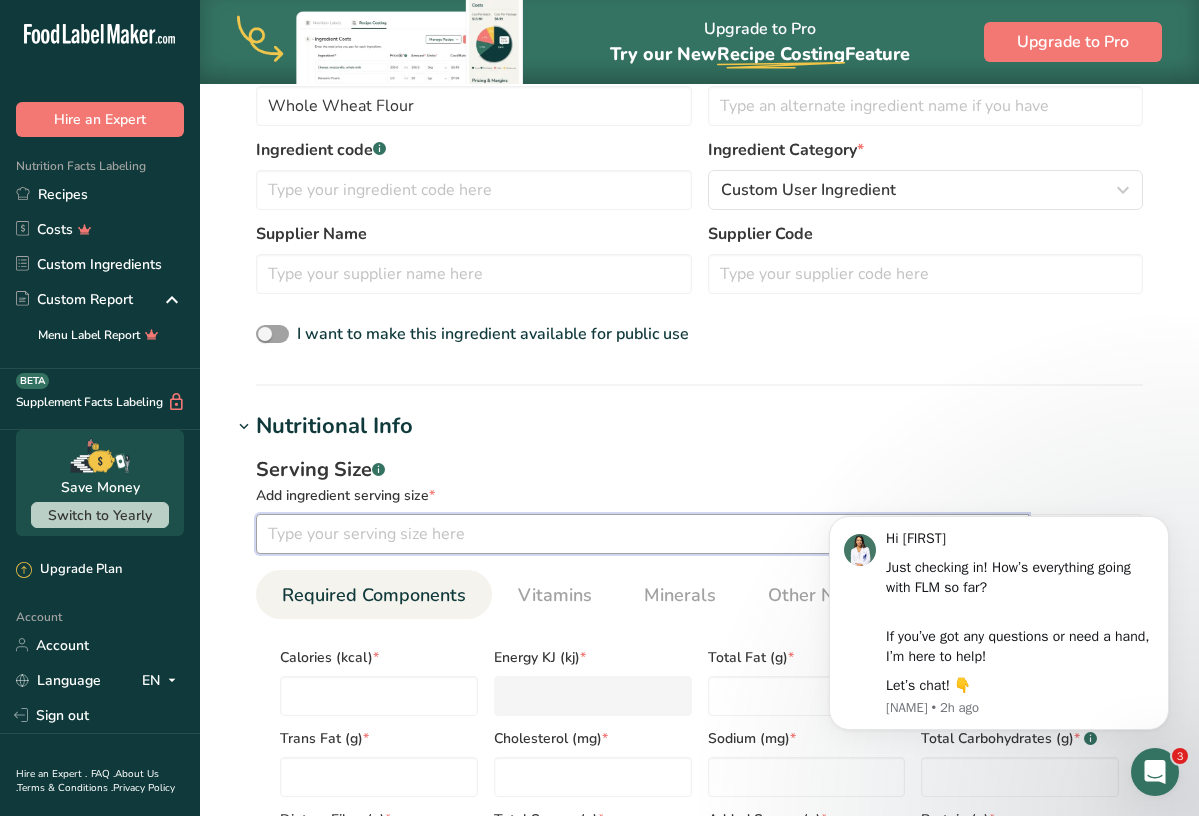 click at bounding box center (642, 534) 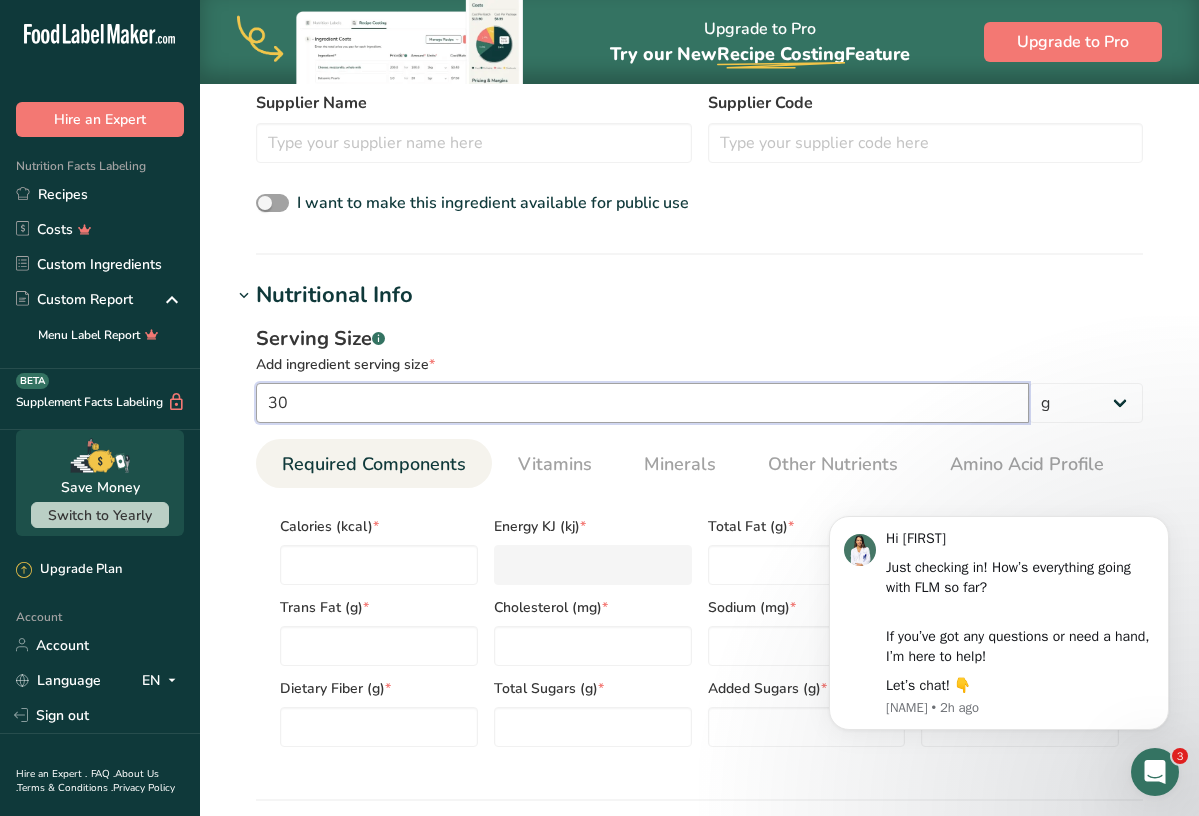 scroll, scrollTop: 720, scrollLeft: 0, axis: vertical 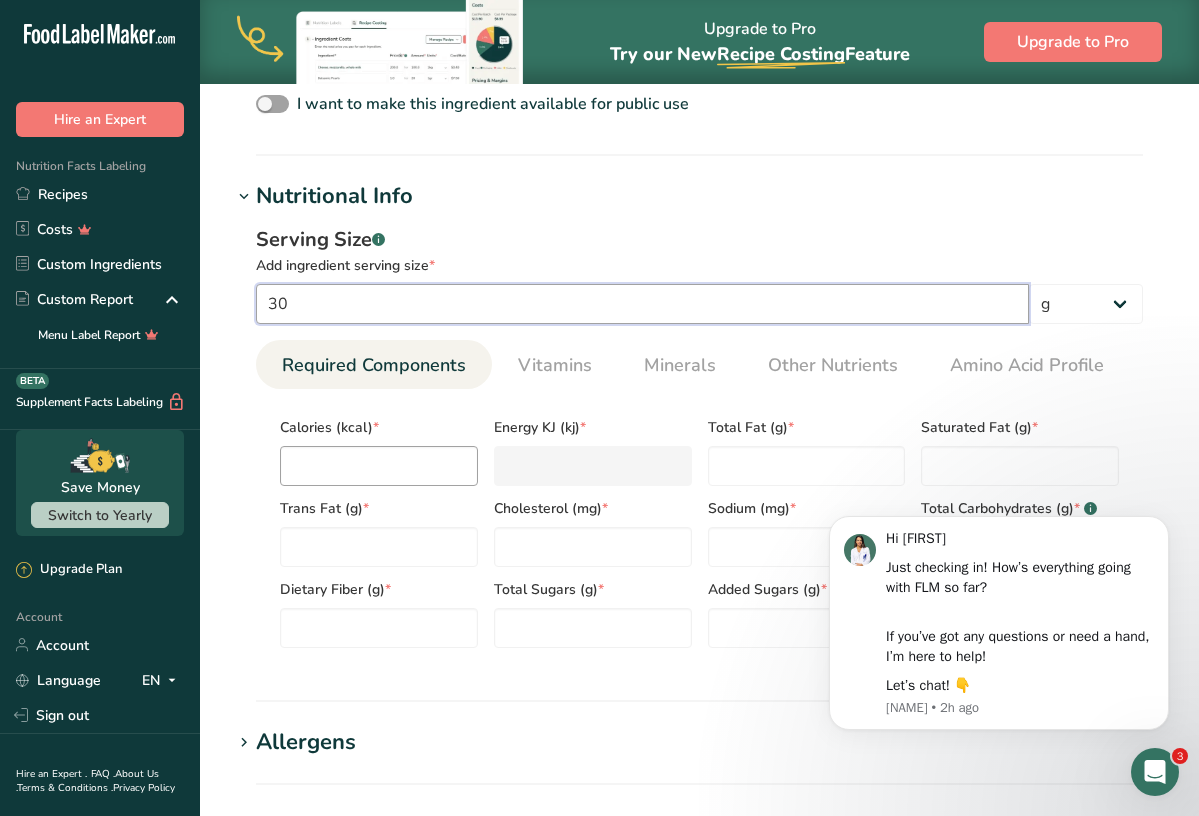 type on "30" 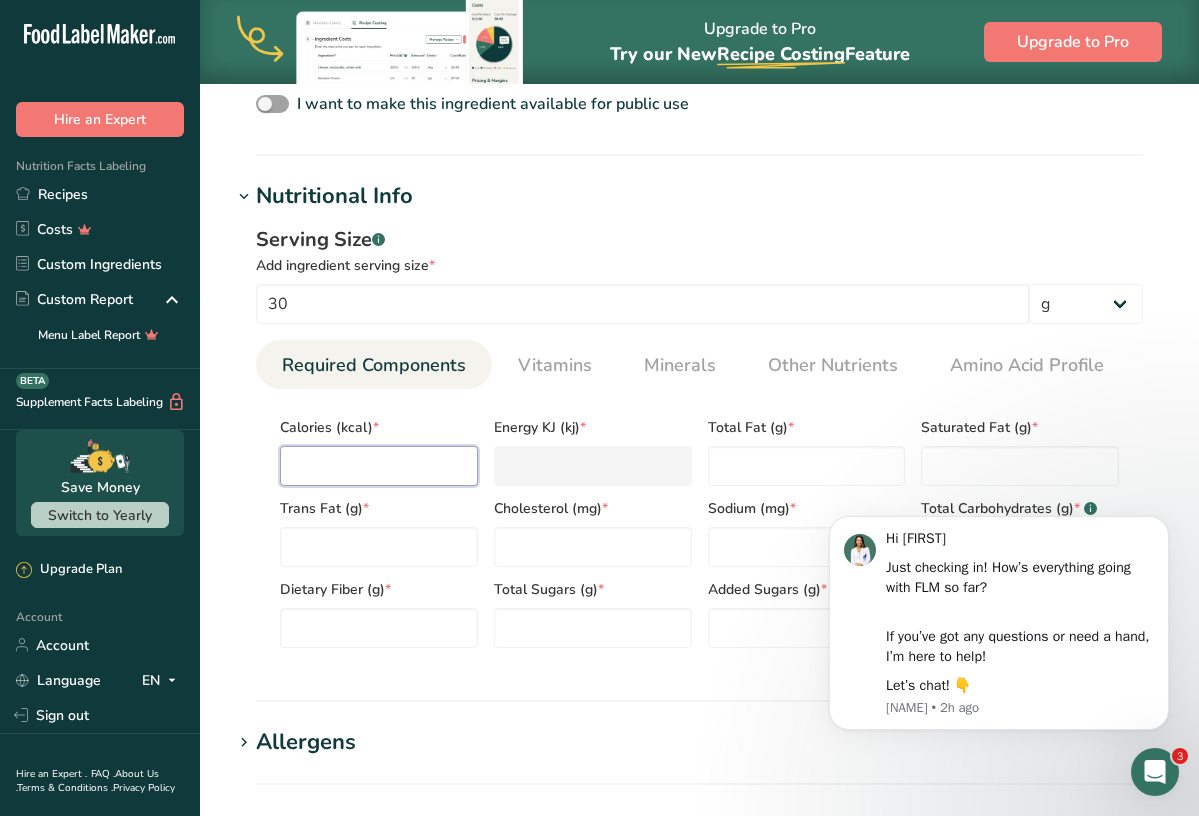 click at bounding box center [379, 466] 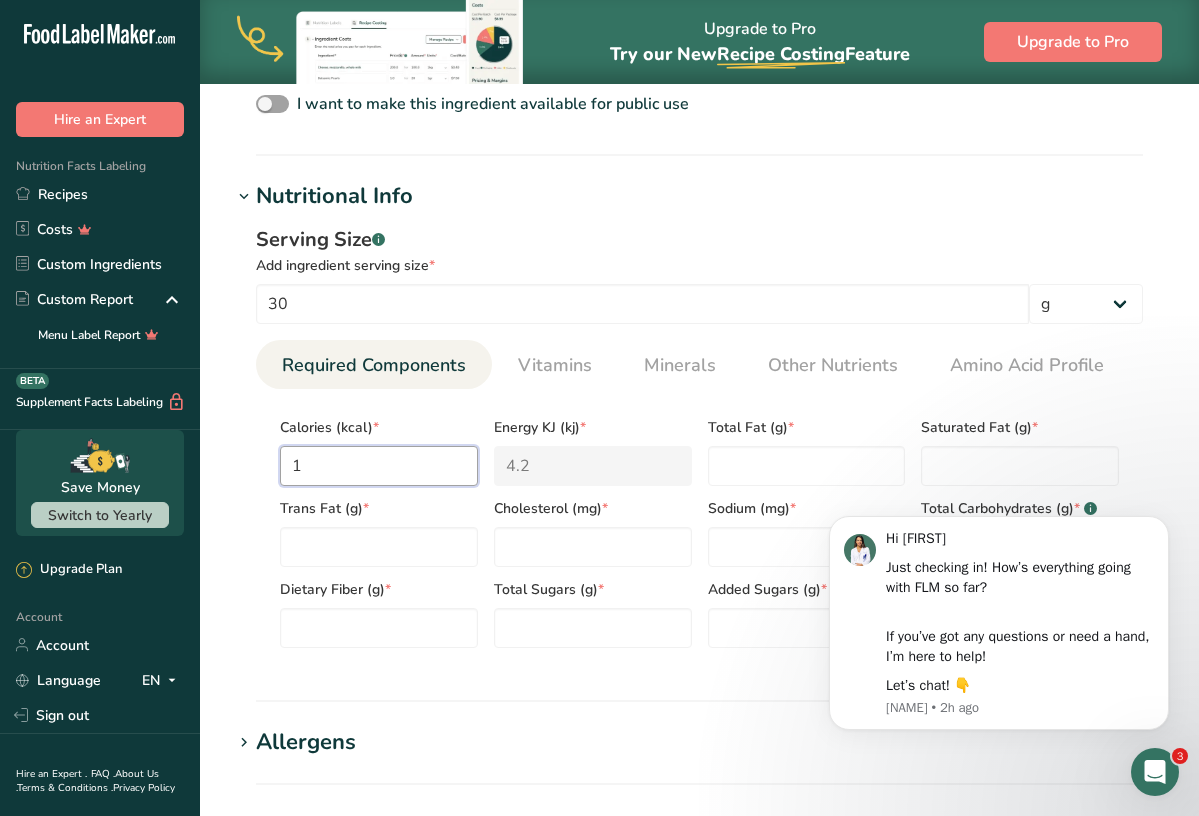type on "11" 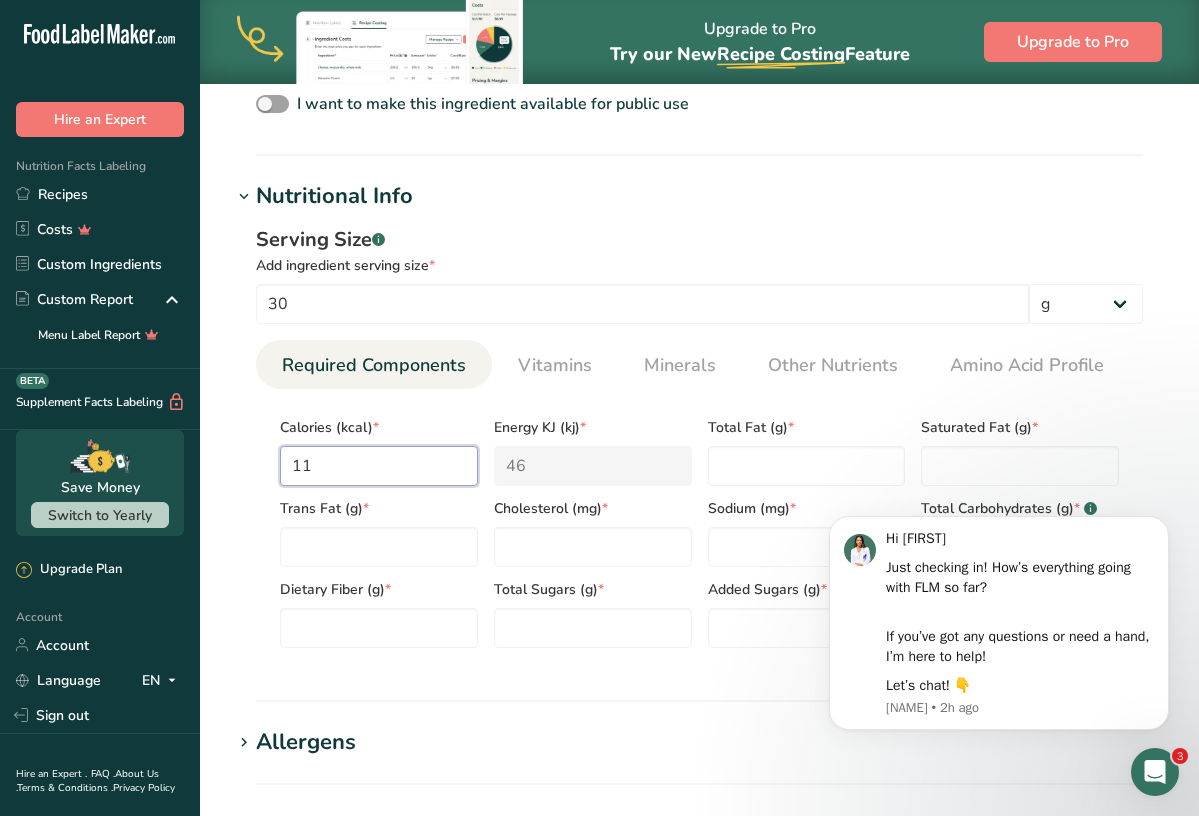type on "110" 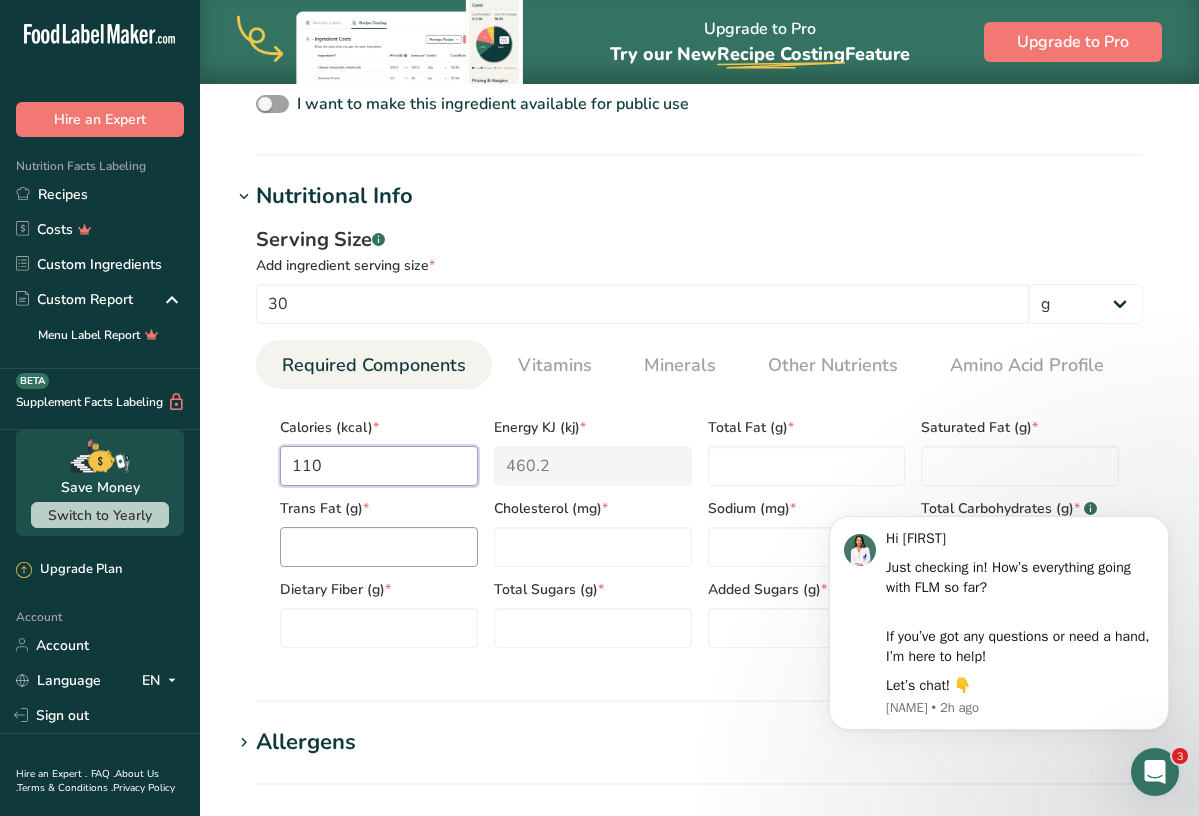 type on "110" 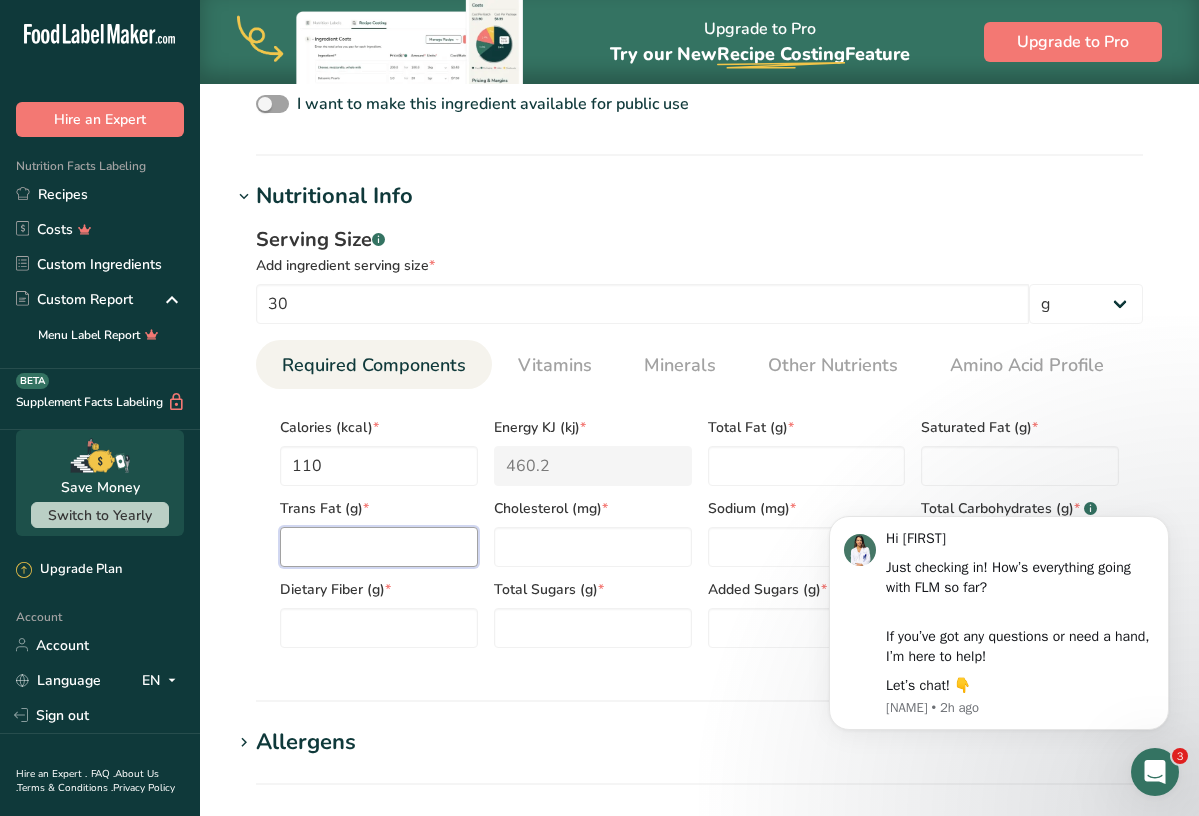 click at bounding box center (379, 547) 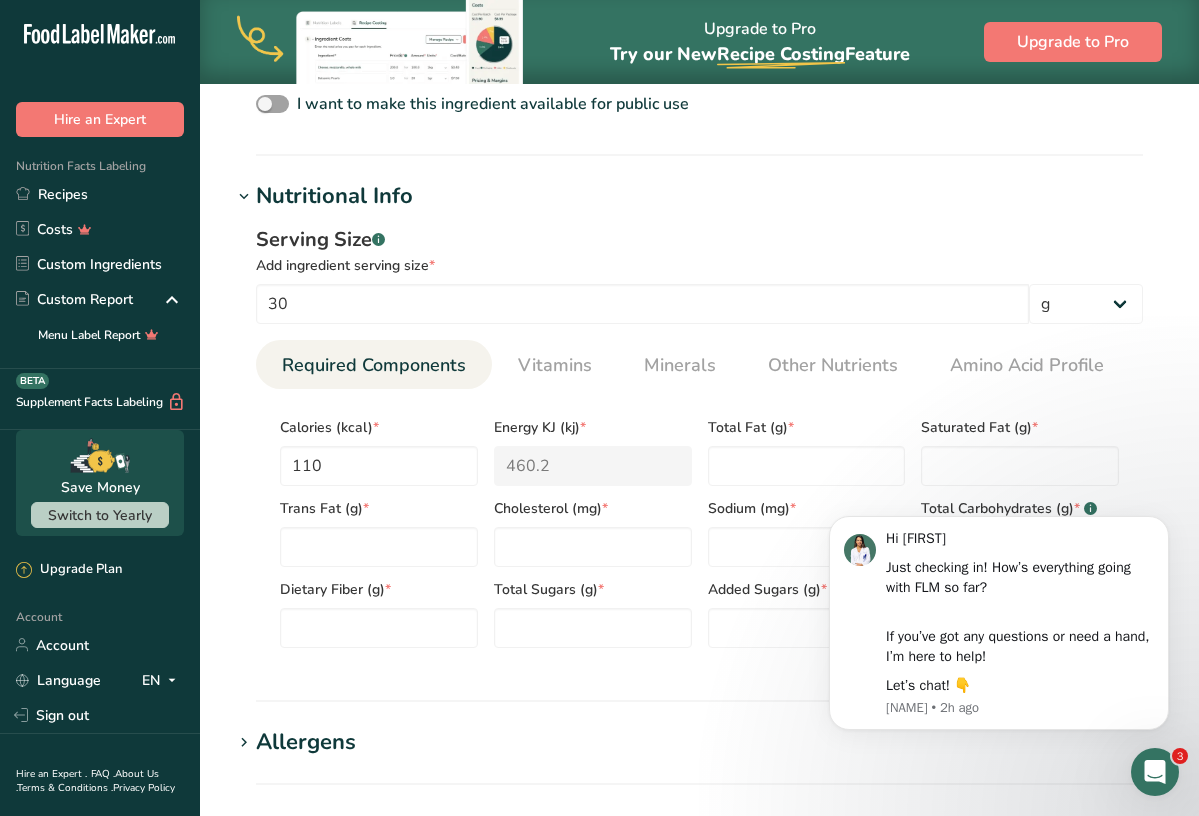 click on "Total Fat
(g) *" at bounding box center (807, 445) 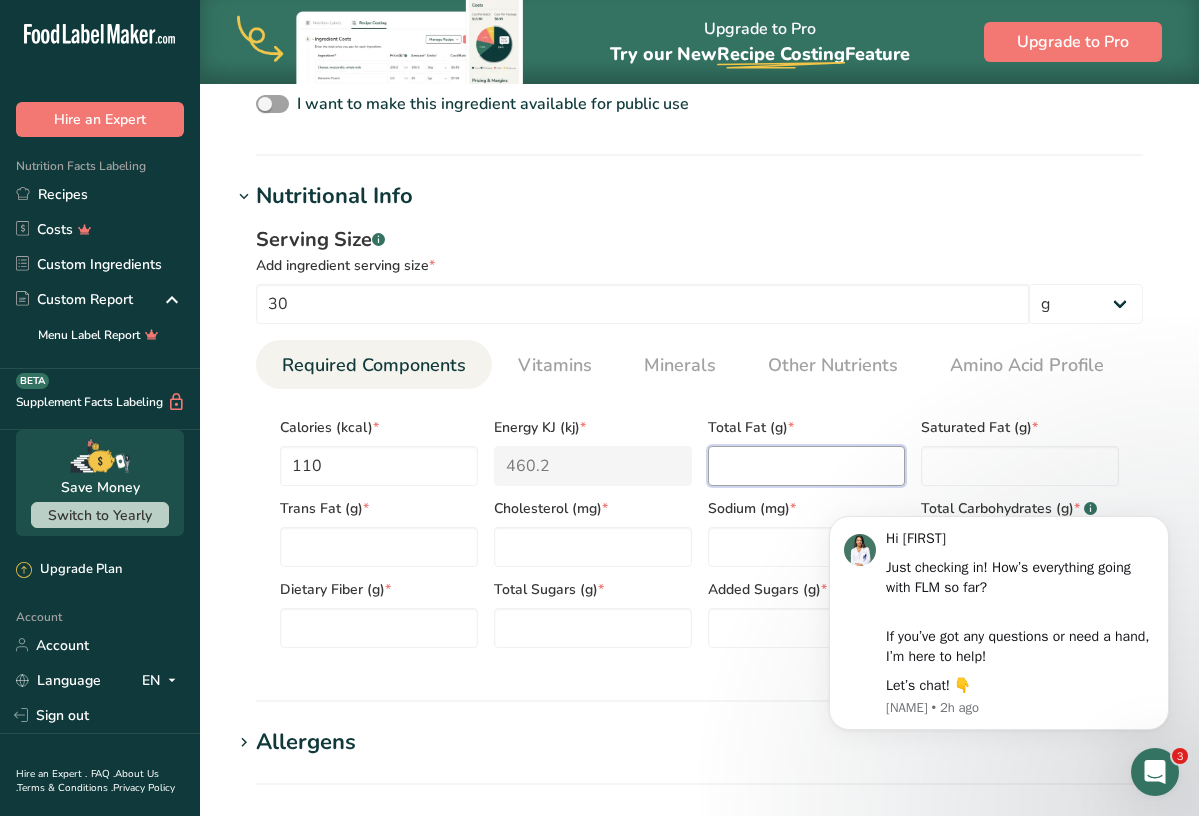 click at bounding box center [807, 466] 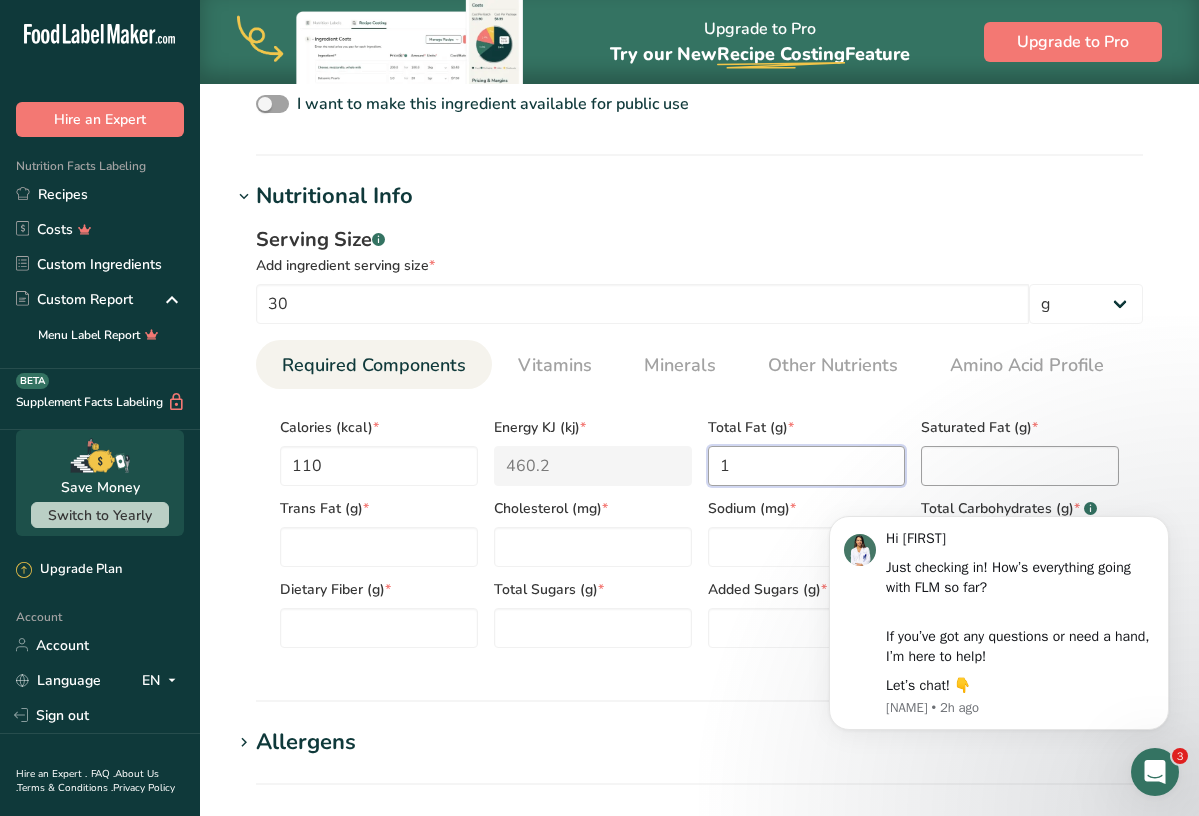 type on "1" 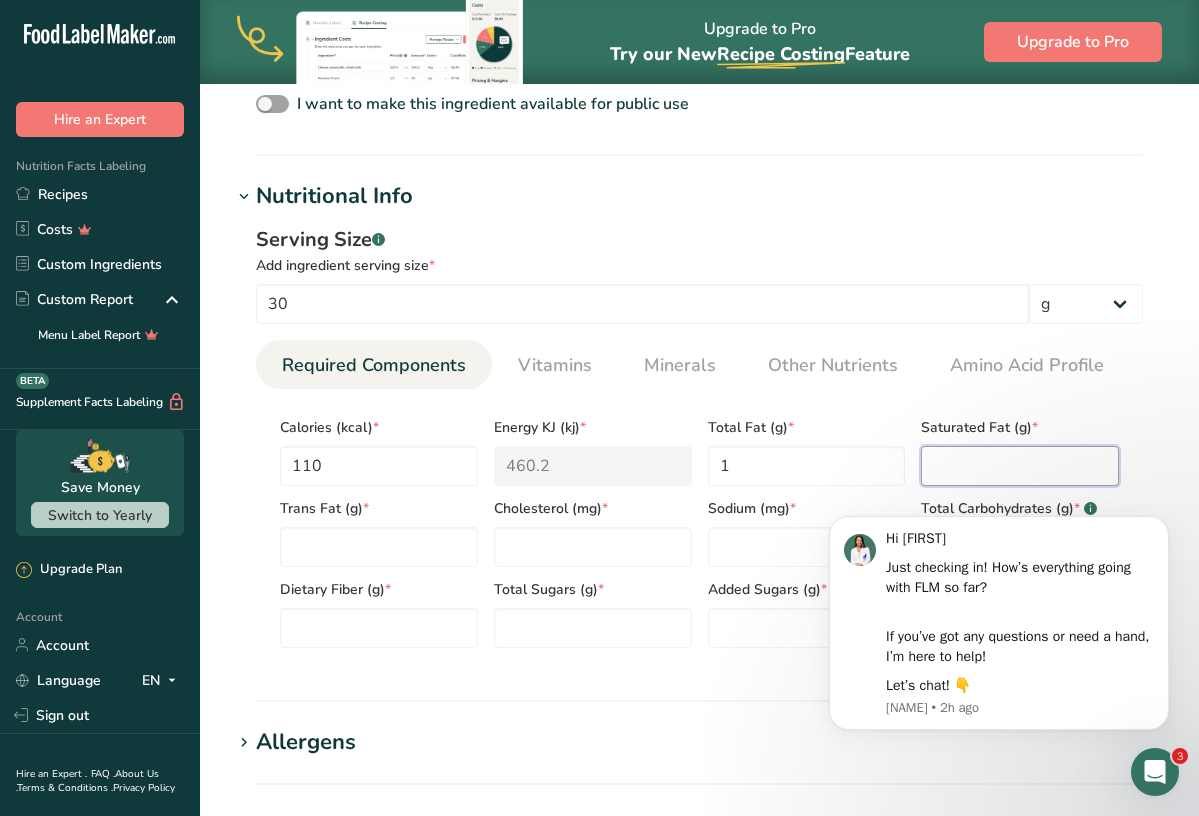 click at bounding box center (1020, 466) 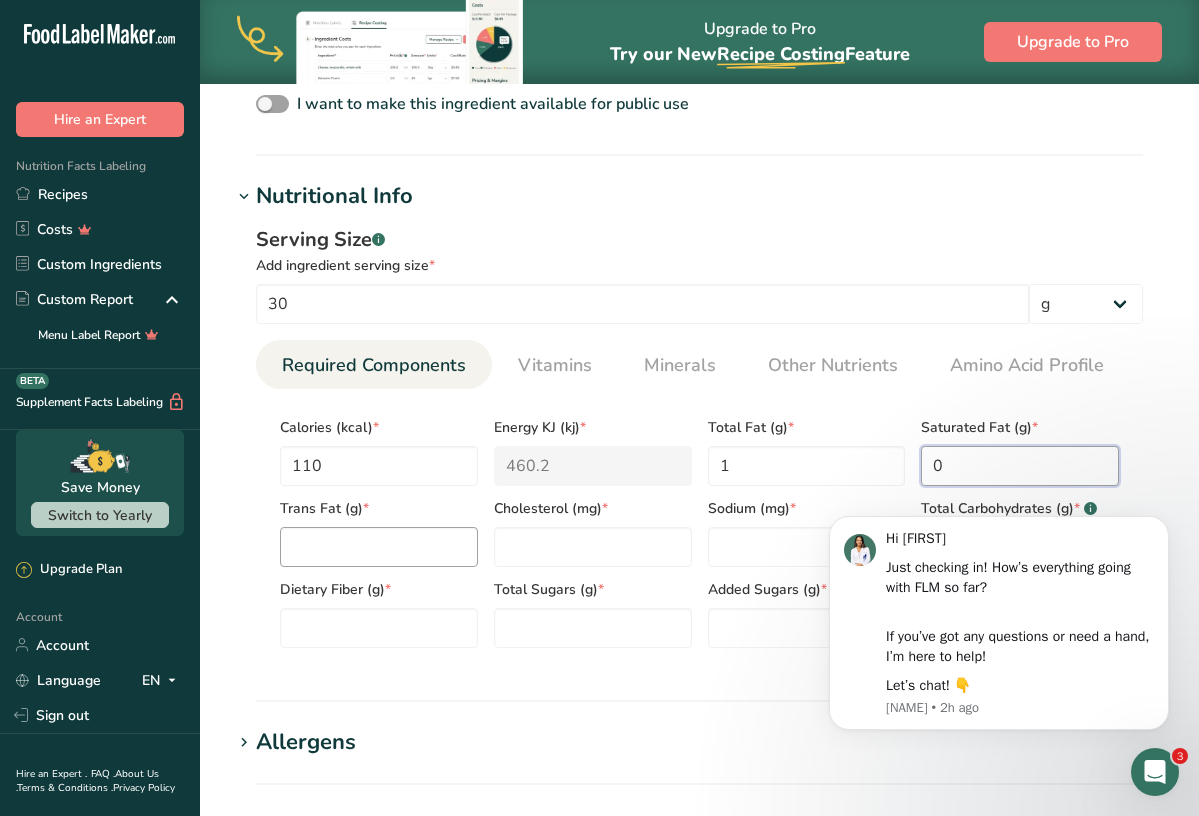 type on "0" 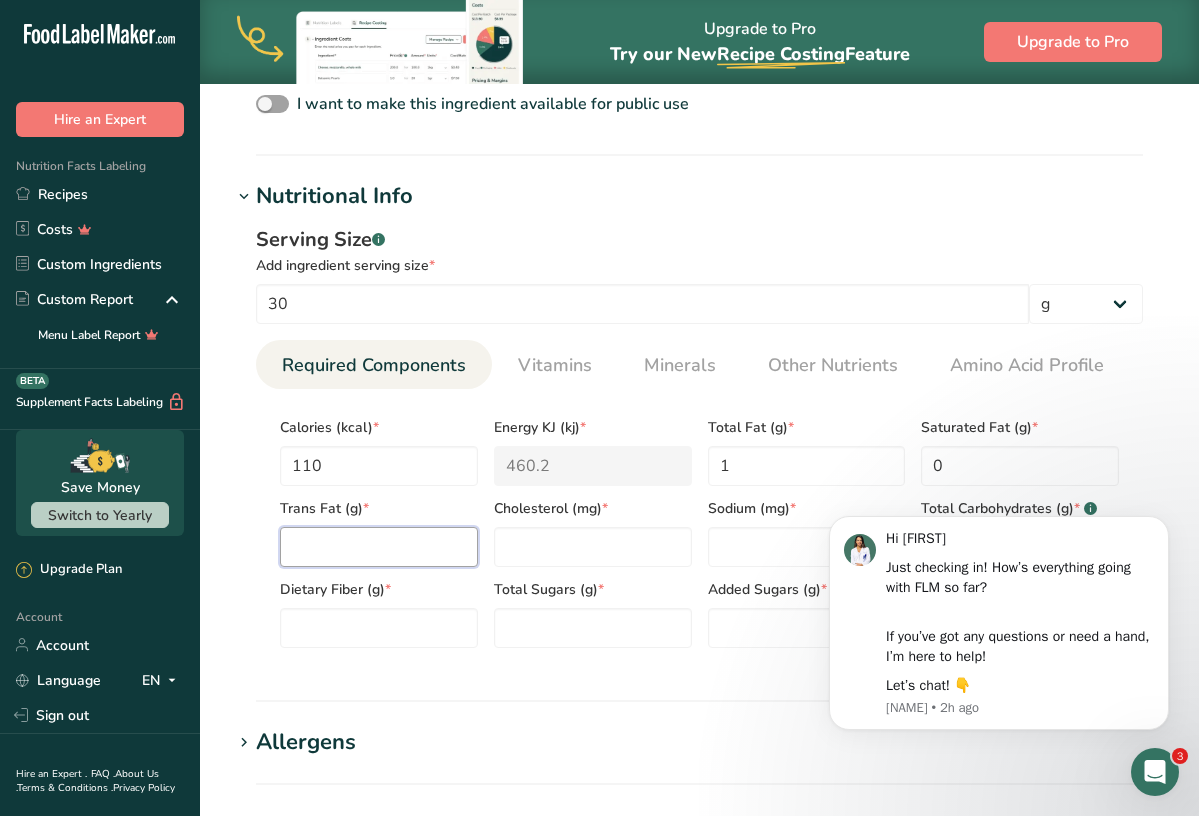 click at bounding box center (379, 547) 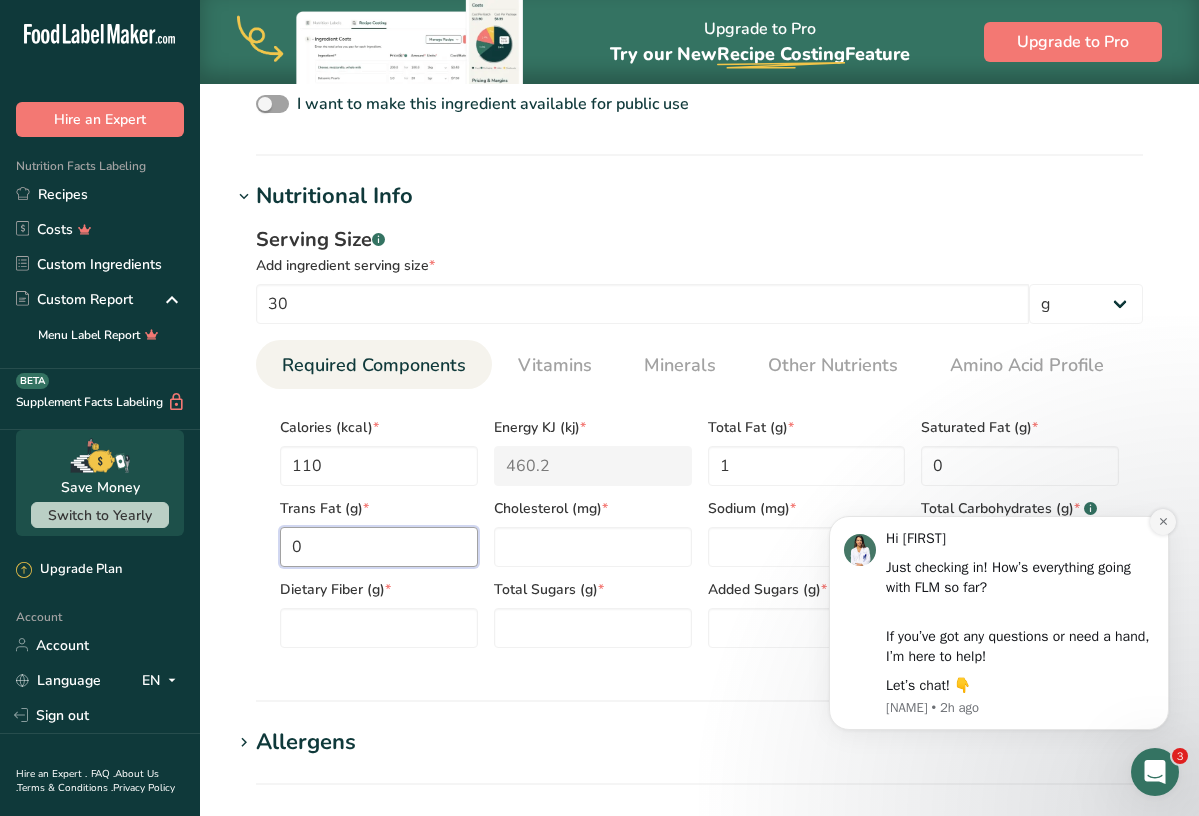 type on "0" 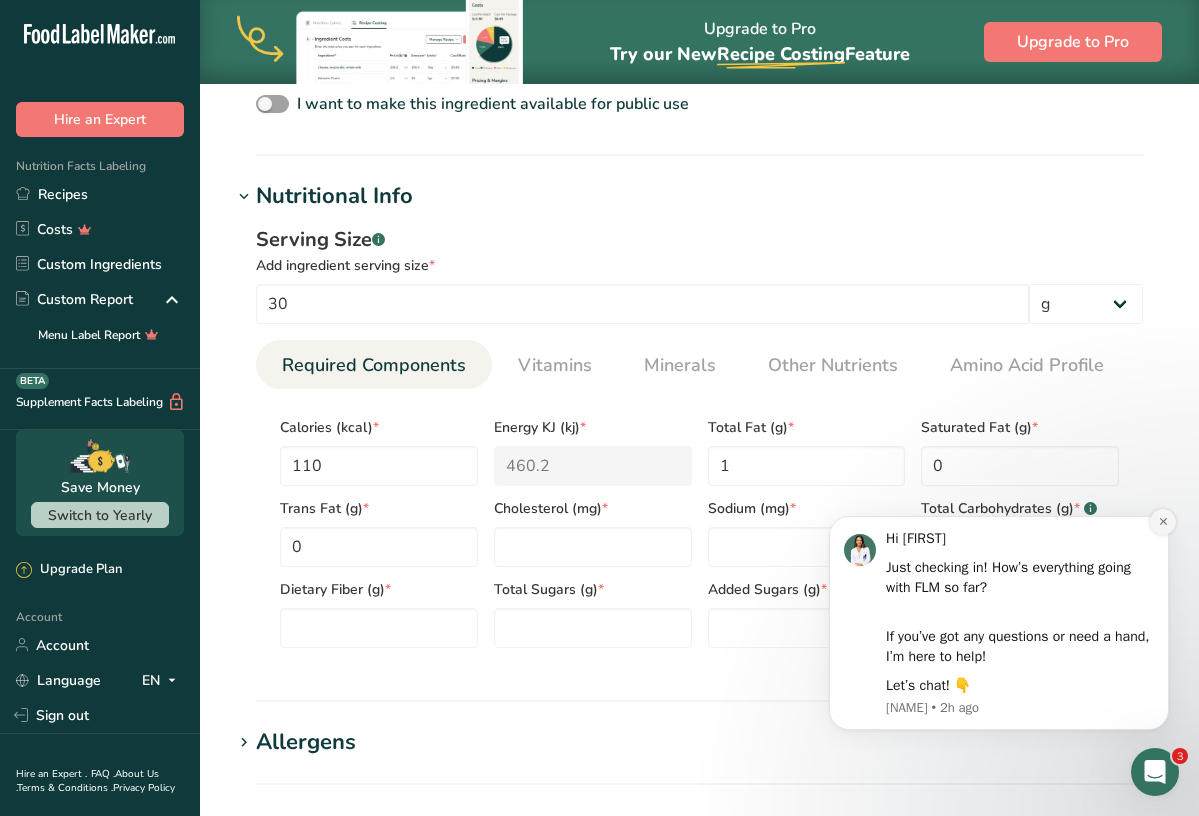 click 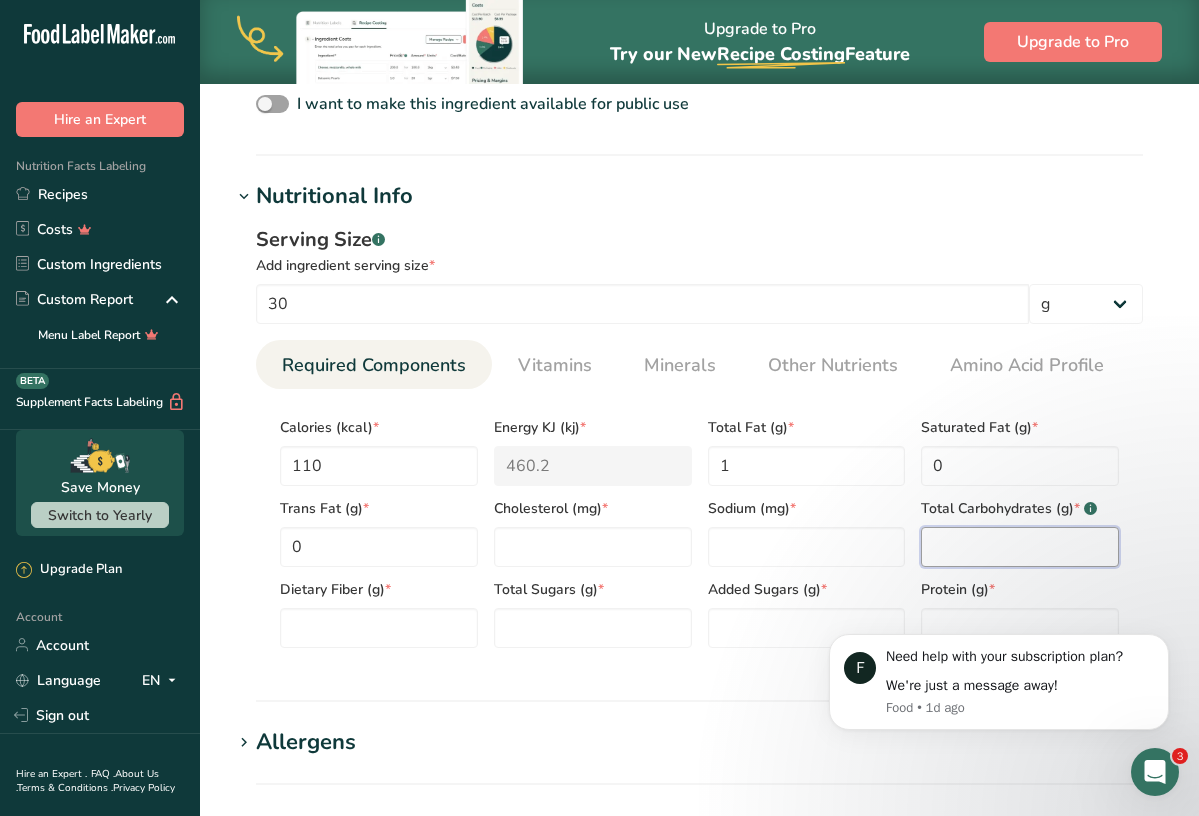 click at bounding box center (1020, 547) 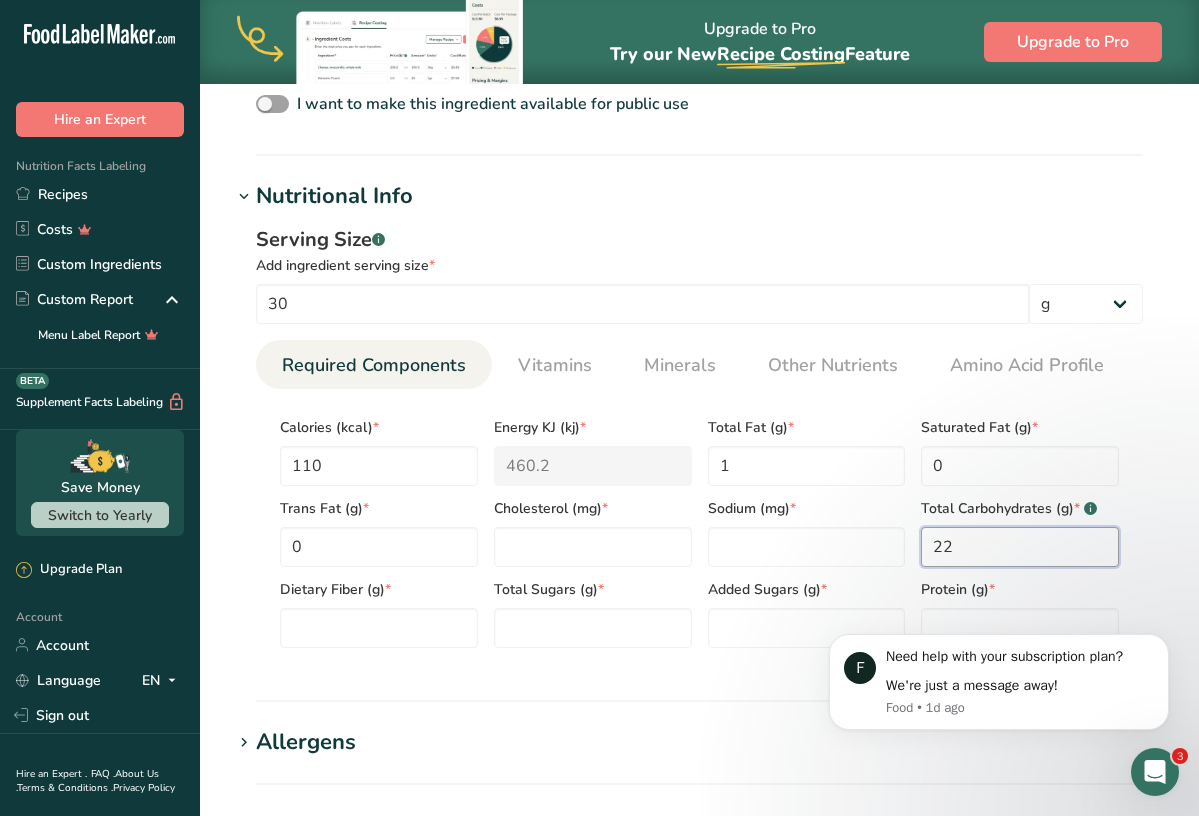 type on "22" 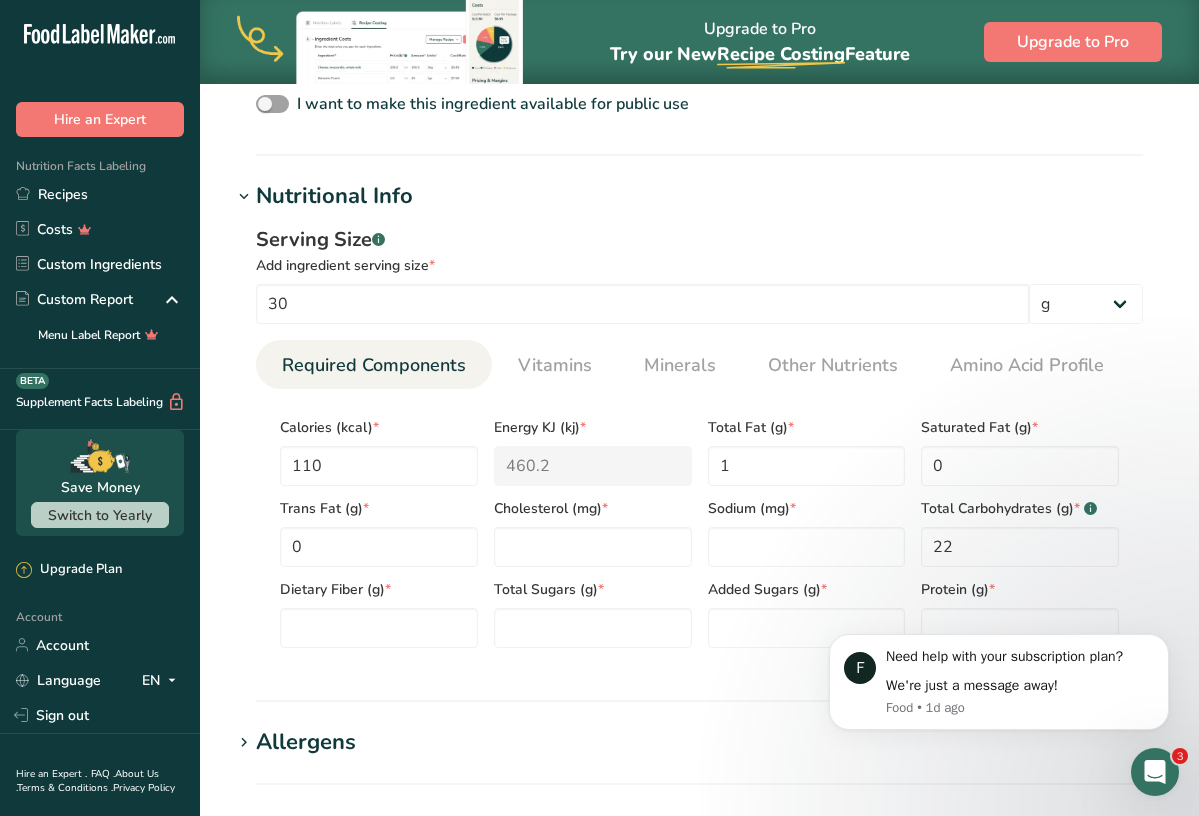 click on "F Need help with your subscription plan?   We're just a message away! Food • 1d ago" at bounding box center (999, 605) 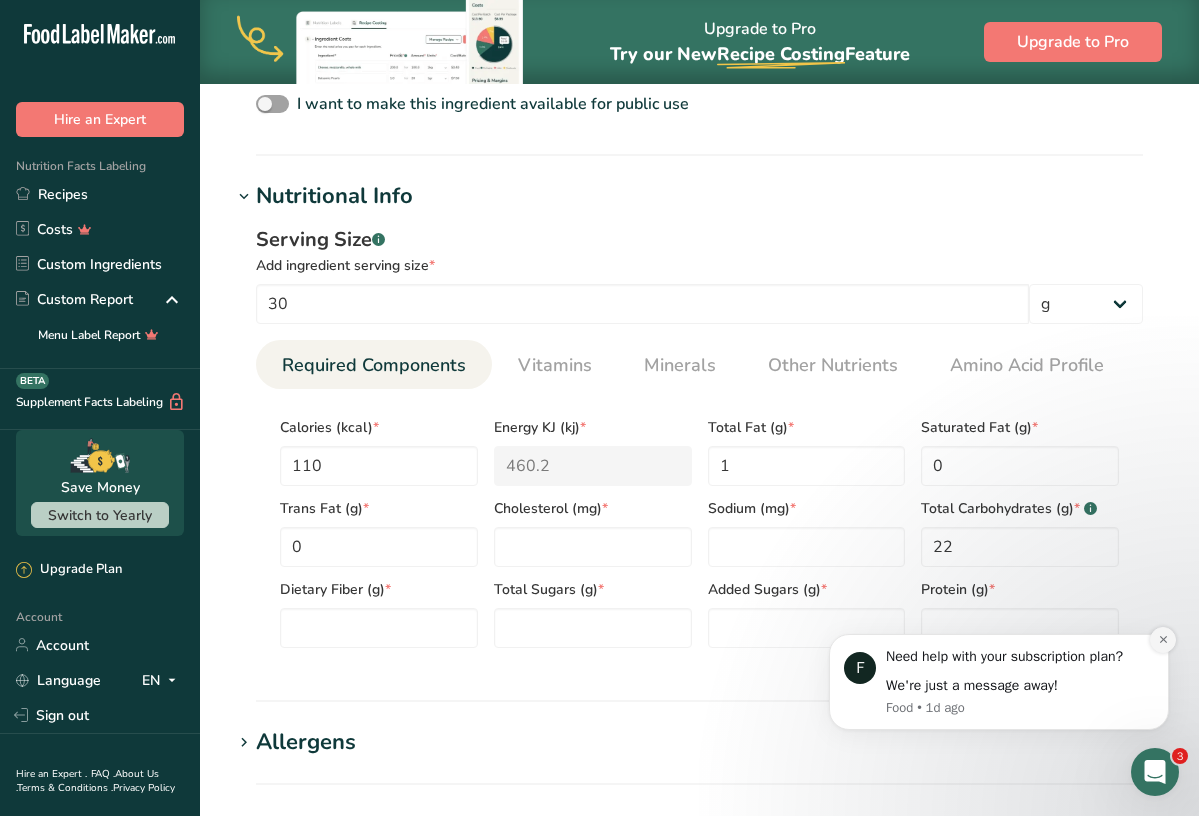 click 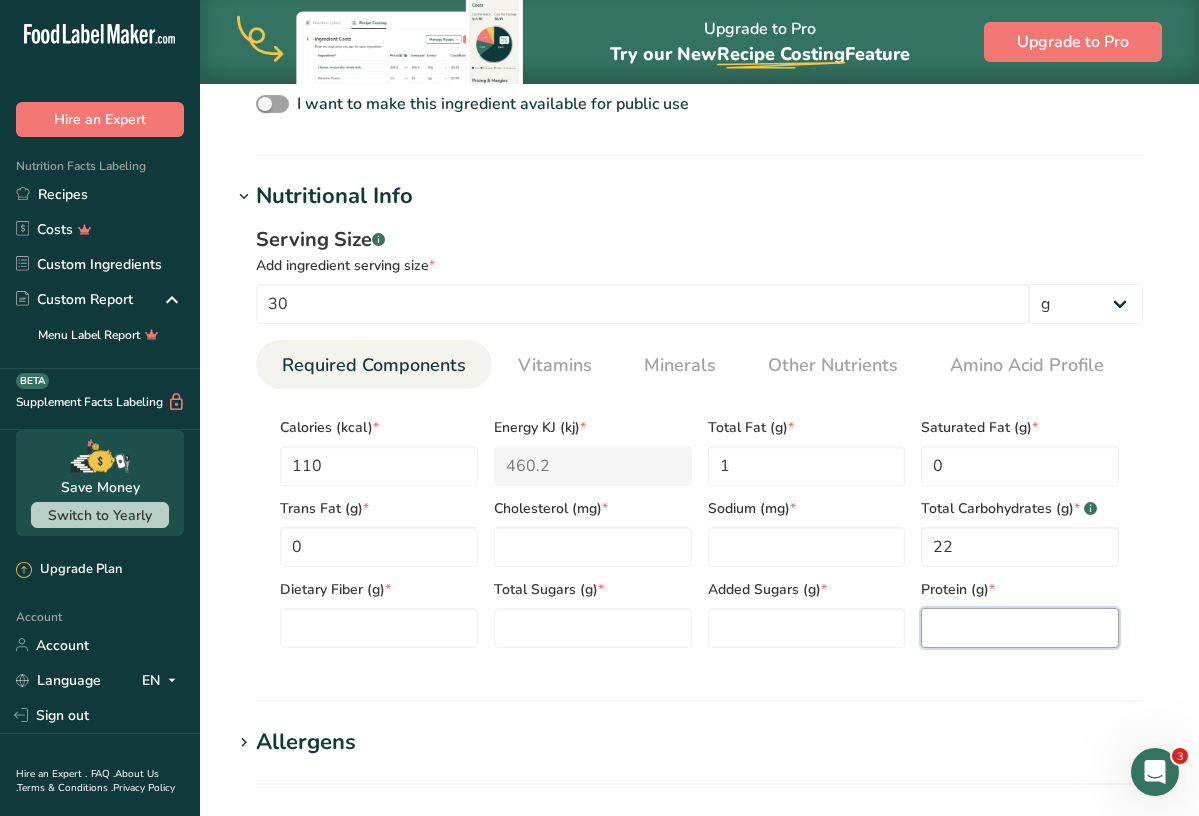 click at bounding box center (1020, 628) 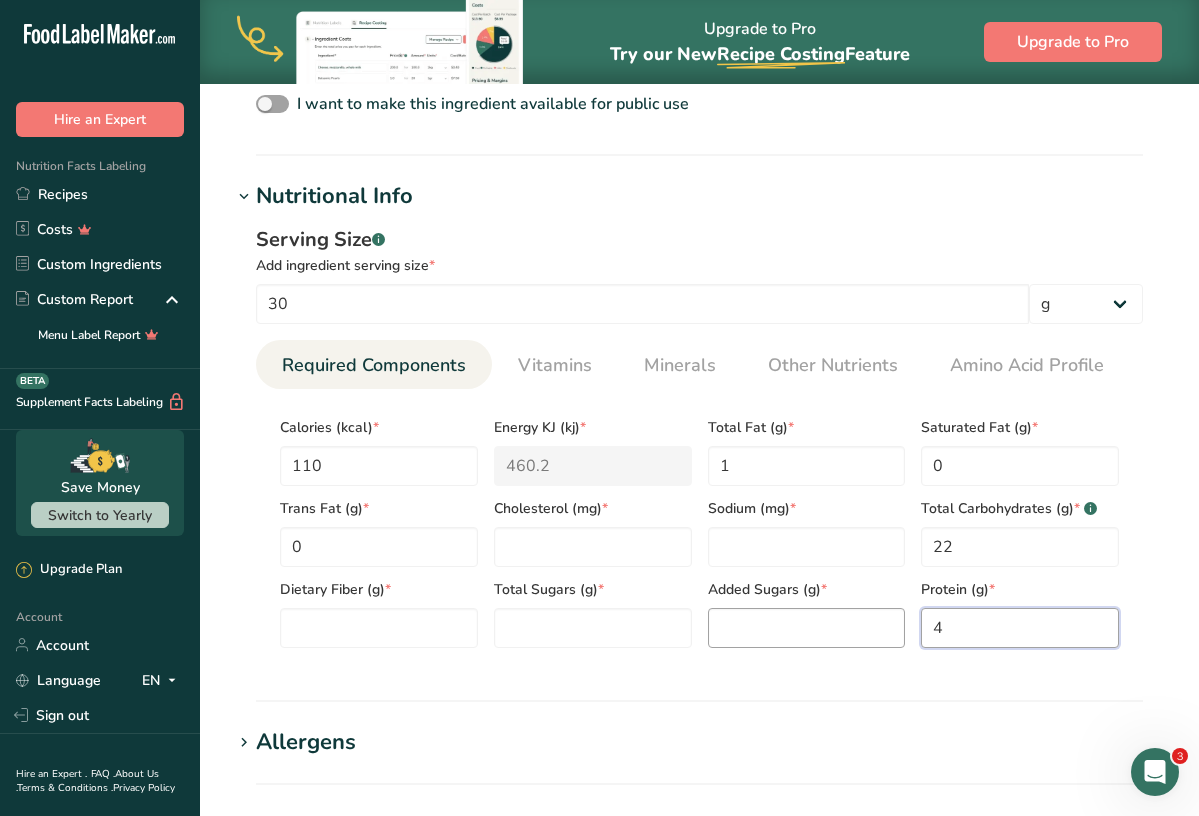 type on "4" 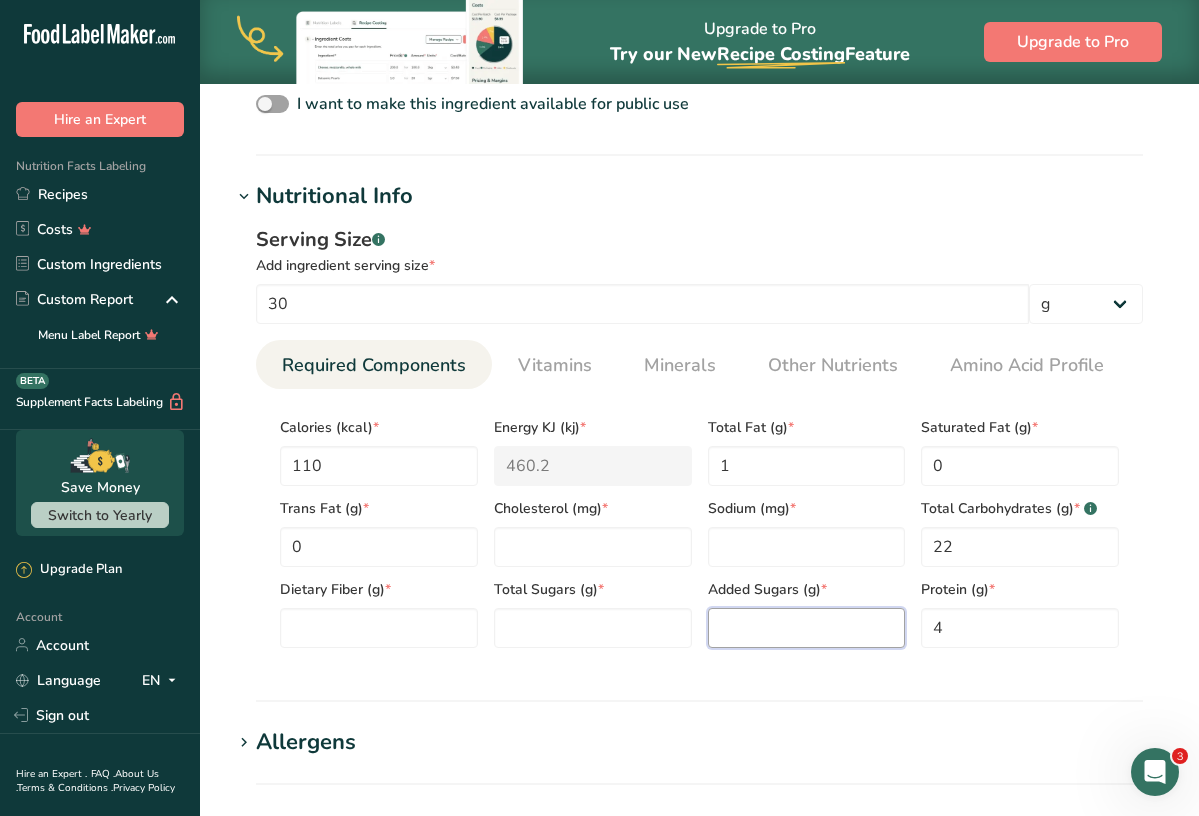 click at bounding box center [807, 628] 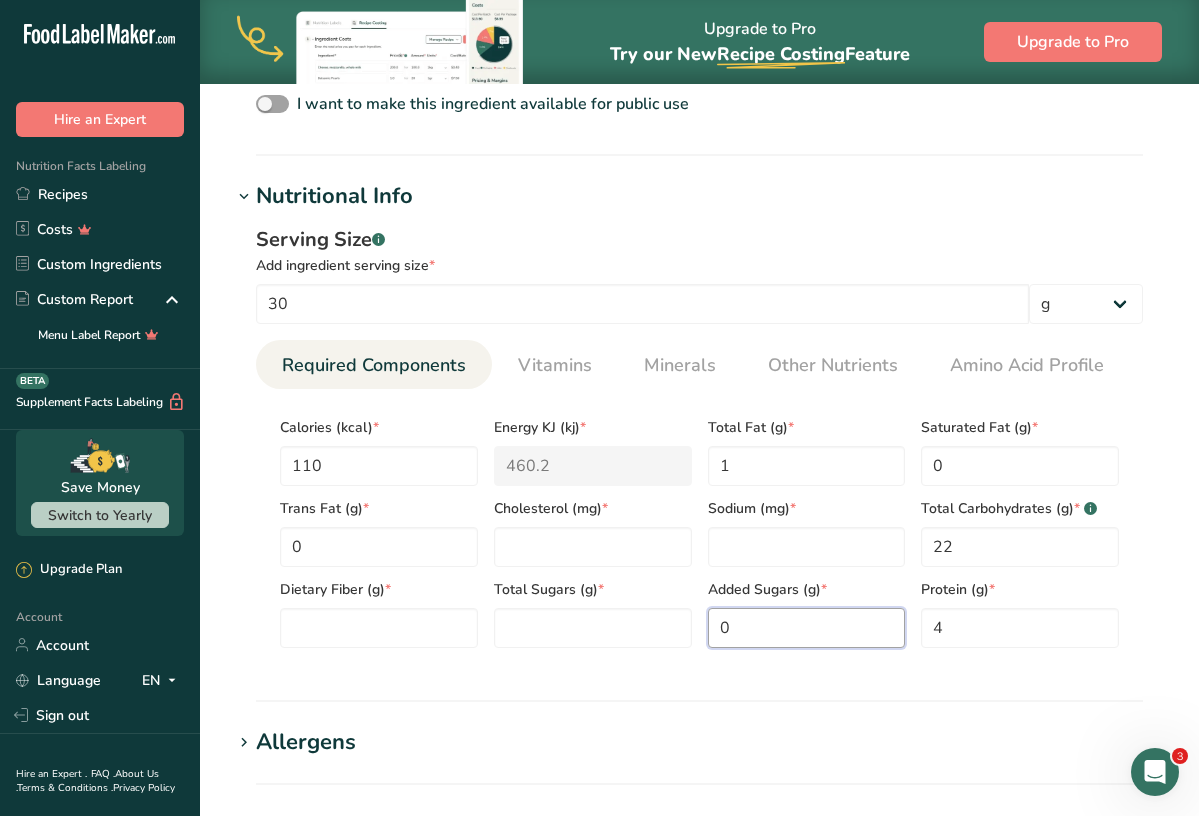 type on "0" 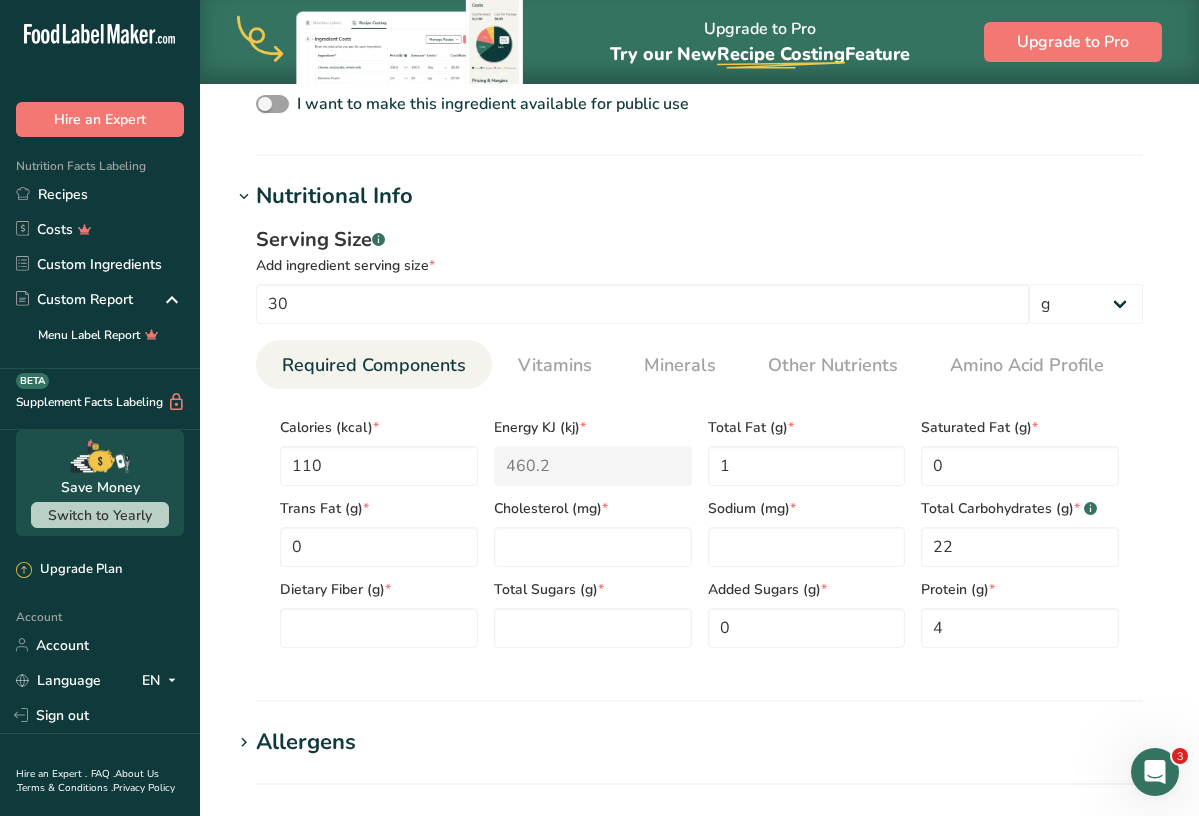 click on "Added Sugars
(g) *     0" at bounding box center [807, 607] 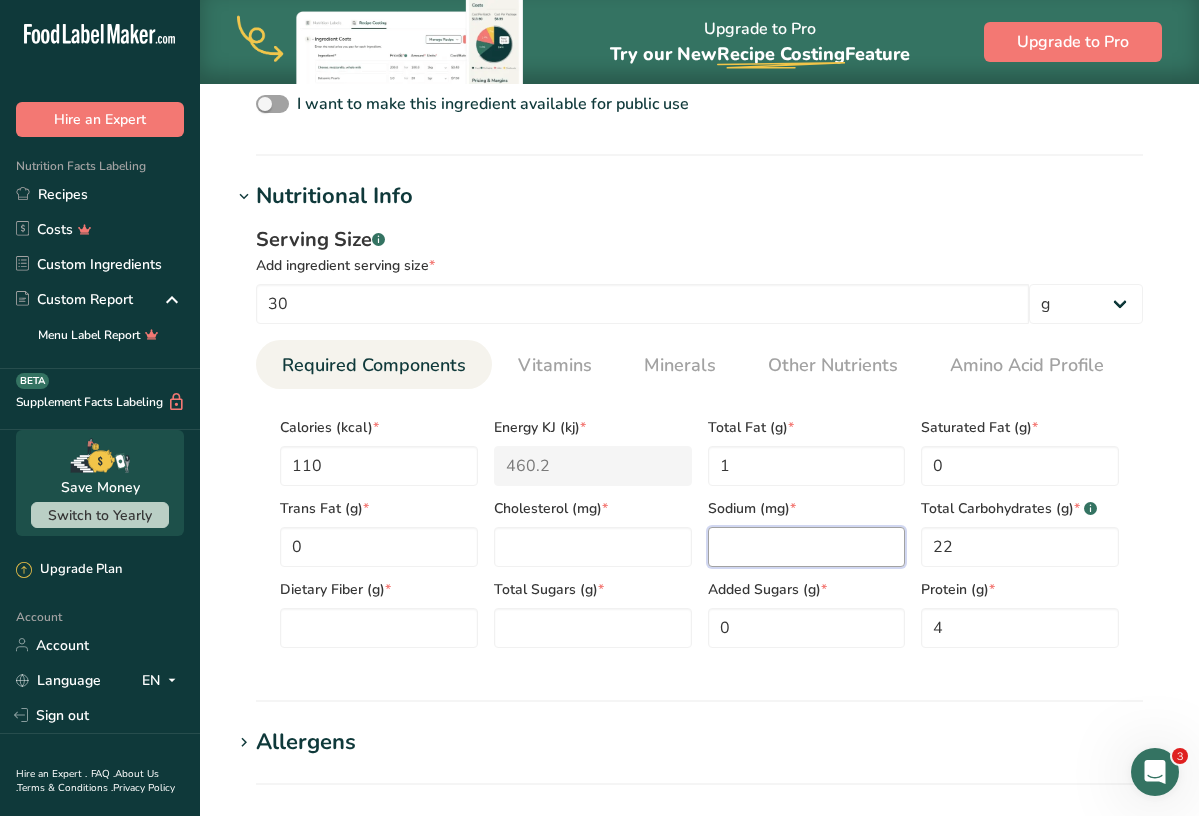 click at bounding box center (807, 547) 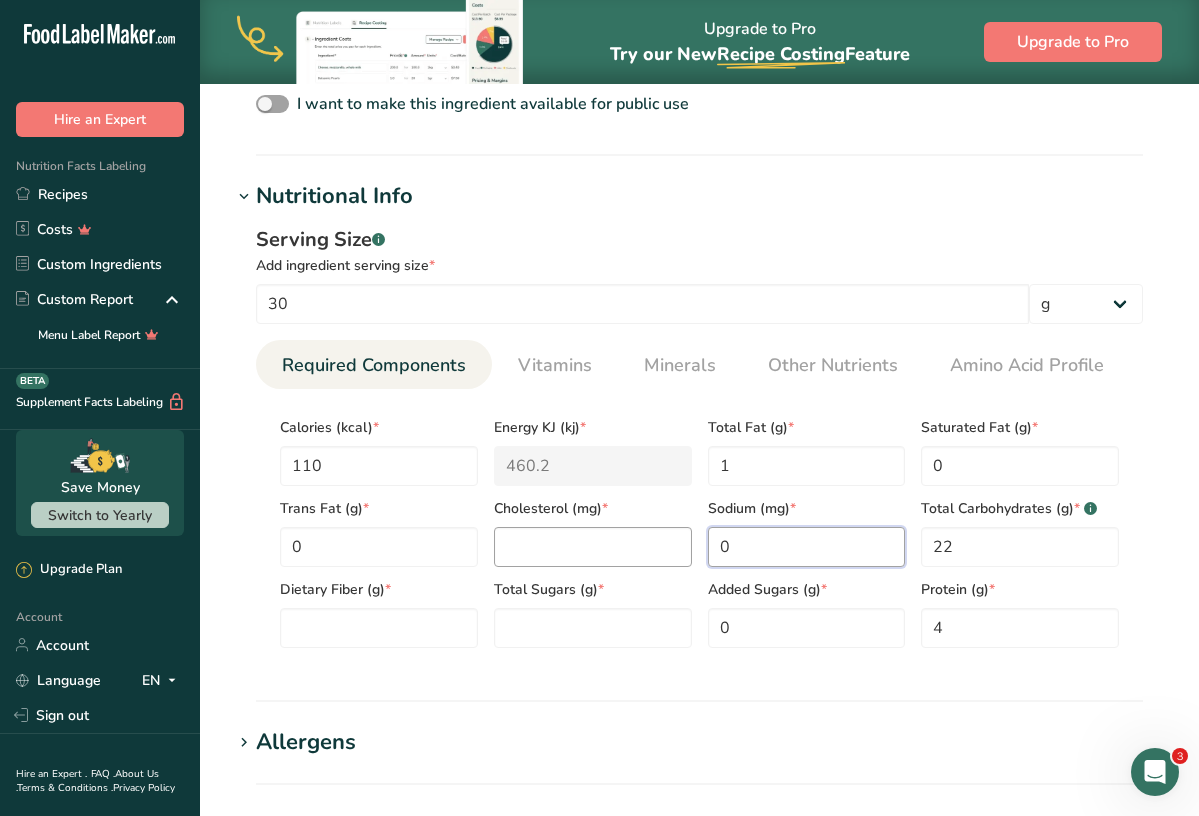type on "0" 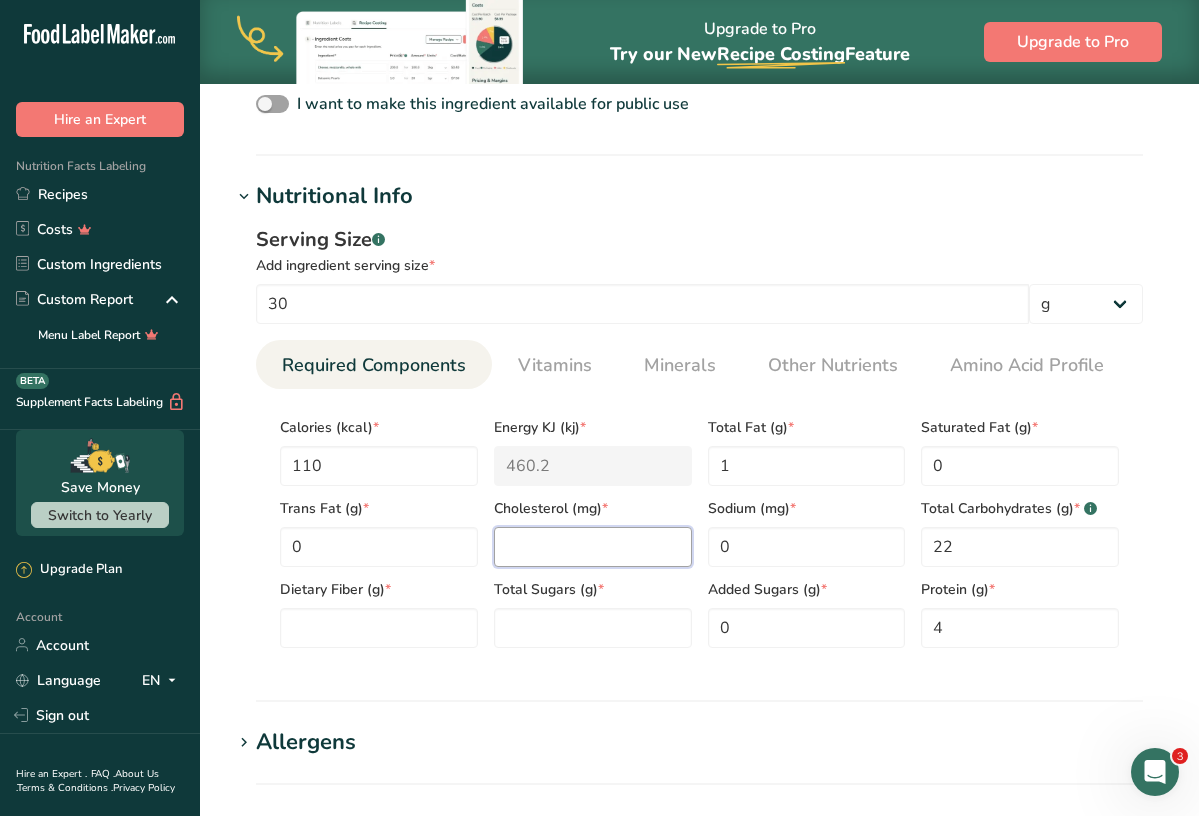 click at bounding box center [593, 547] 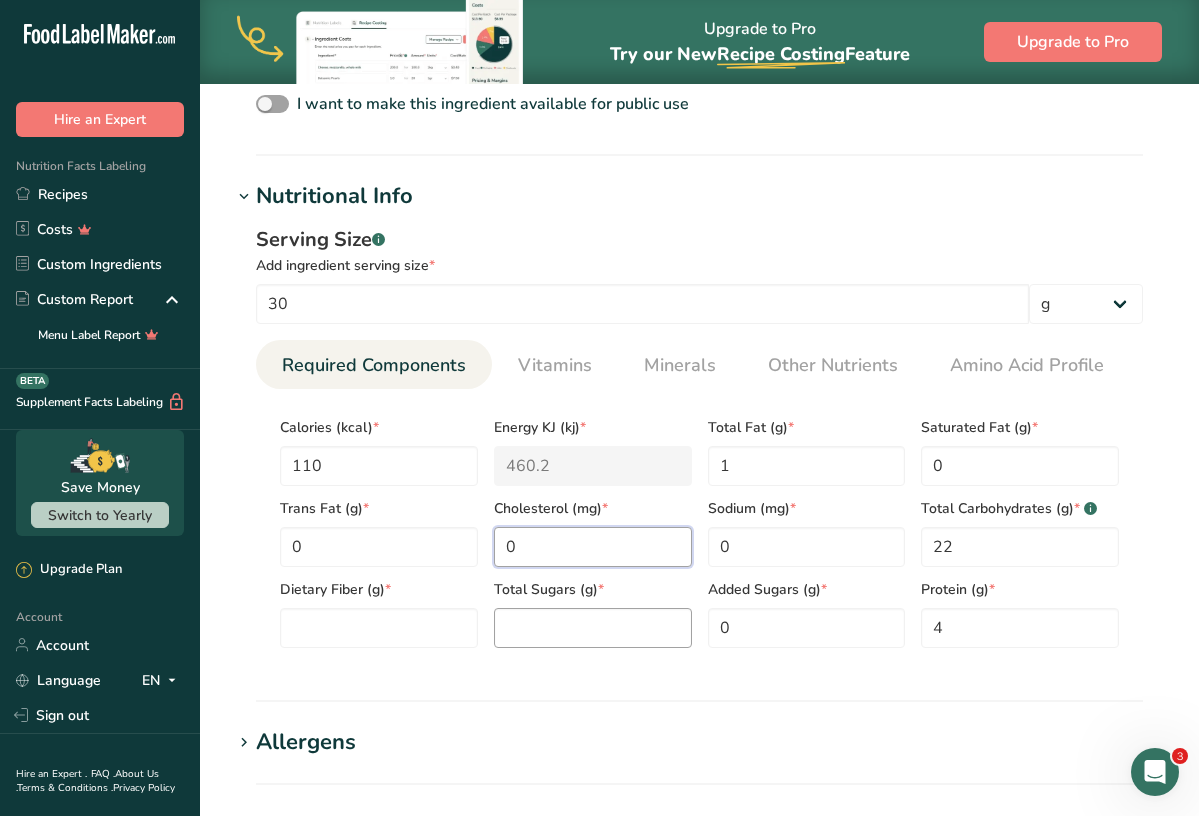 type on "0" 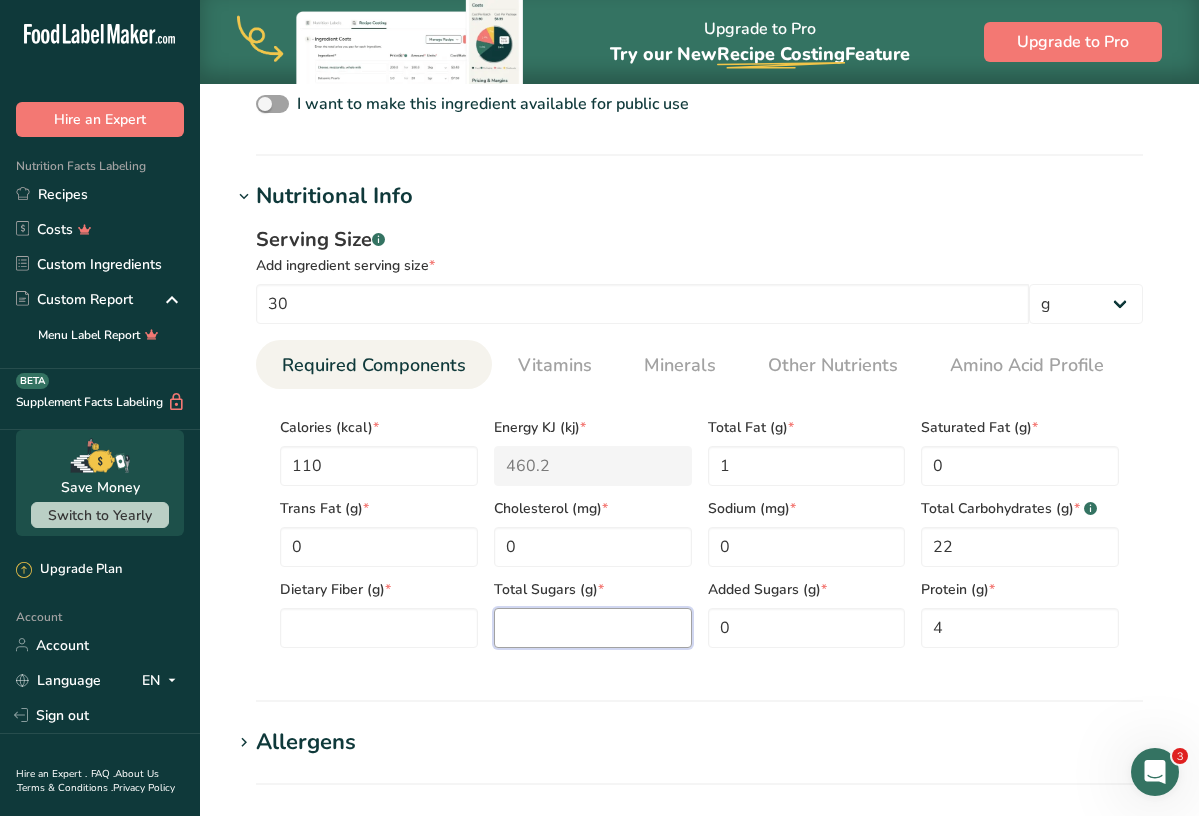 click at bounding box center (593, 628) 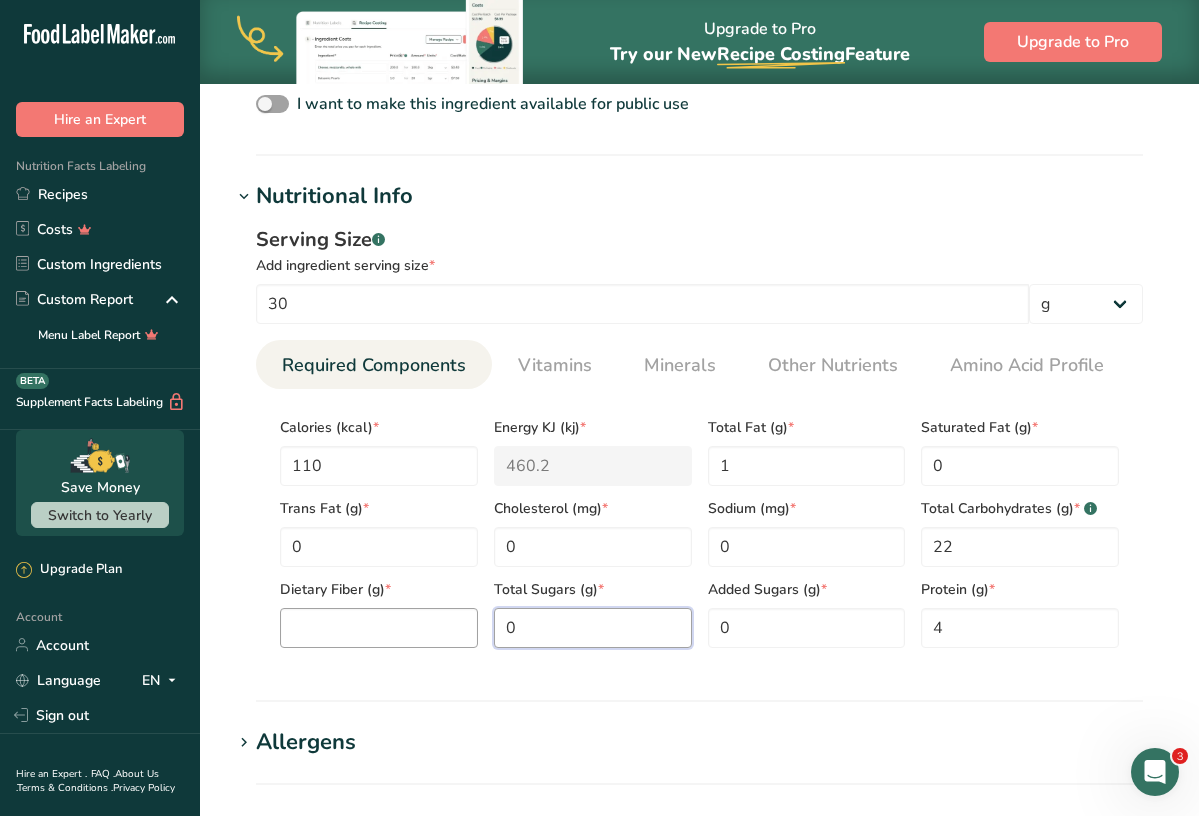 type on "0" 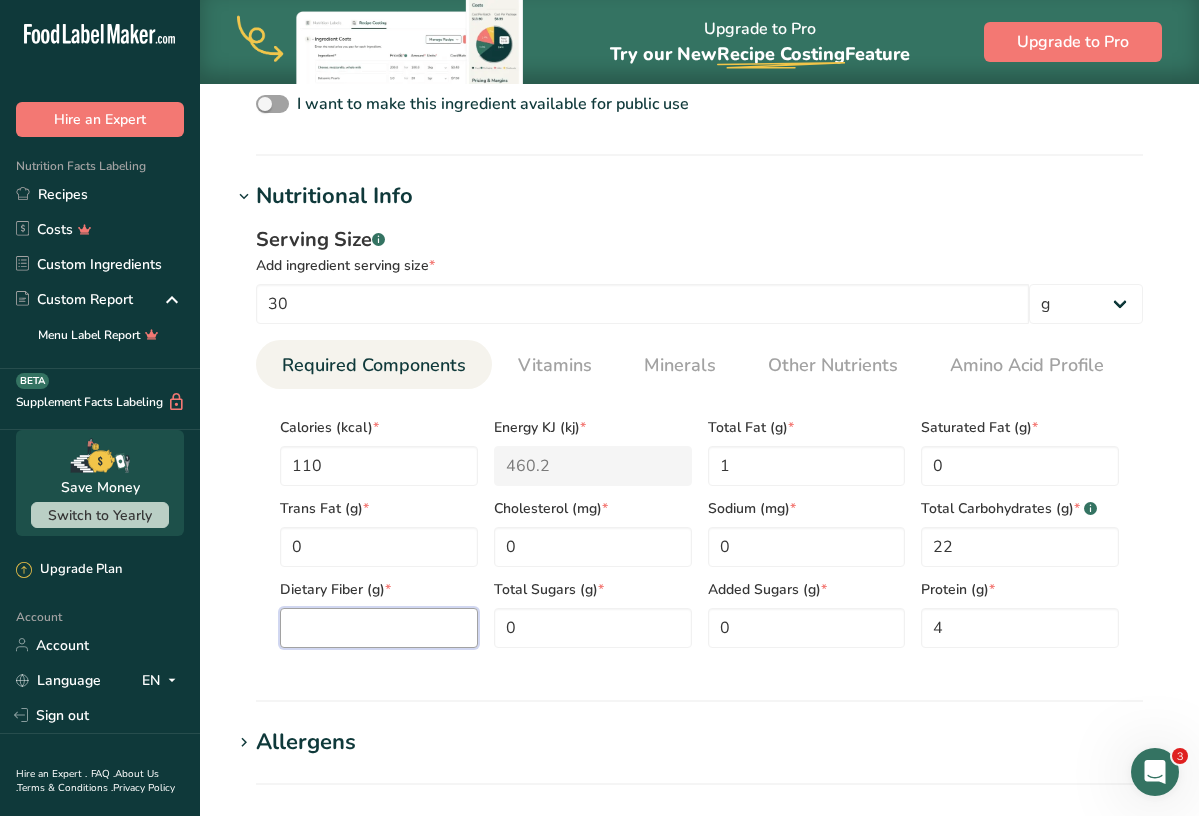 click at bounding box center (379, 628) 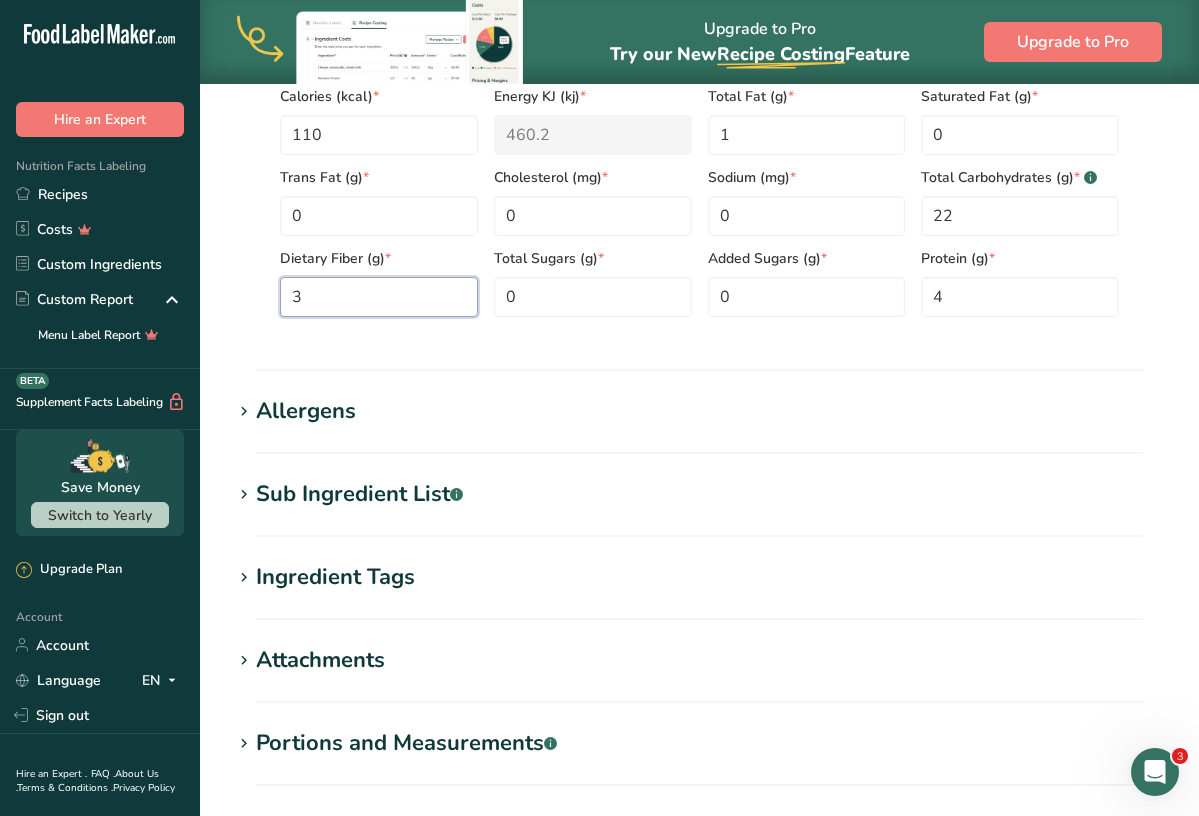 scroll, scrollTop: 1134, scrollLeft: 0, axis: vertical 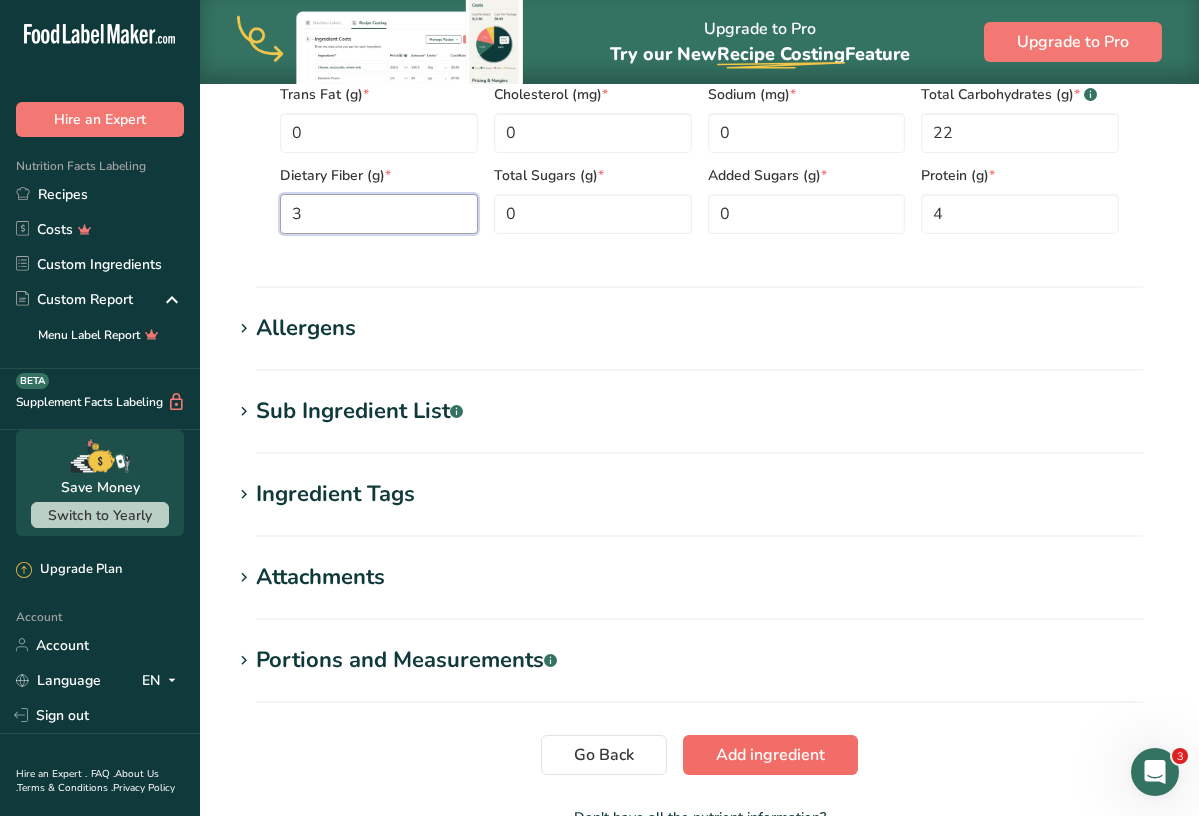 type on "3" 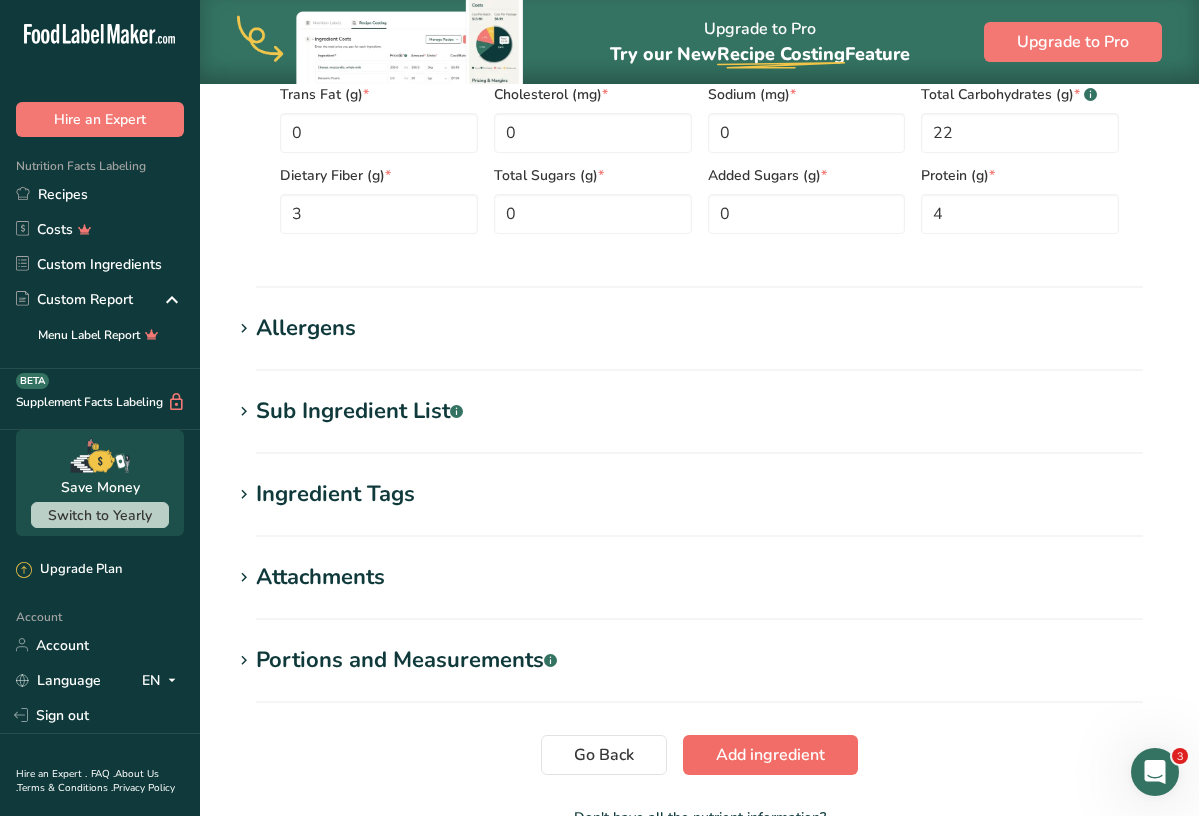 click on "Add ingredient" at bounding box center (770, 755) 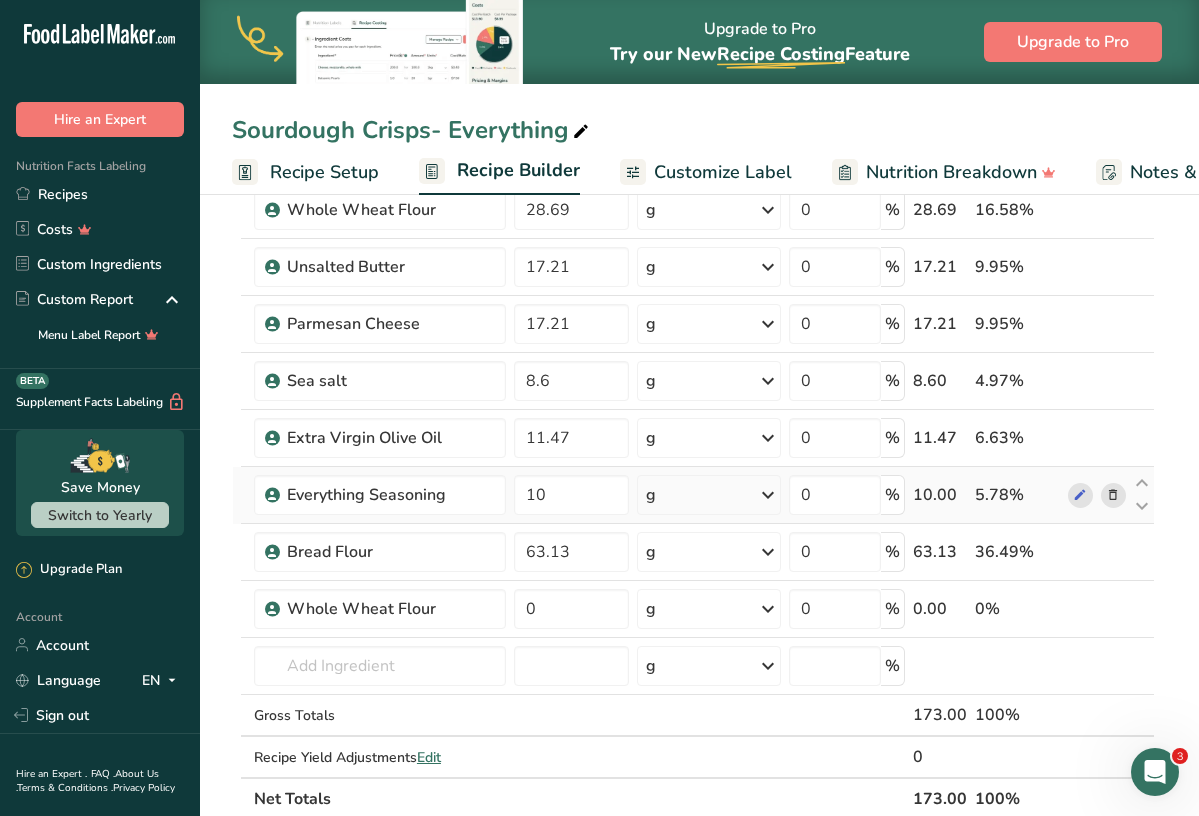 scroll, scrollTop: 204, scrollLeft: 0, axis: vertical 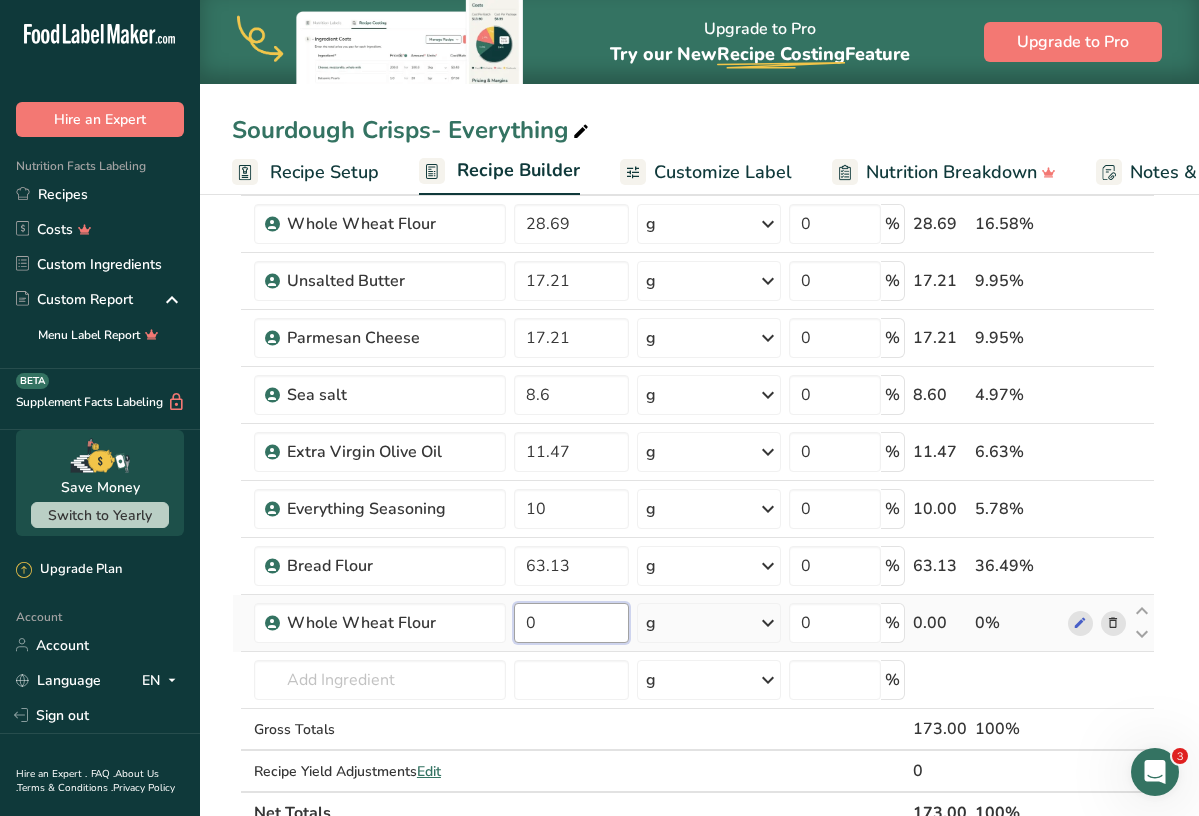 click on "0" at bounding box center [571, 623] 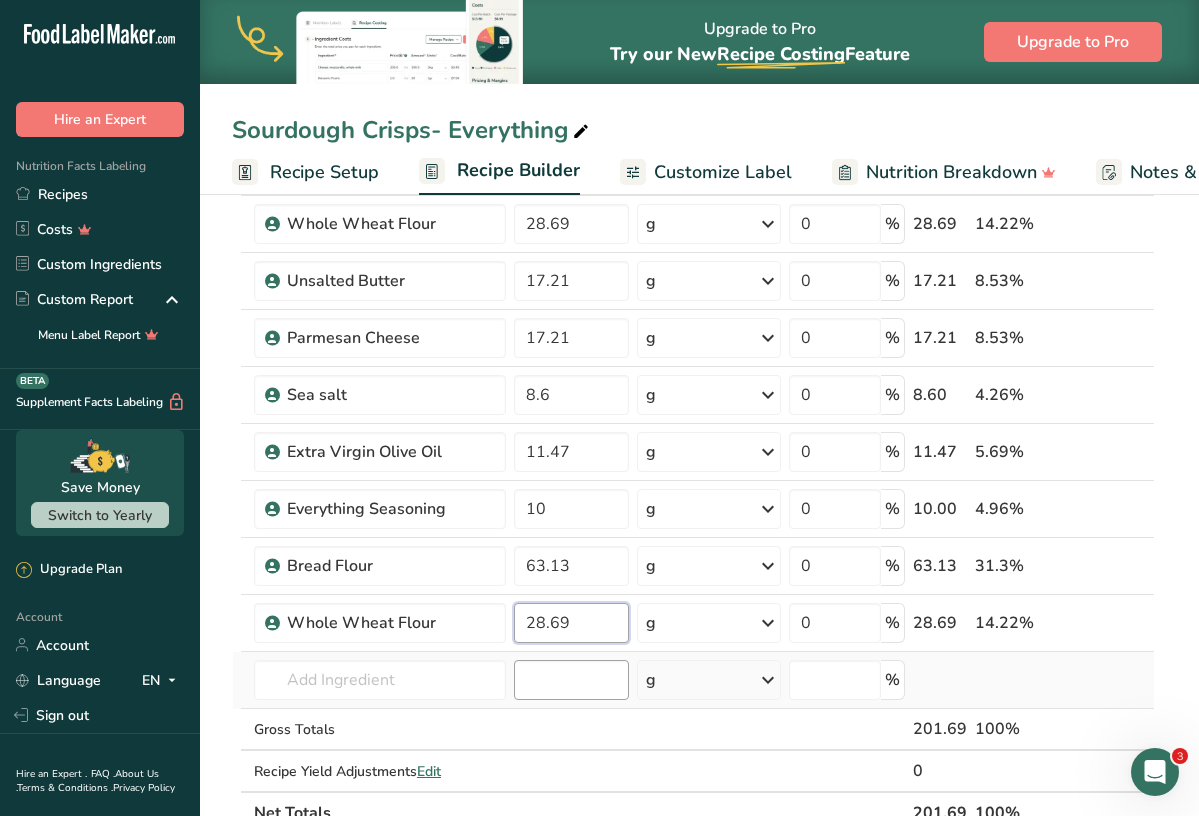 type on "28.69" 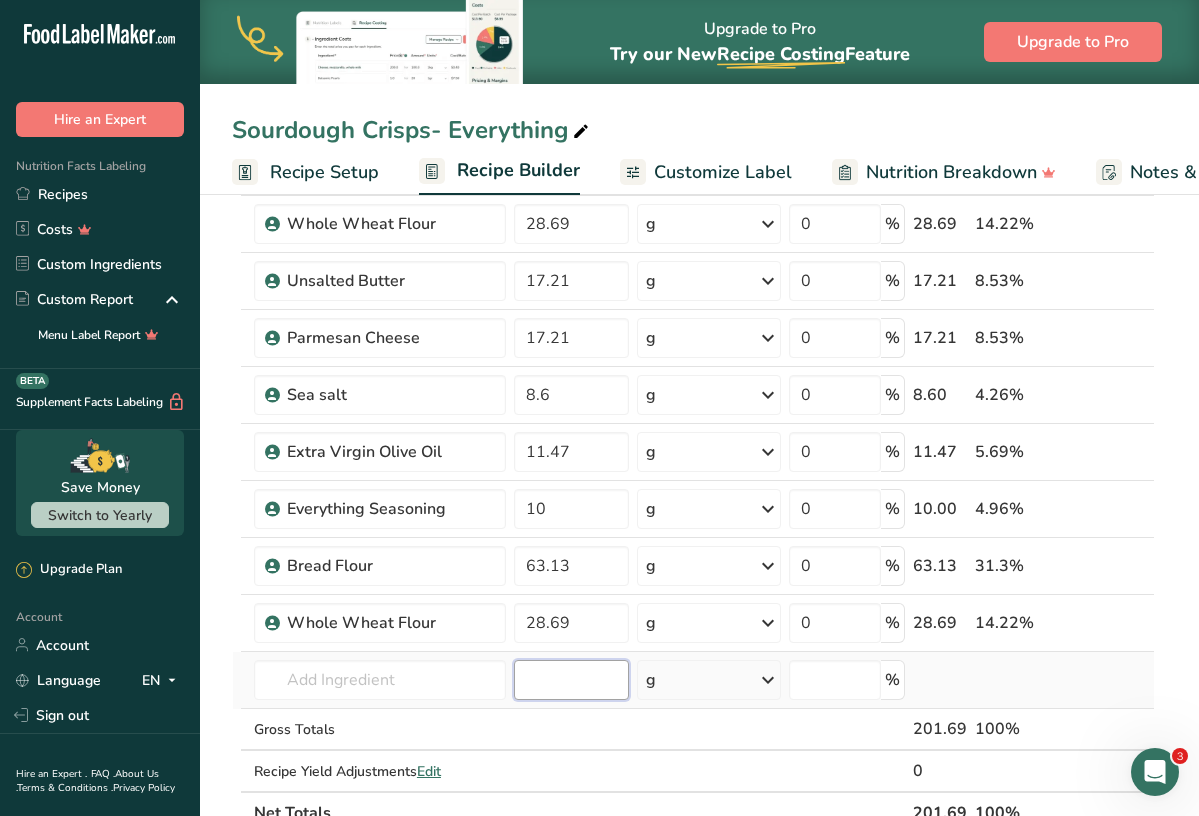 click on "Ingredient *
Amount *
Unit *
Waste *   .a-a{fill:#347362;}.b-a{fill:#fff;}          Grams
Percentage
Water, bottled
16.69
g
Weight Units
g
kg
mg
See more
Volume Units
l
Volume units require a density conversion. If you know your ingredient's density enter it below. Otherwise, click on "RIA" our AI Regulatory bot - she will be able to help you
lb/ft3
g/cm3
Confirm
mL
Volume units require a density conversion. If you know your ingredient's density enter it below. Otherwise, click on "RIA" our AI Regulatory bot - she will be able to help you
lb/ft3" at bounding box center [693, 465] 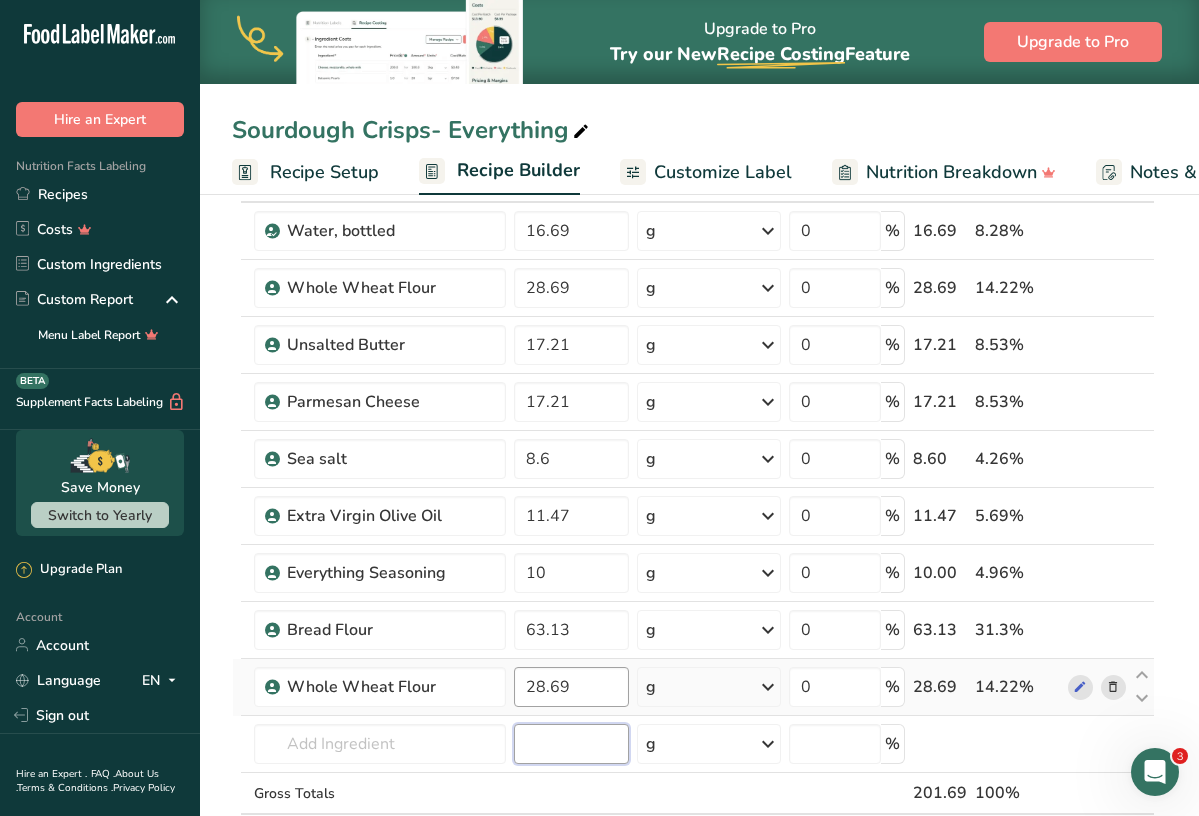 scroll, scrollTop: 103, scrollLeft: 0, axis: vertical 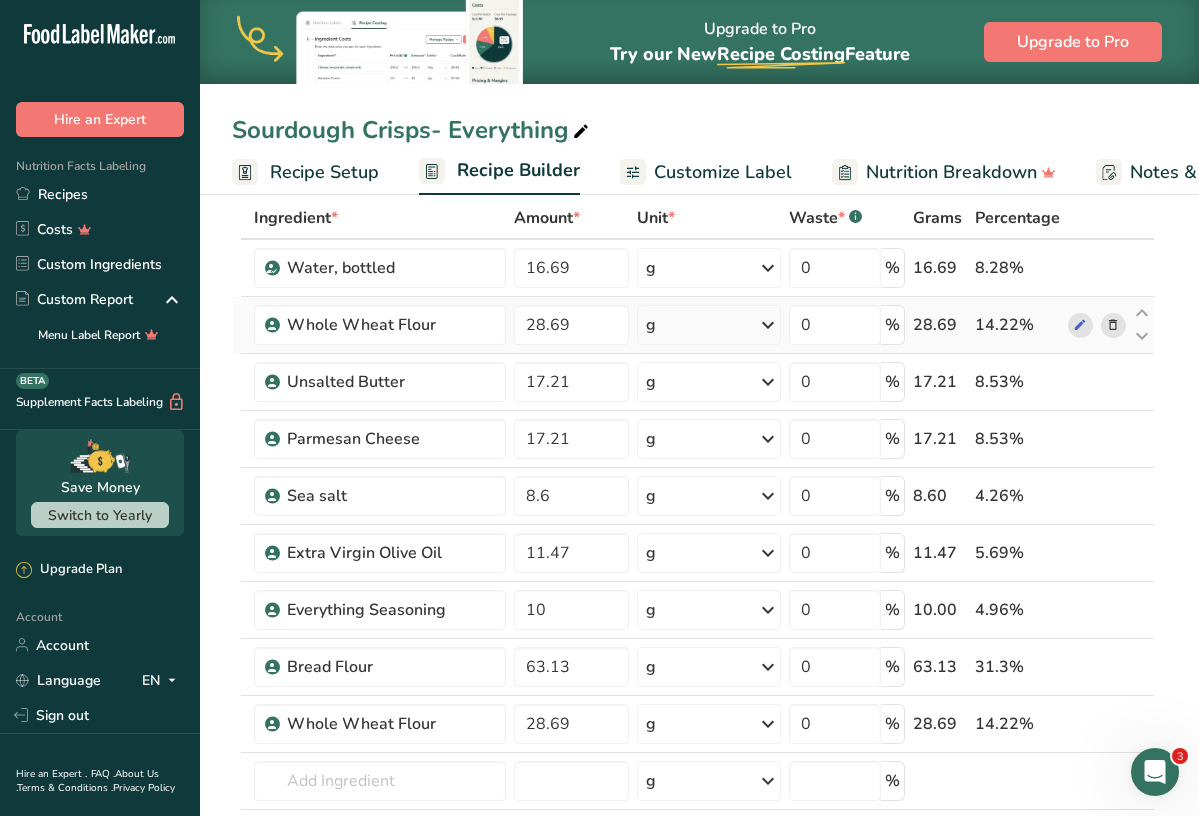 click at bounding box center [1113, 325] 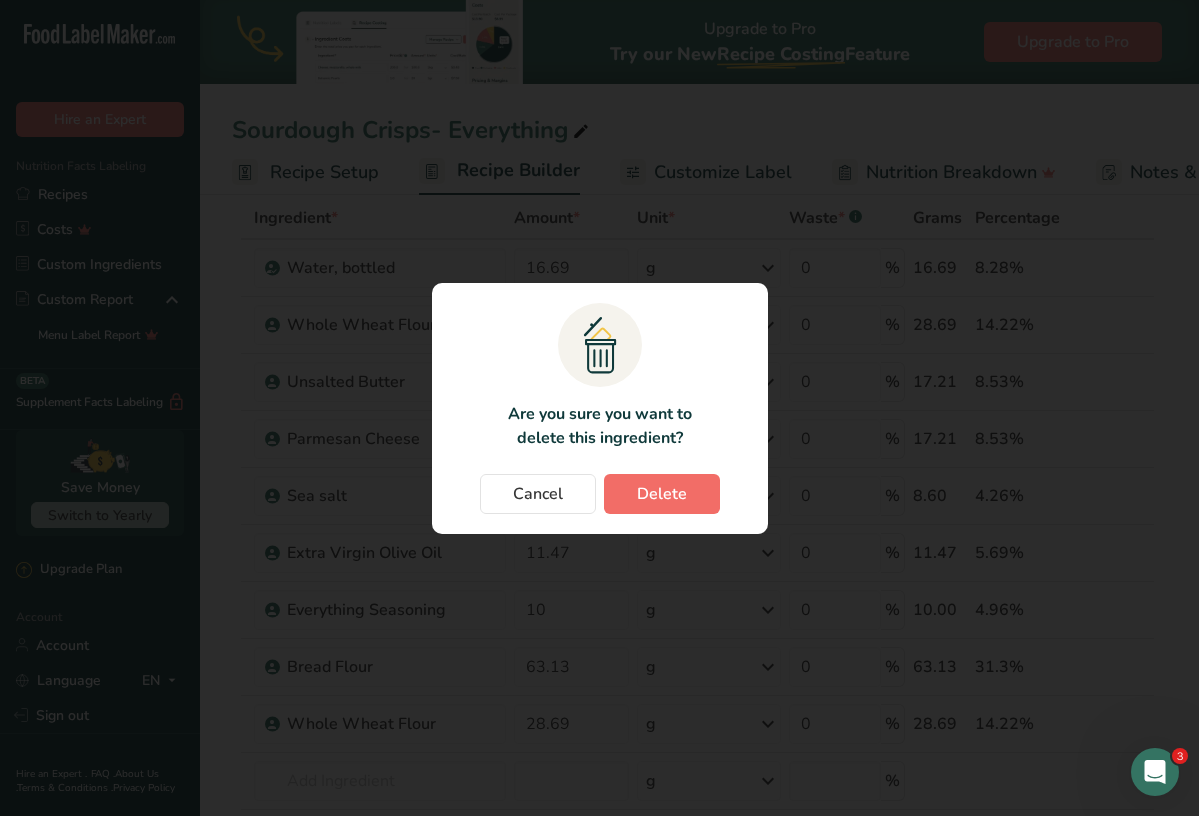 click on "Delete" at bounding box center [662, 494] 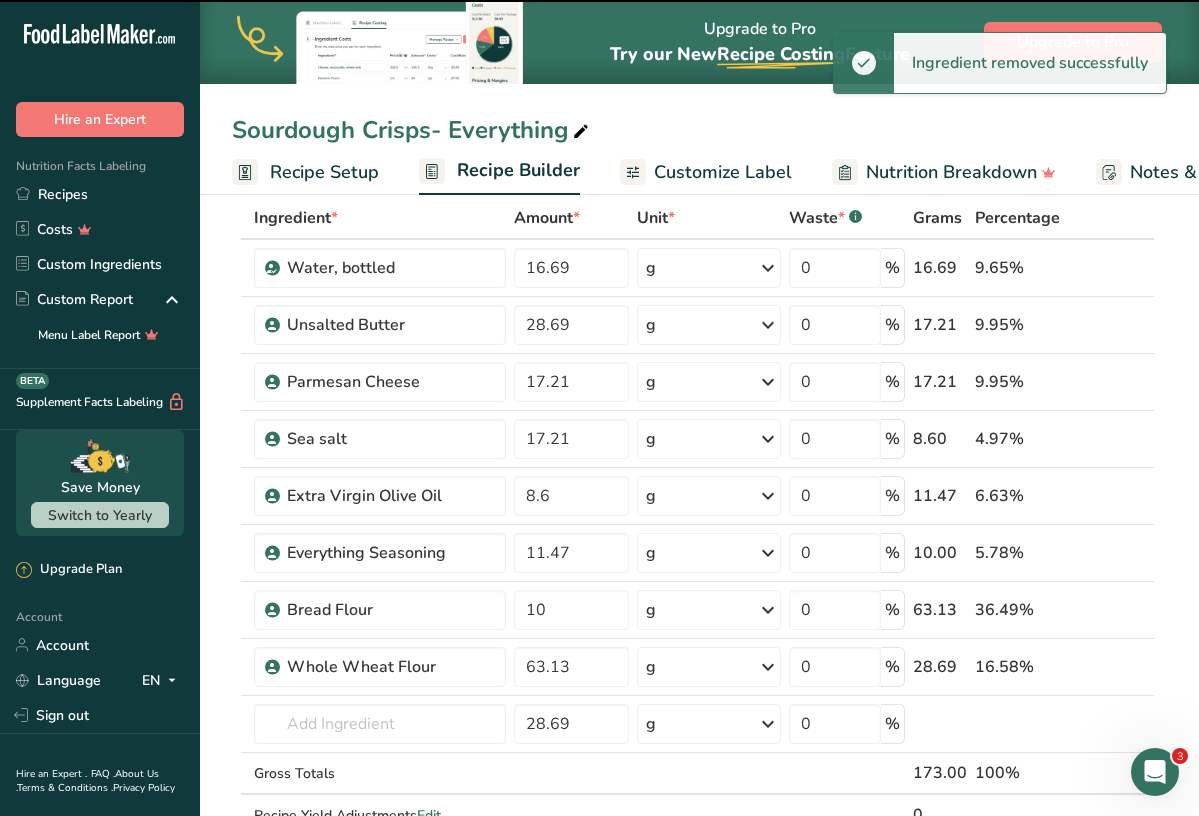 type on "17.21" 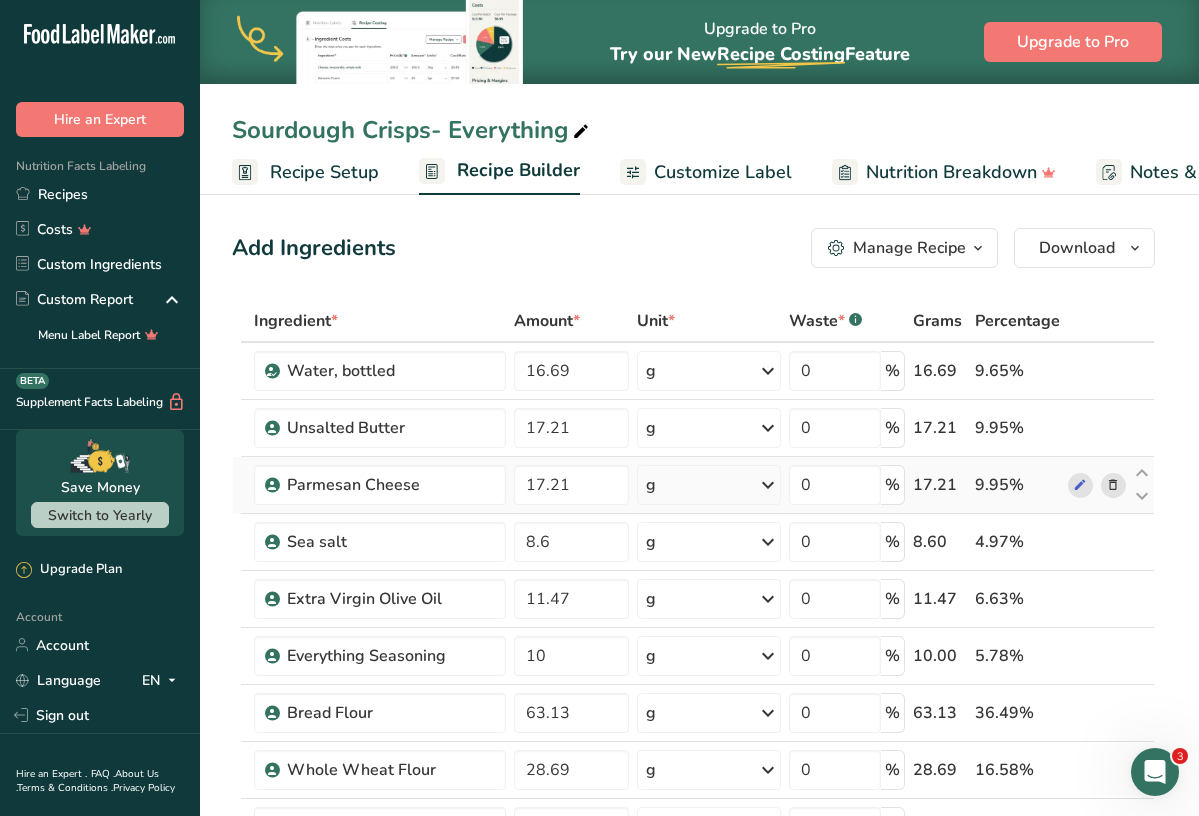 scroll, scrollTop: 0, scrollLeft: 0, axis: both 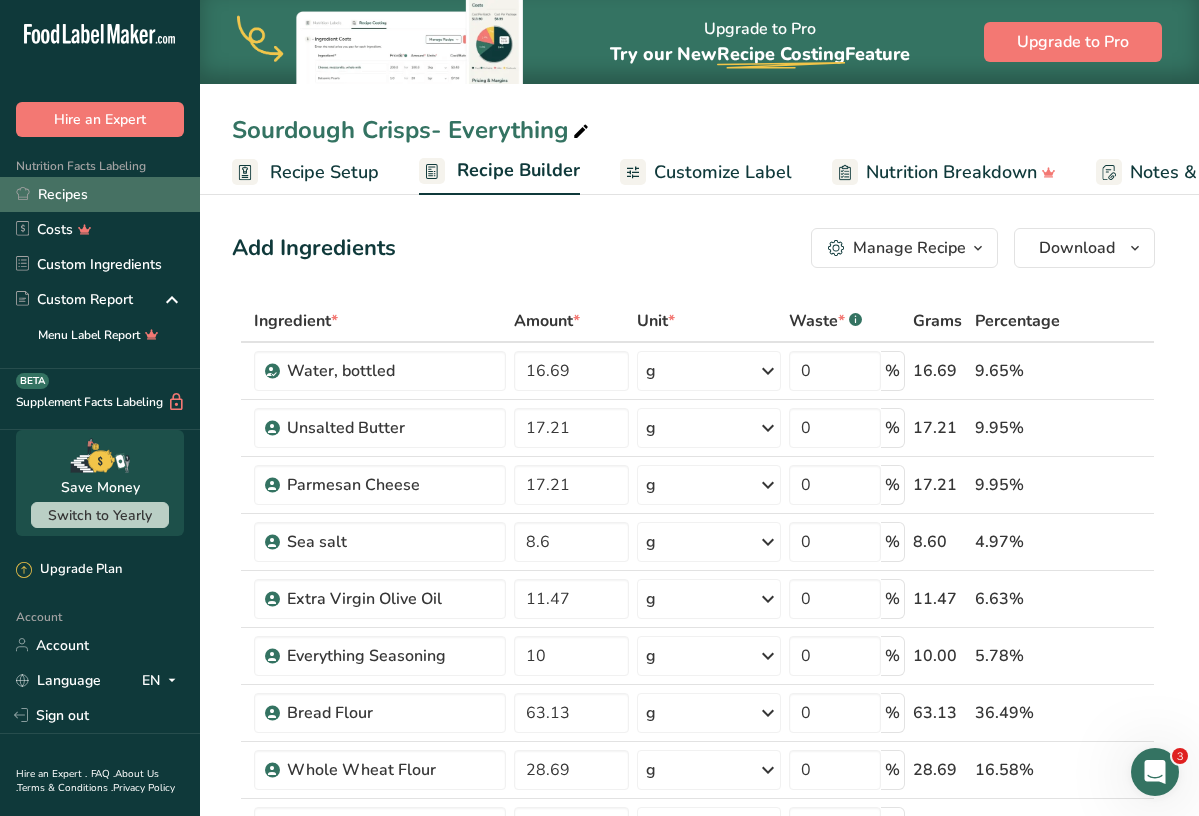 click on "Recipes" at bounding box center (100, 194) 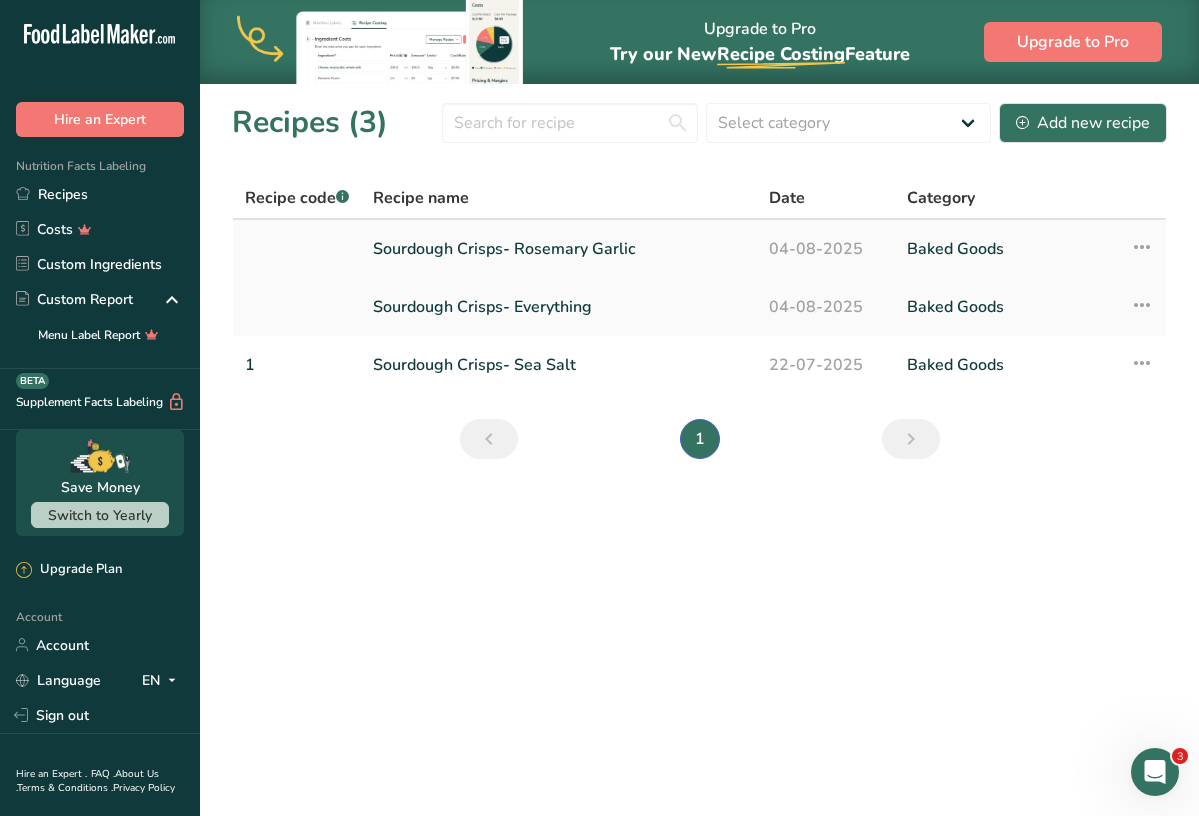 click on "Sourdough Crisps- Rosemary Garlic" at bounding box center (559, 249) 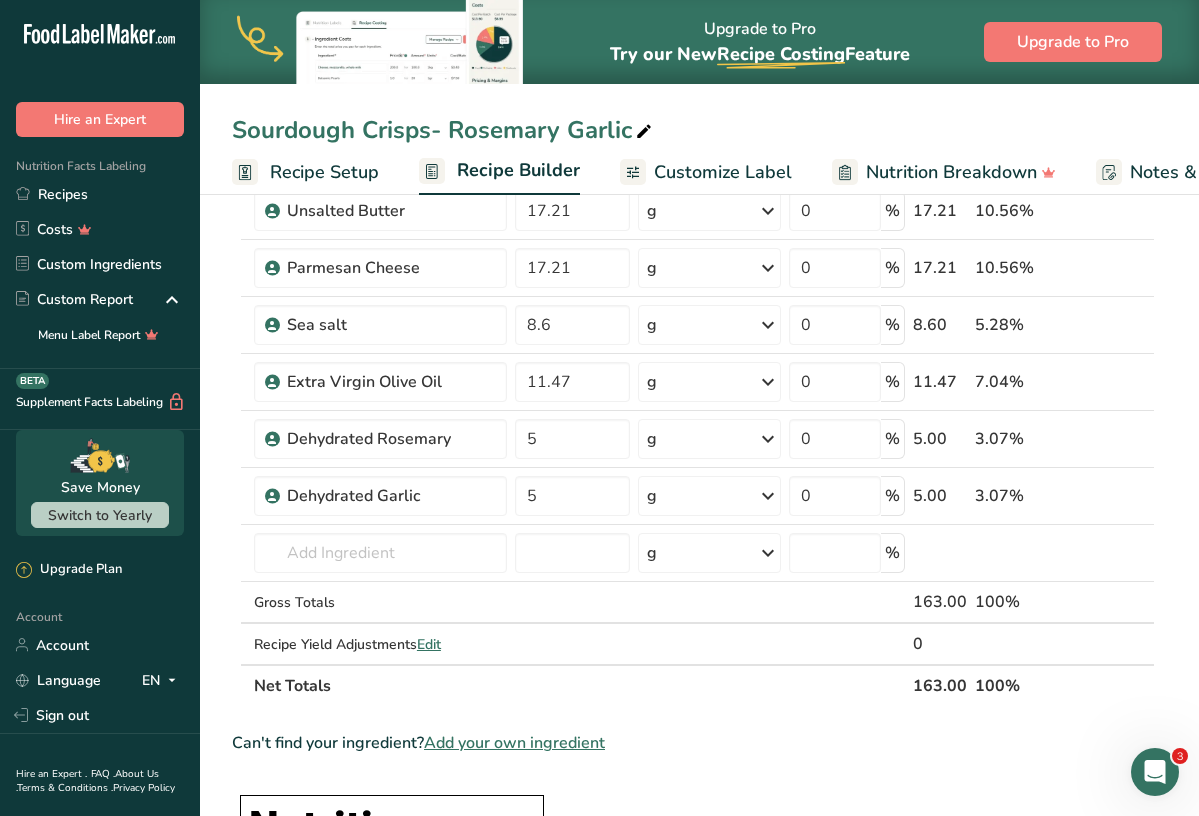 scroll, scrollTop: 339, scrollLeft: 0, axis: vertical 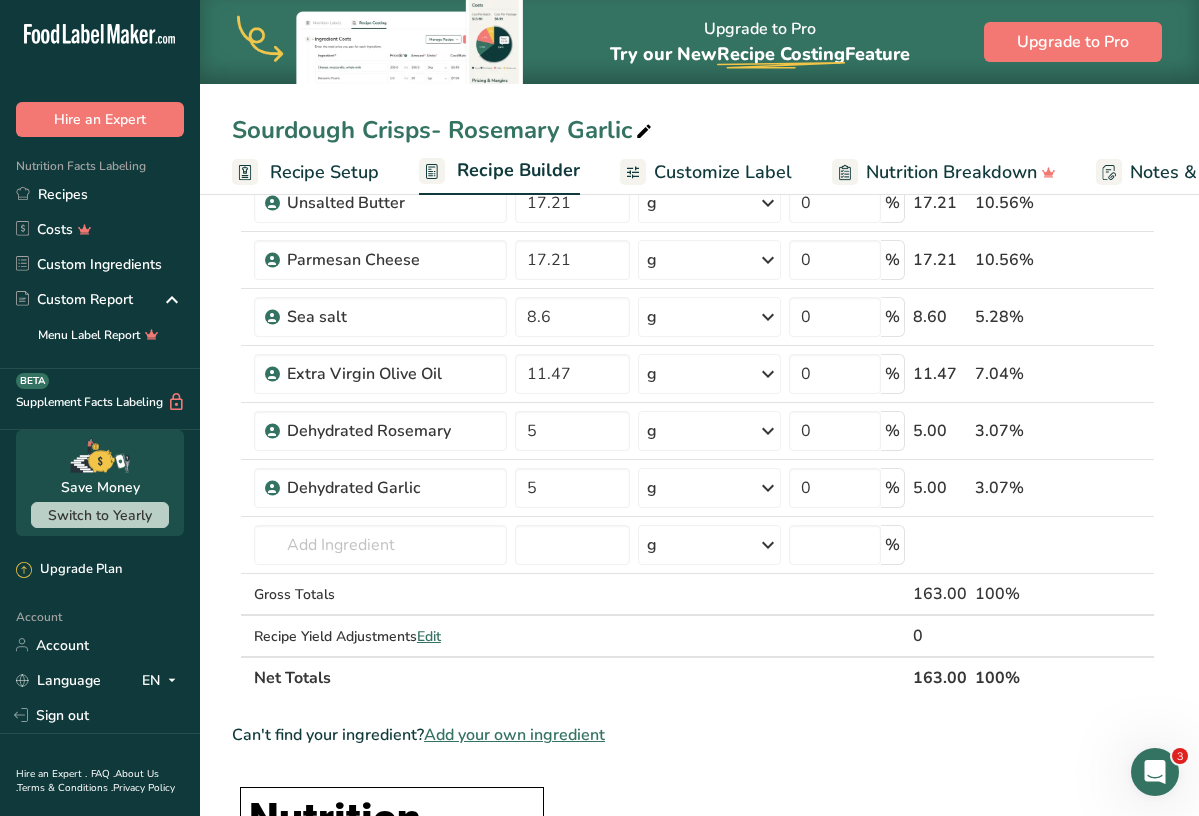 click on "Add your own ingredient" at bounding box center [514, 735] 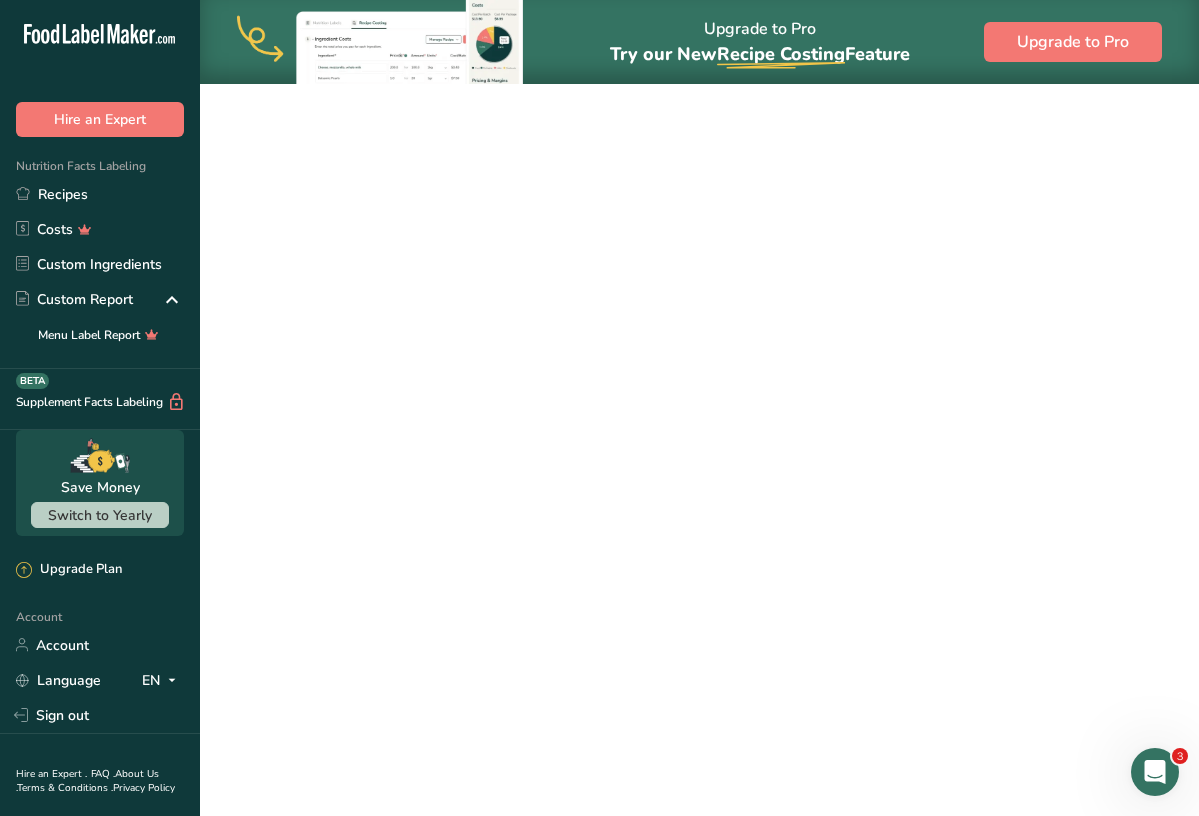 scroll, scrollTop: 0, scrollLeft: 0, axis: both 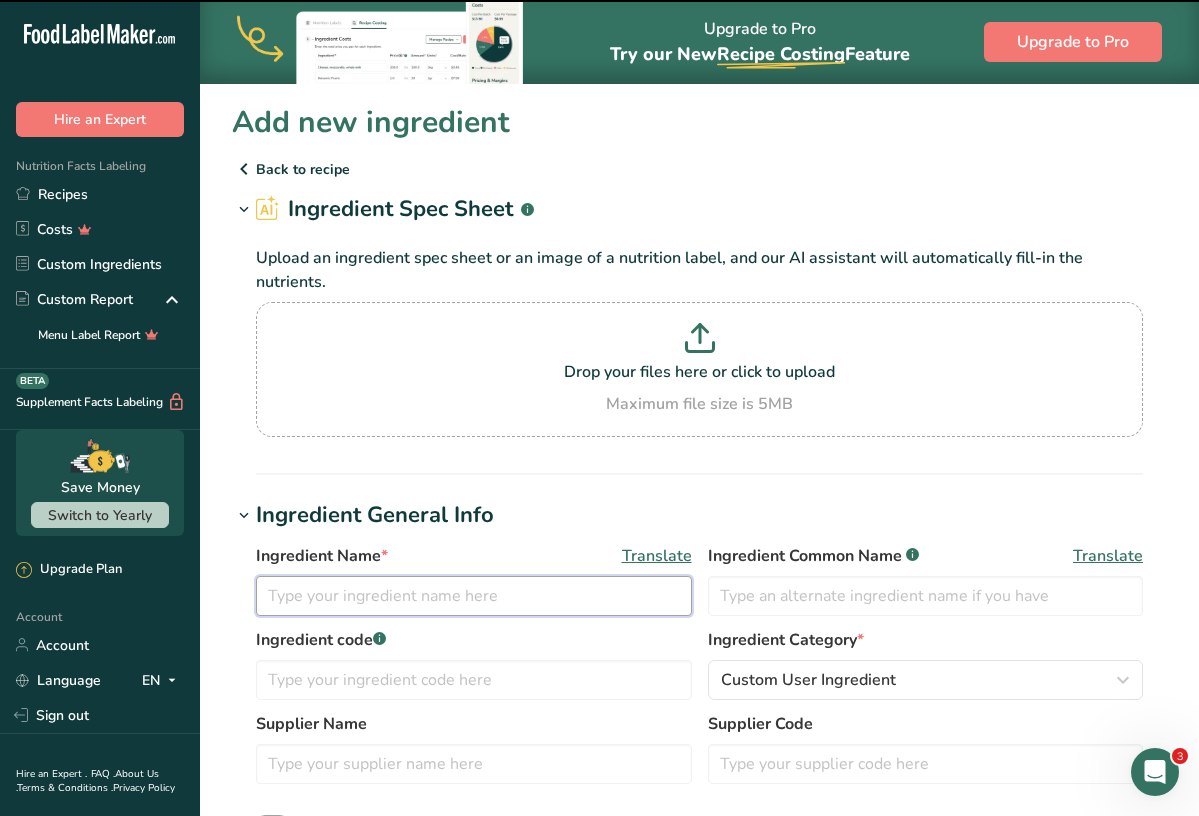 click at bounding box center (474, 596) 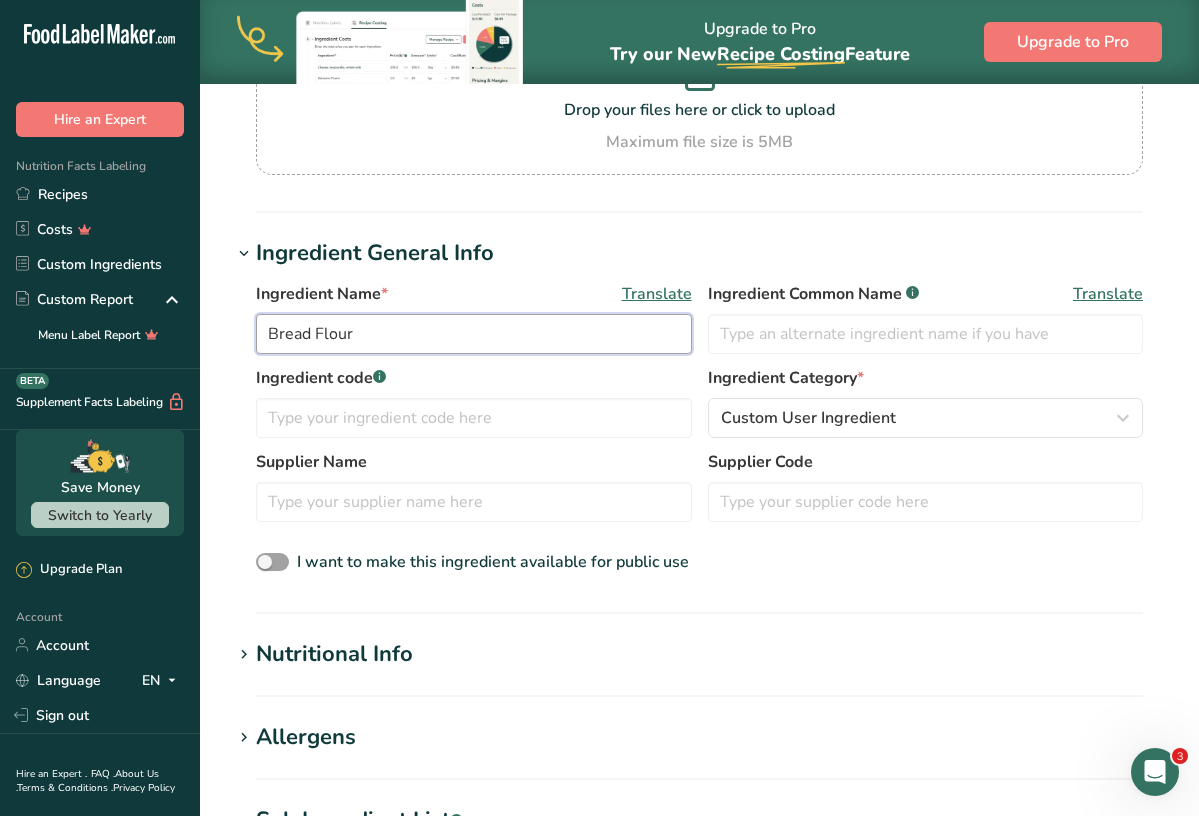 scroll, scrollTop: 348, scrollLeft: 0, axis: vertical 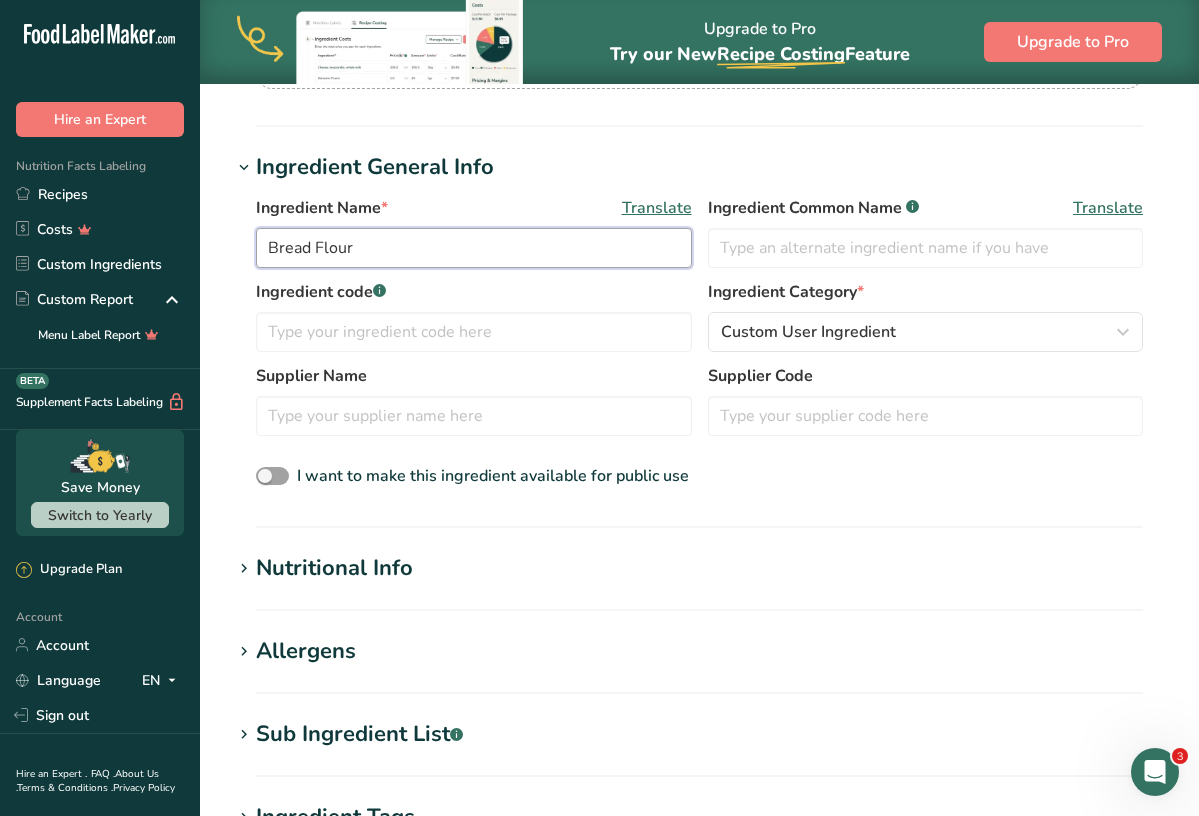 type on "Bread Flour" 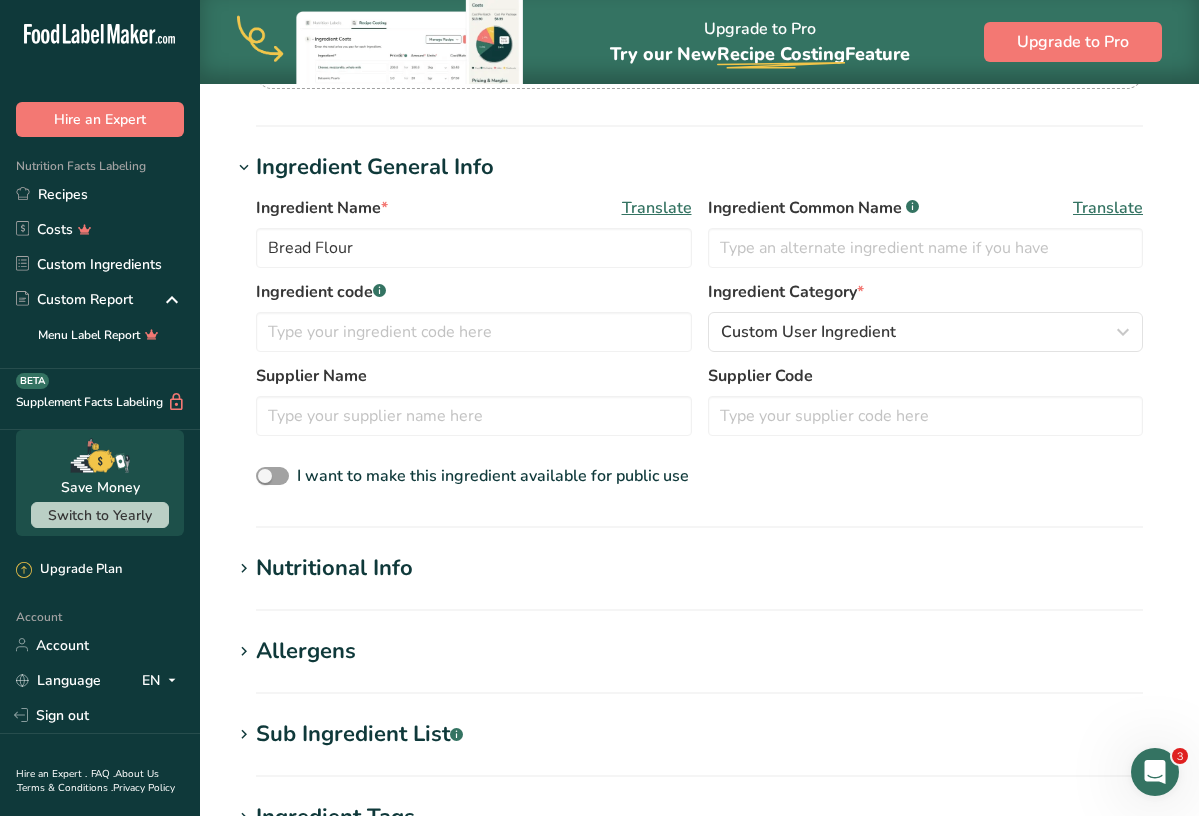 click on "Nutritional Info" at bounding box center [334, 568] 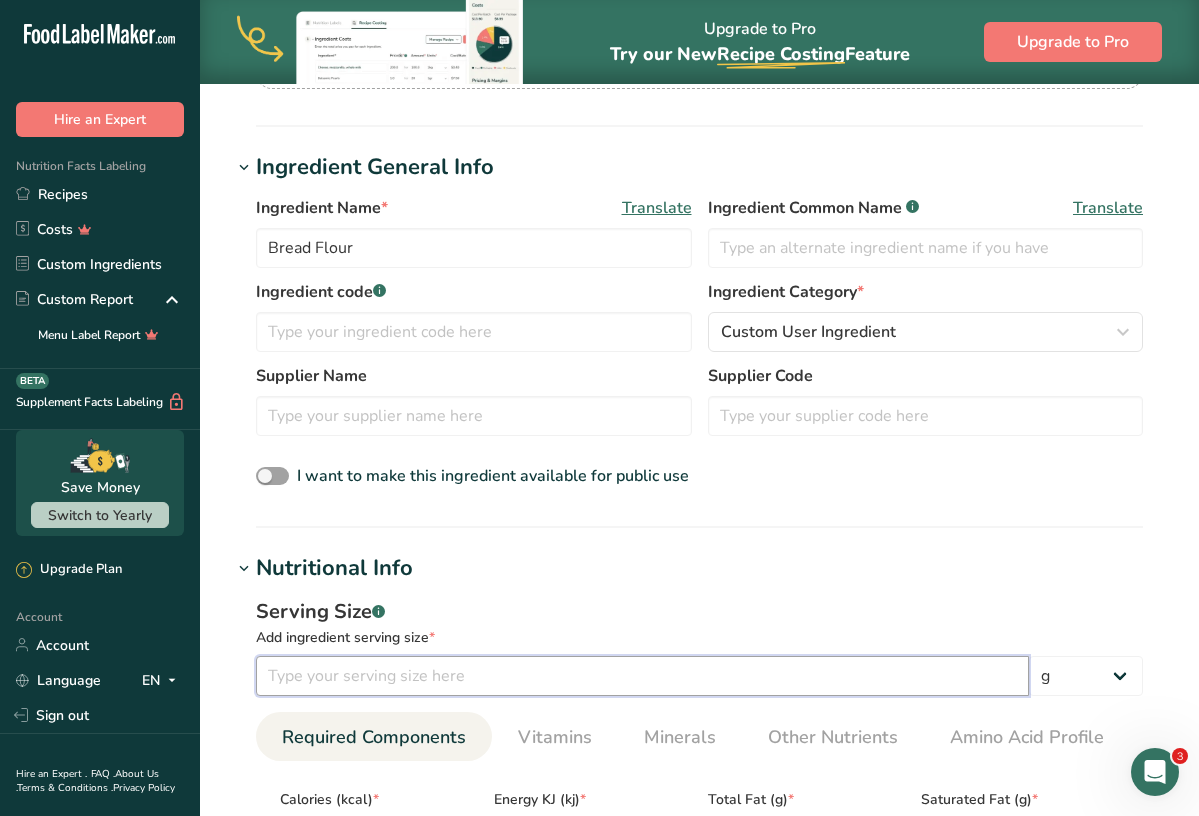 click at bounding box center [642, 676] 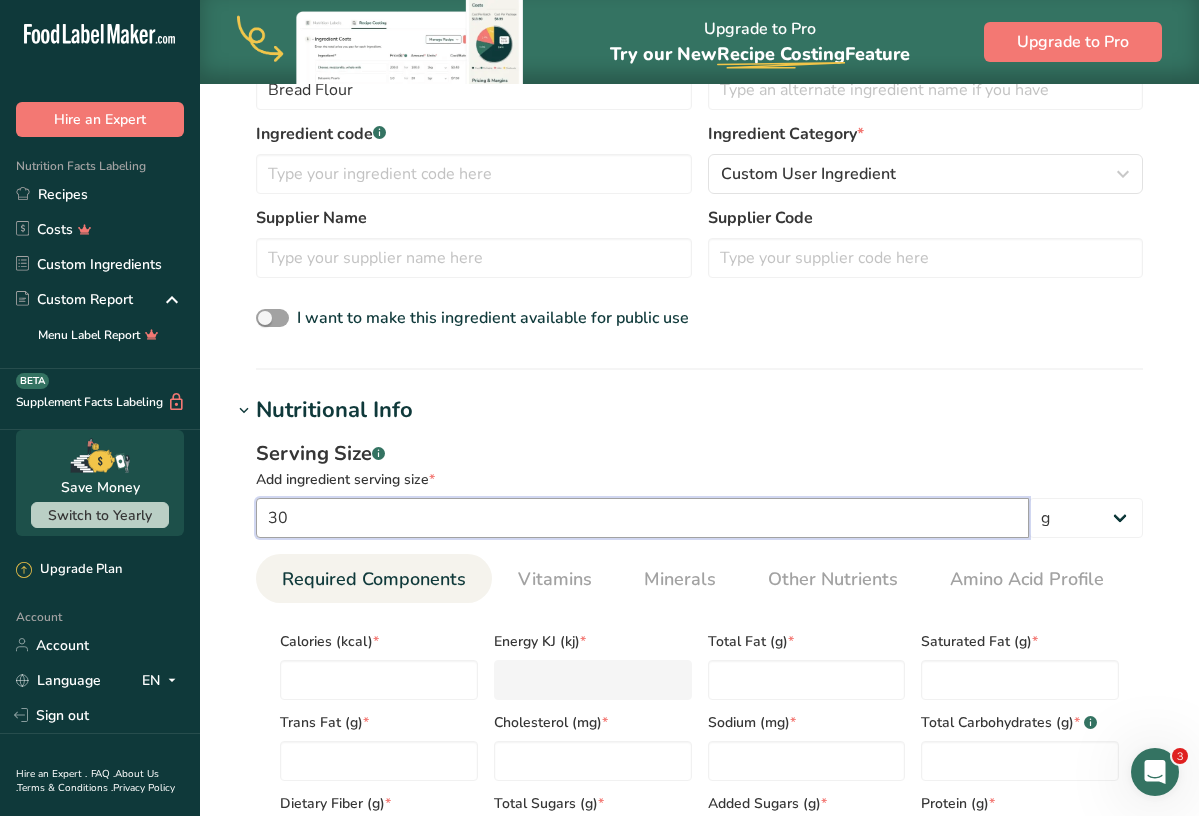 scroll, scrollTop: 571, scrollLeft: 0, axis: vertical 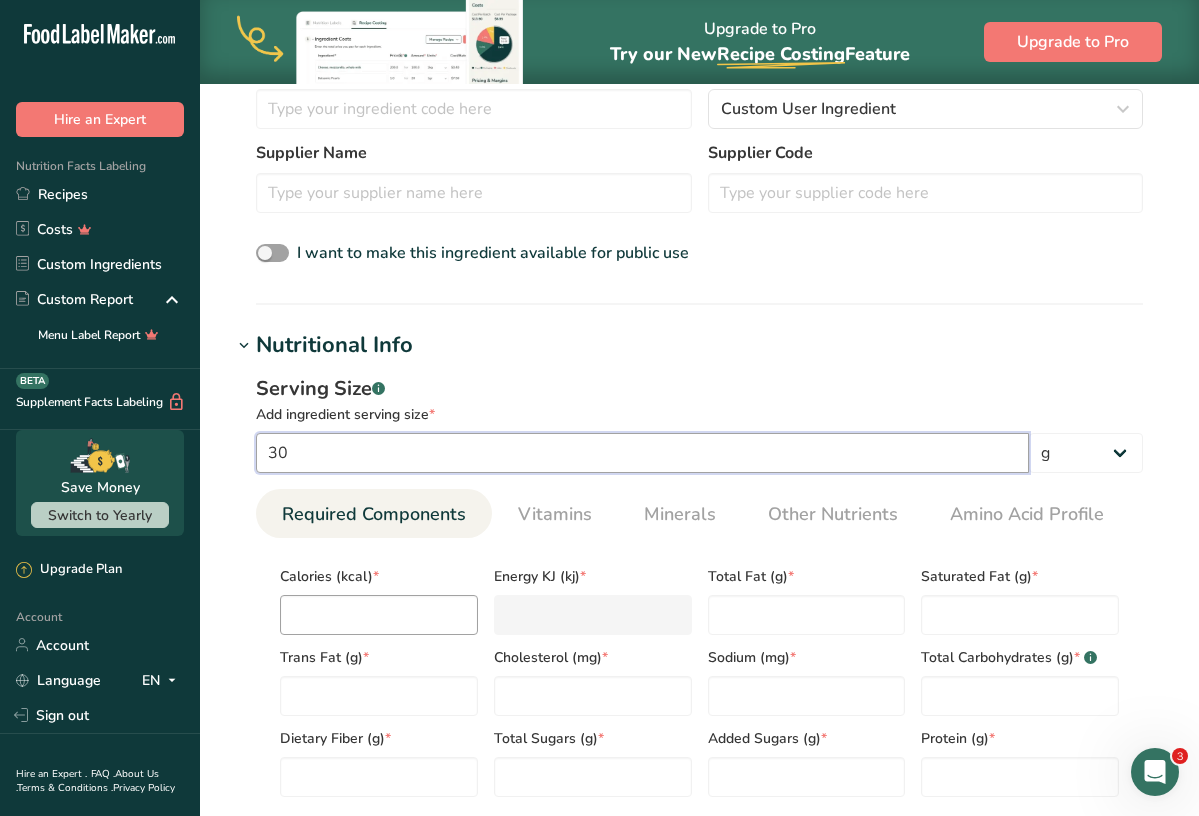 type on "30" 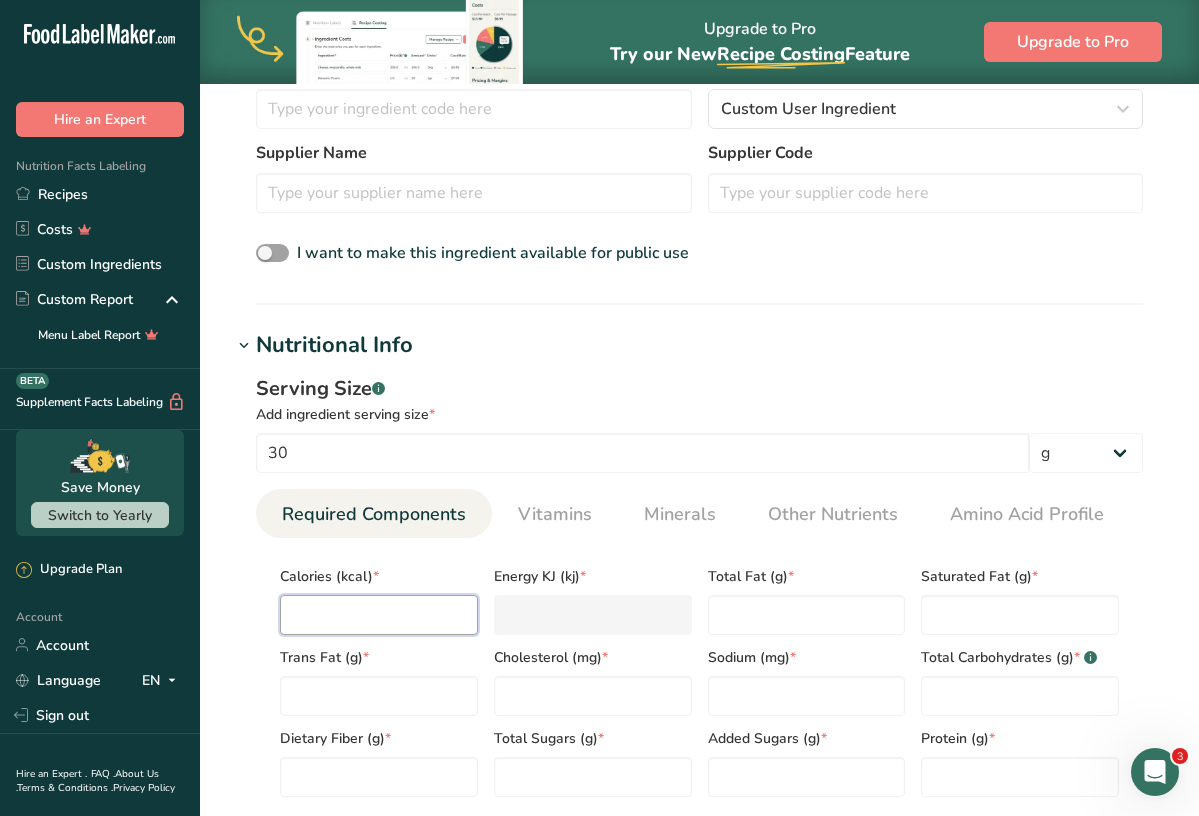 click at bounding box center [379, 615] 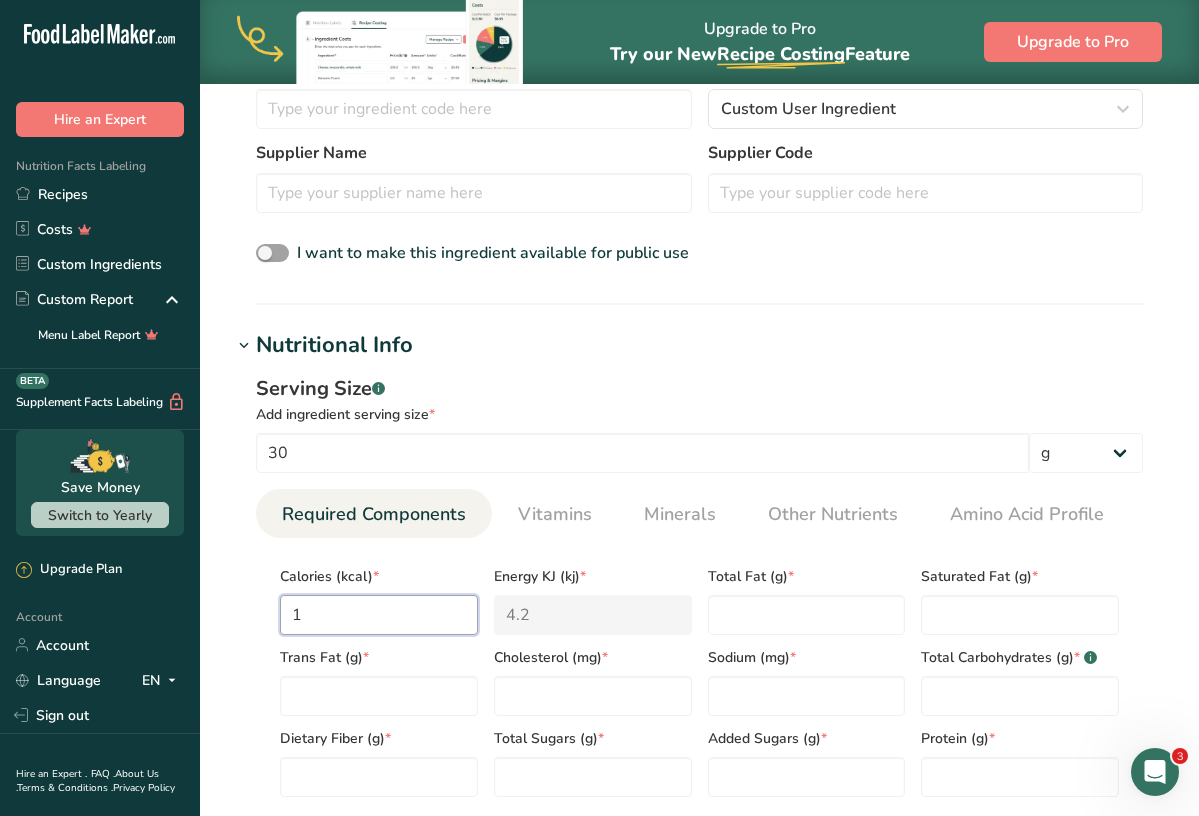 type on "11" 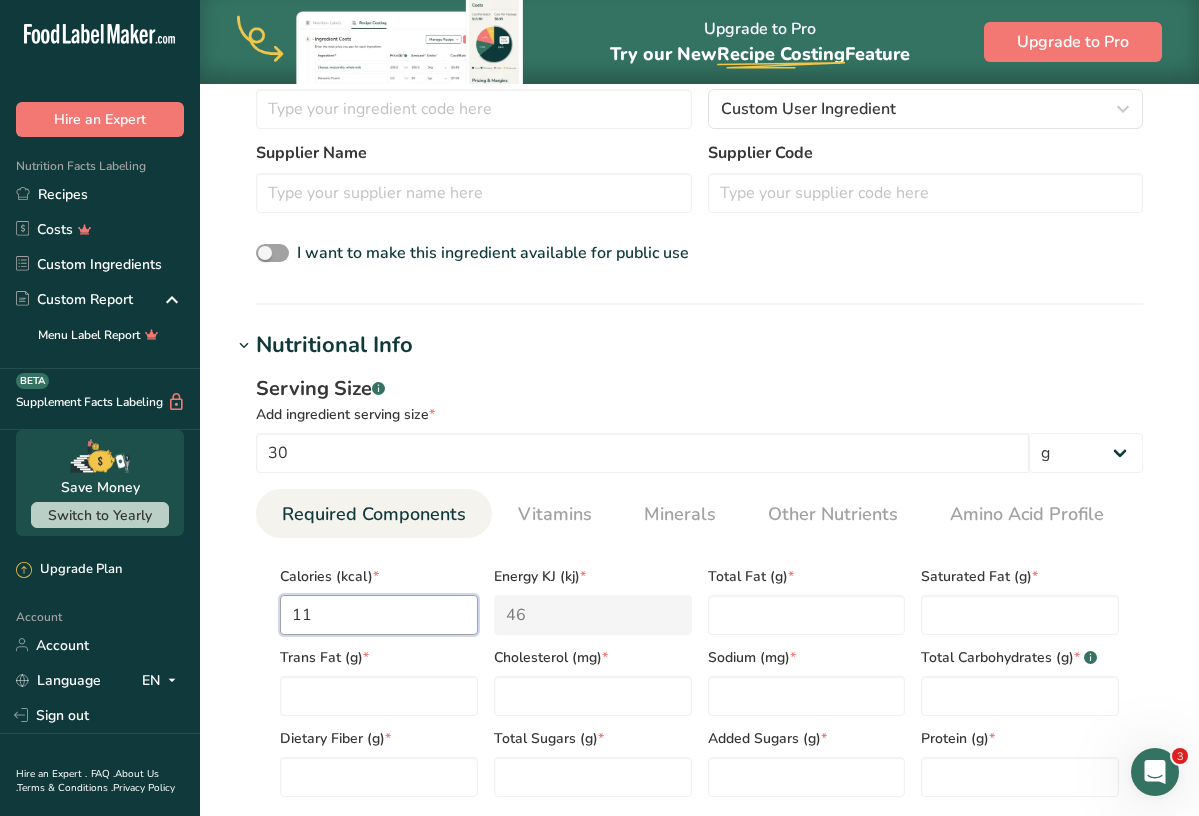type on "110" 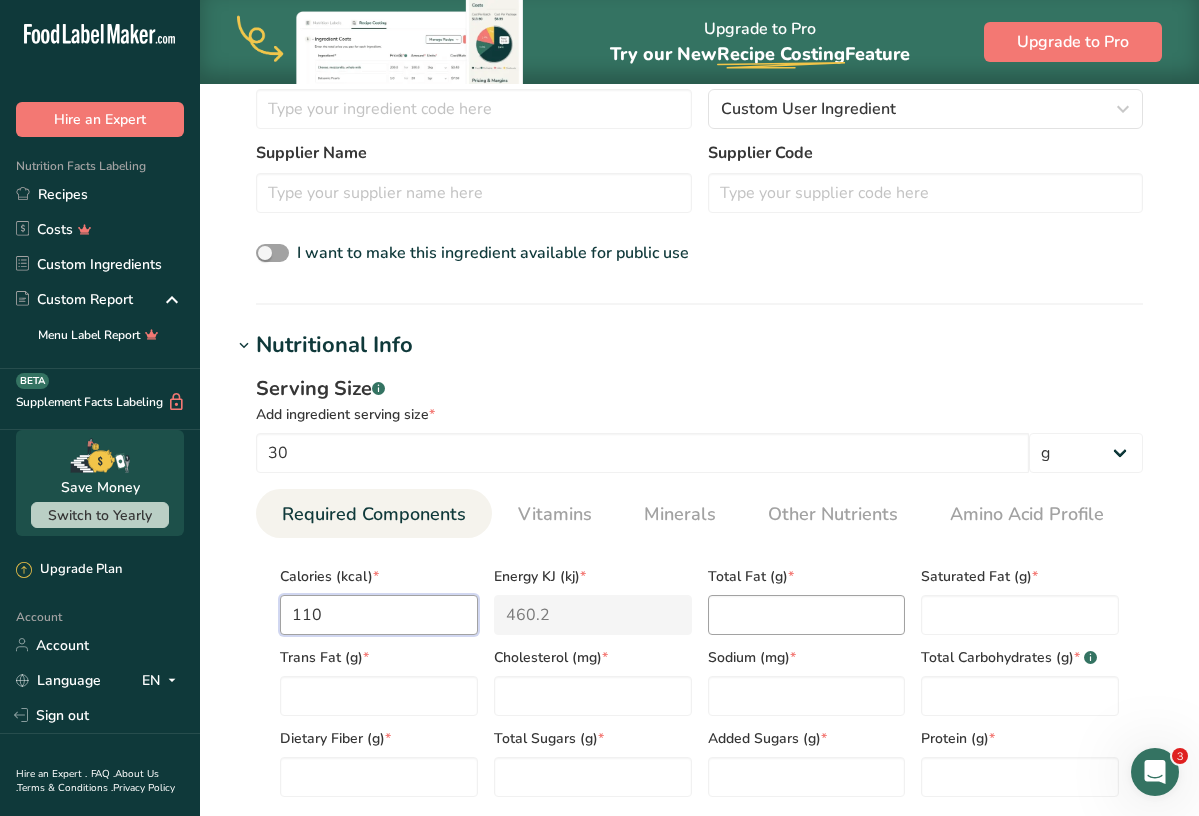 type on "110" 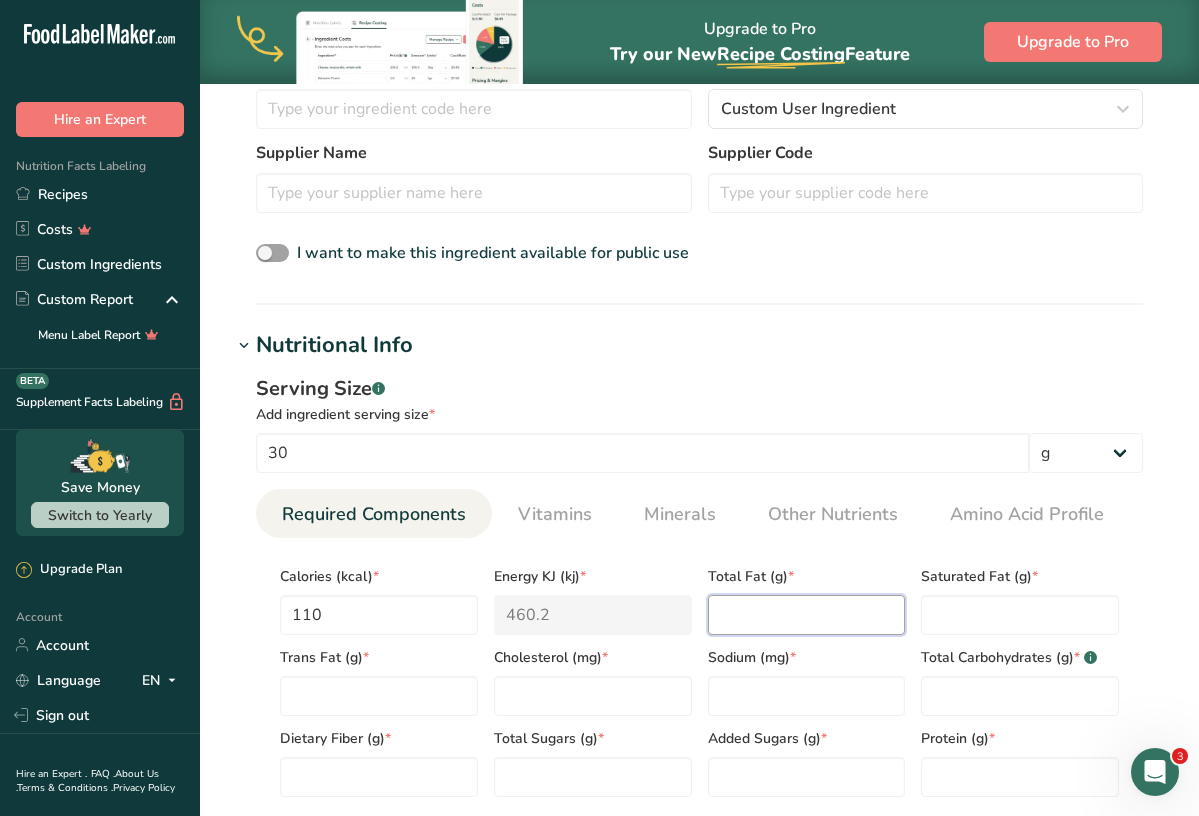 click at bounding box center [807, 615] 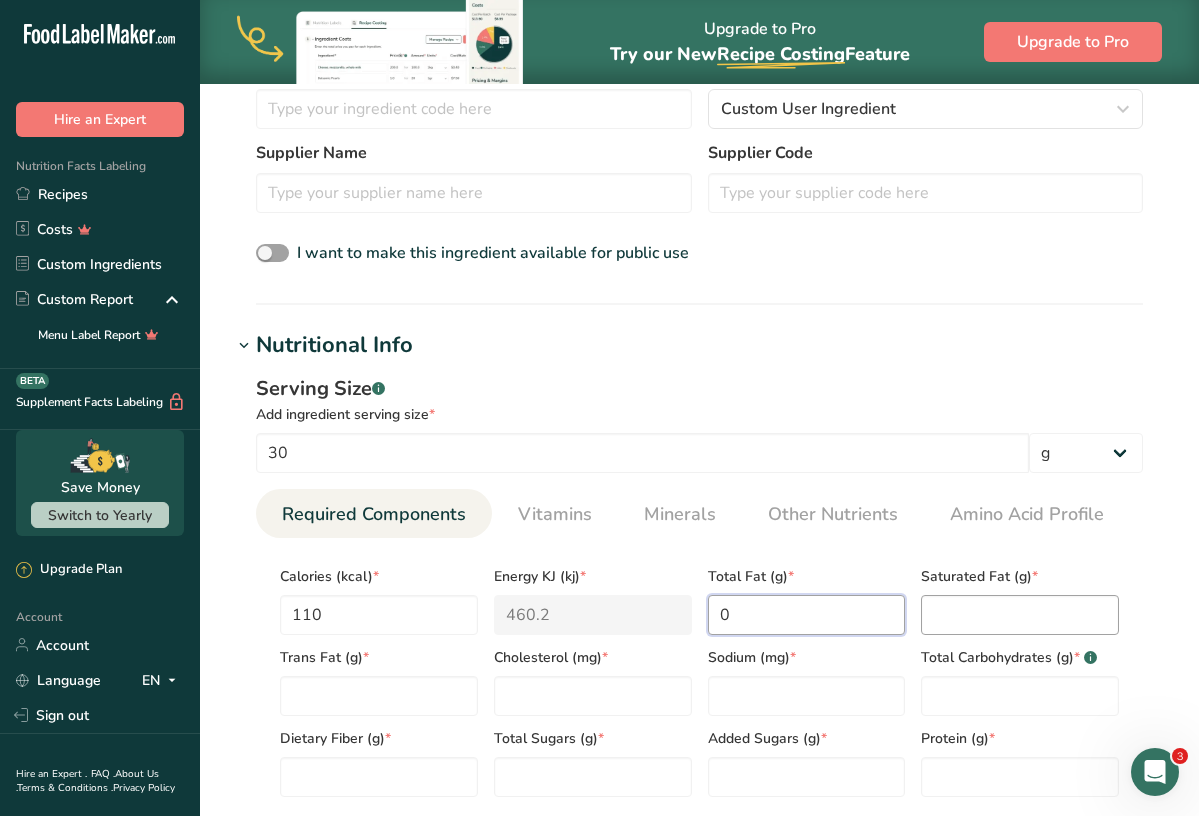 type on "0" 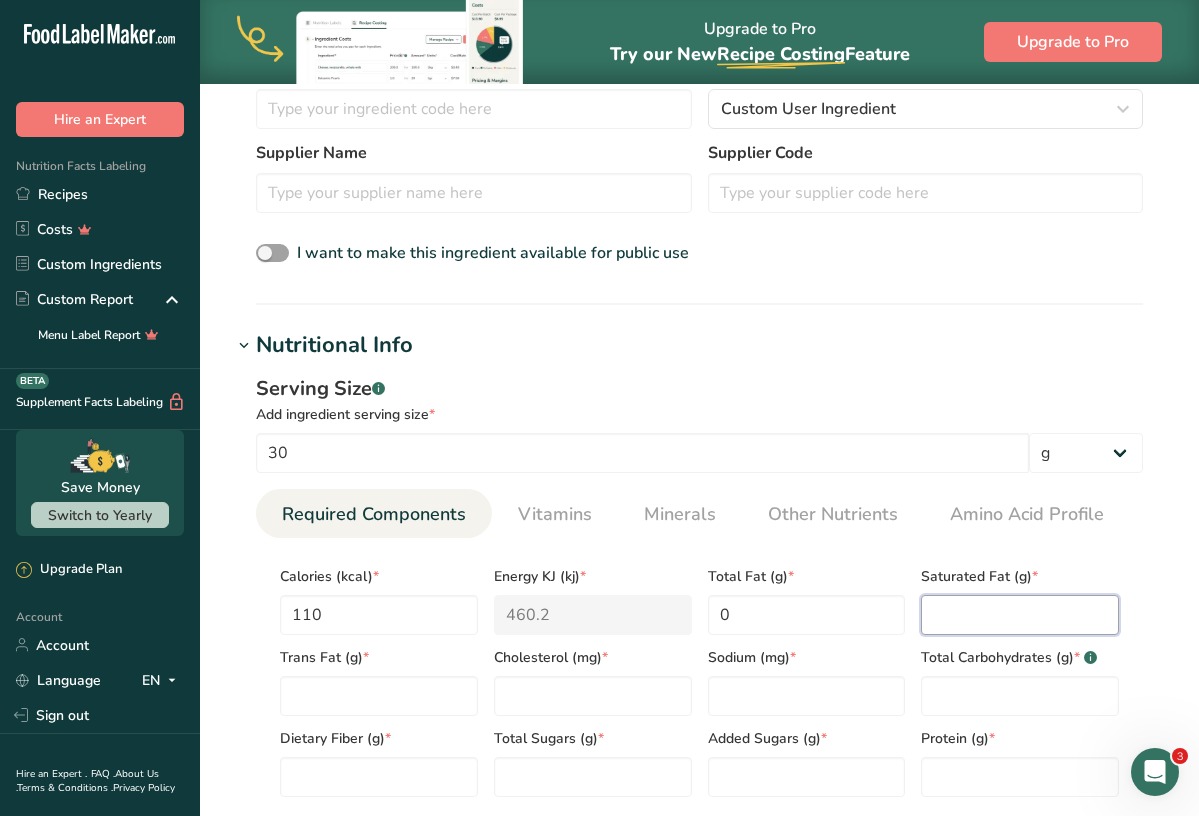 click at bounding box center [1020, 615] 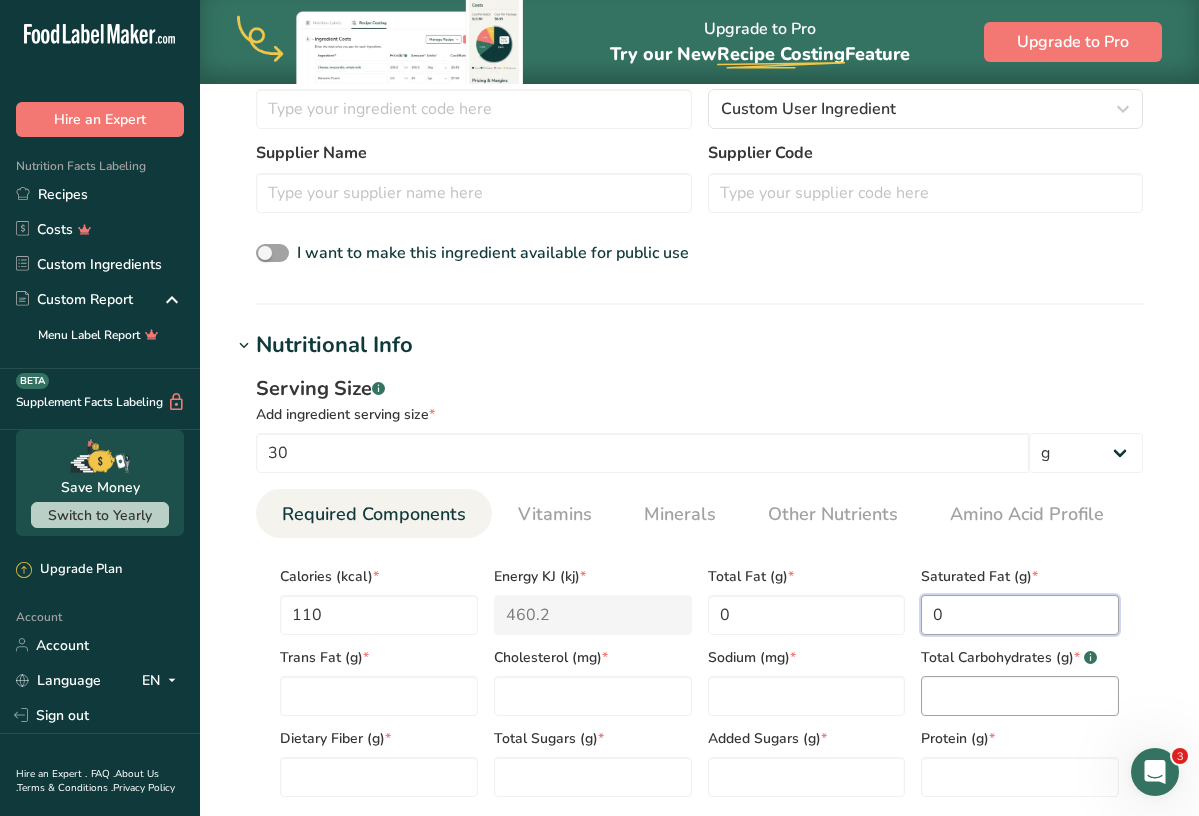type on "0" 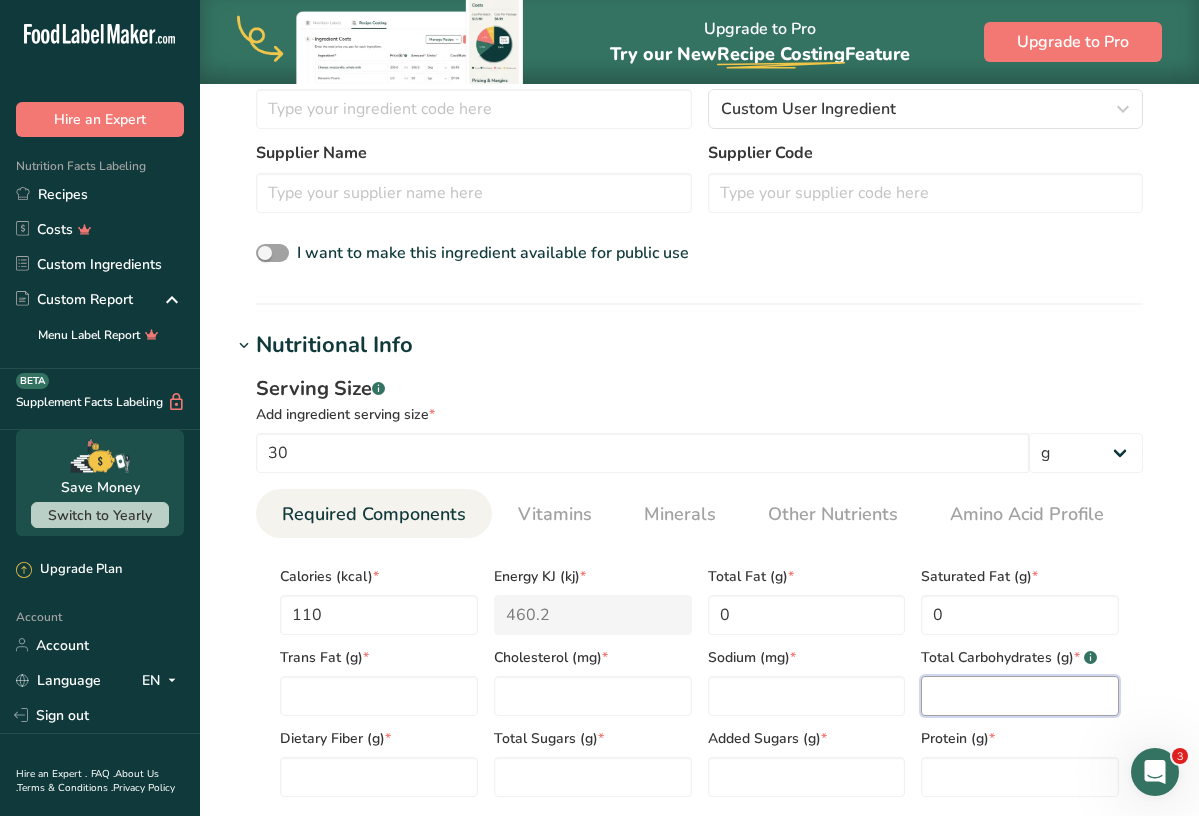 click at bounding box center (1020, 696) 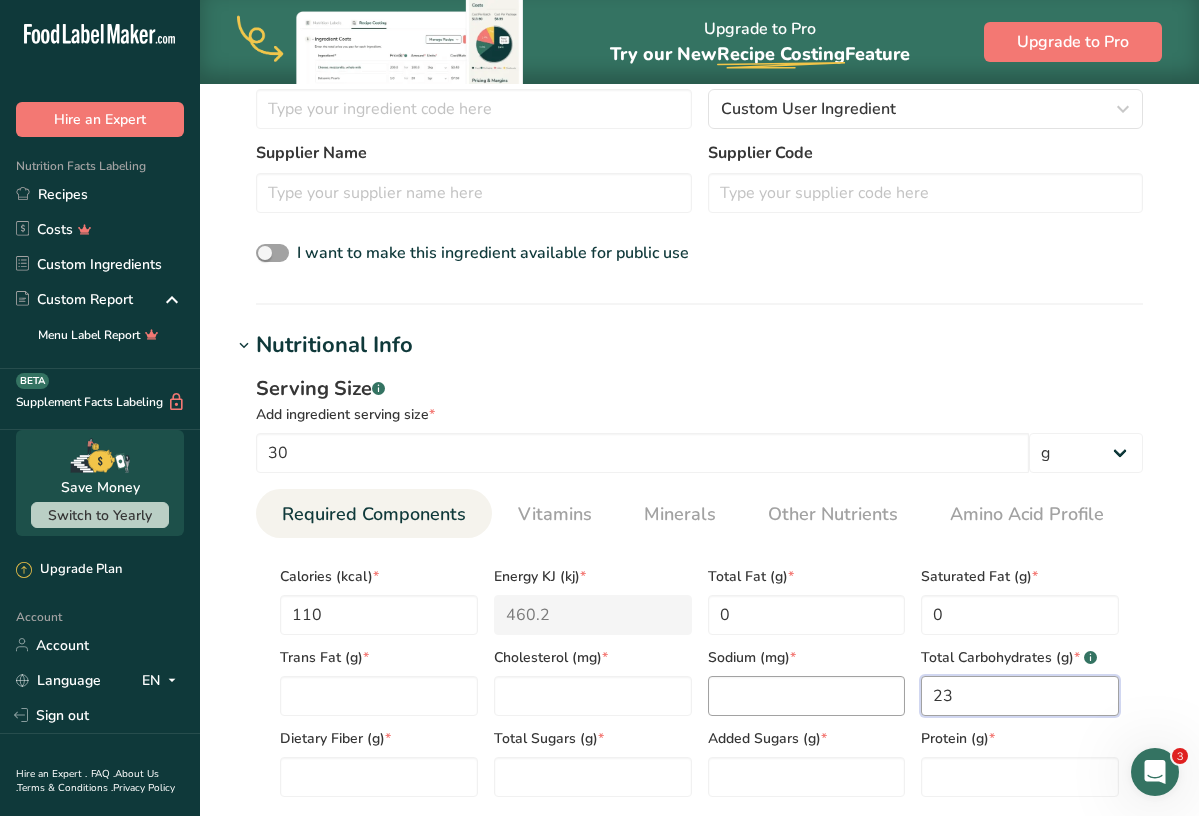 type on "23" 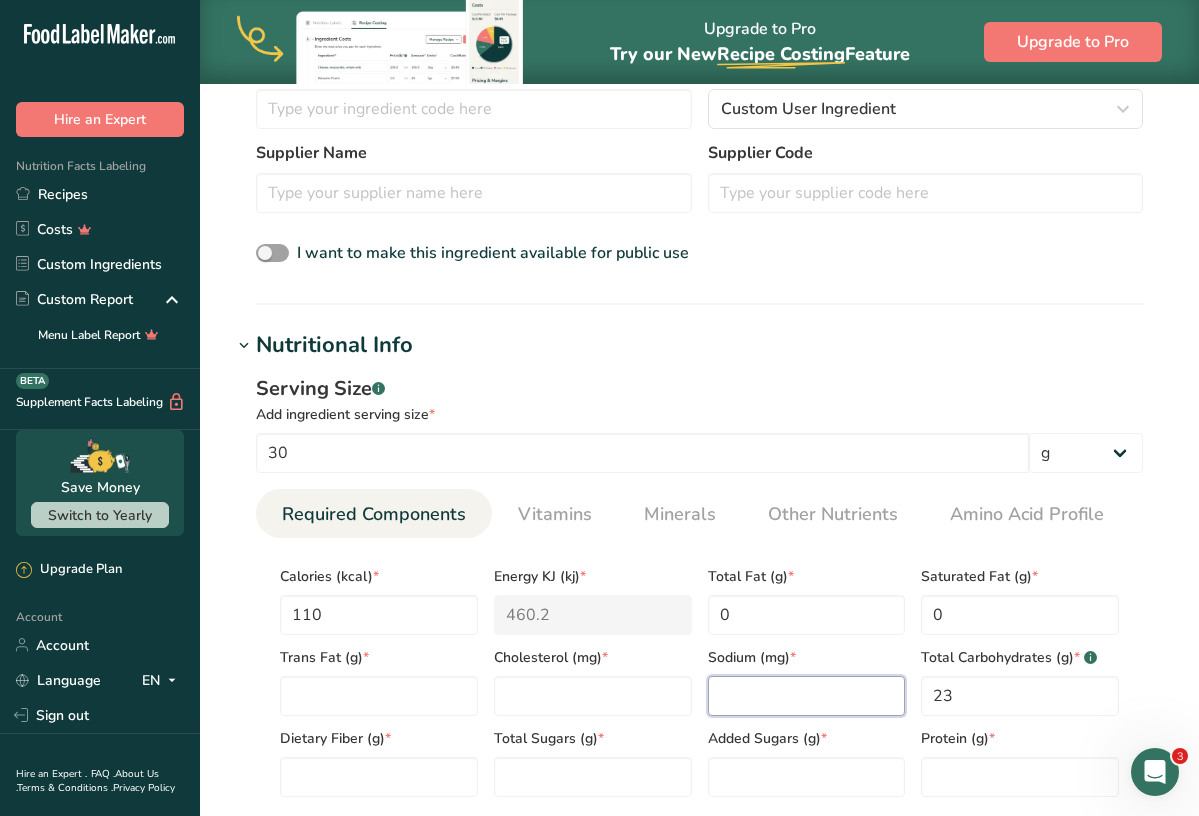 click at bounding box center [807, 696] 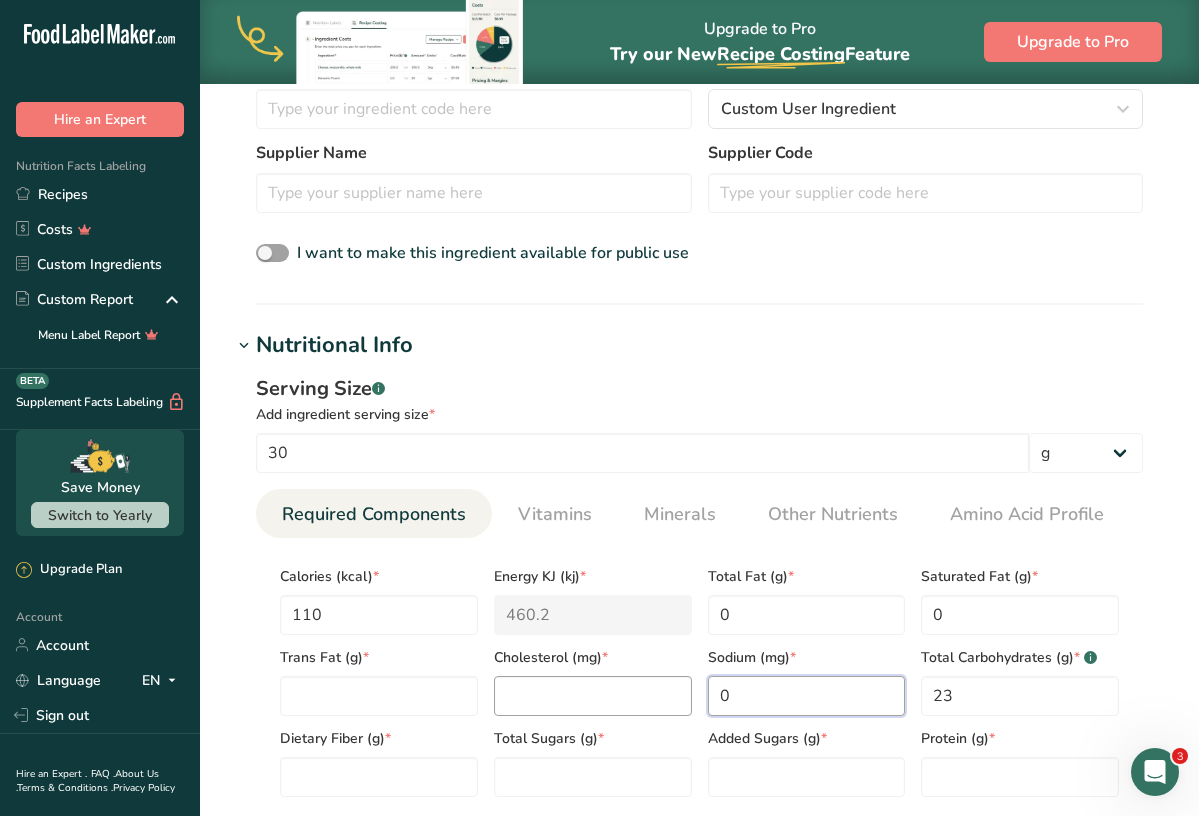 type on "0" 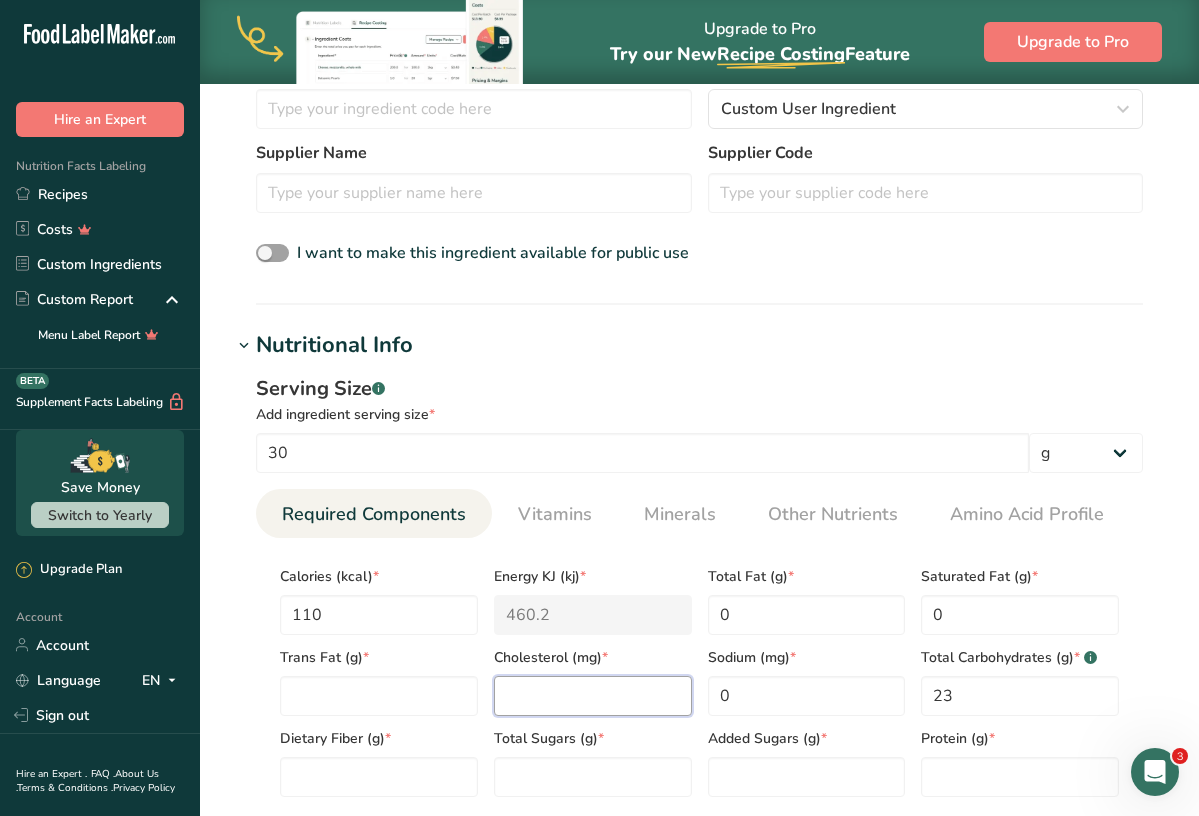 click at bounding box center (593, 696) 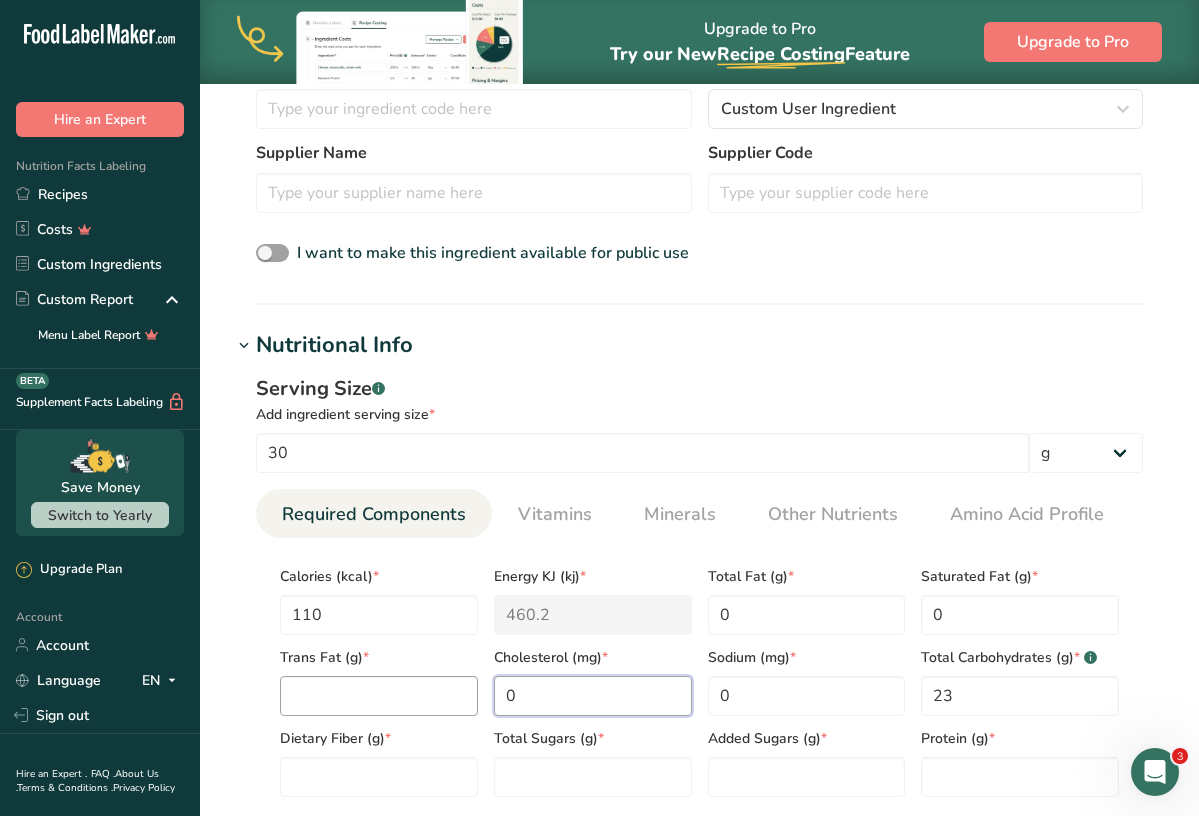 type on "0" 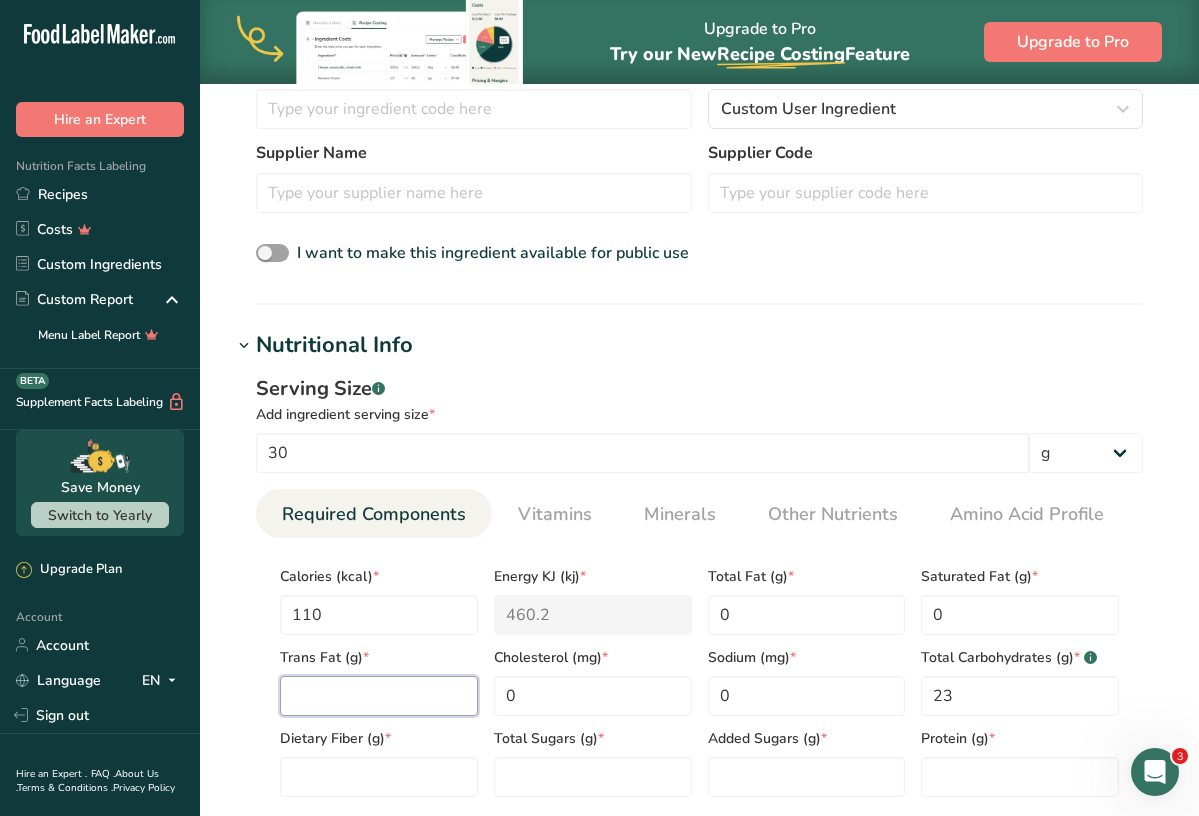 click at bounding box center (379, 696) 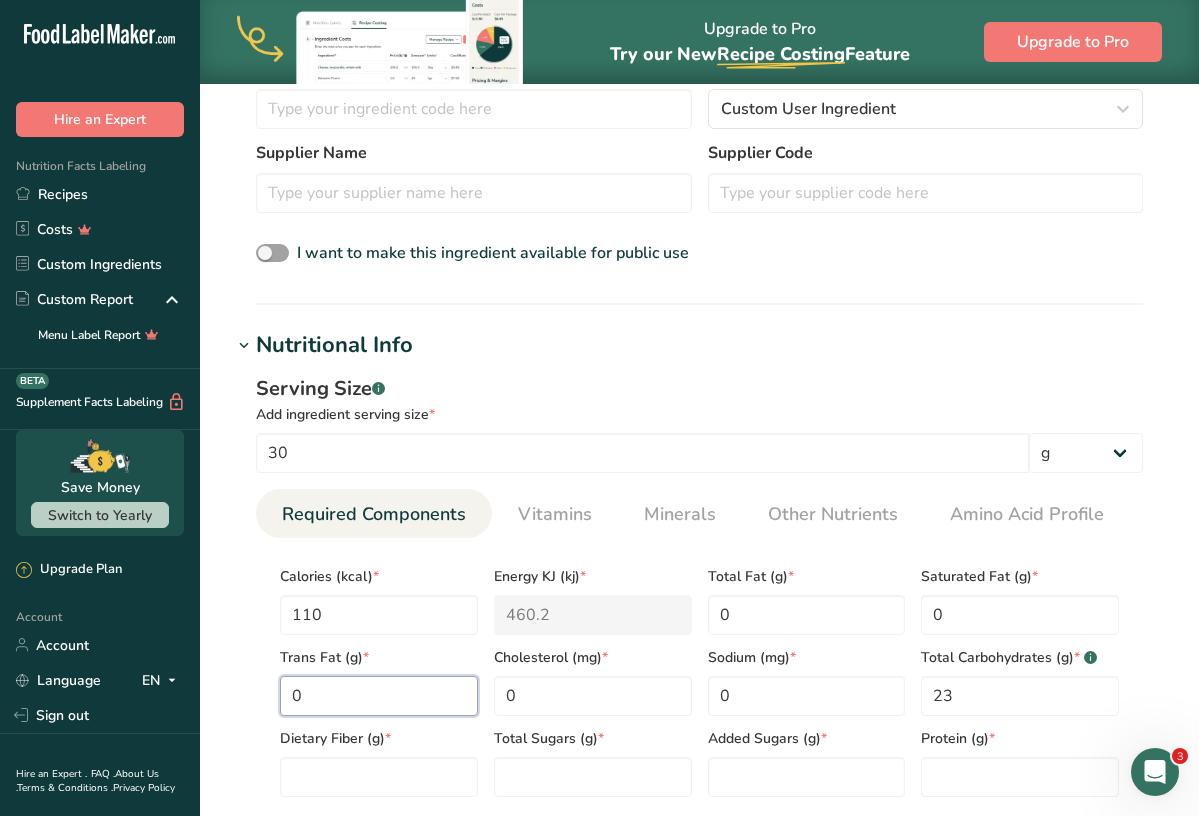 type on "0" 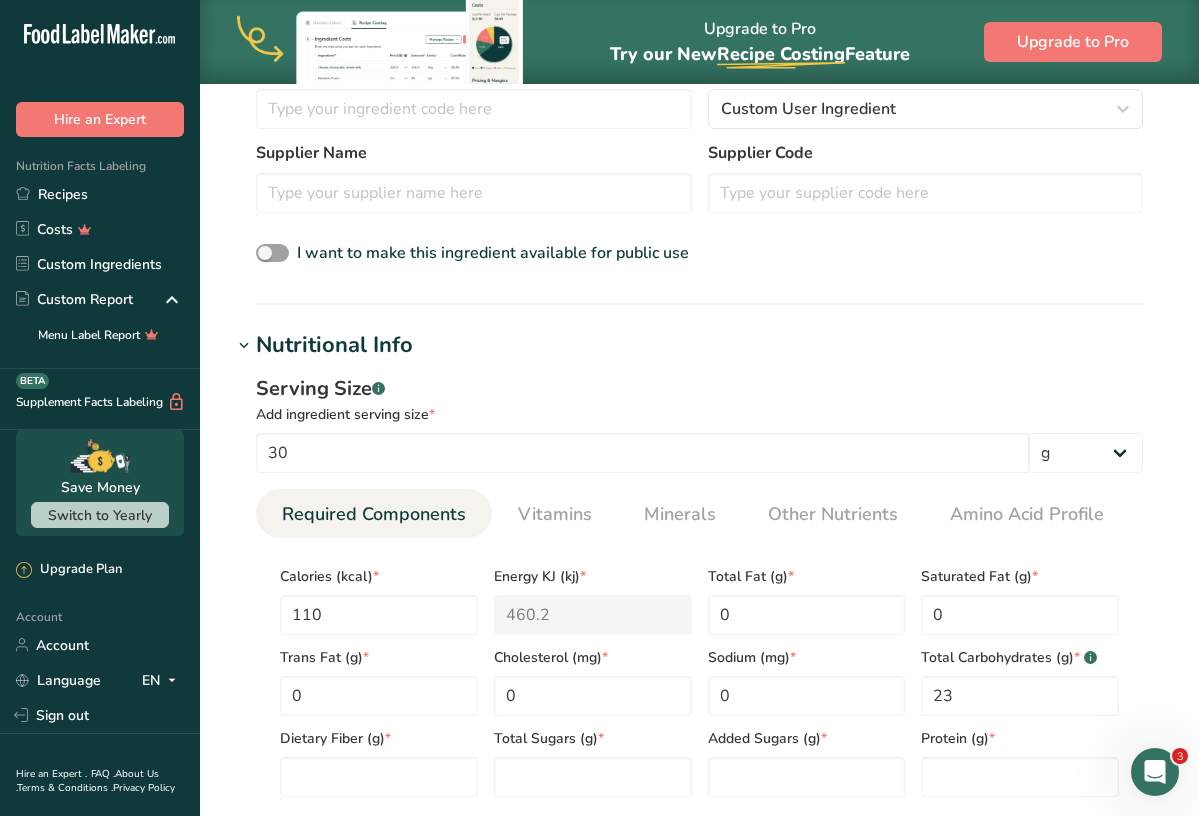 click on "Dietary Fiber
(g) *" at bounding box center (379, 756) 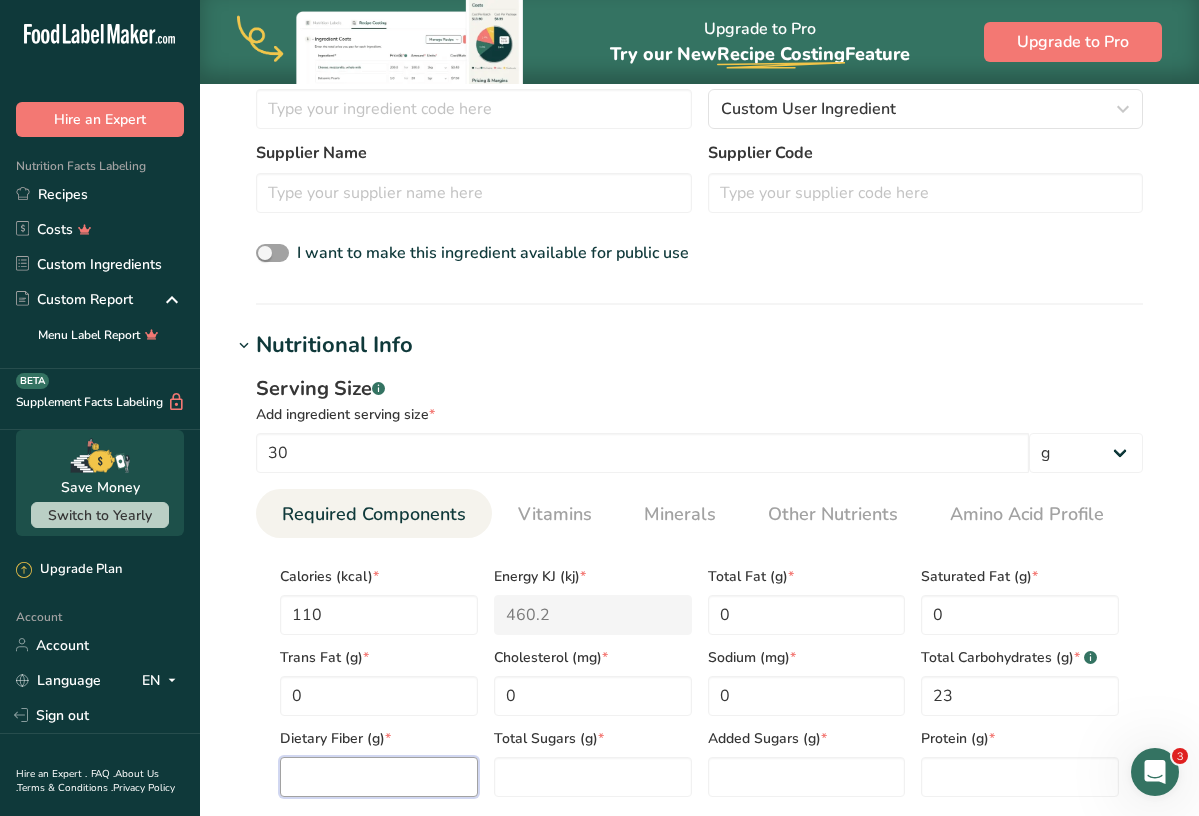 click at bounding box center (379, 777) 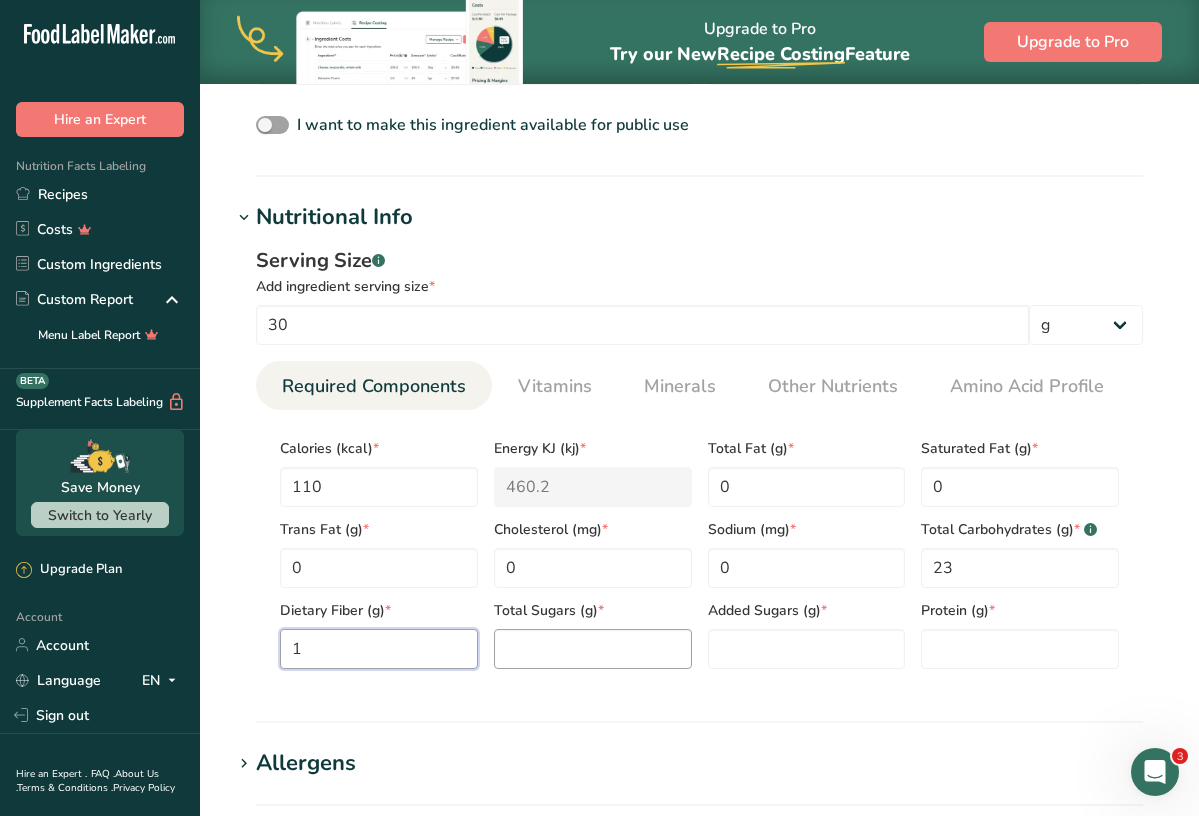 scroll, scrollTop: 707, scrollLeft: 0, axis: vertical 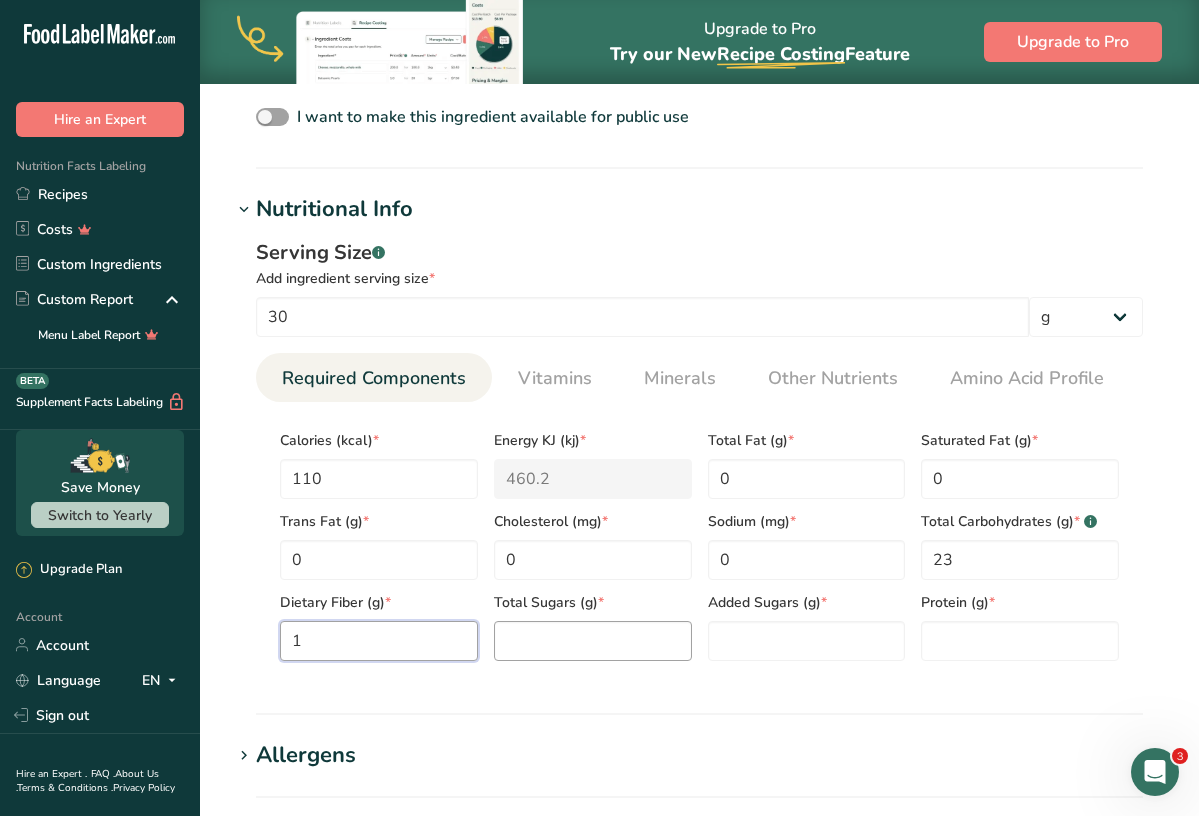 type on "1" 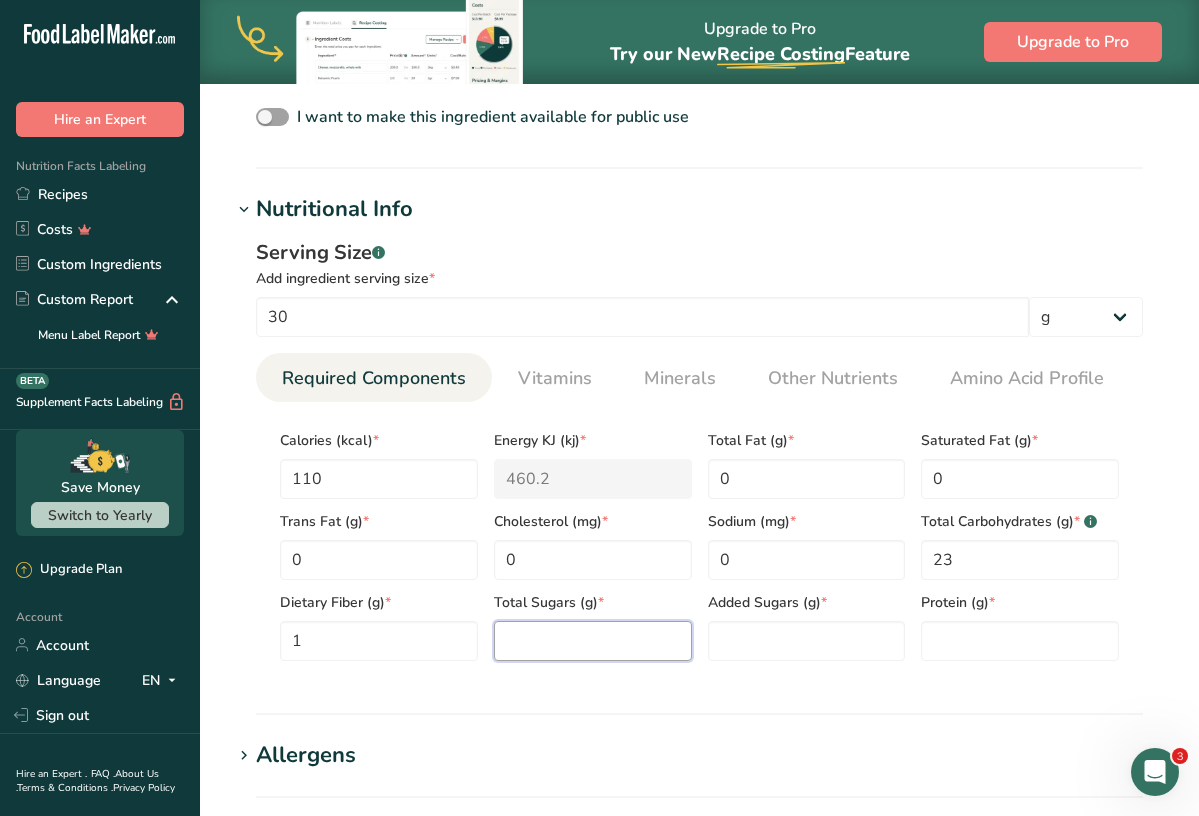 click at bounding box center [593, 641] 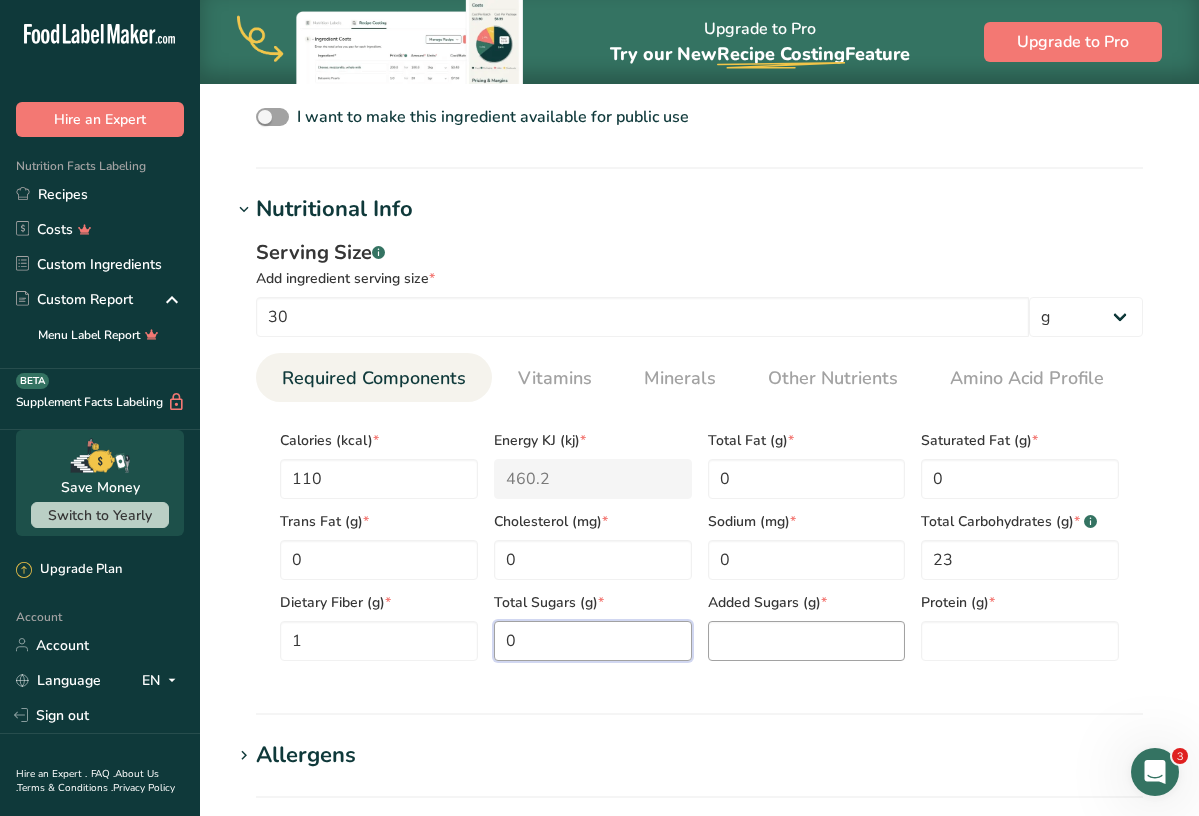 type on "0" 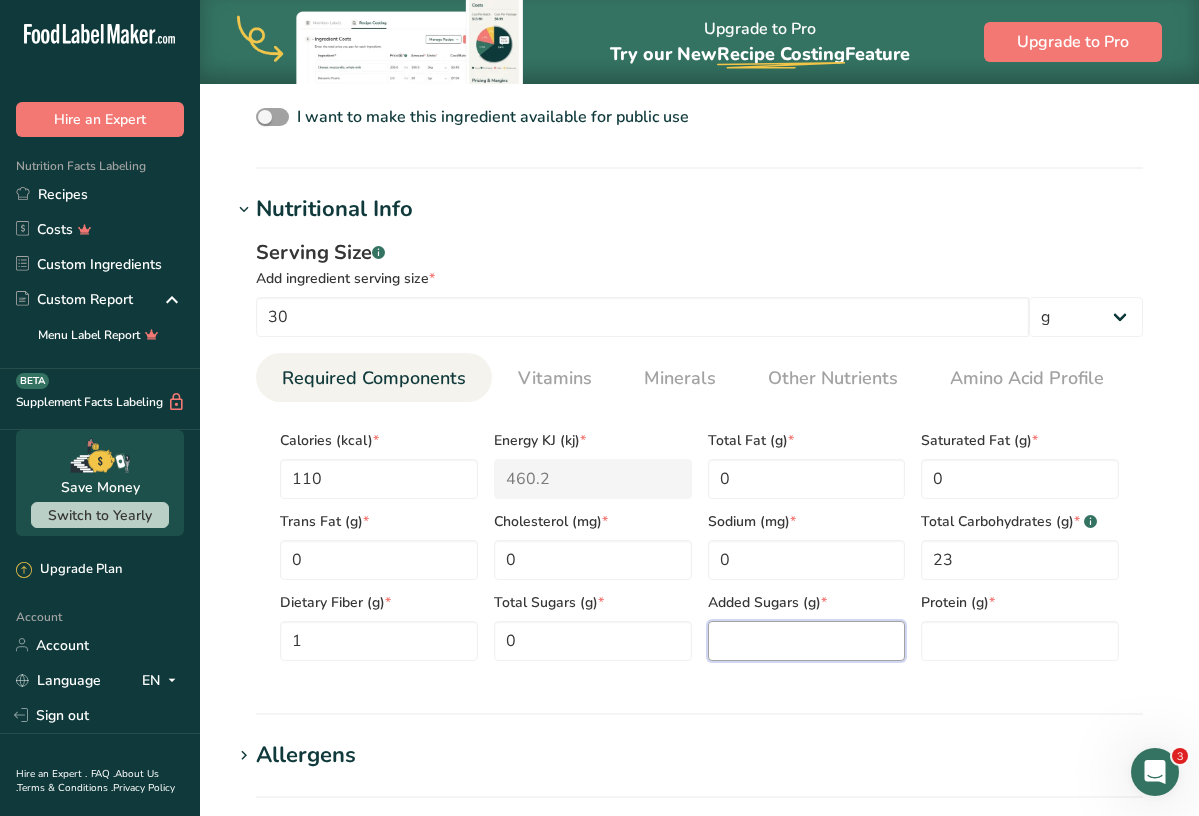 click at bounding box center [807, 641] 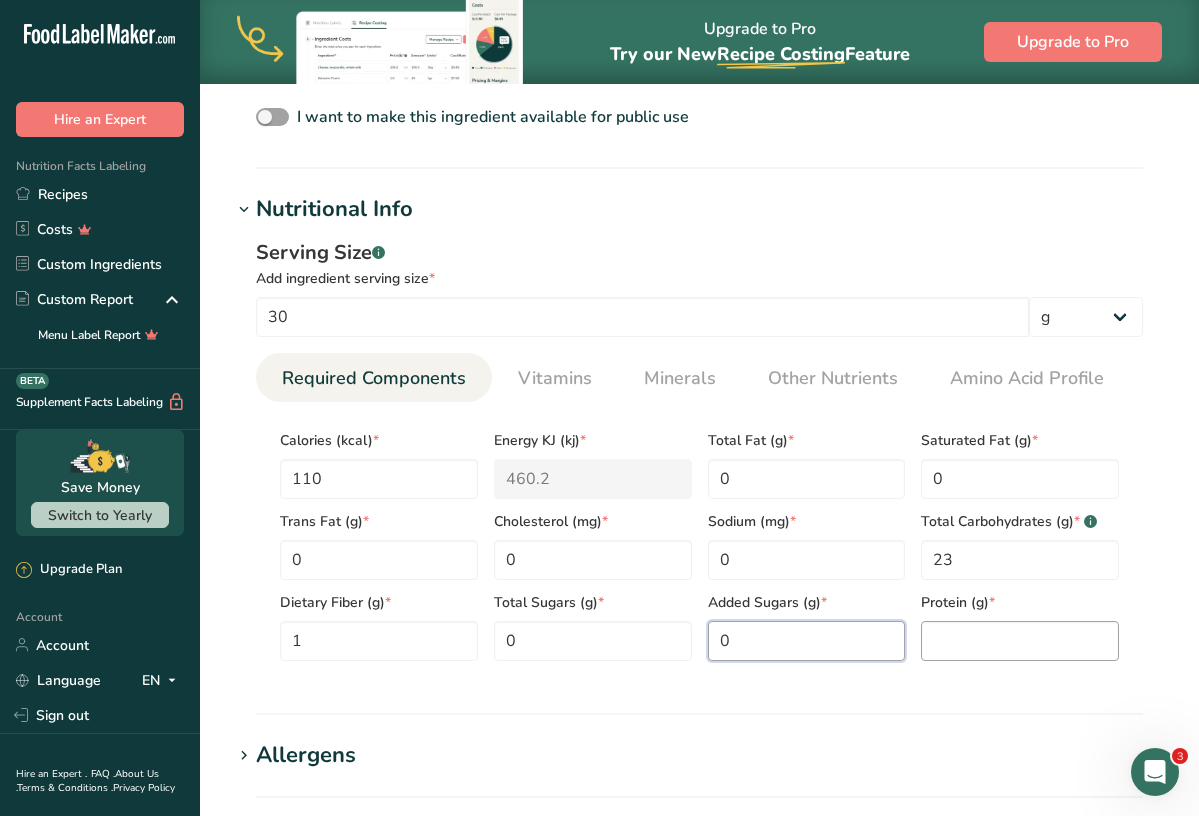 type on "0" 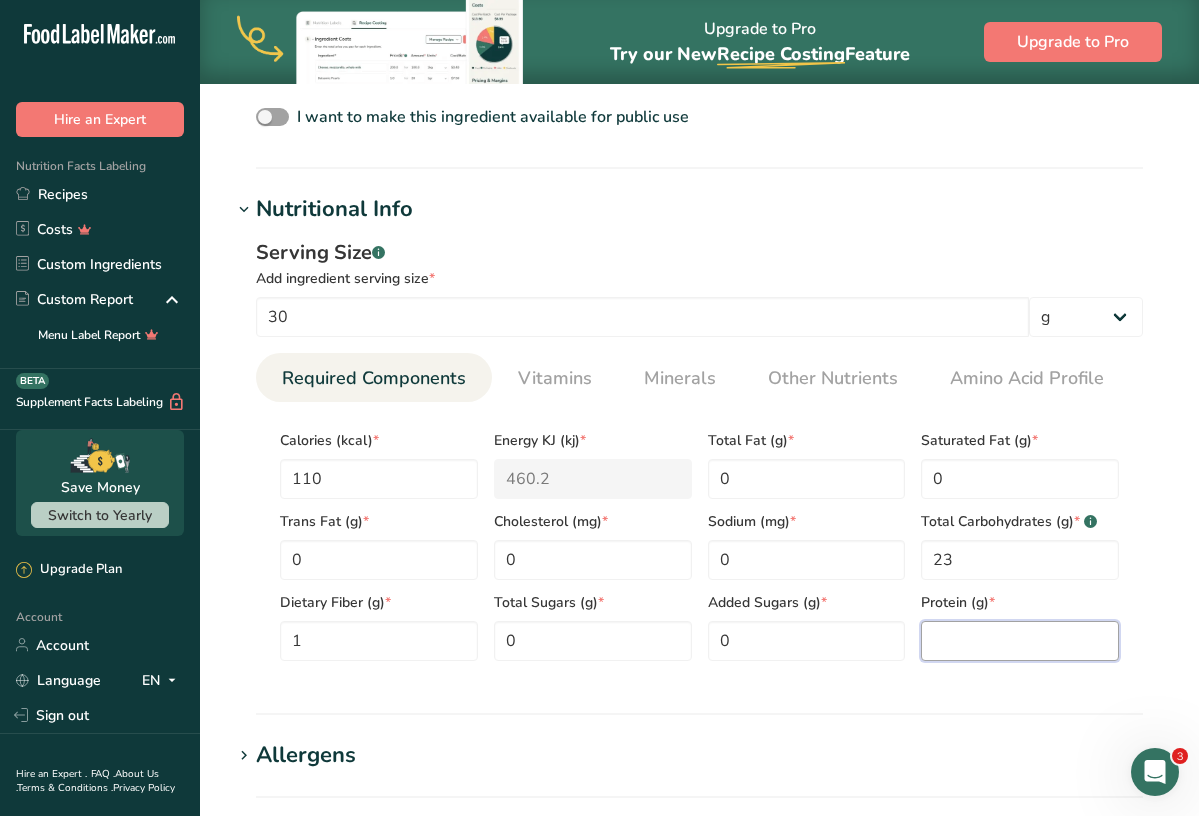 click at bounding box center (1020, 641) 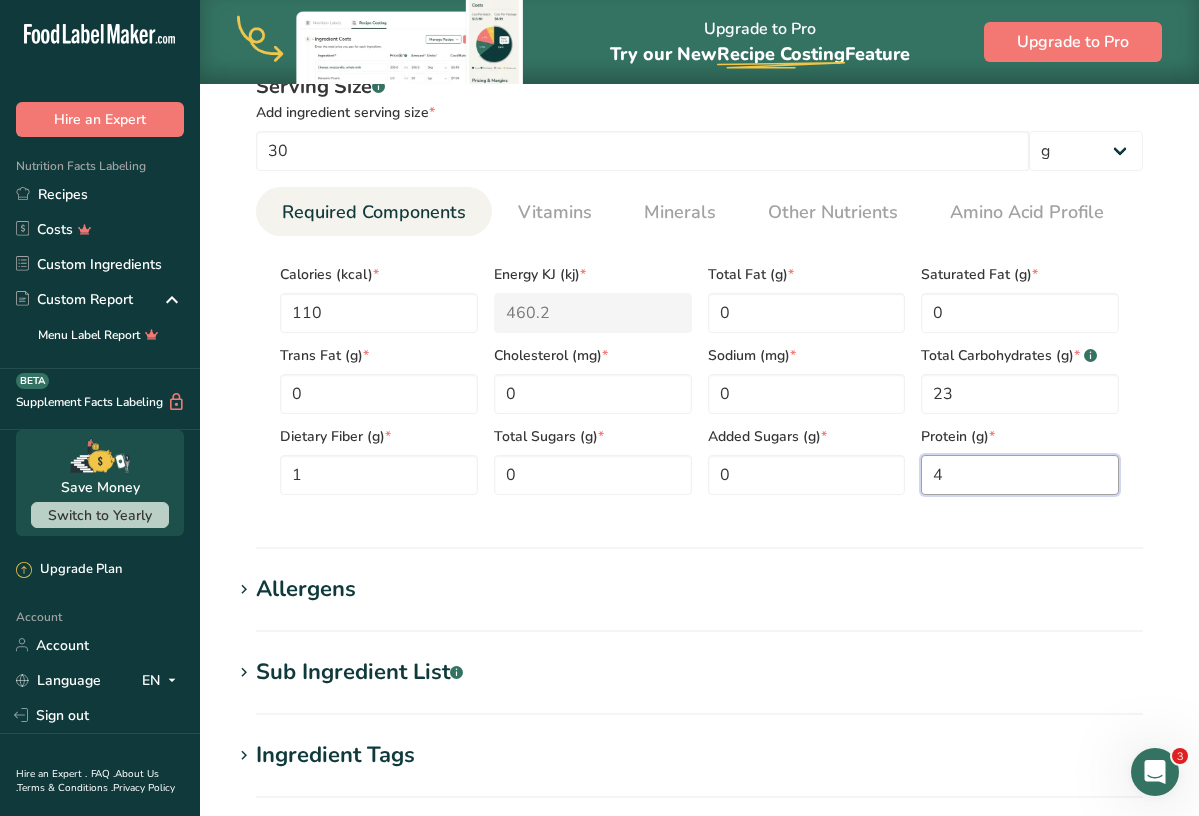 scroll, scrollTop: 931, scrollLeft: 0, axis: vertical 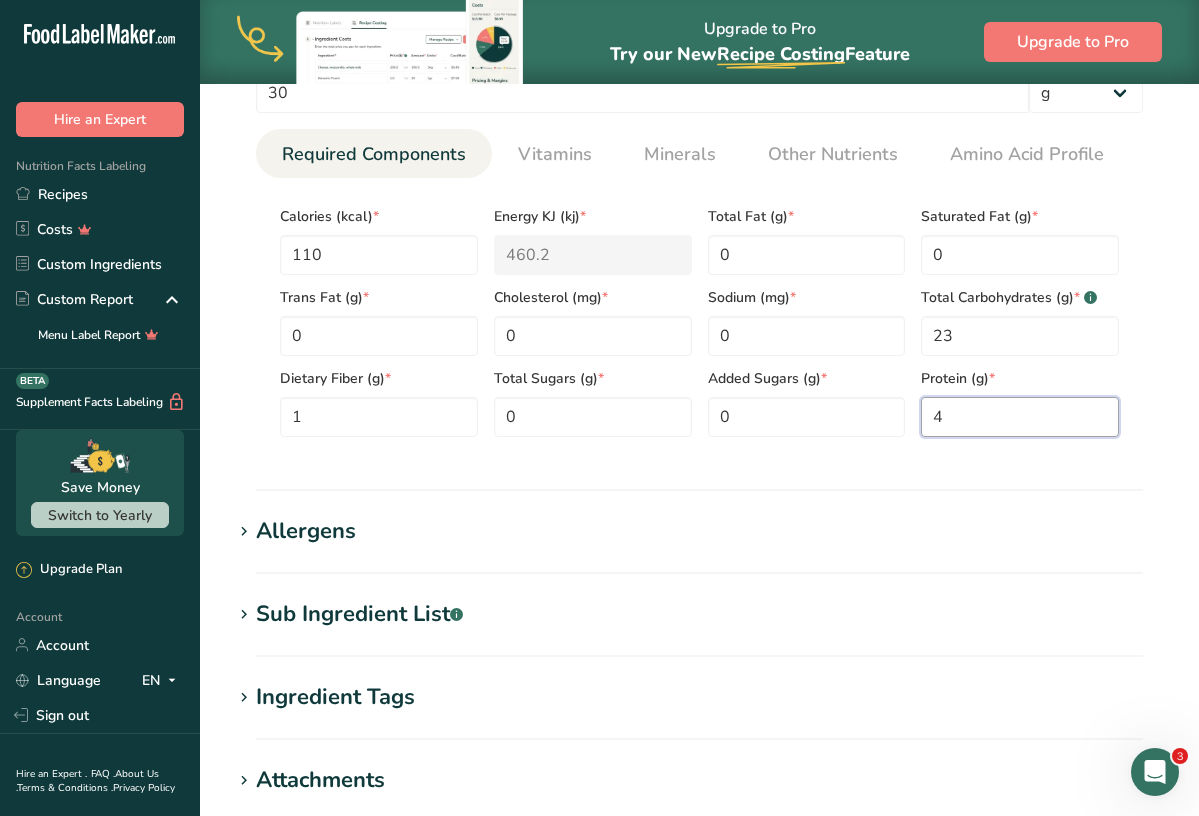 type on "4" 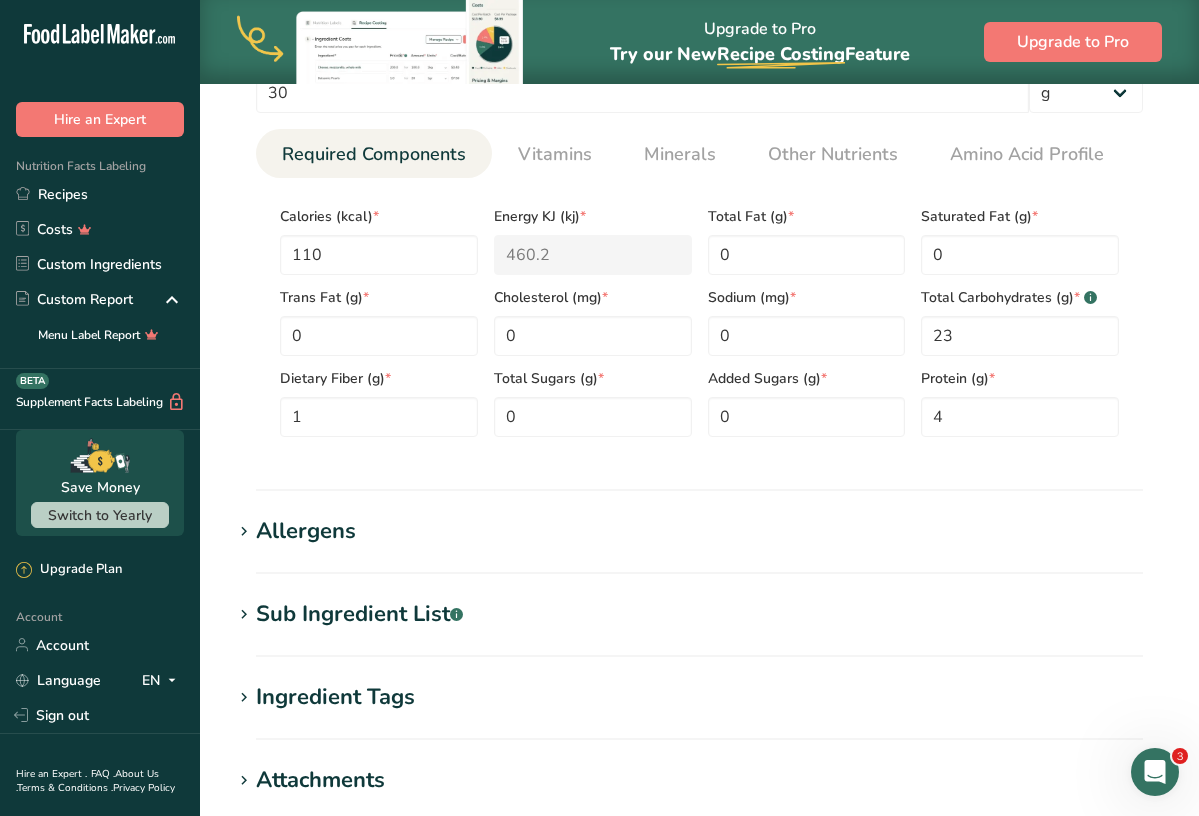 click on "Sub Ingredient List
.a-a{fill:#347362;}.b-a{fill:#fff;}" at bounding box center [359, 614] 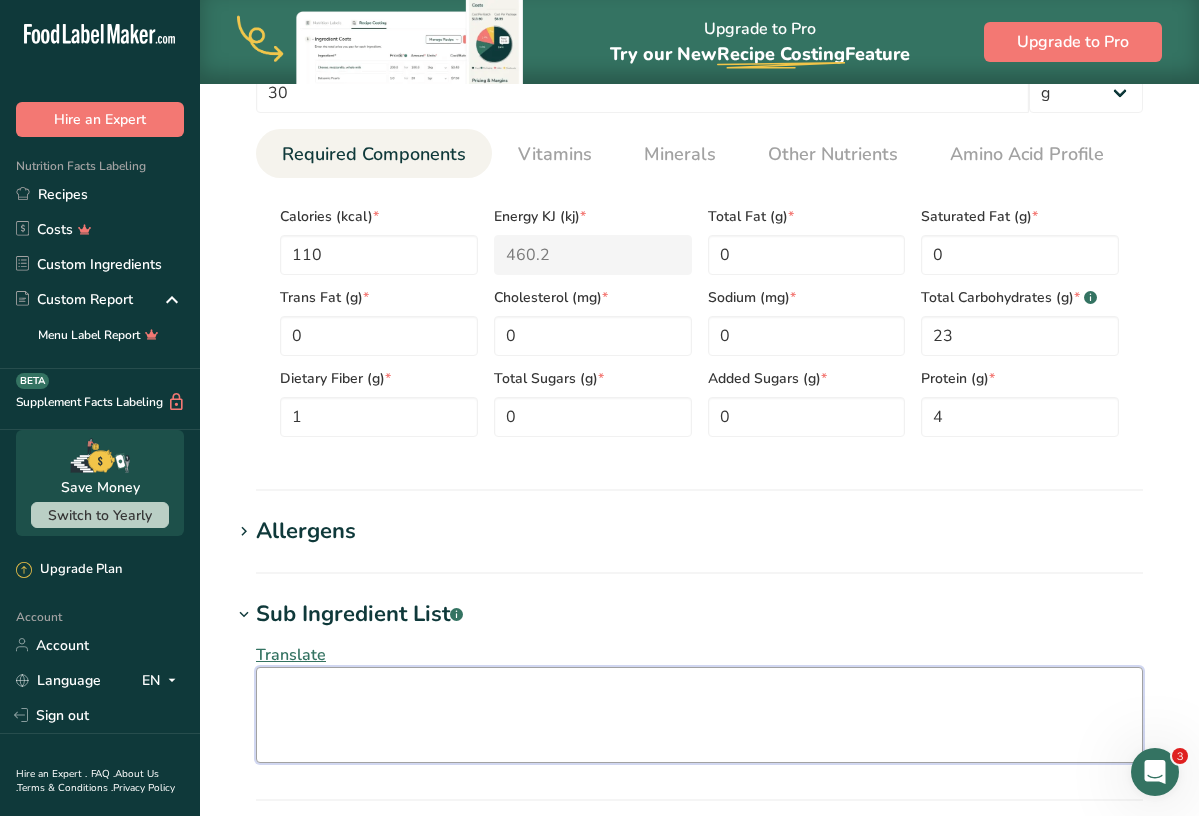 click at bounding box center (699, 715) 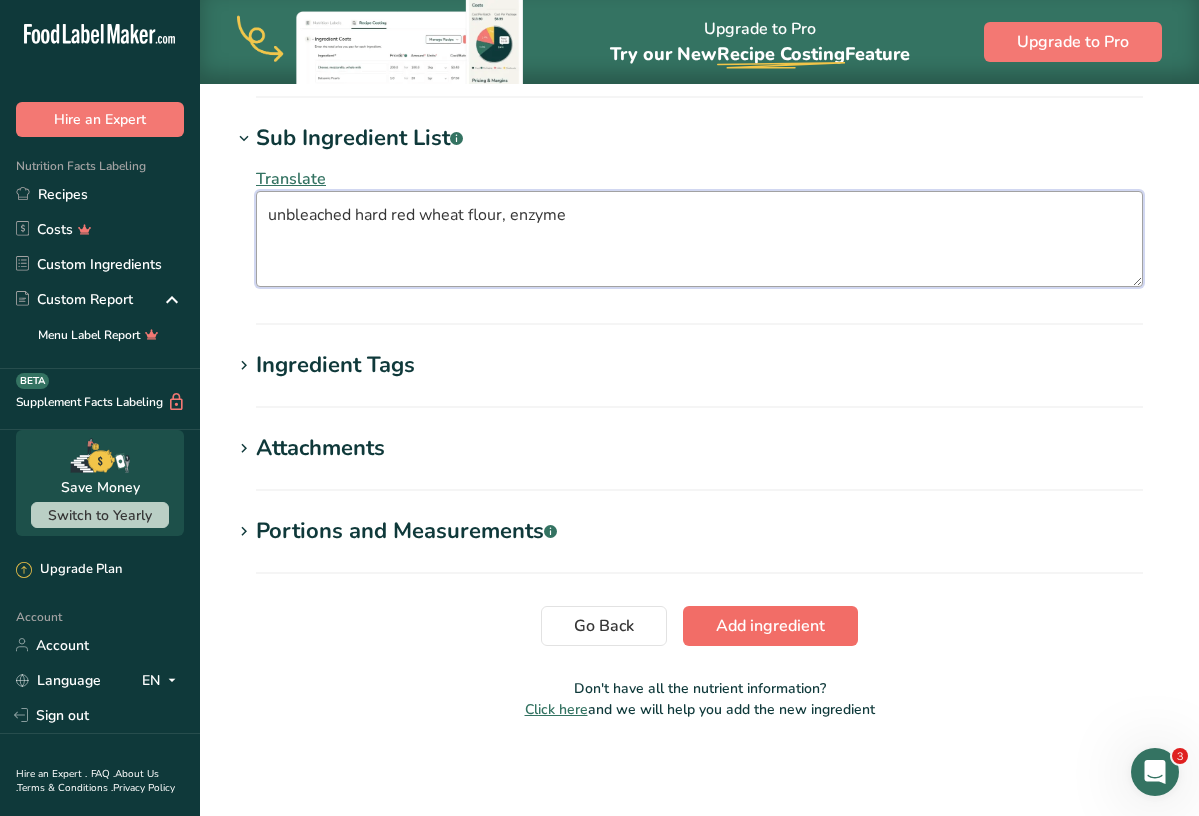 scroll, scrollTop: 1406, scrollLeft: 0, axis: vertical 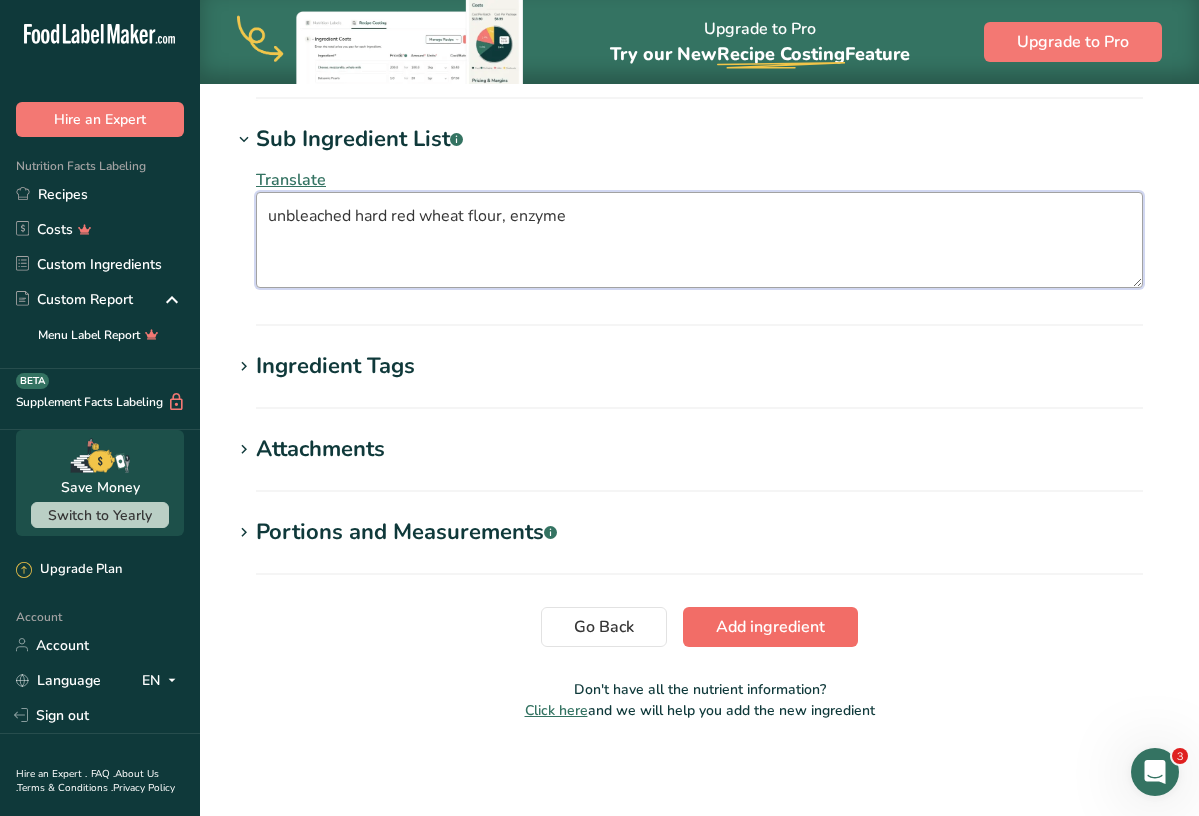 type on "unbleached hard red wheat flour, enzyme" 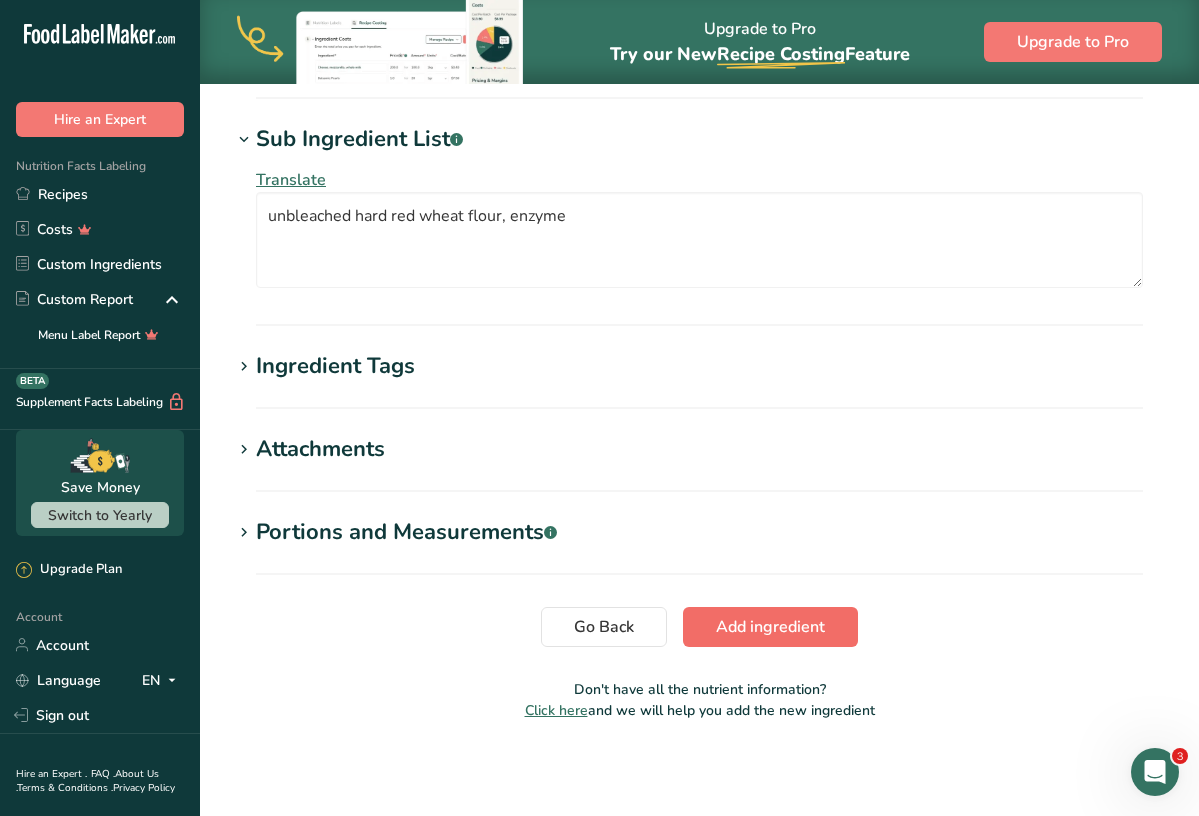 click on "Add ingredient" at bounding box center (770, 627) 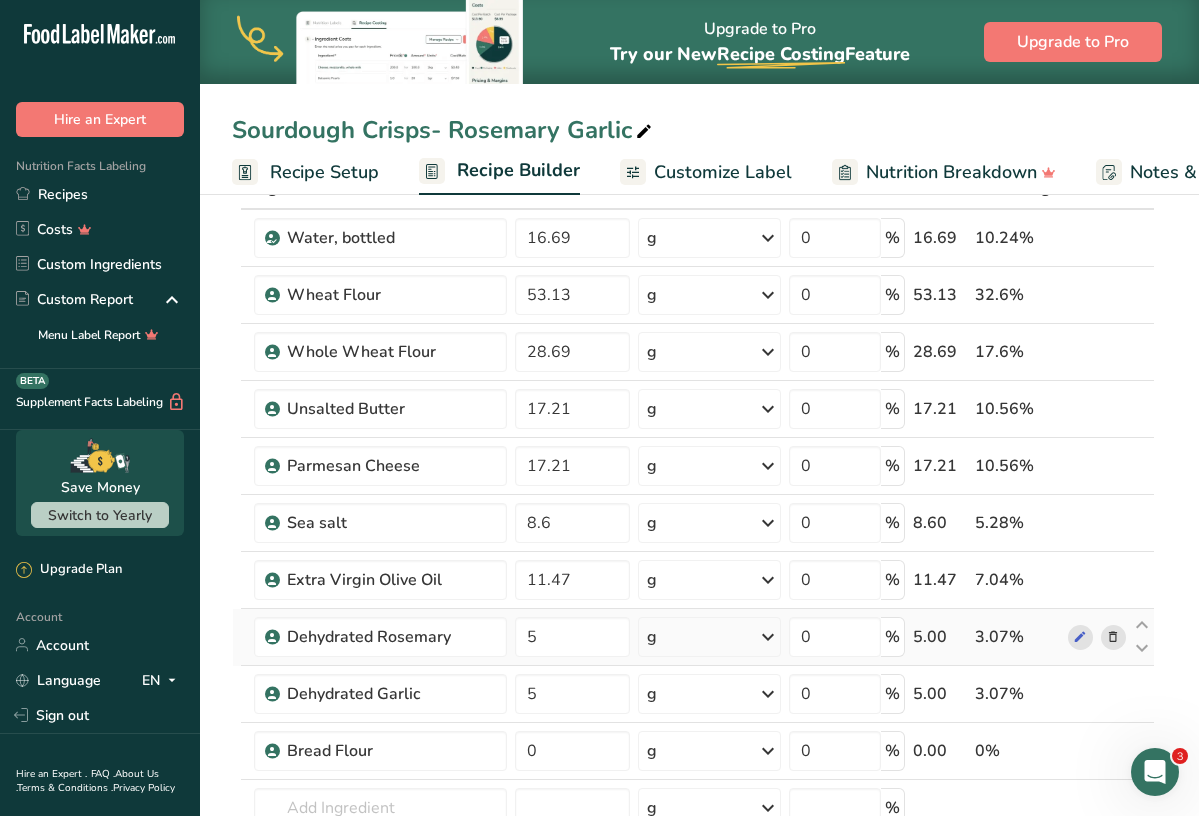 scroll, scrollTop: 133, scrollLeft: 0, axis: vertical 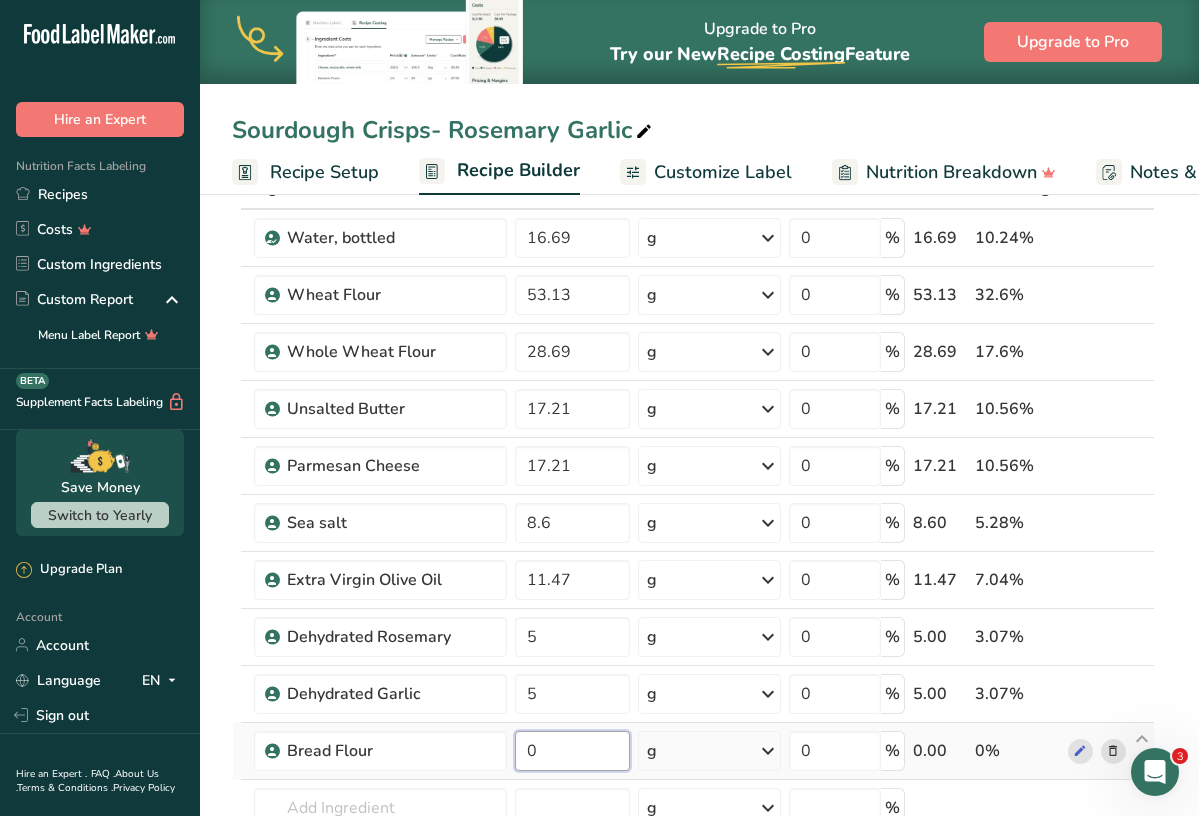 click on "0" at bounding box center [572, 751] 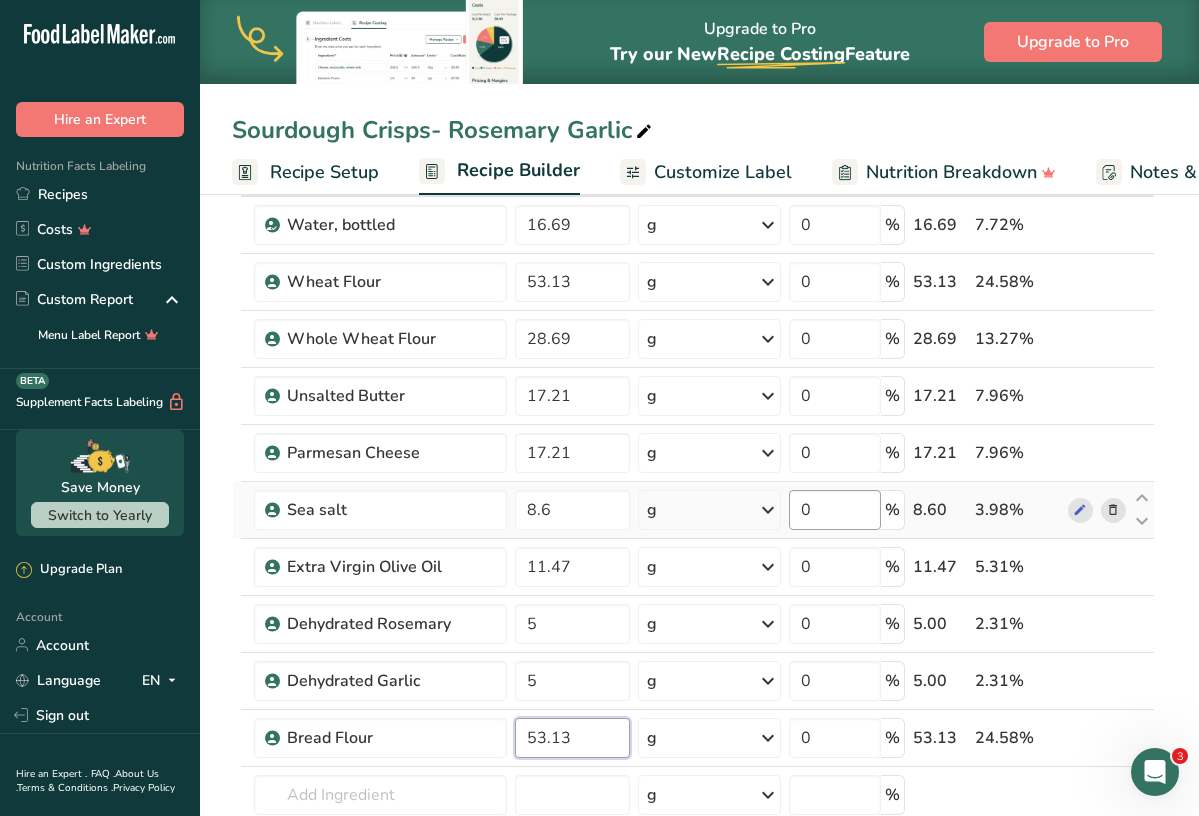 scroll, scrollTop: 137, scrollLeft: 0, axis: vertical 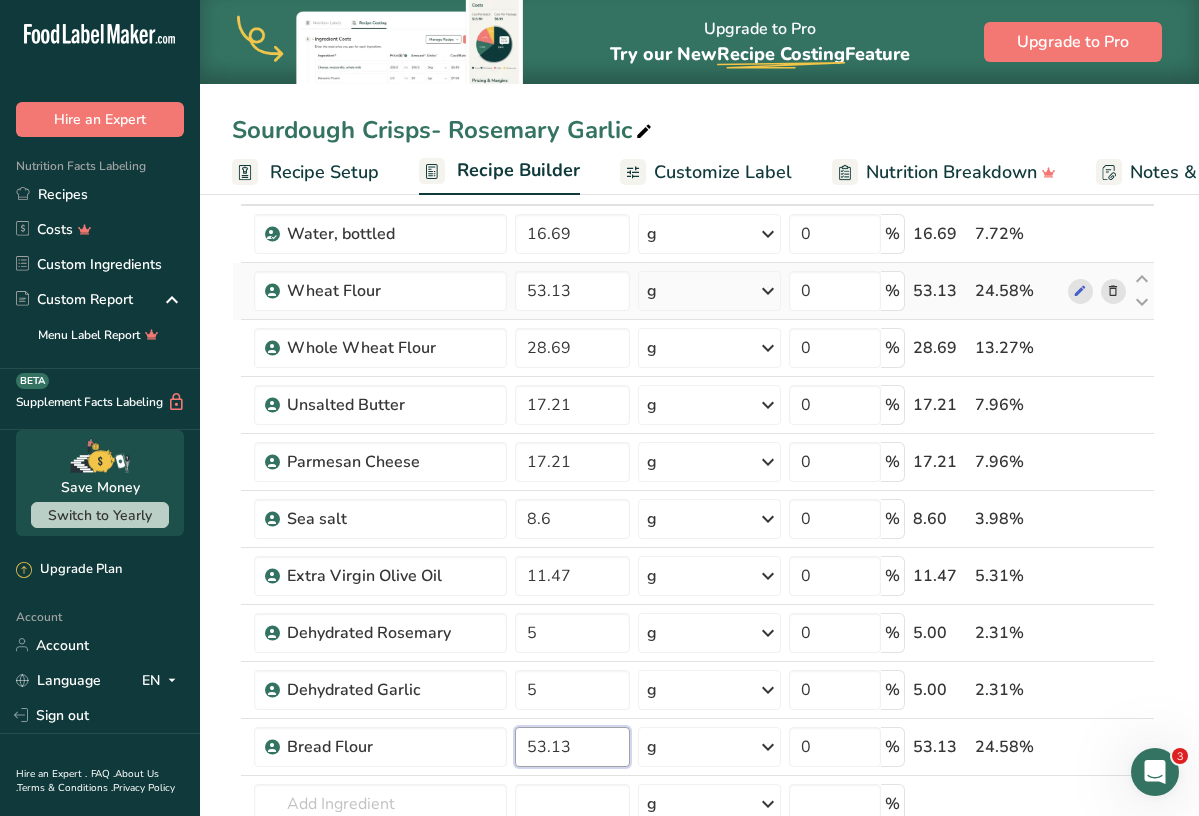 type on "53.13" 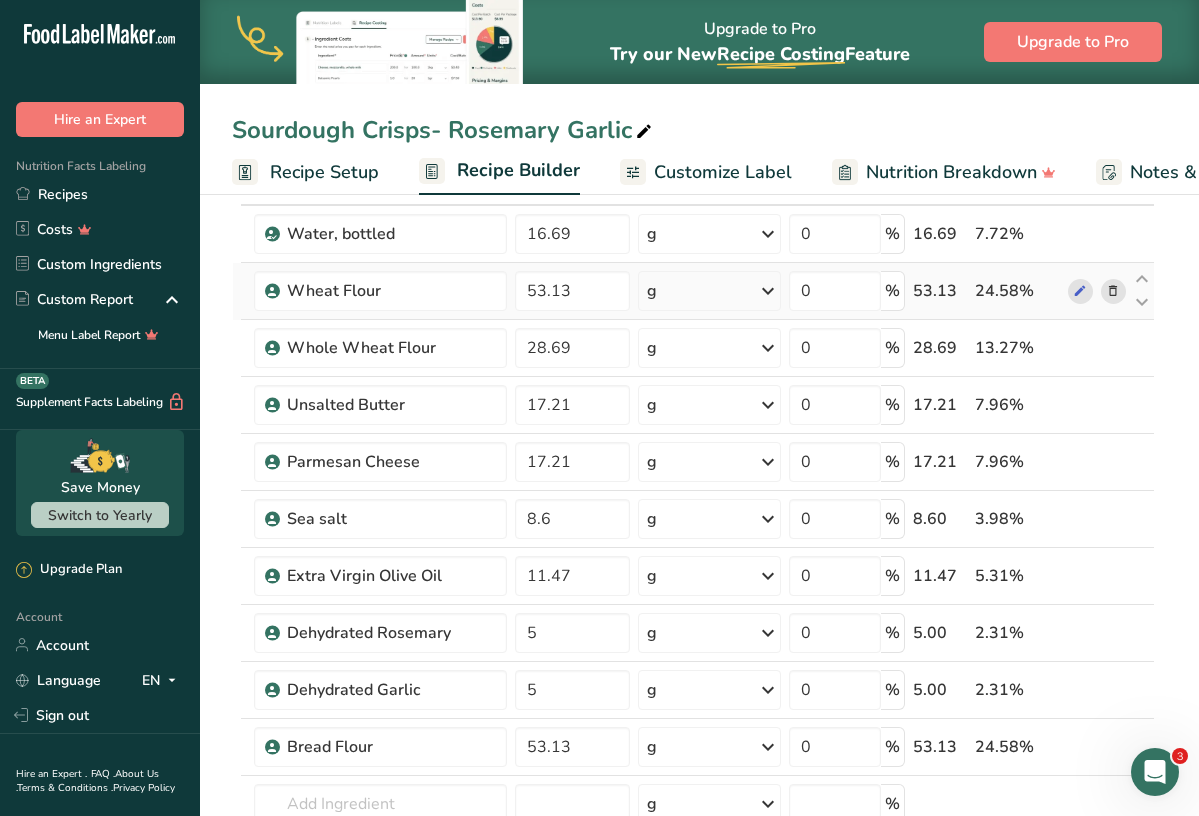click on "Ingredient *
Amount *
Unit *
Waste *   .a-a{fill:#347362;}.b-a{fill:#fff;}          Grams
Percentage
Water, bottled
16.69
g
Weight Units
g
kg
mg
See more
Volume Units
l
Volume units require a density conversion. If you know your ingredient's density enter it below. Otherwise, click on "RIA" our AI Regulatory bot - she will be able to help you
lb/ft3
g/cm3
Confirm
mL
Volume units require a density conversion. If you know your ingredient's density enter it below. Otherwise, click on "RIA" our AI Regulatory bot - she will be able to help you
lb/ft3" at bounding box center [693, 560] 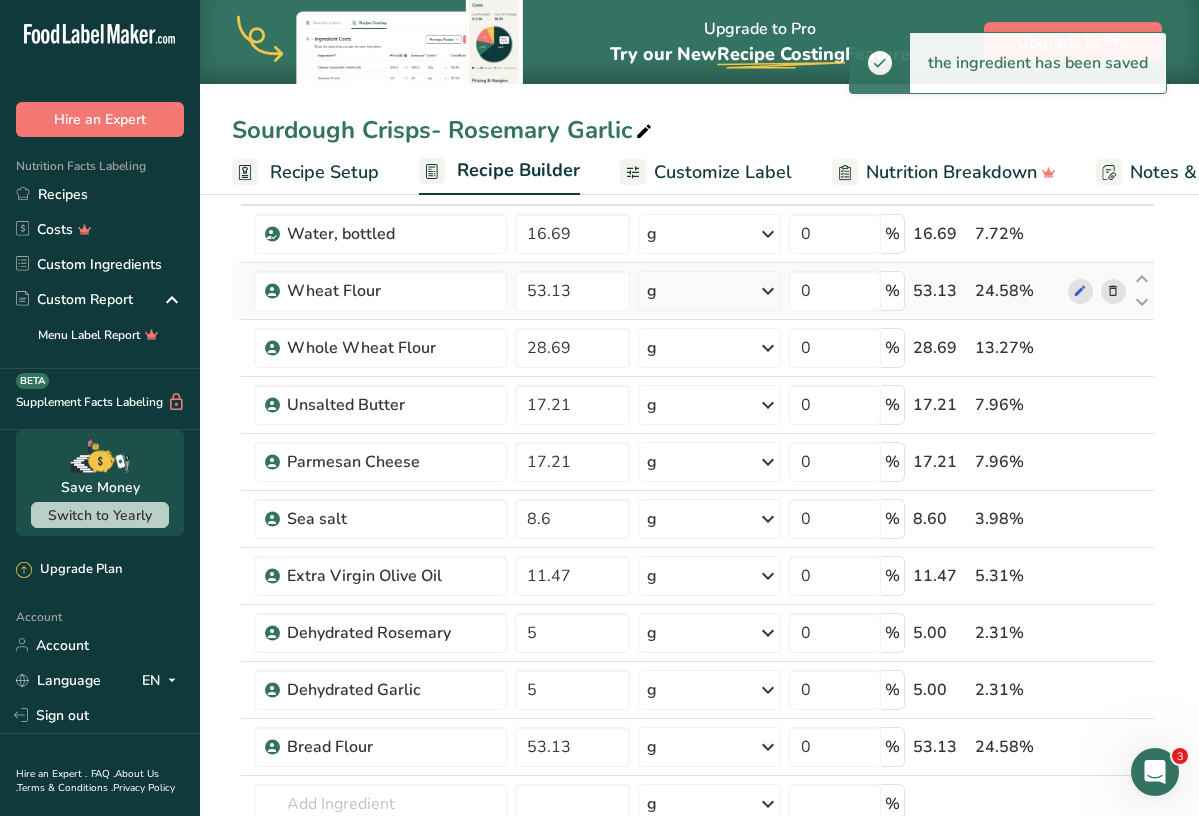 click at bounding box center [1113, 291] 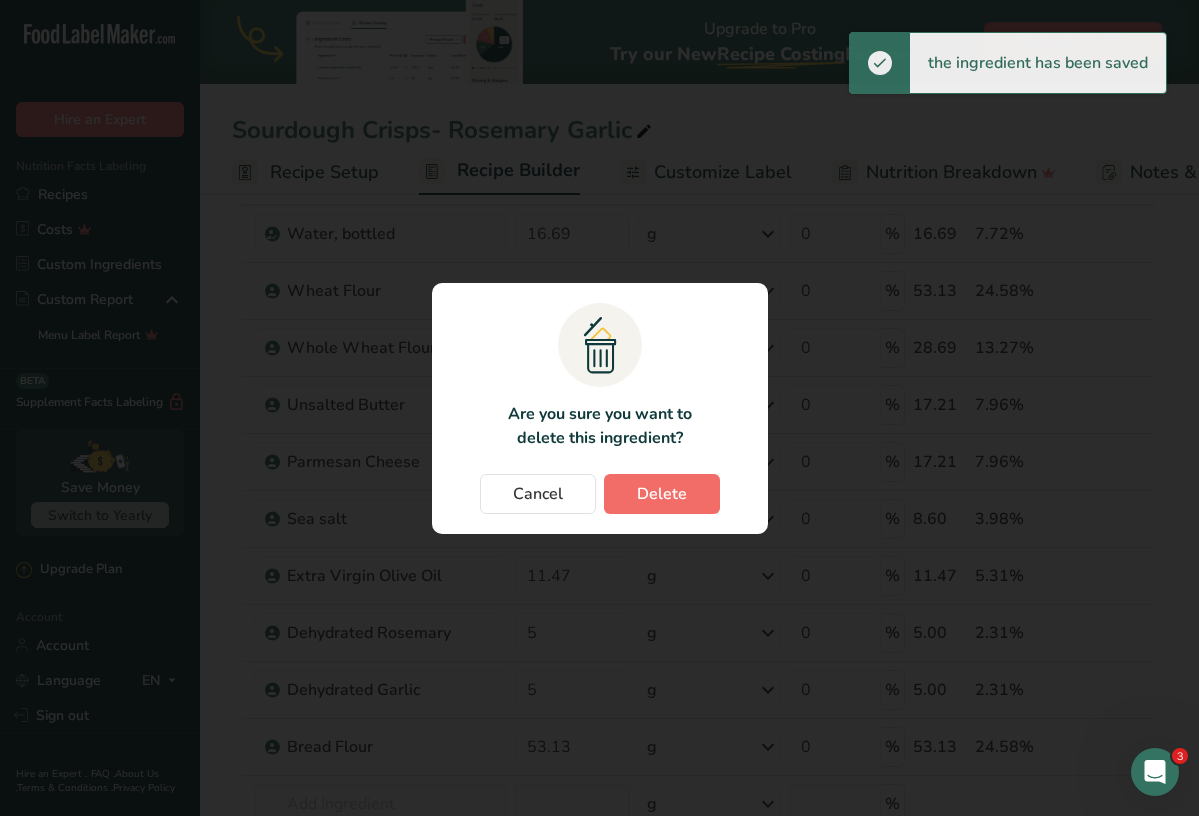 click on "Delete" at bounding box center [662, 494] 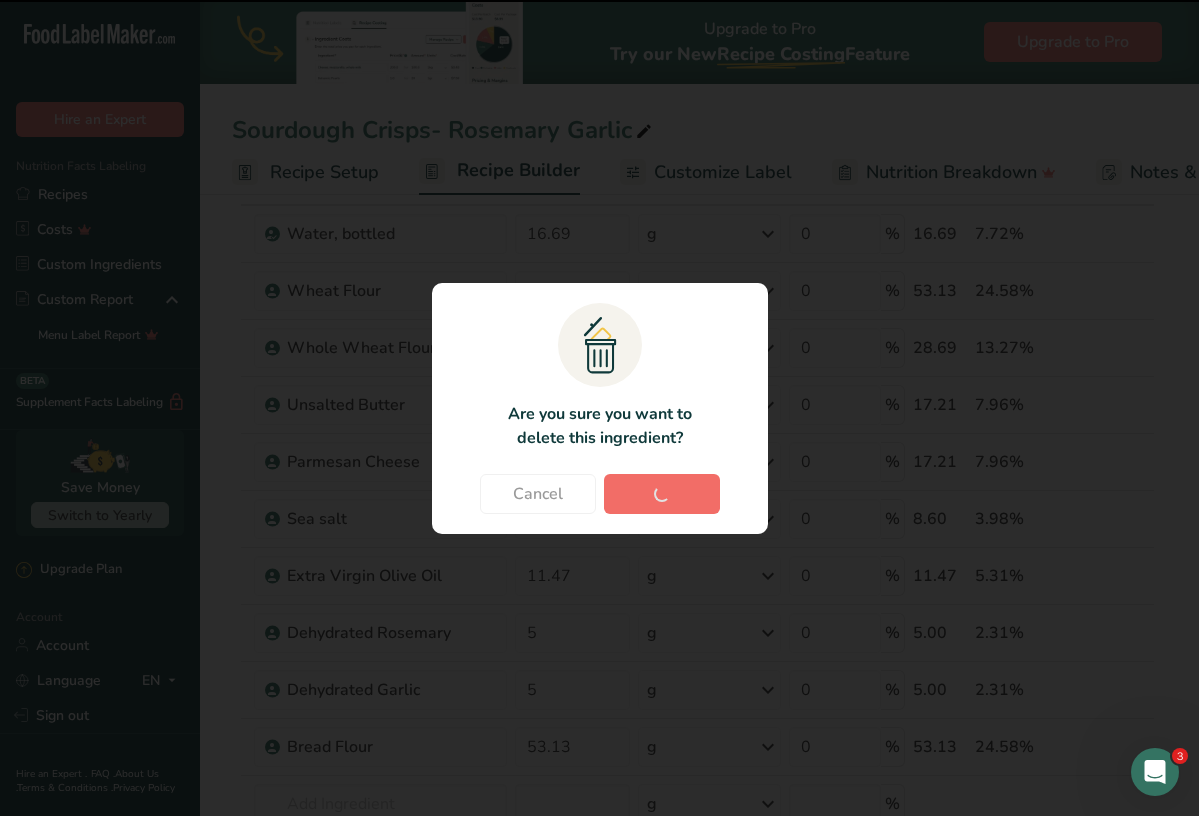 type on "28.69" 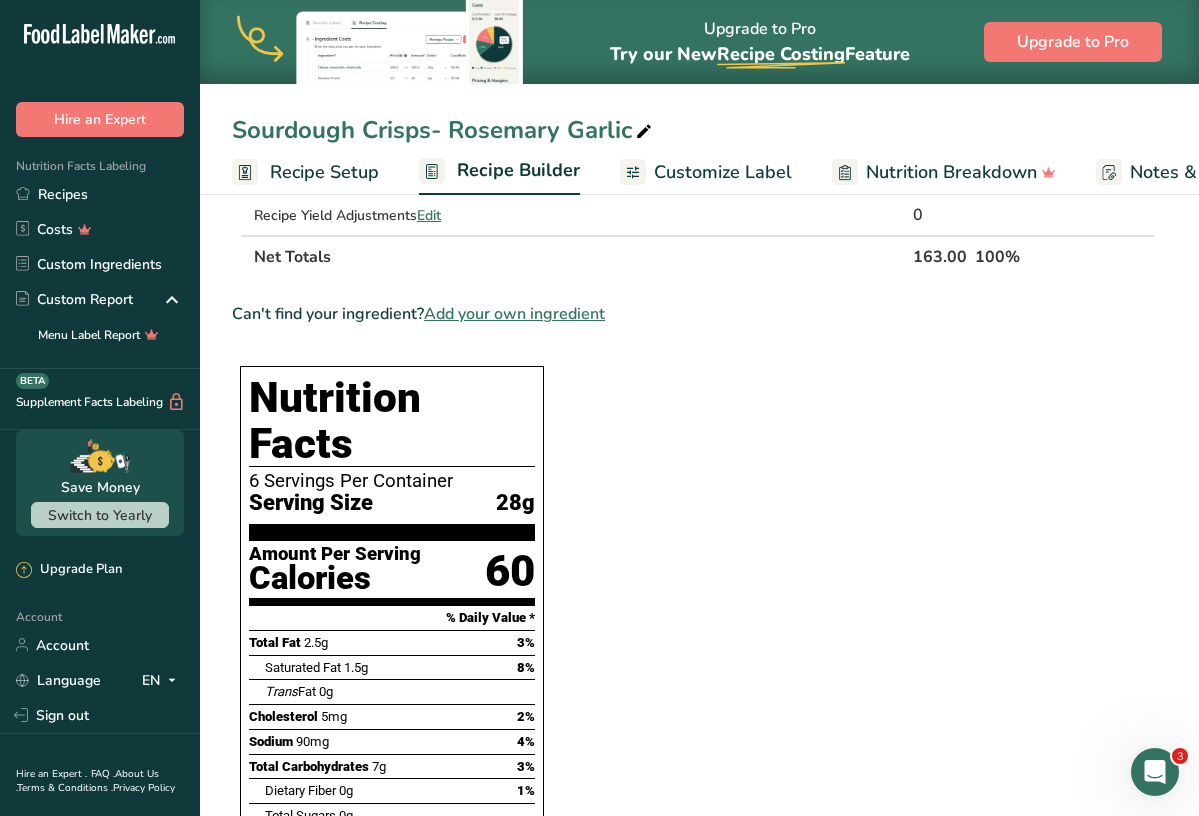 scroll, scrollTop: 660, scrollLeft: 0, axis: vertical 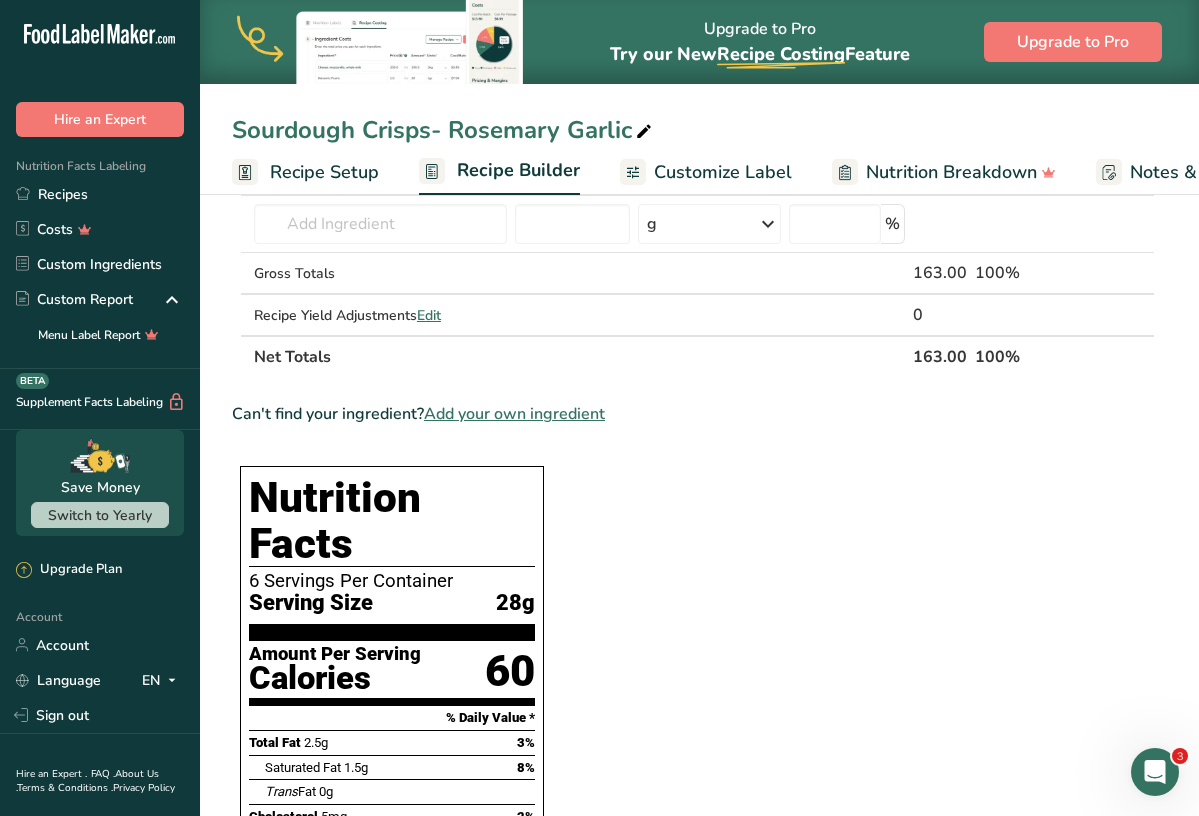 click on "Add your own ingredient" at bounding box center (514, 414) 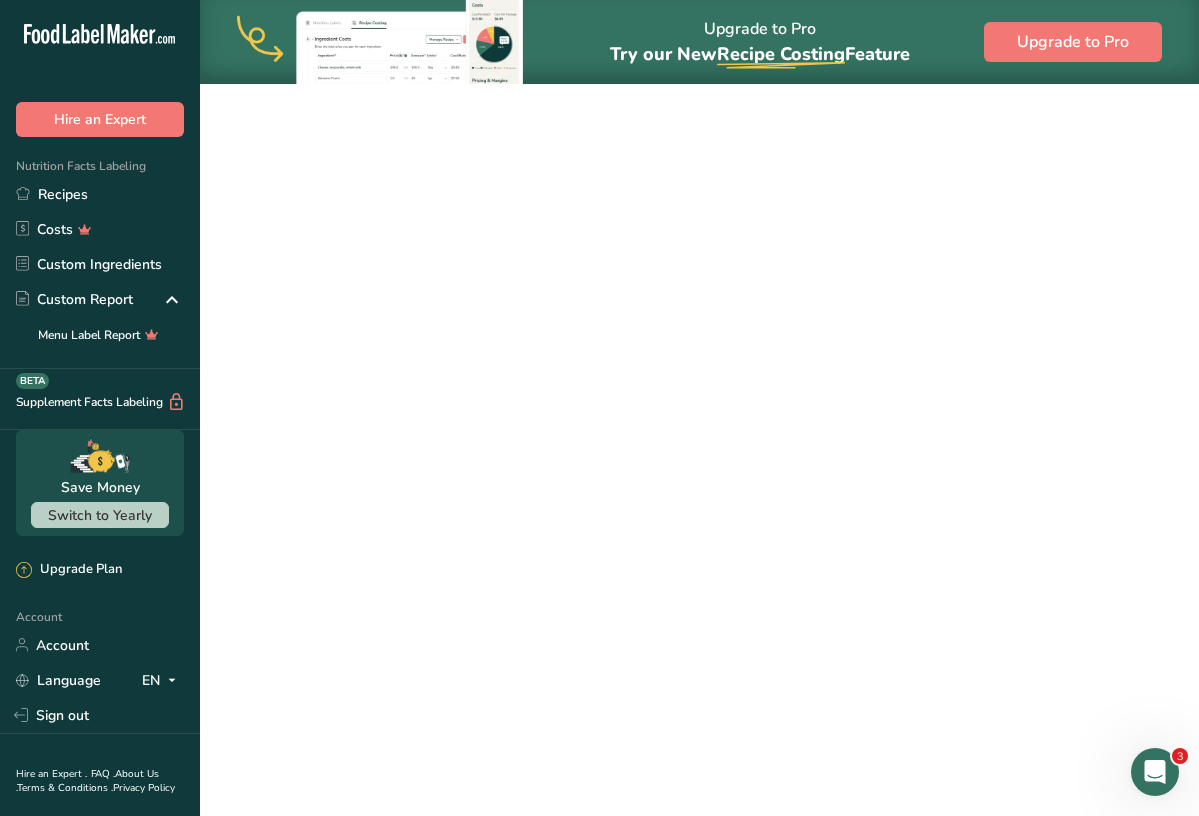 scroll, scrollTop: 0, scrollLeft: 0, axis: both 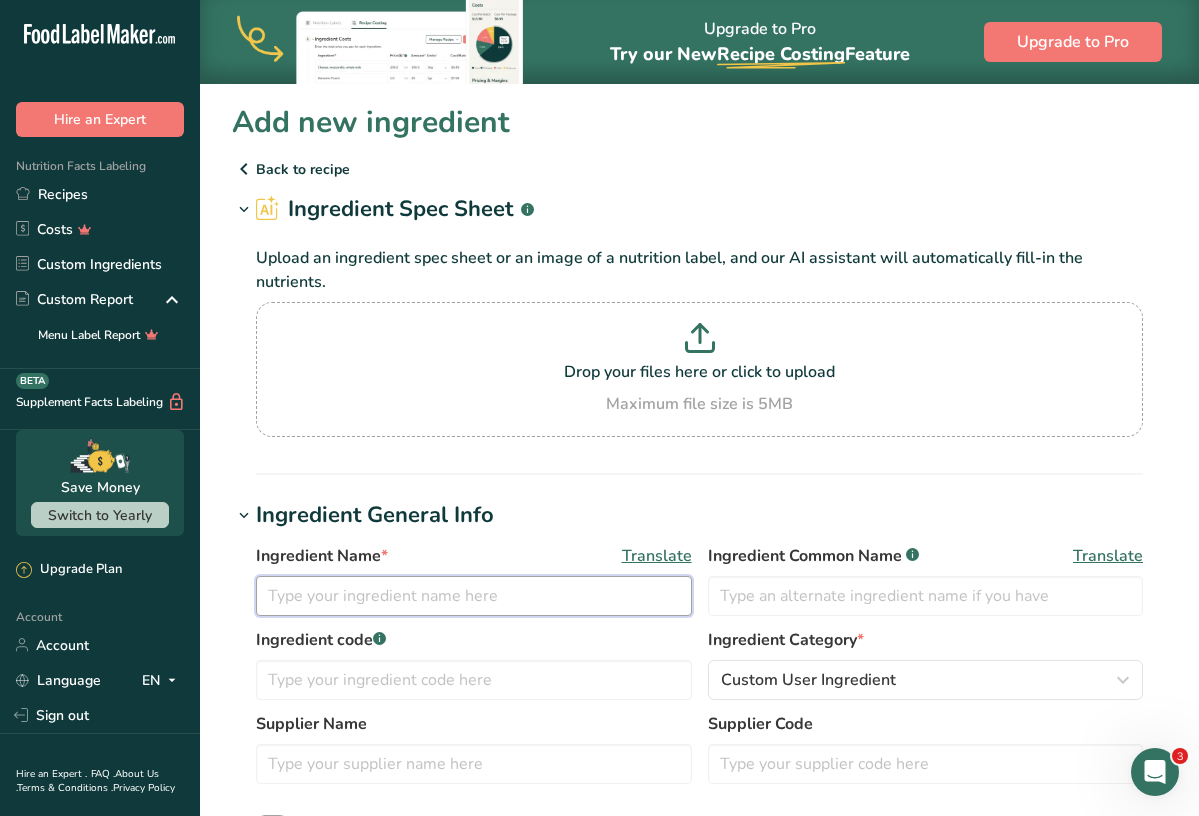 click at bounding box center [474, 596] 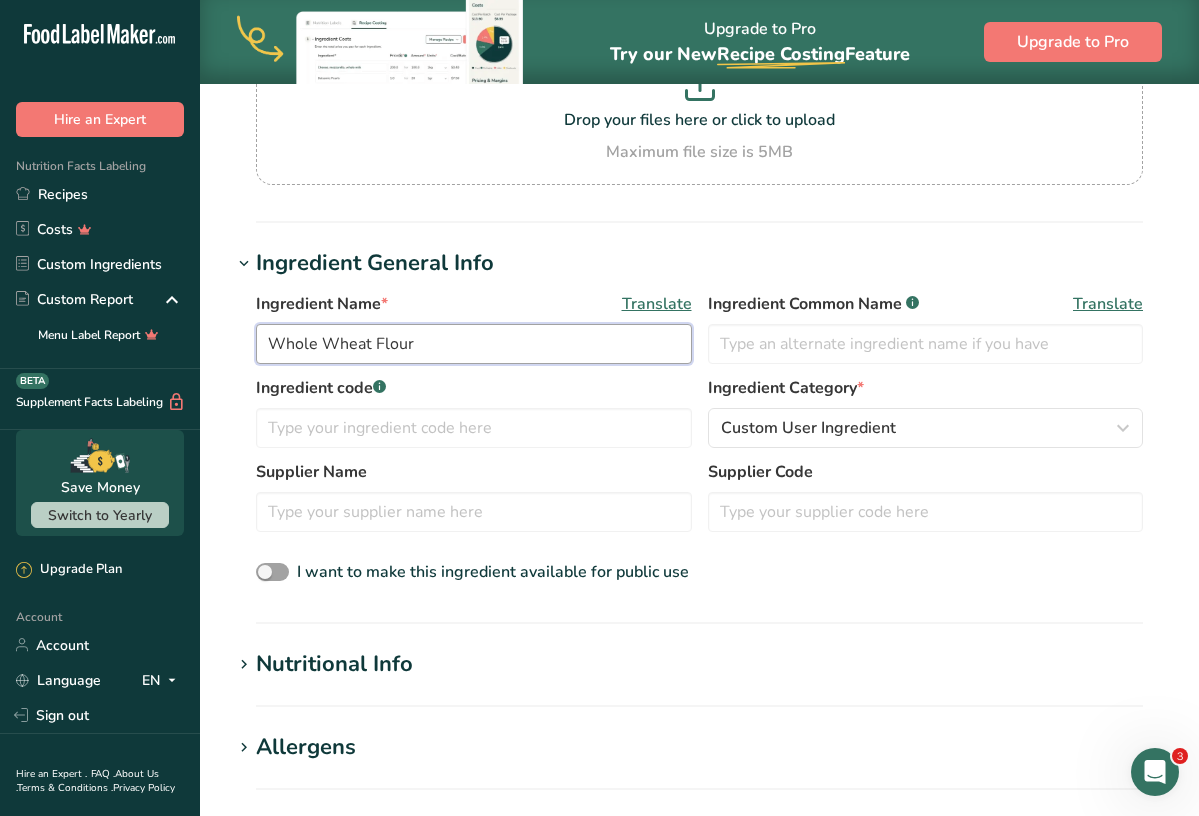 scroll, scrollTop: 384, scrollLeft: 0, axis: vertical 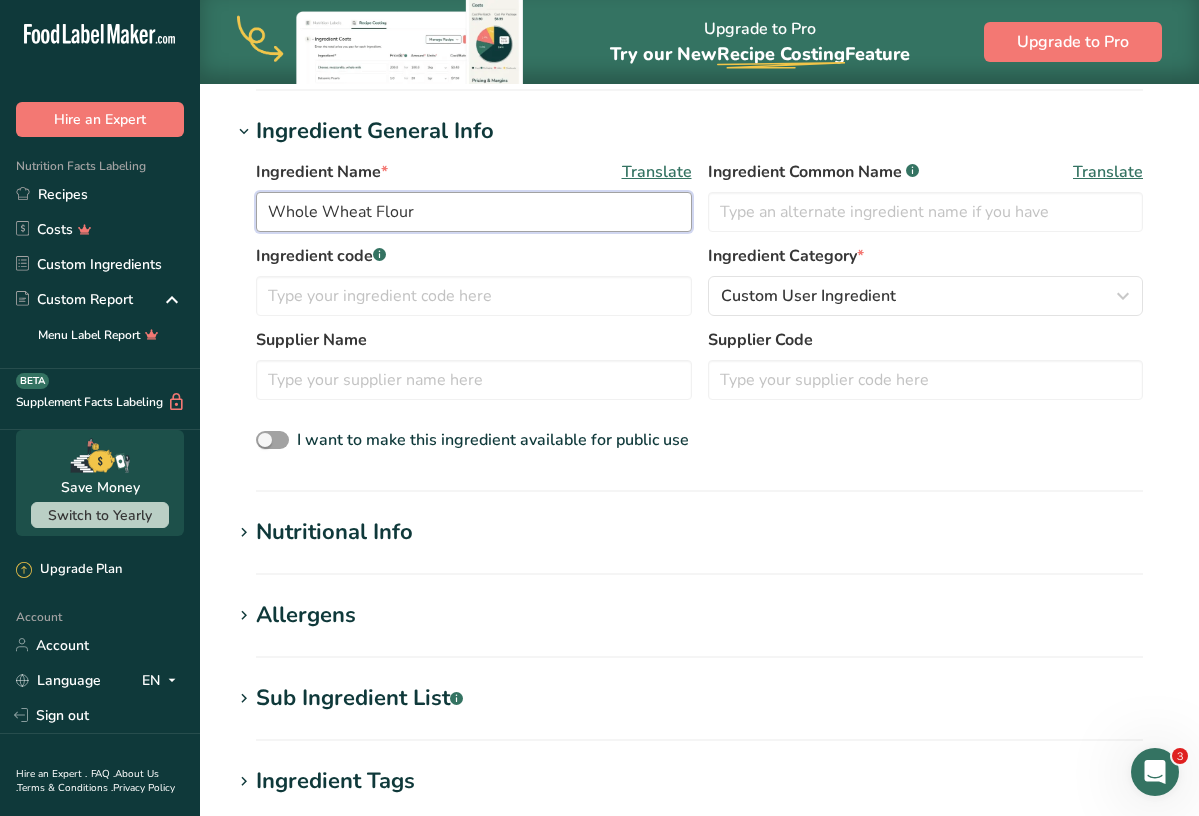 type on "Whole Wheat Flour" 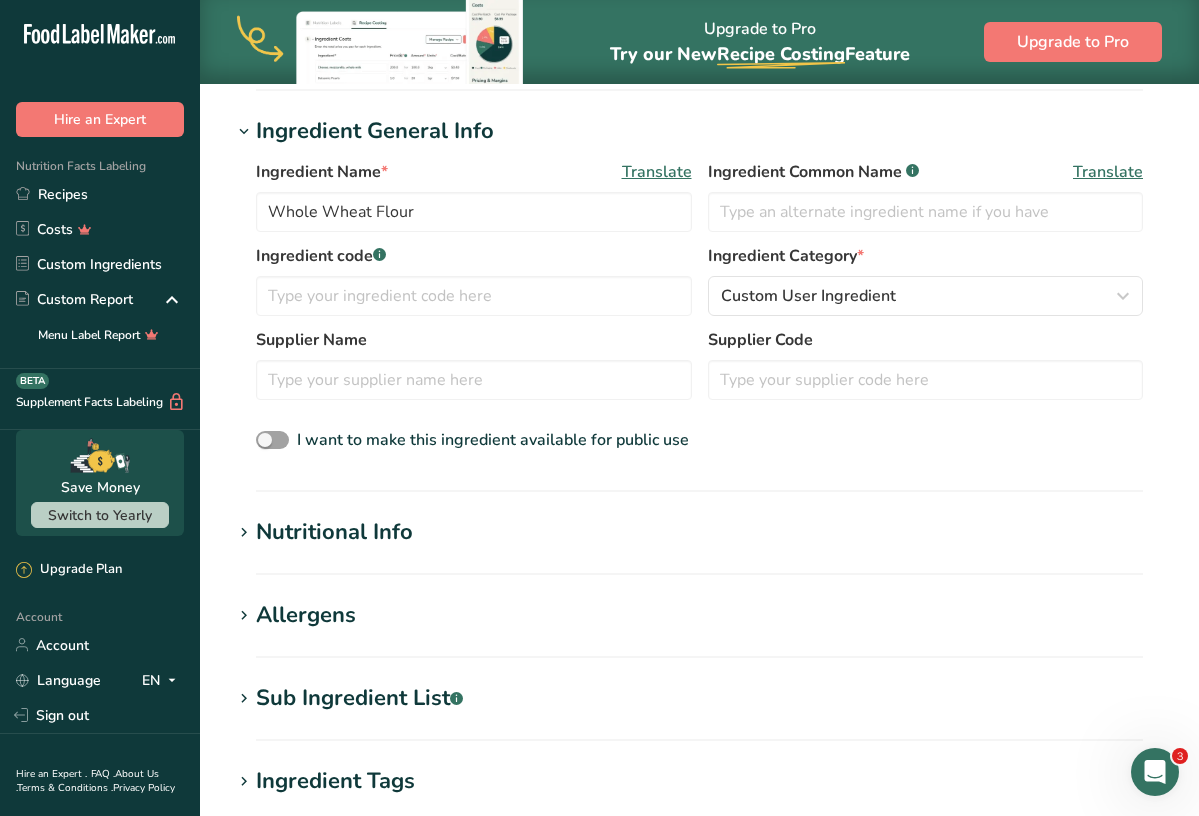click on "Nutritional Info" at bounding box center (334, 532) 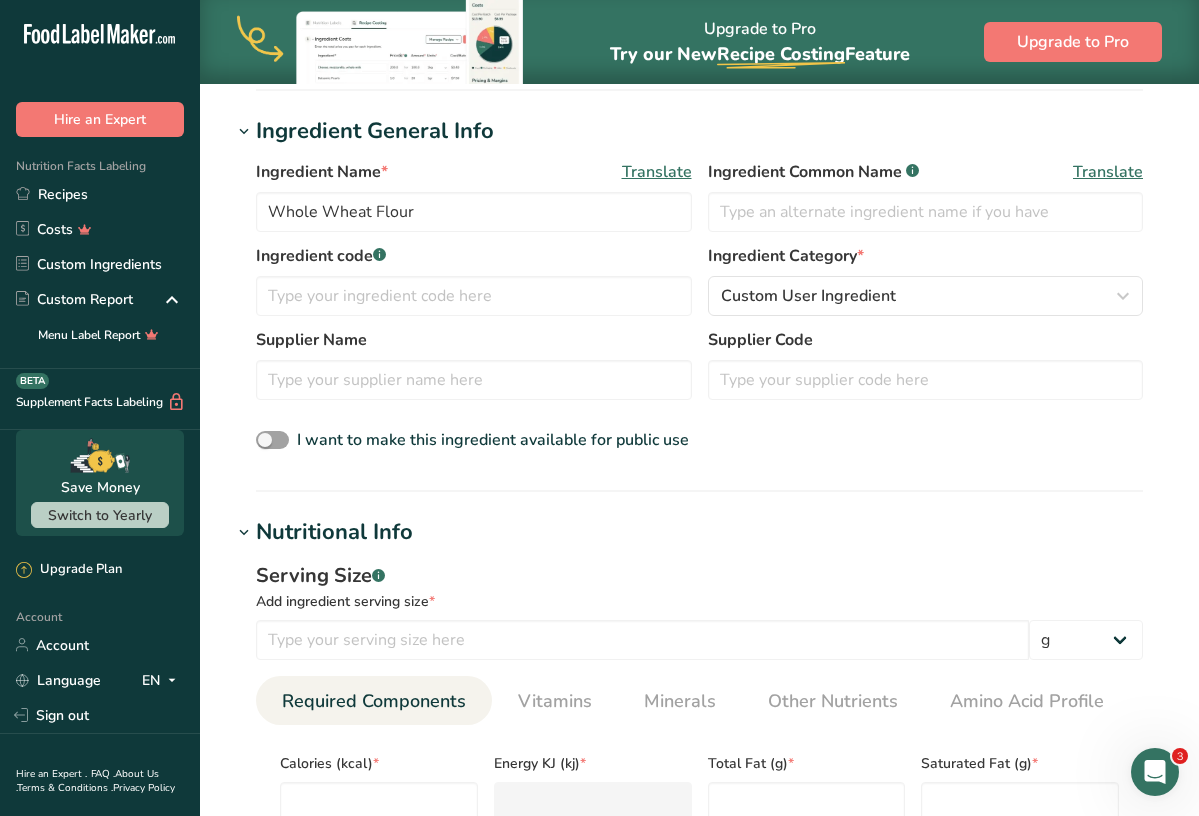 click on "Serving Size
.a-a{fill:#347362;}.b-a{fill:#fff;}
Add ingredient serving size *
g
kg
mg
mcg
lb
oz
l
mL
fl oz
tbsp
tsp
cup
qt
gallon
Required Components Vitamins Minerals Other Nutrients Amino Acid Profile
Calories
(kcal) *
Energy KJ
(kj) *
Total Fat
(g) *
Saturated Fat
(g) *     *     *     *" at bounding box center (699, 780) 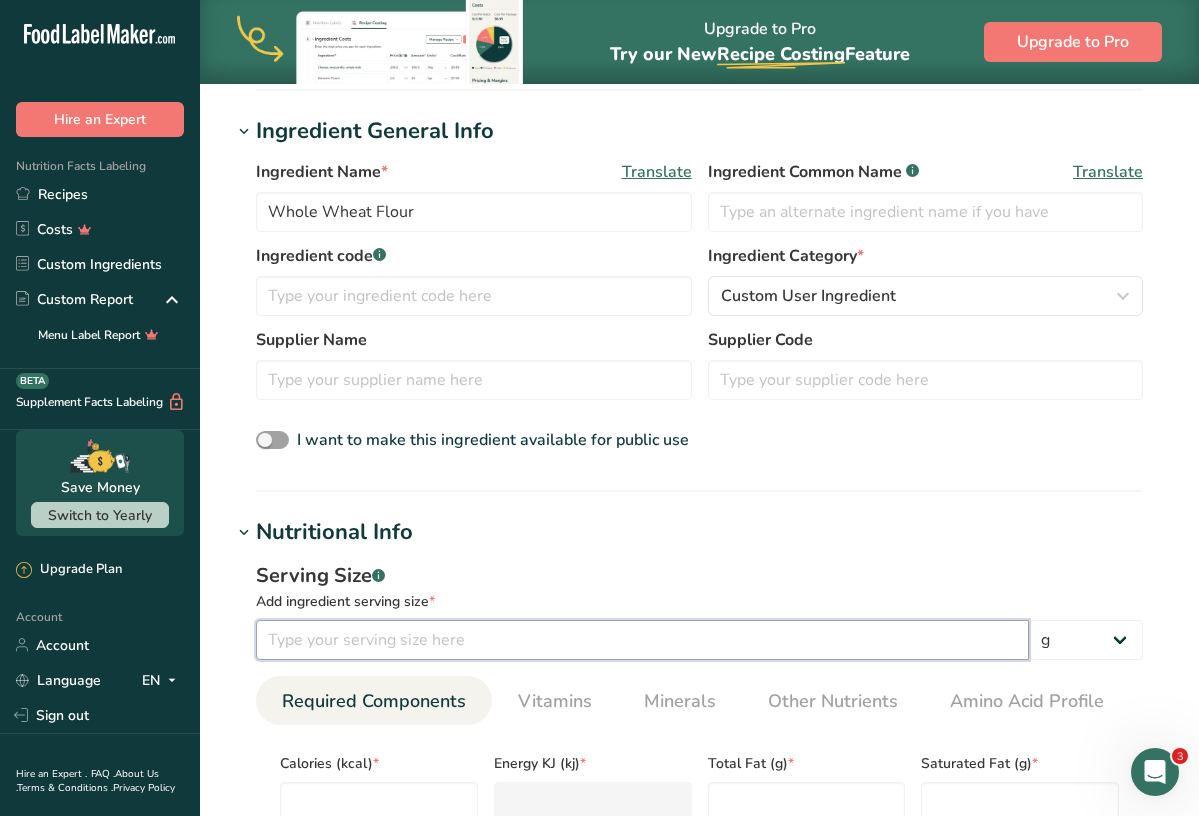click at bounding box center (642, 640) 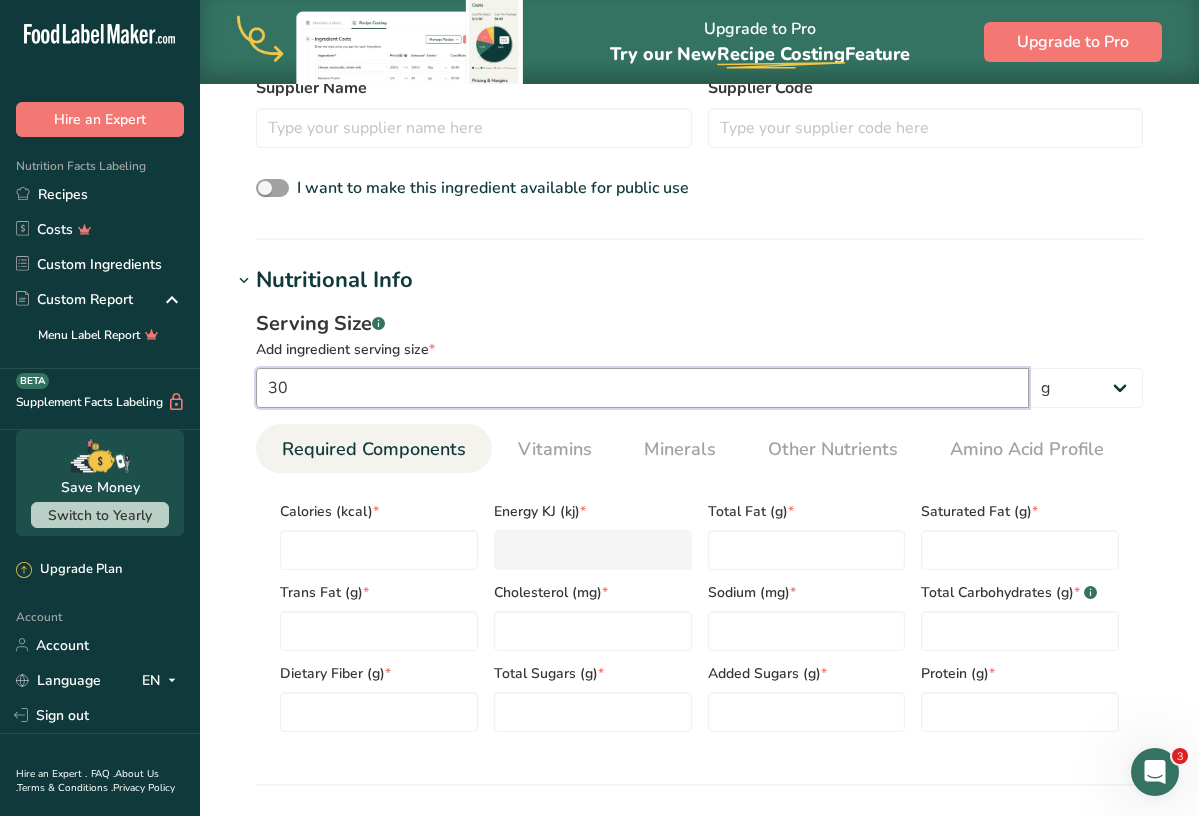 scroll, scrollTop: 637, scrollLeft: 0, axis: vertical 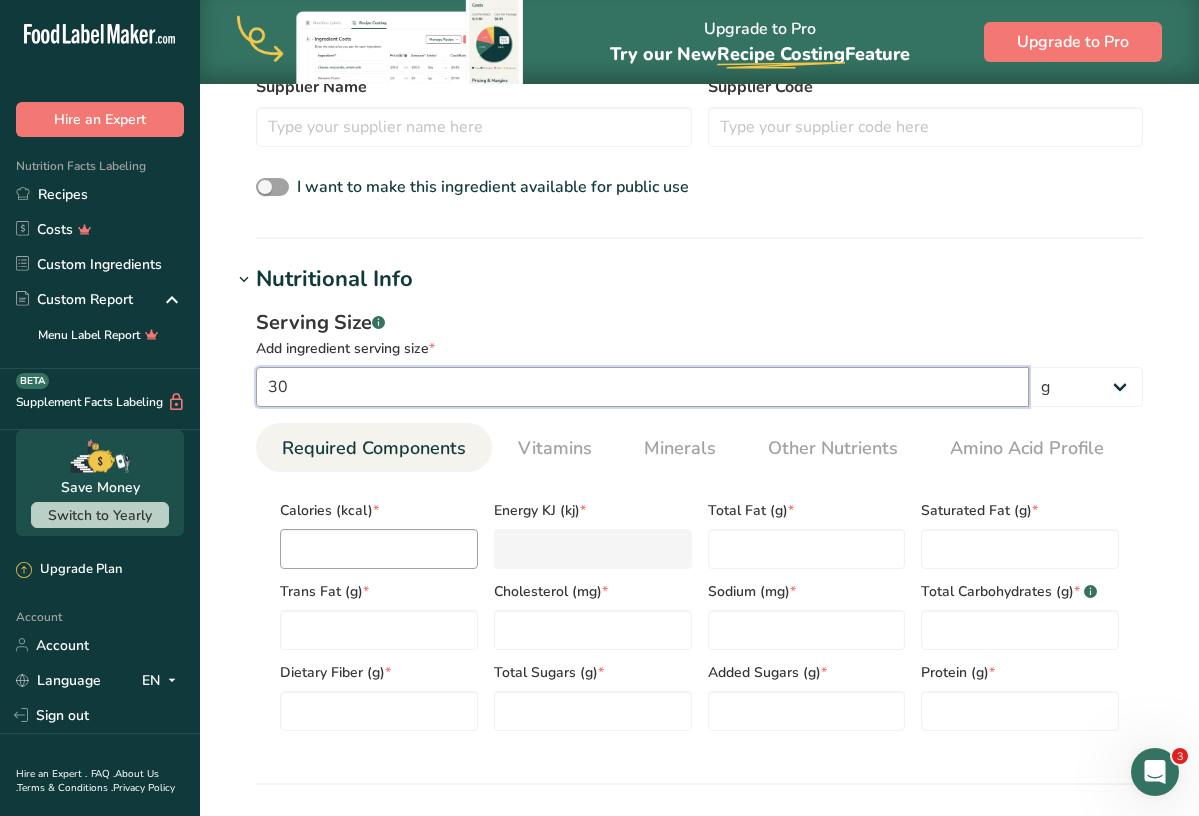 type on "30" 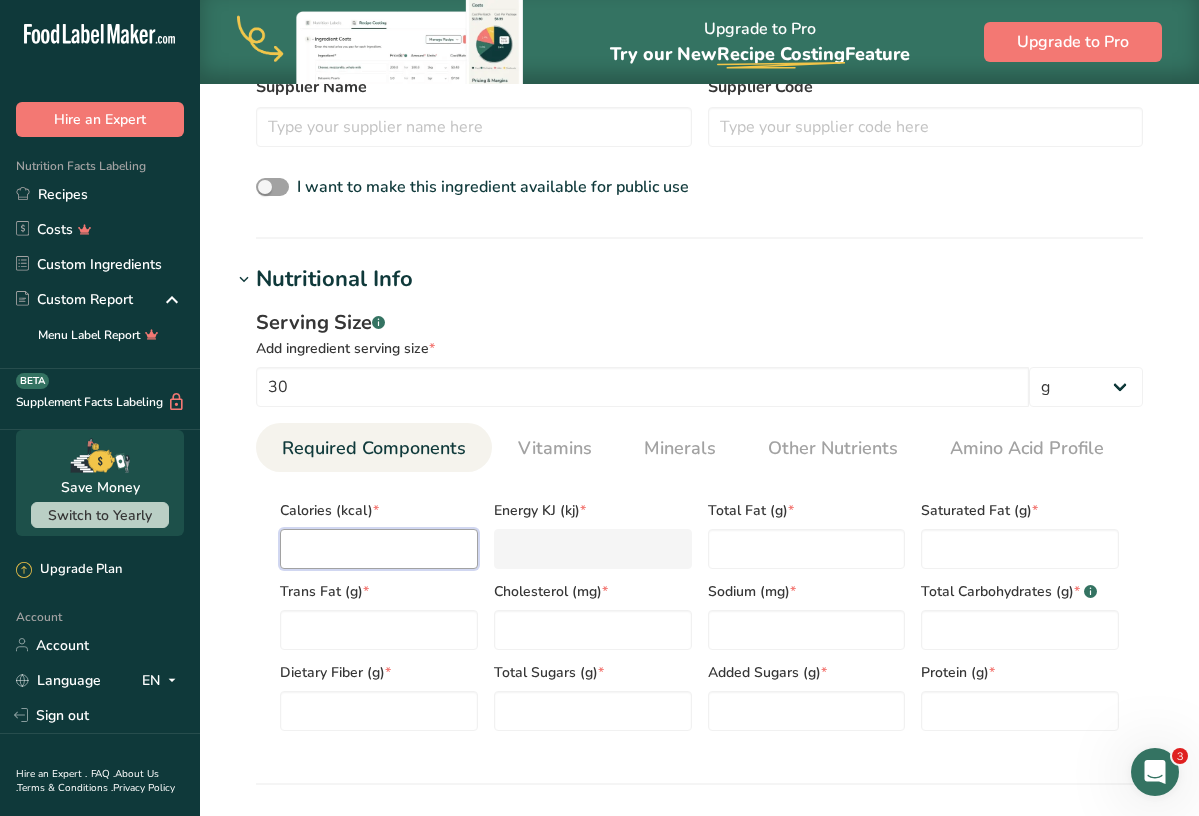 click at bounding box center [379, 549] 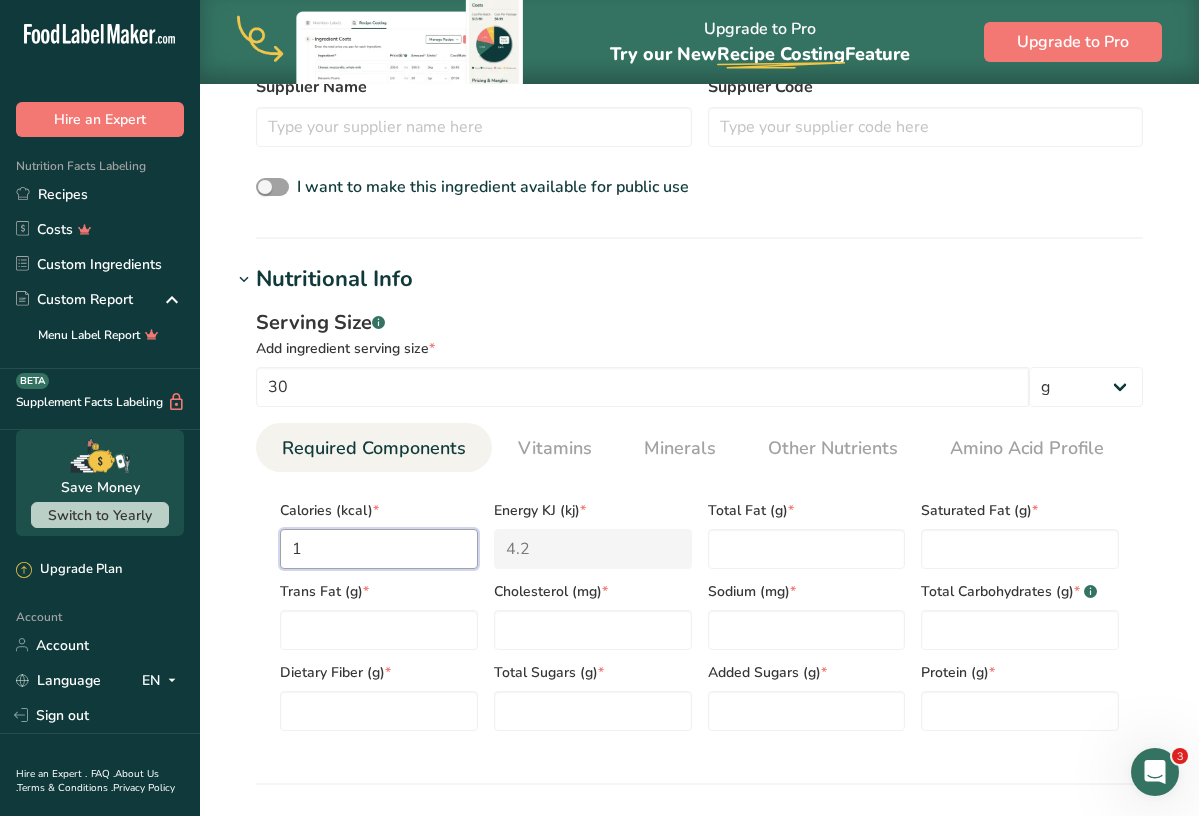 type on "11" 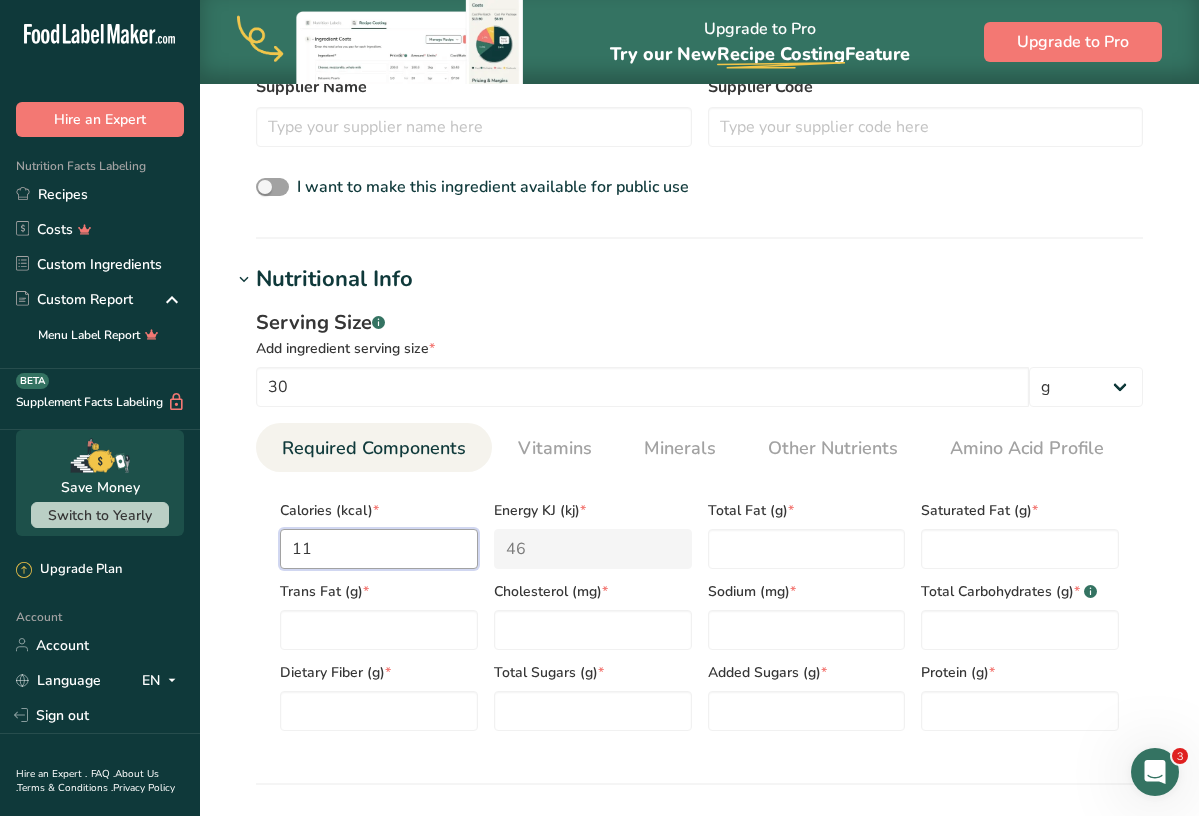 type on "110" 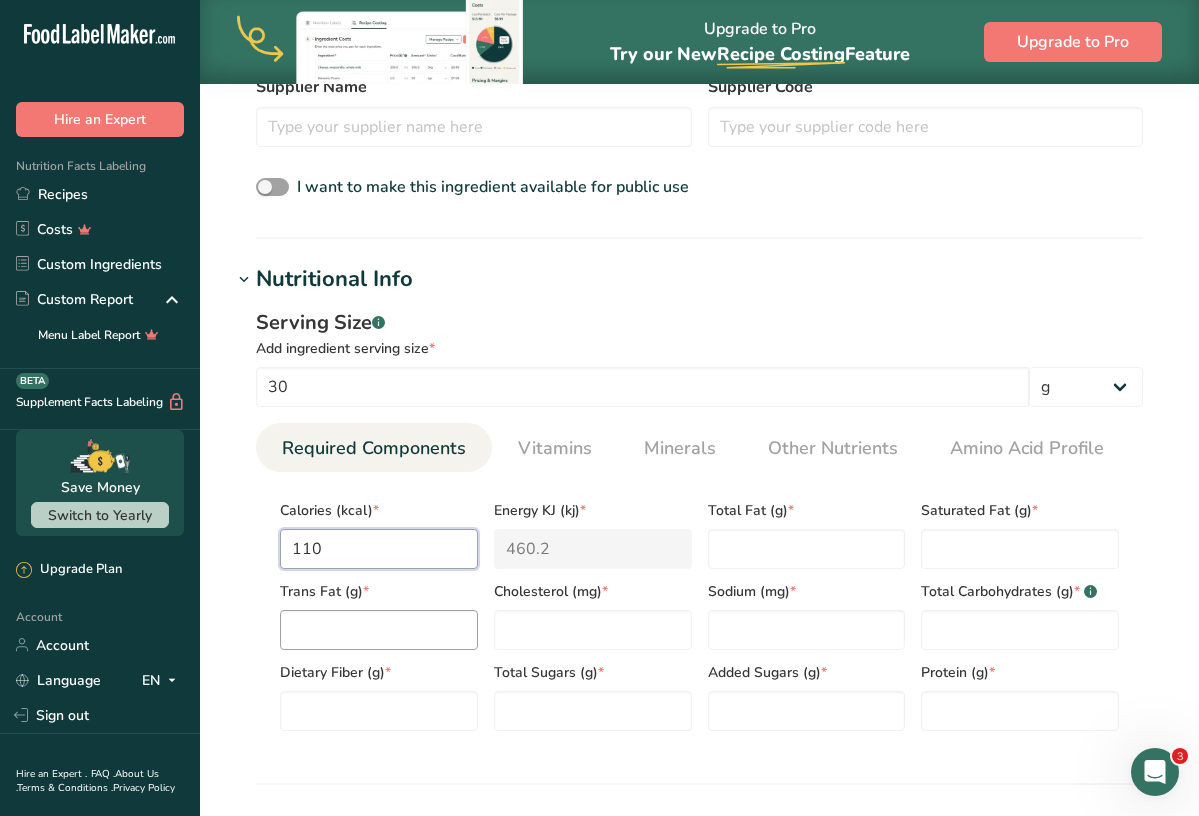type on "110" 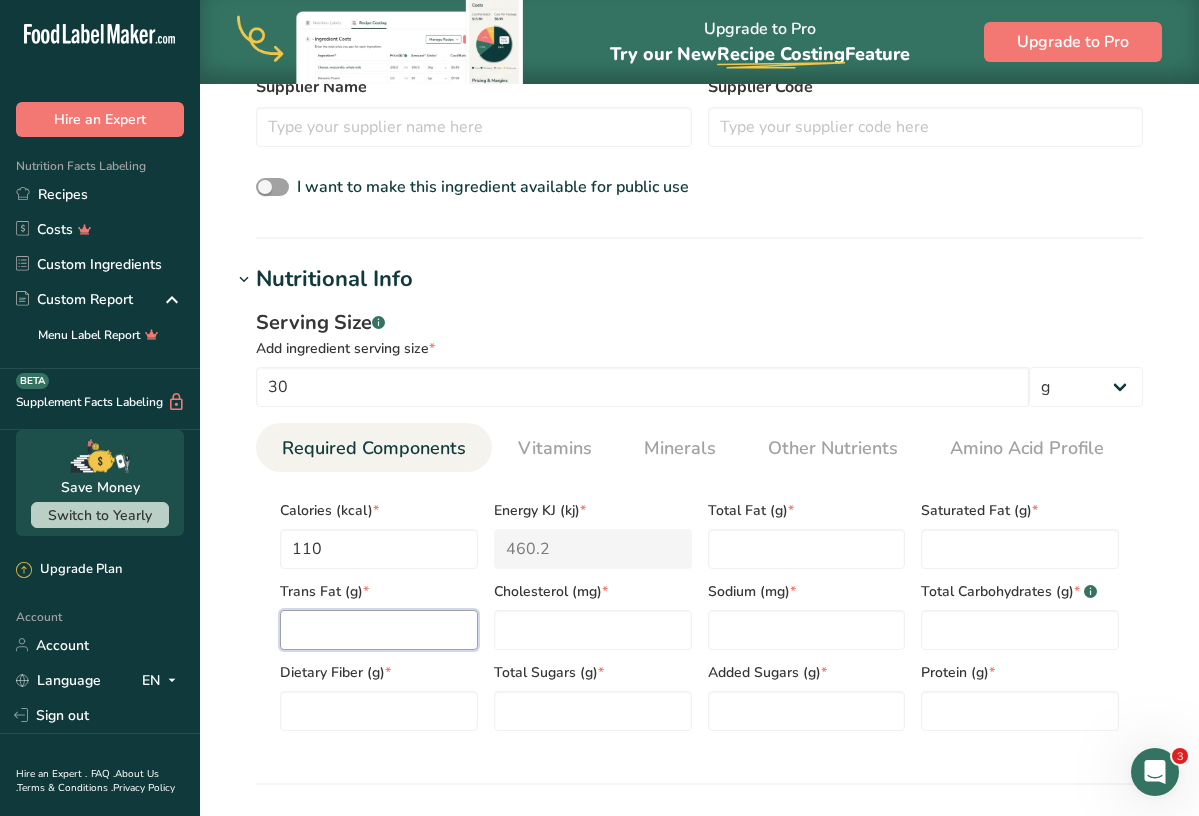 click at bounding box center [379, 630] 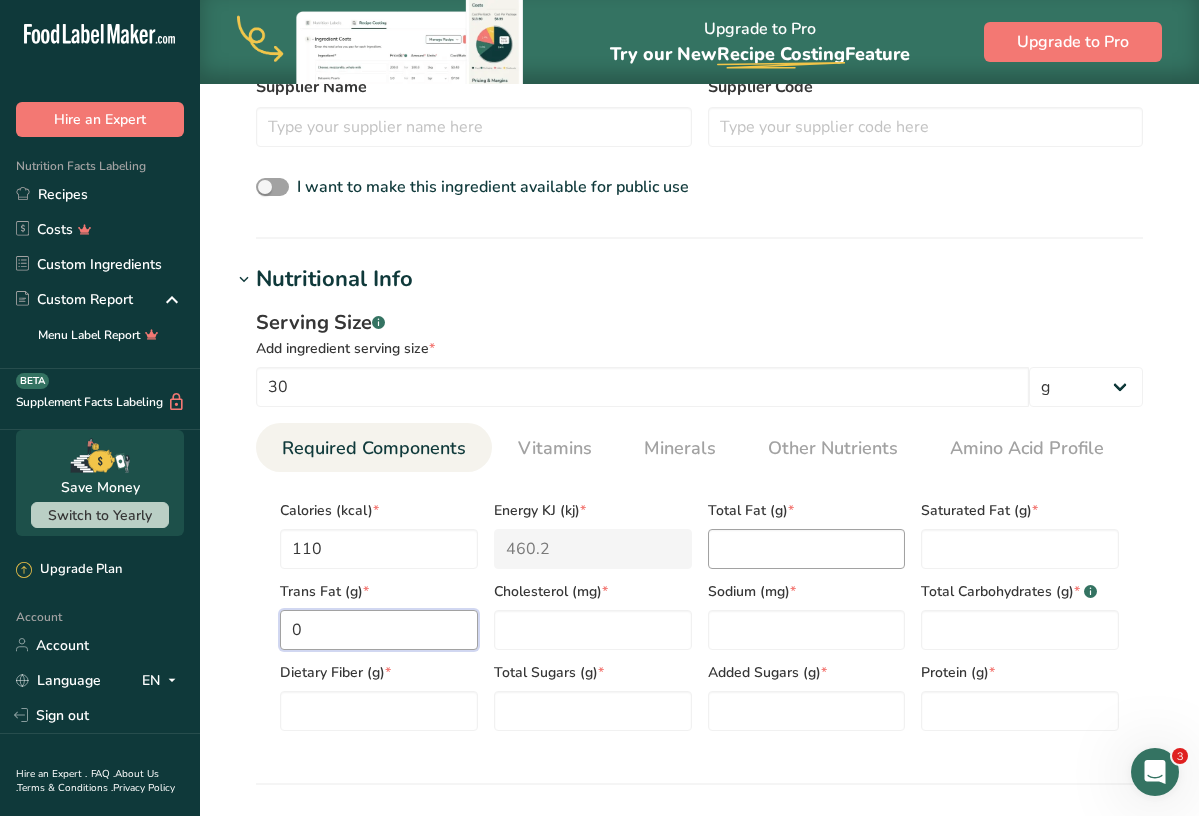type on "0" 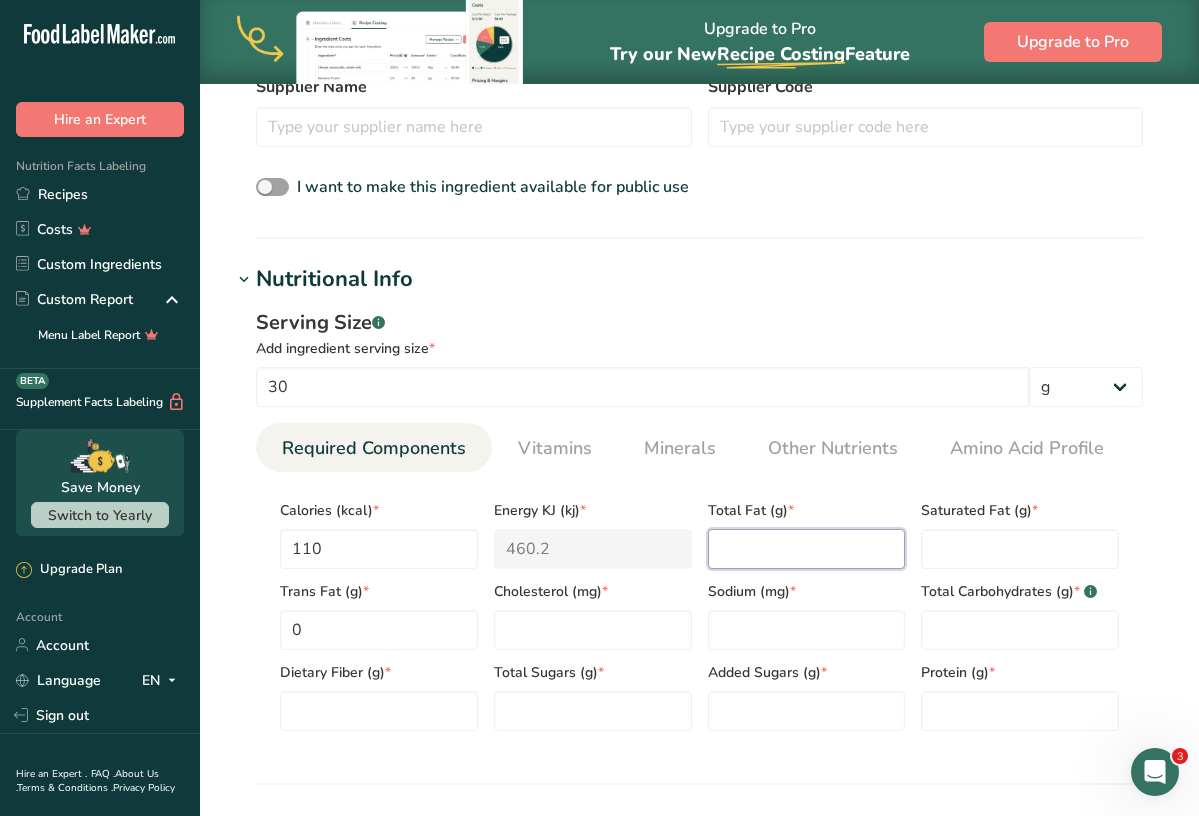 click at bounding box center (807, 549) 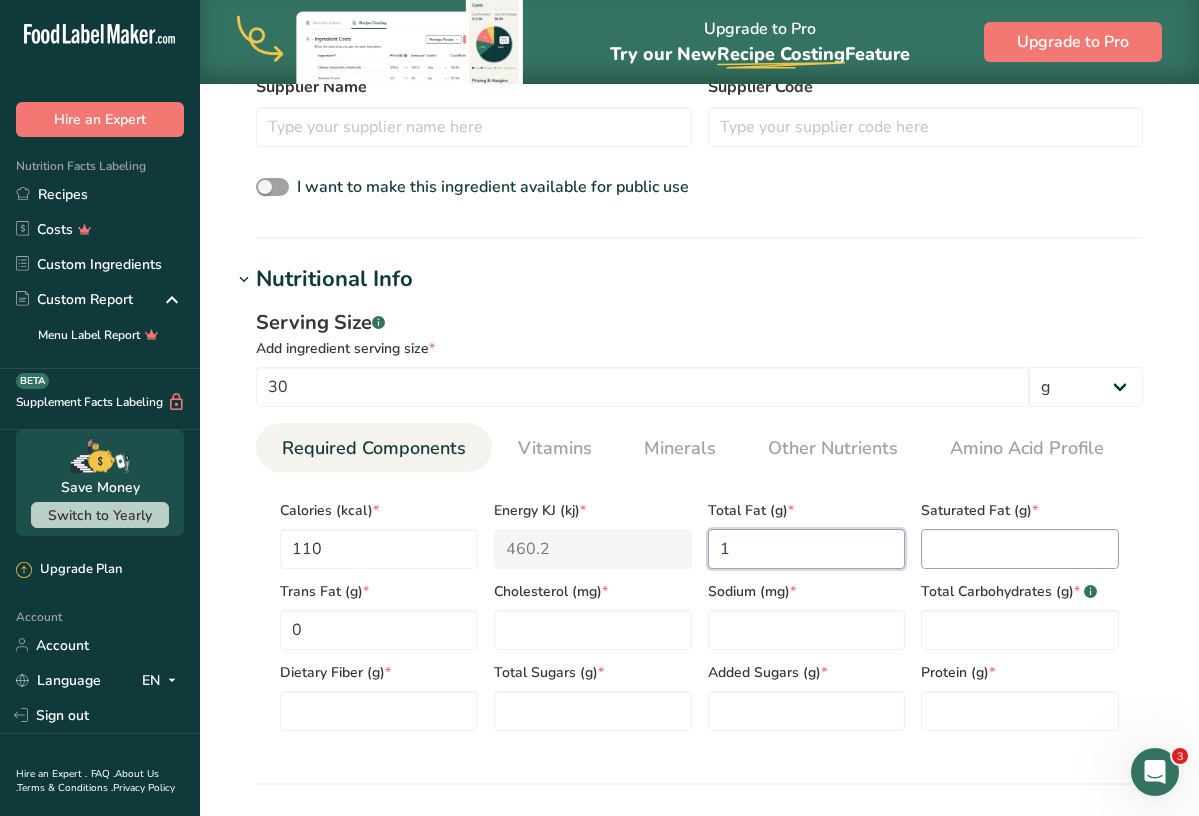 type on "1" 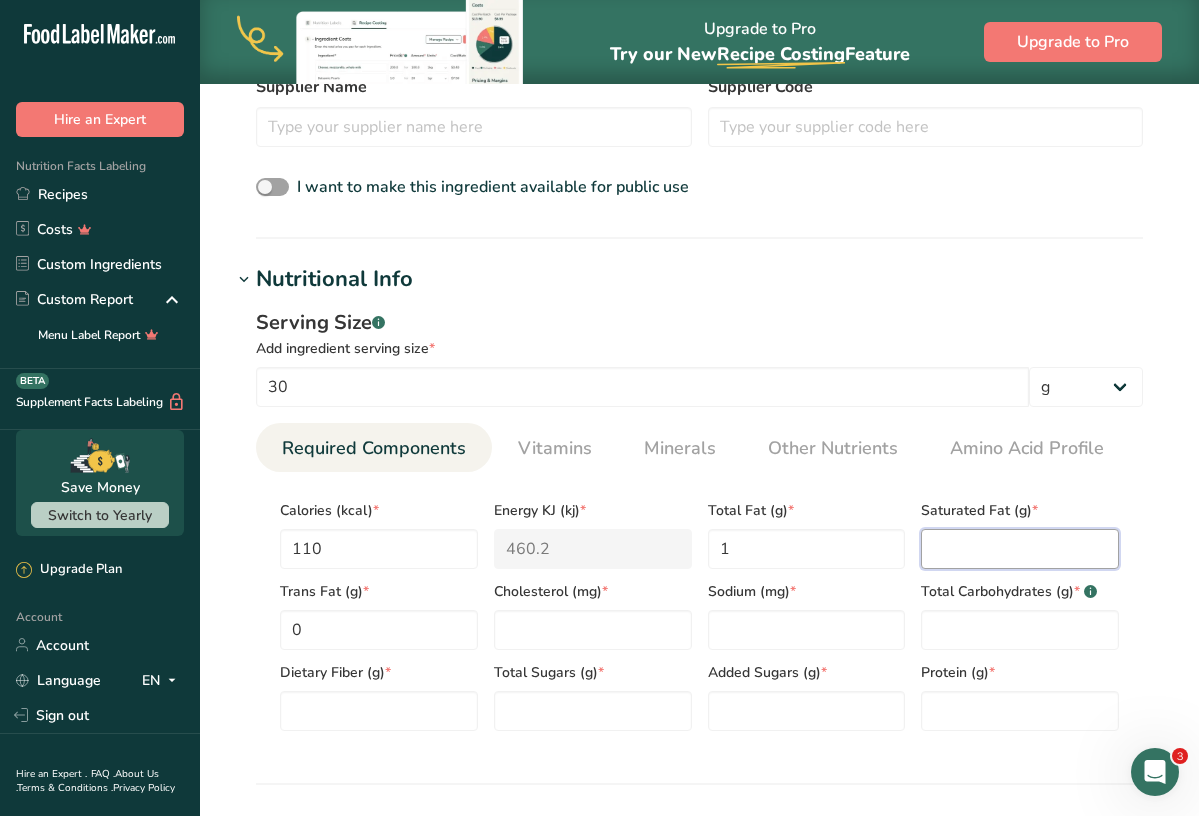 click at bounding box center (1020, 549) 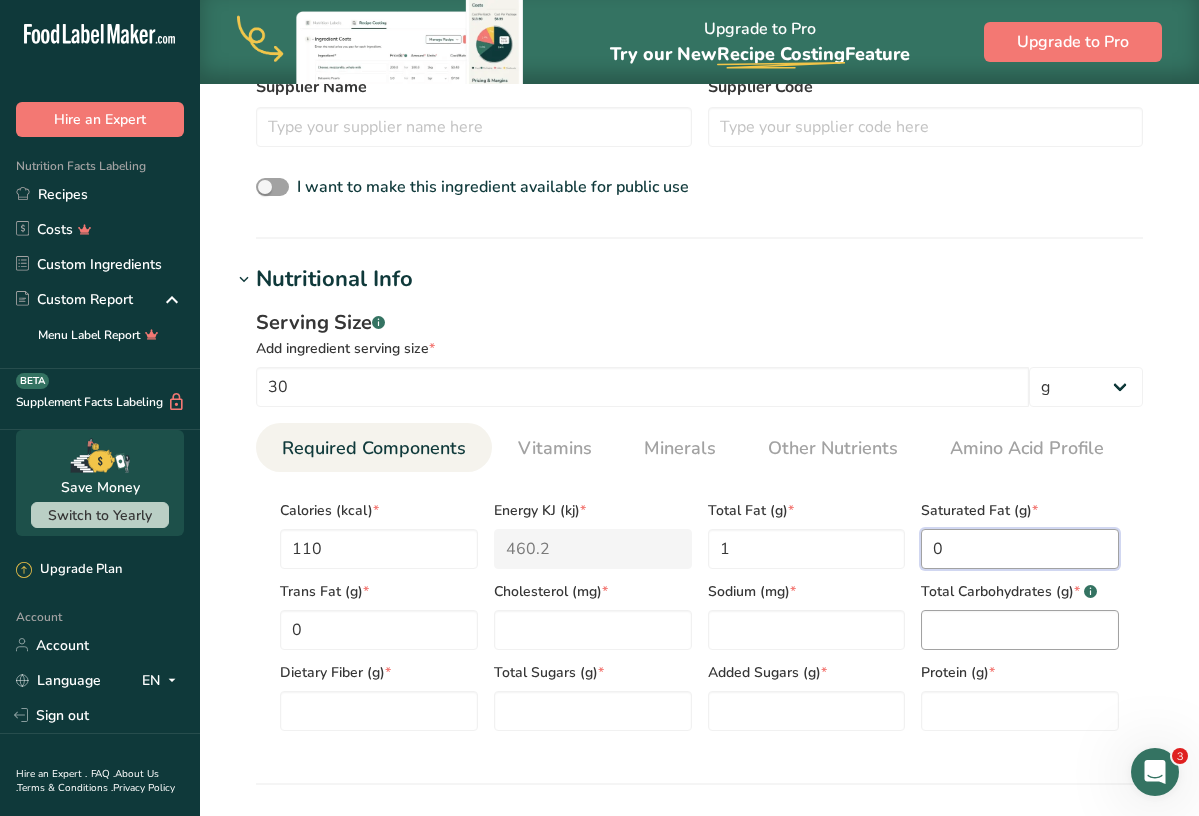 type on "0" 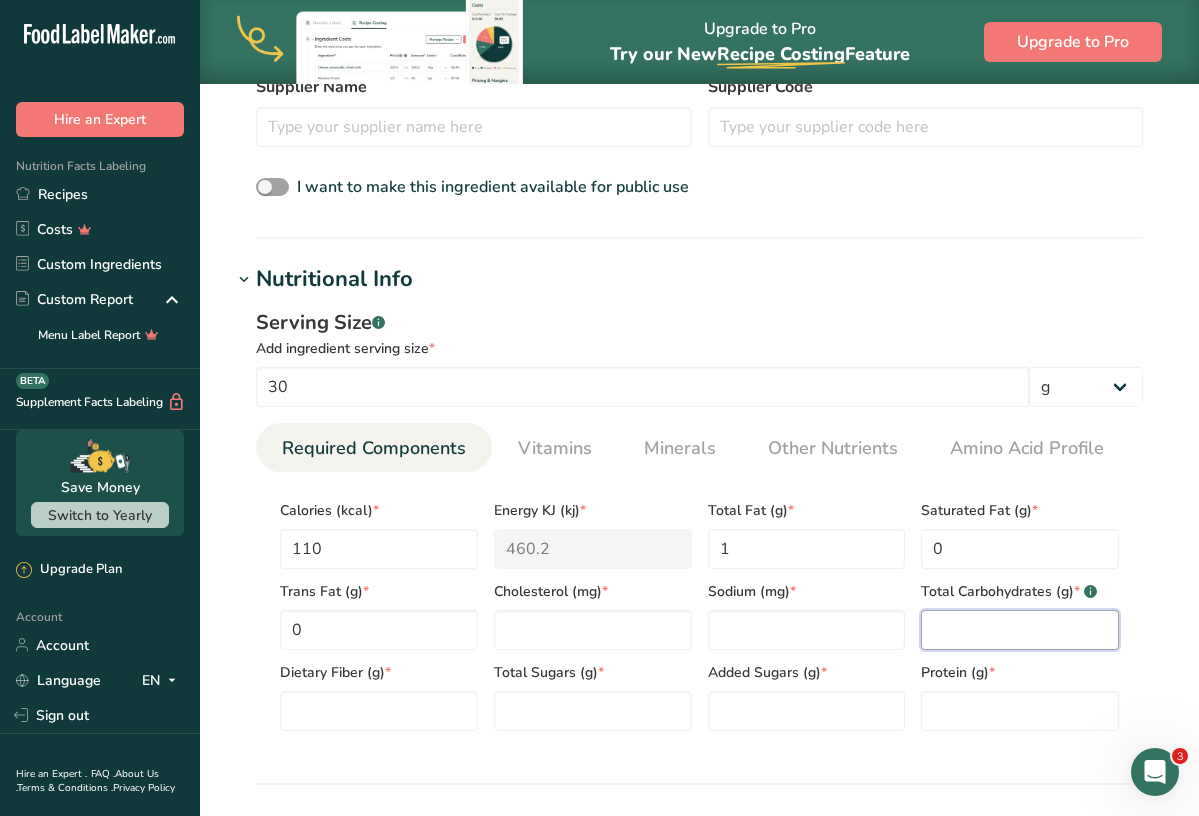 click at bounding box center (1020, 630) 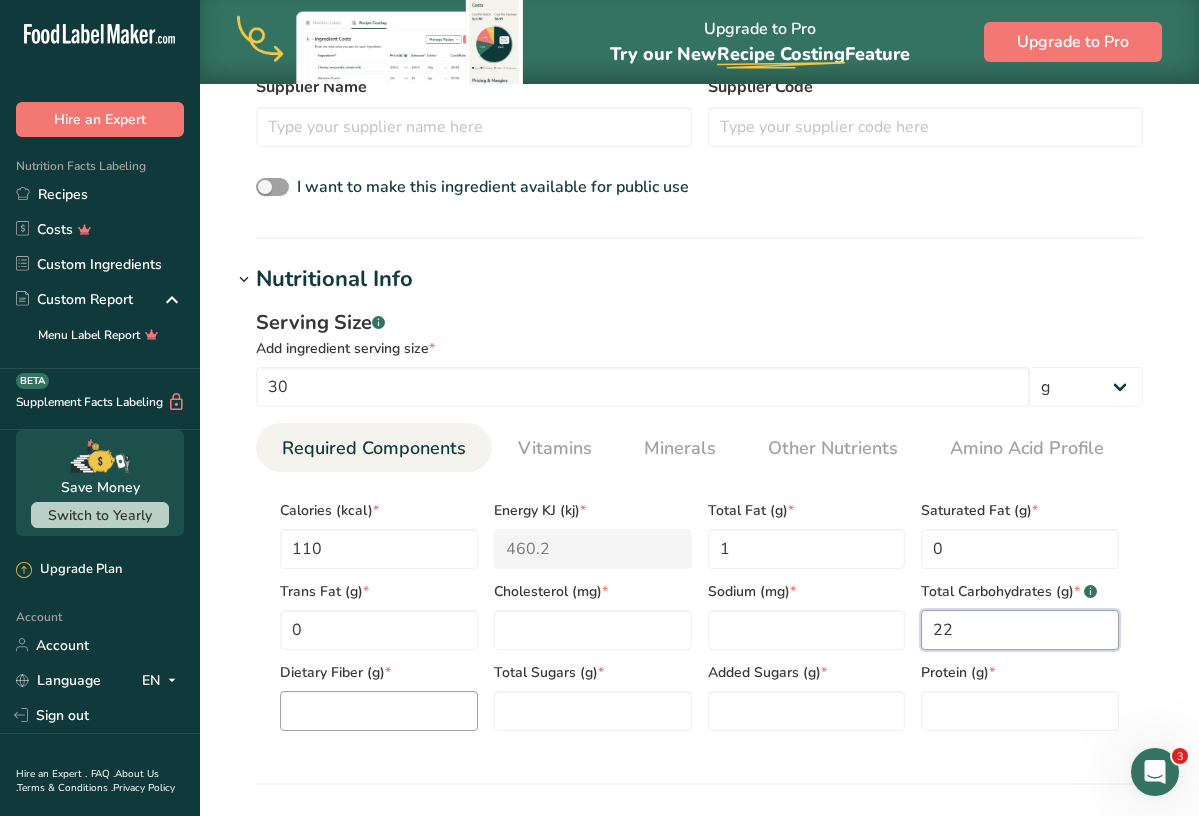 type on "22" 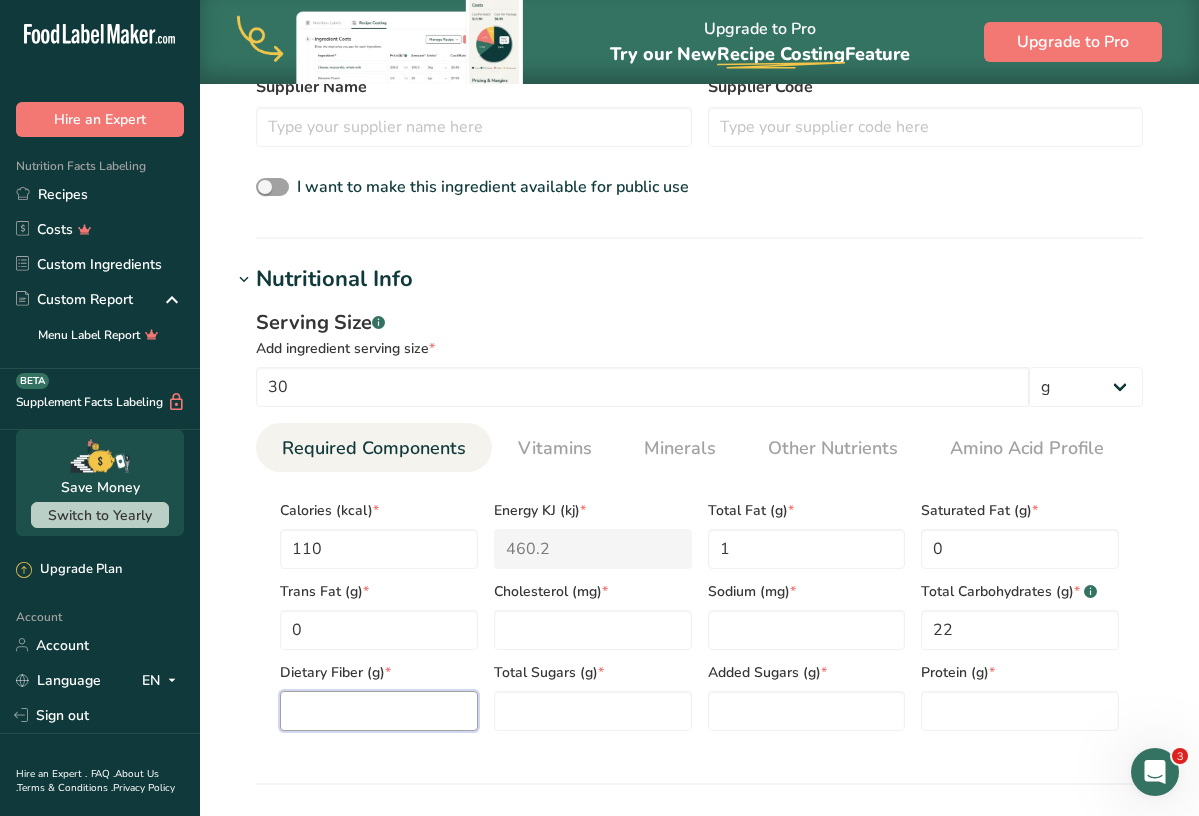 click at bounding box center (379, 711) 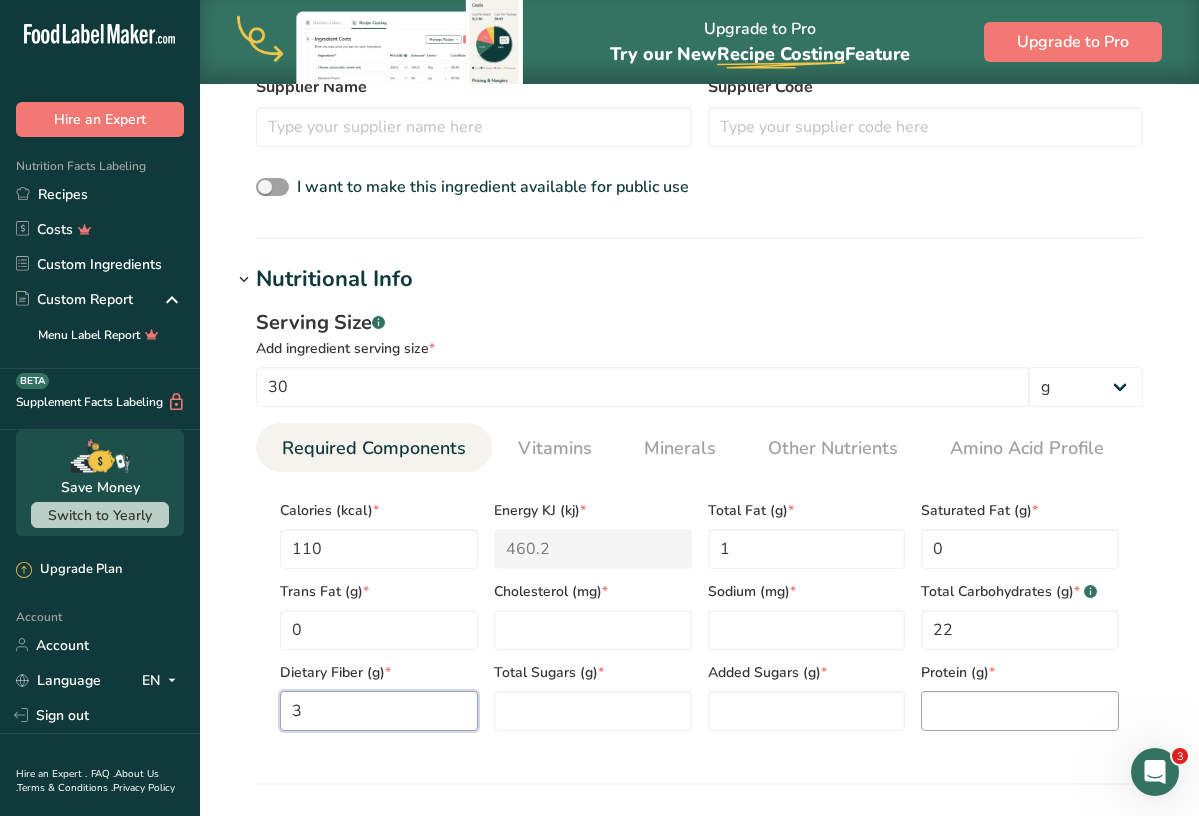 type on "3" 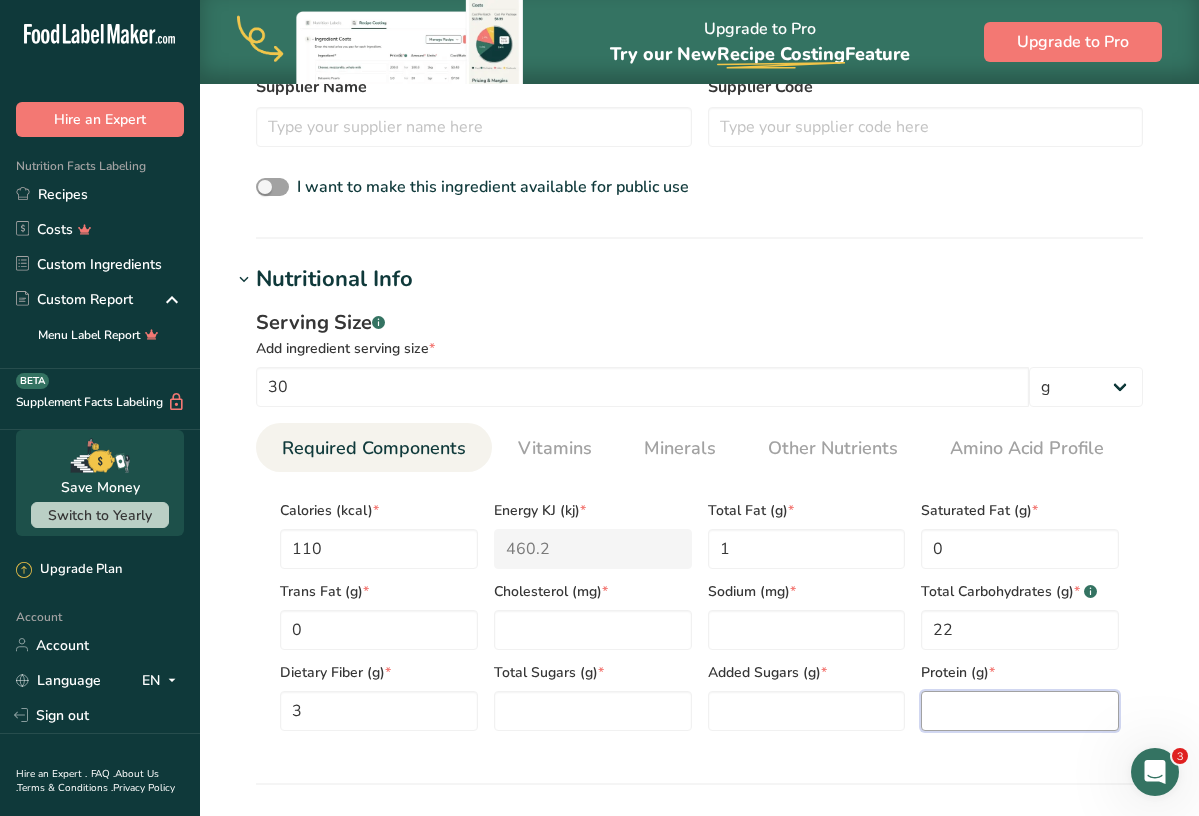 click at bounding box center [1020, 711] 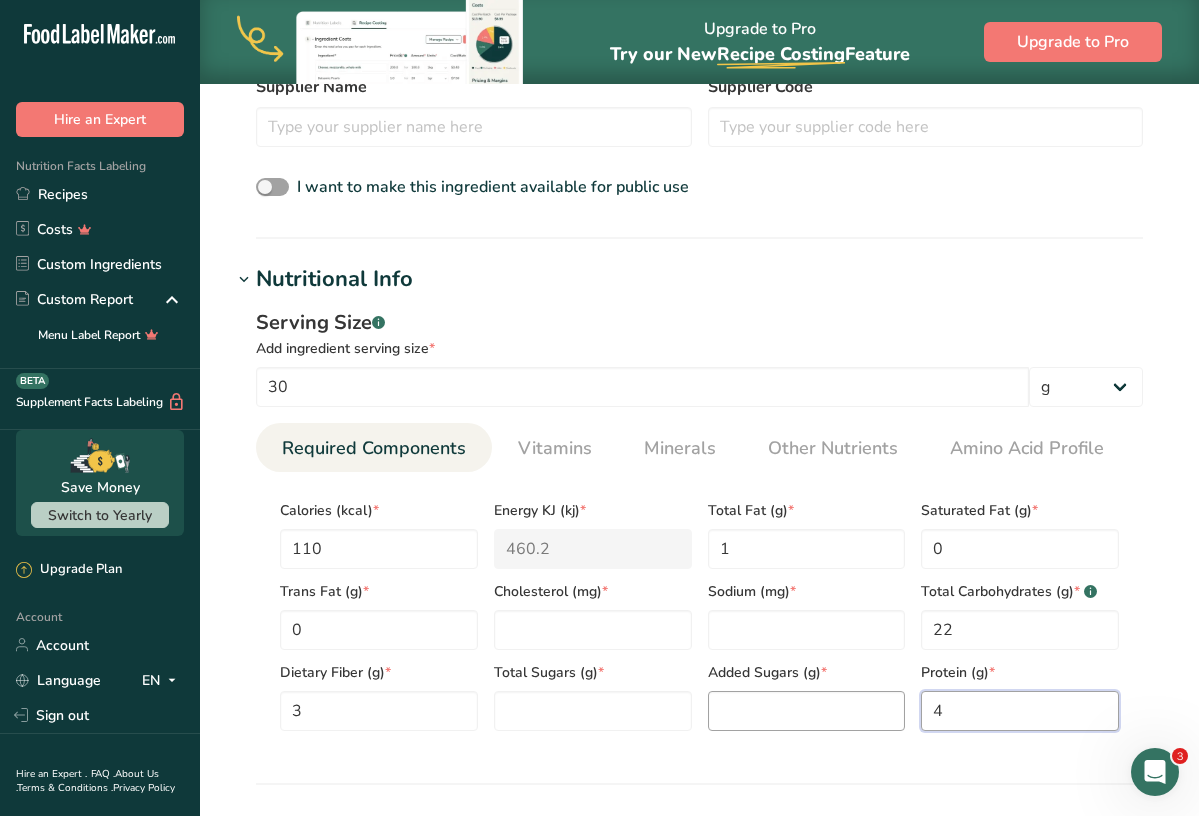 type on "4" 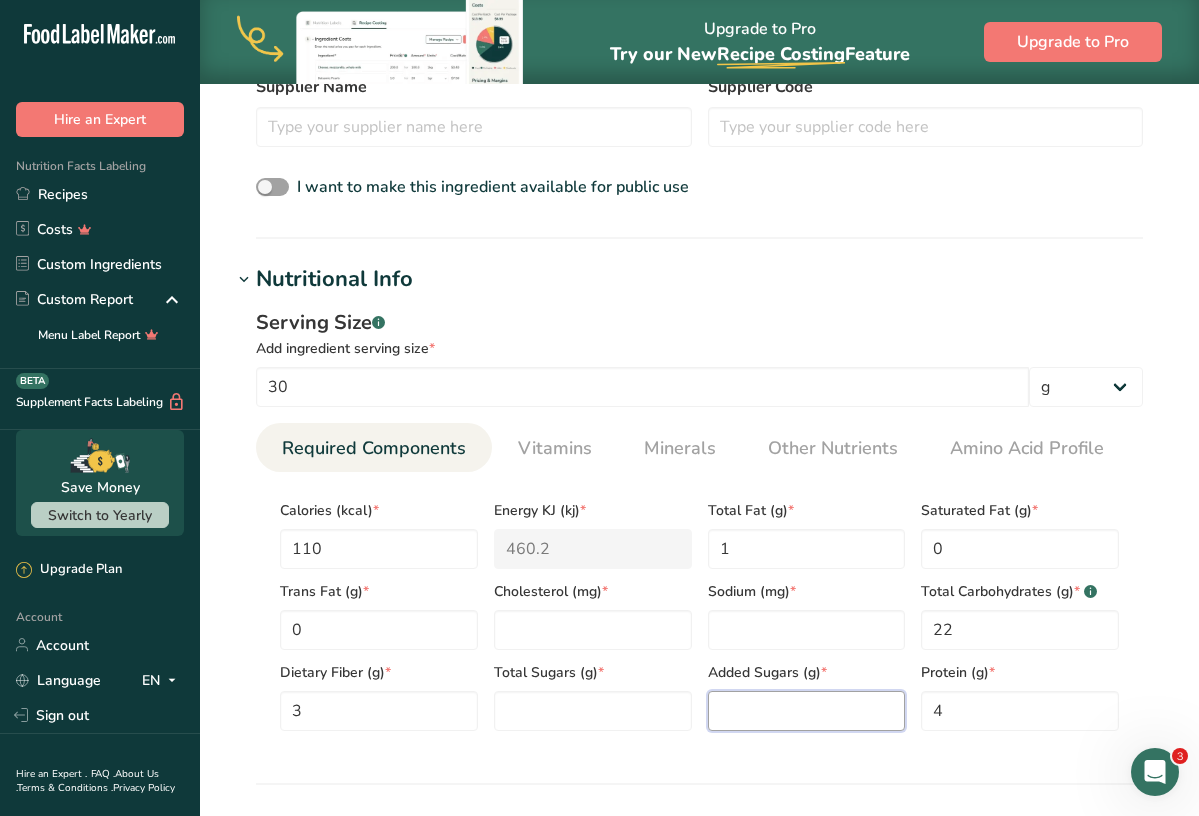 click at bounding box center [807, 711] 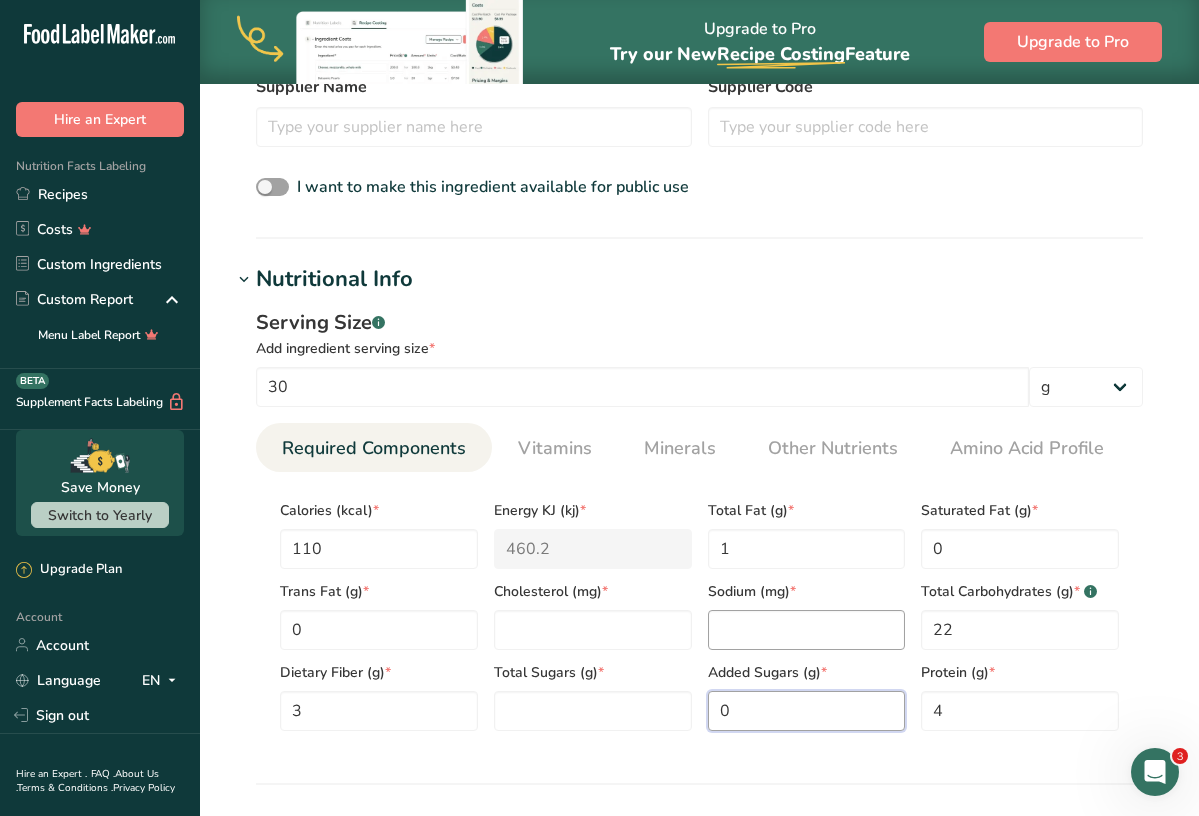 type on "0" 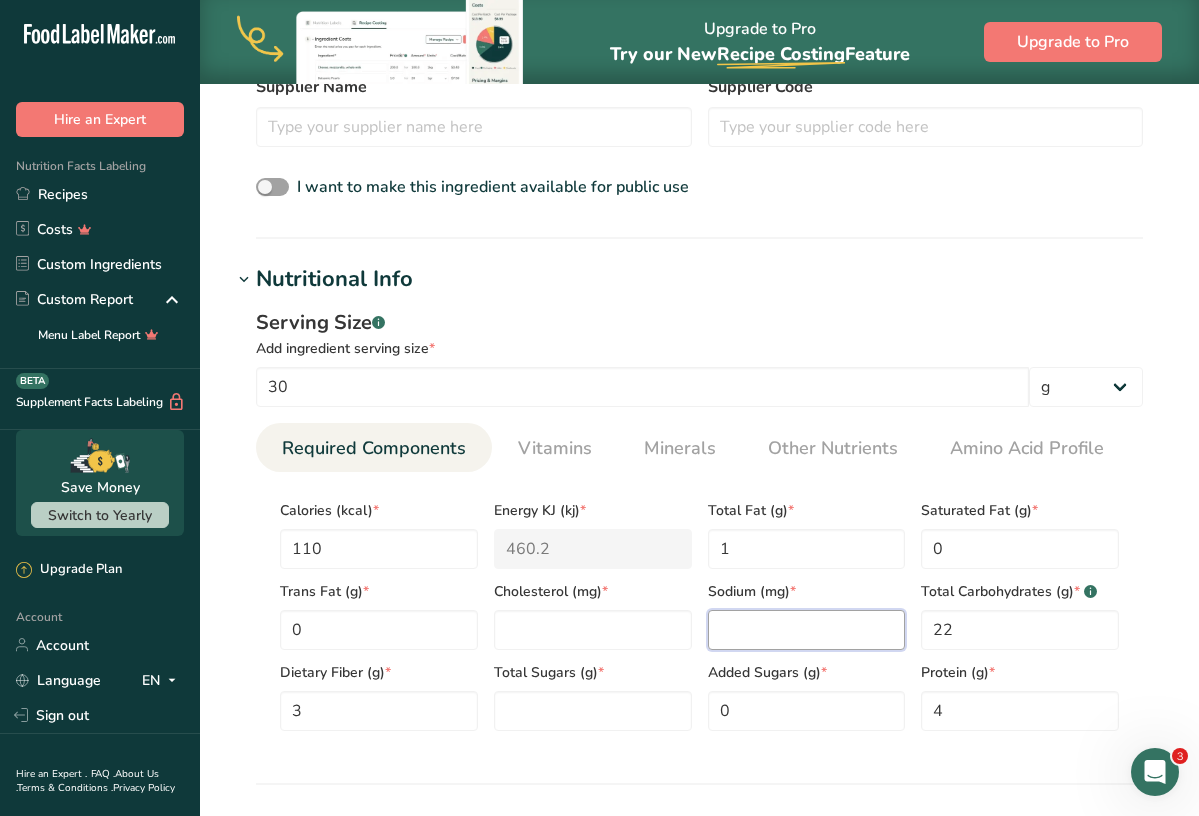 click at bounding box center (807, 630) 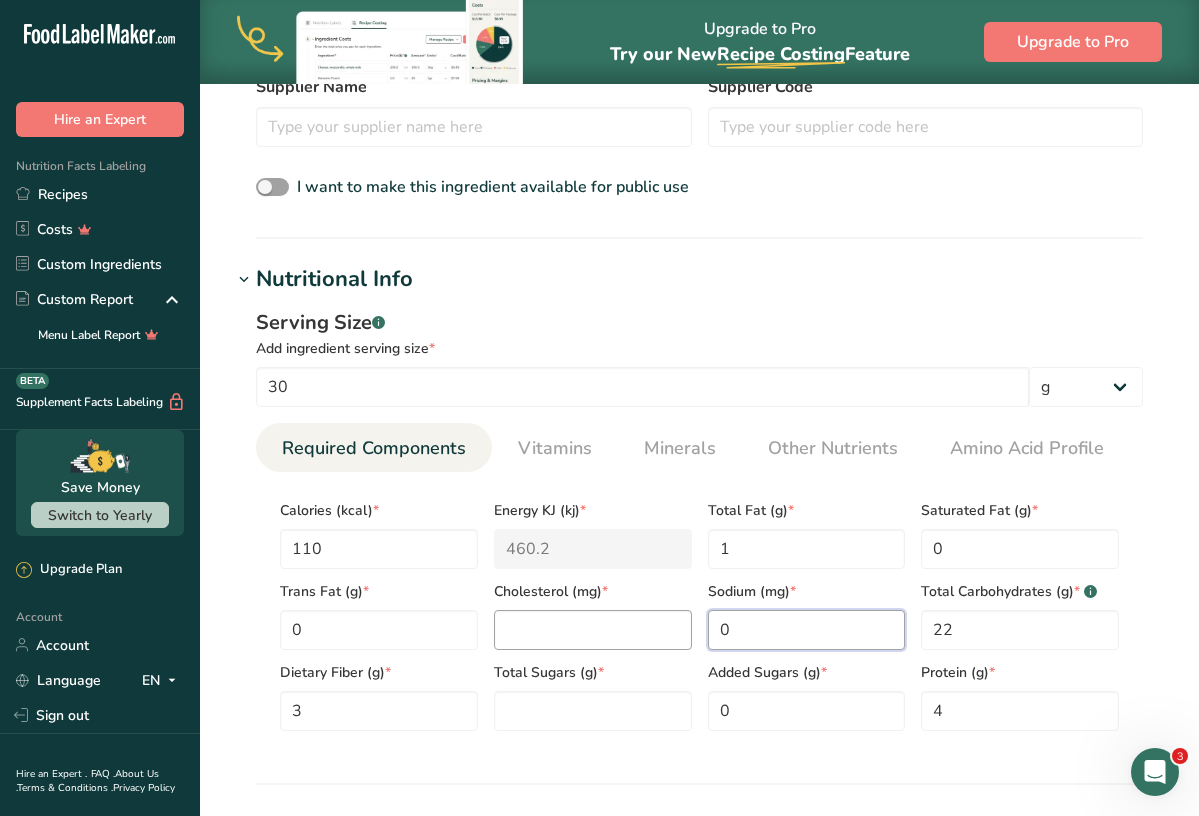 type on "0" 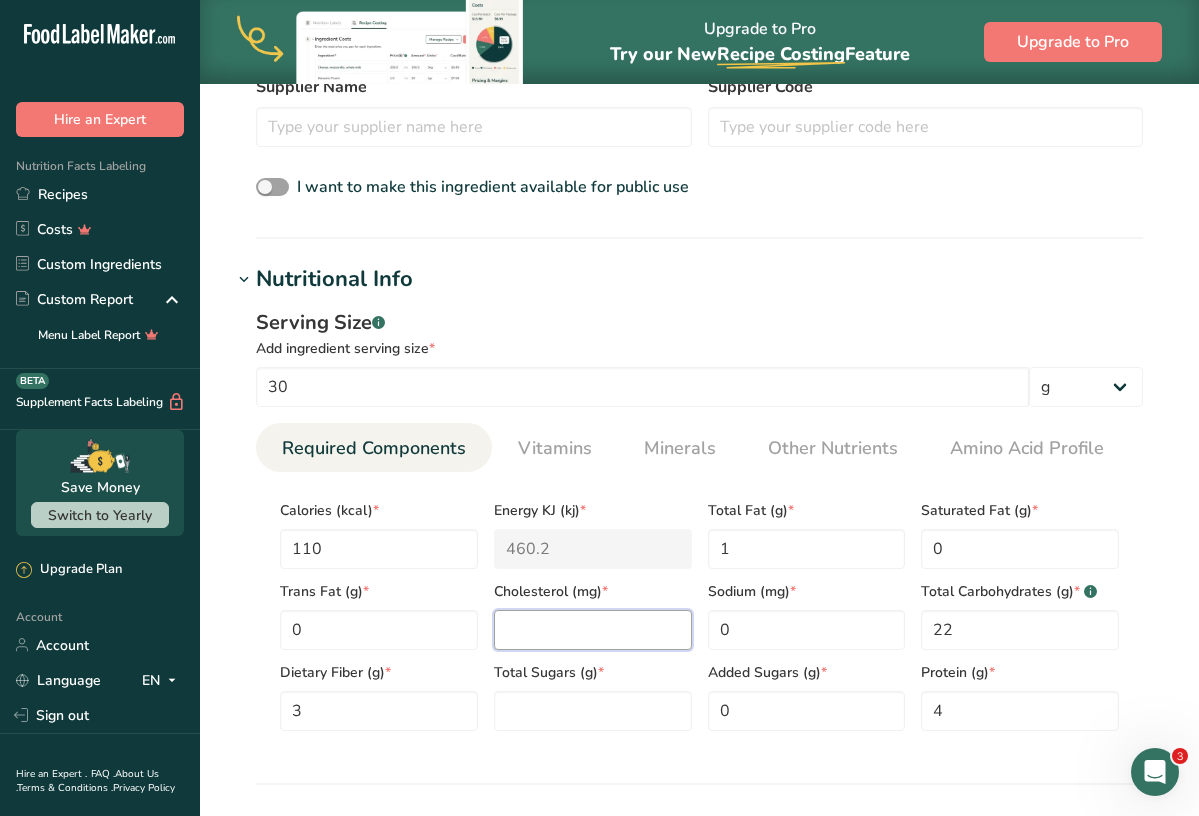 click at bounding box center (593, 630) 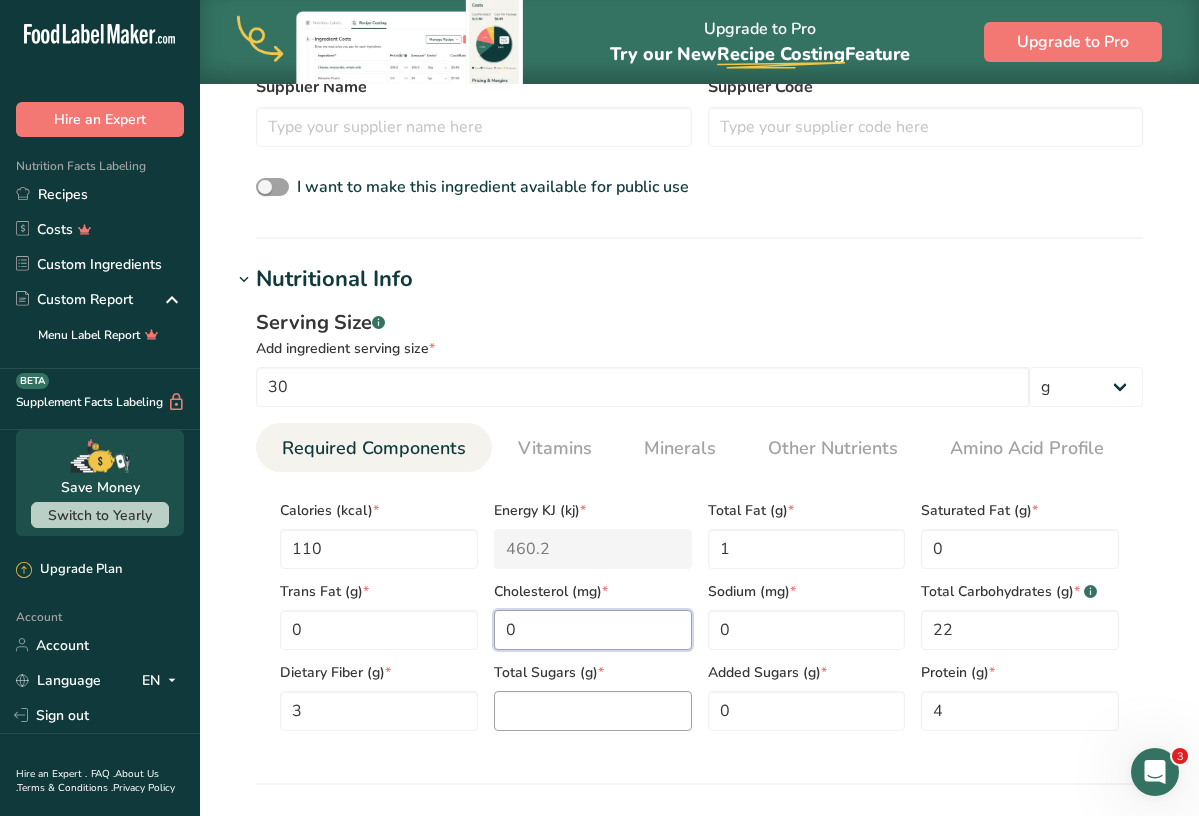 type on "0" 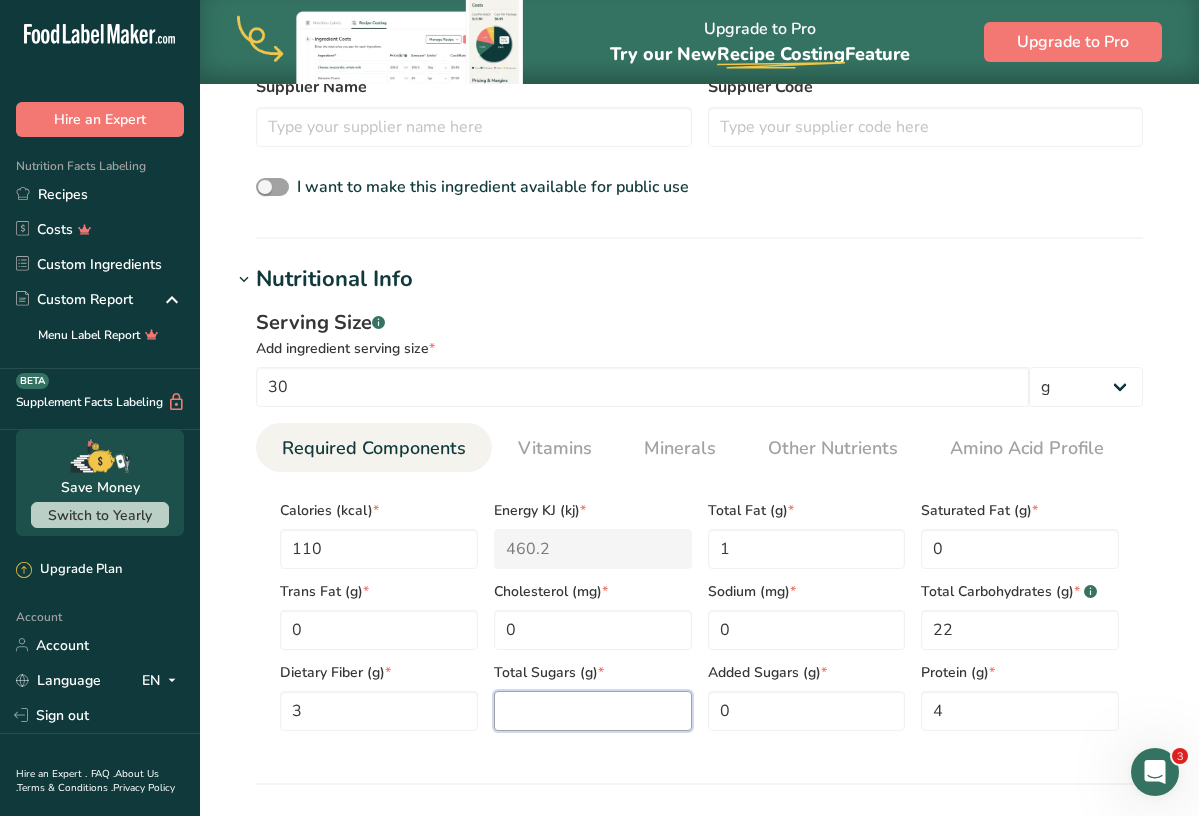 click at bounding box center [593, 711] 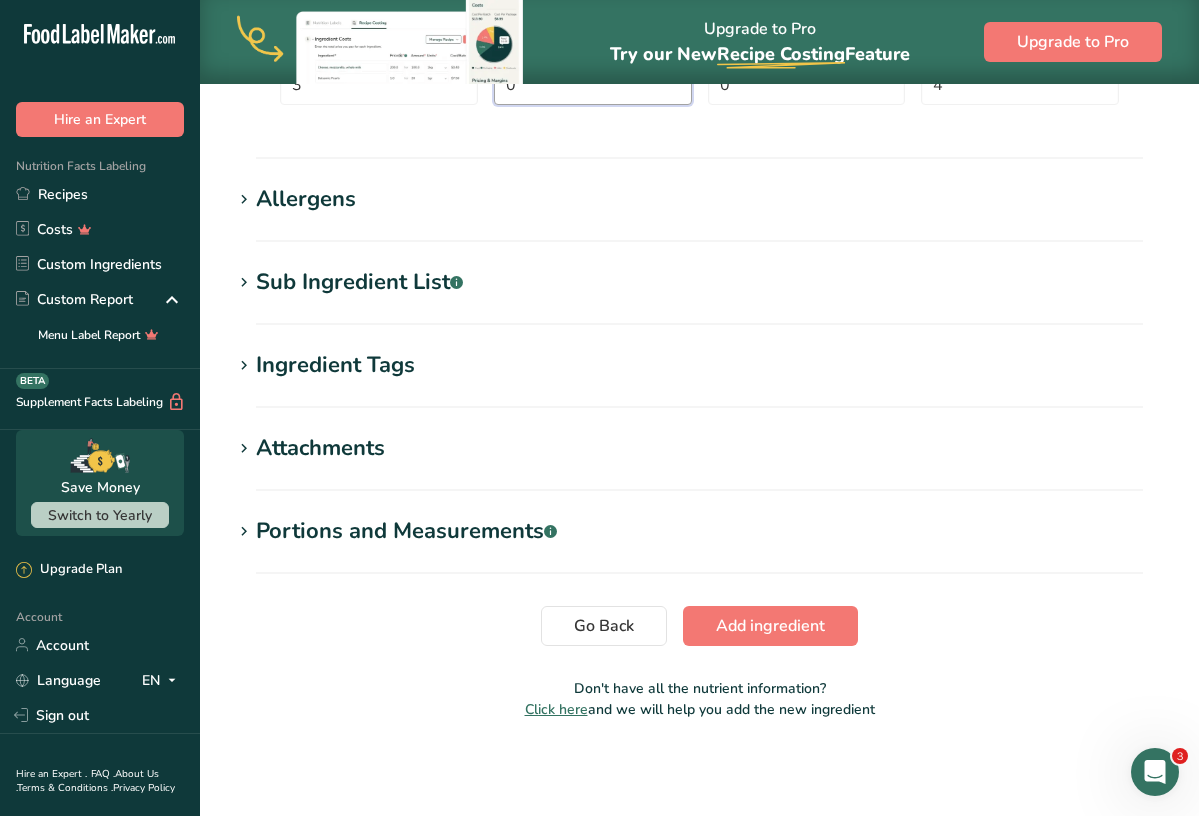 scroll, scrollTop: 1262, scrollLeft: 0, axis: vertical 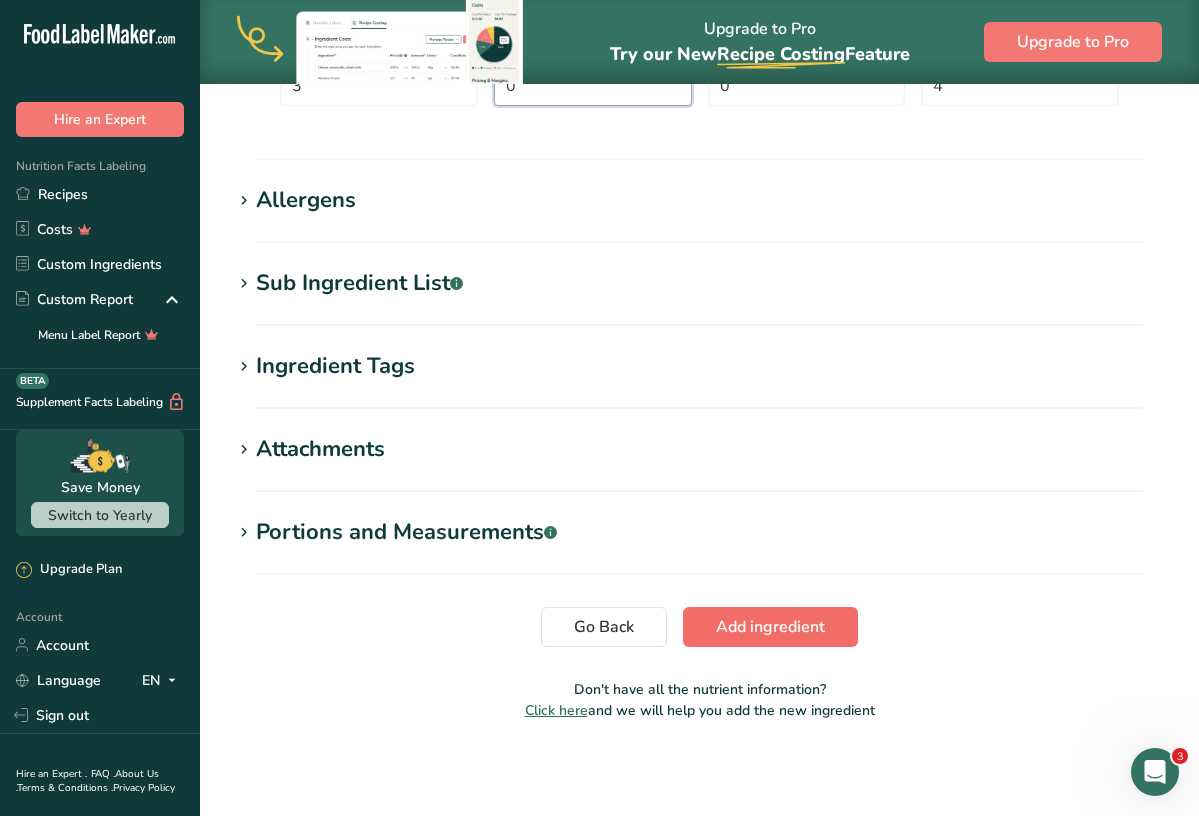 type on "0" 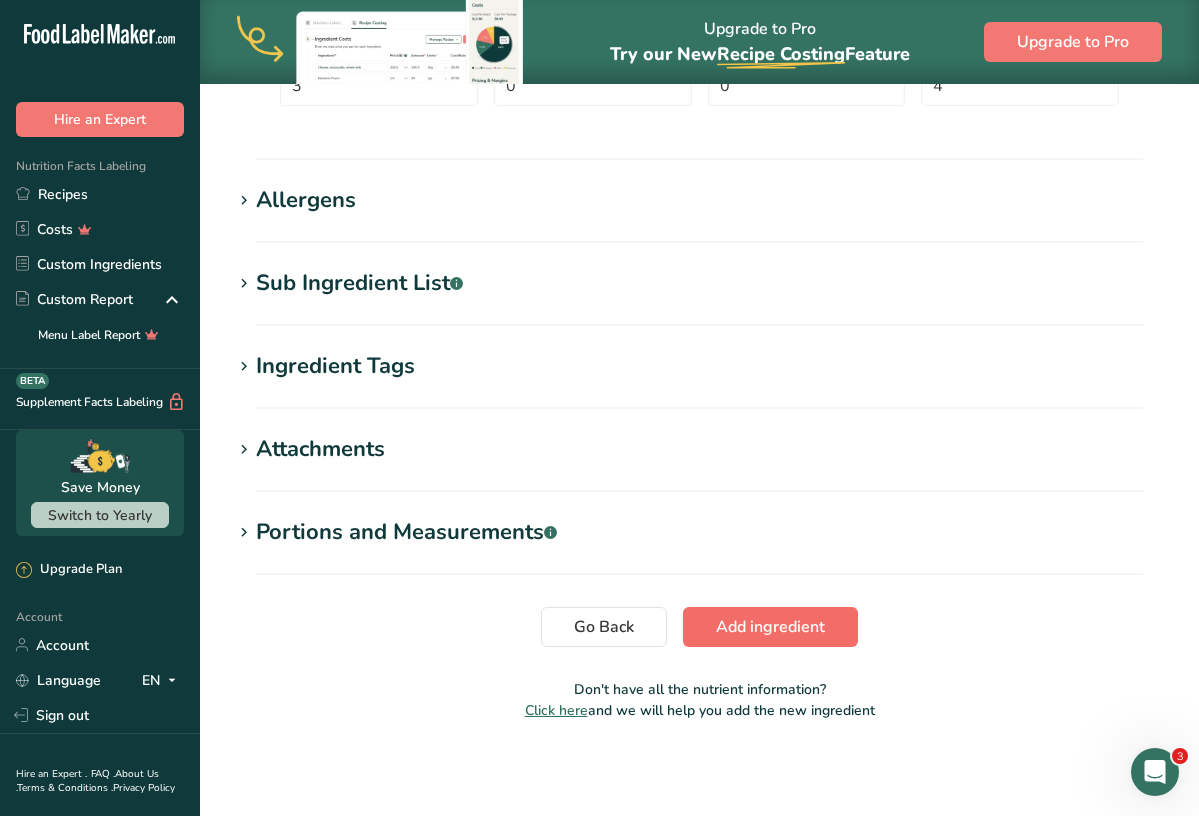 click on "Add ingredient" at bounding box center (770, 627) 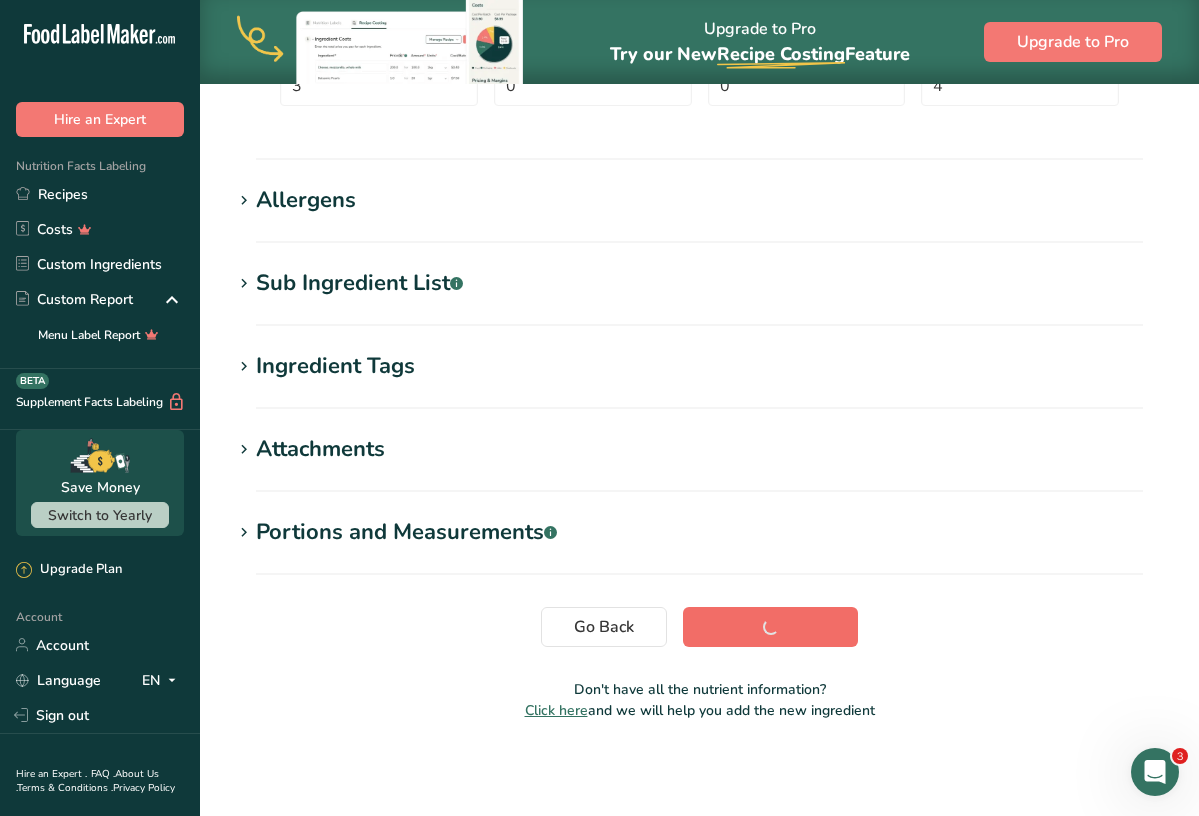 scroll, scrollTop: 259, scrollLeft: 0, axis: vertical 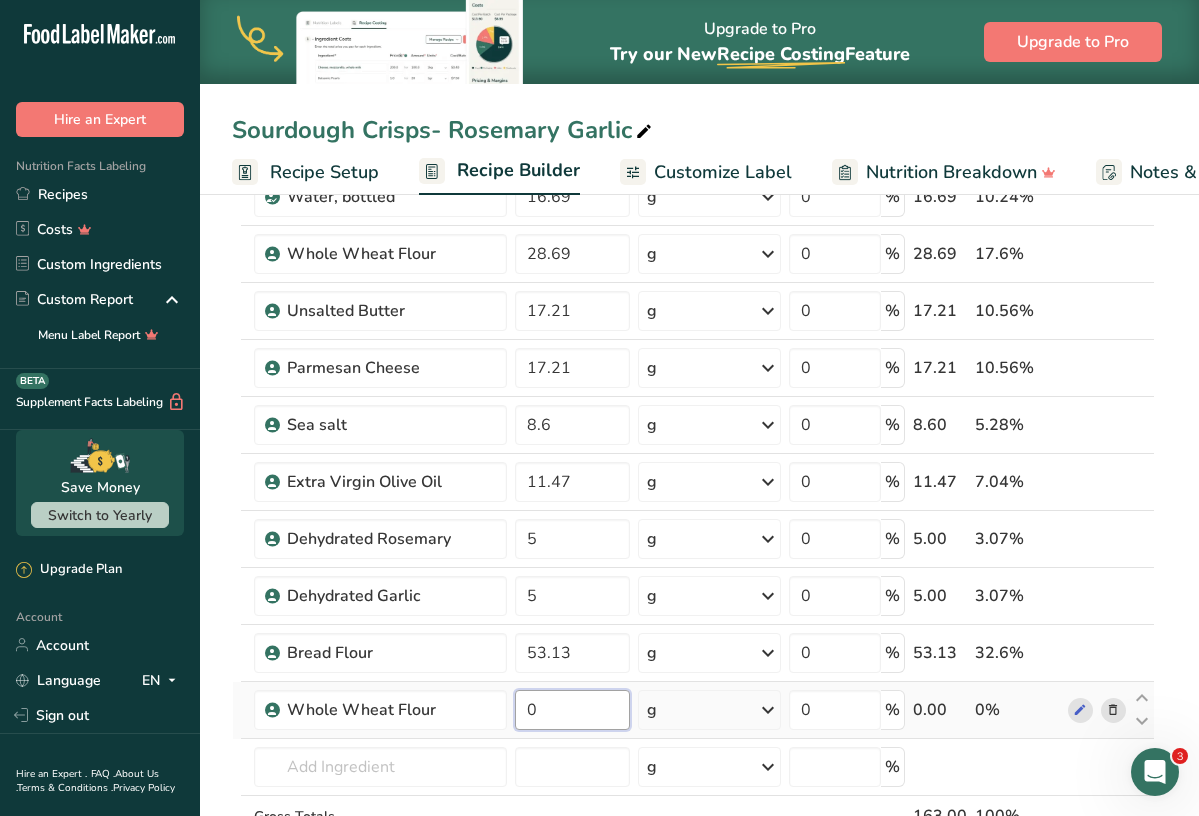 click on "0" at bounding box center (572, 710) 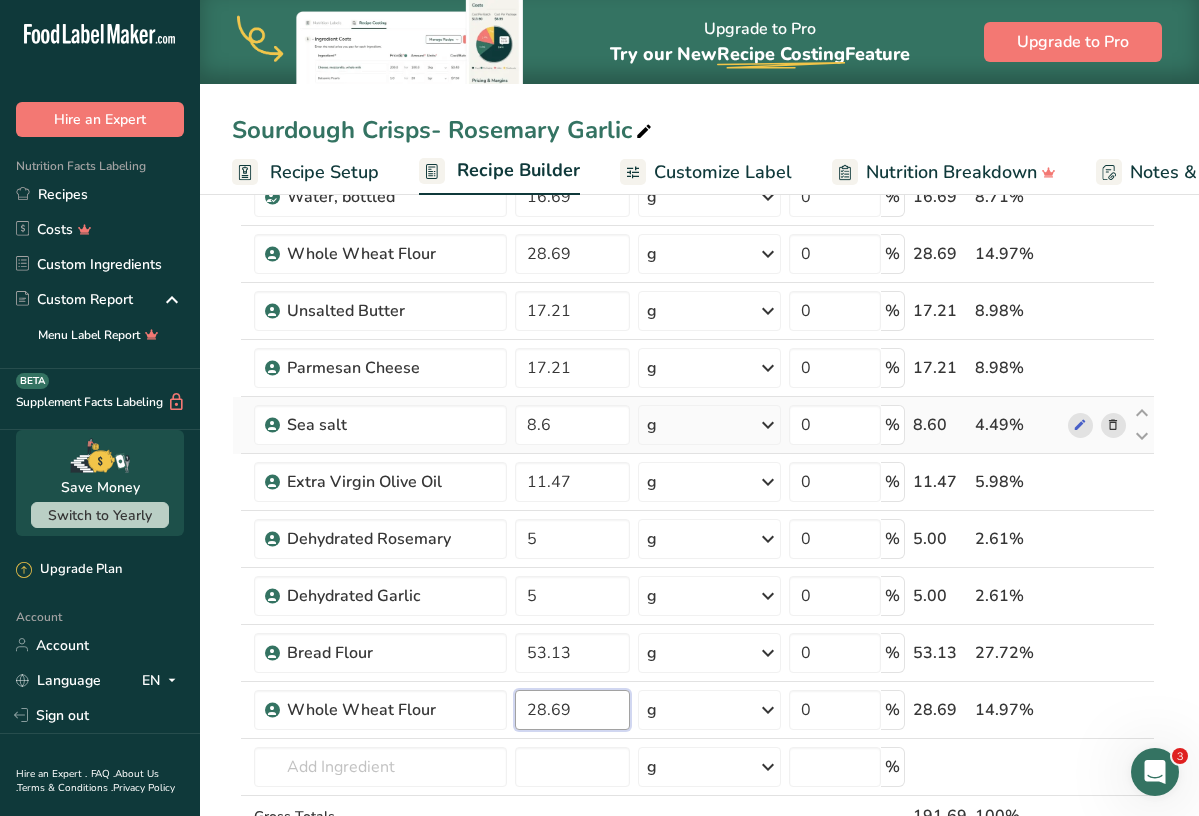 type on "28.69" 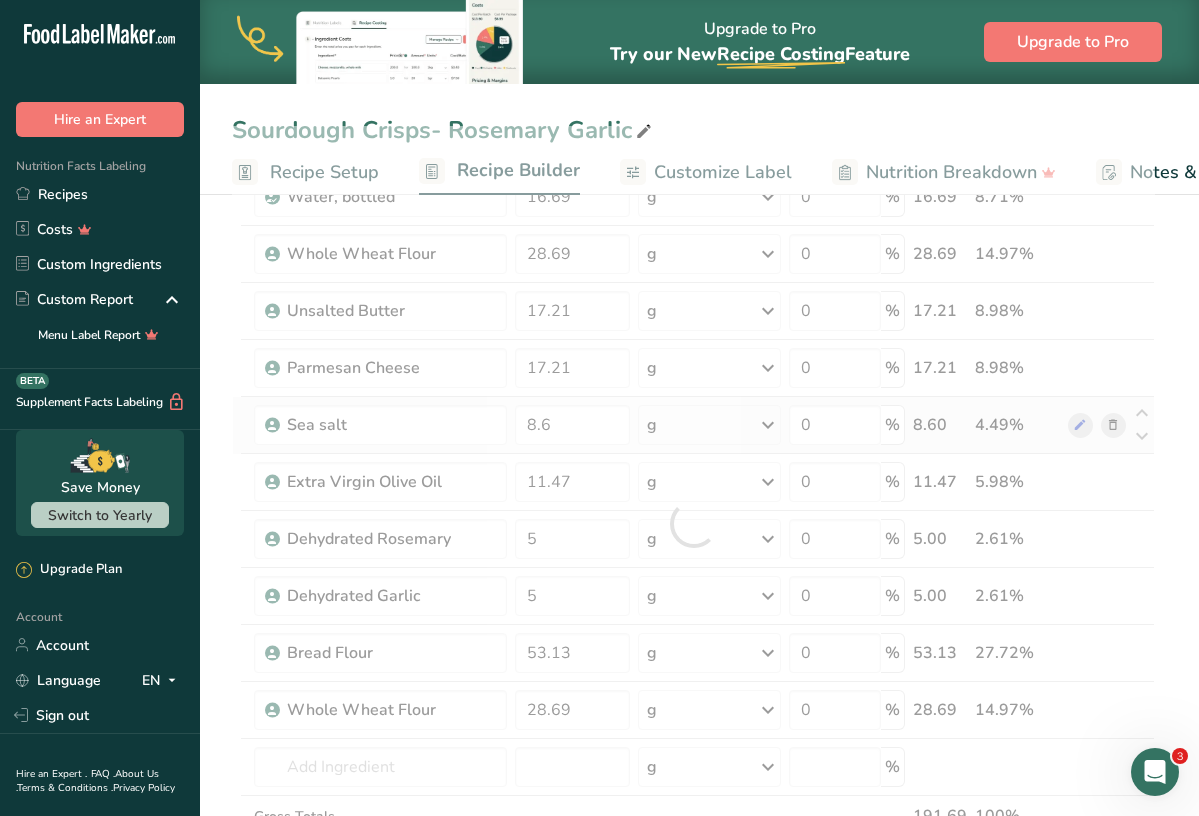 click on "Ingredient *
Amount *
Unit *
Waste *   .a-a{fill:#347362;}.b-a{fill:#fff;}          Grams
Percentage
Water, bottled
16.69
g
Weight Units
g
kg
mg
See more
Volume Units
l
Volume units require a density conversion. If you know your ingredient's density enter it below. Otherwise, click on "RIA" our AI Regulatory bot - she will be able to help you
lb/ft3
g/cm3
Confirm
mL
Volume units require a density conversion. If you know your ingredient's density enter it below. Otherwise, click on "RIA" our AI Regulatory bot - she will be able to help you
lb/ft3" at bounding box center [693, 523] 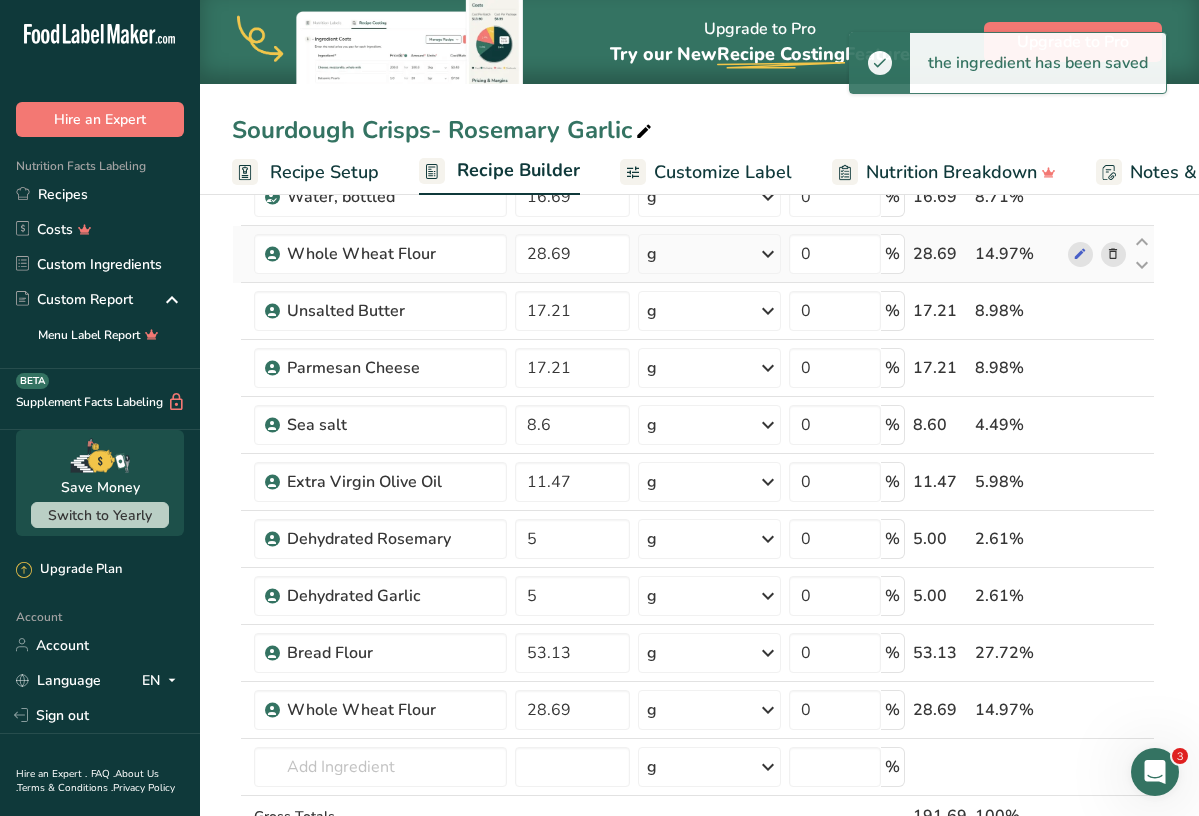 click at bounding box center (1113, 254) 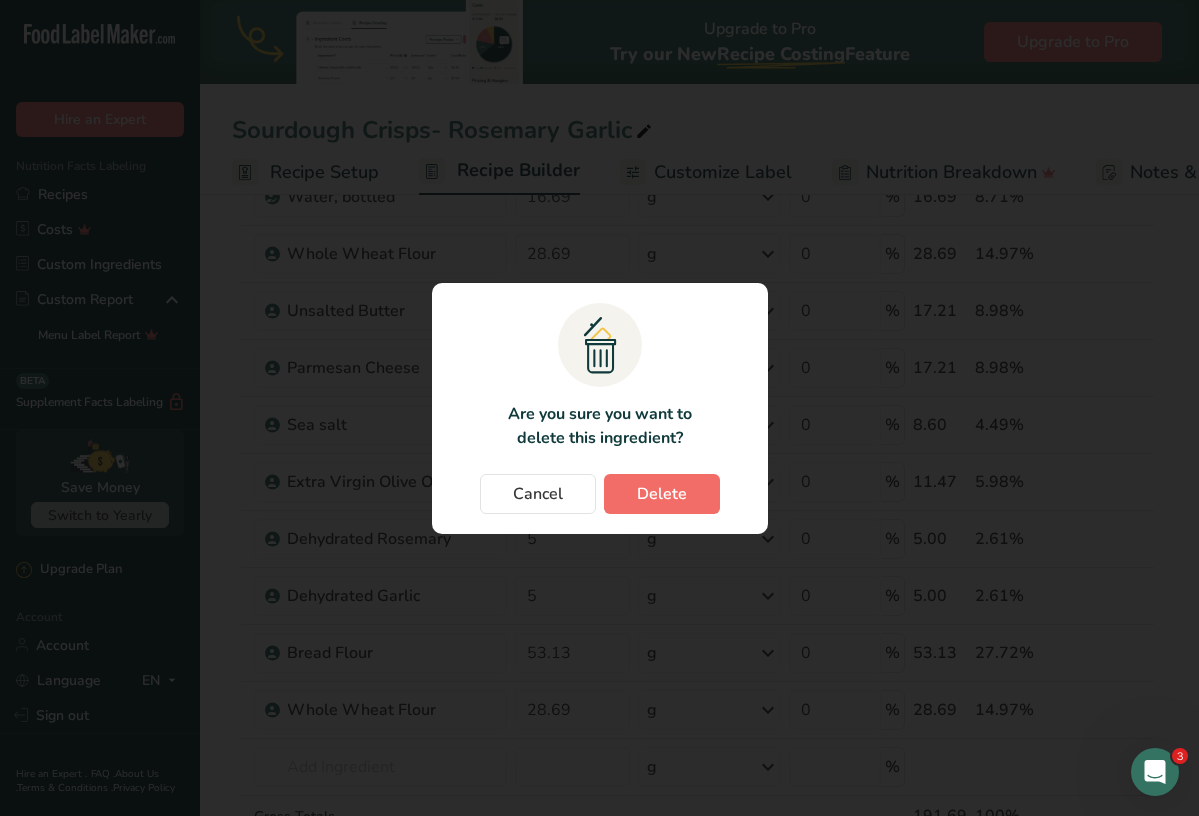 click on "Delete" at bounding box center [662, 494] 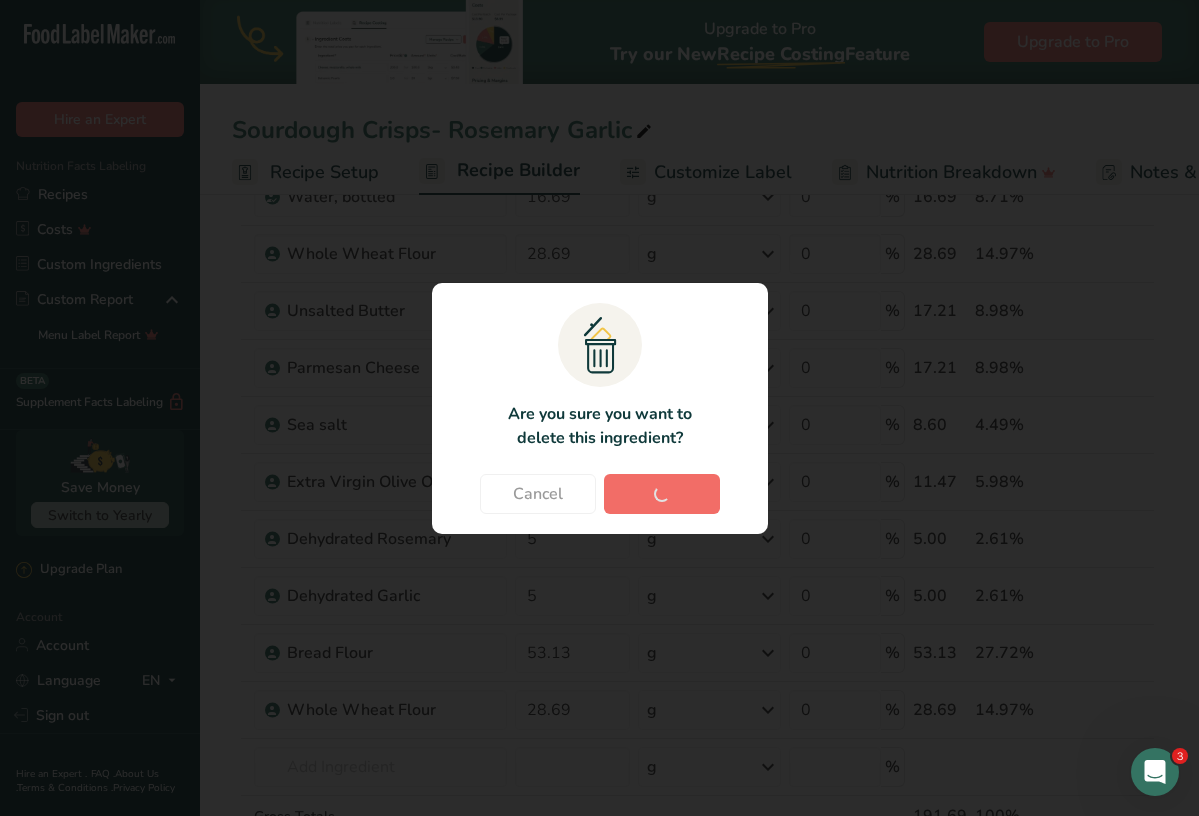 type on "17.21" 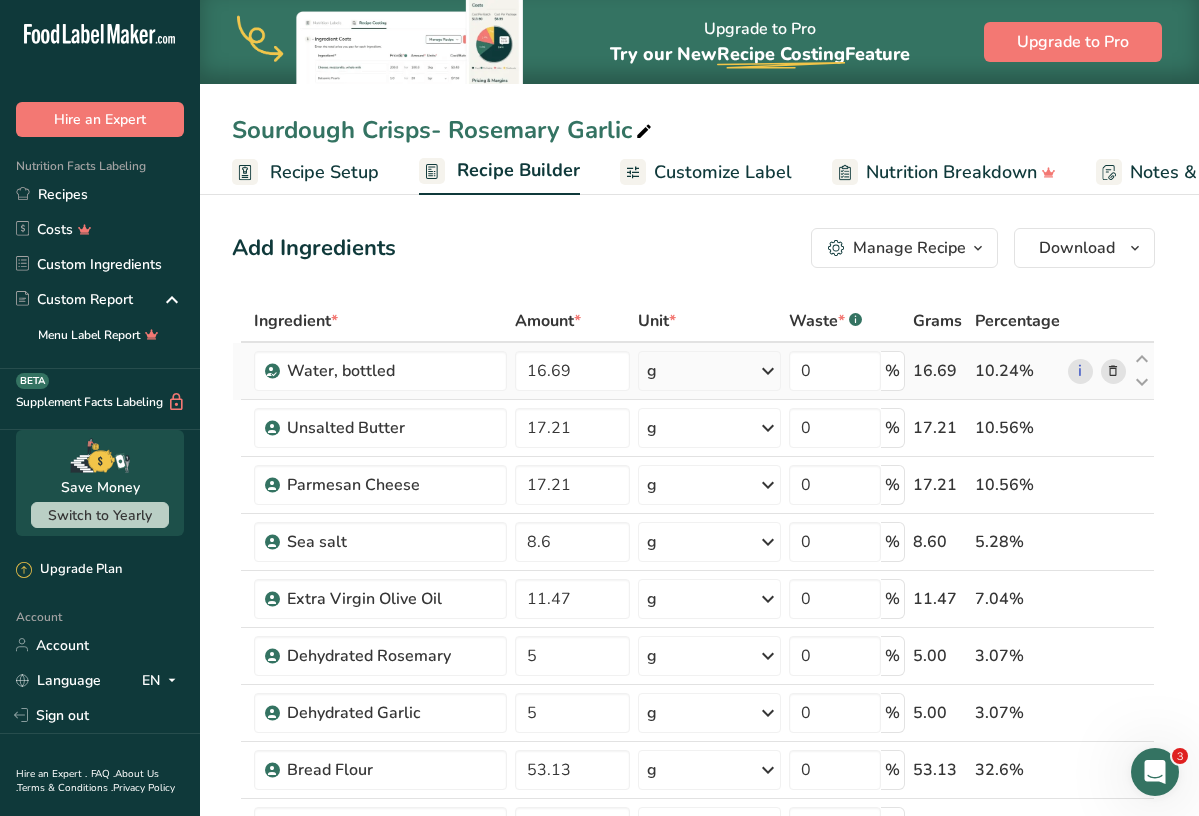 scroll, scrollTop: 0, scrollLeft: 0, axis: both 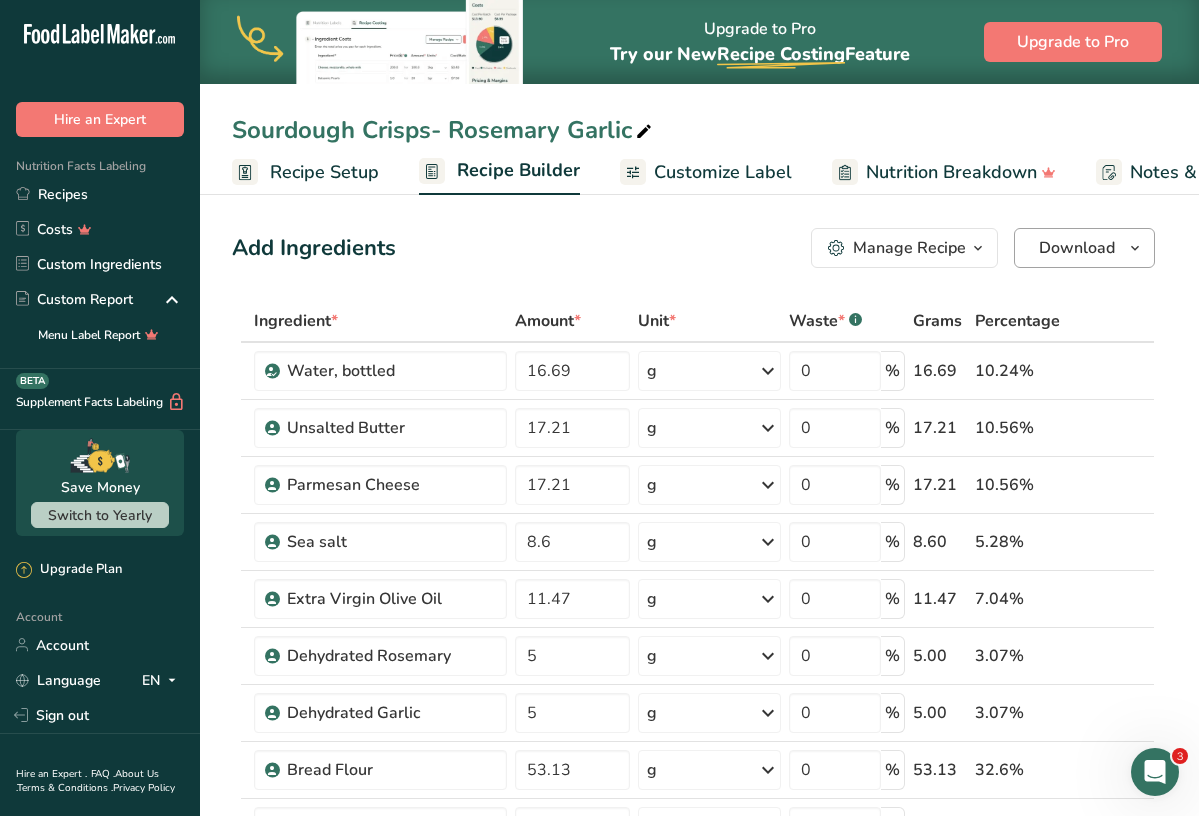click on "Download" at bounding box center [1077, 248] 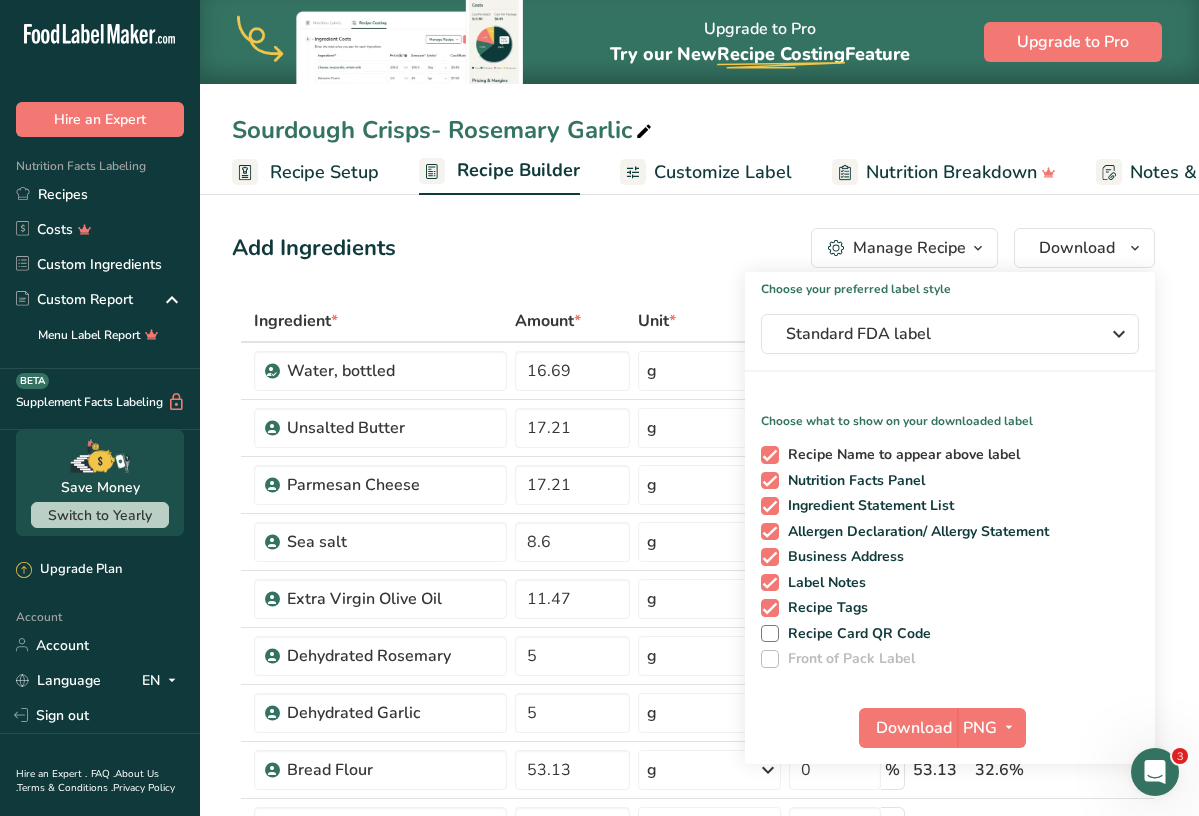 click at bounding box center [770, 455] 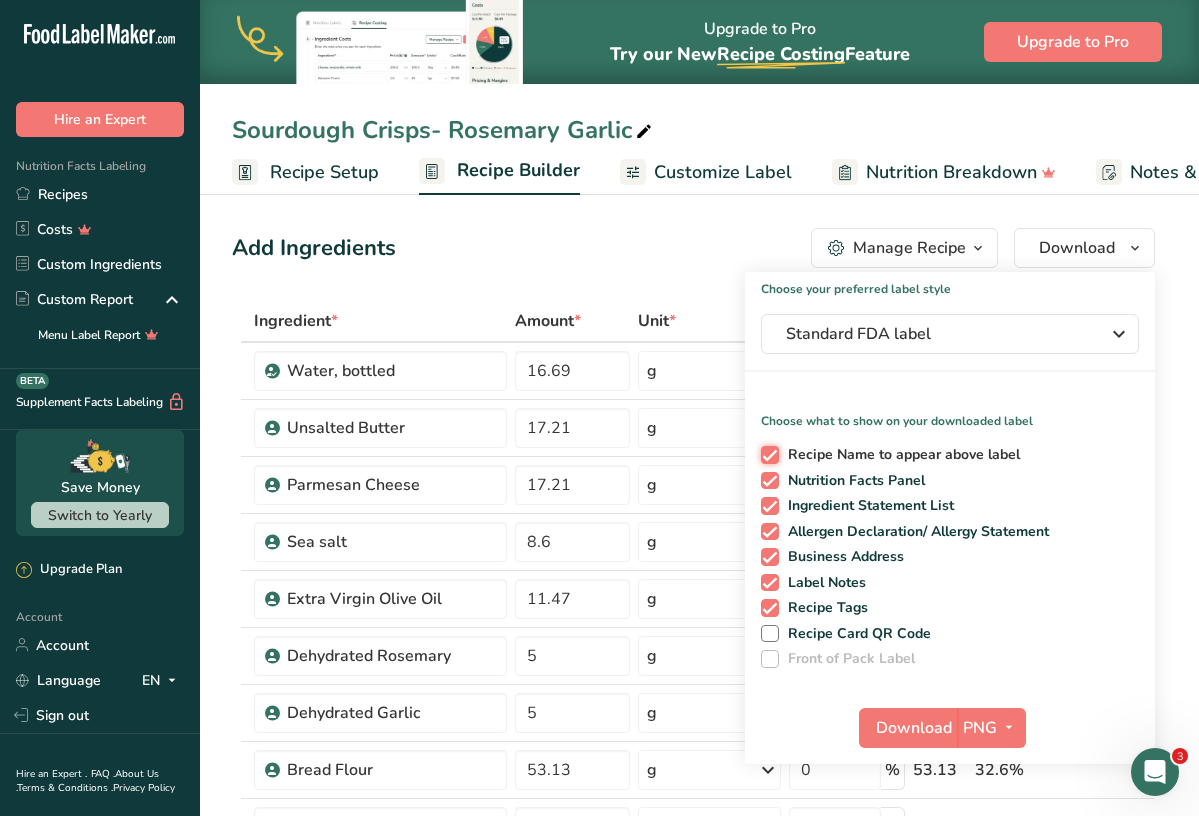 click on "Recipe Name to appear above label" at bounding box center (767, 454) 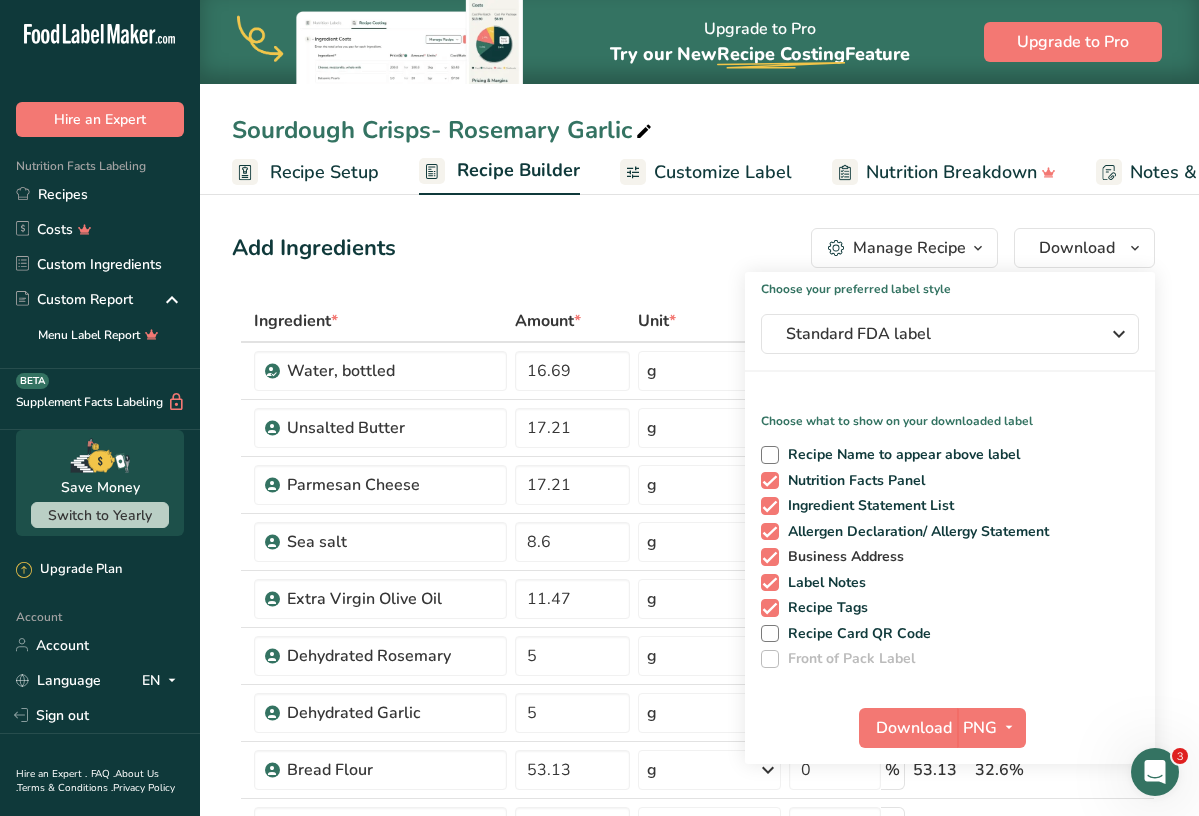 click on "Business Address" at bounding box center (842, 557) 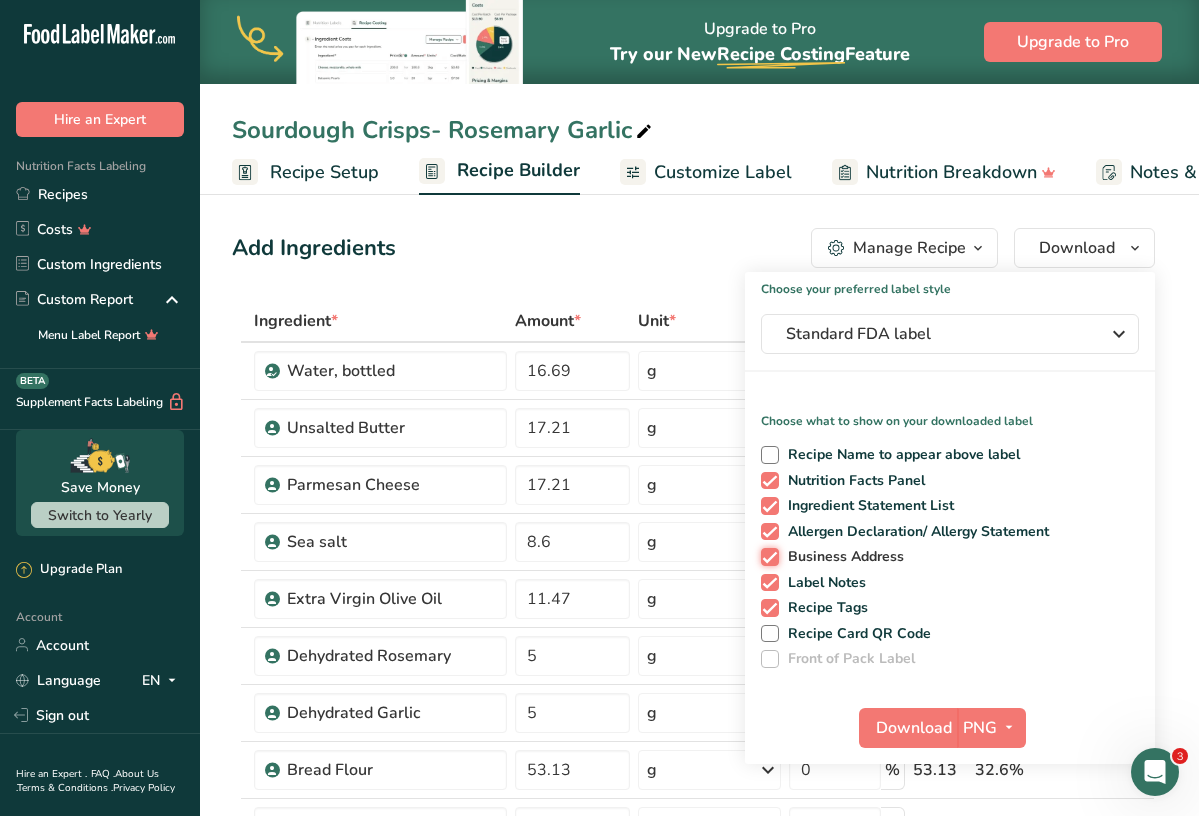 checkbox on "false" 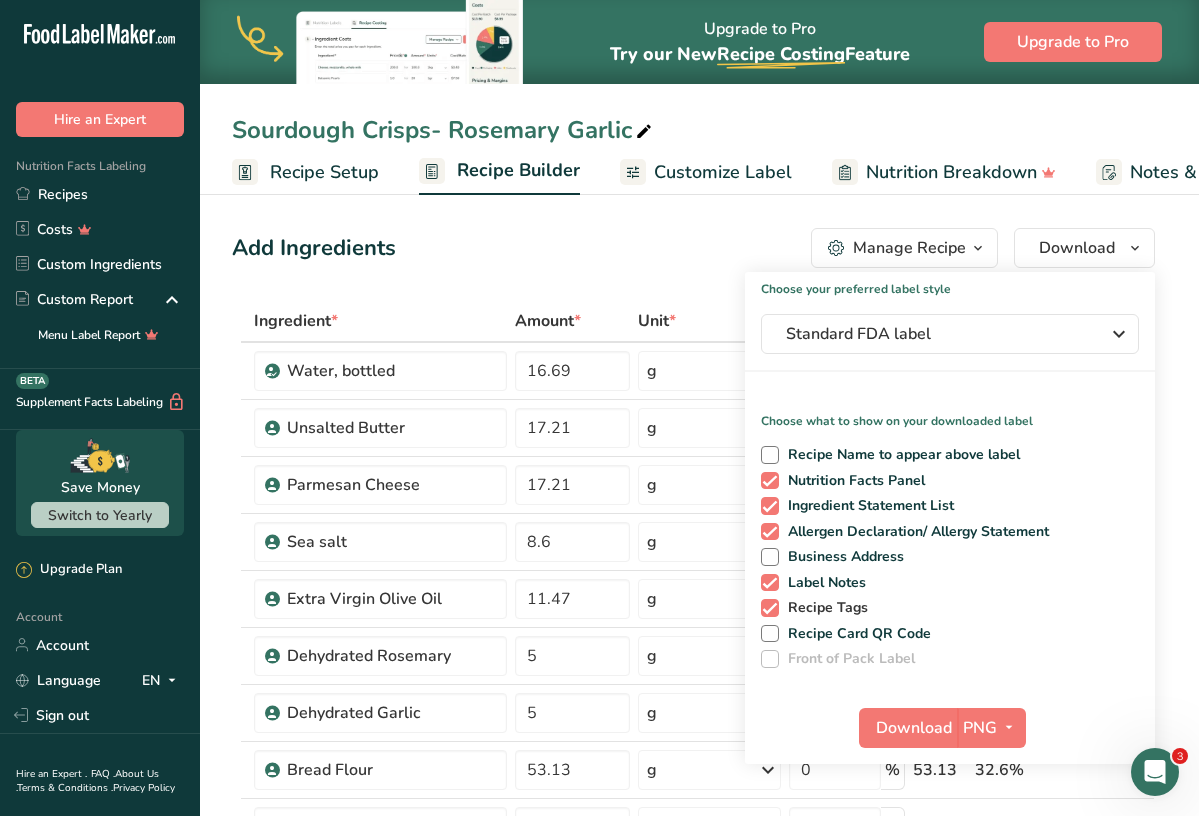 click at bounding box center (770, 608) 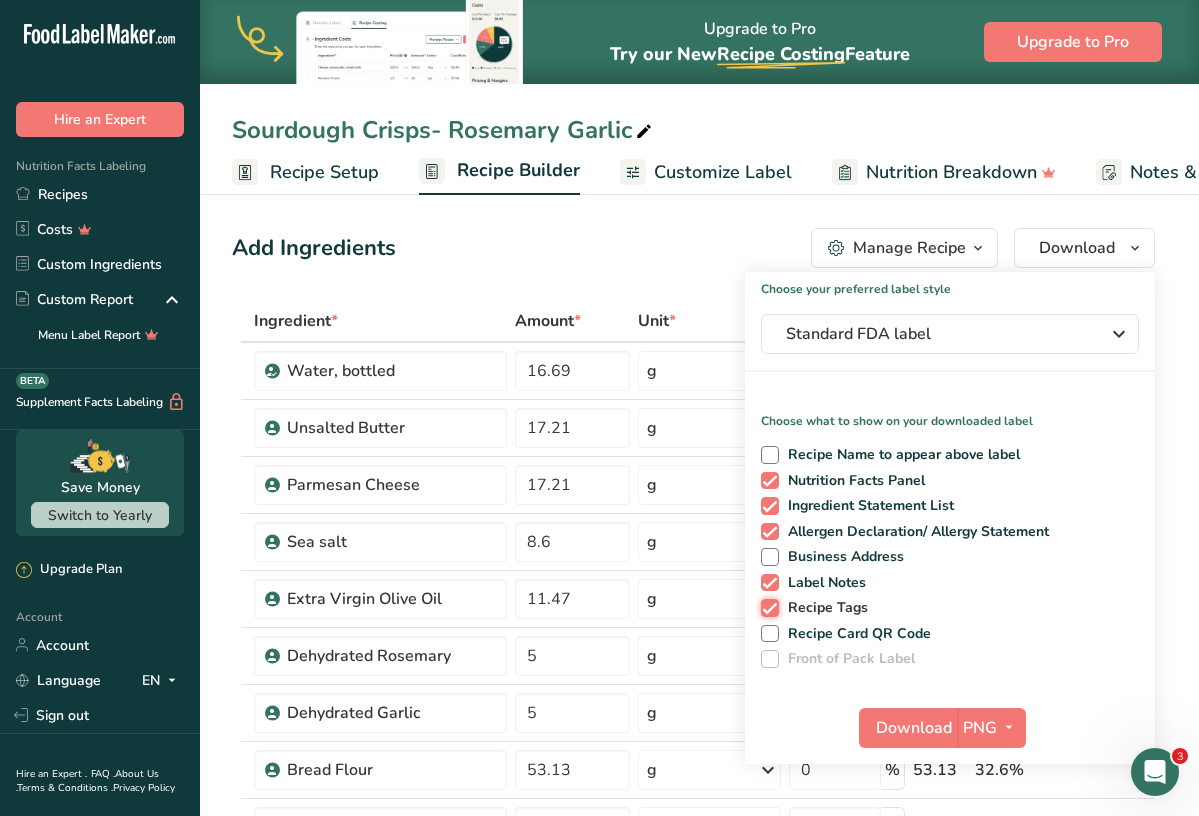 click on "Recipe Tags" at bounding box center [767, 607] 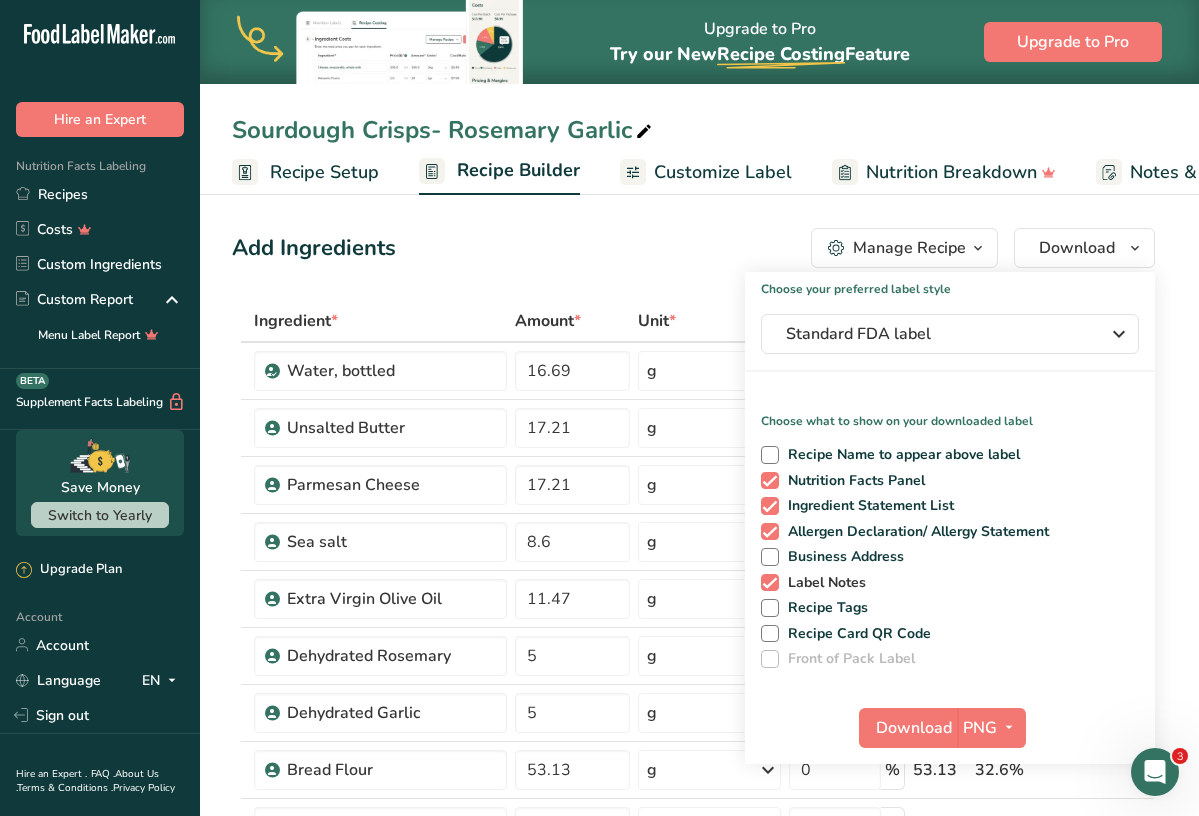 click at bounding box center (770, 583) 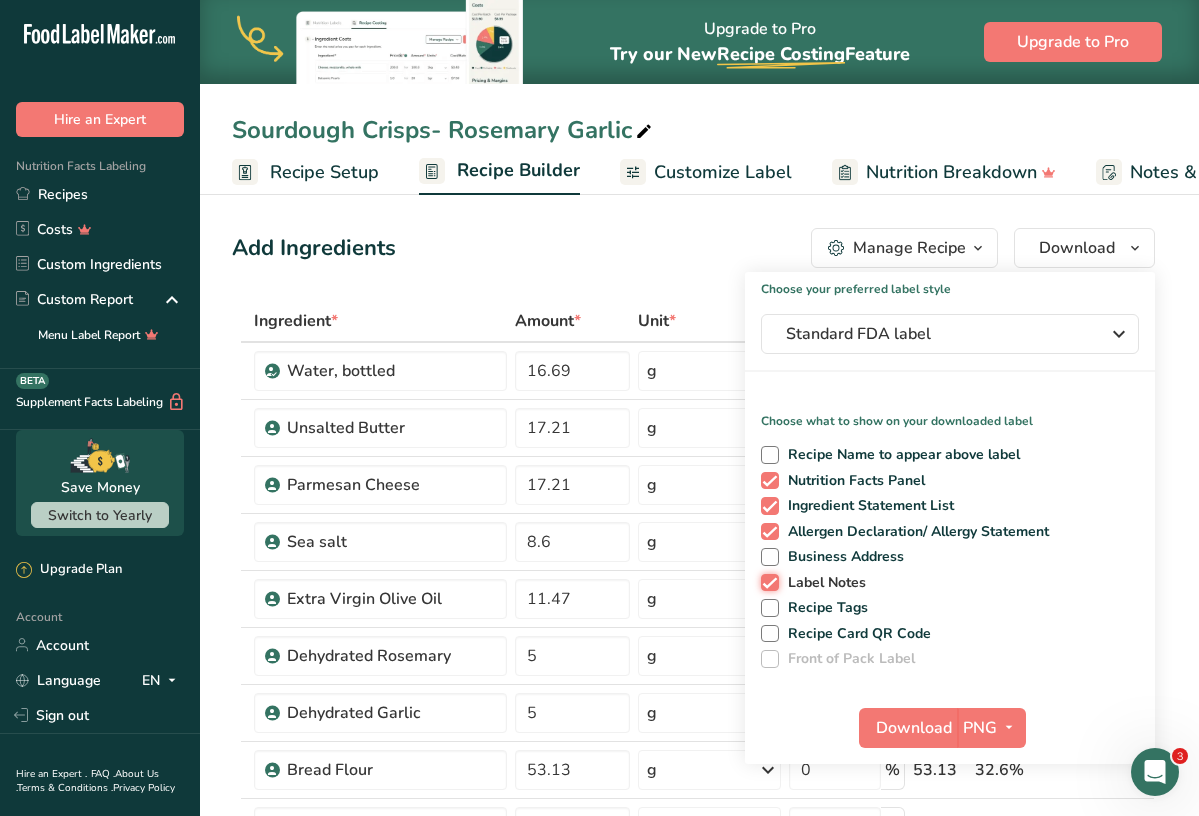 click on "Label Notes" at bounding box center [767, 582] 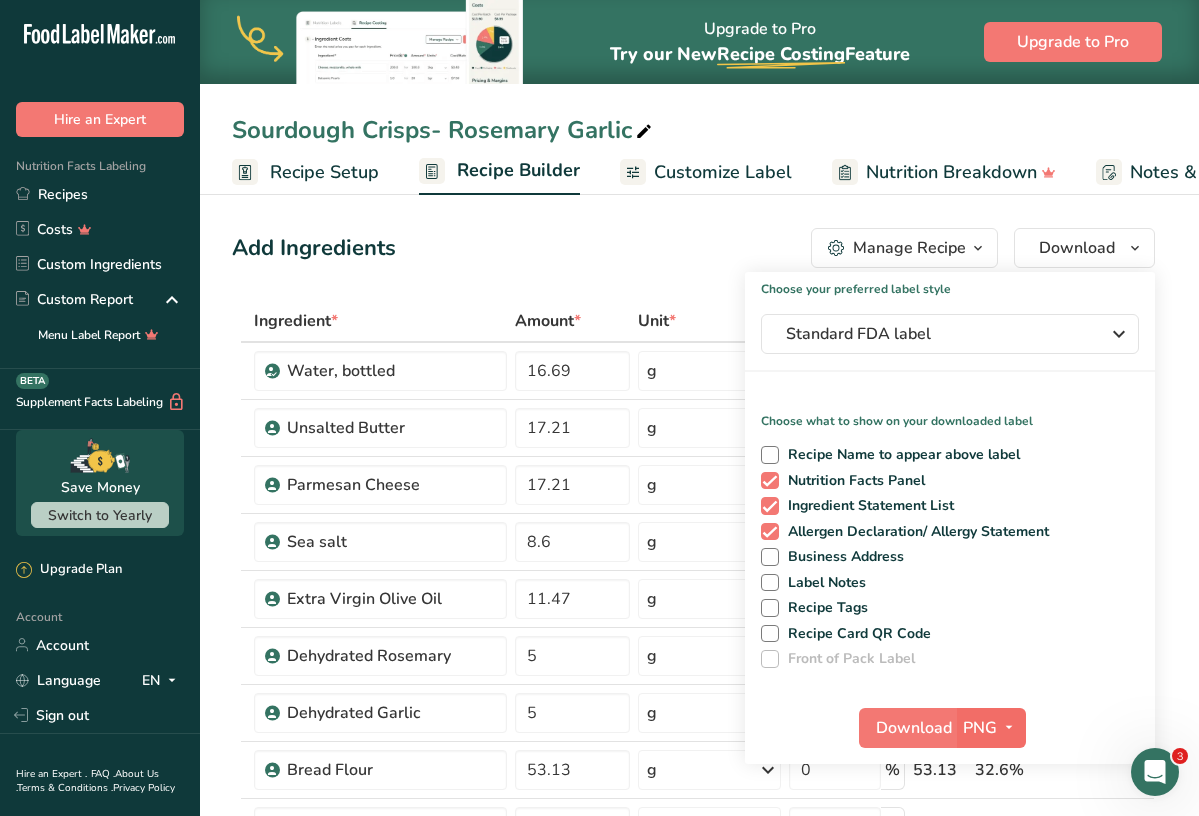 click at bounding box center (1009, 727) 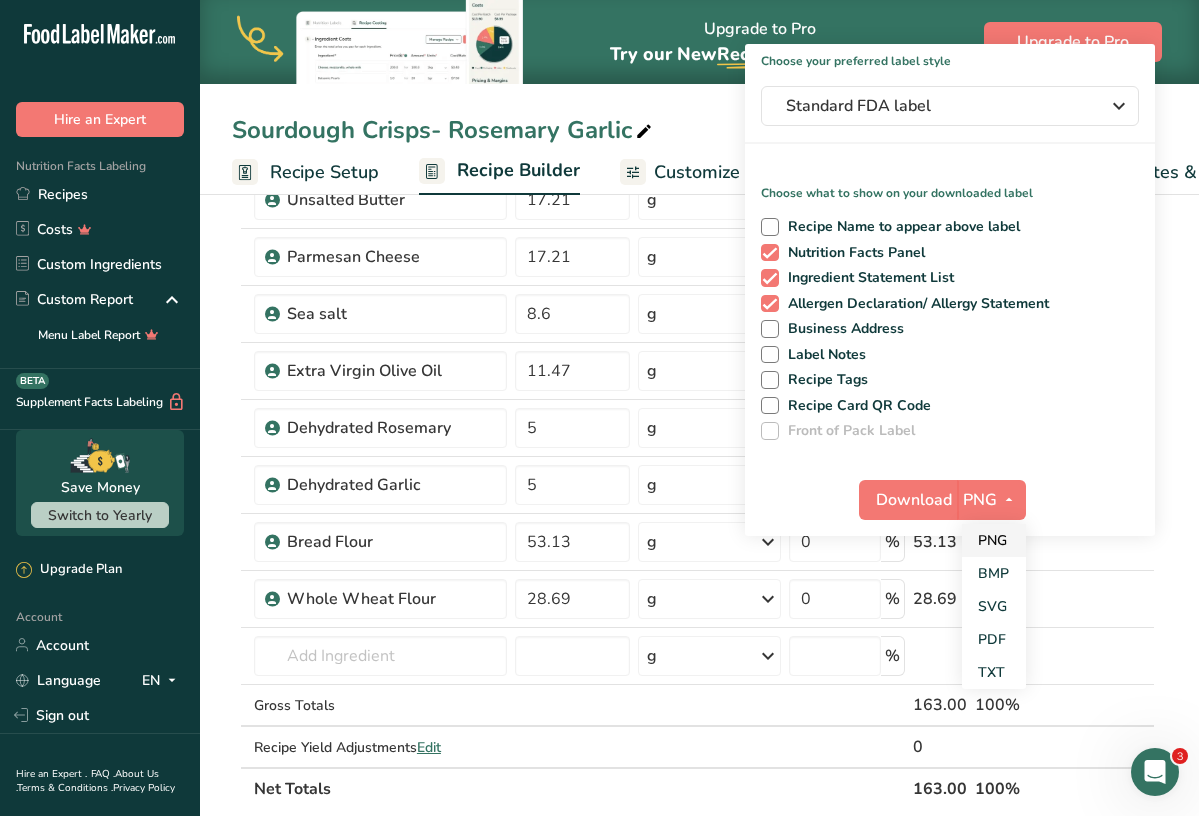 scroll, scrollTop: 232, scrollLeft: 0, axis: vertical 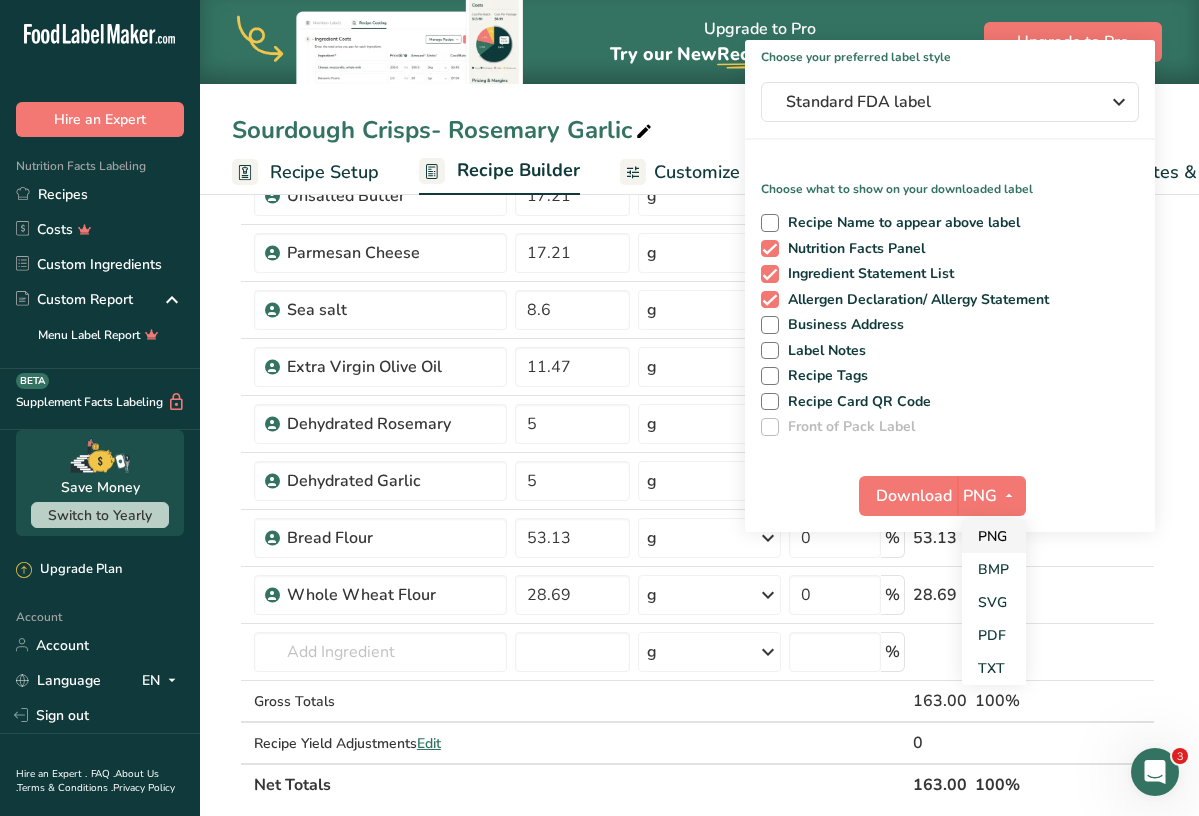 click on "PNG" at bounding box center [994, 536] 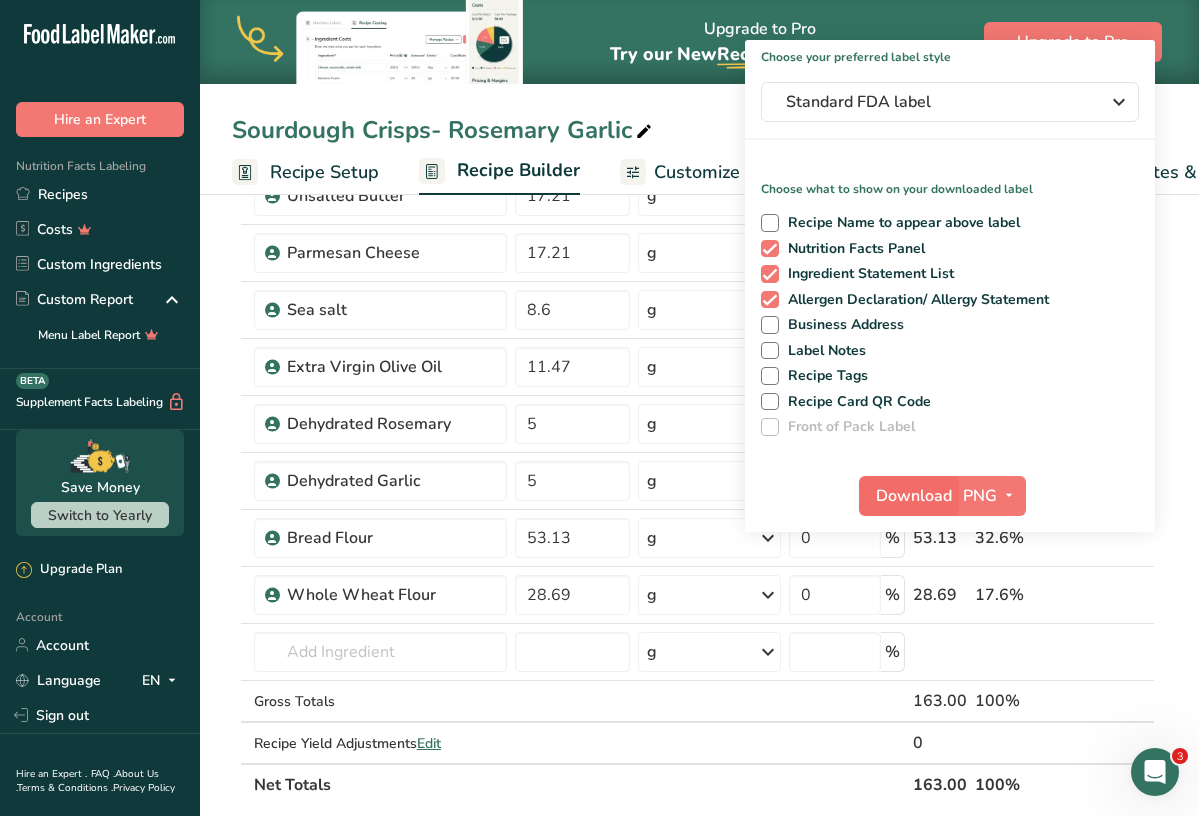 click on "Download" at bounding box center [914, 496] 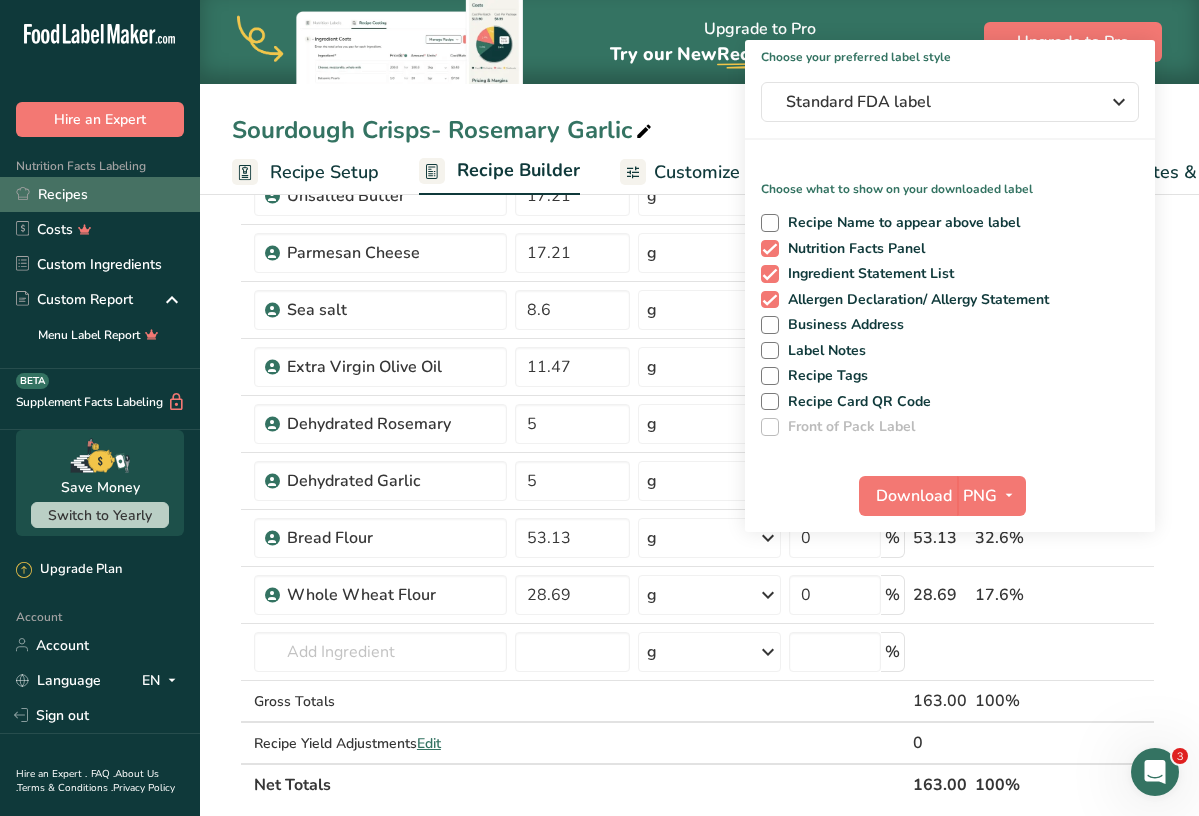 click on "Recipes" at bounding box center [100, 194] 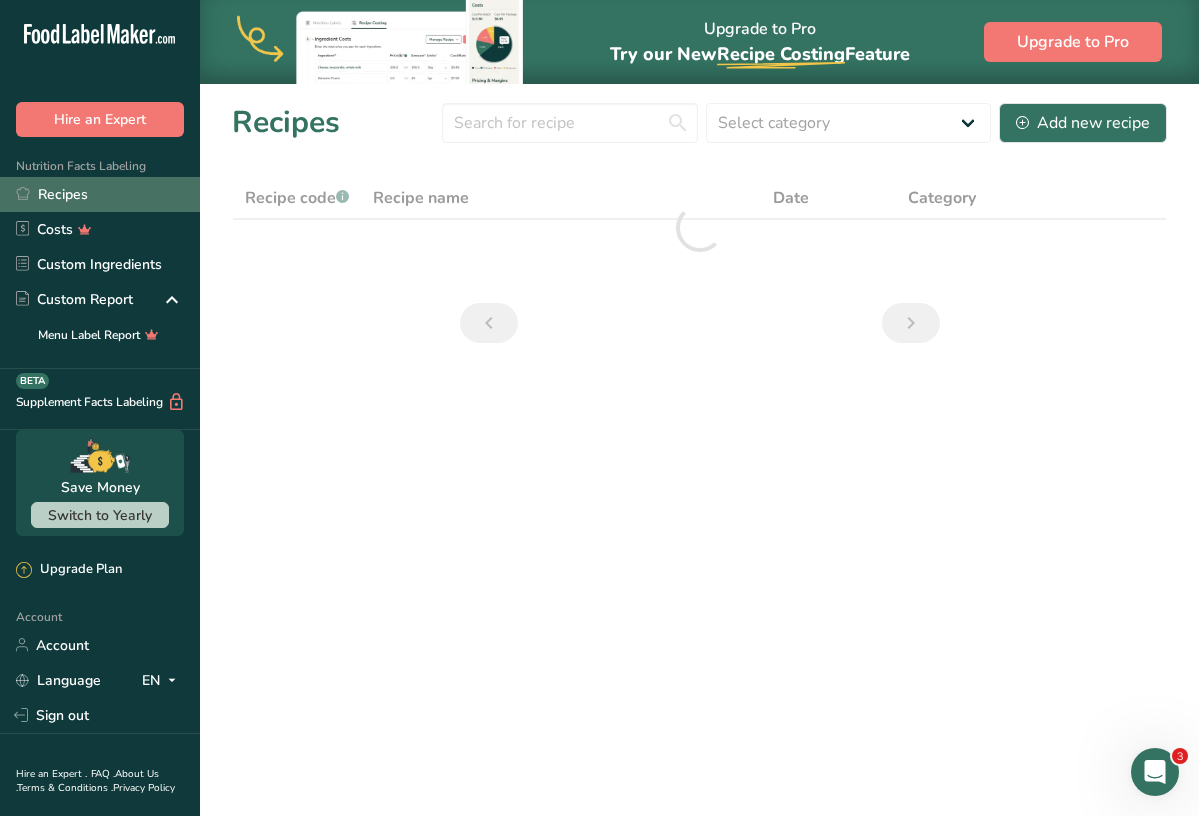 scroll, scrollTop: 0, scrollLeft: 0, axis: both 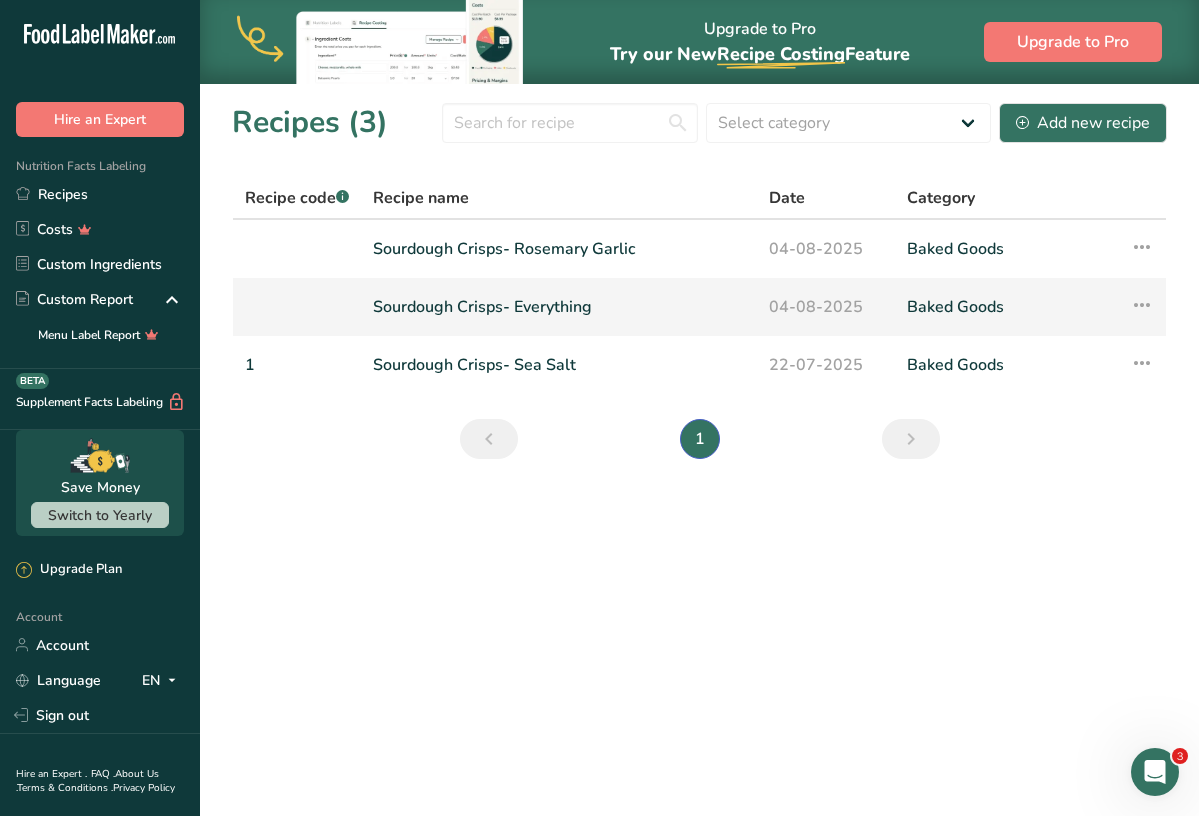 click on "Sourdough Crisps- Everything" at bounding box center (559, 307) 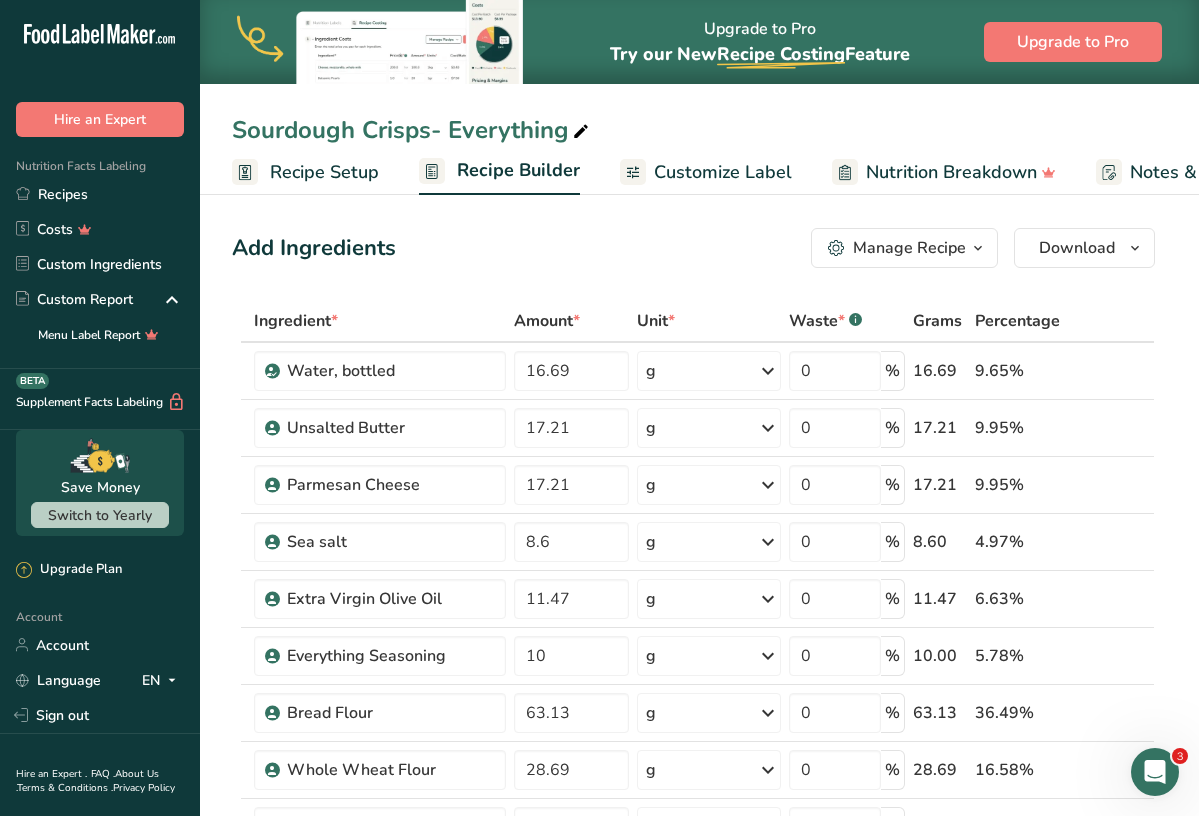 scroll, scrollTop: 0, scrollLeft: 0, axis: both 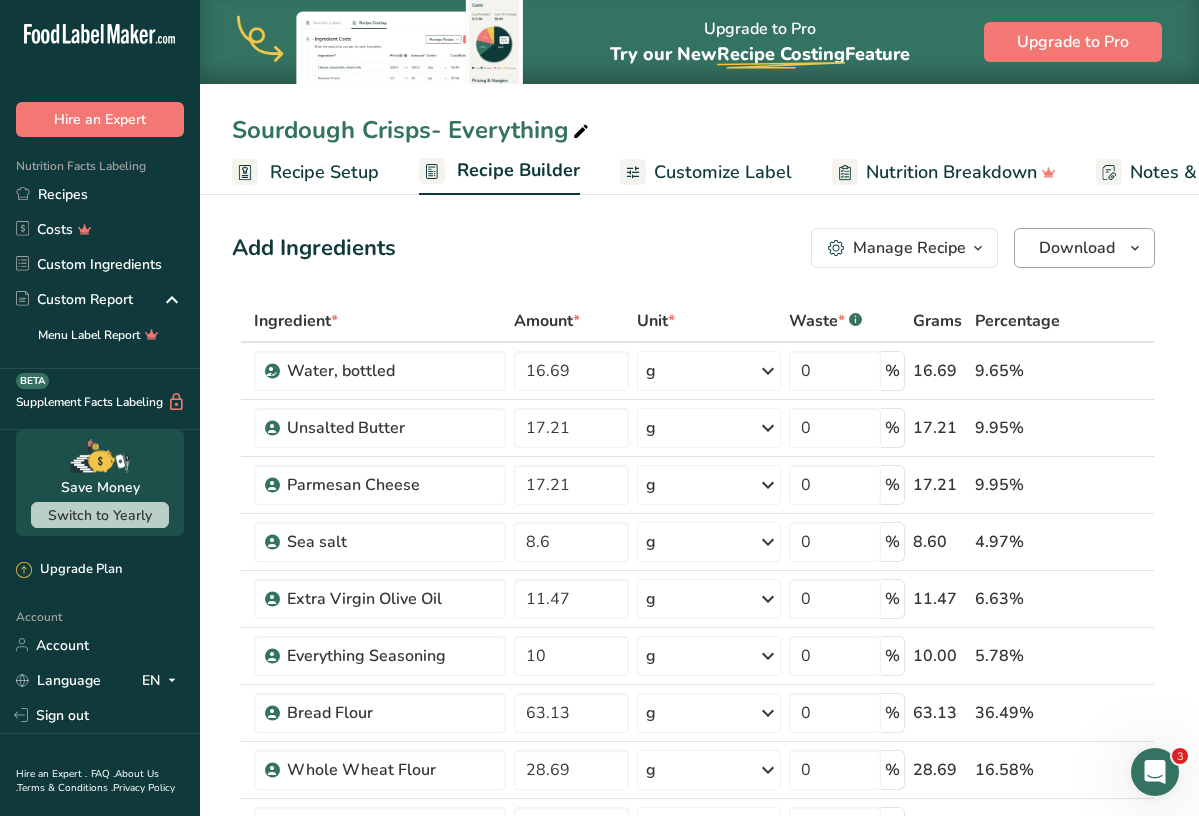 click on "Download" at bounding box center [1077, 248] 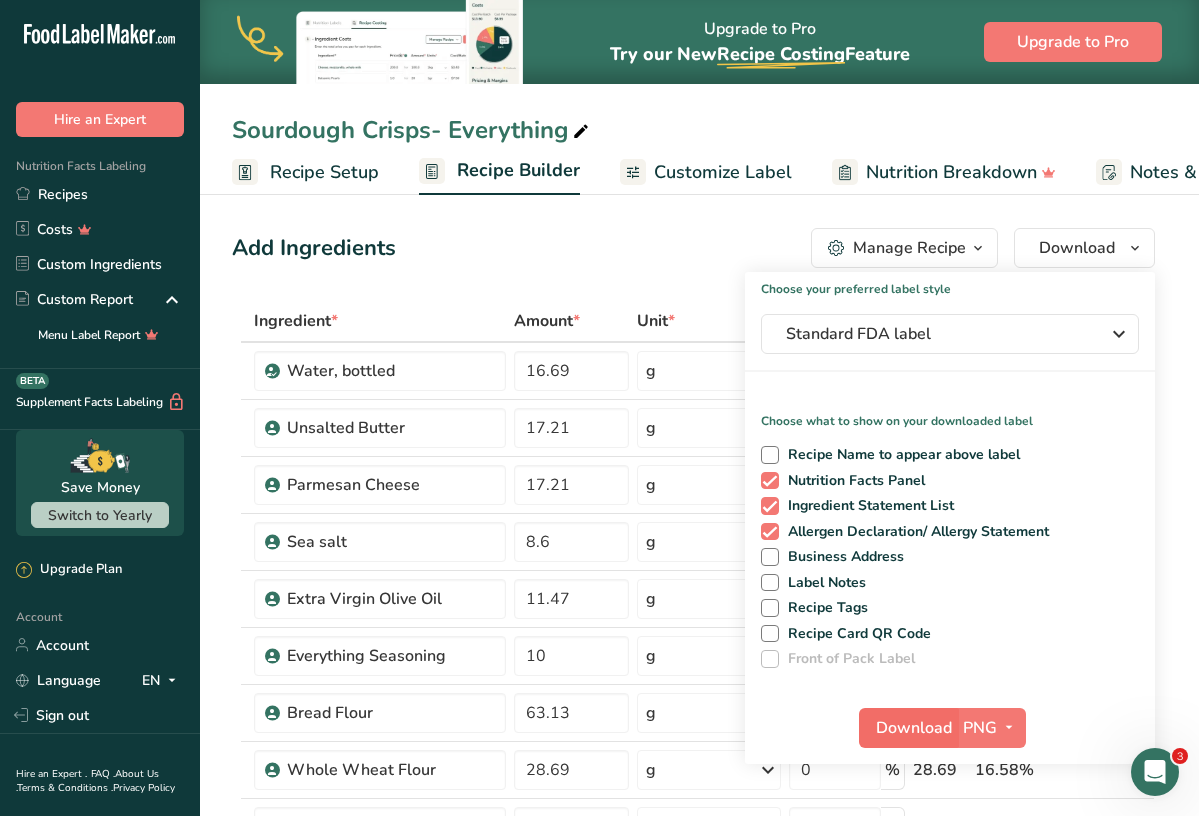 click on "Download" at bounding box center [914, 728] 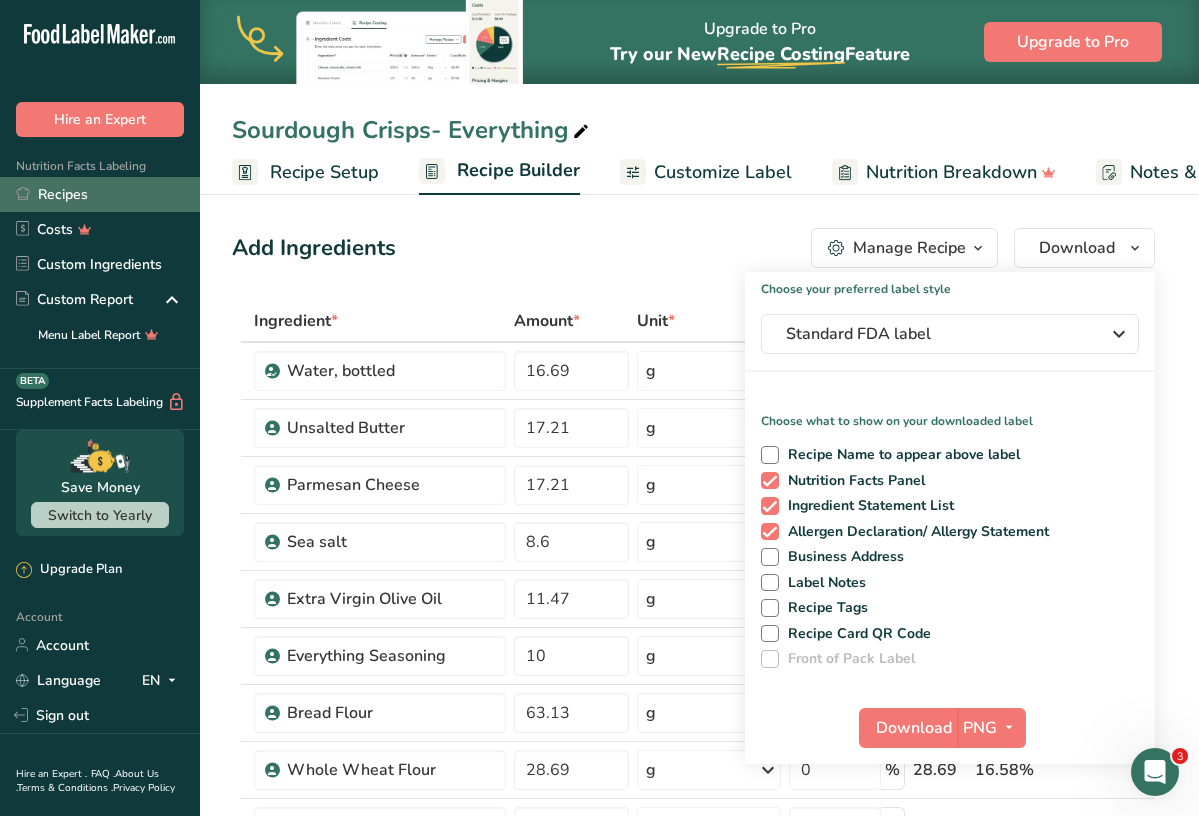 click on "Recipes" at bounding box center [100, 194] 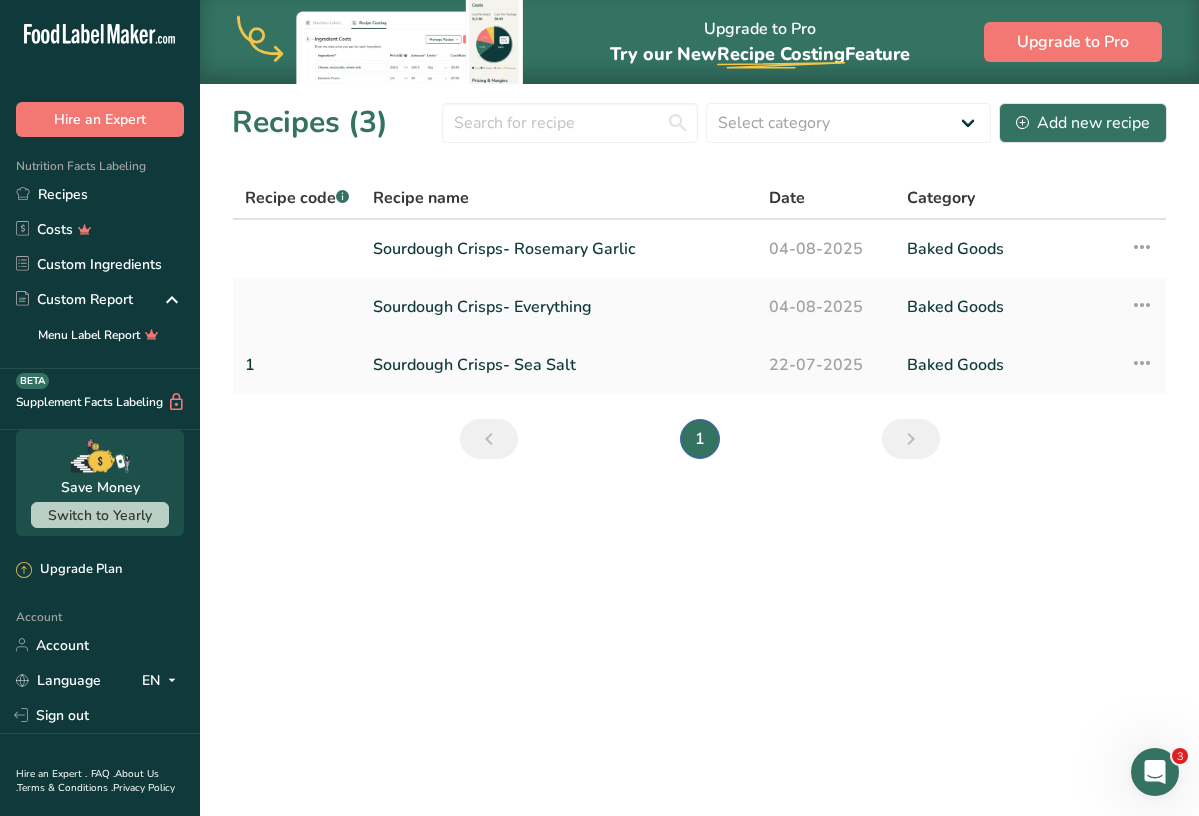 click on "22-07-2025" at bounding box center [826, 365] 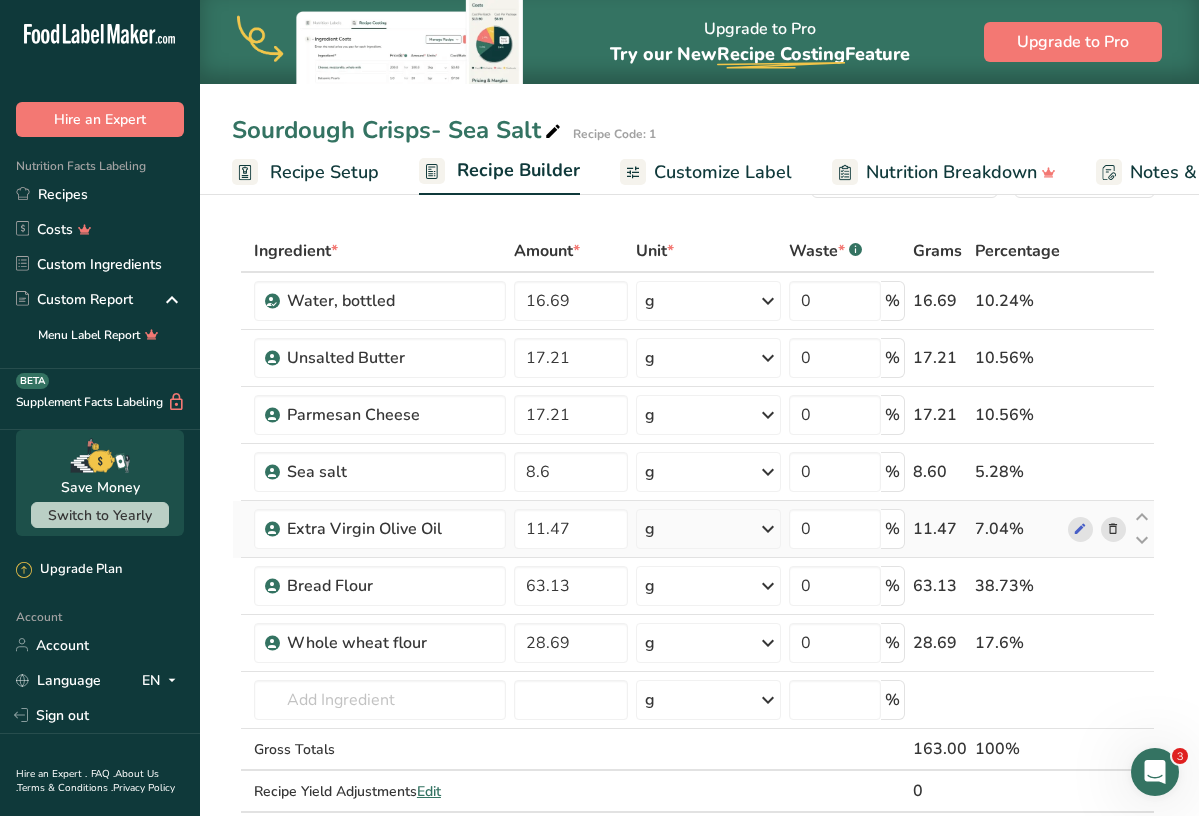 scroll, scrollTop: 0, scrollLeft: 0, axis: both 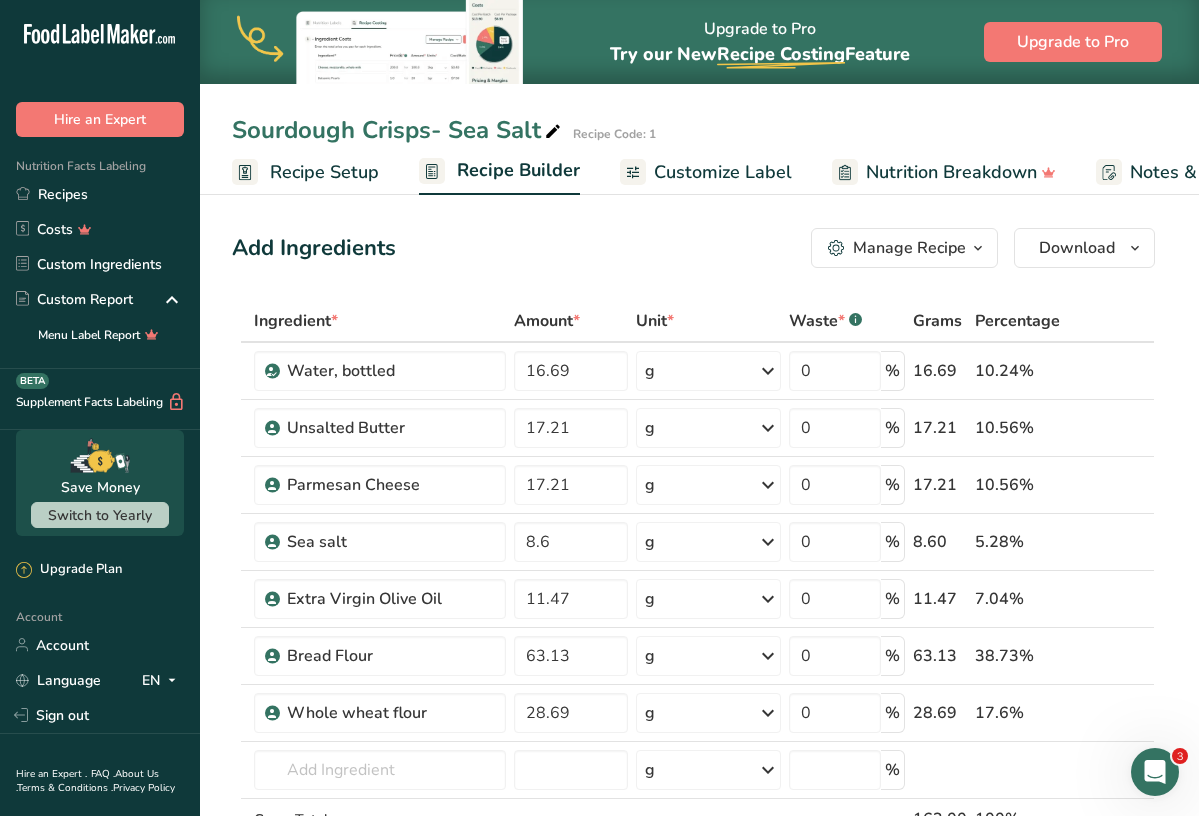 click on "Recipe Setup" at bounding box center [324, 172] 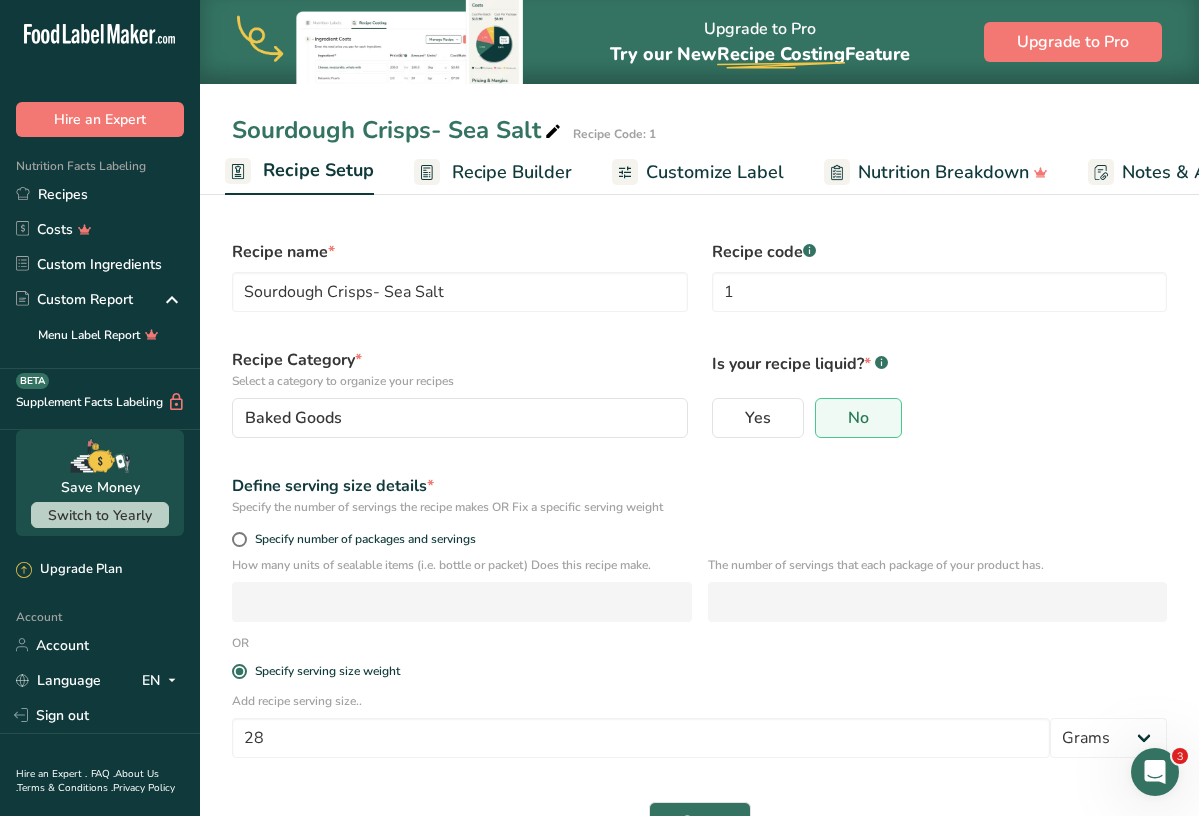 scroll, scrollTop: 0, scrollLeft: 0, axis: both 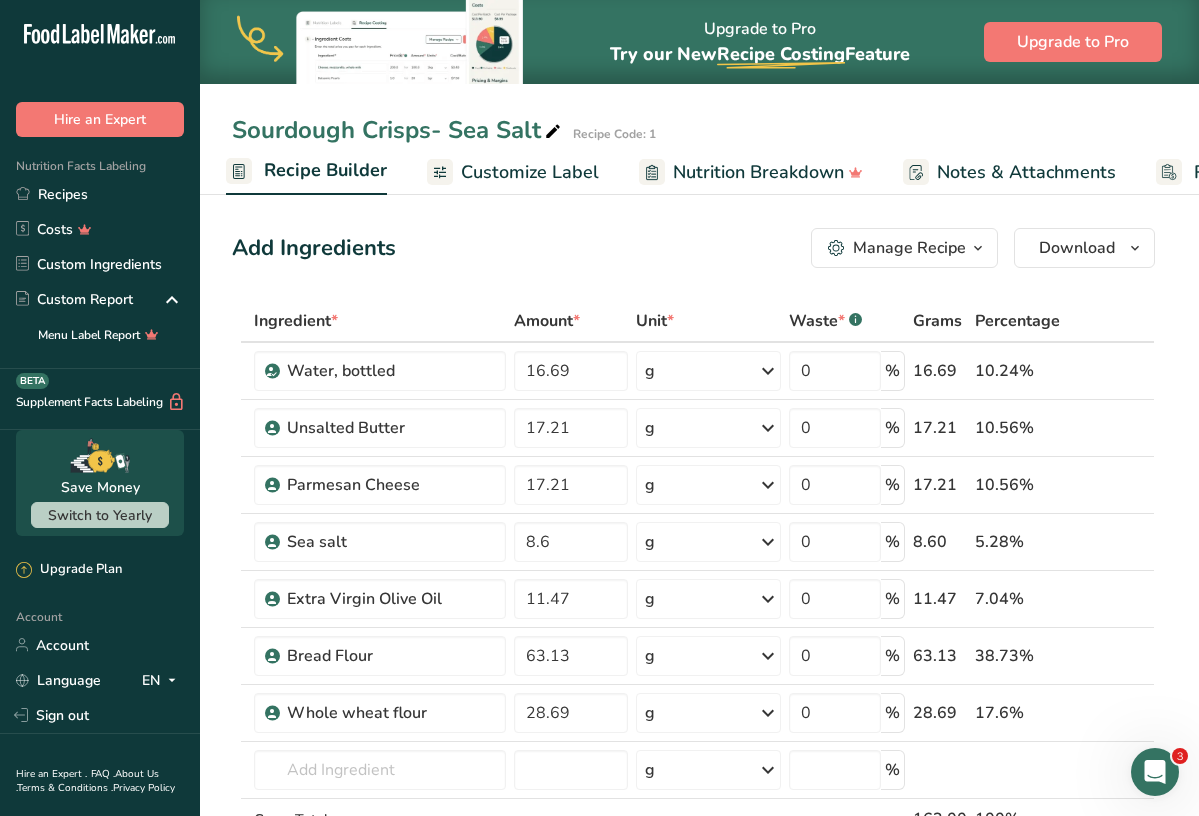 click on "Nutrition Breakdown" at bounding box center [758, 172] 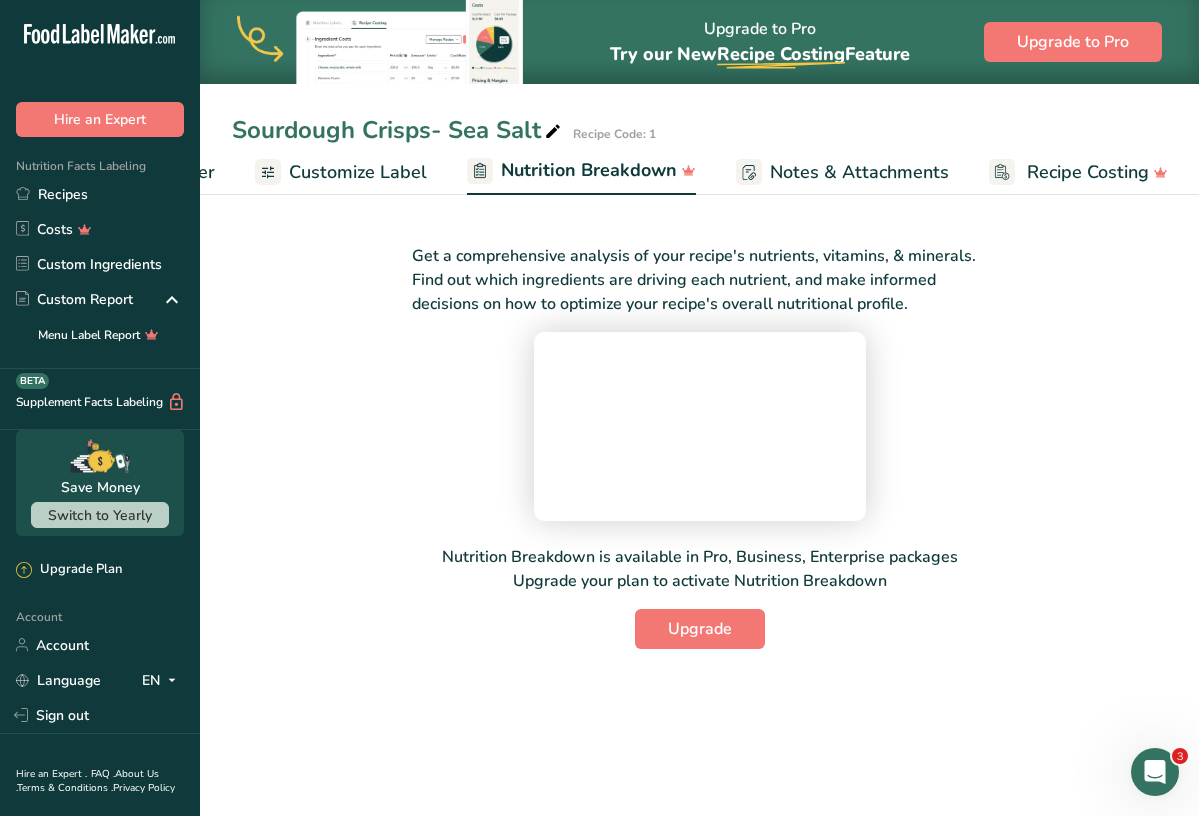 click on "Notes & Attachments" at bounding box center [859, 172] 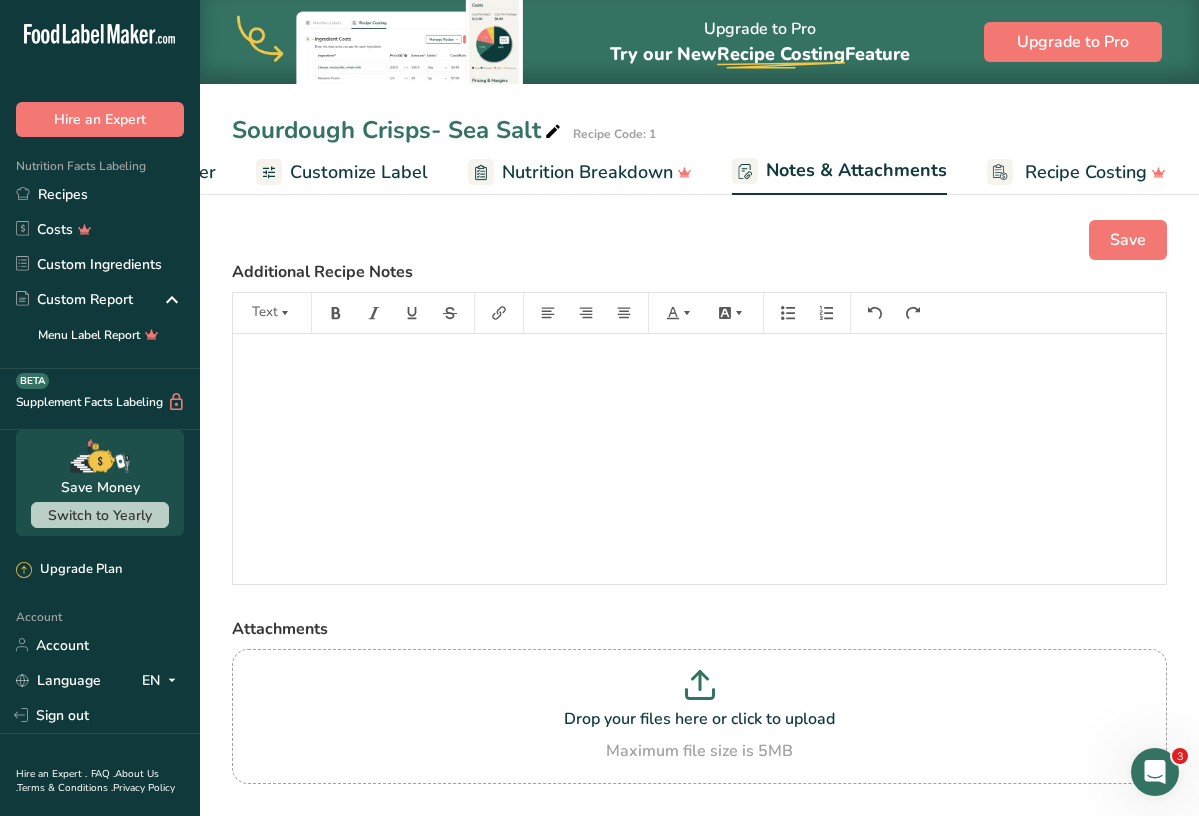 click on "Recipe Costing" at bounding box center [1086, 172] 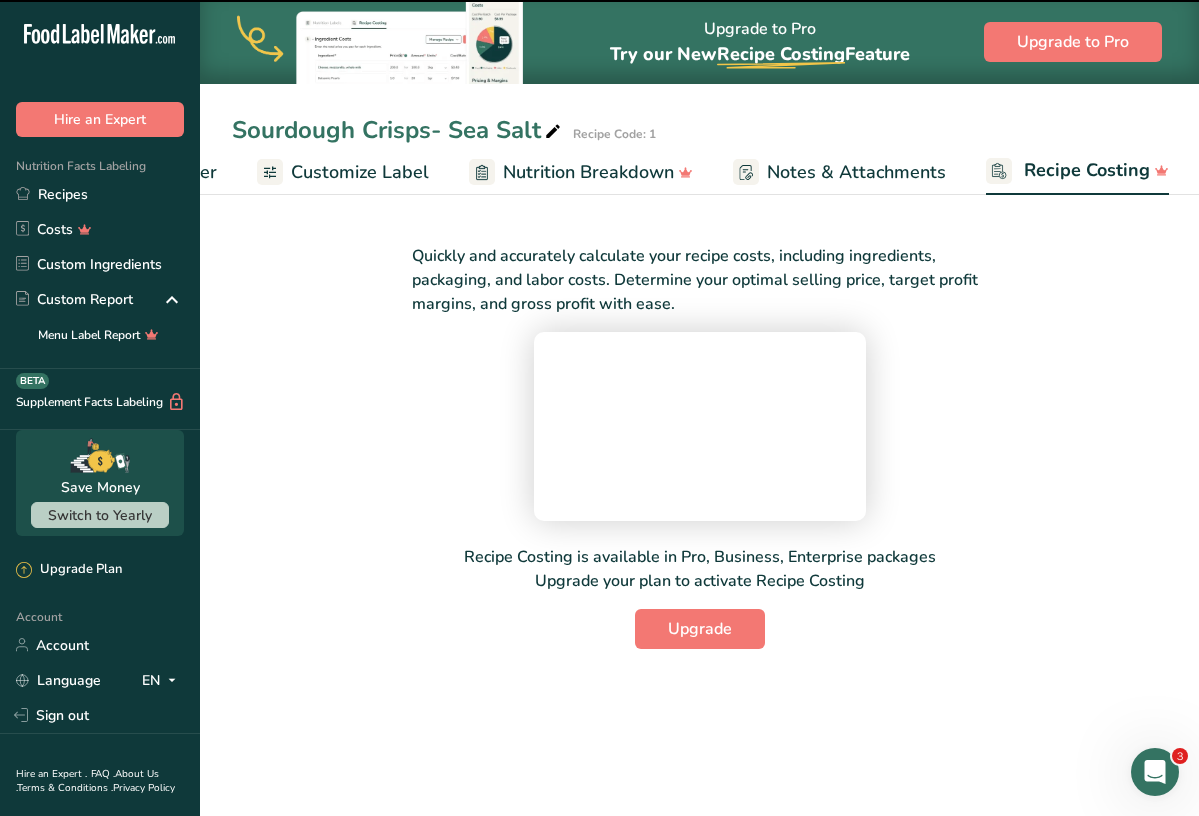 scroll, scrollTop: 0, scrollLeft: 0, axis: both 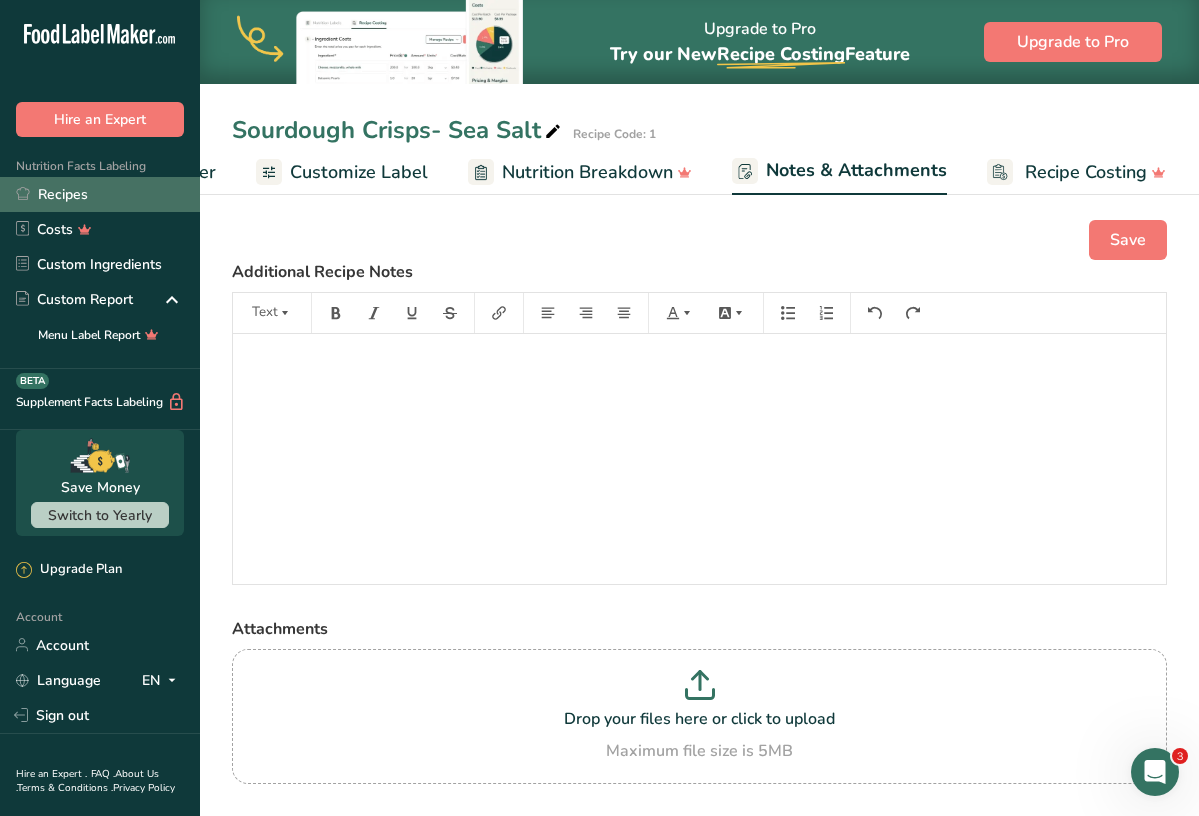 click on "Recipes" at bounding box center (100, 194) 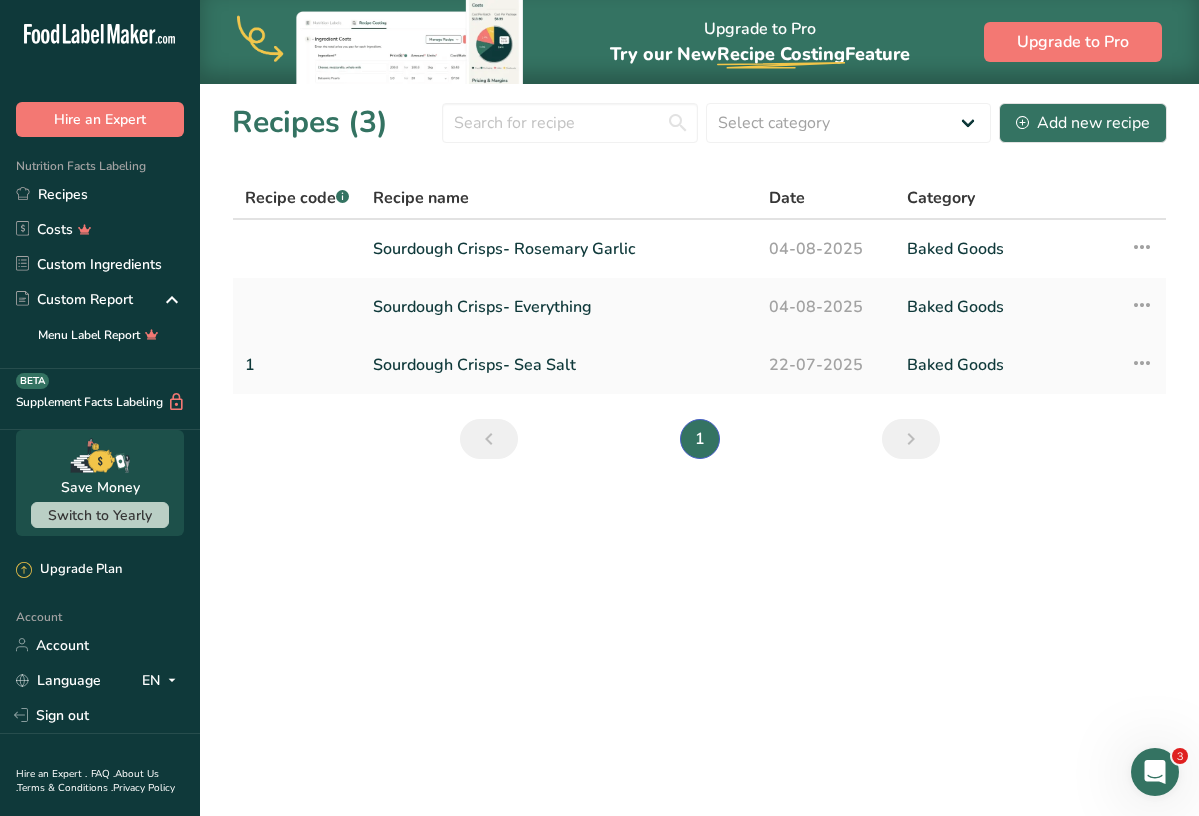 click on "Sourdough Crisps- Sea Salt" at bounding box center [559, 365] 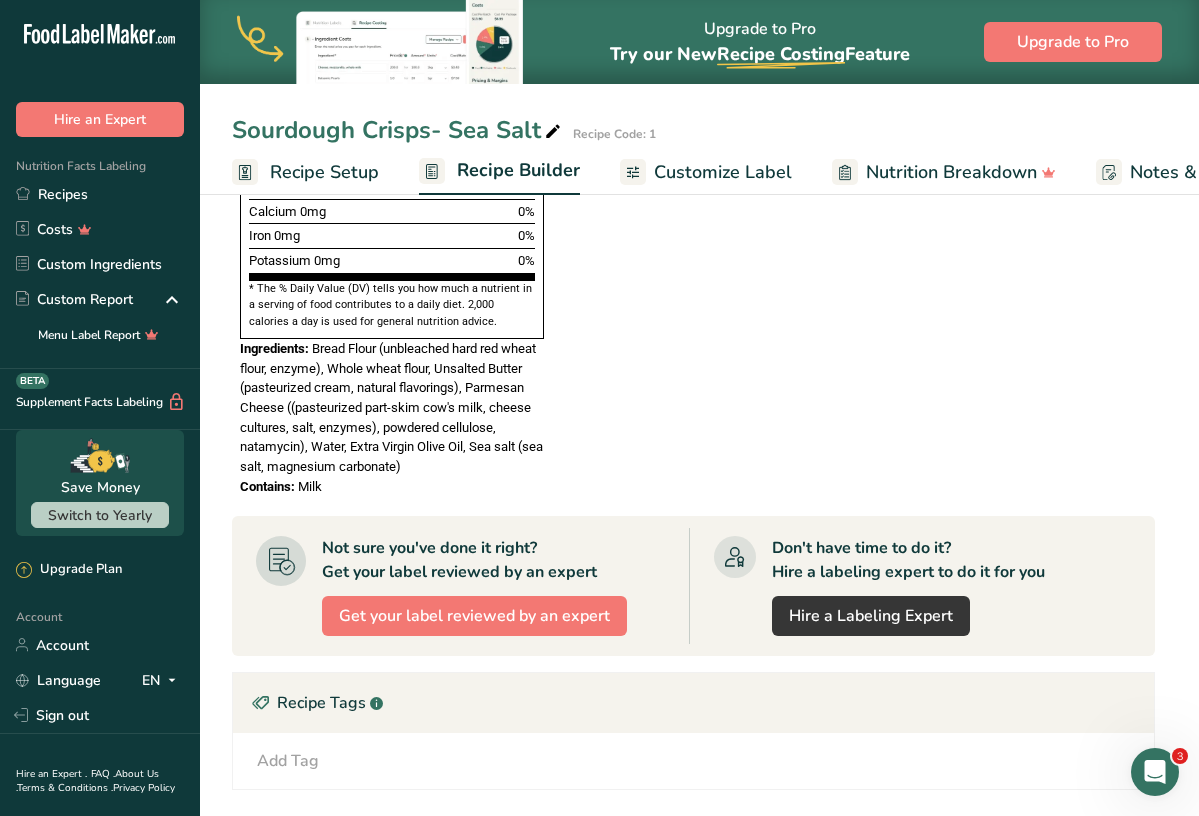 scroll, scrollTop: 1363, scrollLeft: 0, axis: vertical 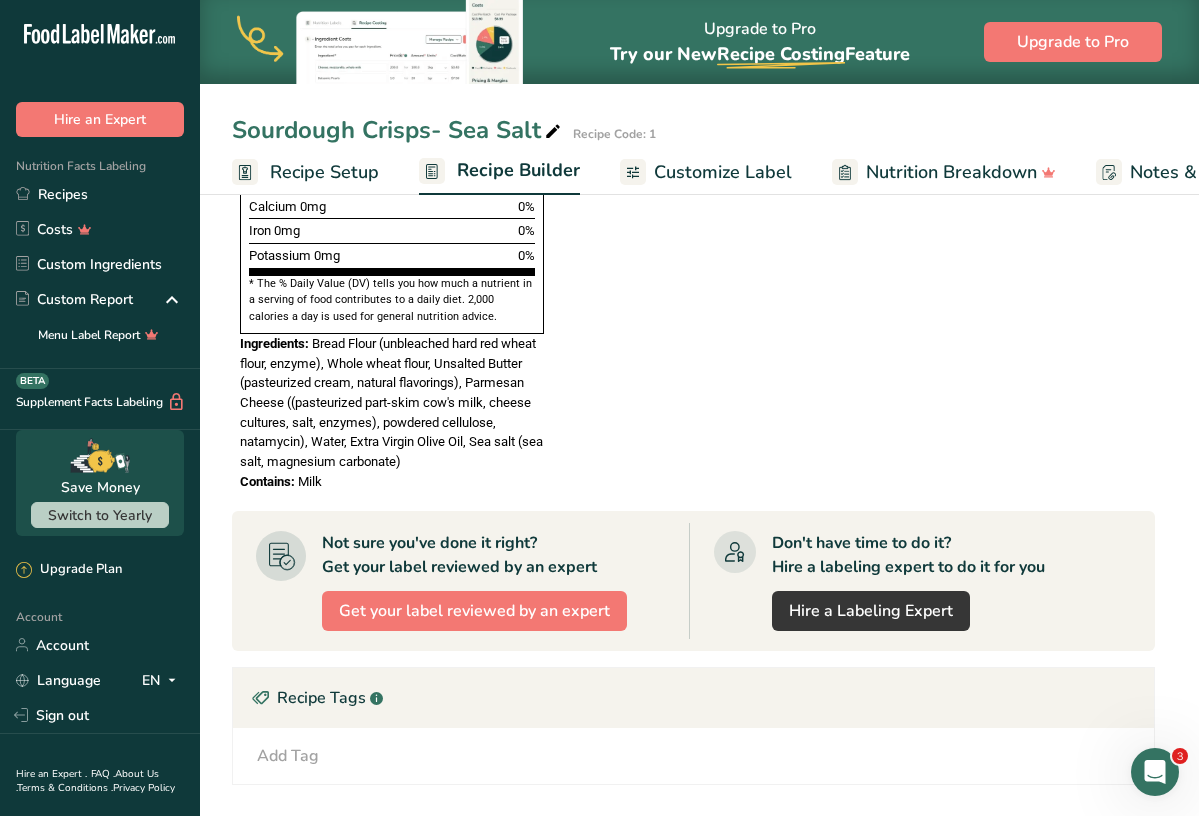 click on "Milk" at bounding box center [310, 481] 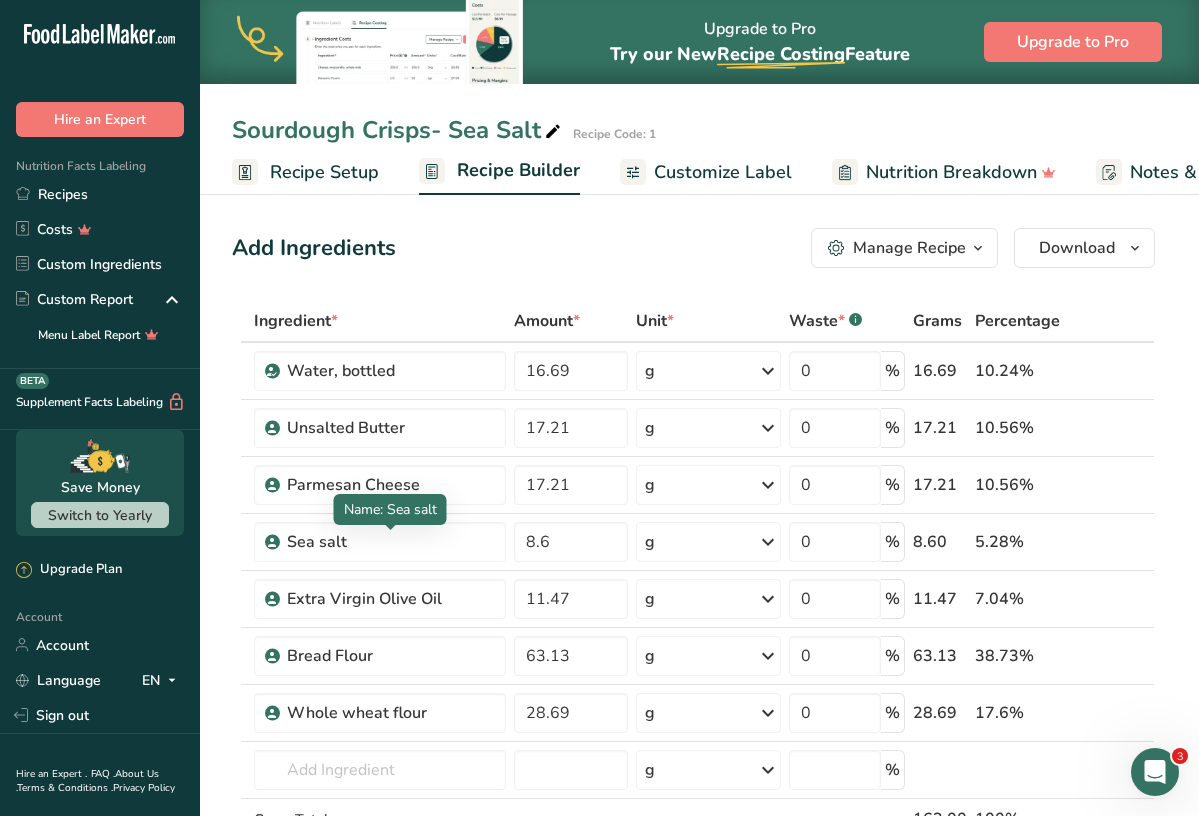 scroll, scrollTop: 0, scrollLeft: 0, axis: both 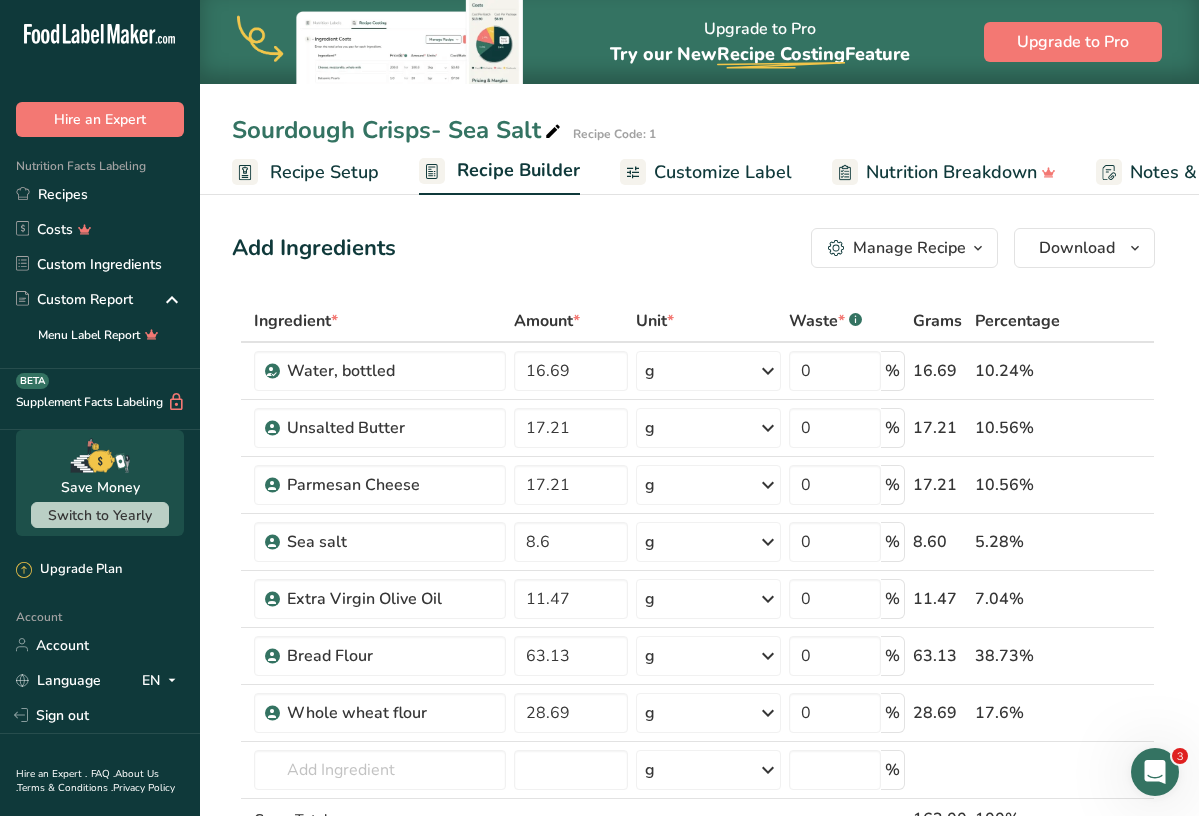 click on "Manage Recipe" at bounding box center (909, 248) 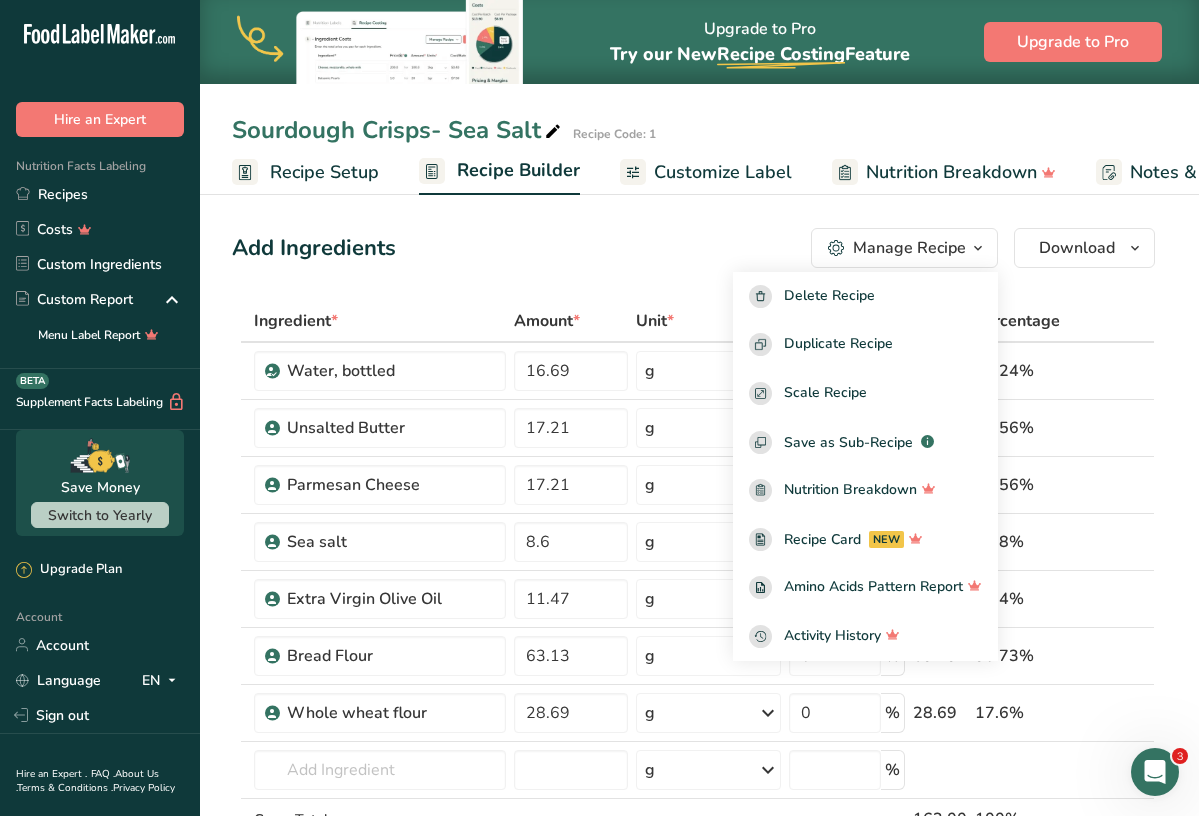 click on "Add Ingredients
Manage Recipe         Delete Recipe           Duplicate Recipe             Scale Recipe             Save as Sub-Recipe   .a-a{fill:#347362;}.b-a{fill:#fff;}                               Nutrition Breakdown                   Recipe Card
NEW
Amino Acids Pattern Report             Activity History
Download
Choose your preferred label style
Standard FDA label
Standard FDA label
The most common format for nutrition facts labels in compliance with the FDA's typeface, style and requirements
Tabular FDA label
A label format compliant with the FDA regulations presented in a tabular (horizontal) display.
Linear FDA label
A simple linear display for small sized packages.
Simplified FDA label" at bounding box center [693, 248] 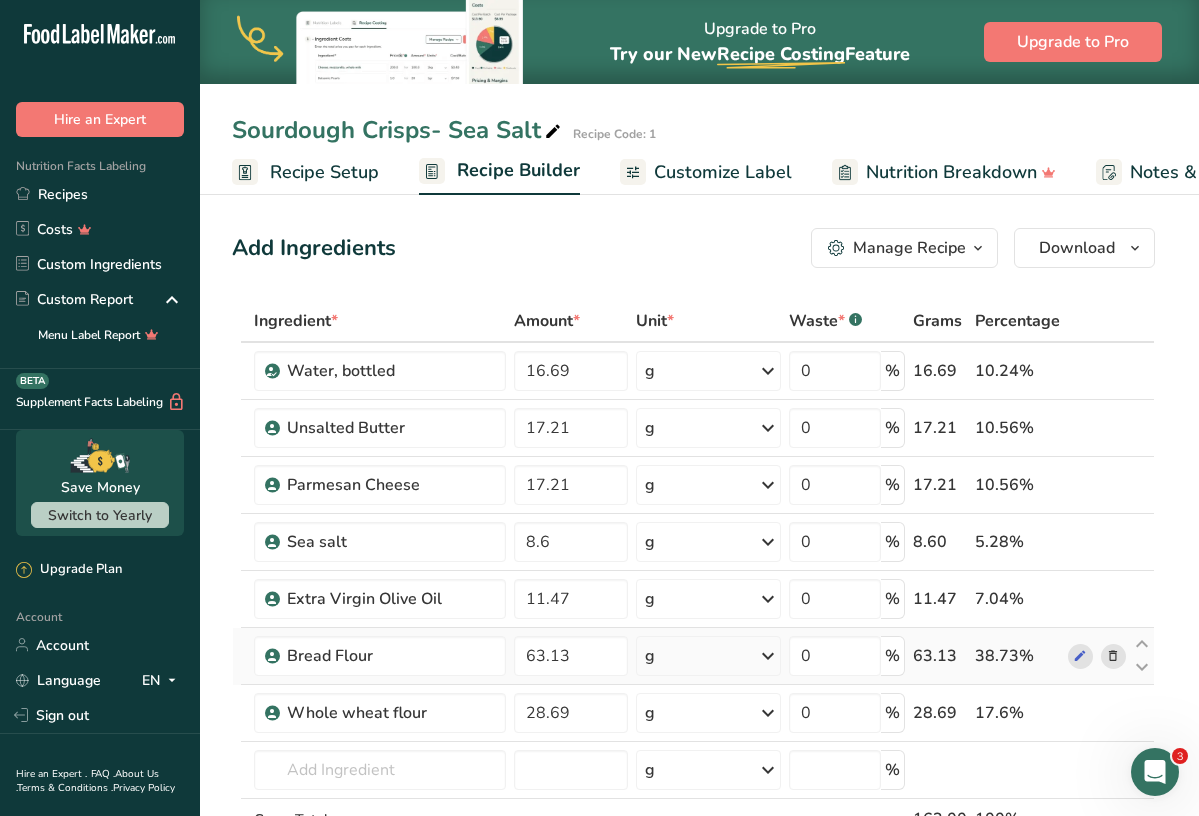 click on "38.73%" at bounding box center (1017, 656) 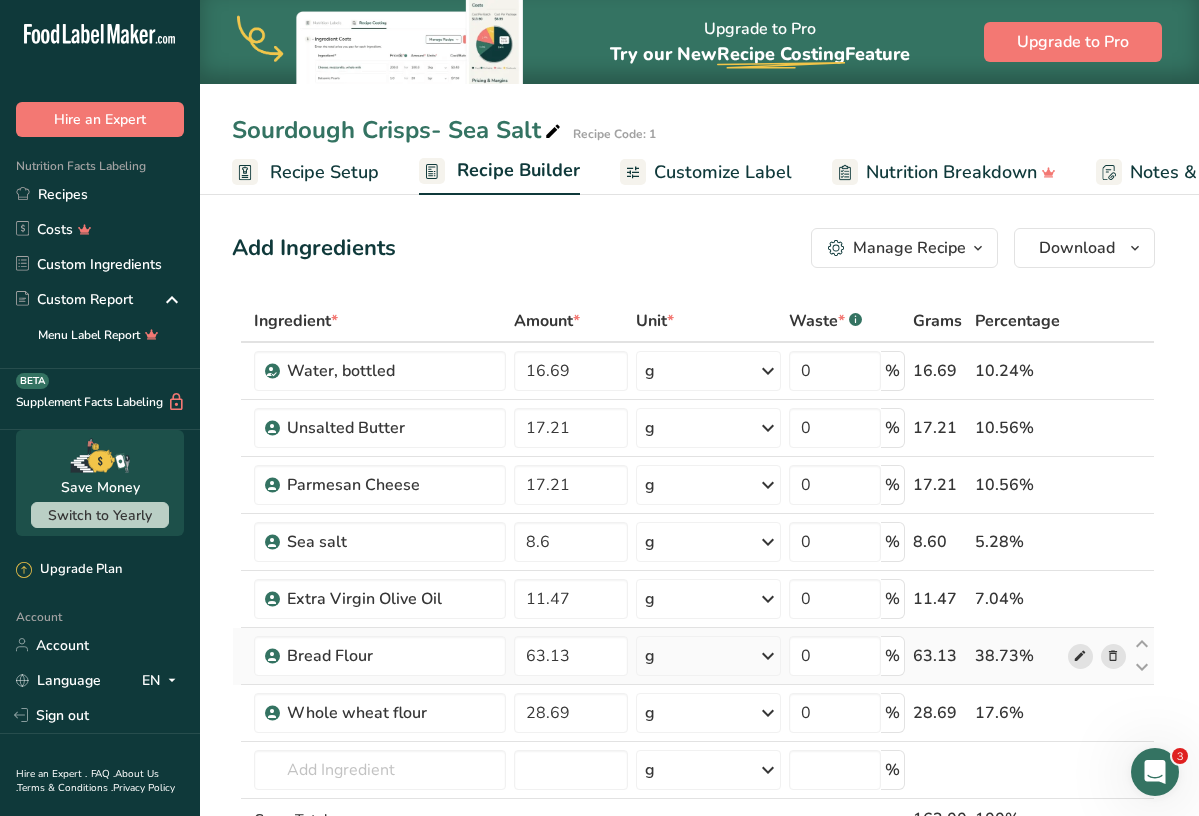 click at bounding box center [1080, 656] 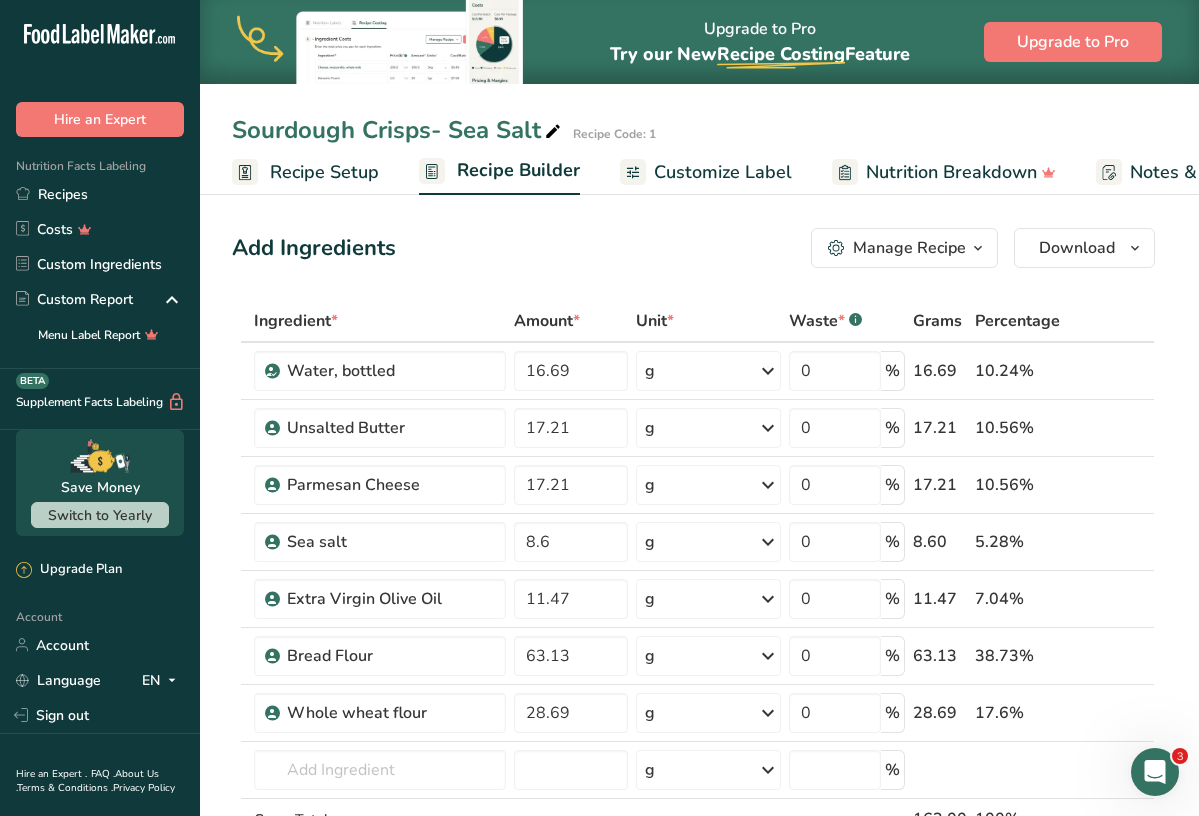 drag, startPoint x: 1084, startPoint y: 660, endPoint x: 416, endPoint y: -27, distance: 958.2239 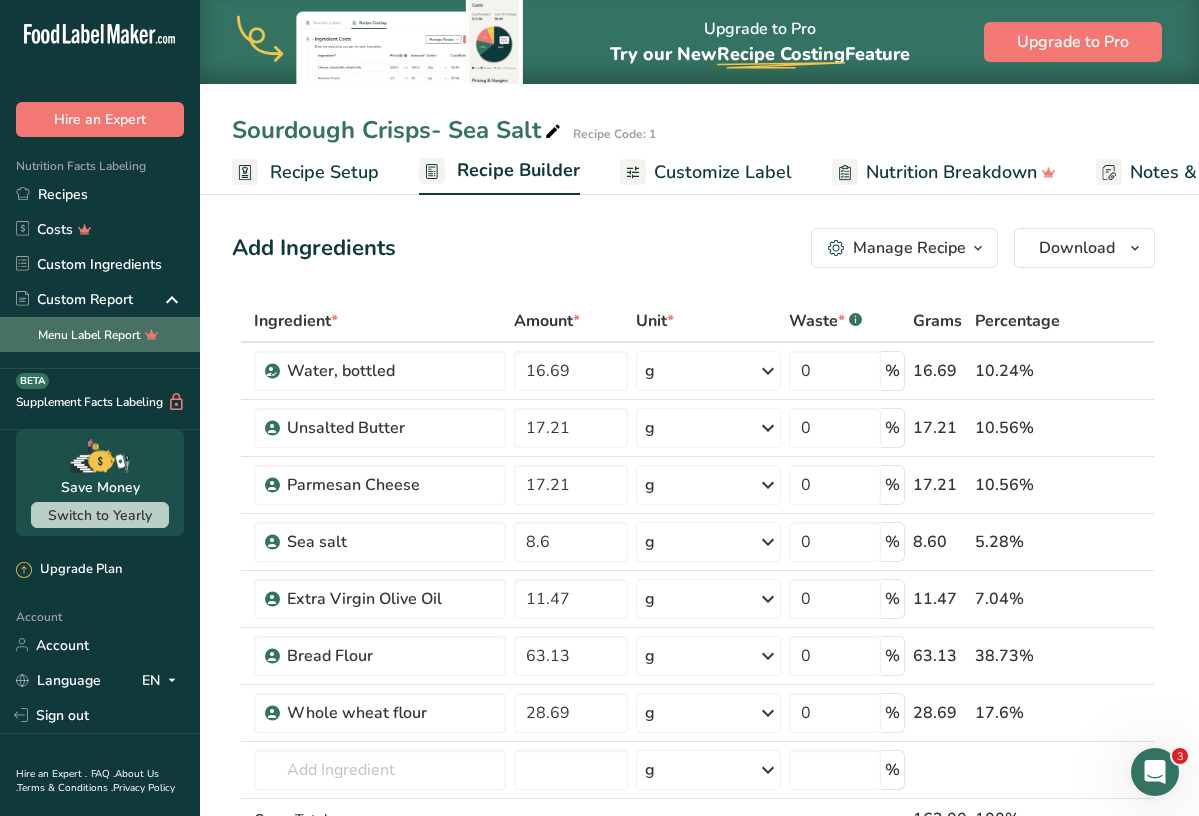 scroll, scrollTop: 0, scrollLeft: 0, axis: both 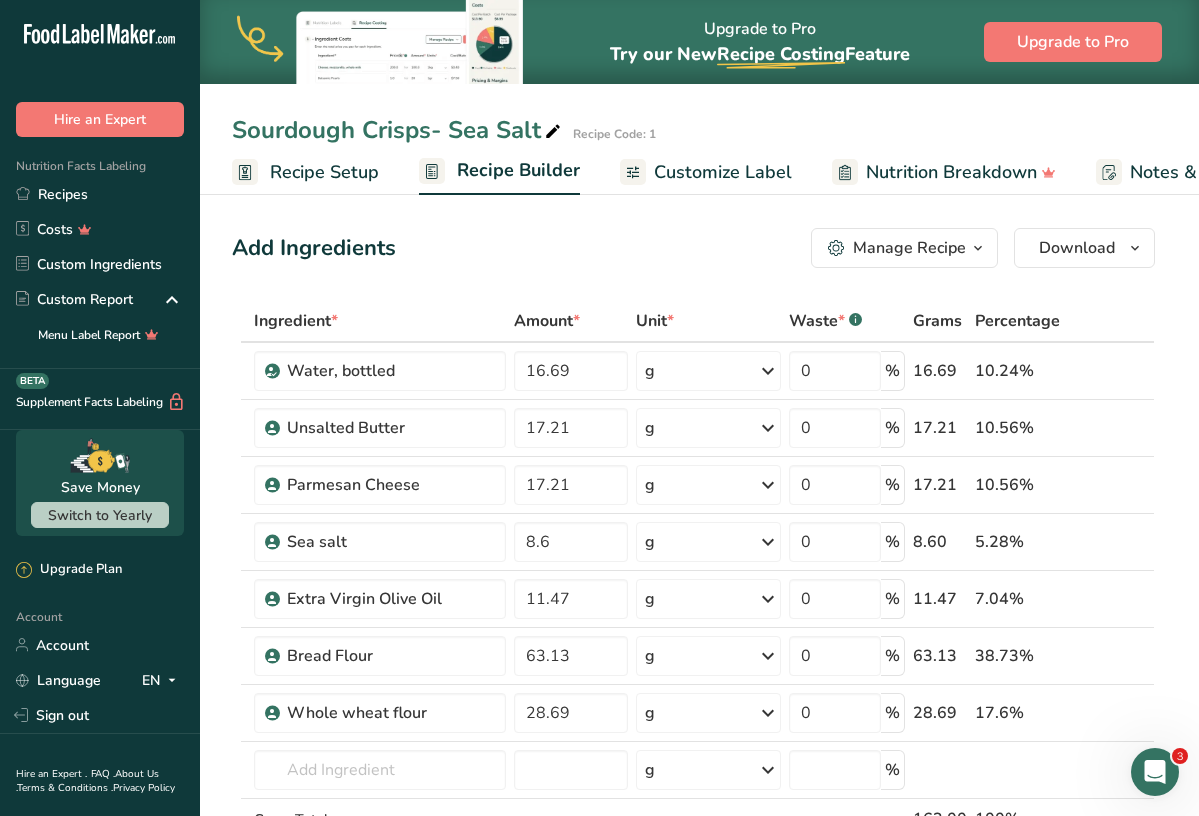 click on "Nutrition Facts Labeling
Recipes
Costs
Custom Ingredients
Custom Report
Menu Label Report" at bounding box center (100, 253) 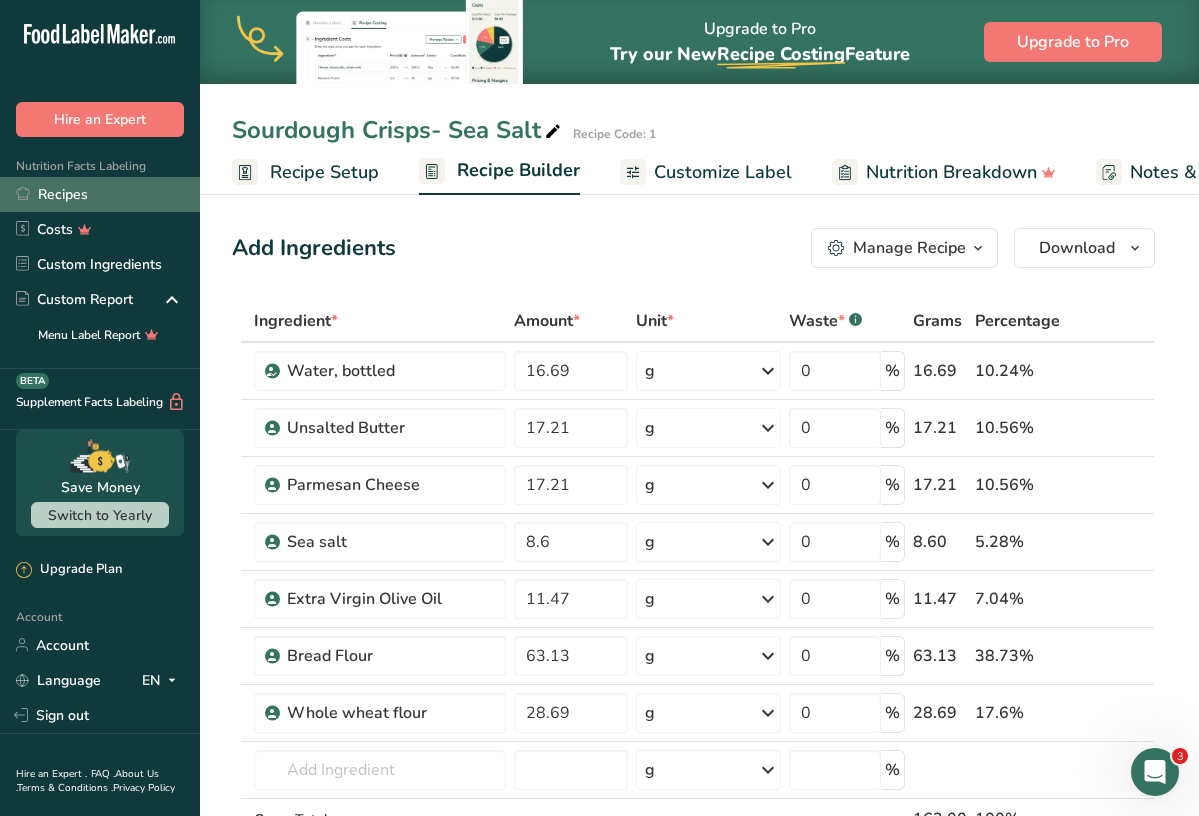 click on "Recipes" at bounding box center [100, 194] 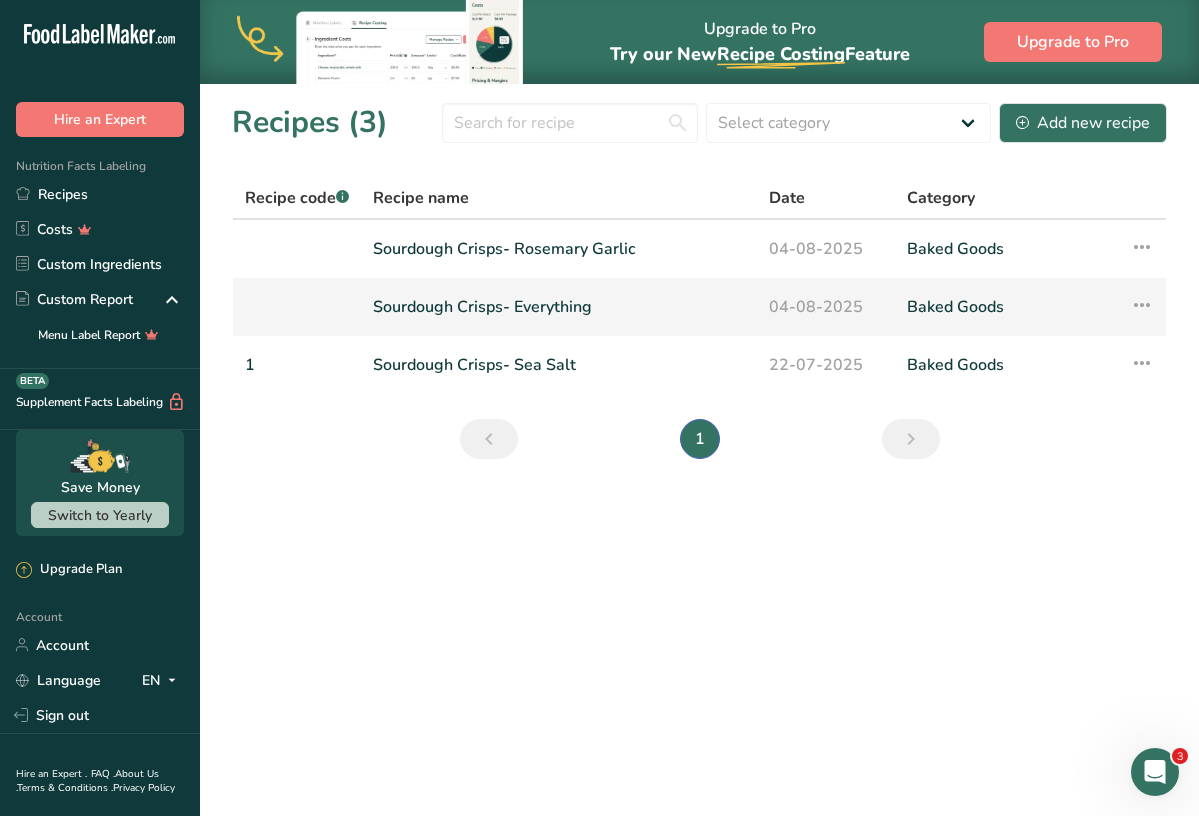 click on "Sourdough Crisps- Everything" at bounding box center (559, 307) 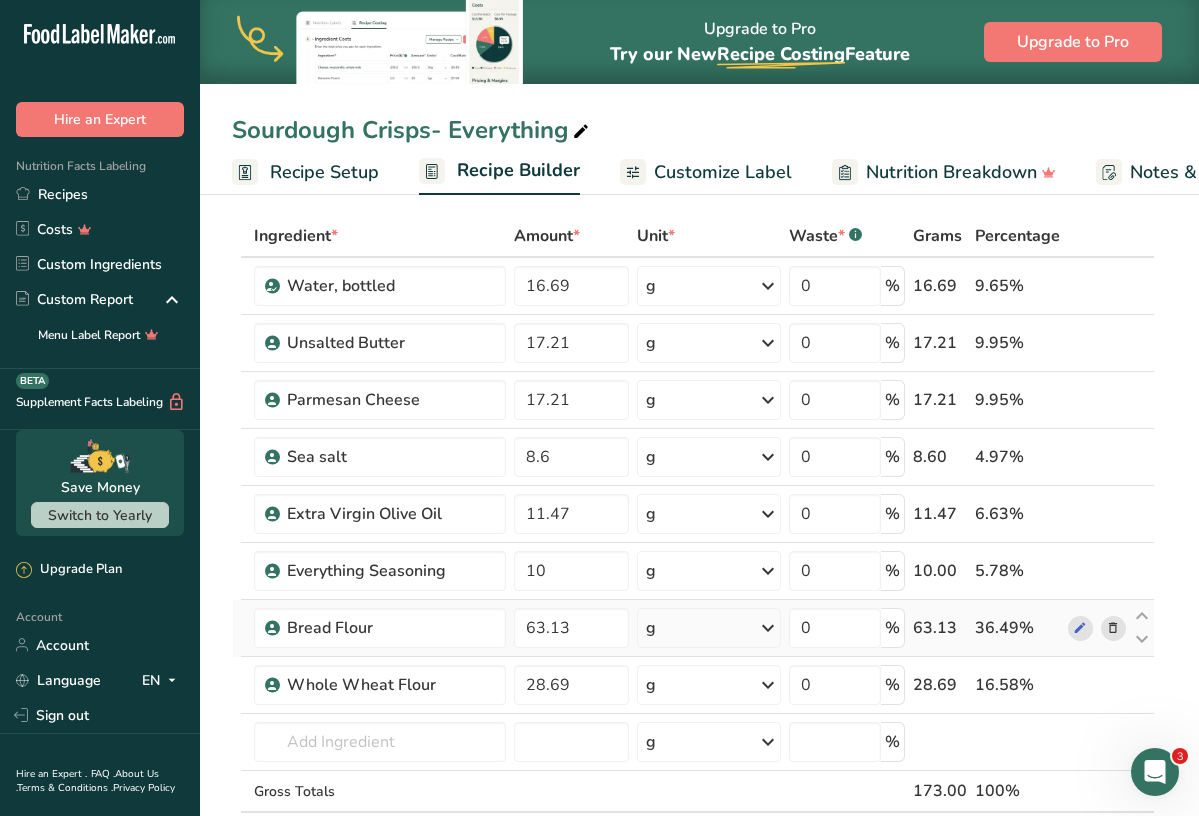 scroll, scrollTop: 74, scrollLeft: 0, axis: vertical 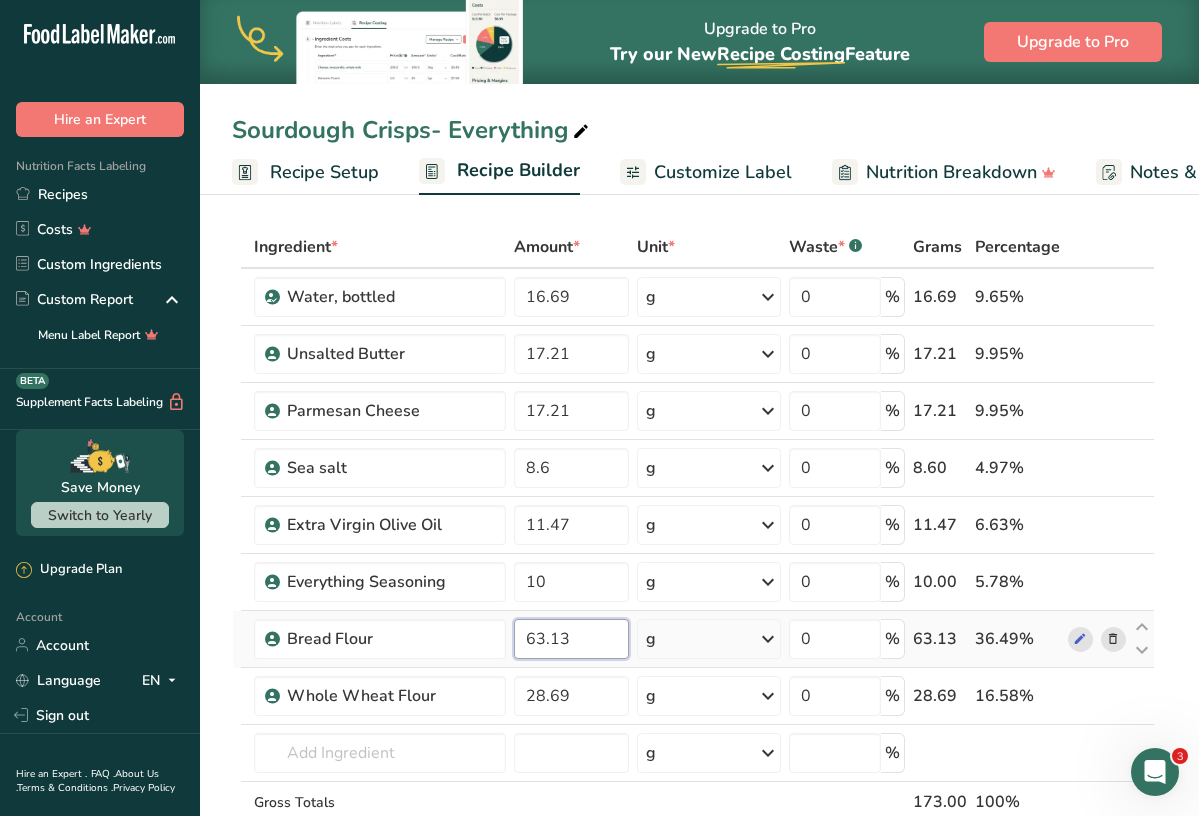 click on "63.13" at bounding box center (571, 639) 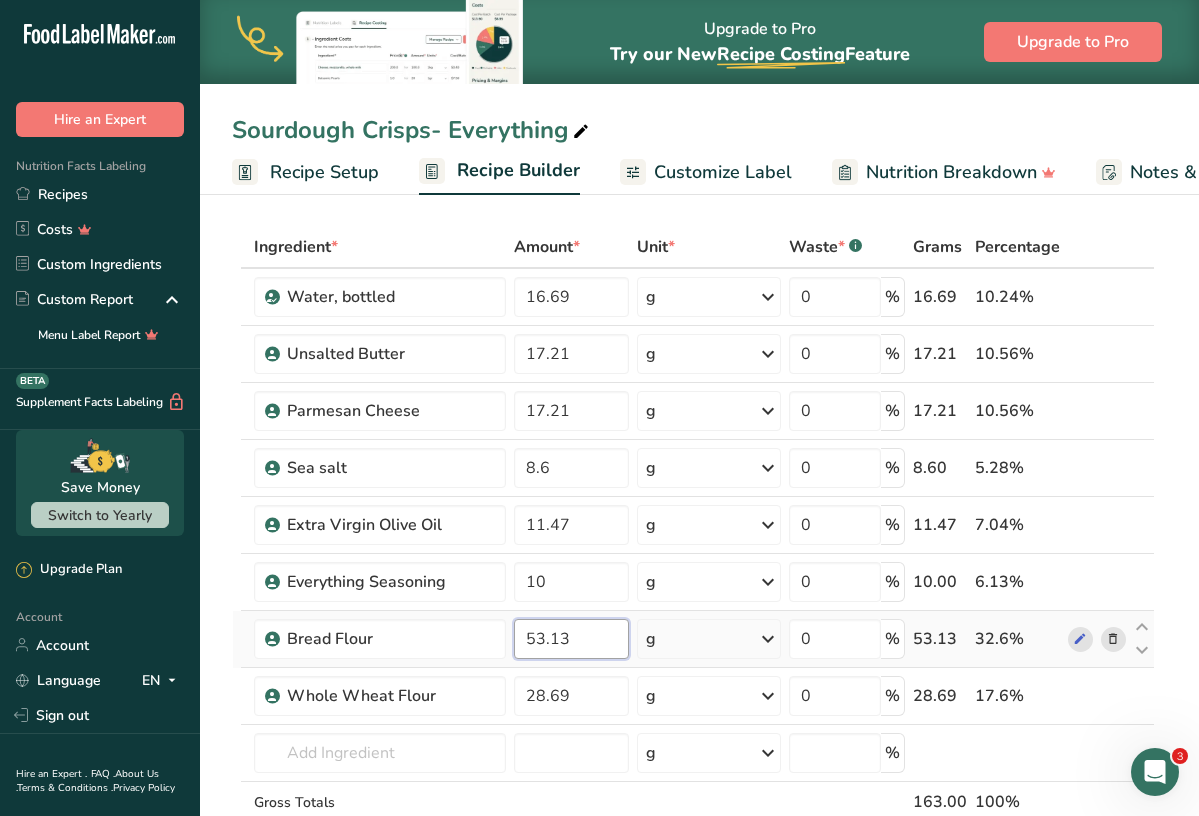 type on "53.13" 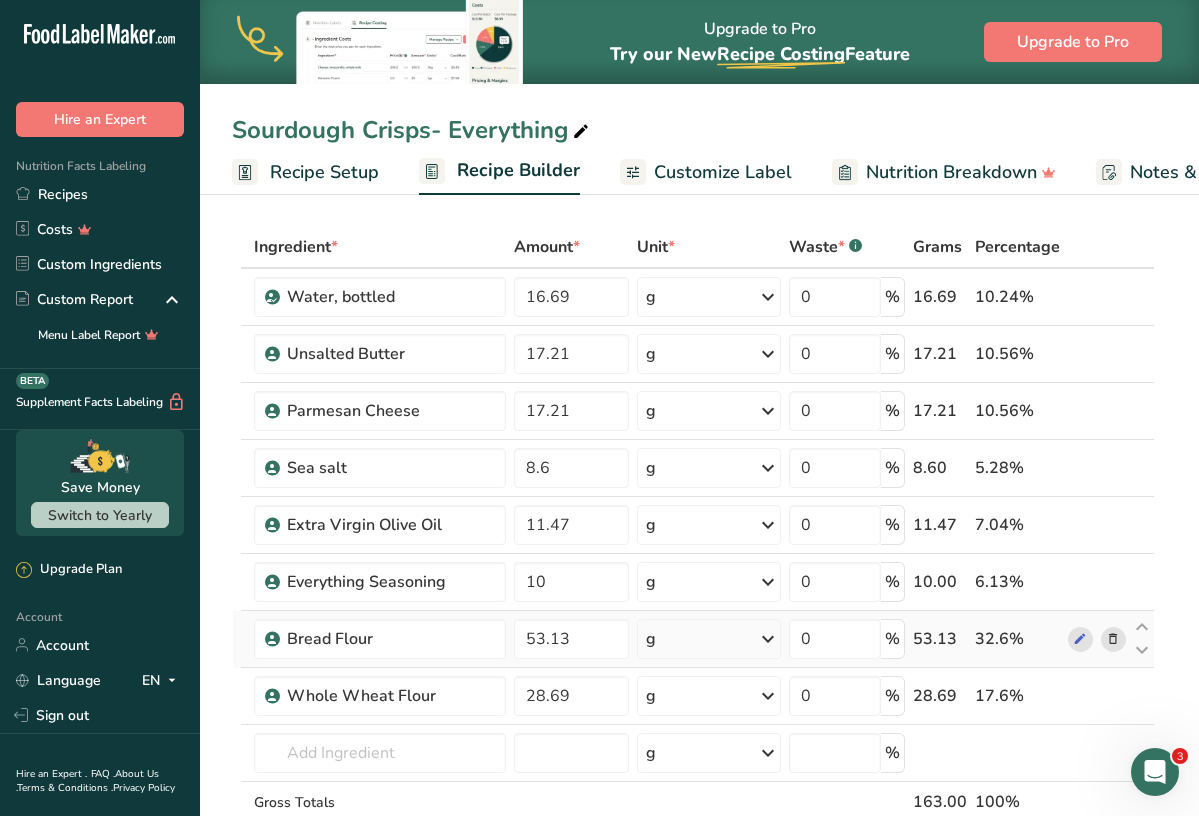 click on "Ingredient *
Amount *
Unit *
Waste *   .a-a{fill:#347362;}.b-a{fill:#fff;}          Grams
Percentage
Water, bottled
16.69
g
Weight Units
g
kg
mg
See more
Volume Units
l
Volume units require a density conversion. If you know your ingredient's density enter it below. Otherwise, click on "RIA" our AI Regulatory bot - she will be able to help you
lb/ft3
g/cm3
Confirm
mL
Volume units require a density conversion. If you know your ingredient's density enter it below. Otherwise, click on "RIA" our AI Regulatory bot - she will be able to help you
lb/ft3" at bounding box center (693, 566) 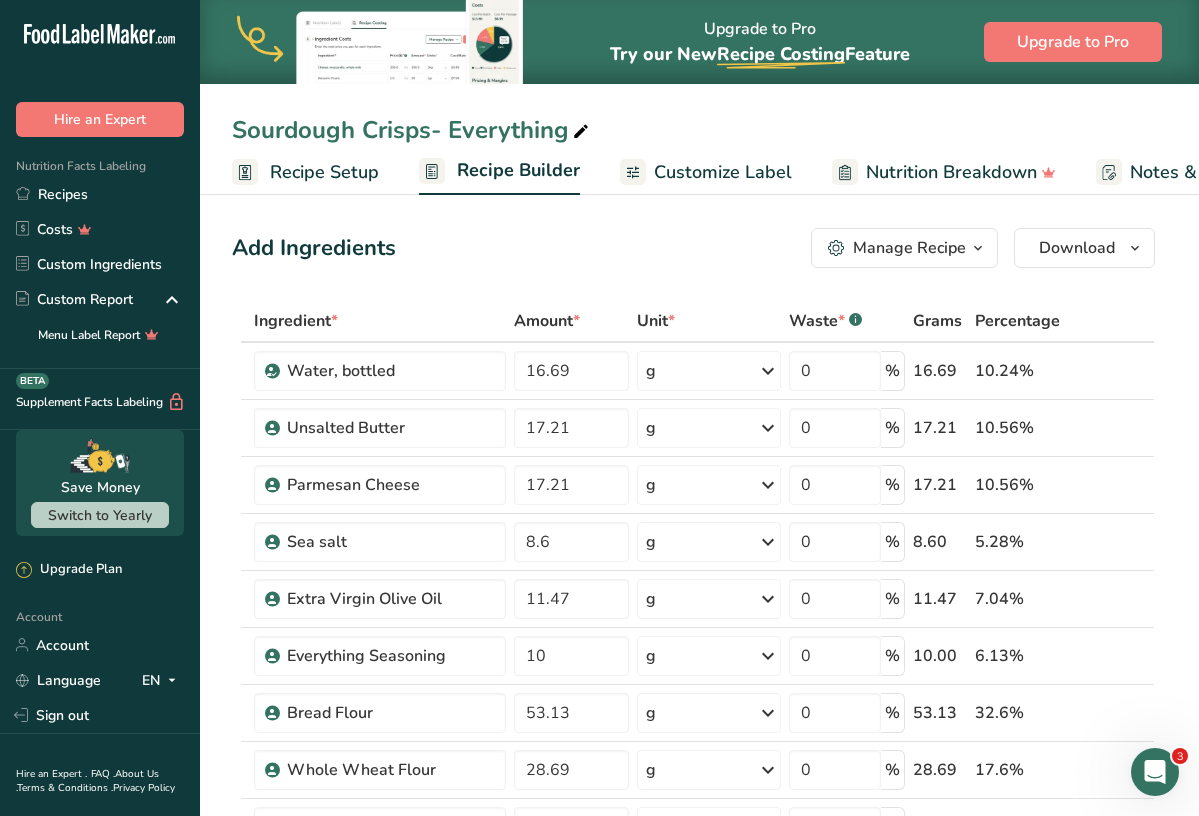 scroll, scrollTop: 0, scrollLeft: 0, axis: both 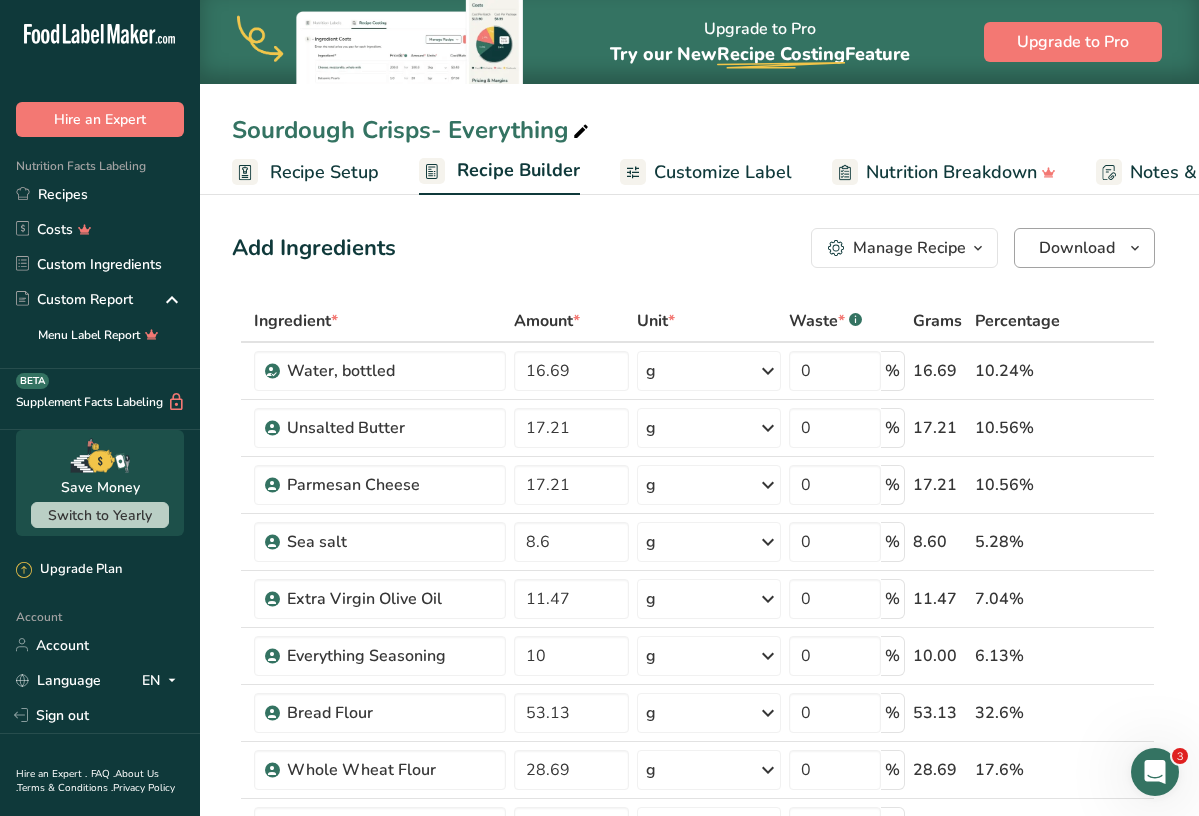 click on "Download" at bounding box center (1084, 248) 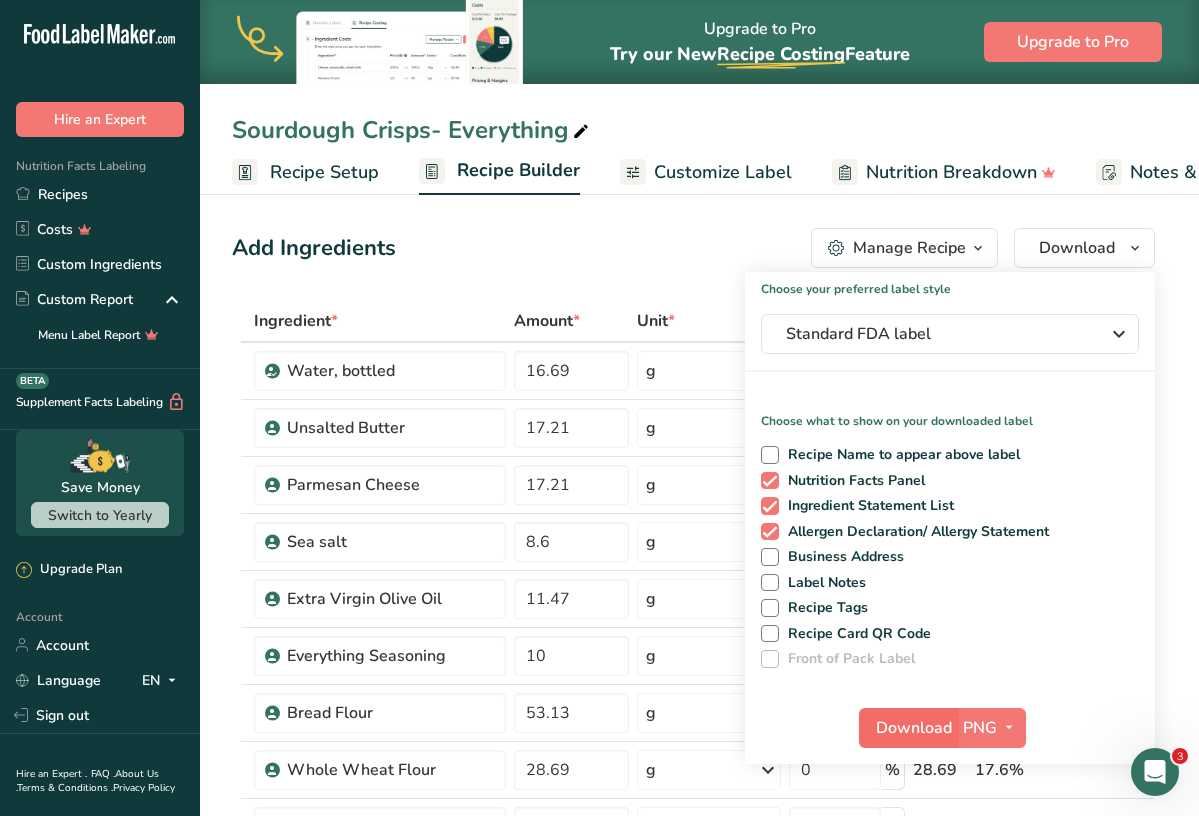 click on "Download" at bounding box center [914, 728] 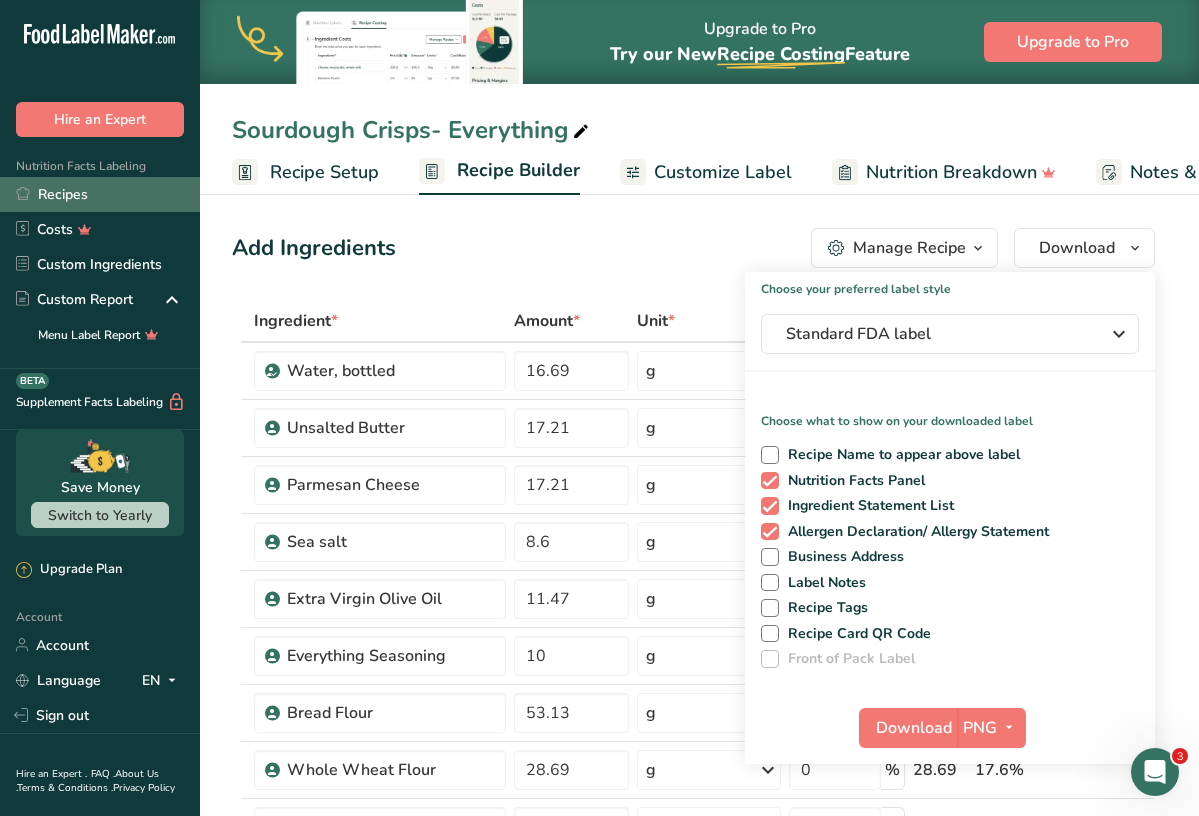 click on "Recipes" at bounding box center [100, 194] 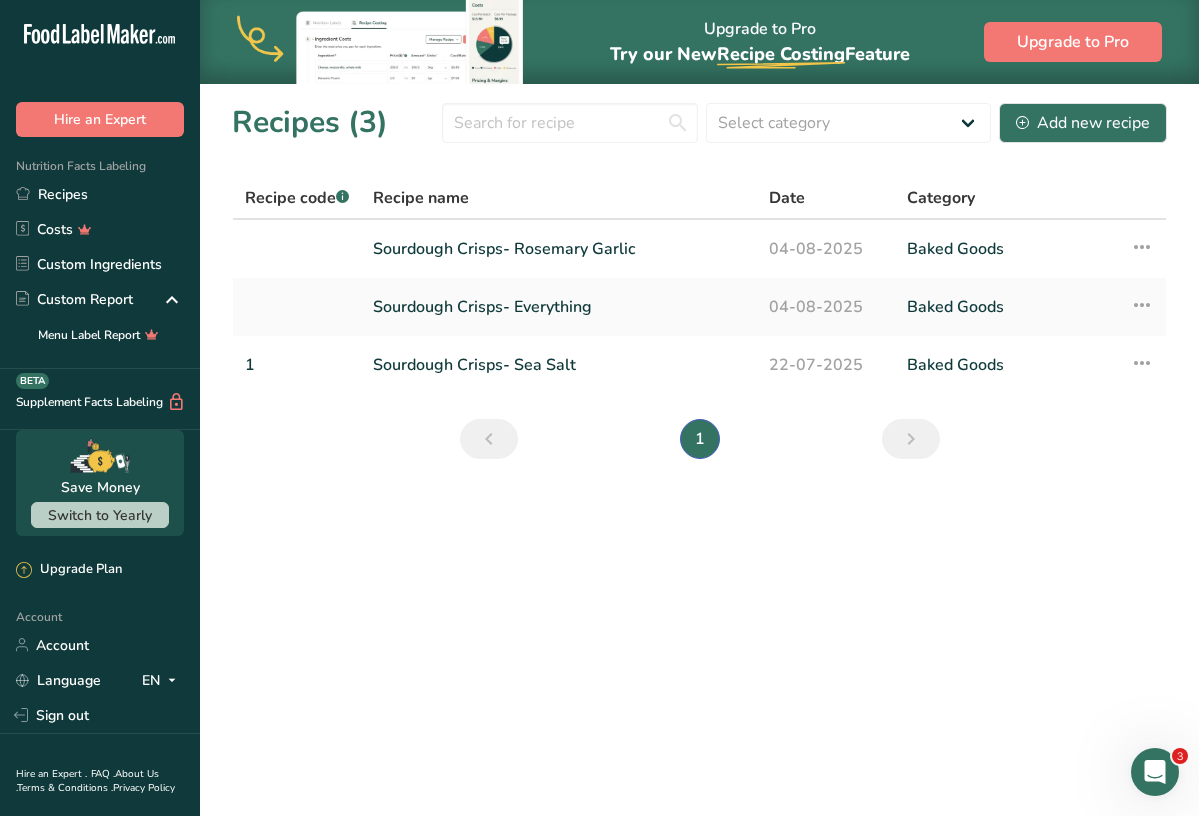 click on "Sourdough Crisps- Rosemary Garlic" at bounding box center (559, 249) 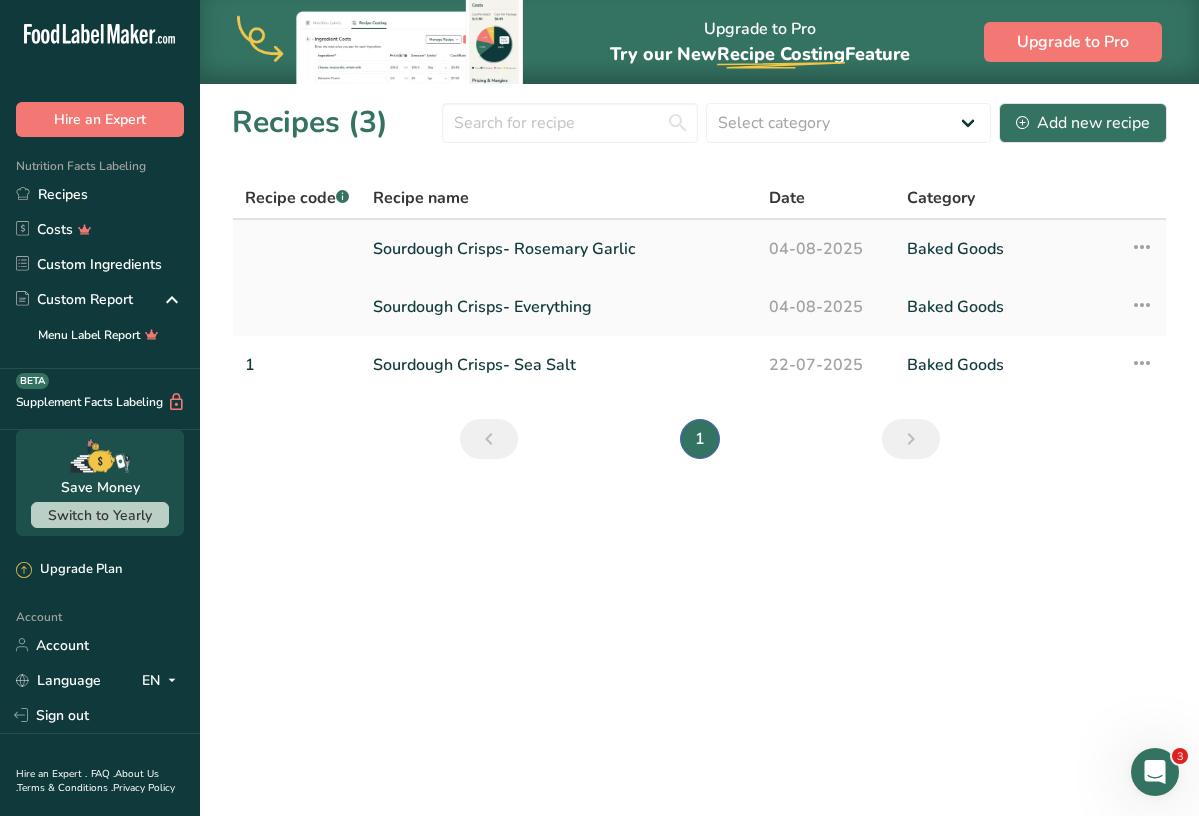click on "Sourdough Crisps- Rosemary Garlic" at bounding box center (559, 249) 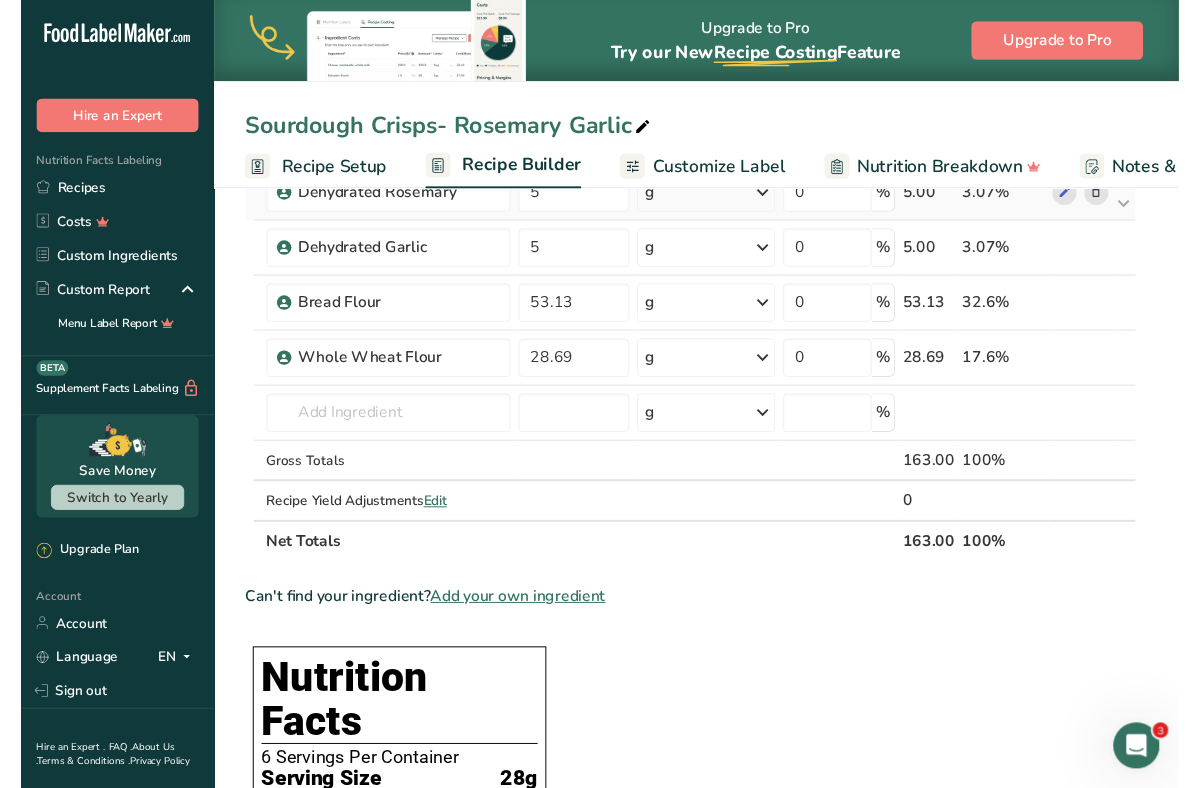 scroll, scrollTop: 411, scrollLeft: 0, axis: vertical 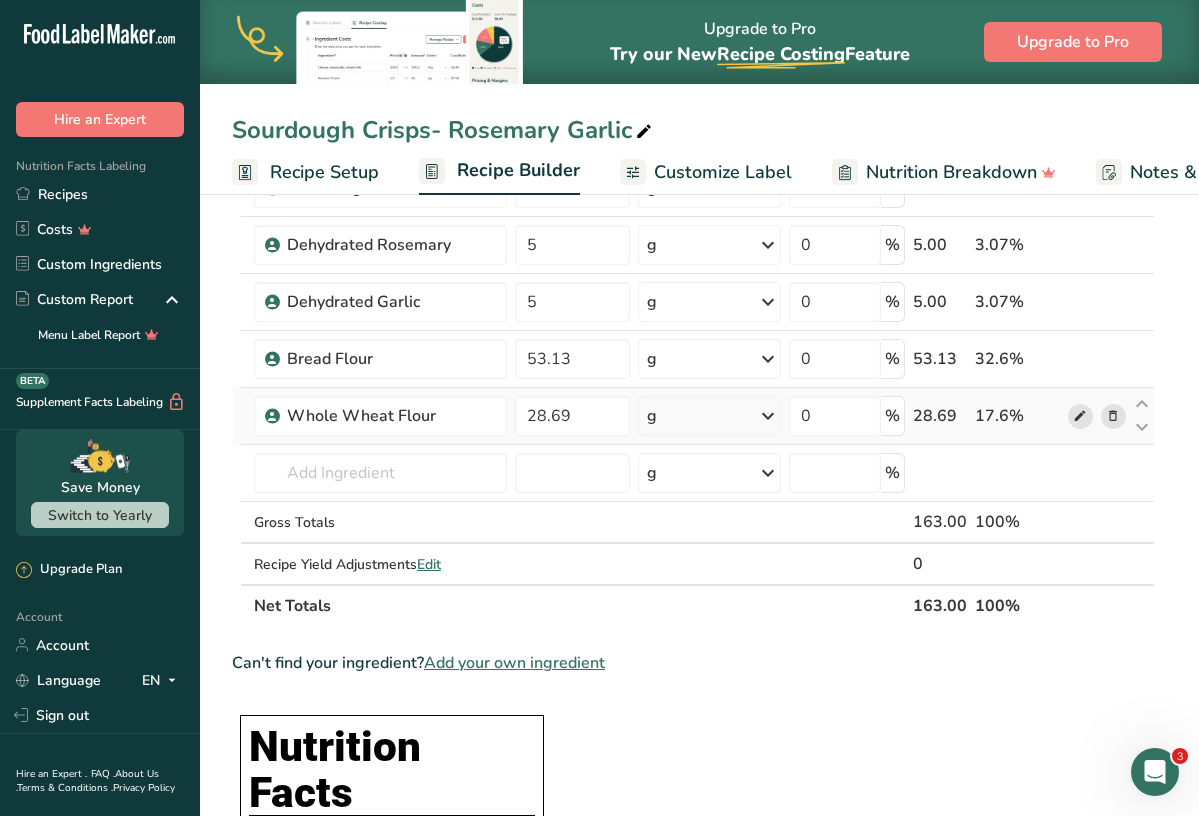 click at bounding box center (1080, 416) 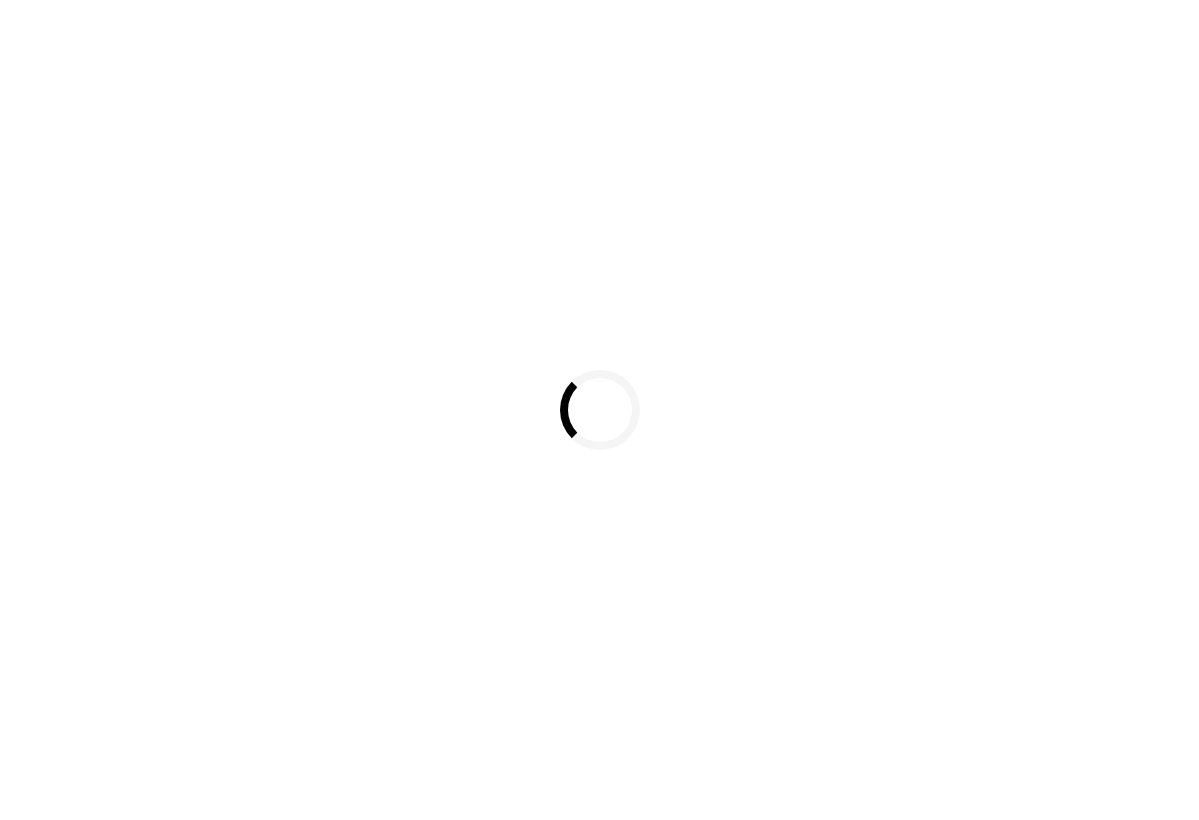 scroll, scrollTop: 0, scrollLeft: 0, axis: both 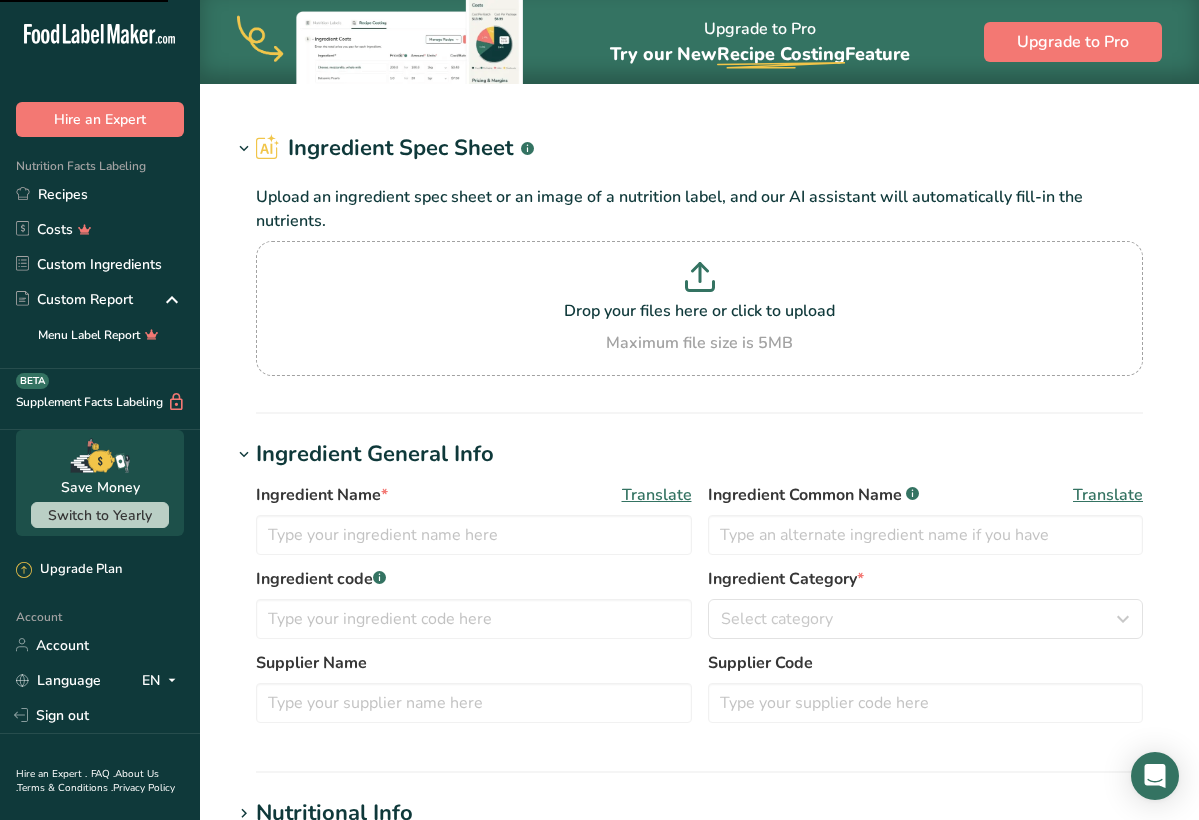 type on "Wheat Flour" 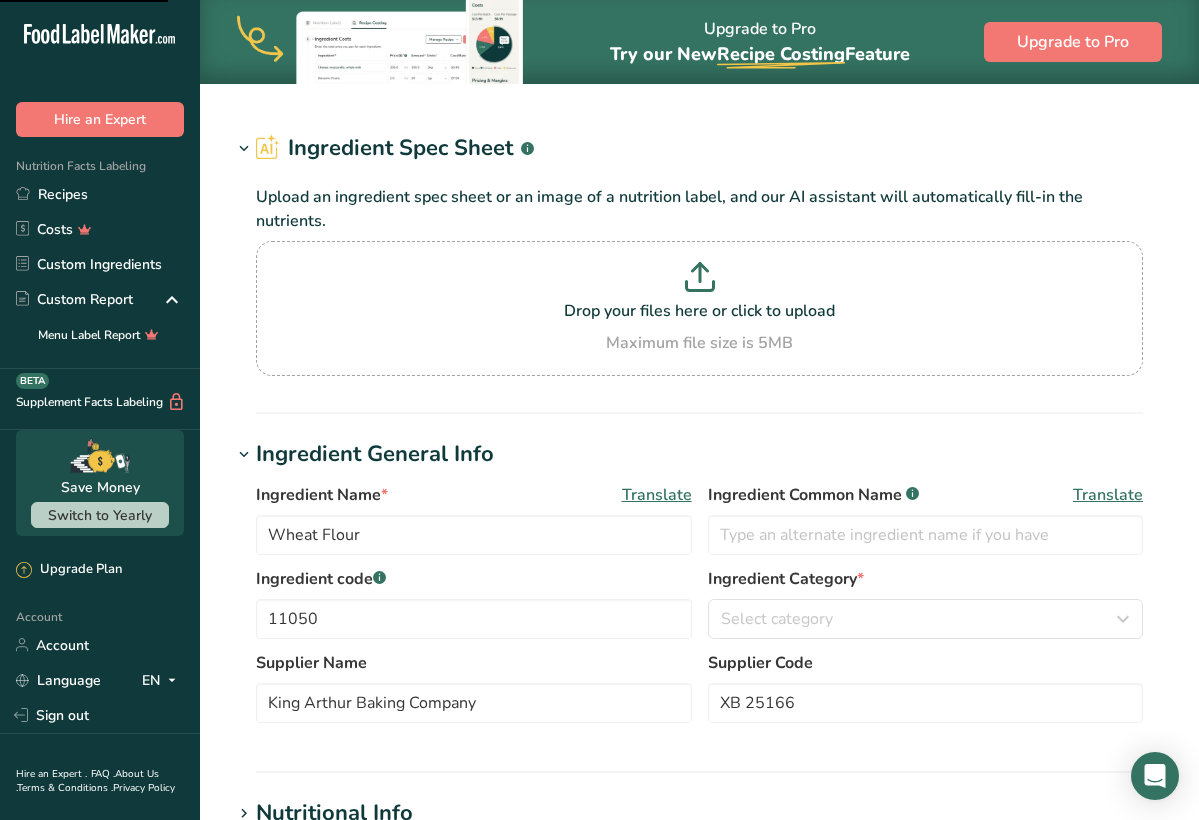 scroll, scrollTop: 0, scrollLeft: 0, axis: both 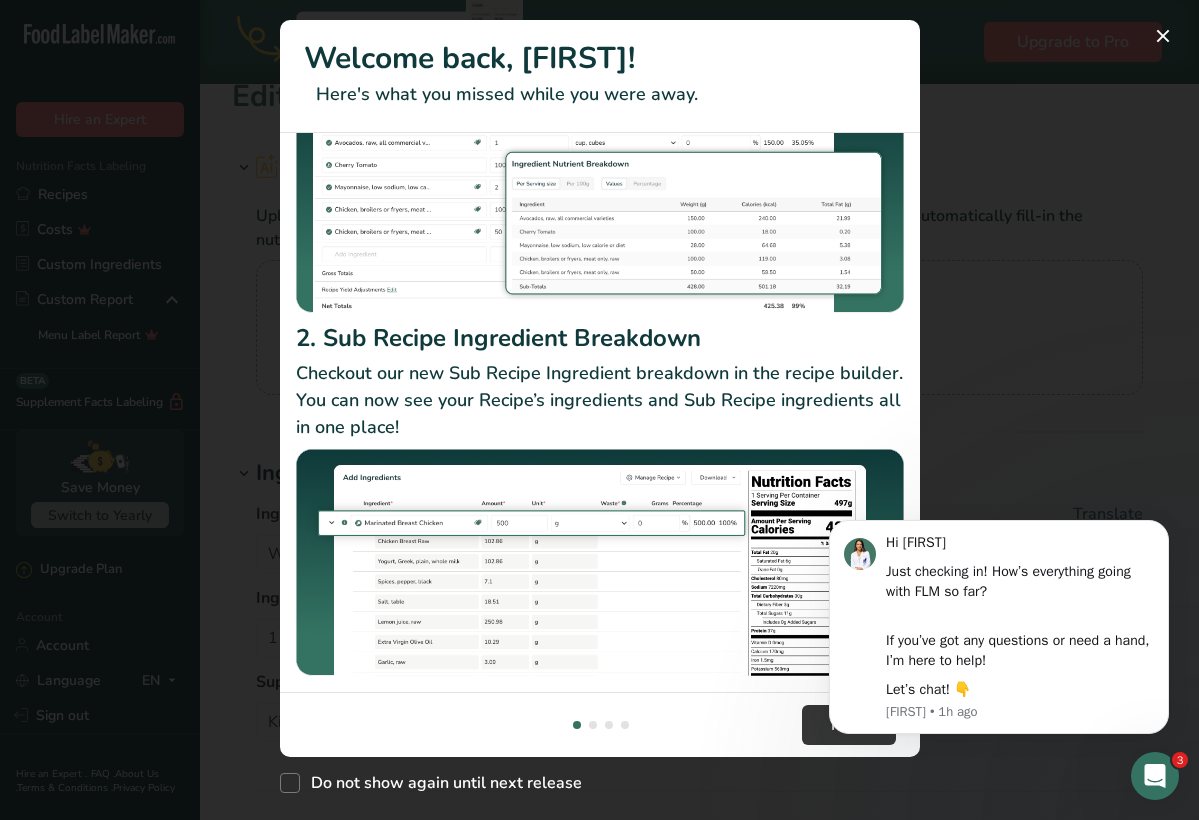 click on "Hi Evan   Just checking in!  How’s everything going with FLM so far? If you’ve got any questions or need a hand, I’m here to help!   Let’s chat! 👇 Rana • 1h ago" 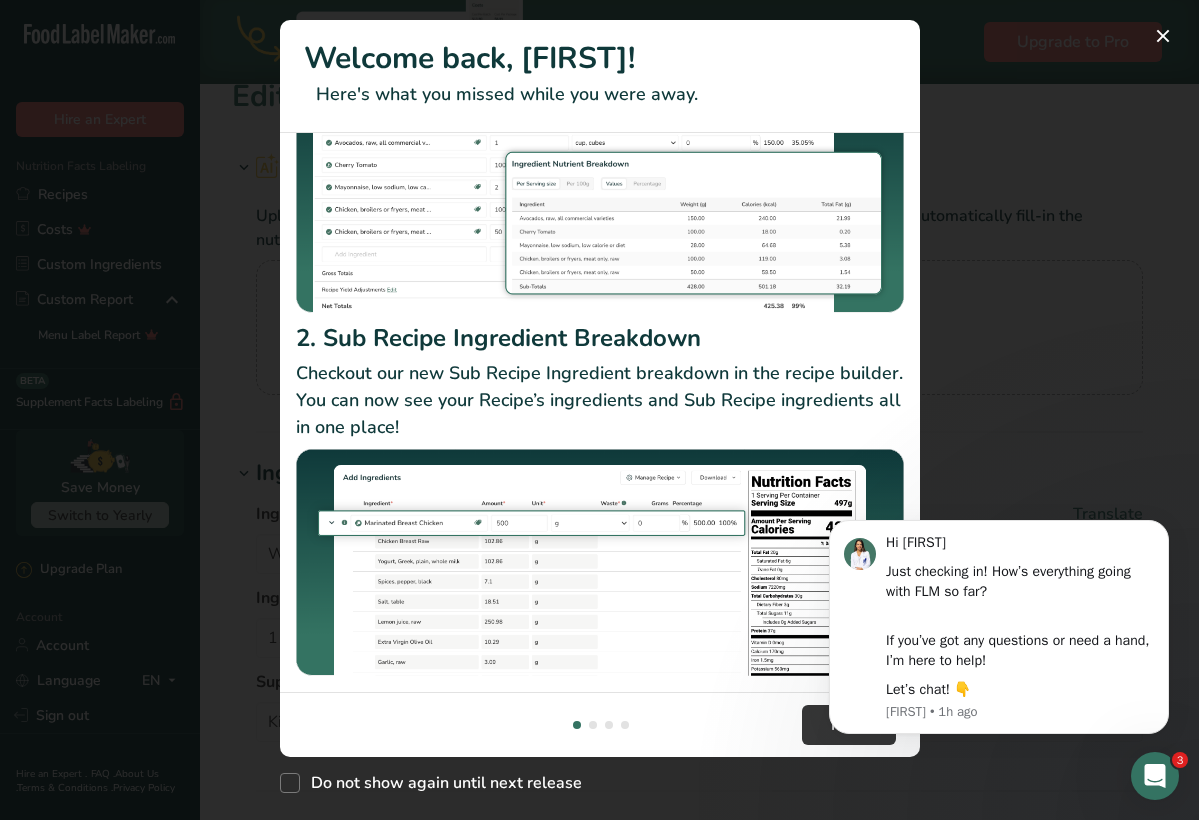 click at bounding box center [599, 410] 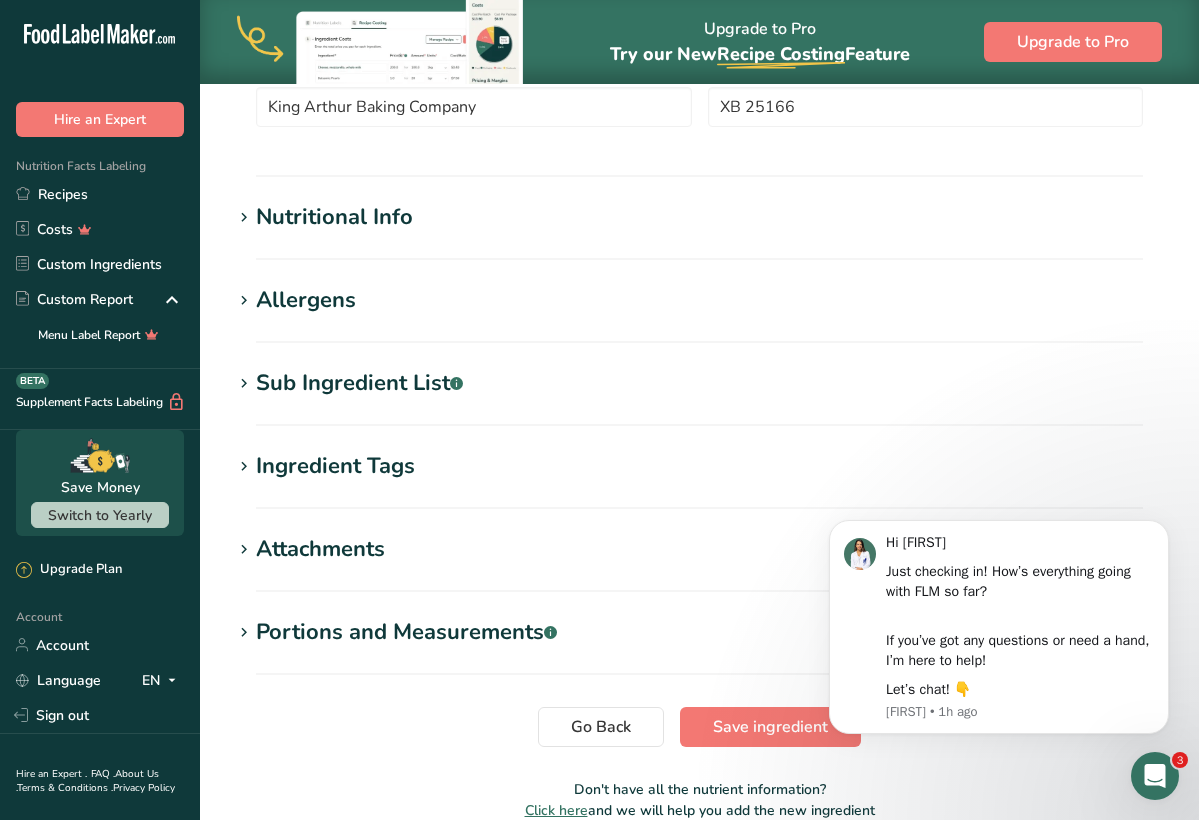 scroll, scrollTop: 650, scrollLeft: 0, axis: vertical 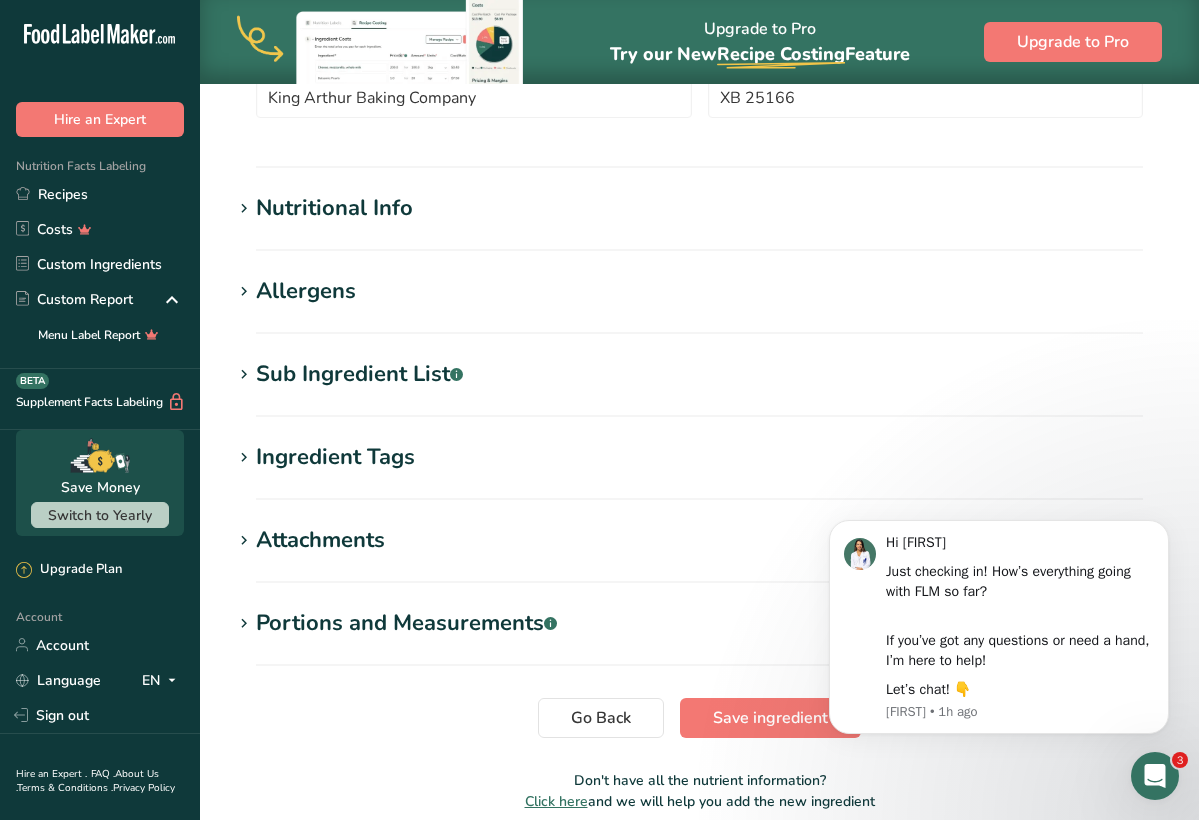 click on "Nutritional Info" at bounding box center (334, 208) 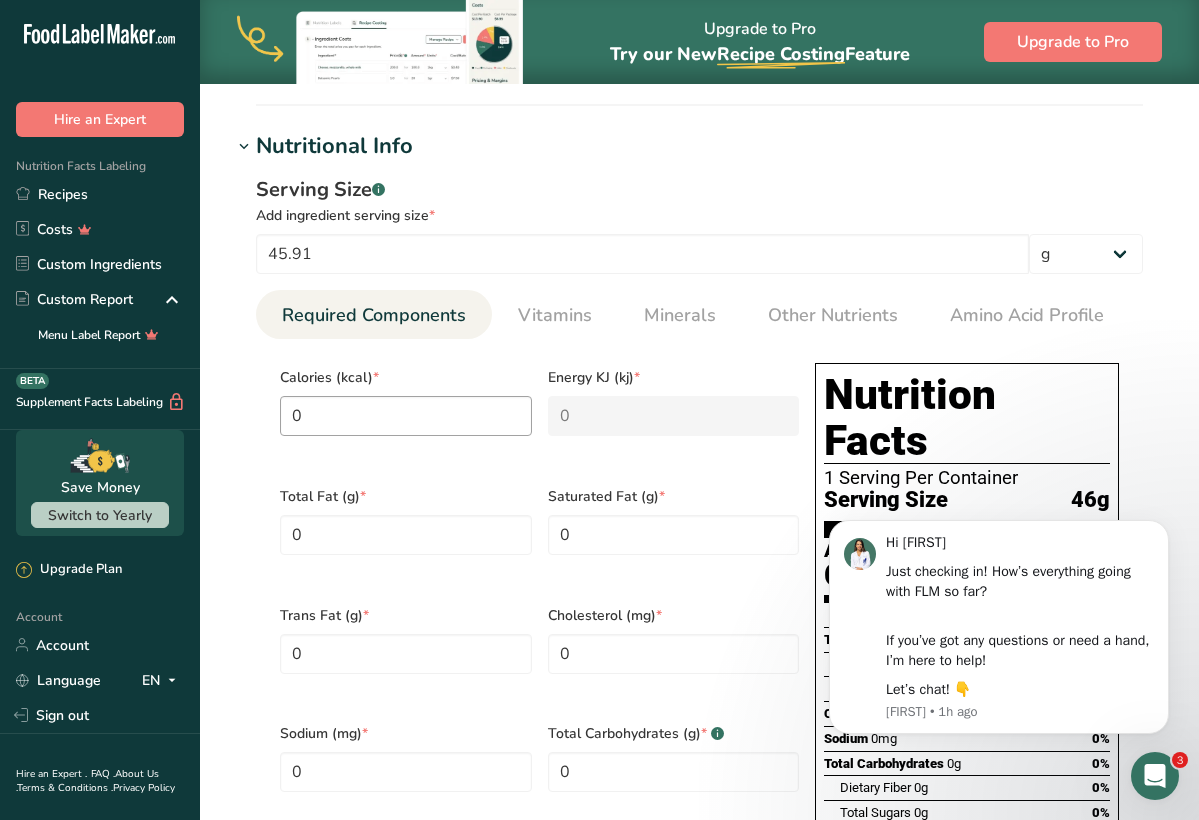 scroll, scrollTop: 718, scrollLeft: 0, axis: vertical 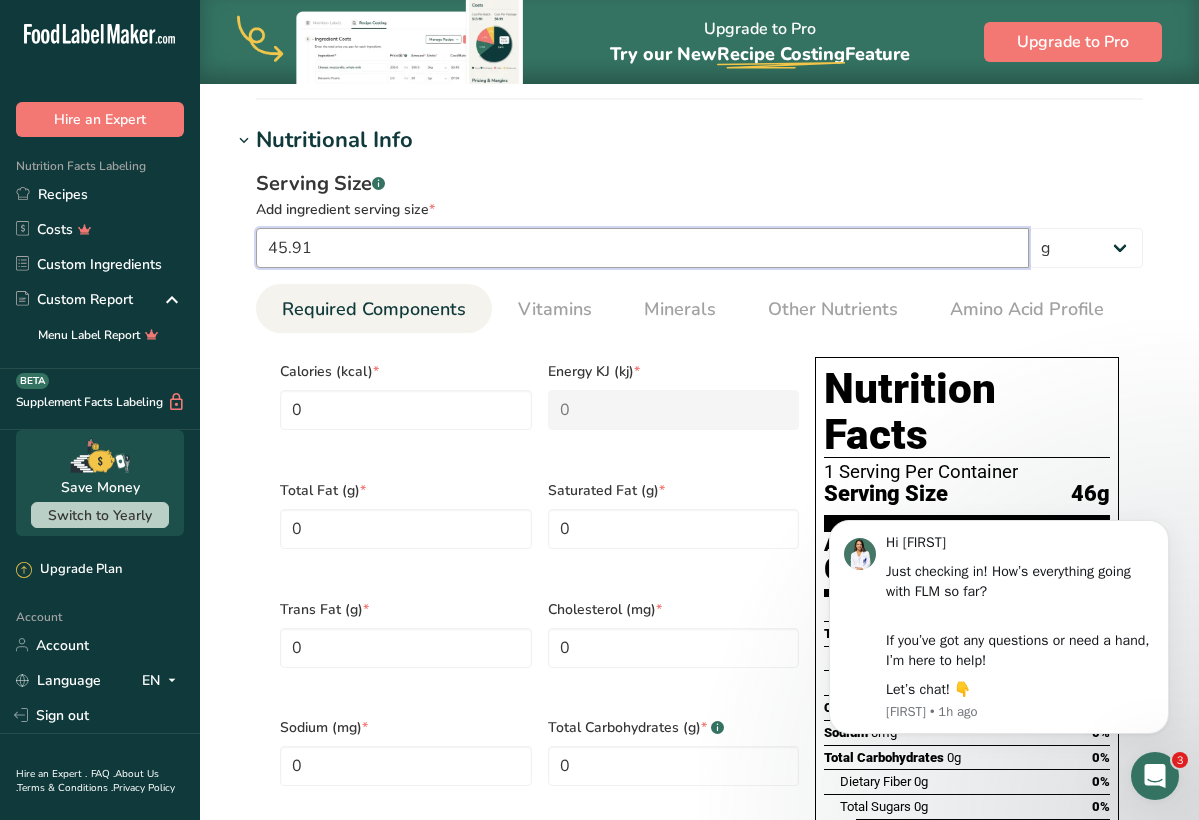 click on "45.91" at bounding box center [642, 248] 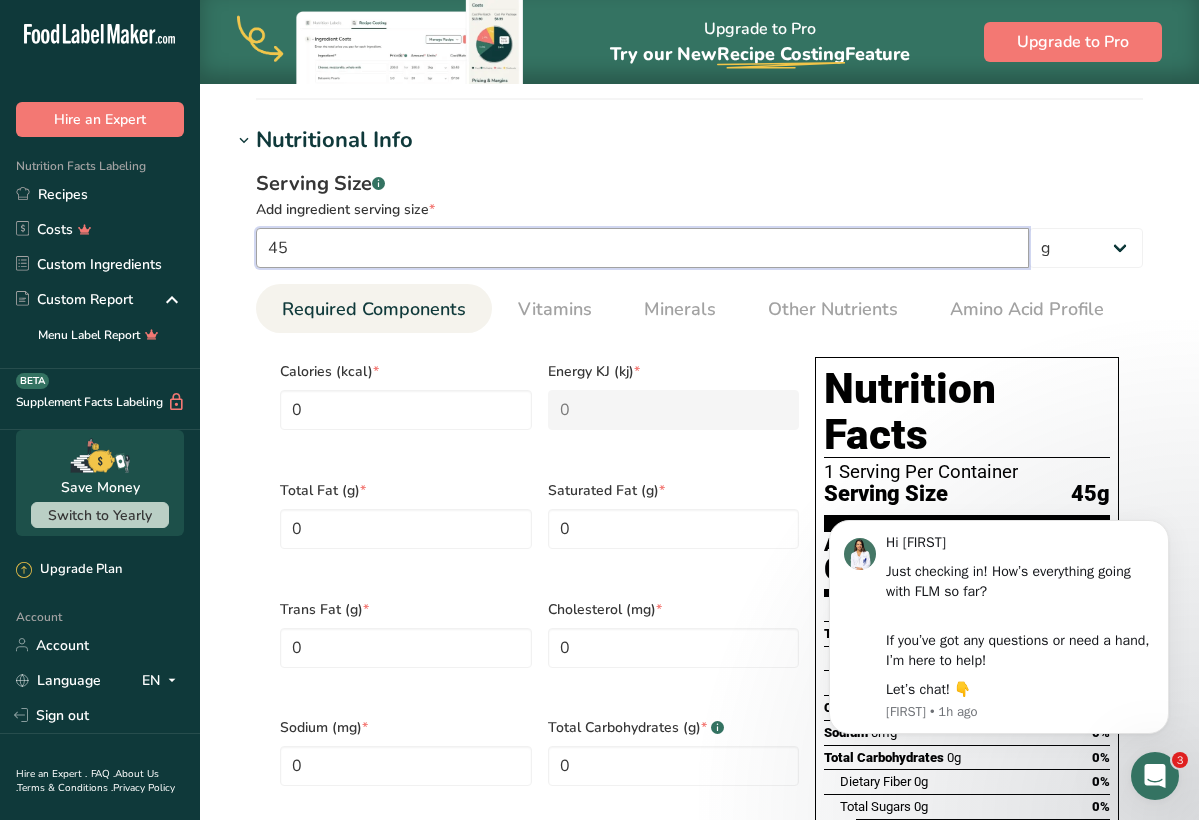 type on "4" 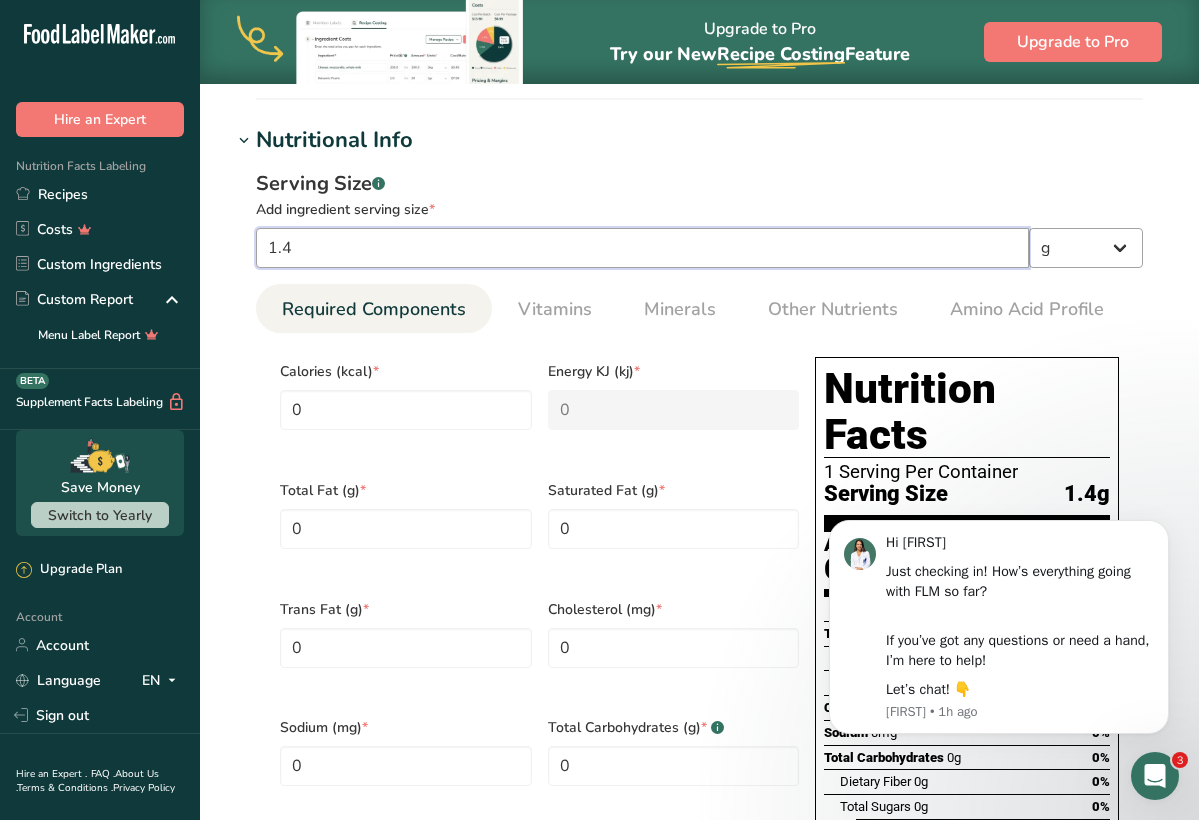type on "1.4" 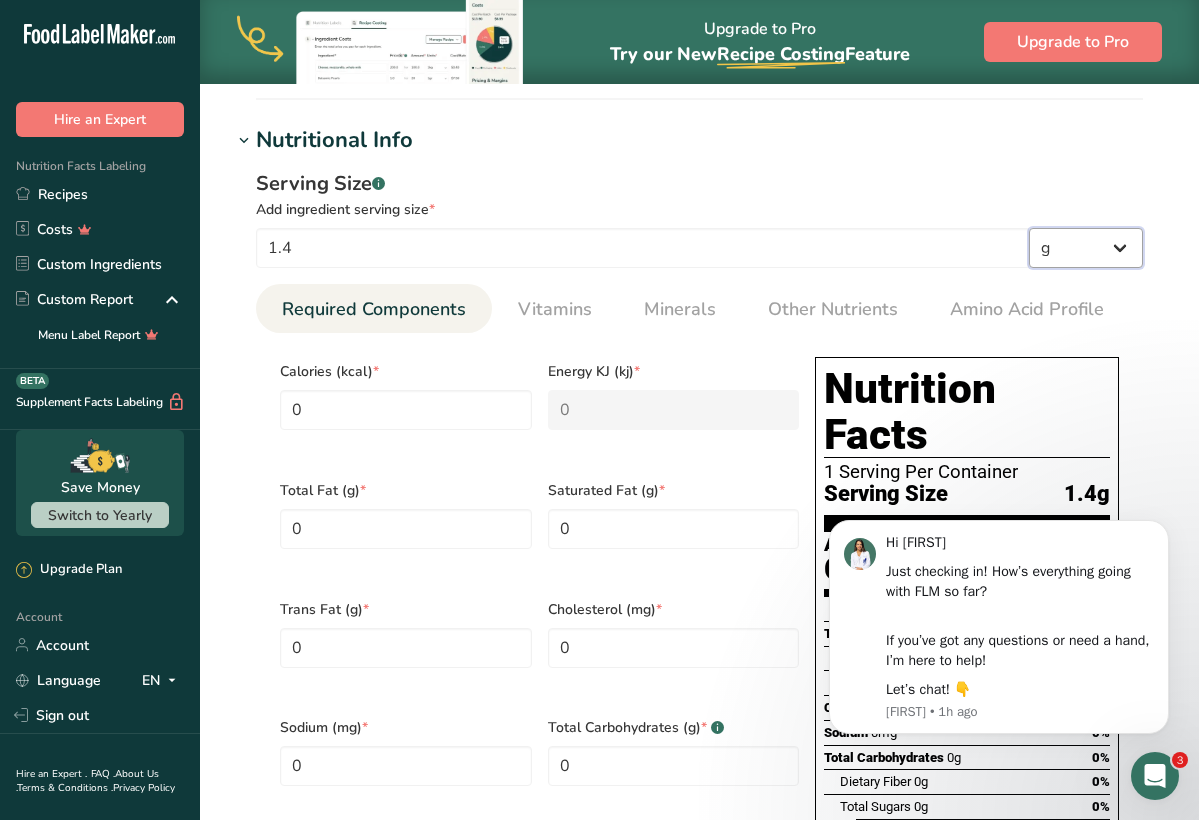 select on "21" 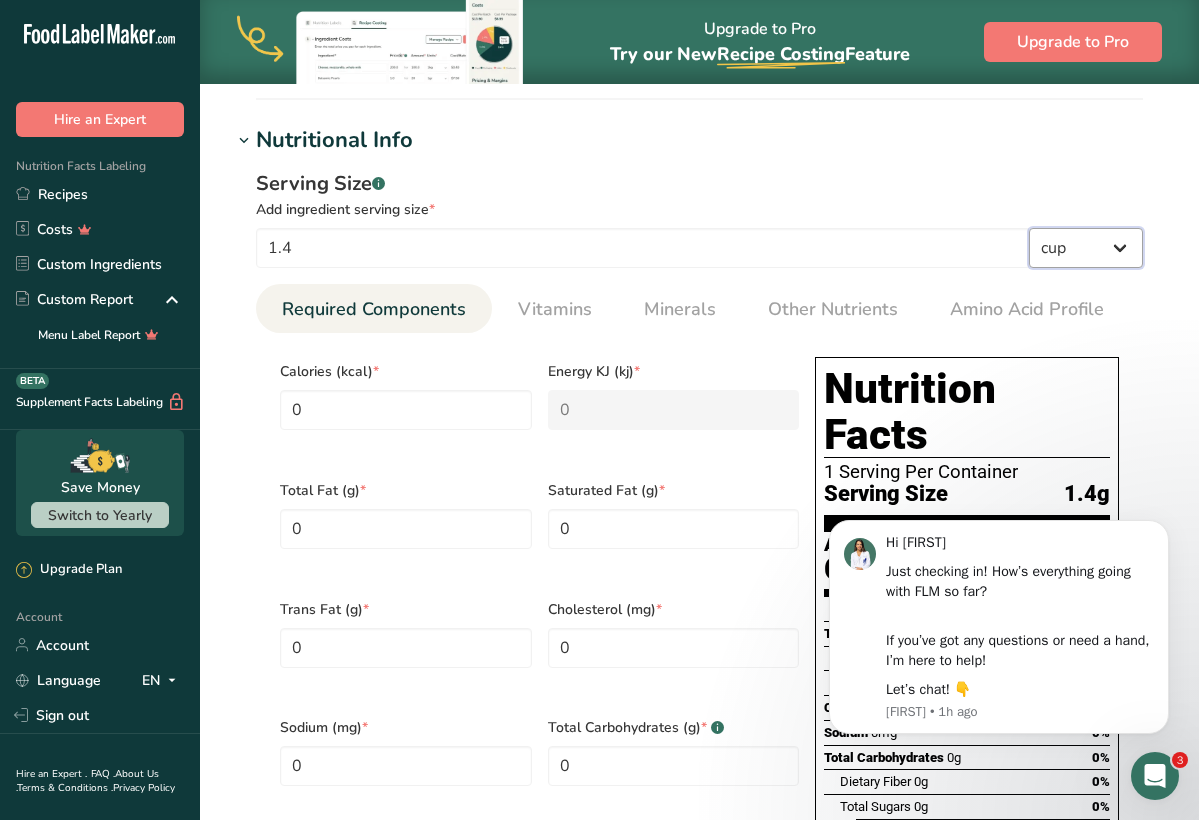 select on "22" 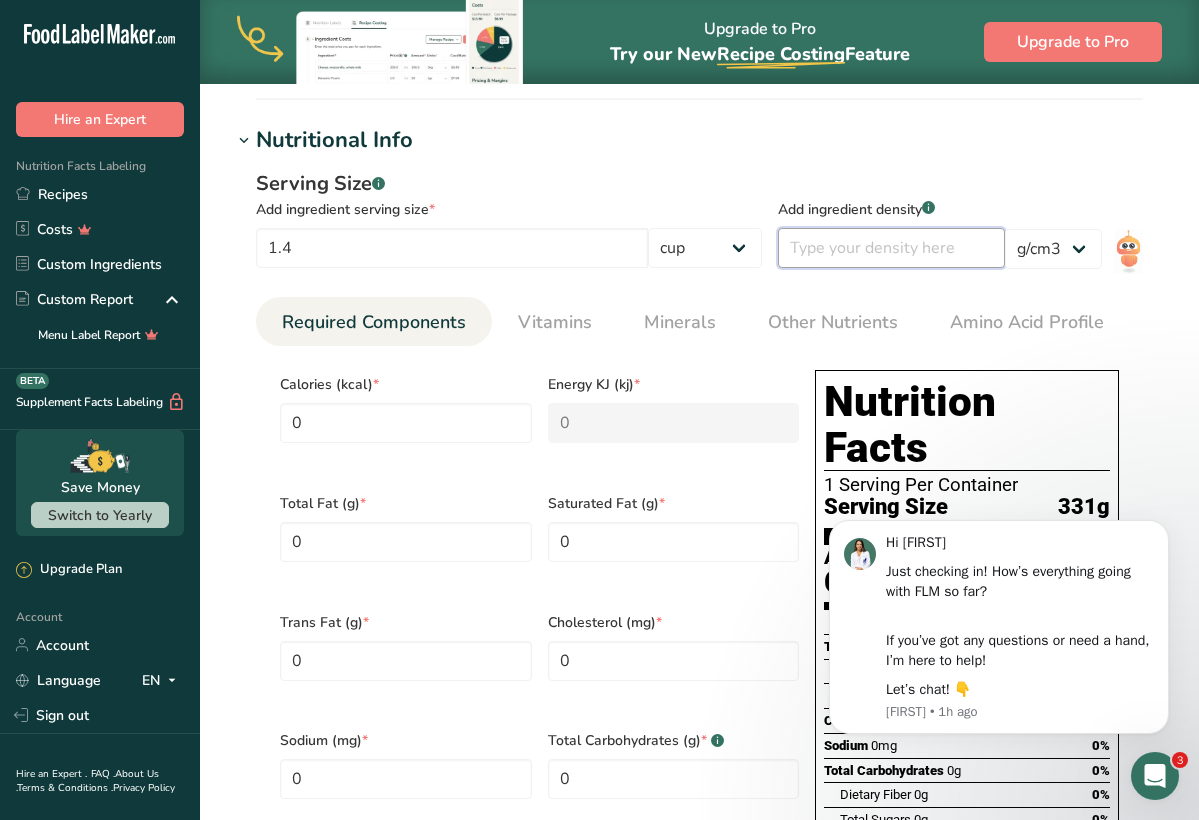 click at bounding box center (891, 248) 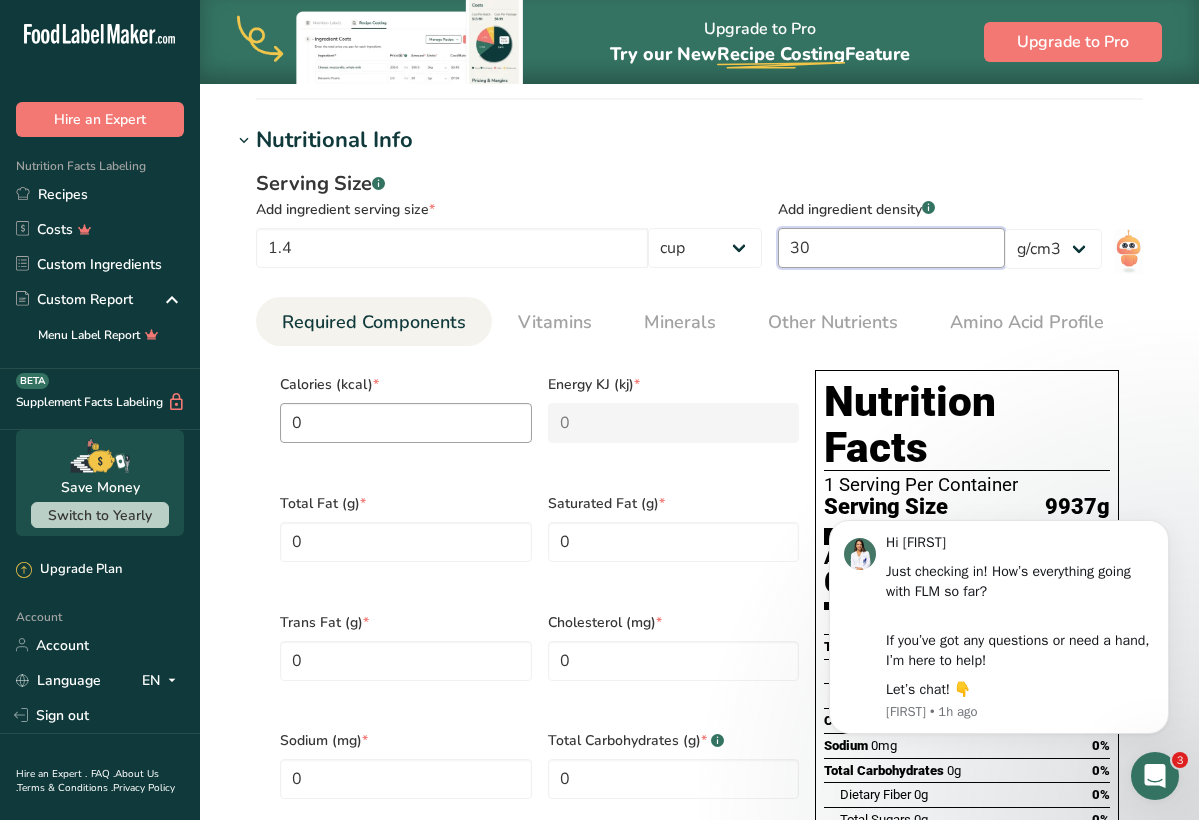 type on "30" 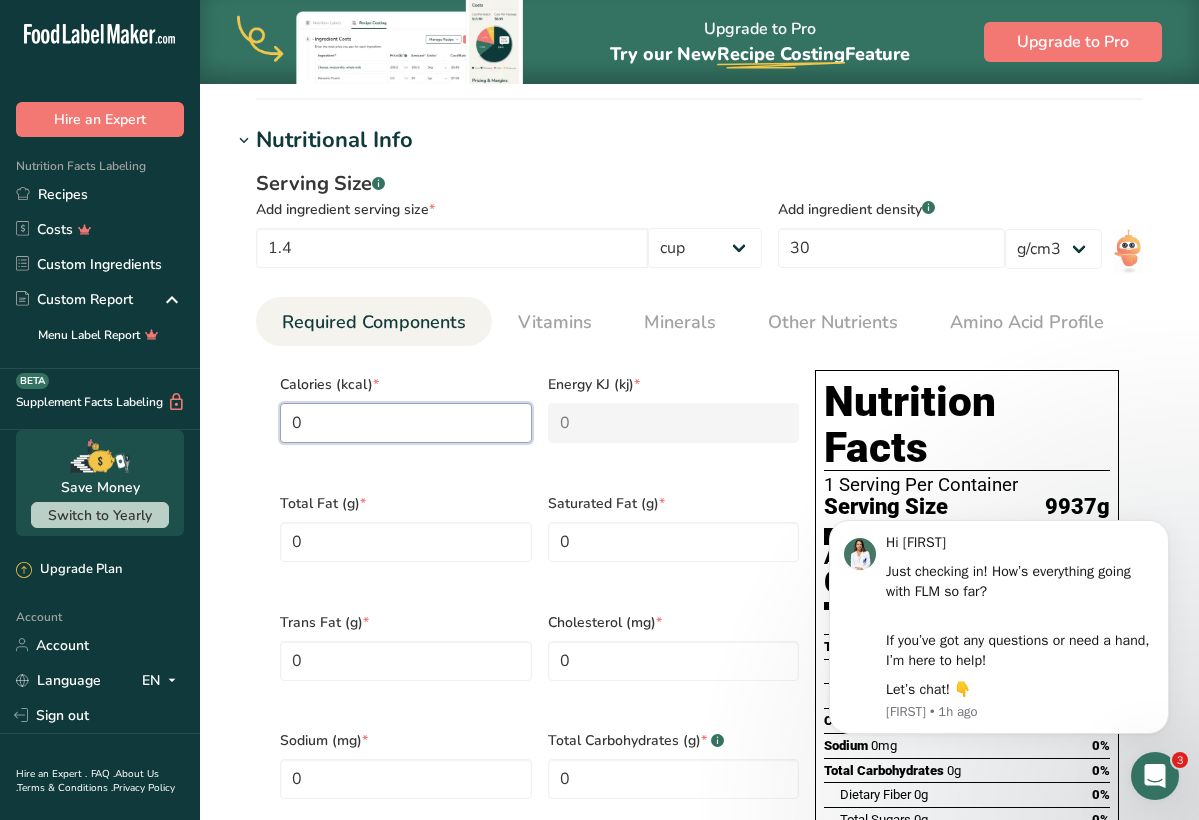 click on "0" at bounding box center (406, 423) 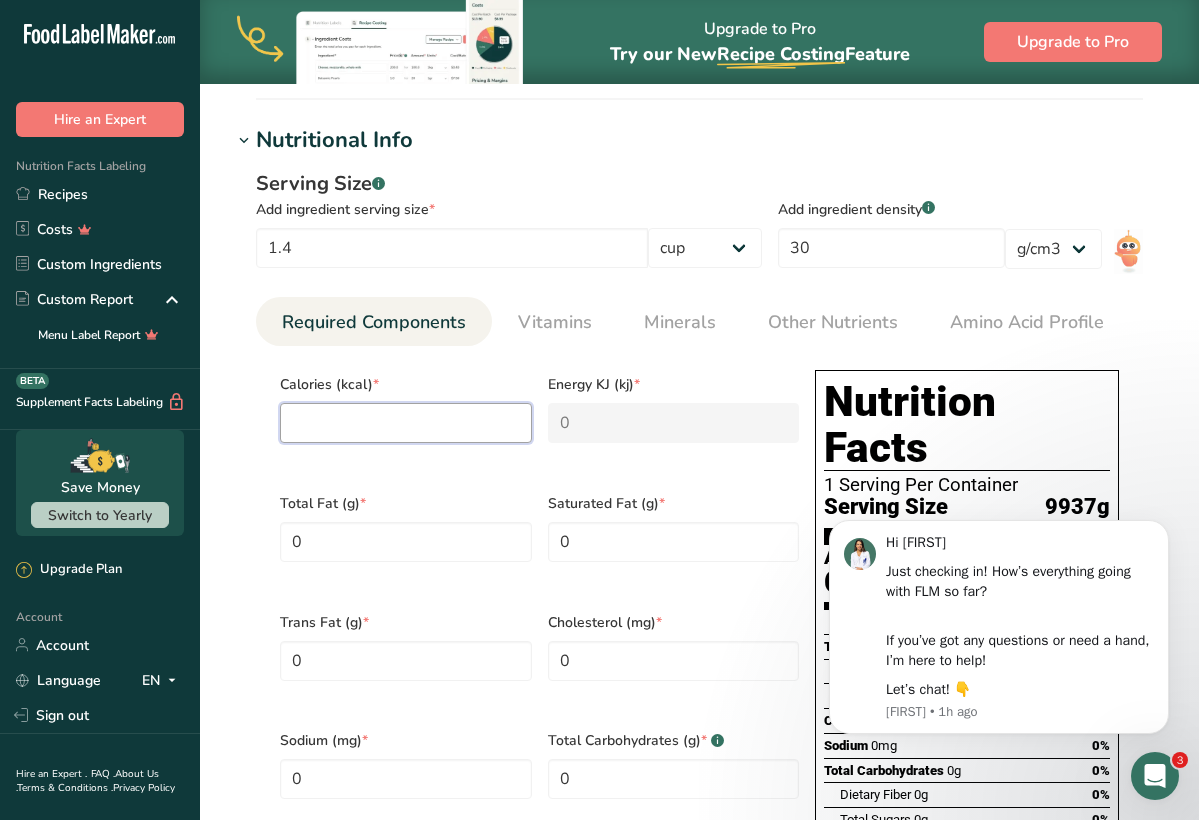type on "1" 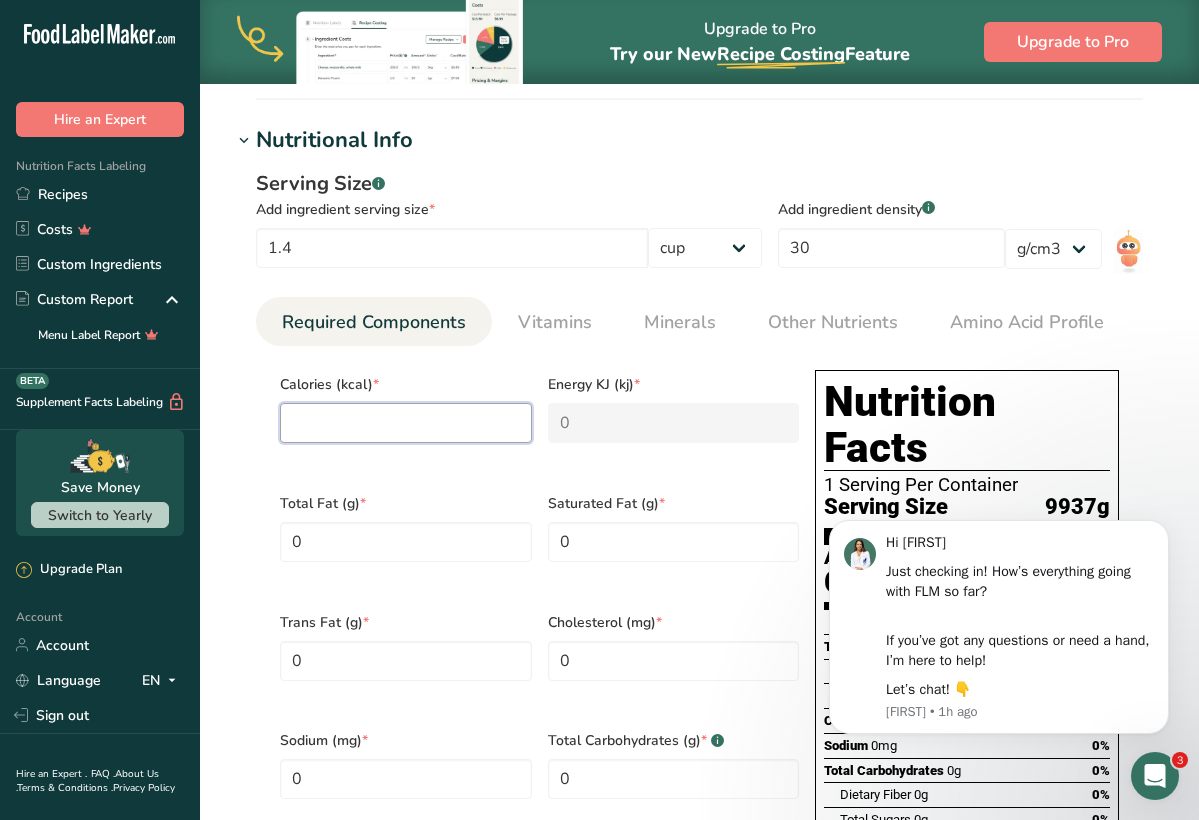 type on "4.2" 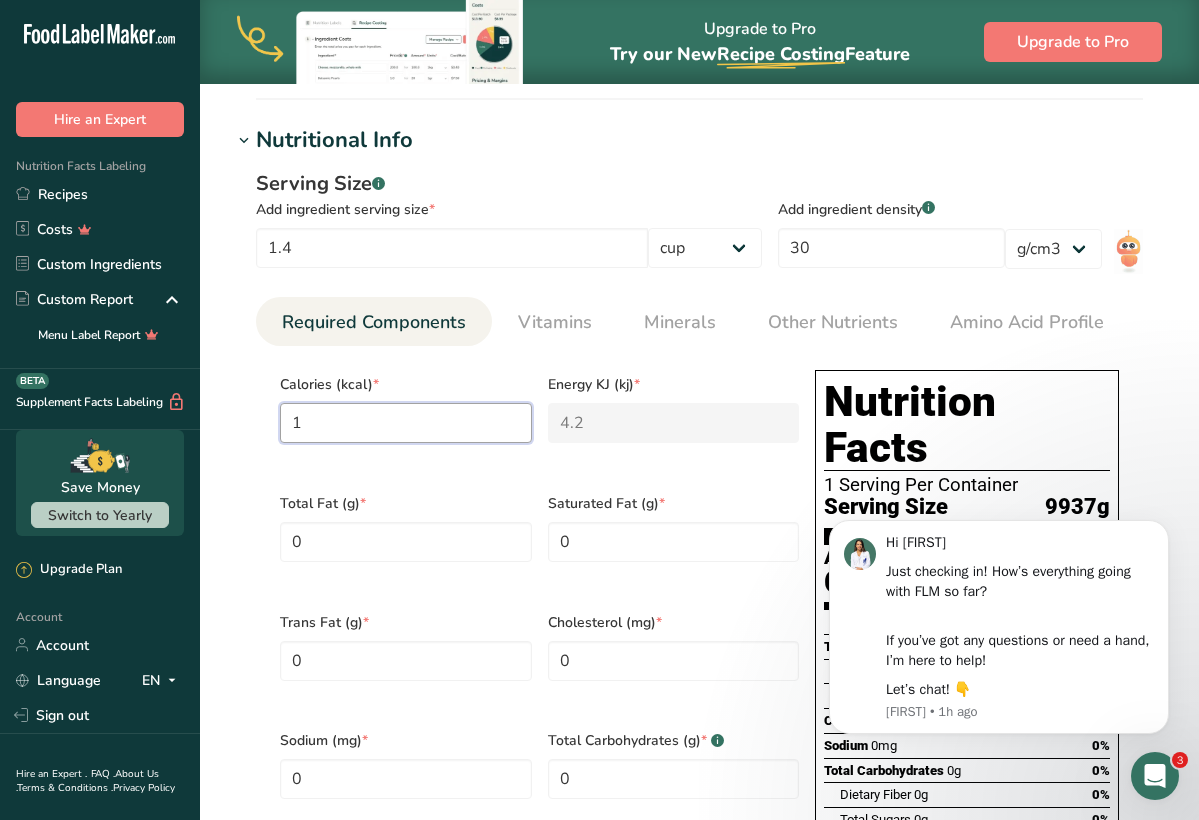 type on "11" 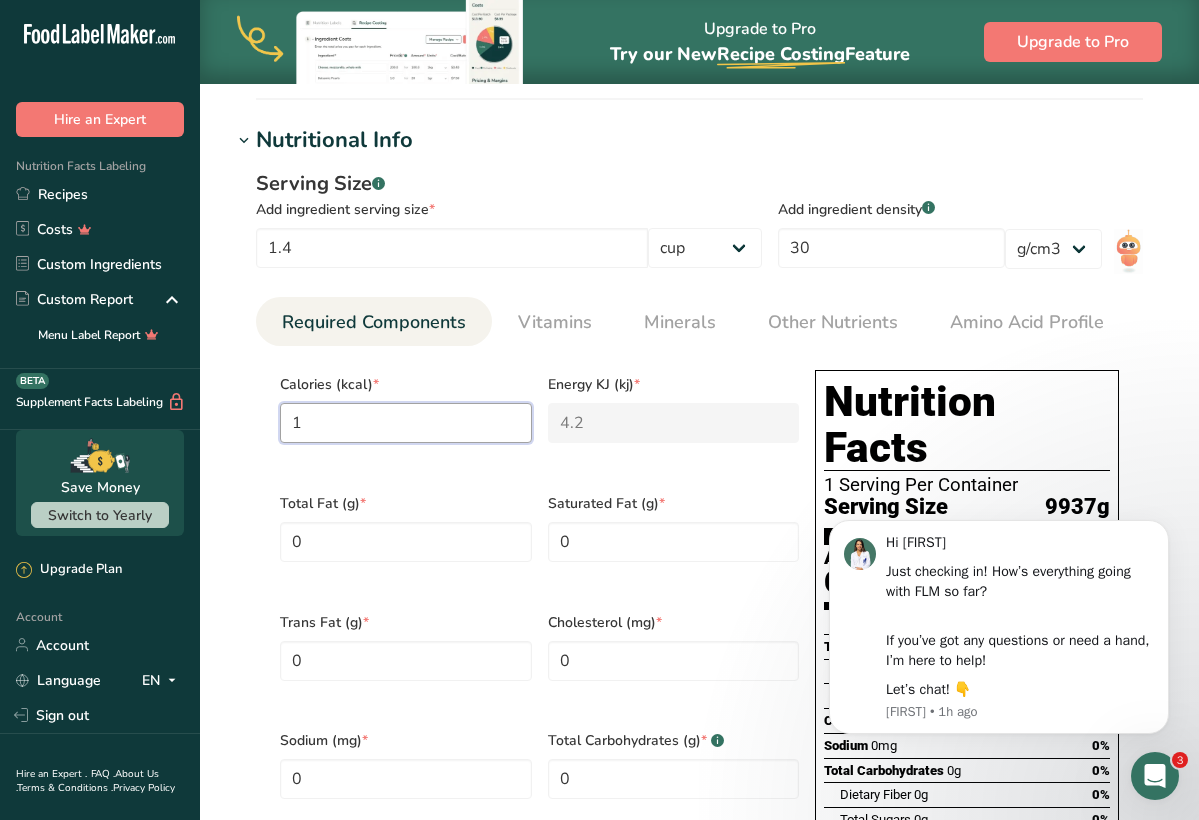 type on "46" 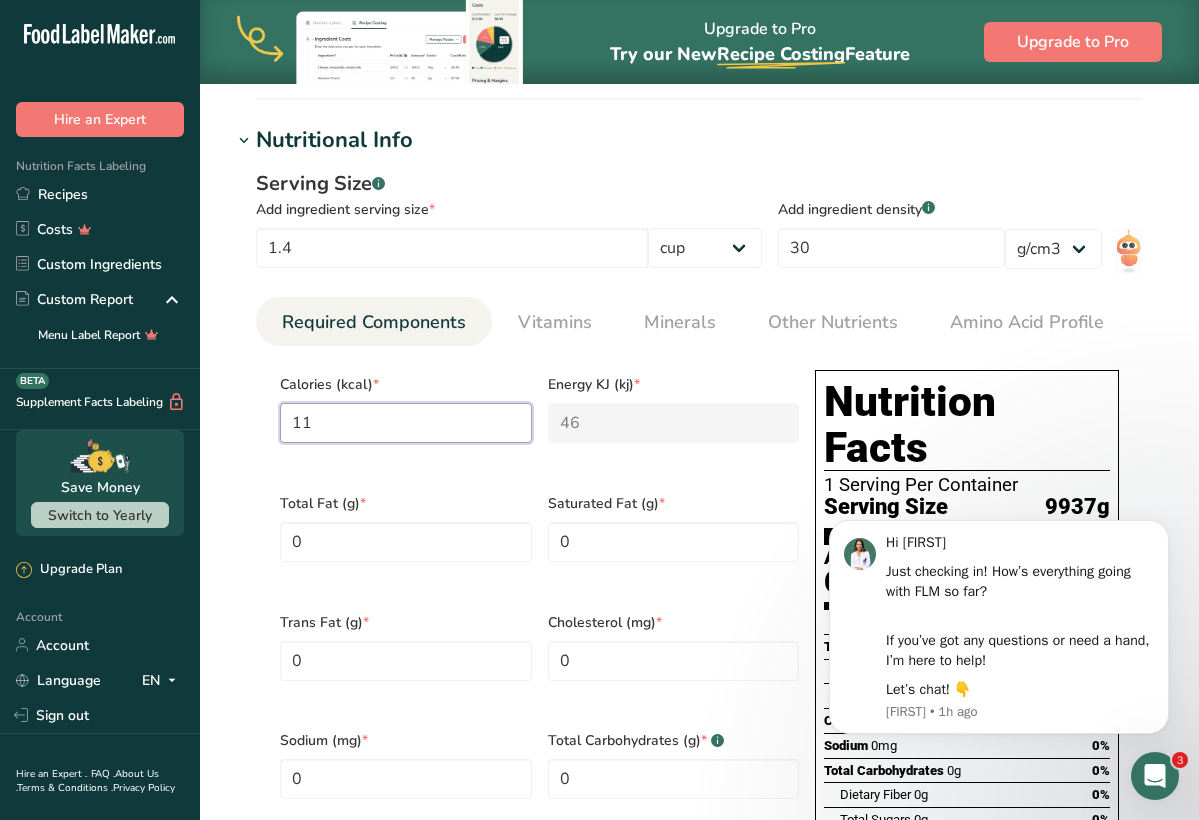 type on "110" 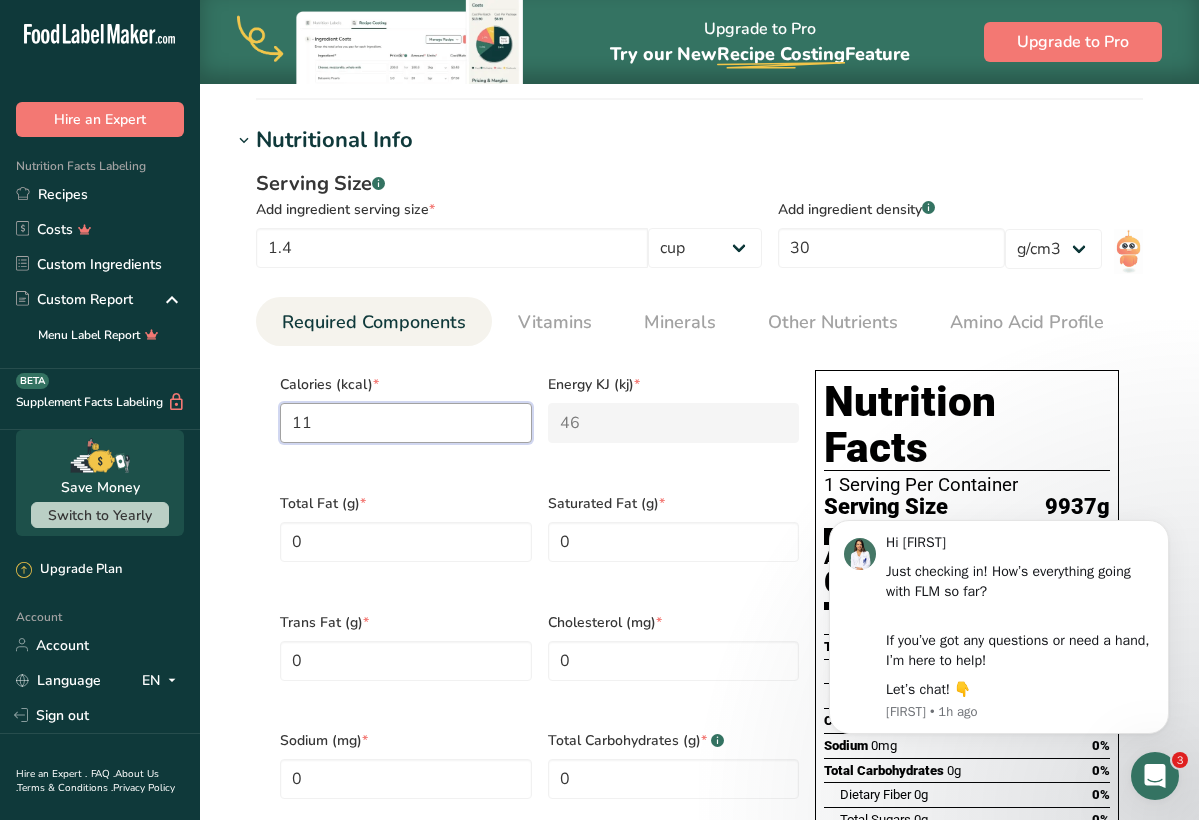 type on "460.2" 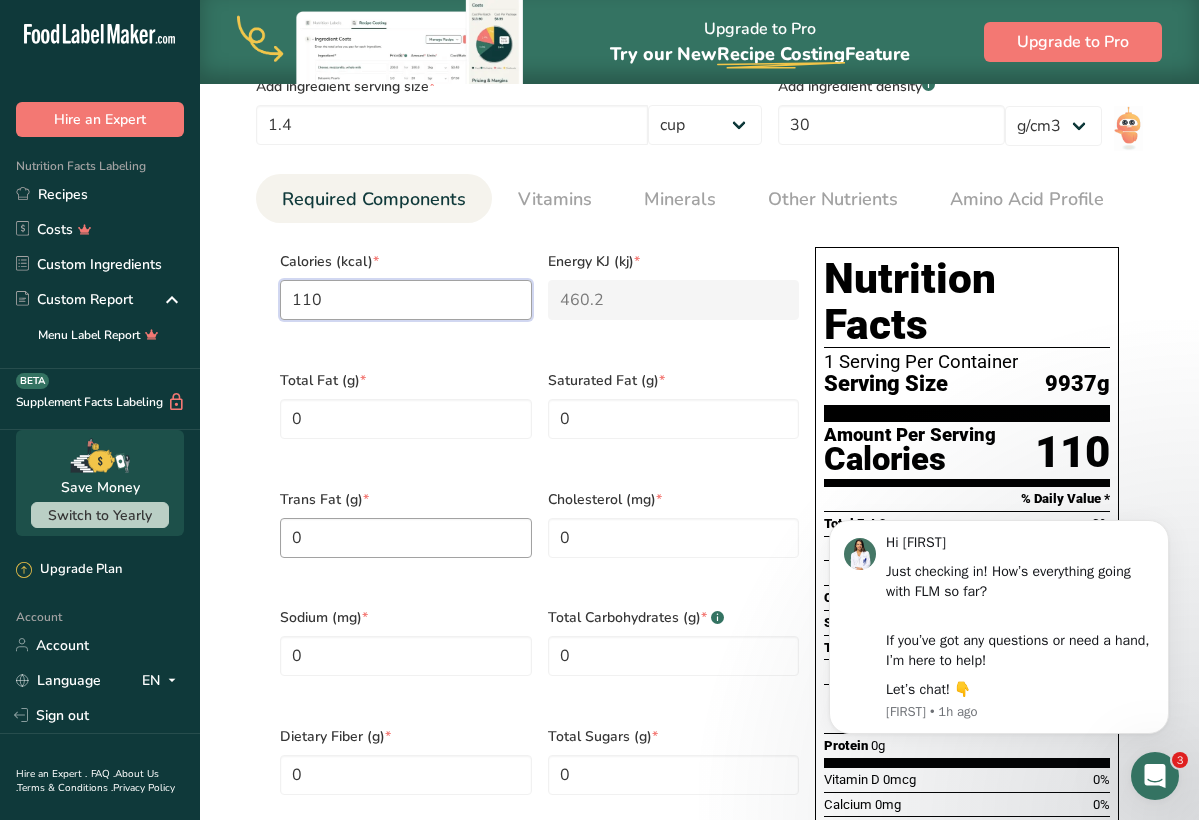 scroll, scrollTop: 900, scrollLeft: 0, axis: vertical 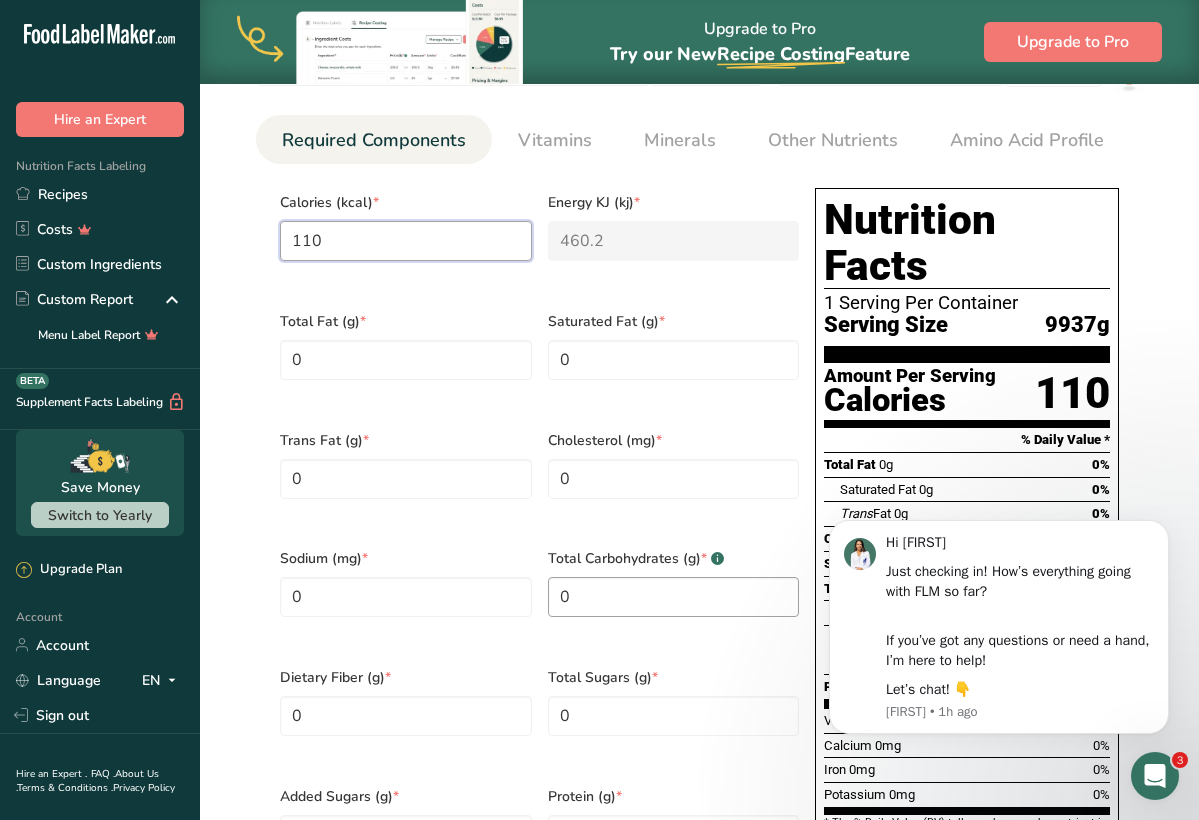 type on "110" 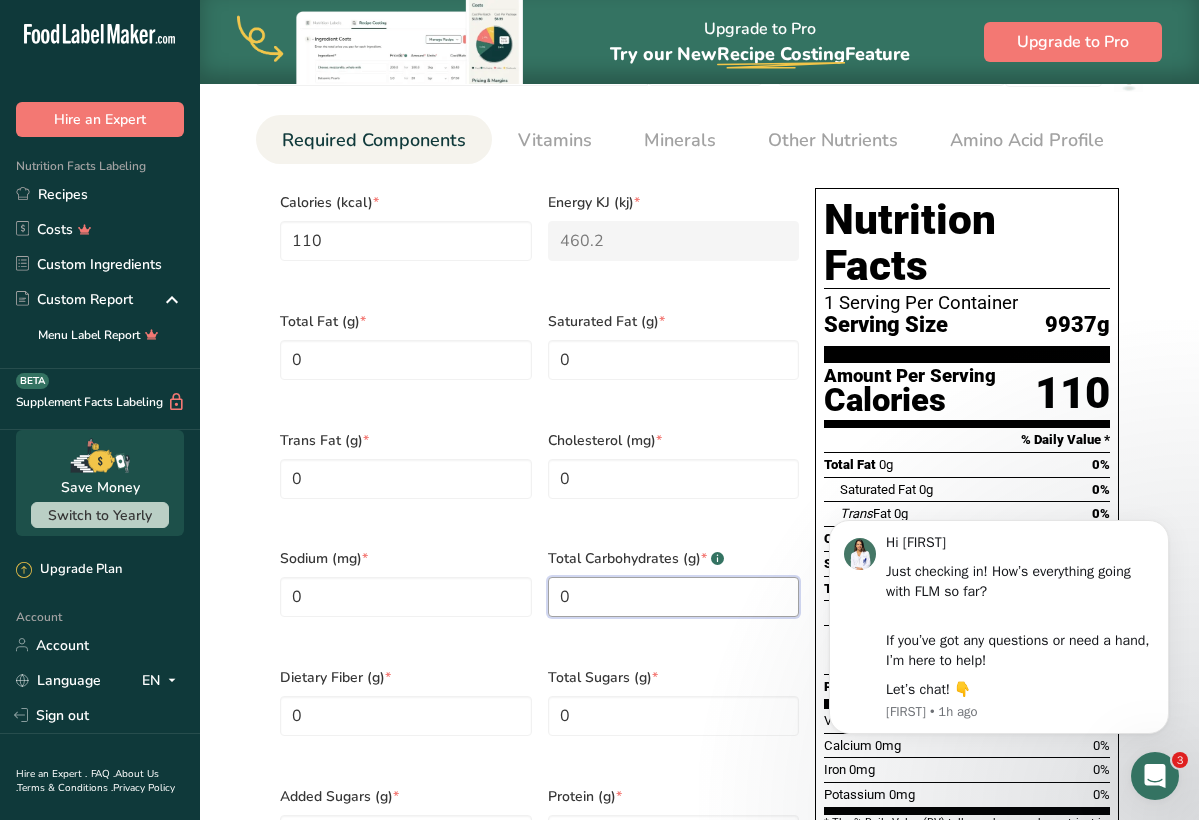 click on "0" at bounding box center [674, 597] 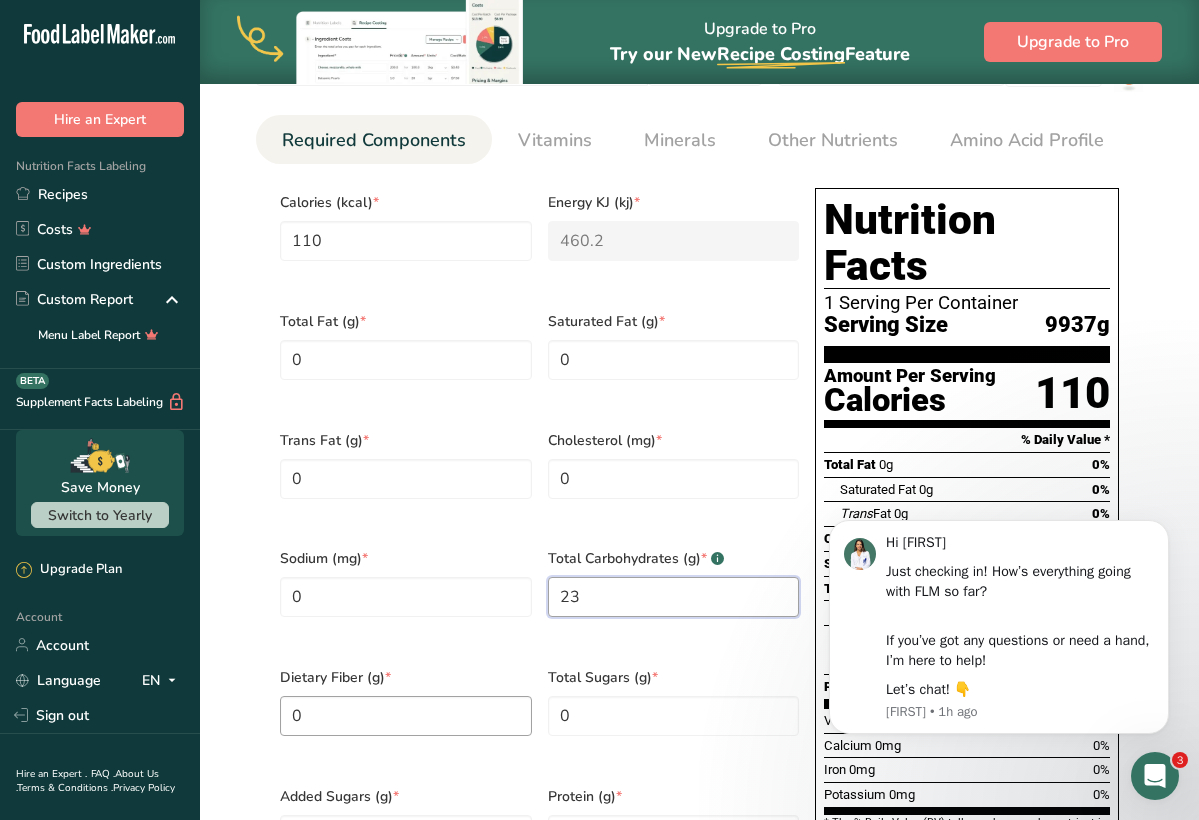 type on "23" 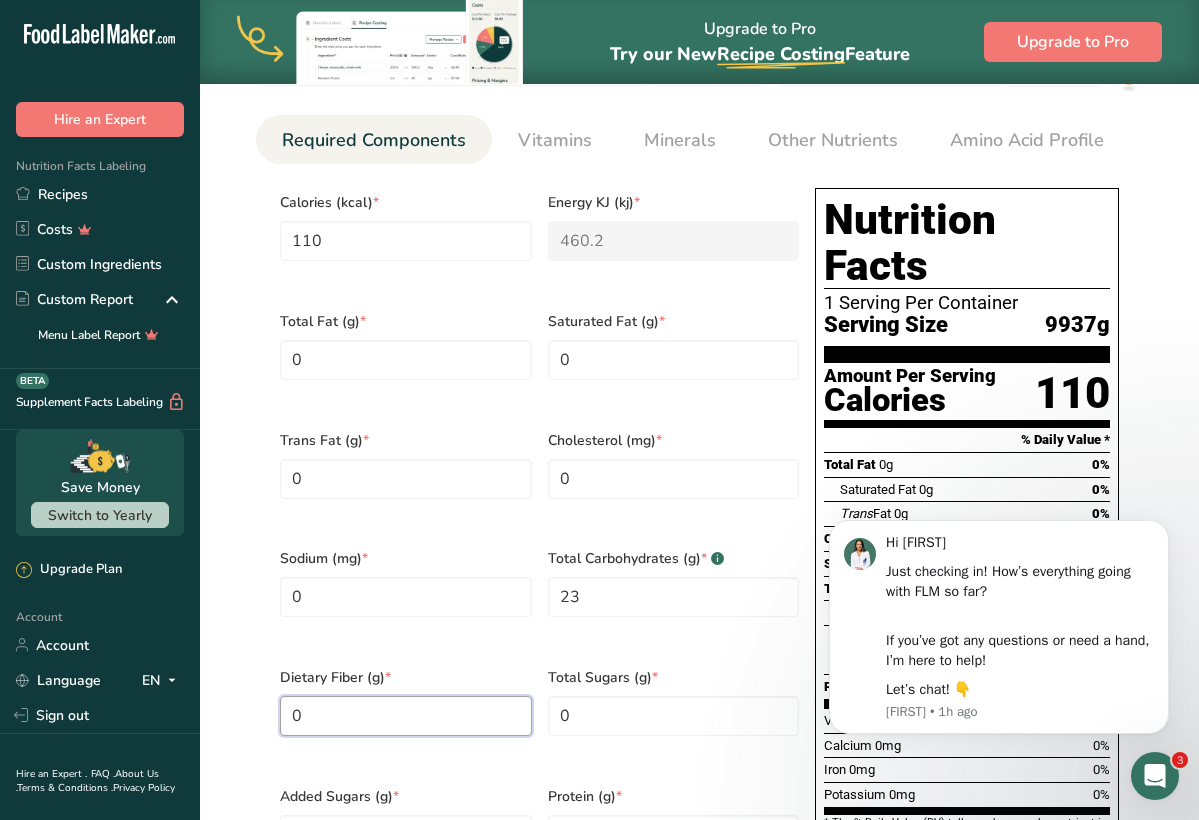 click on "0" at bounding box center (406, 716) 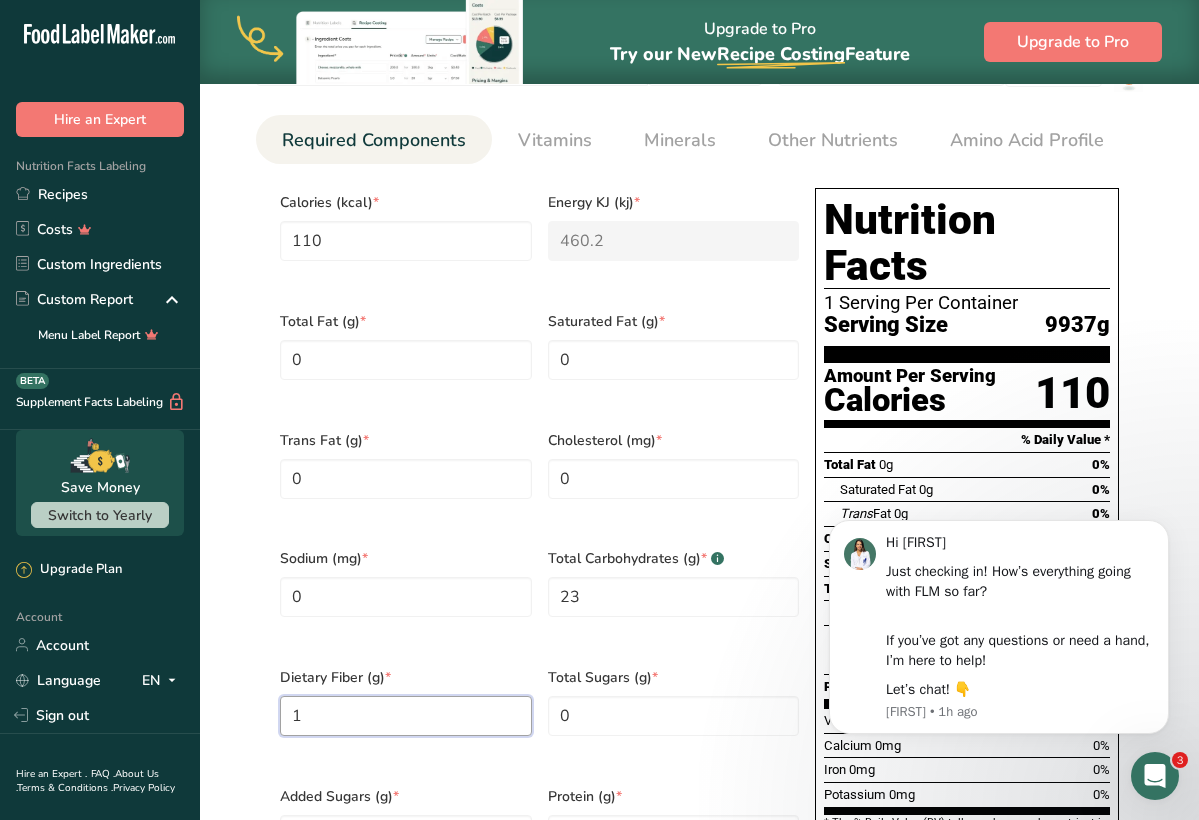 type on "0" 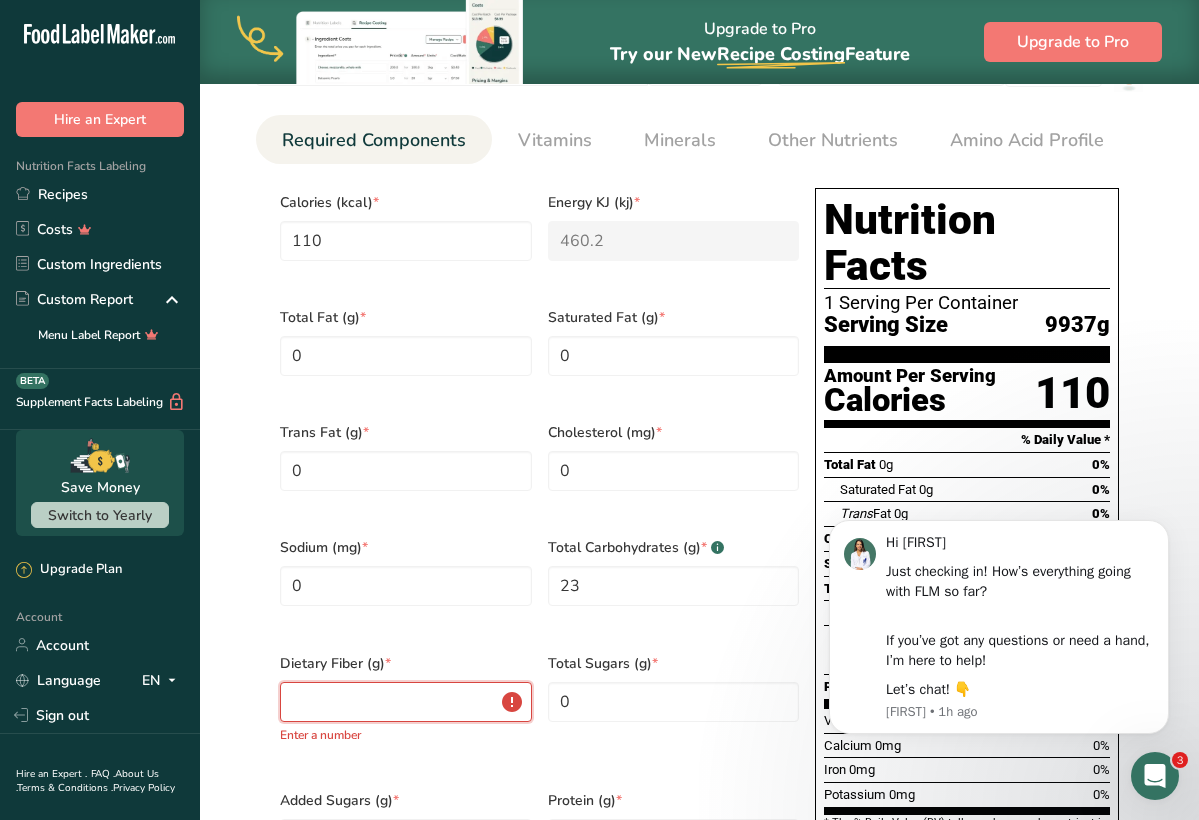 type on "0" 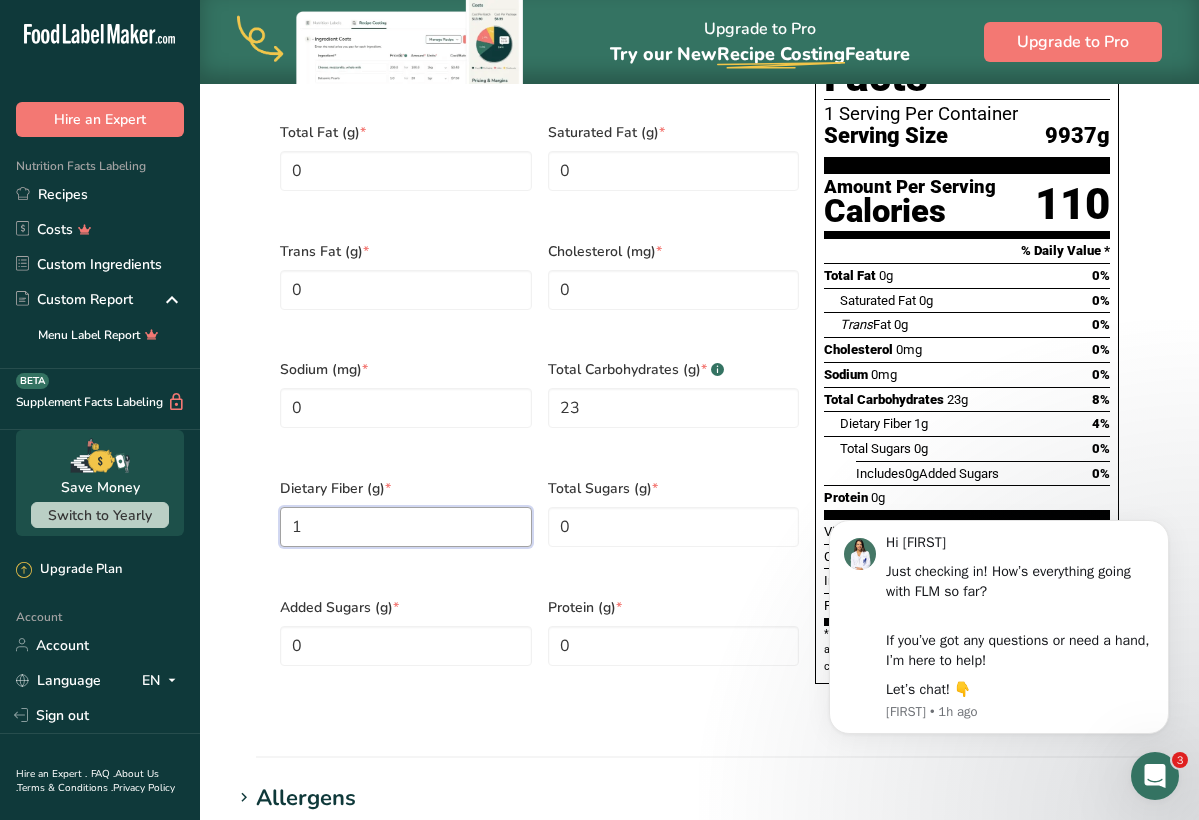 scroll, scrollTop: 1089, scrollLeft: 0, axis: vertical 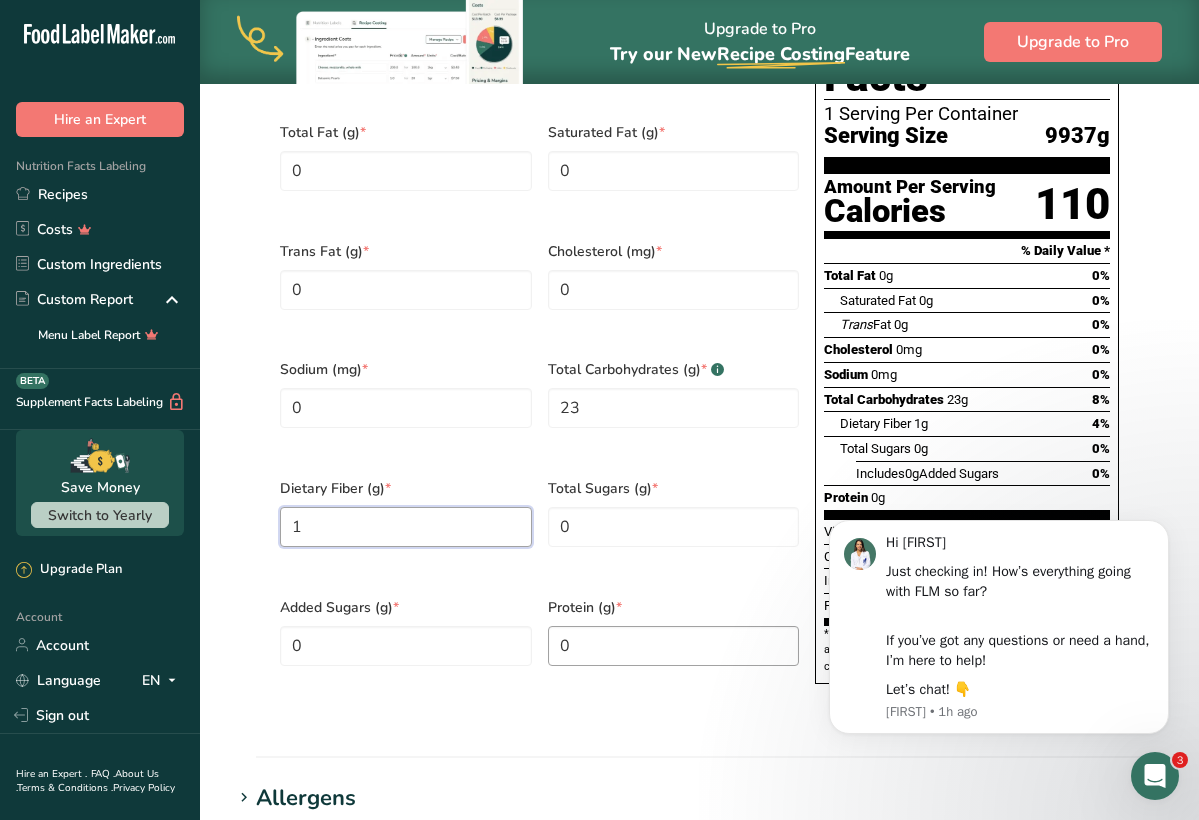type on "1" 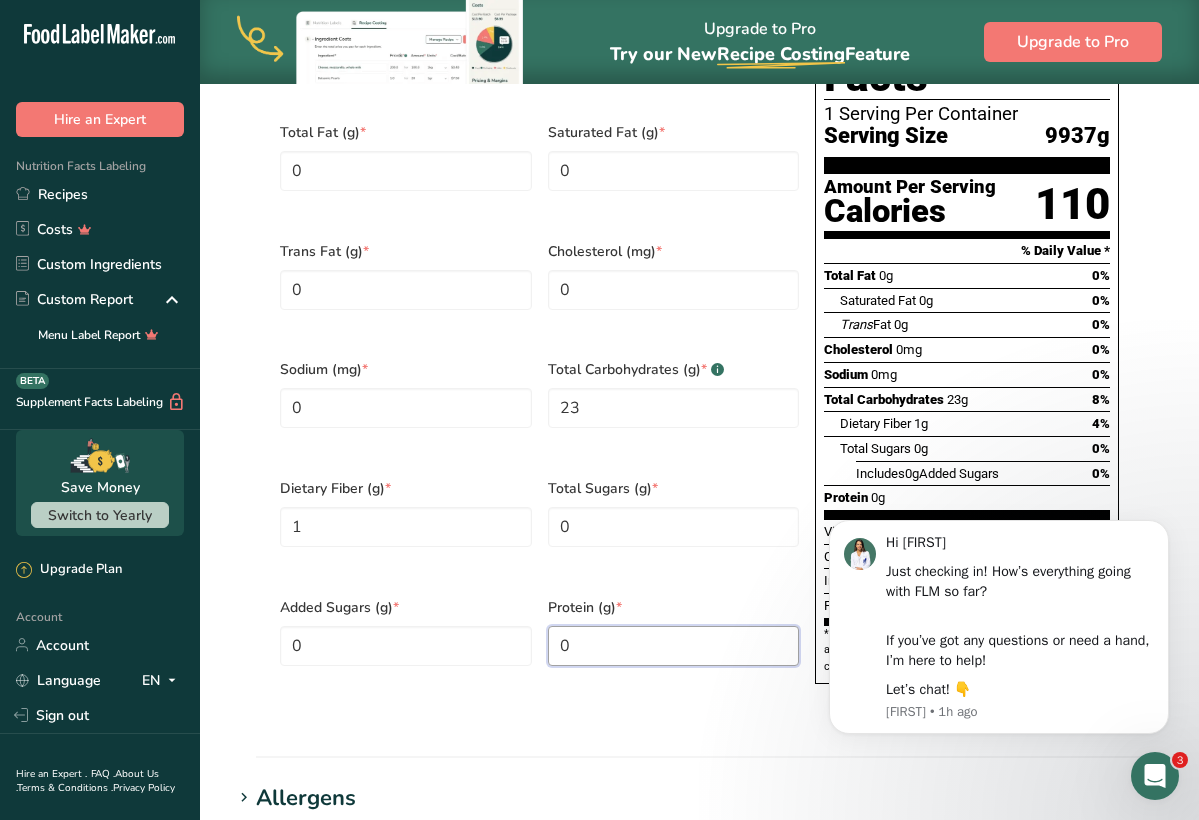 click on "0" at bounding box center [674, 646] 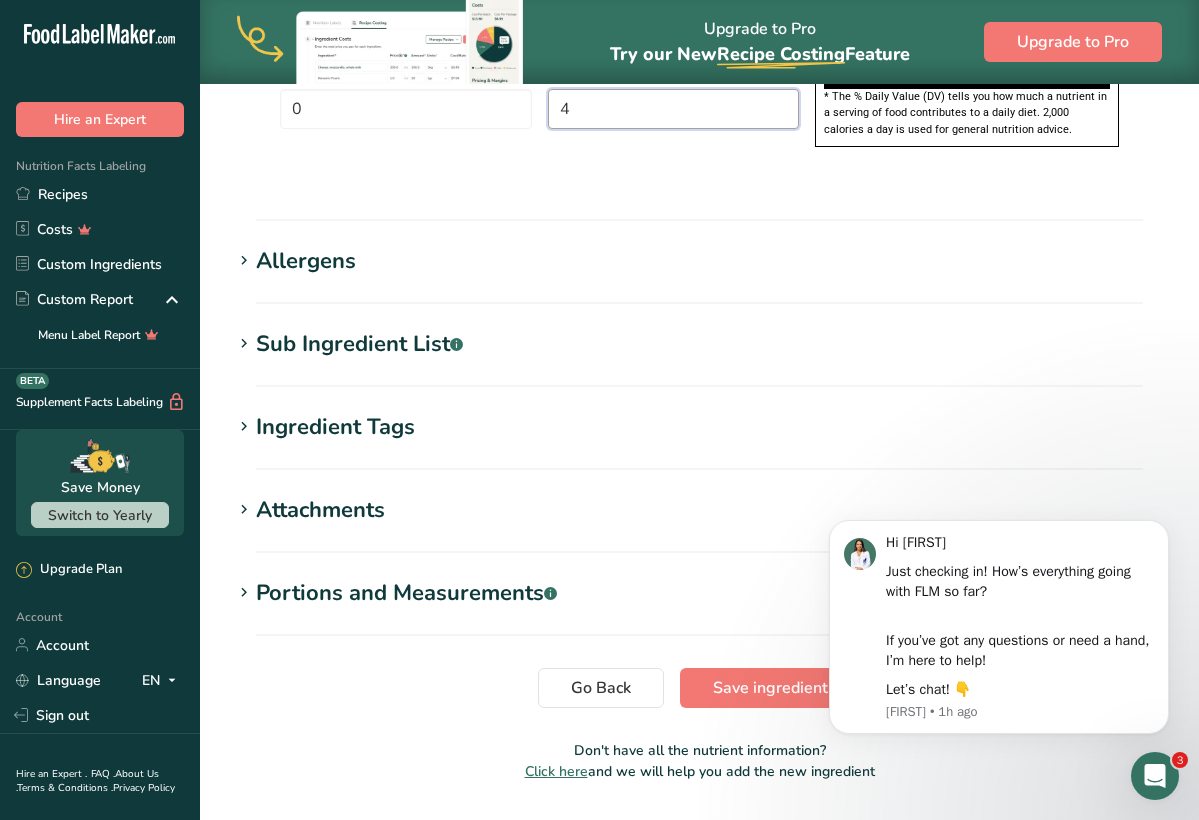 scroll, scrollTop: 1625, scrollLeft: 0, axis: vertical 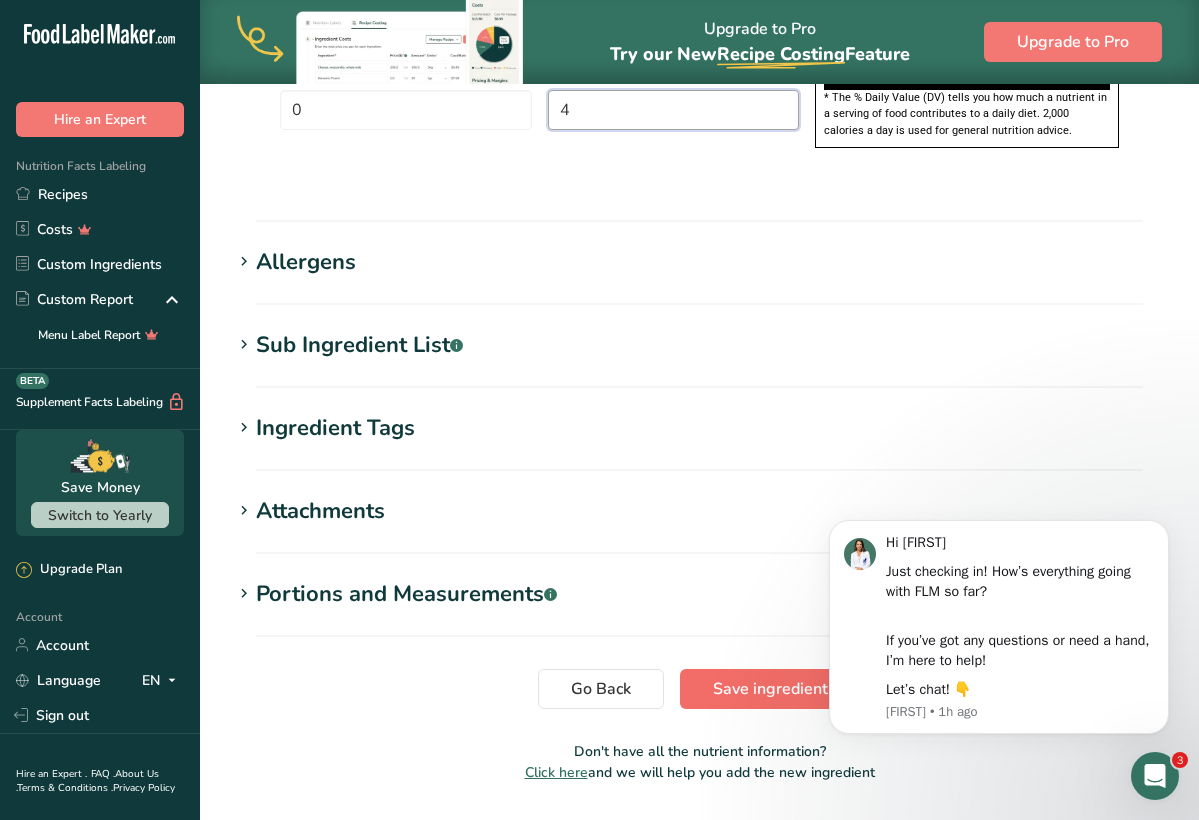 type on "4" 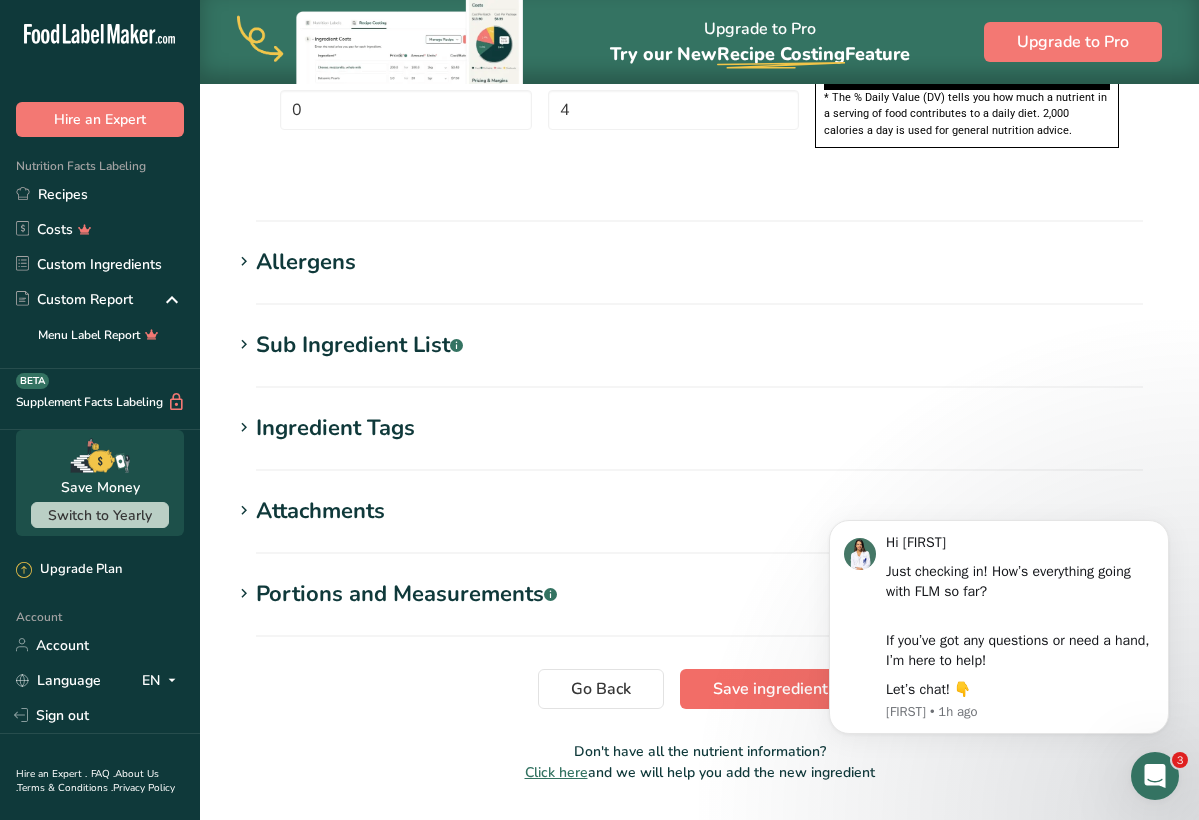 click on "Save ingredient" at bounding box center [770, 689] 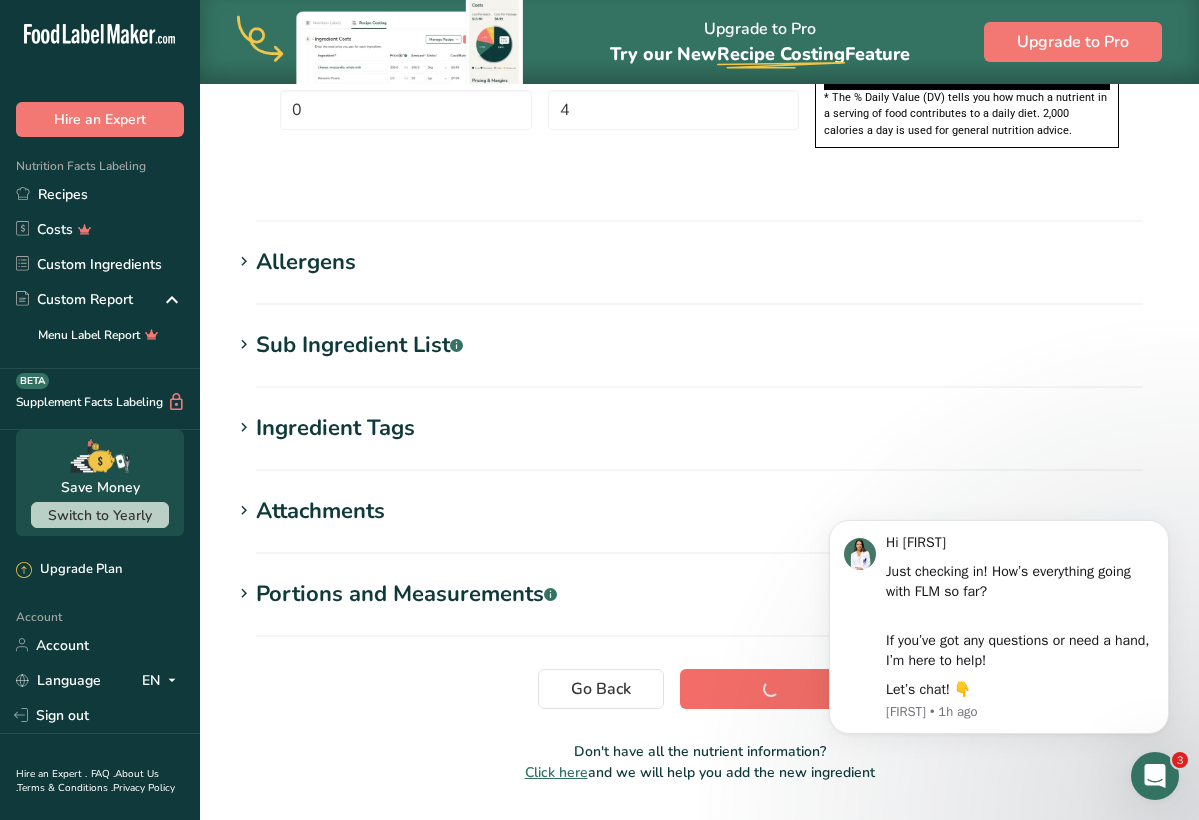 scroll, scrollTop: 239, scrollLeft: 0, axis: vertical 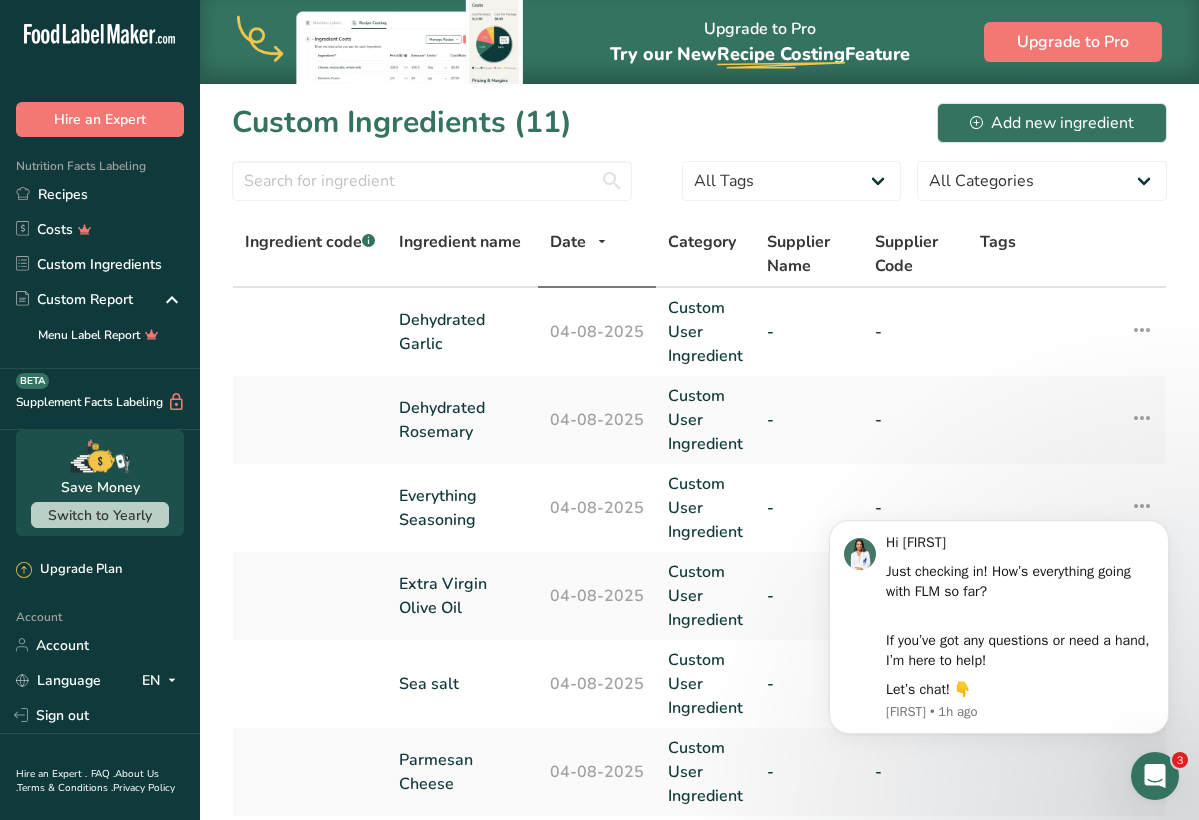 click at bounding box center (1155, 776) 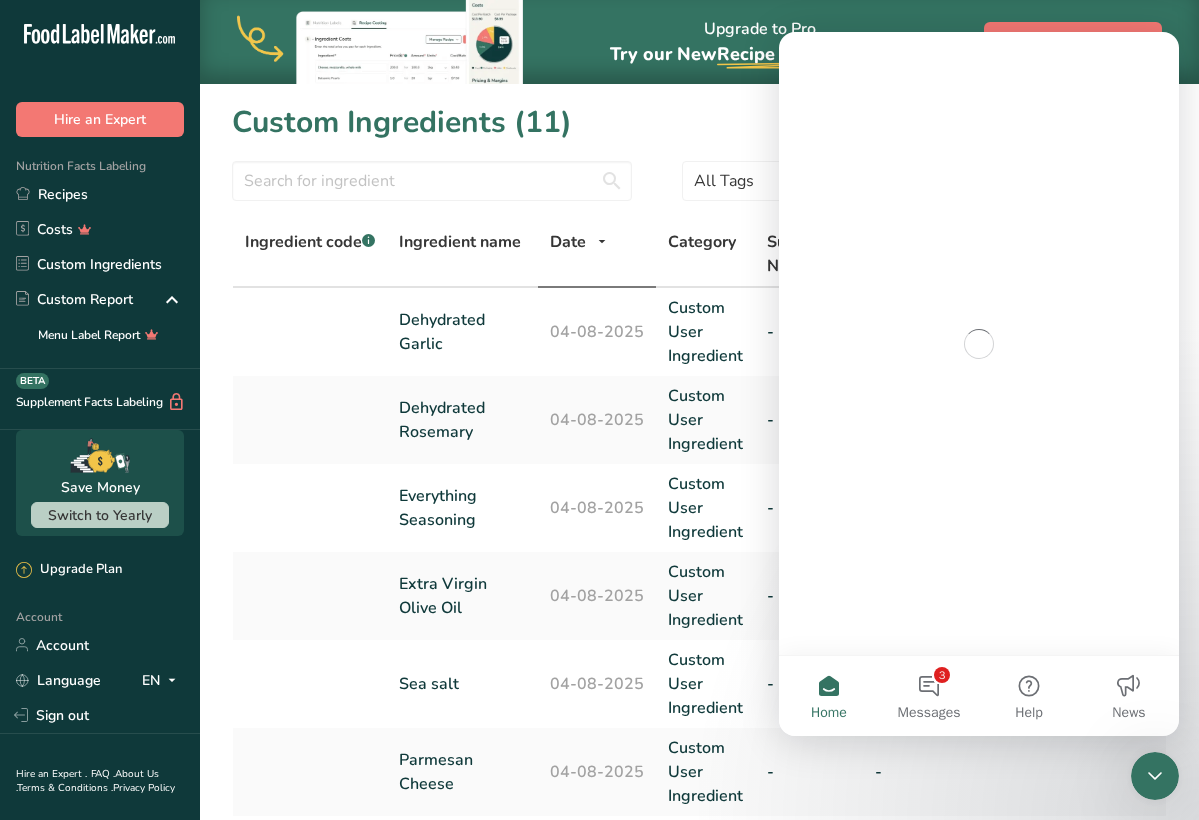 scroll, scrollTop: 0, scrollLeft: 0, axis: both 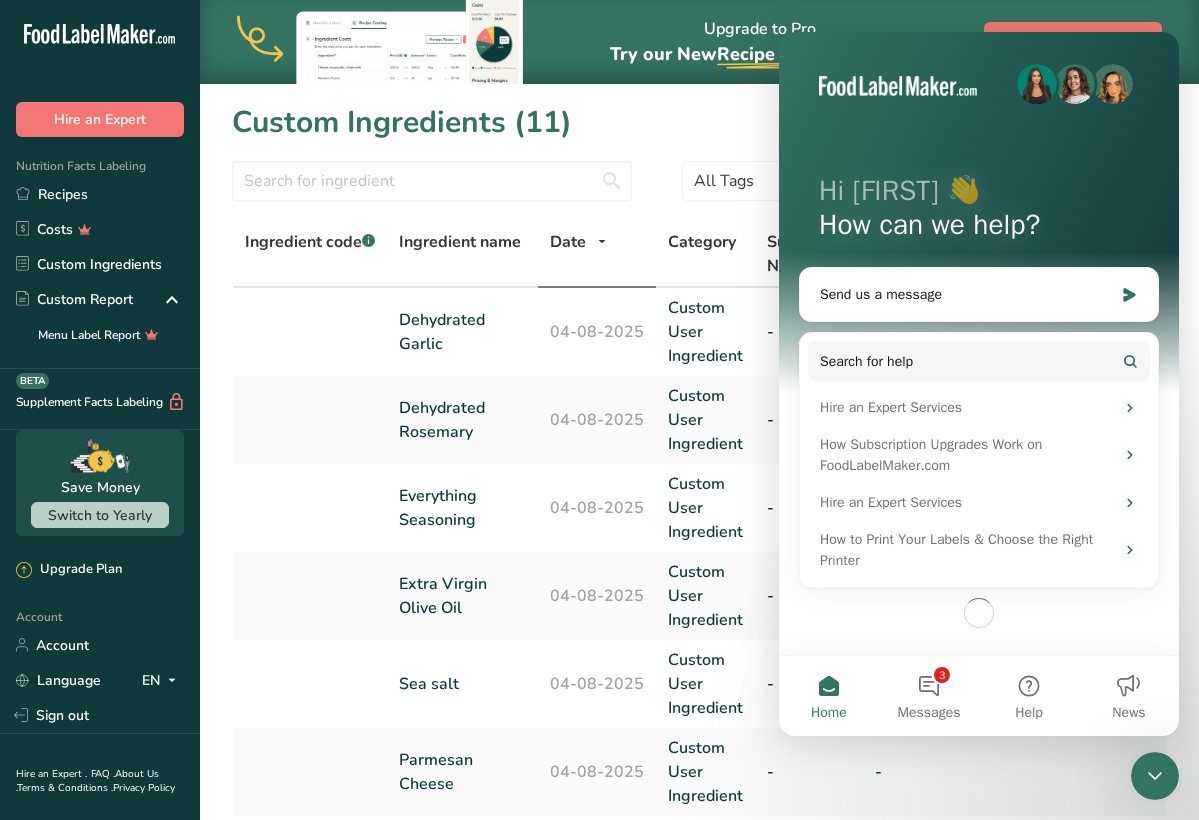 click at bounding box center (1155, 776) 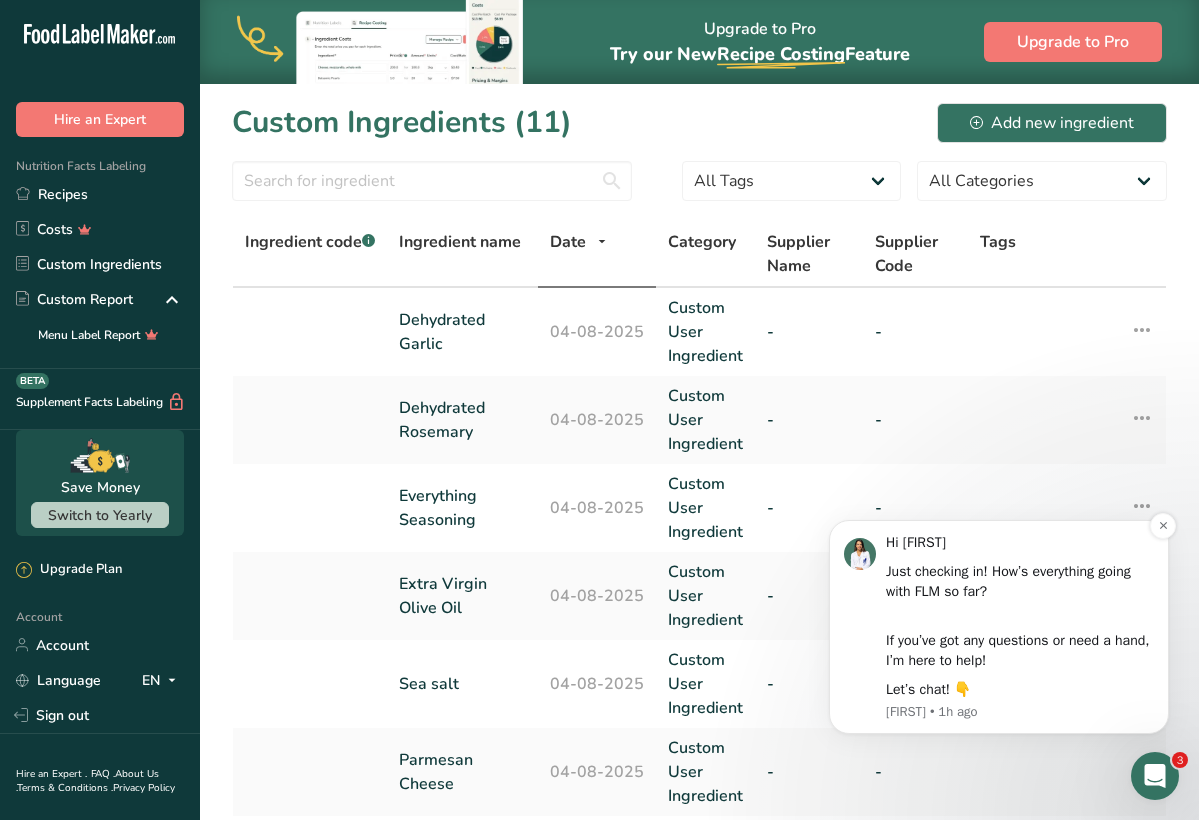 scroll, scrollTop: 0, scrollLeft: 0, axis: both 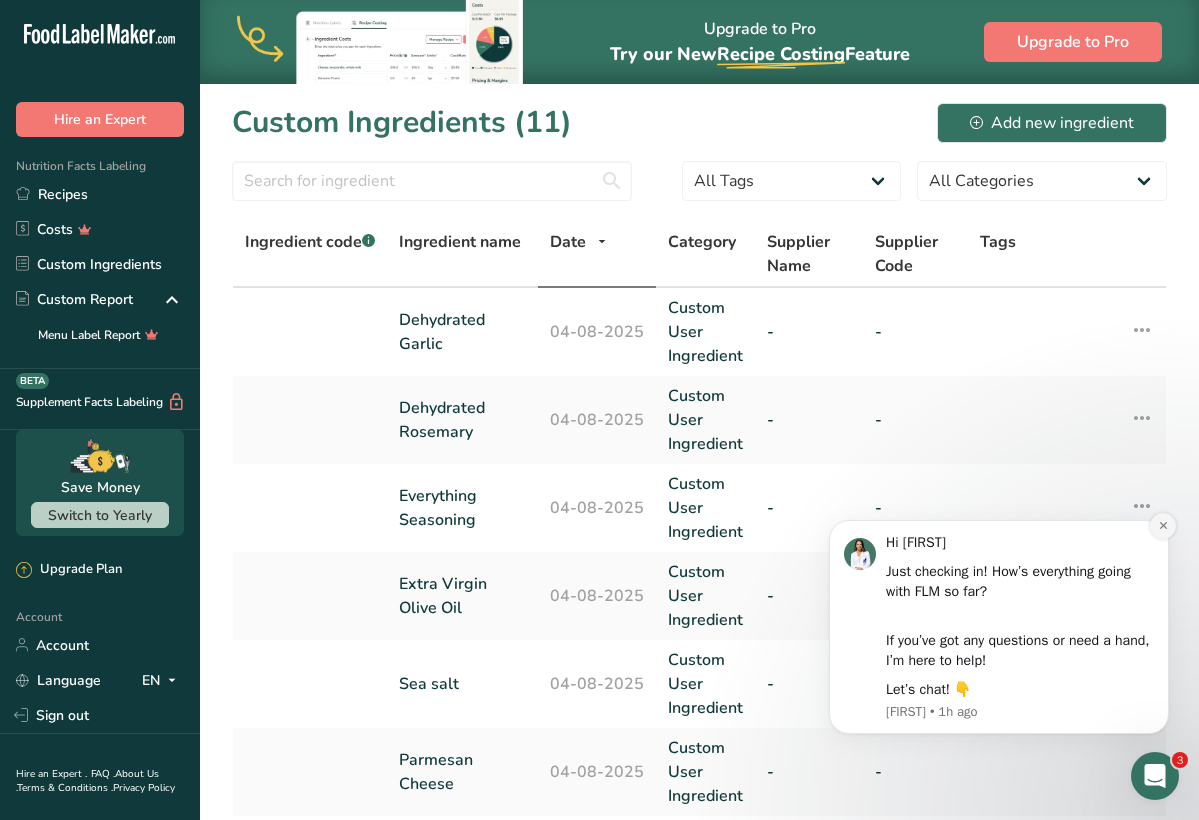 click 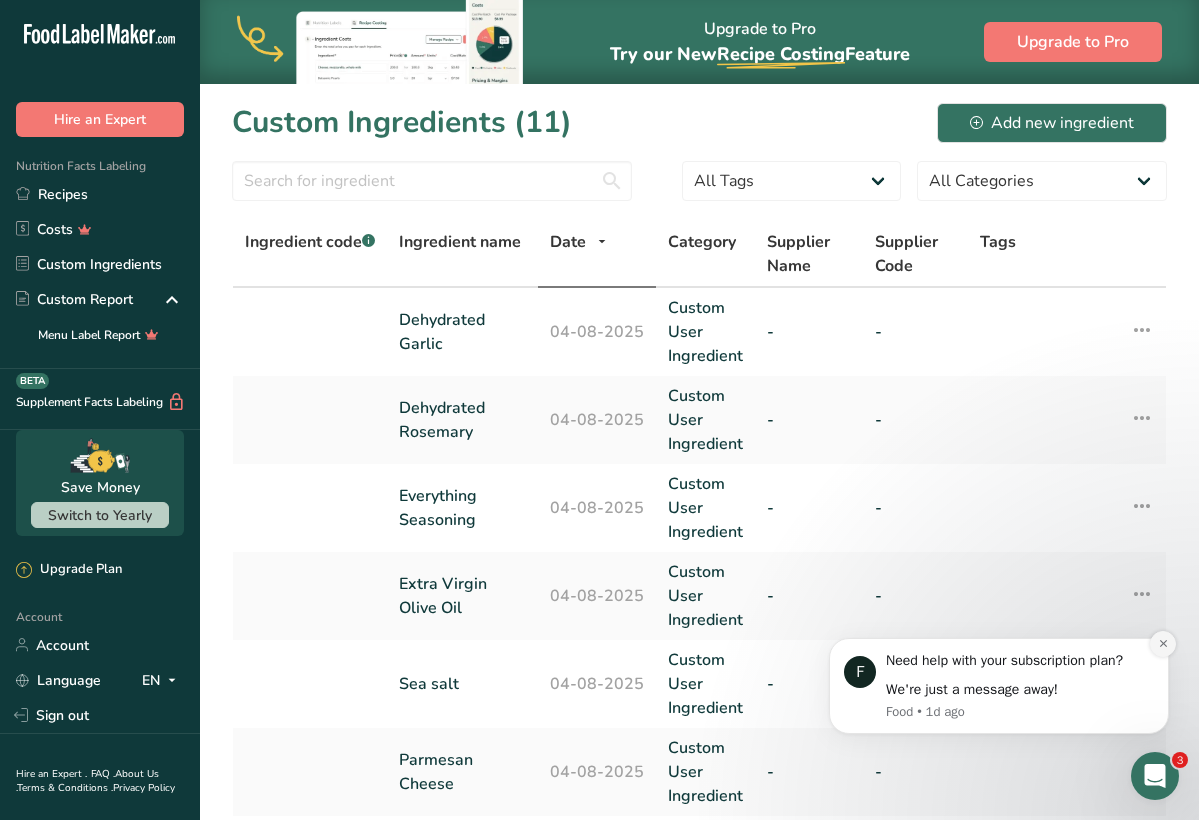 click 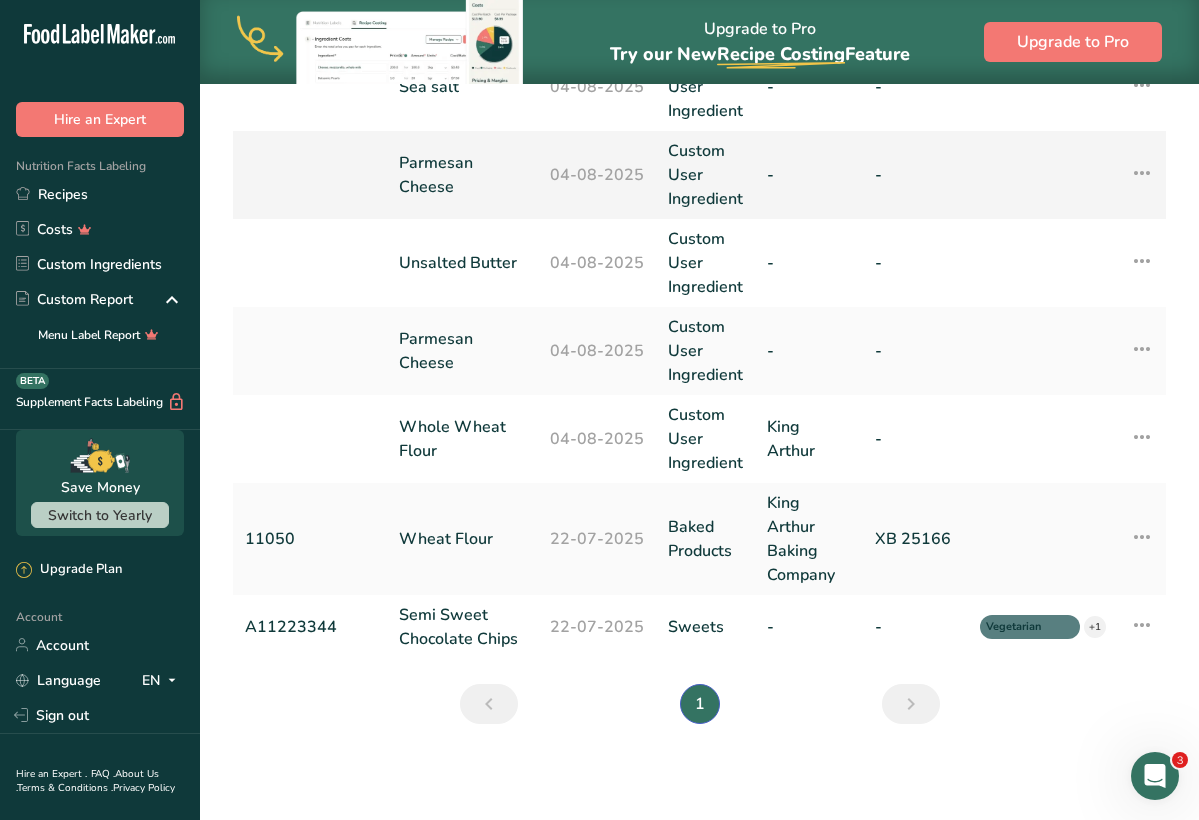scroll, scrollTop: 597, scrollLeft: 0, axis: vertical 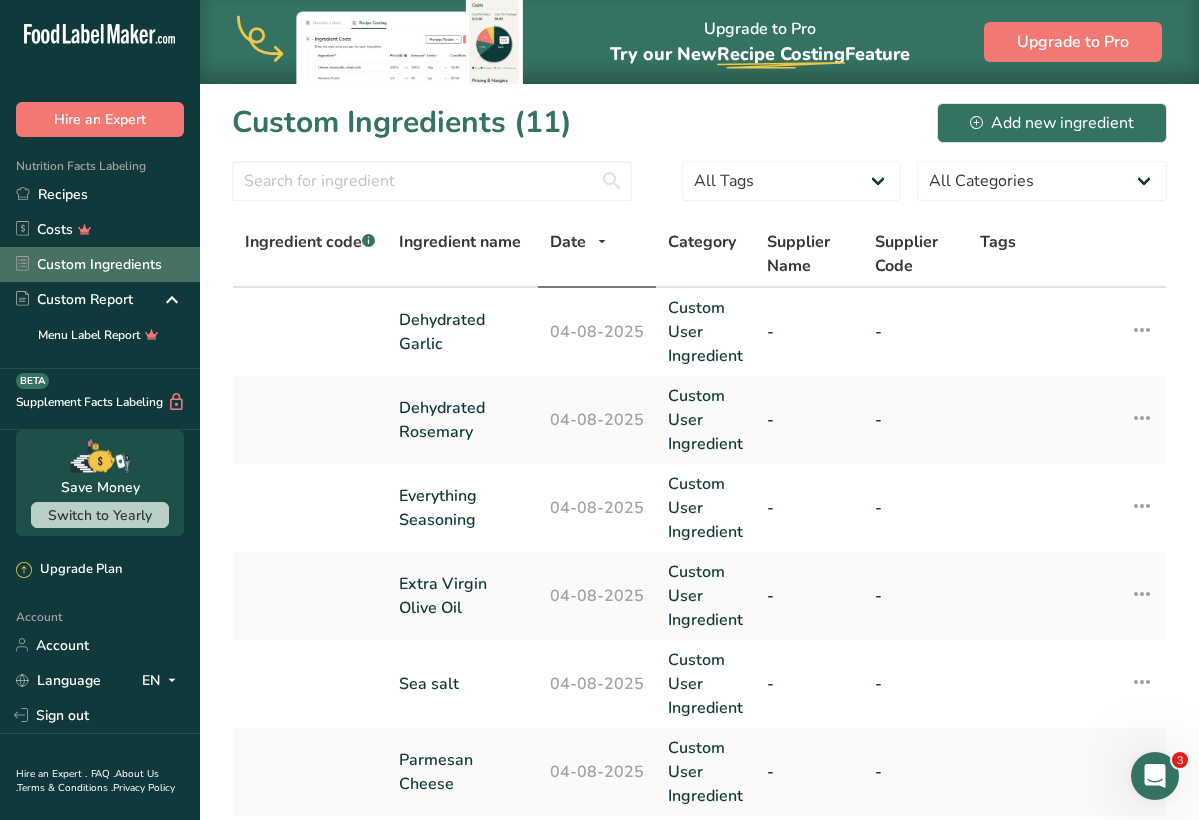 click on "Custom Ingredients" at bounding box center [100, 264] 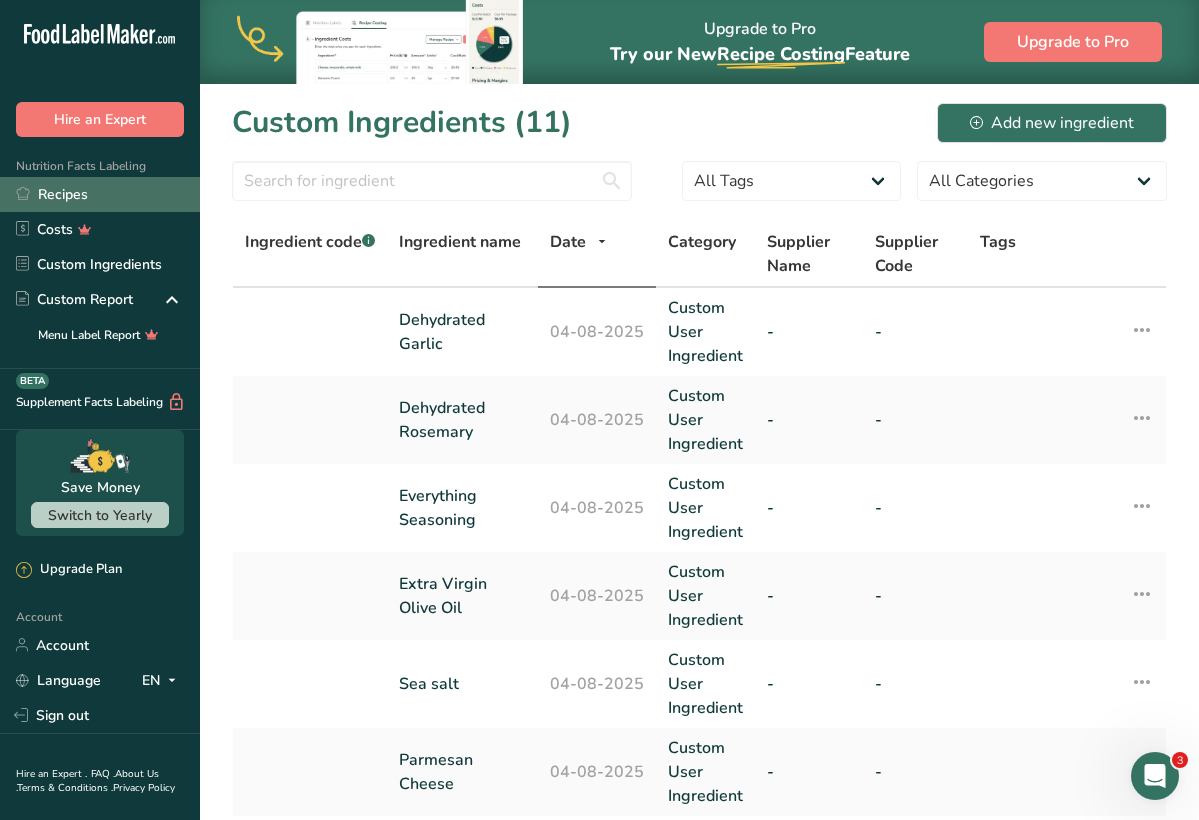 click on "Recipes" at bounding box center [100, 194] 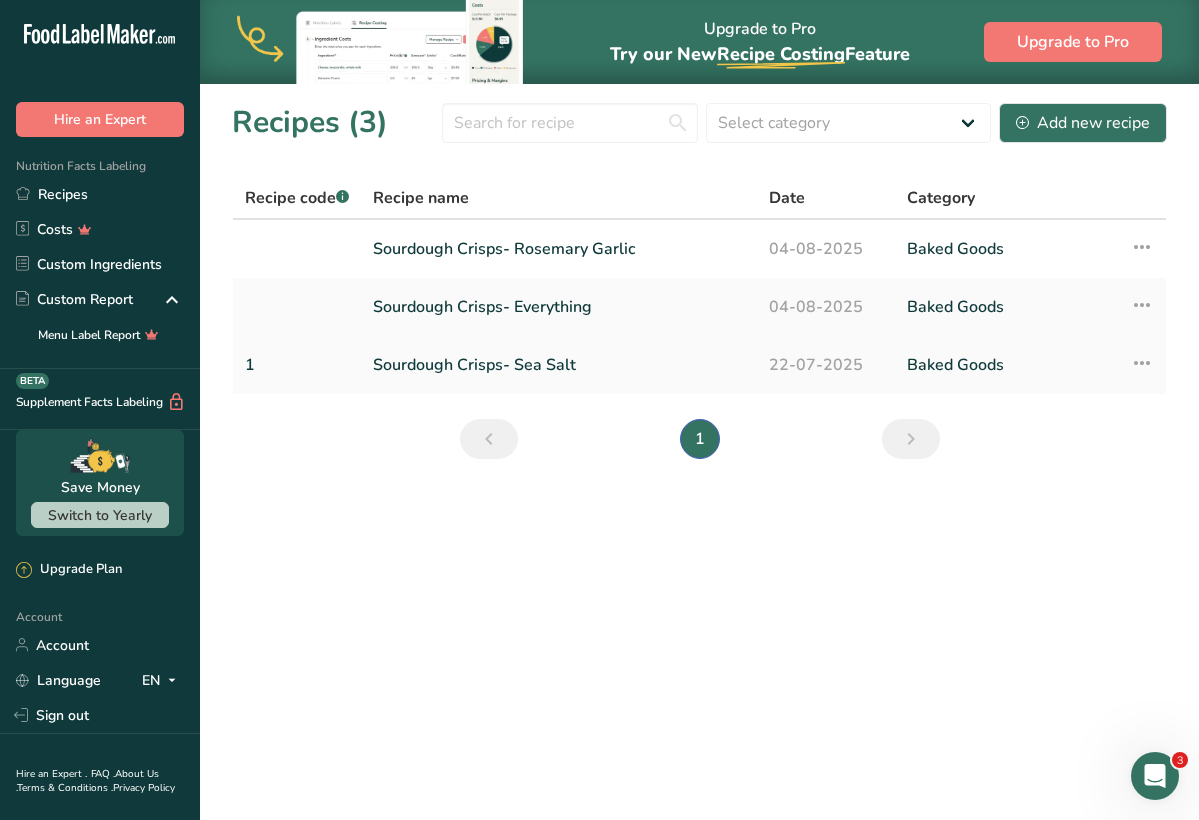 click on "Sourdough Crisps- Sea Salt" at bounding box center (559, 365) 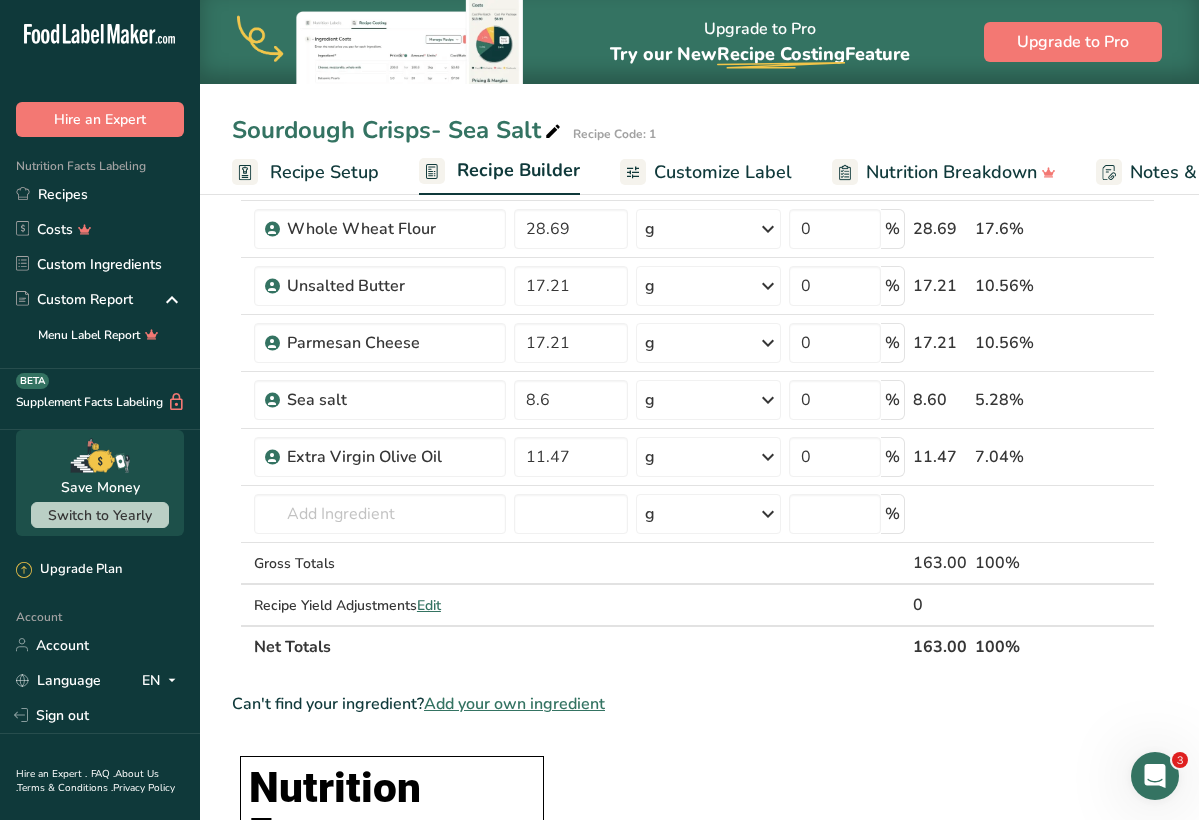 scroll, scrollTop: 37, scrollLeft: 0, axis: vertical 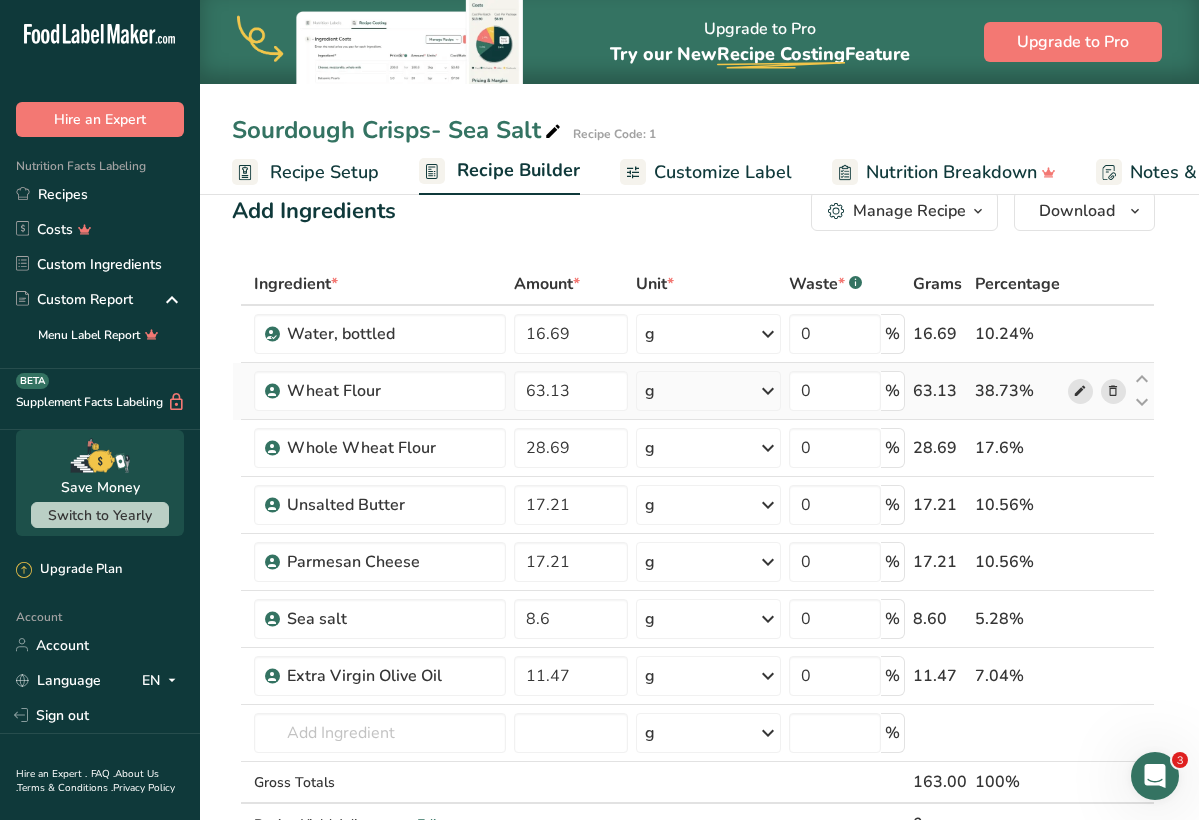 click at bounding box center (1080, 391) 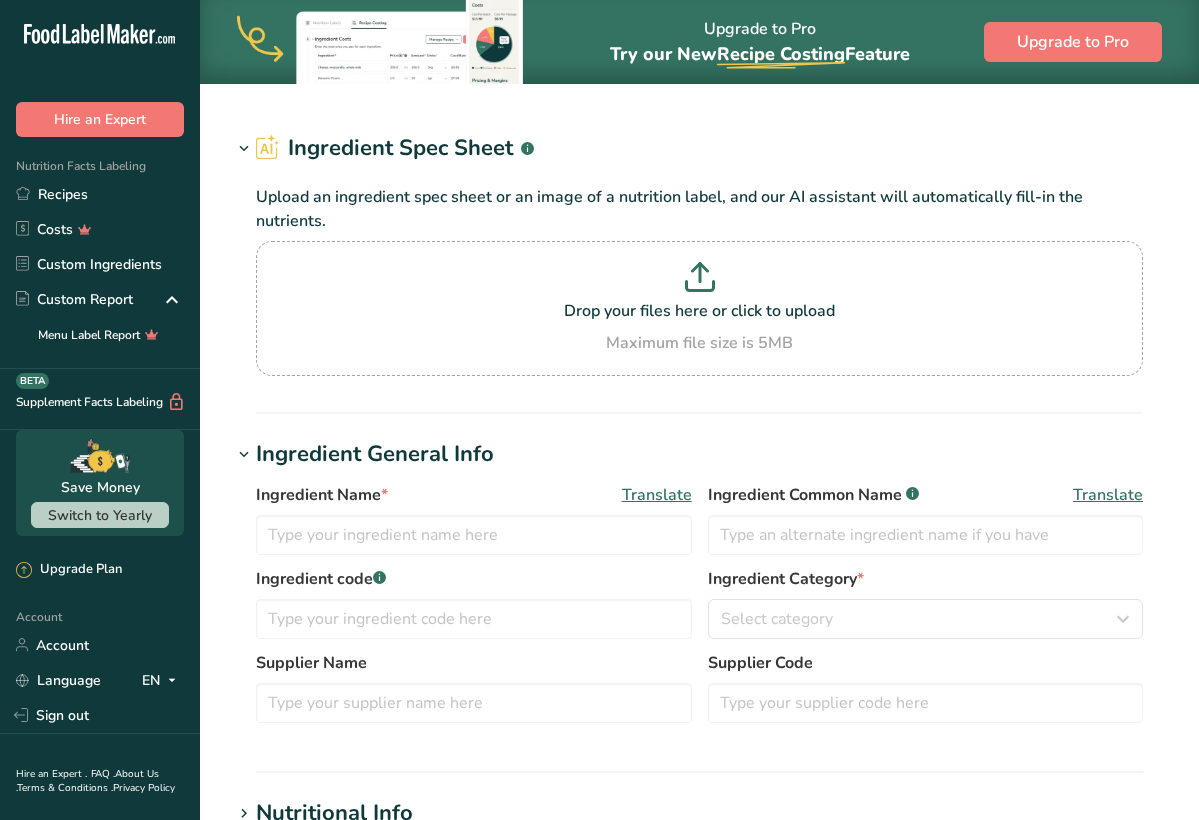 scroll, scrollTop: 0, scrollLeft: 0, axis: both 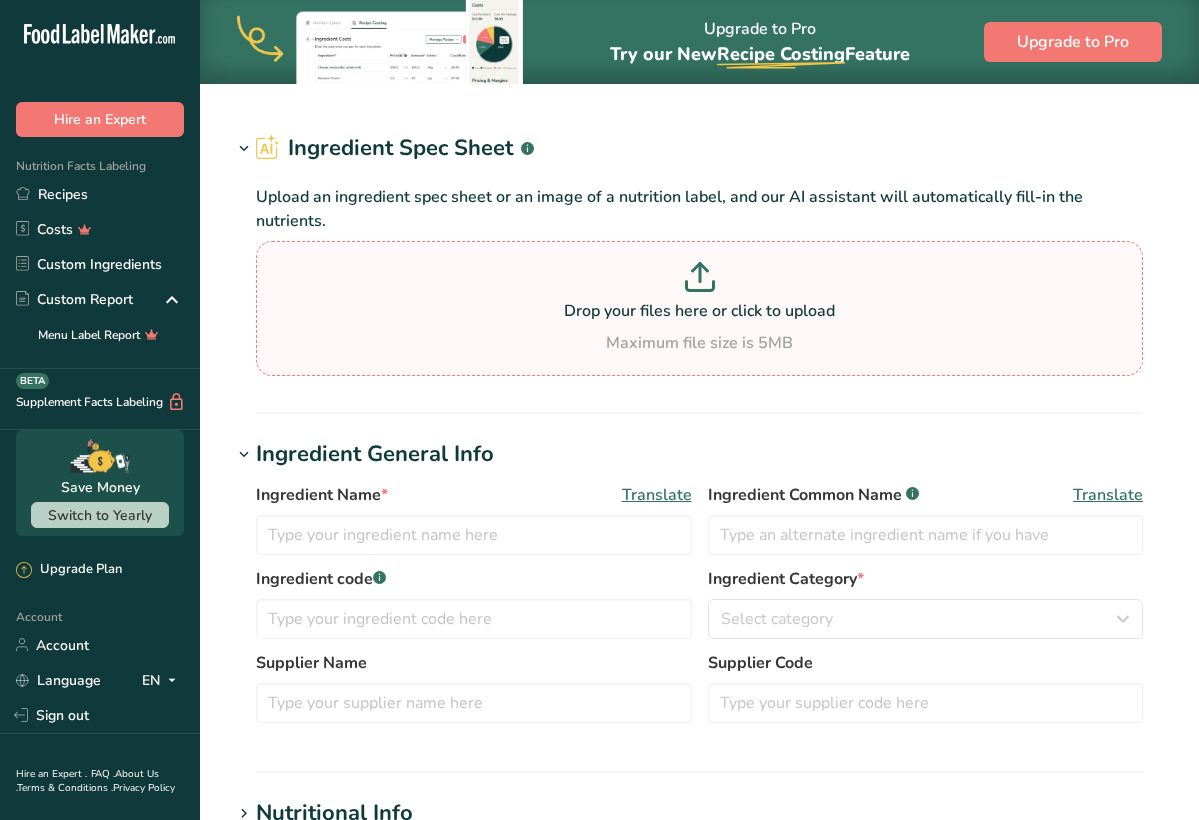 type on "Wheat Flour" 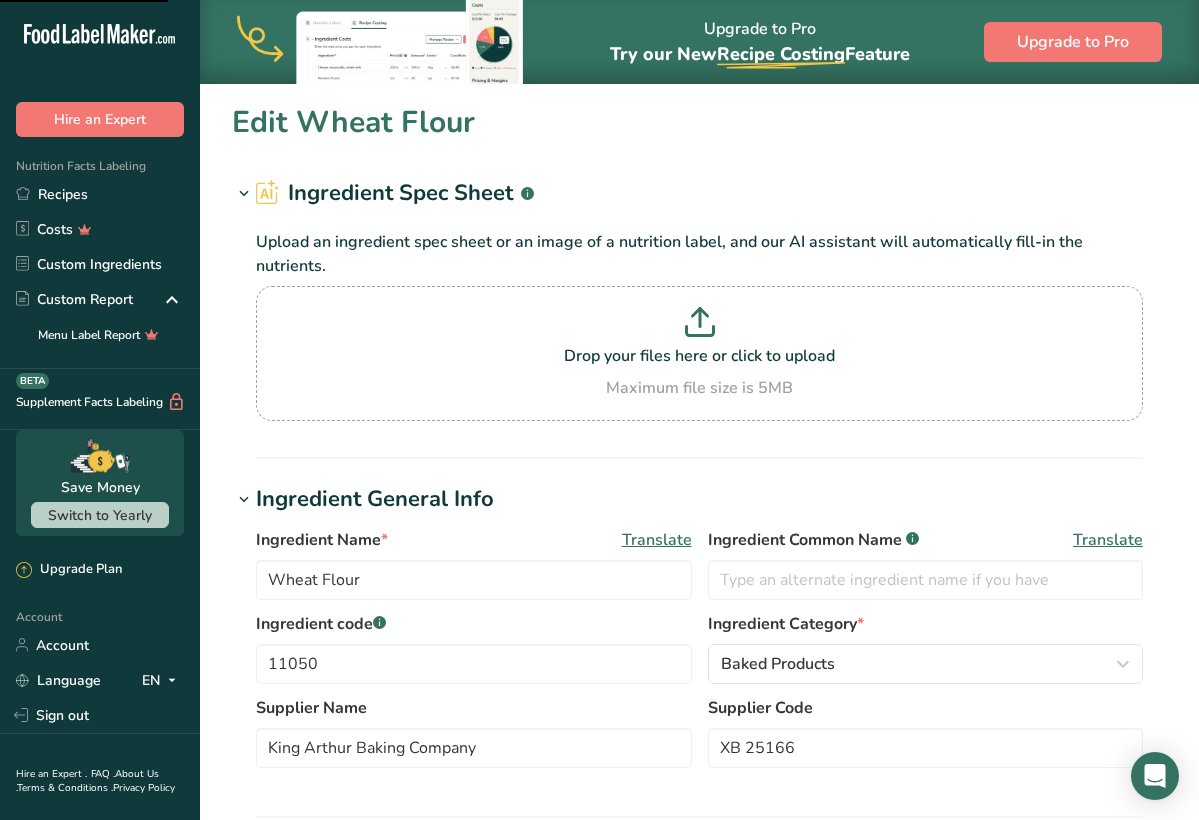 type on "109.999" 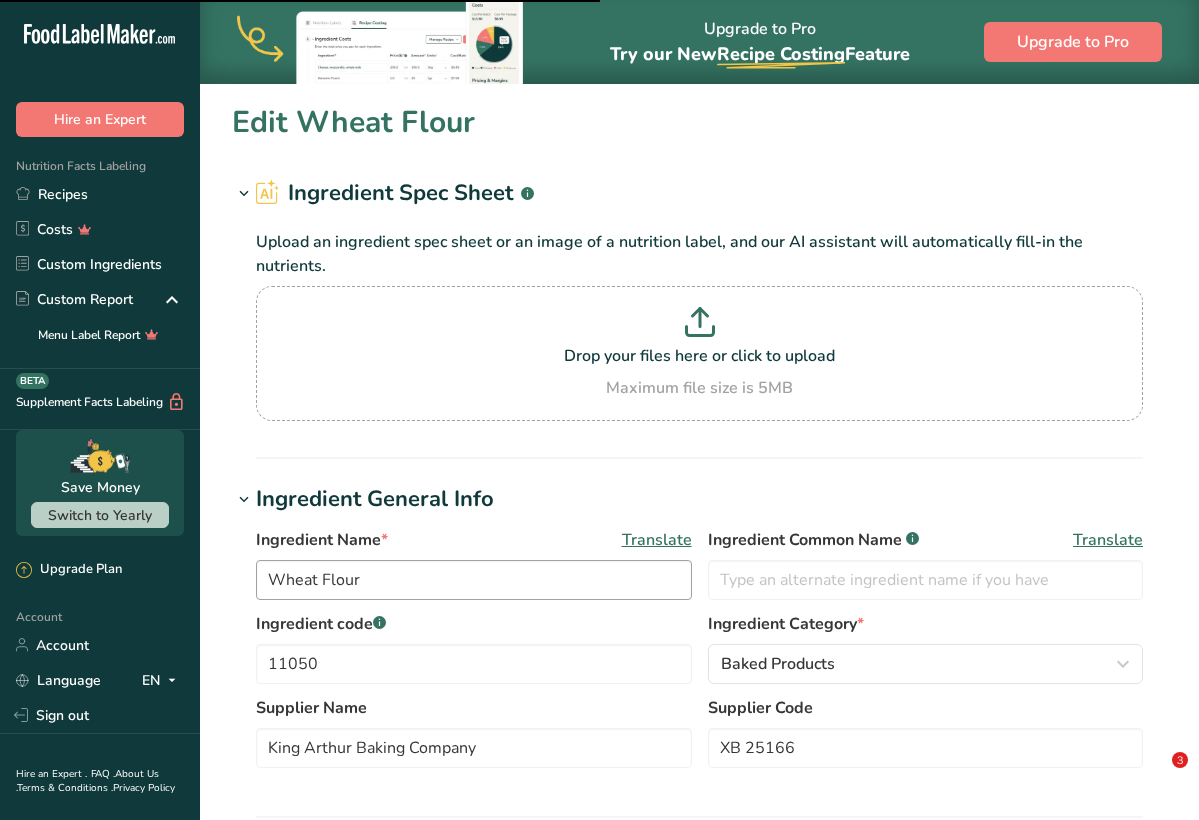 scroll, scrollTop: 285, scrollLeft: 0, axis: vertical 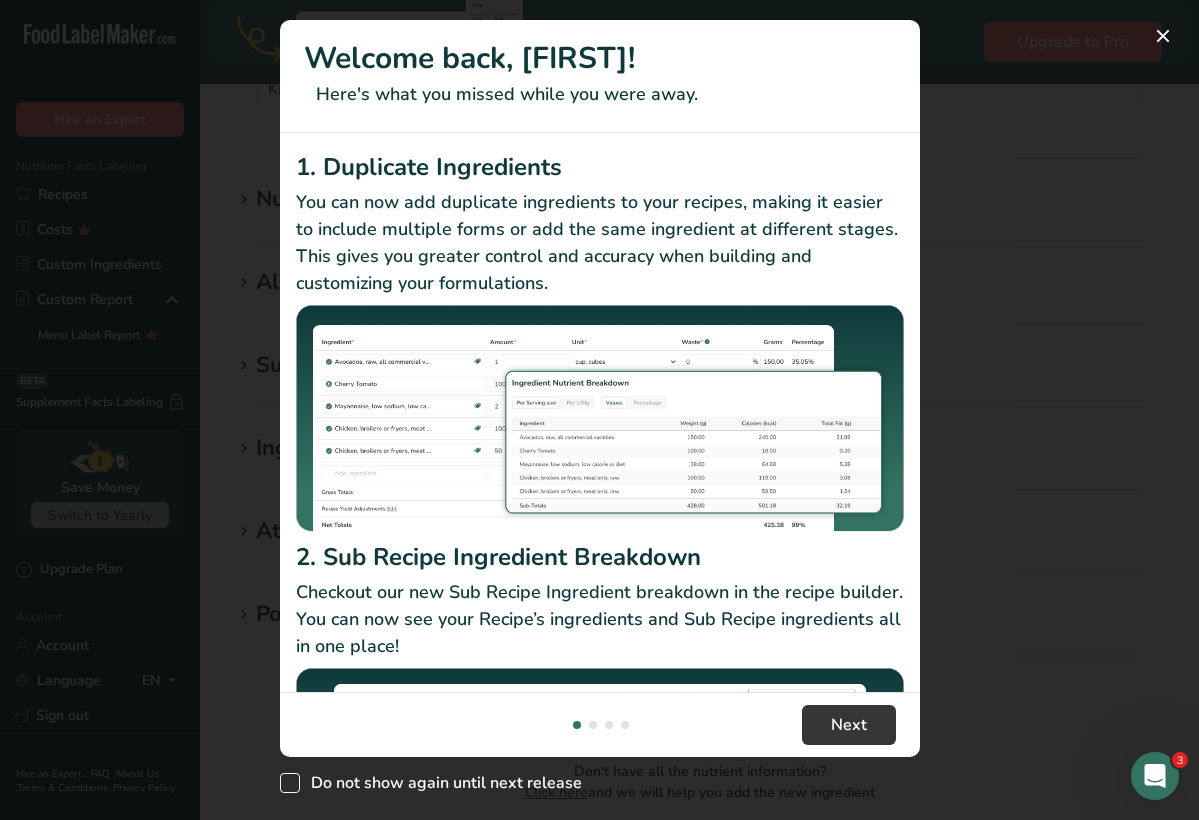 click at bounding box center (290, 783) 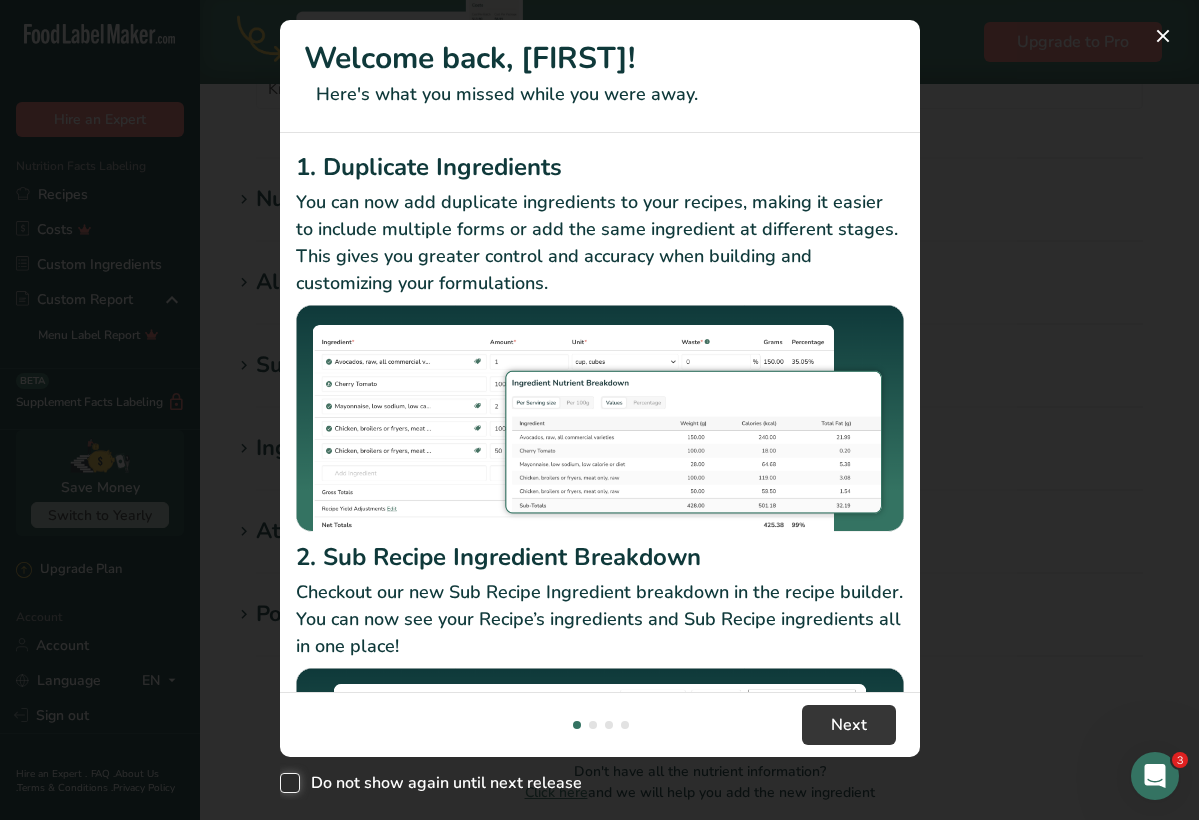 click on "Do not show again until next release" at bounding box center [286, 783] 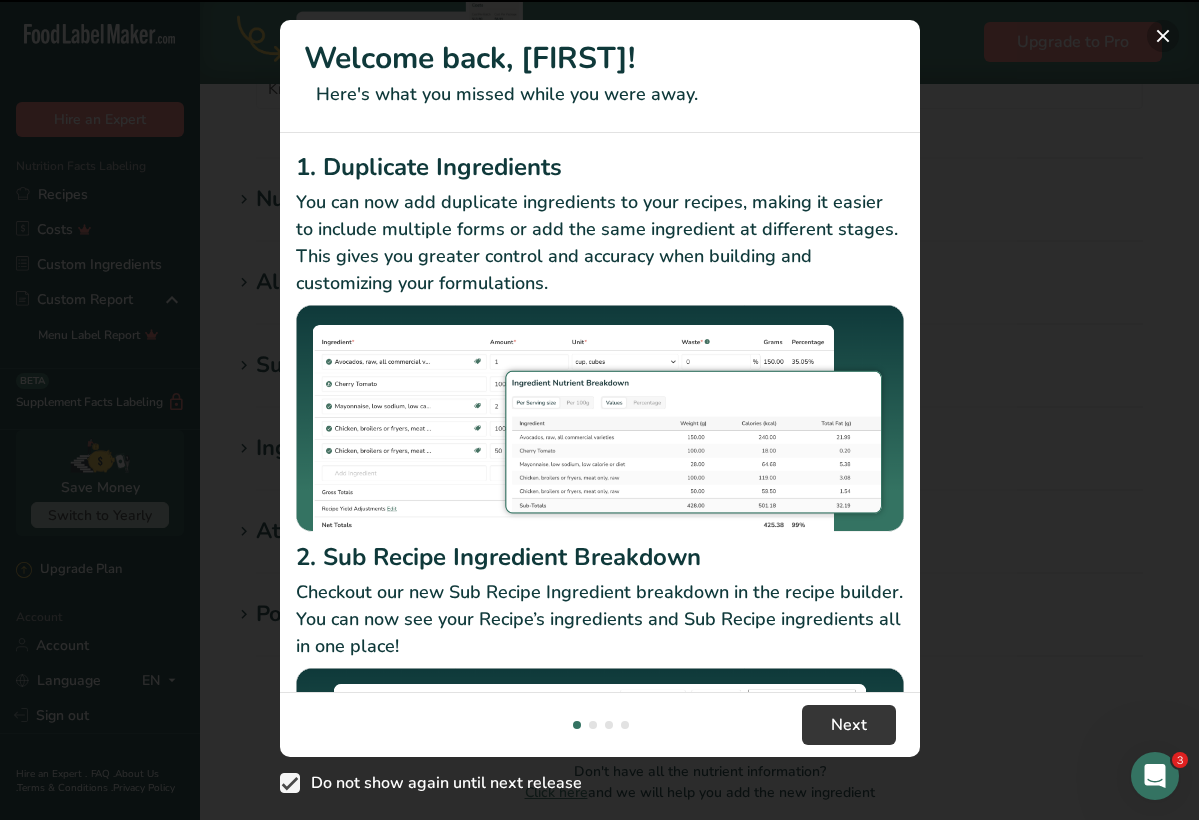 click at bounding box center [1163, 36] 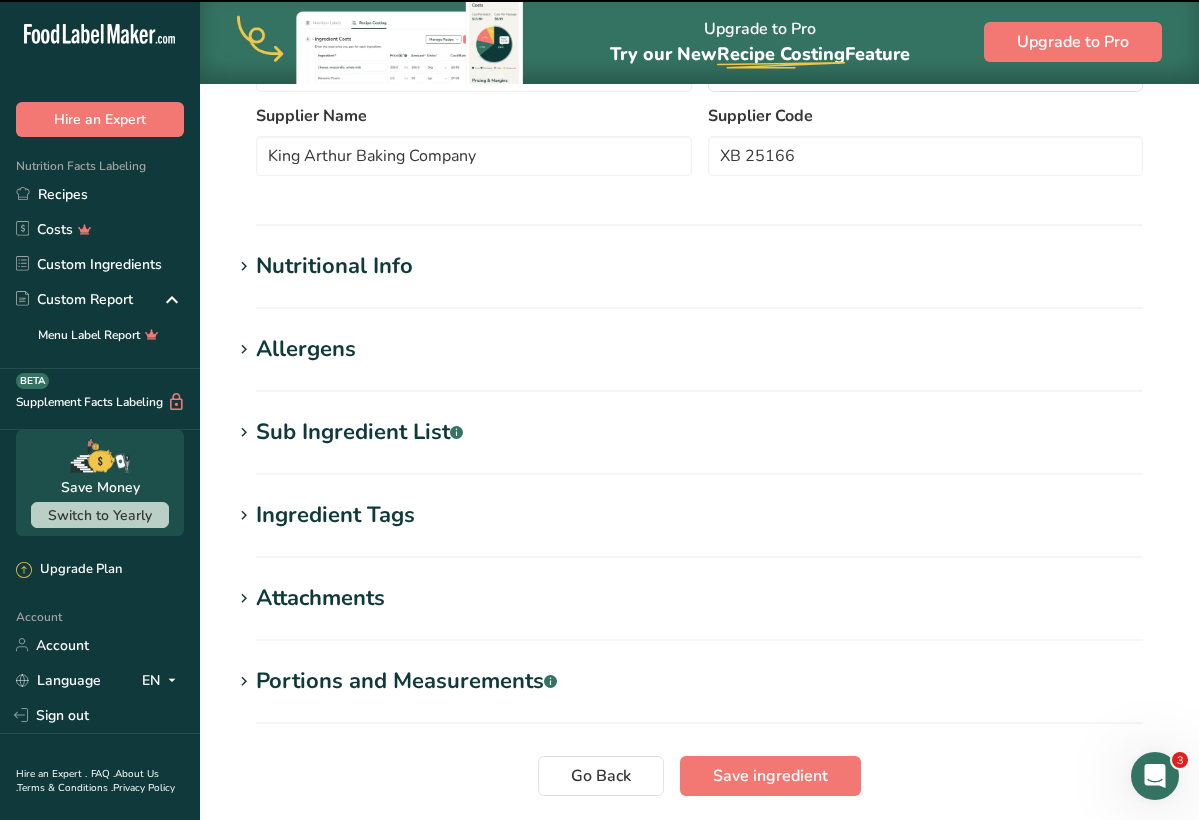 scroll, scrollTop: 585, scrollLeft: 0, axis: vertical 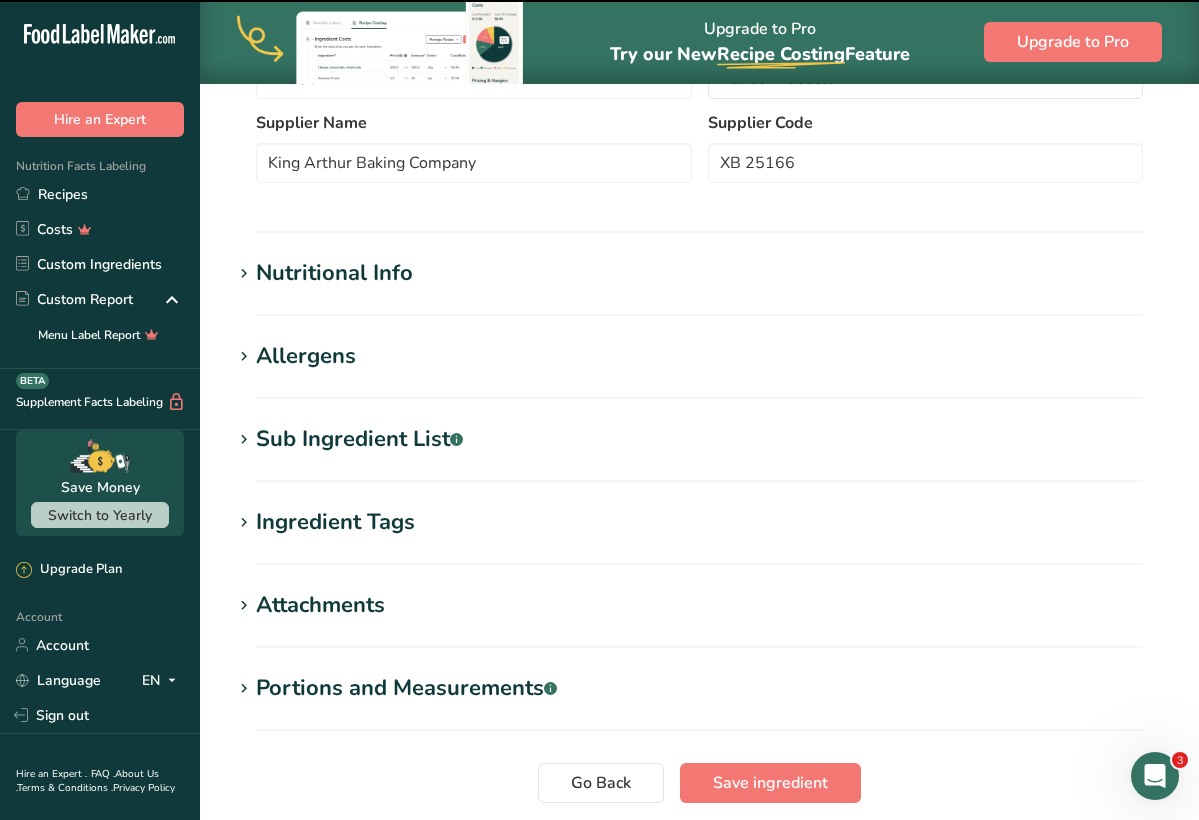 click on "Nutritional Info" at bounding box center [334, 273] 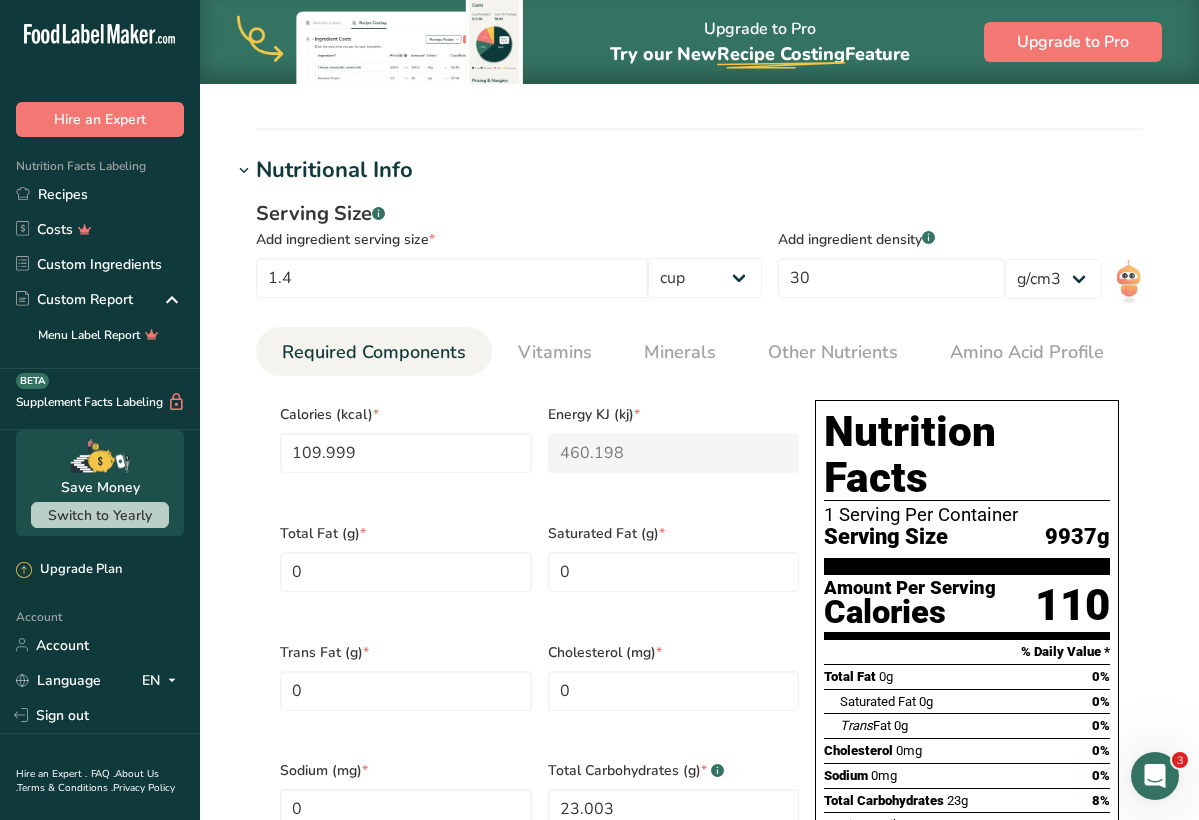 scroll, scrollTop: 693, scrollLeft: 0, axis: vertical 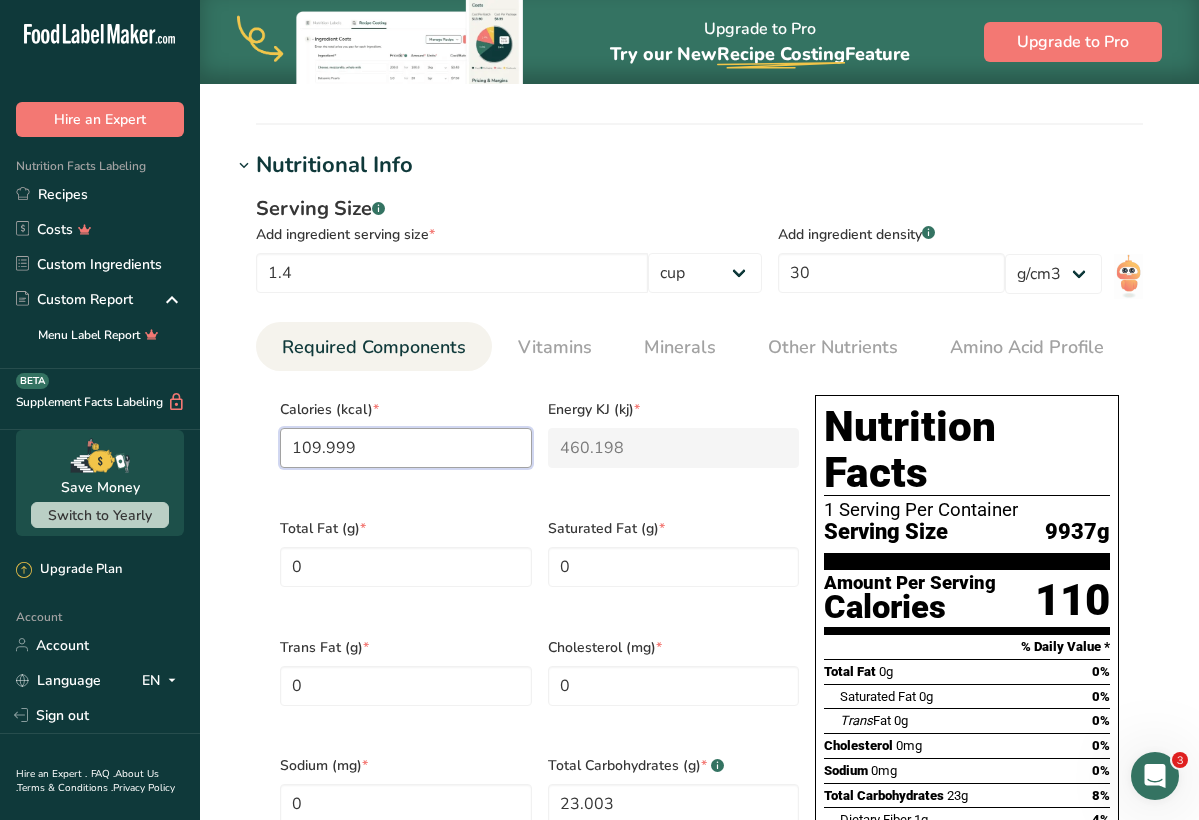 click on "109.999" at bounding box center [406, 448] 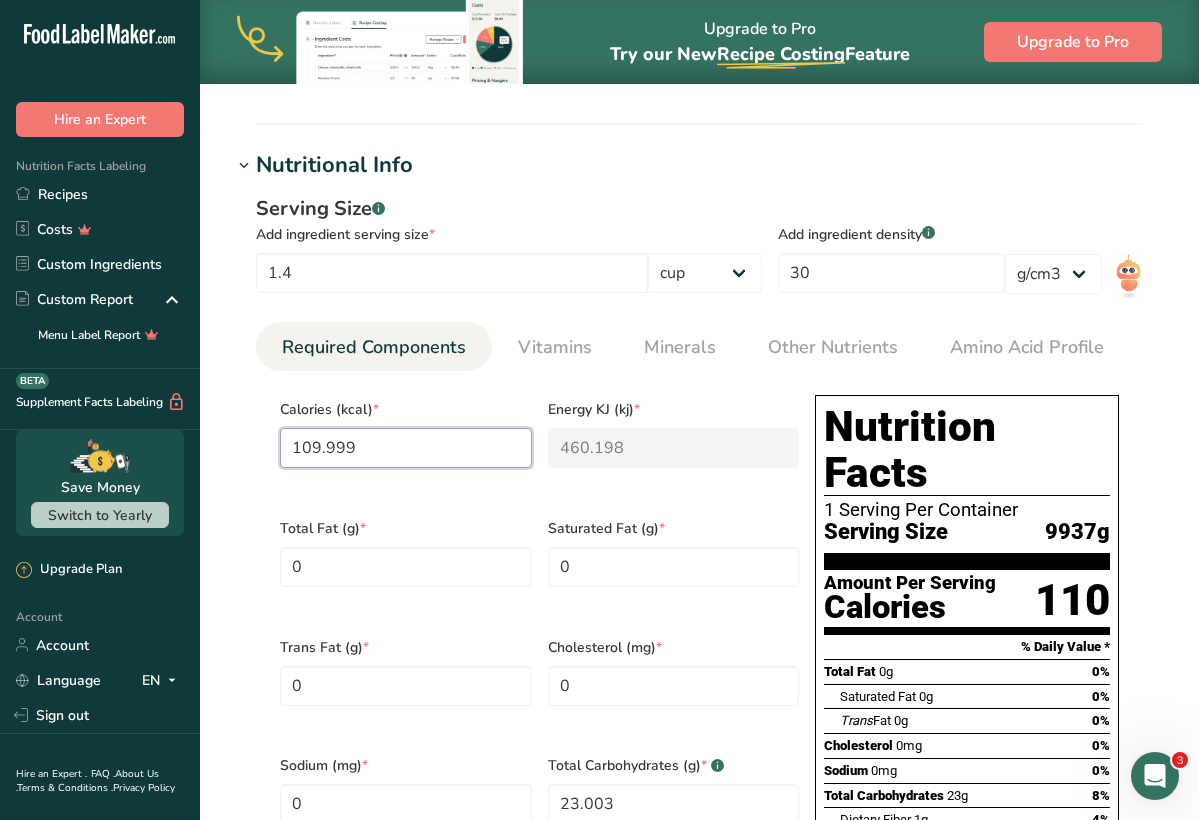 type on "109.99" 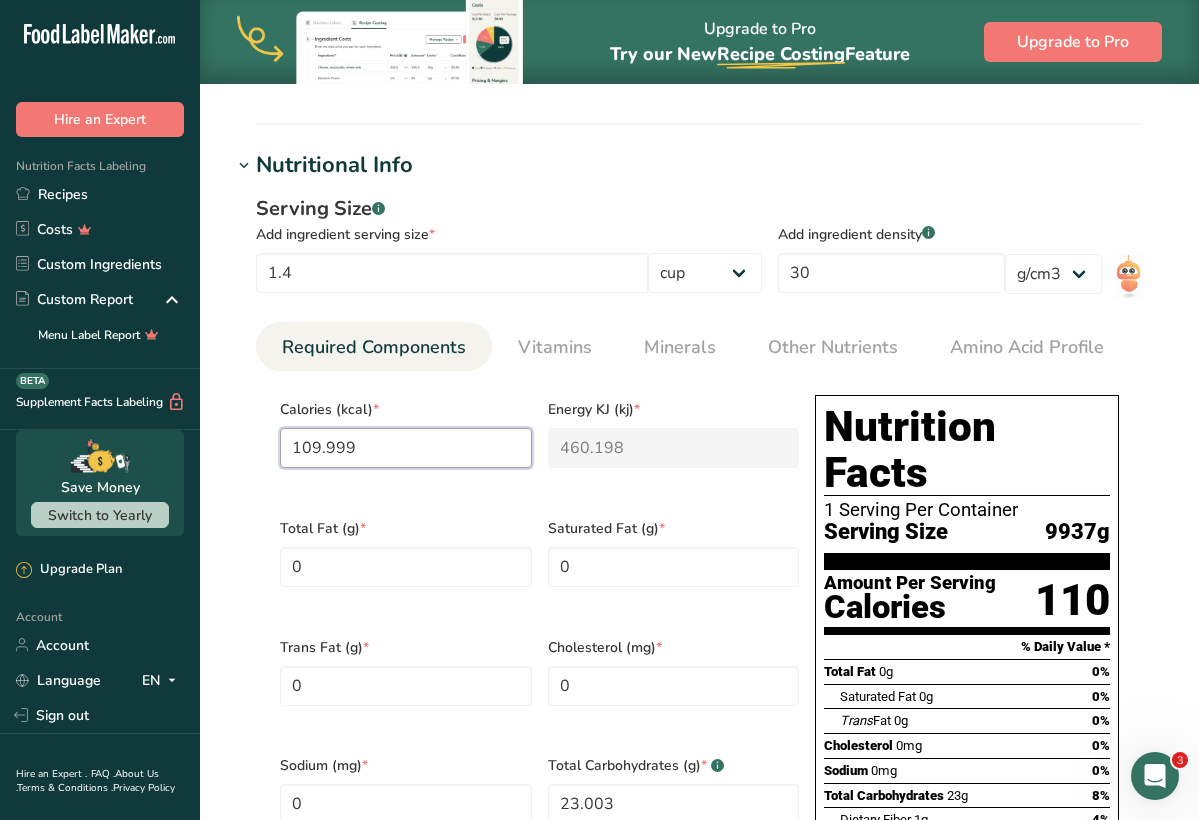 type on "460.2" 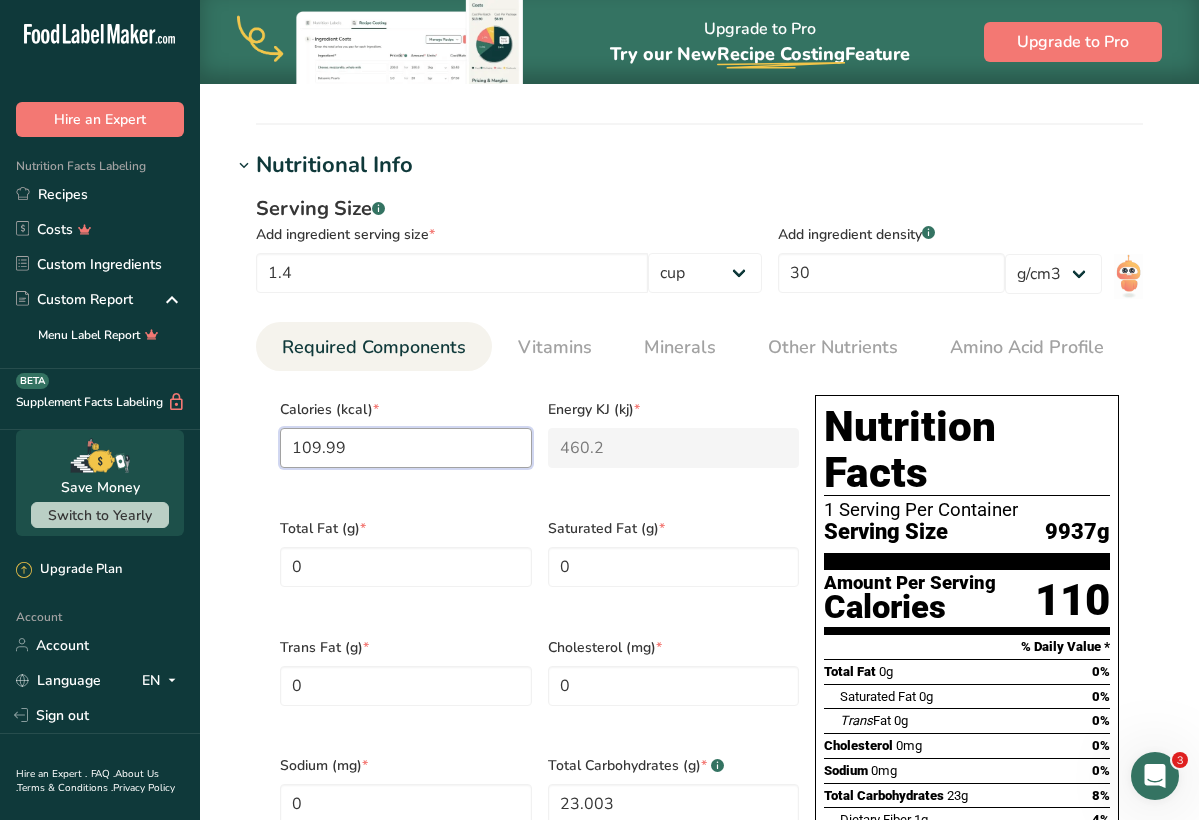 type on "109.9" 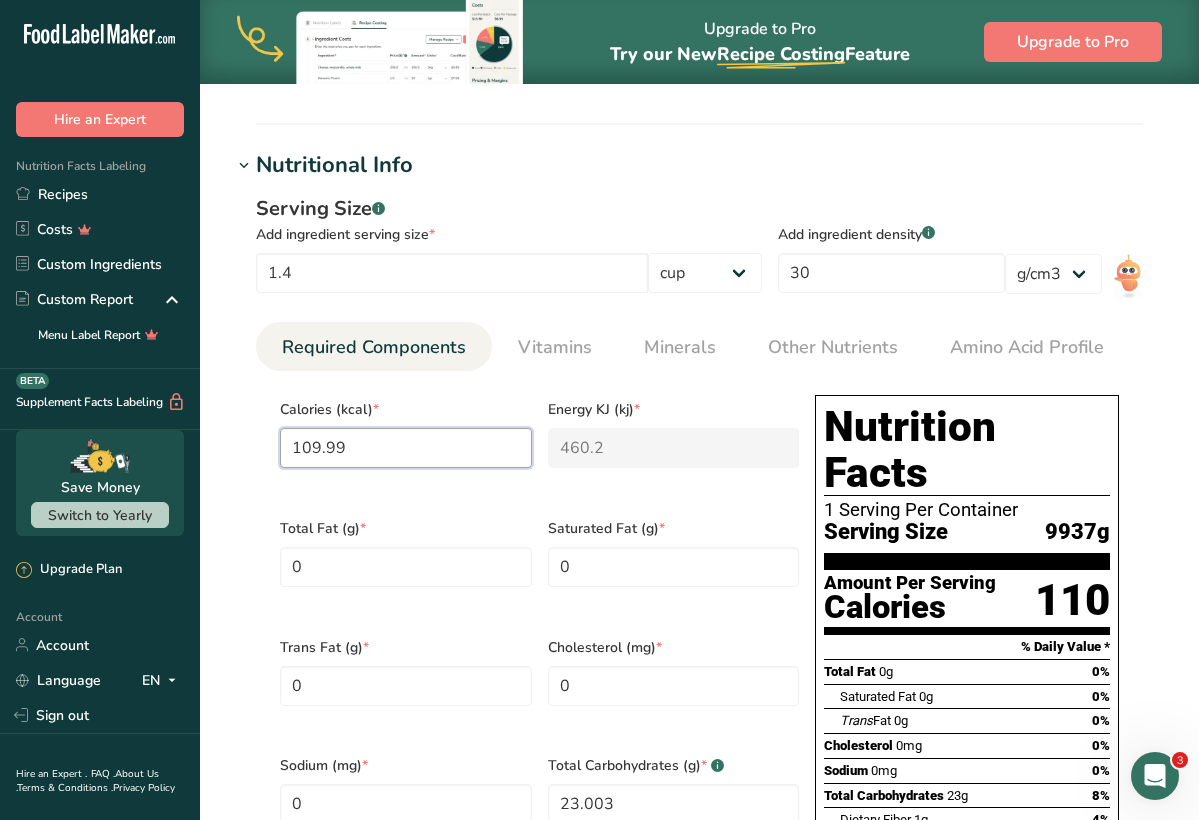 type on "459.8" 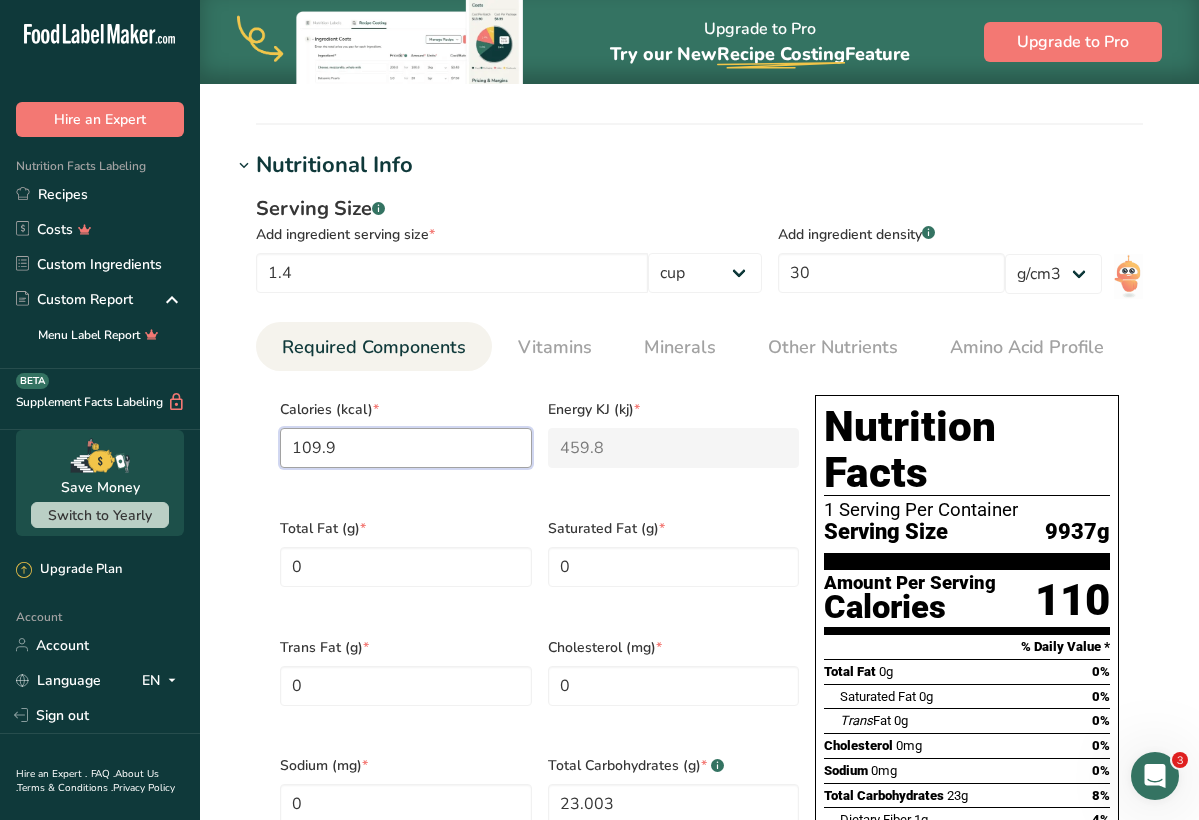 type on "109" 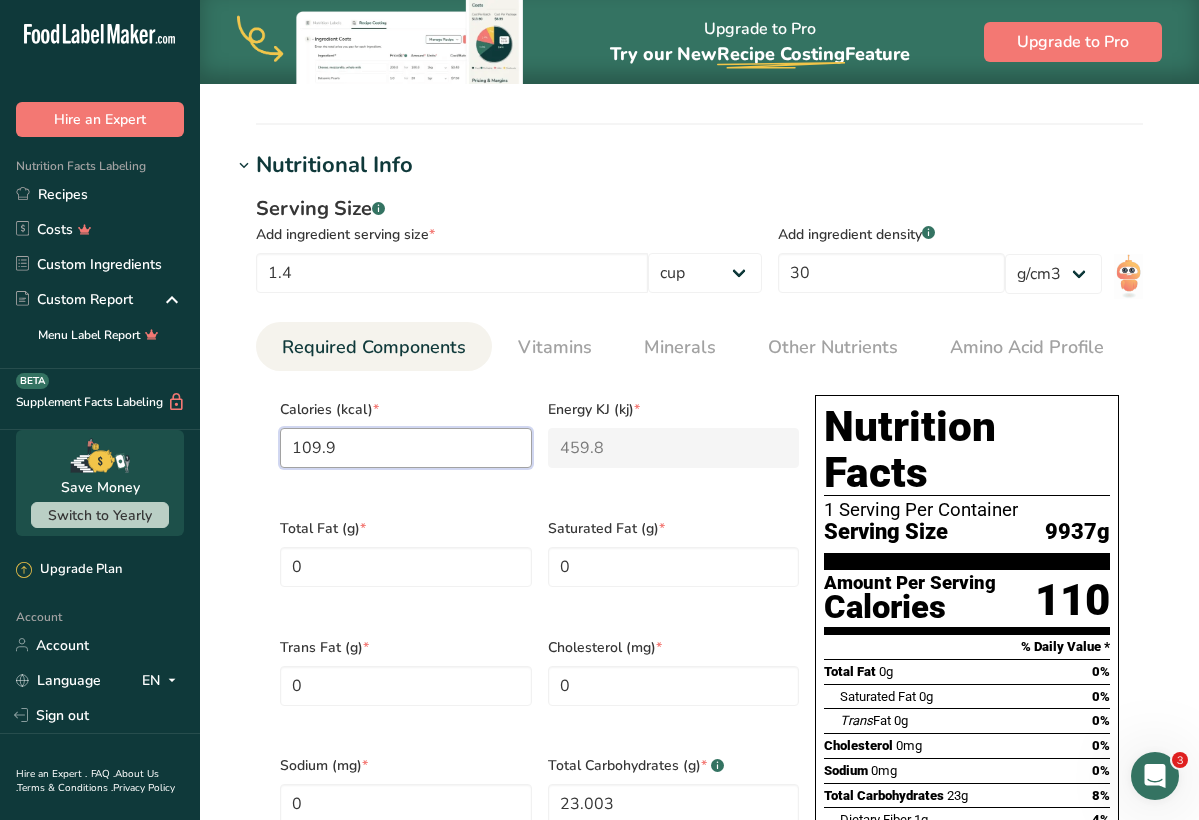 type on "456.1" 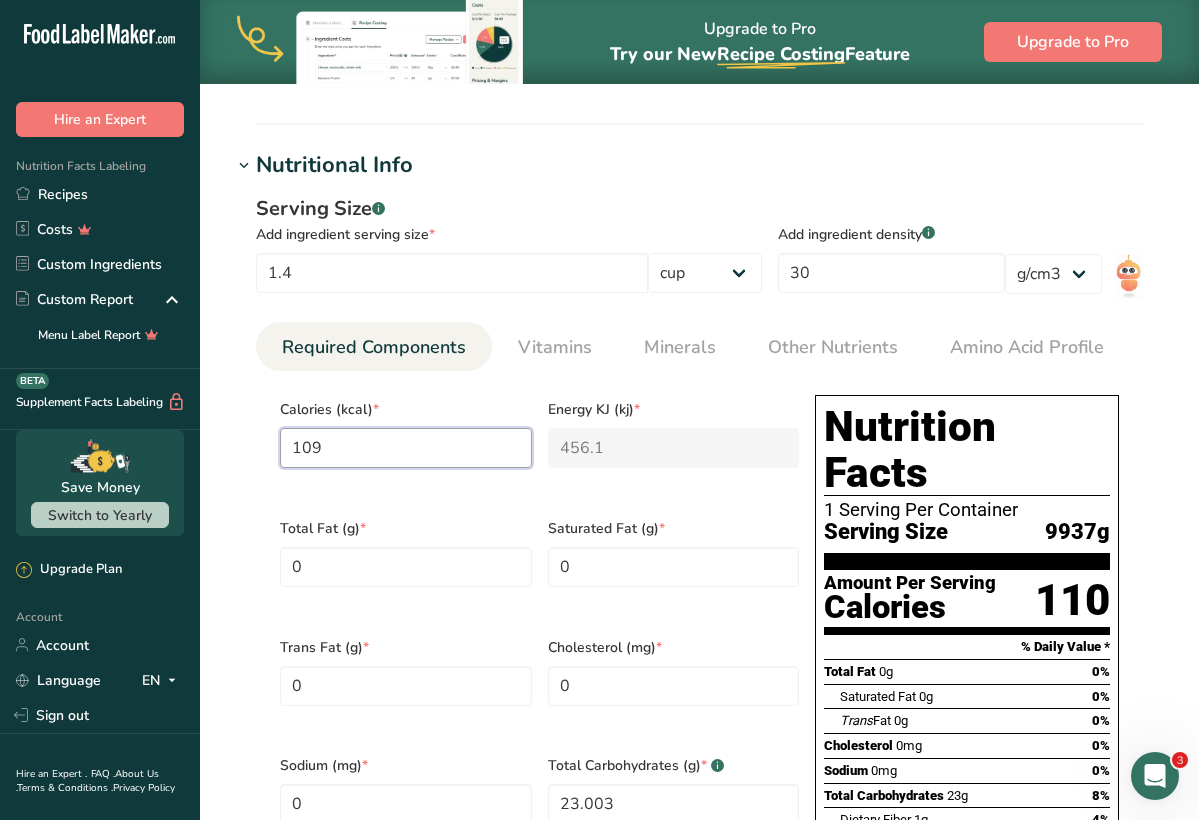type on "10" 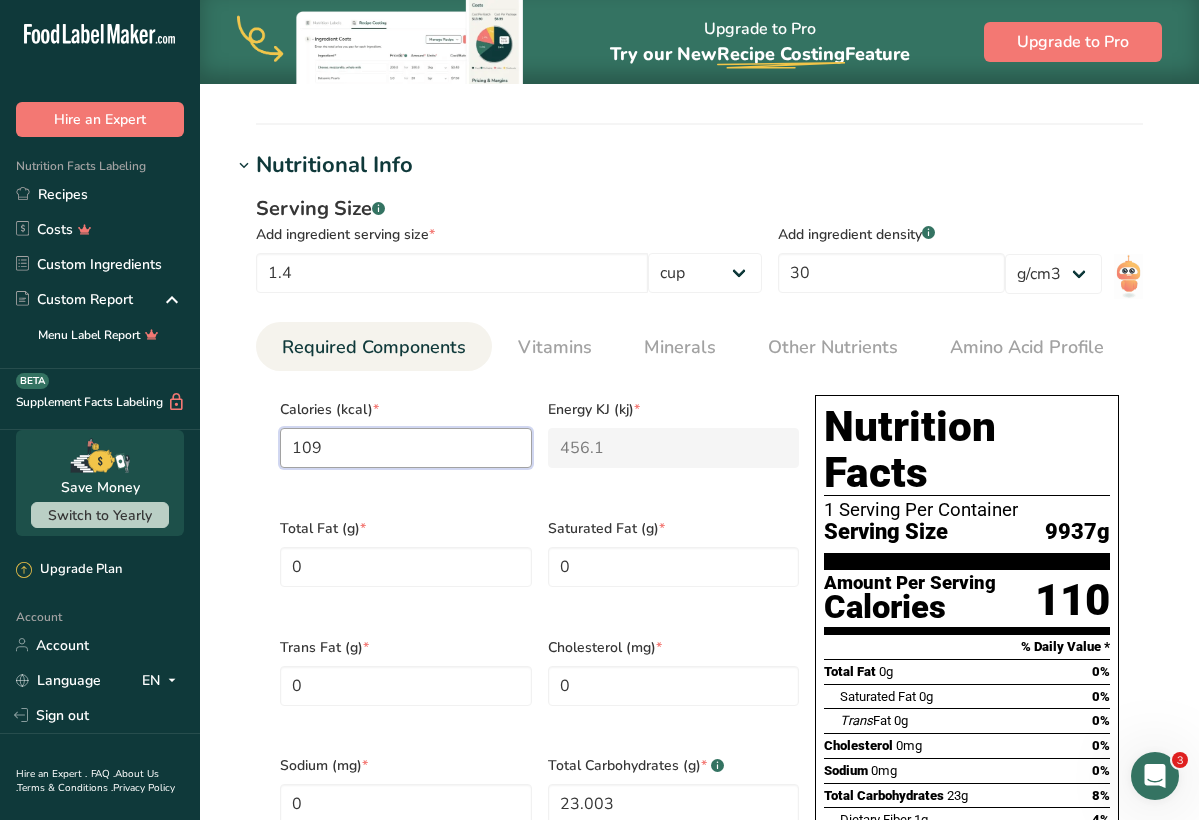 type on "41.8" 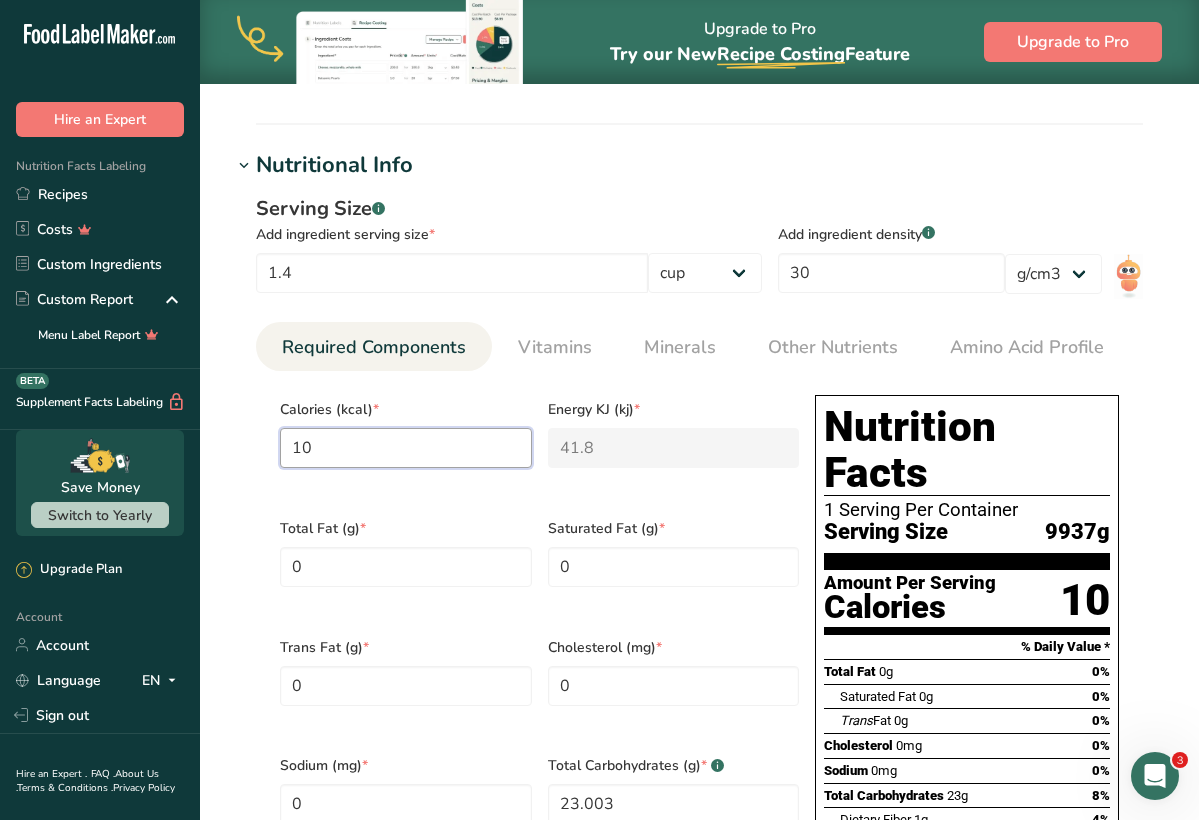 type on "101" 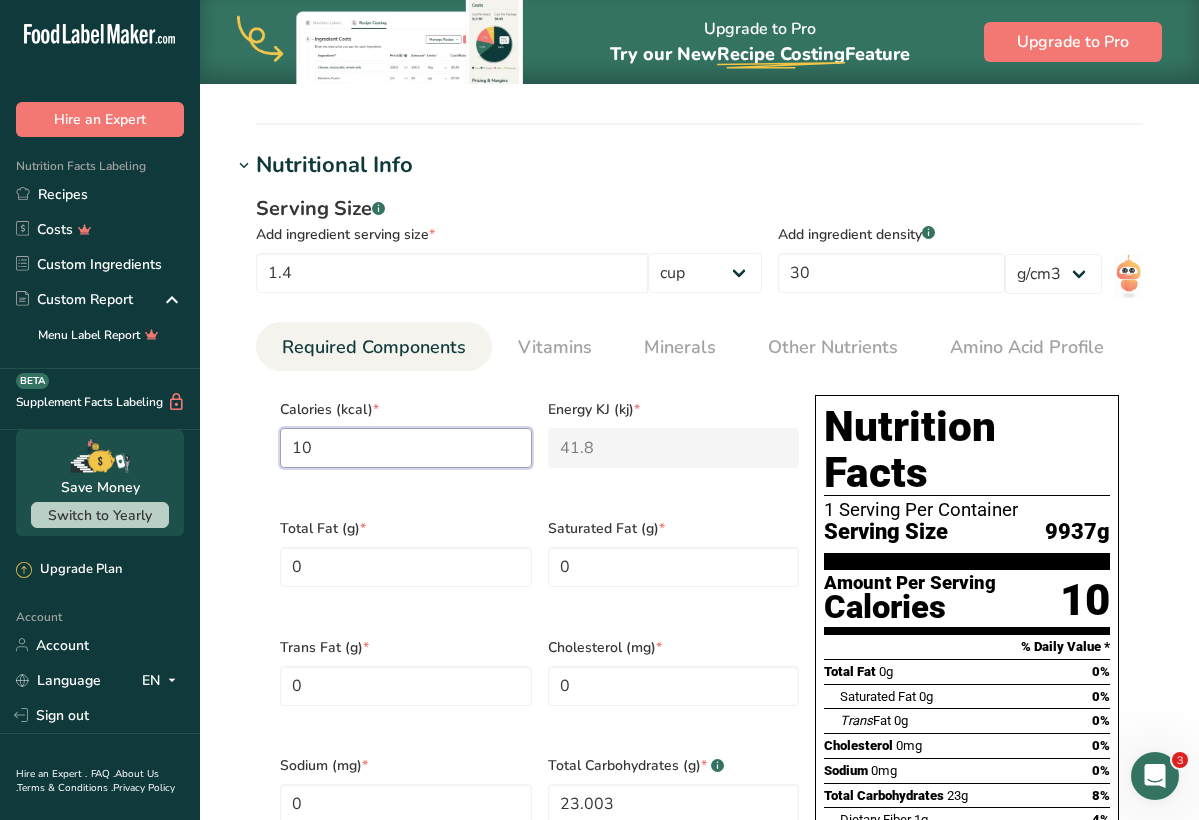 type on "422.6" 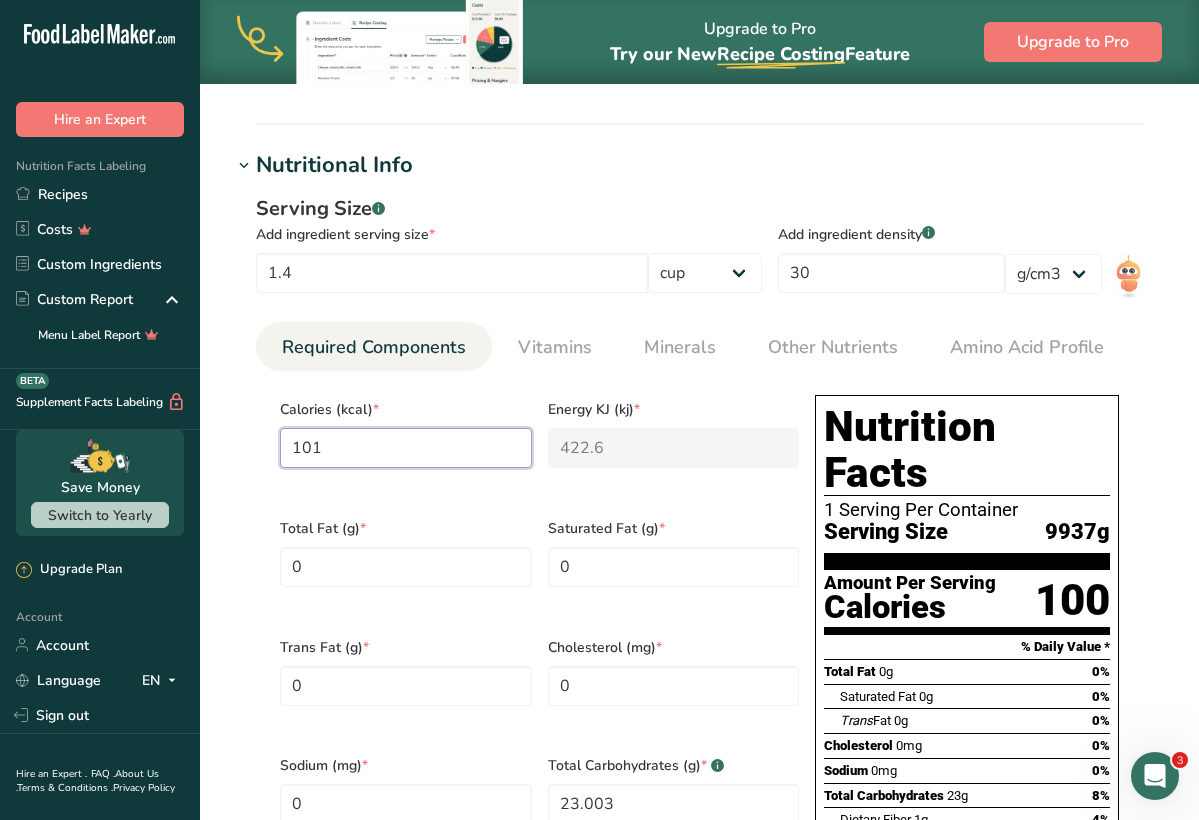 type on "10" 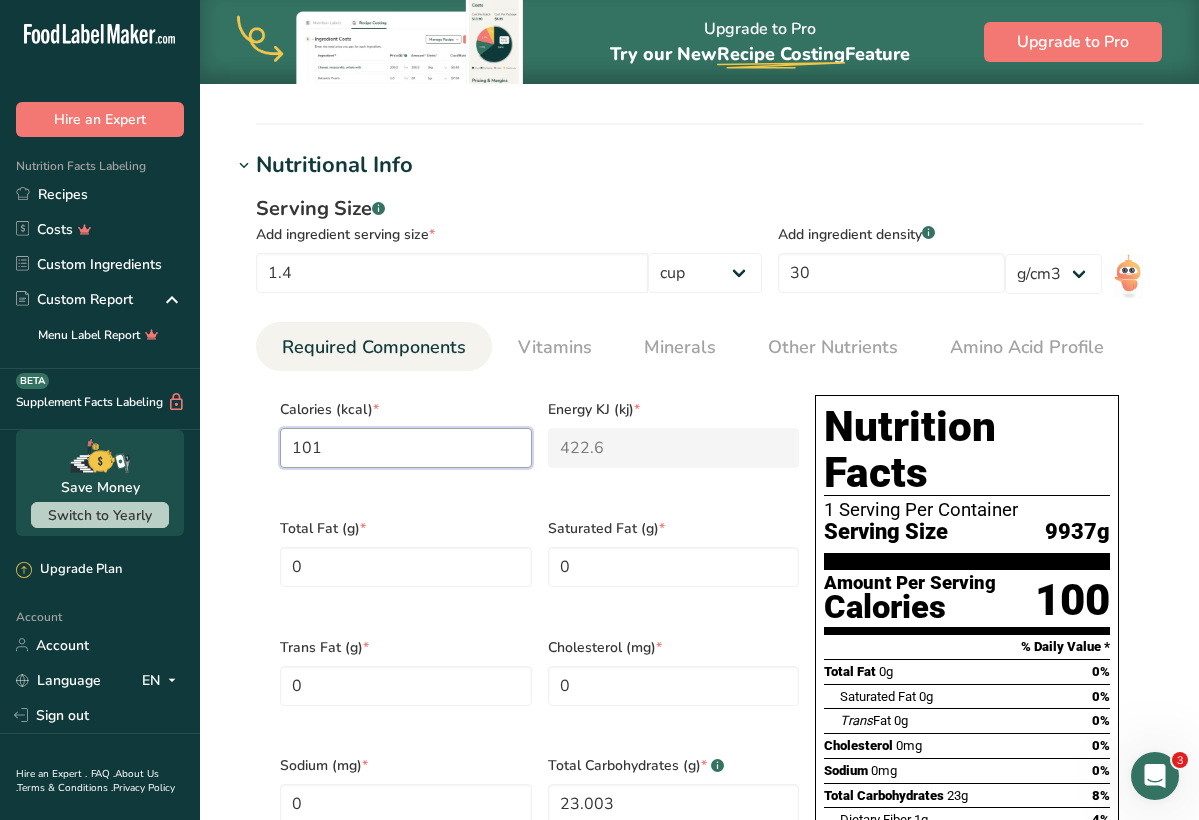 type on "41.8" 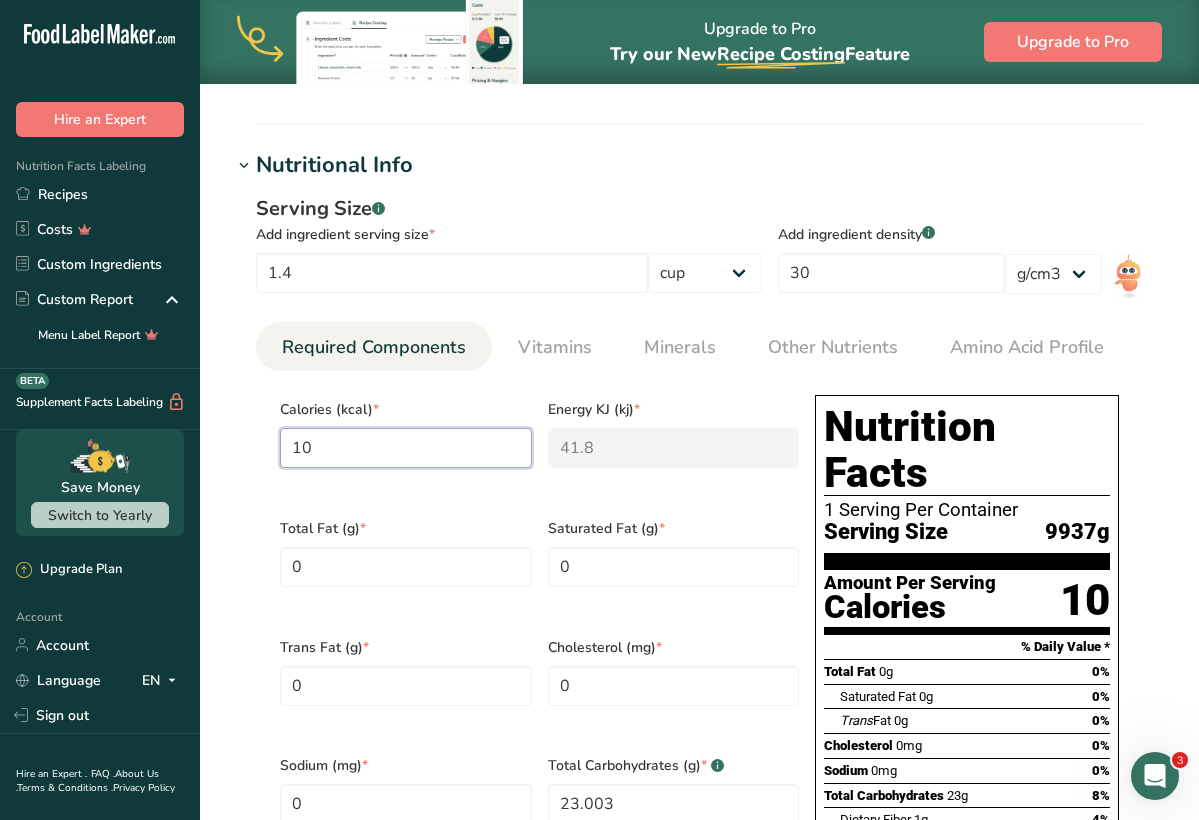 type on "1" 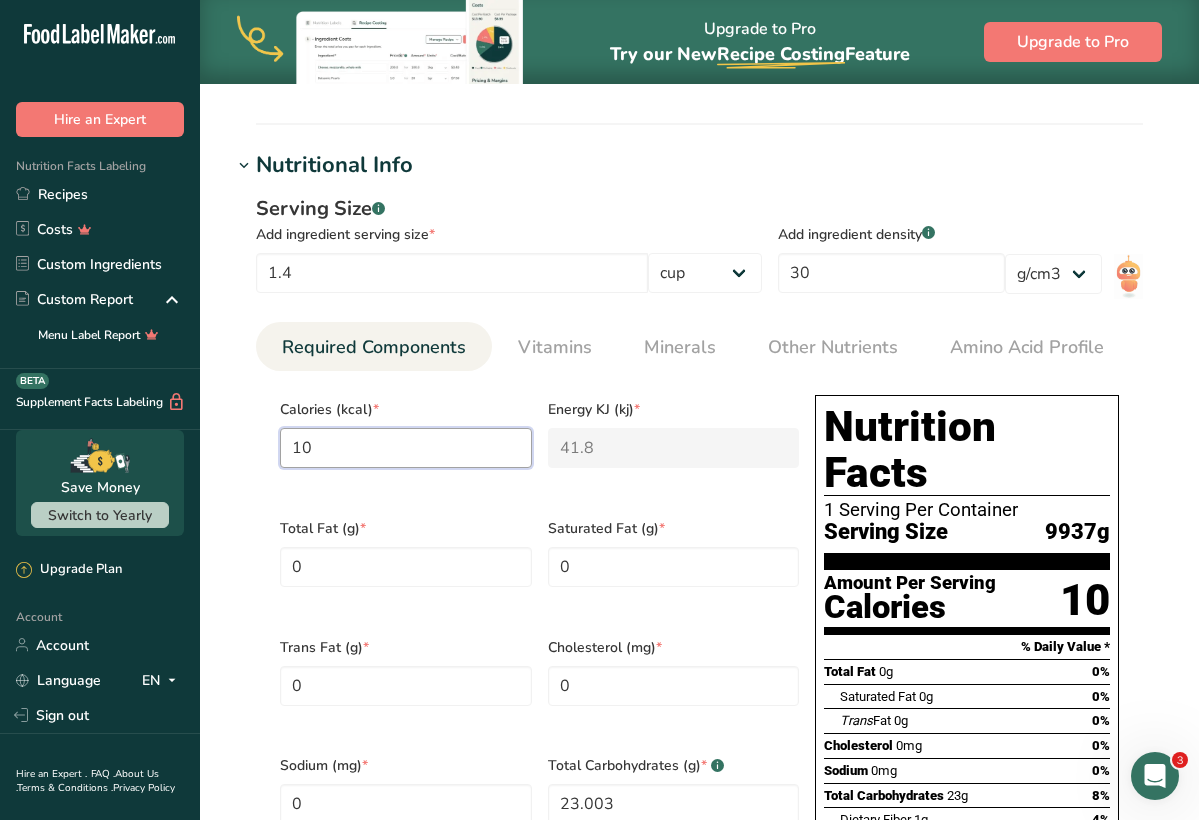 type on "4.2" 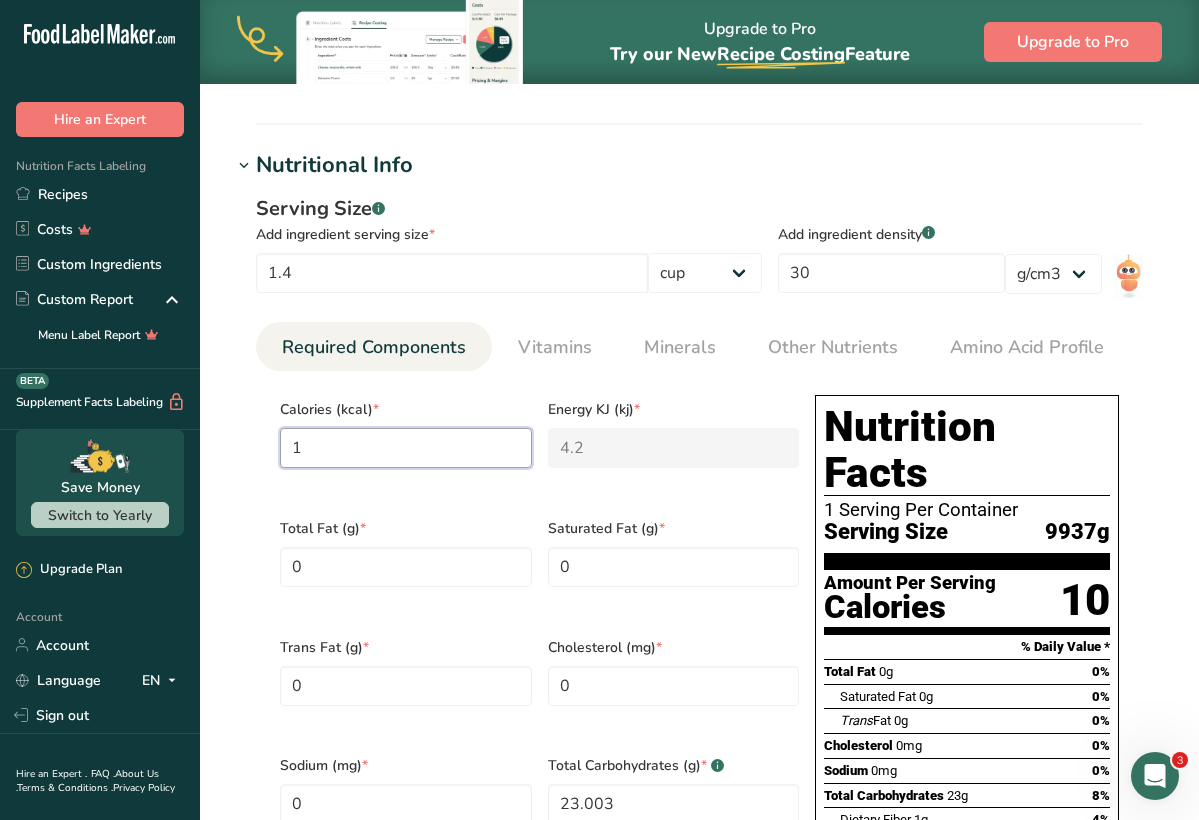 type on "11" 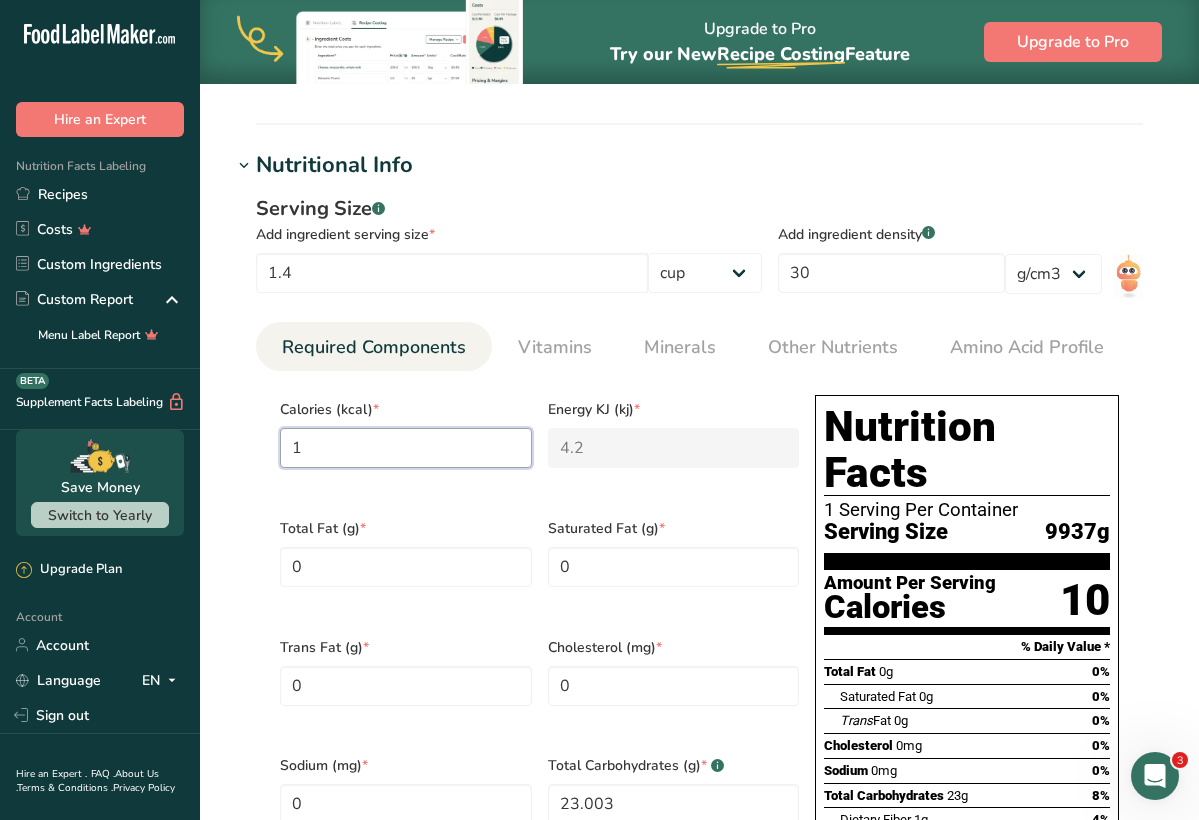 type on "46" 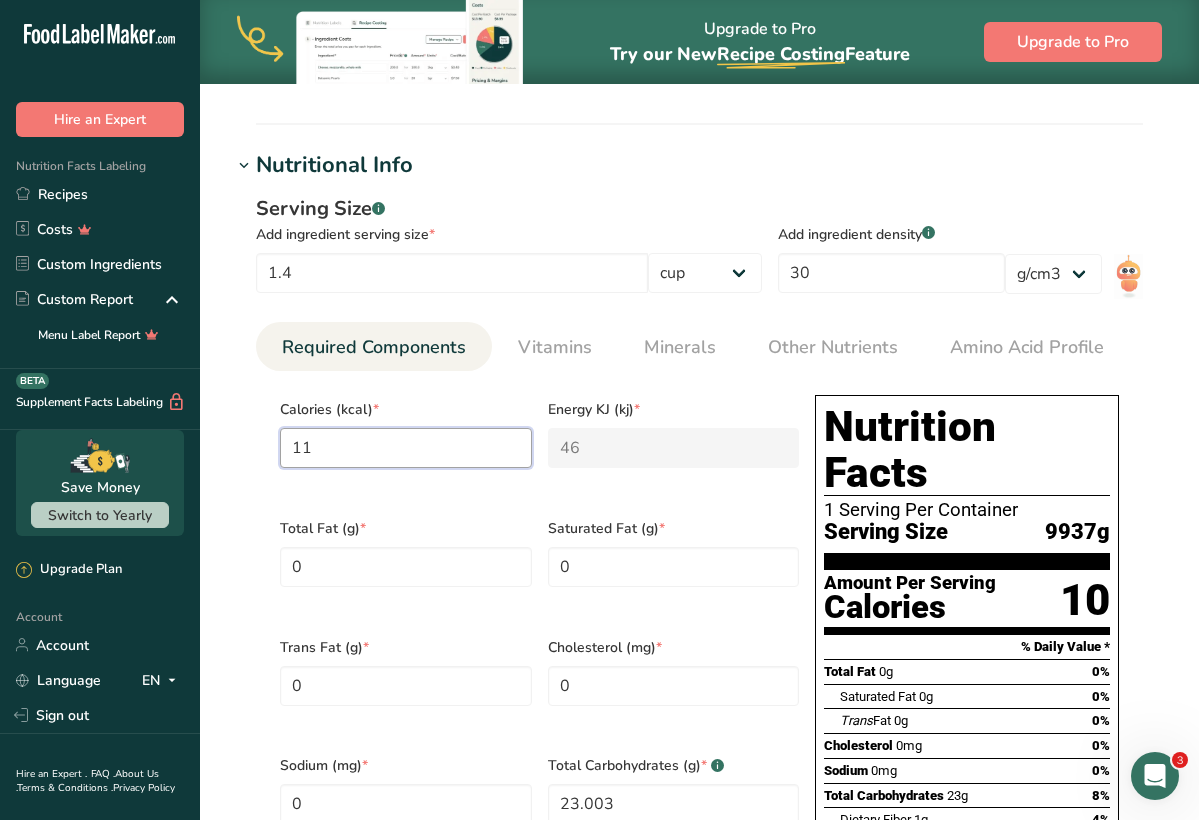 type on "110" 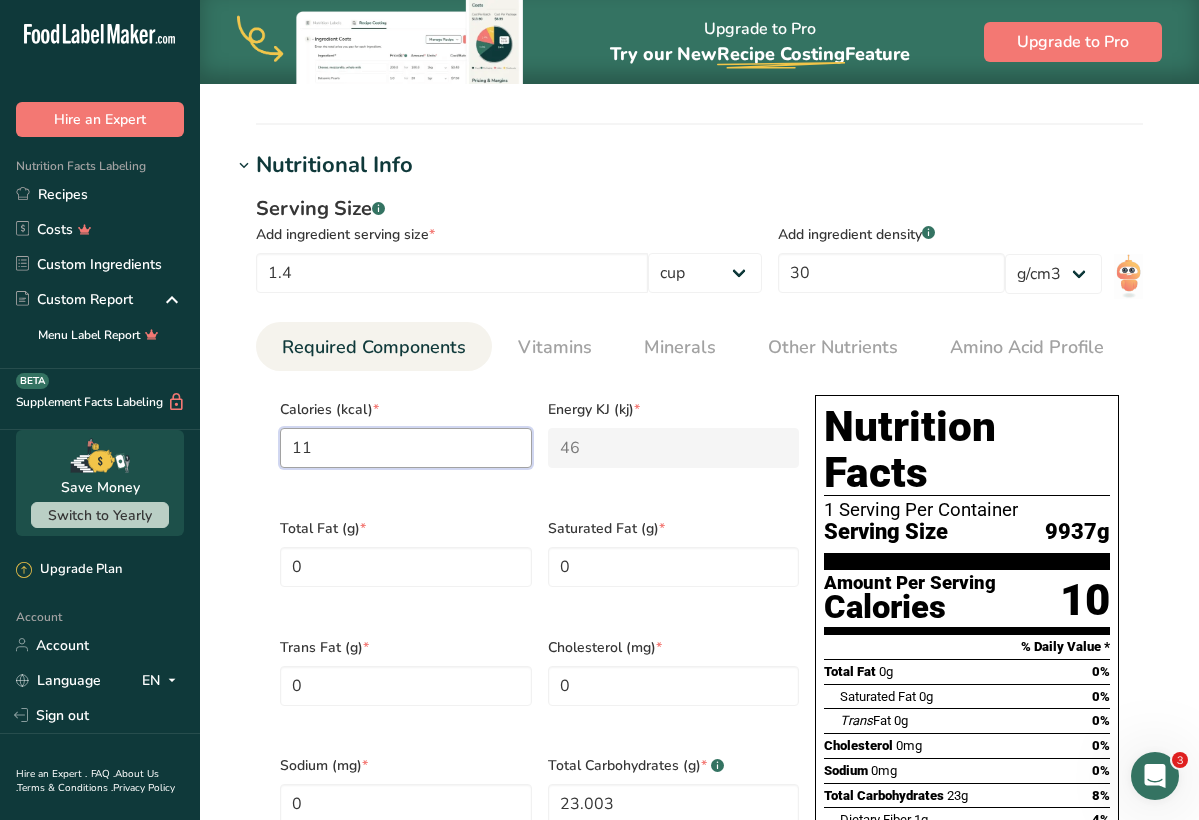 type on "460.2" 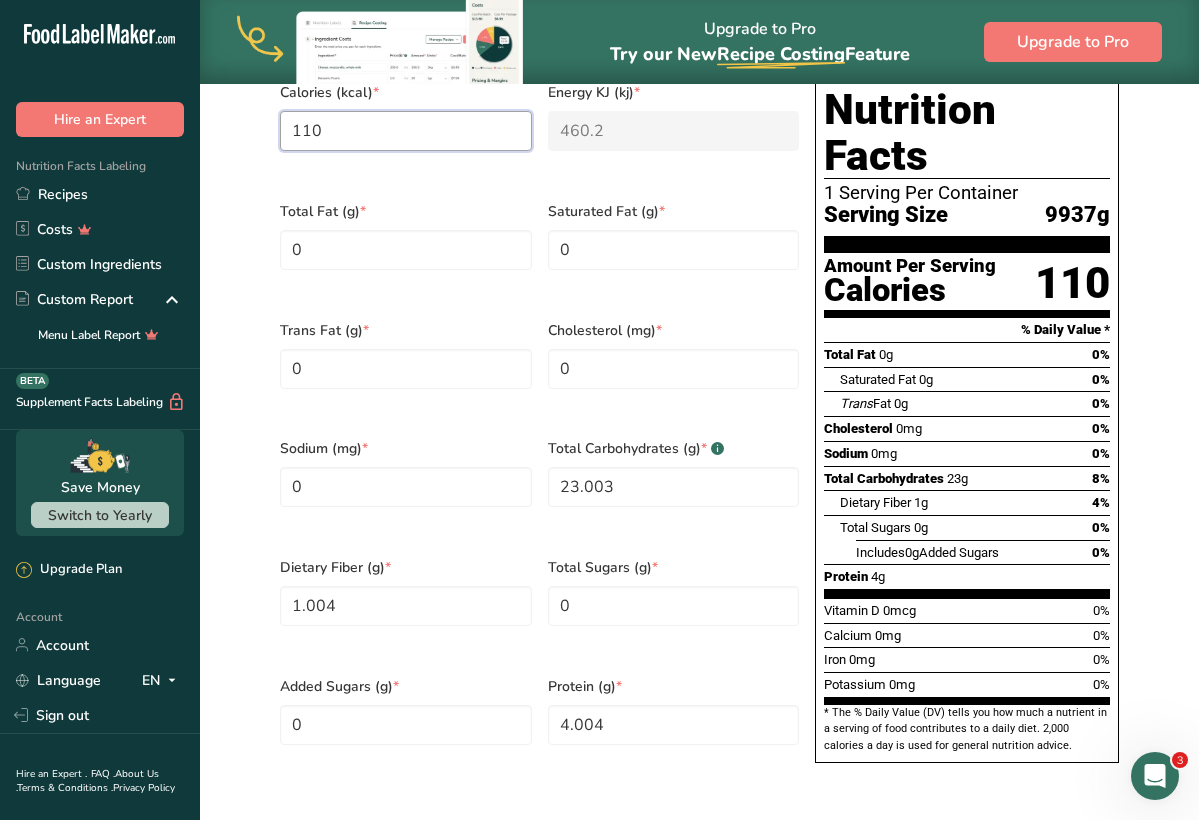 scroll, scrollTop: 1013, scrollLeft: 0, axis: vertical 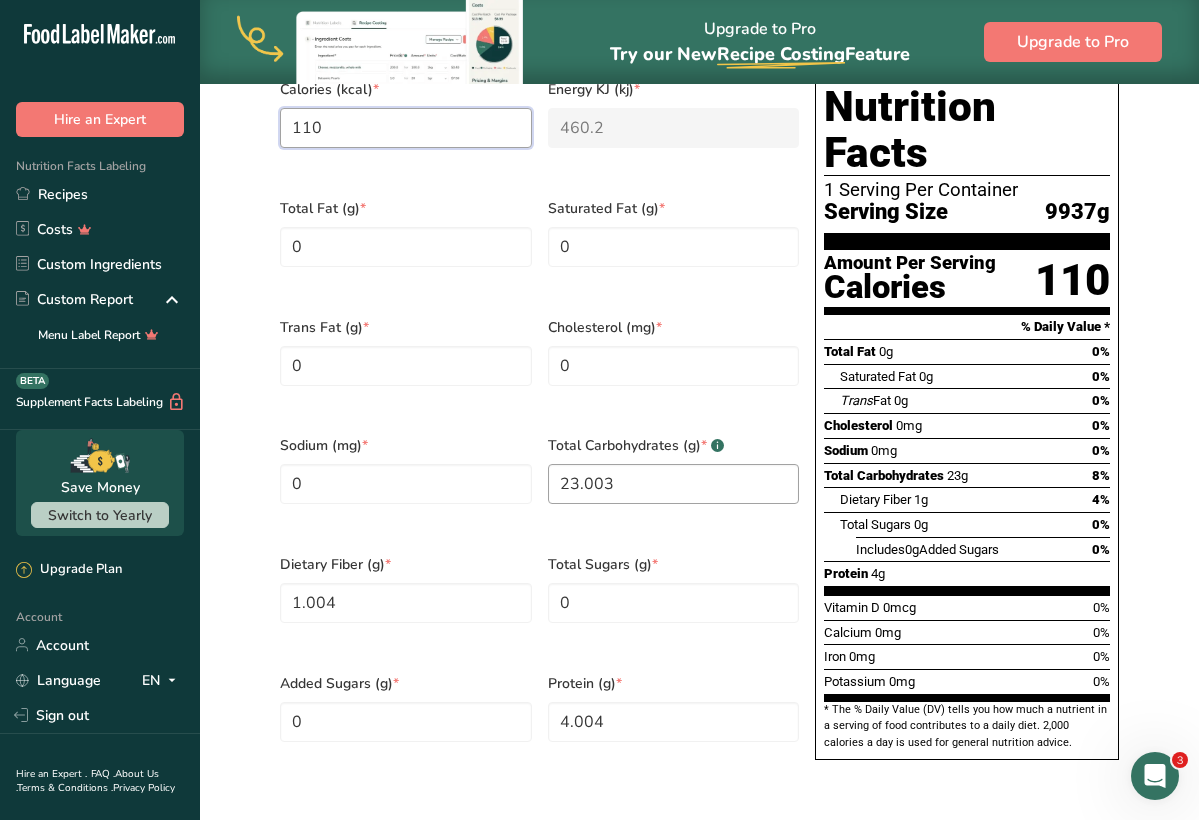 type on "110" 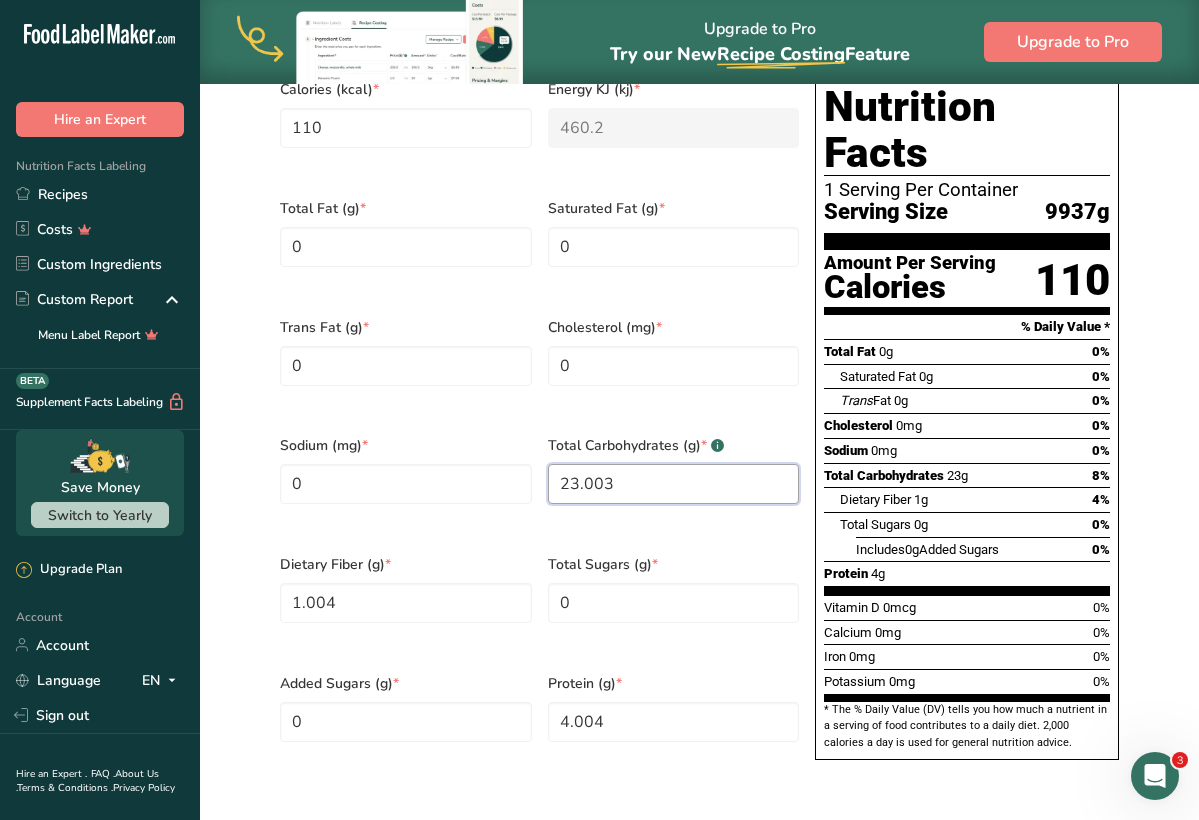 click on "23.003" at bounding box center [674, 484] 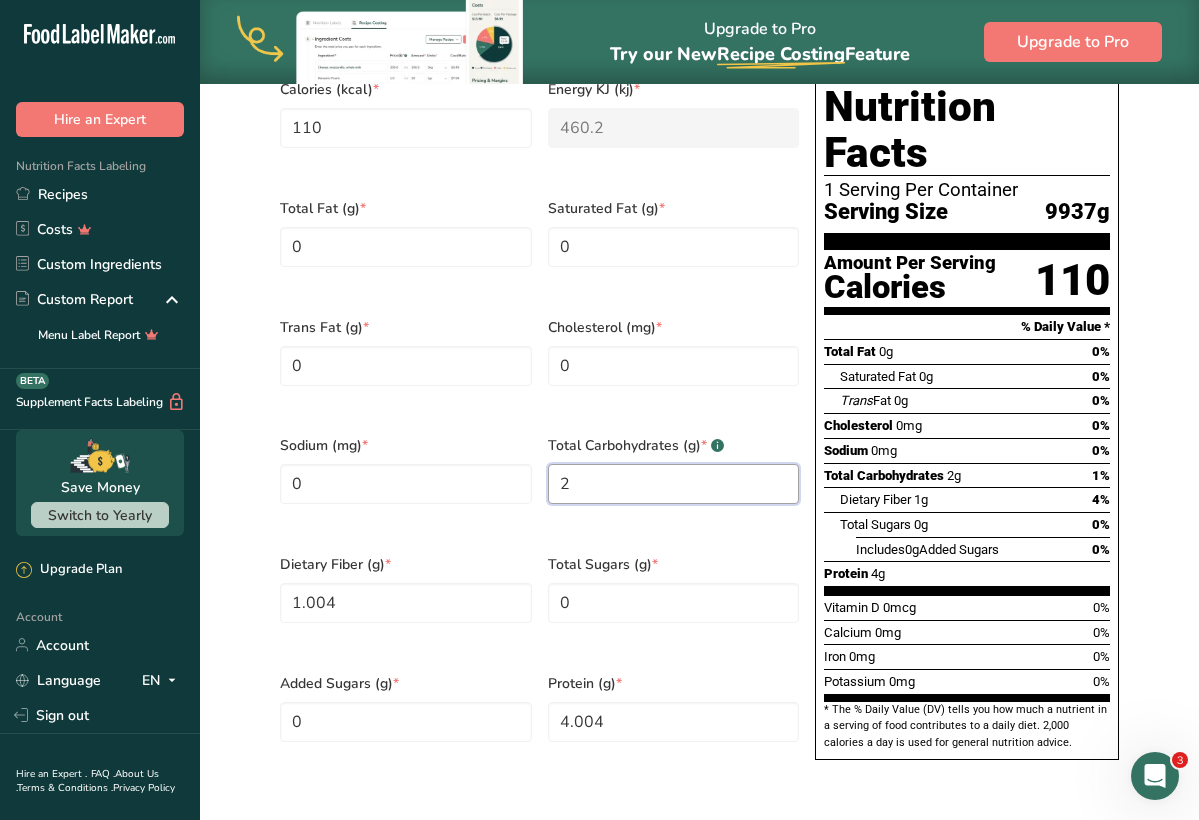 type on "23" 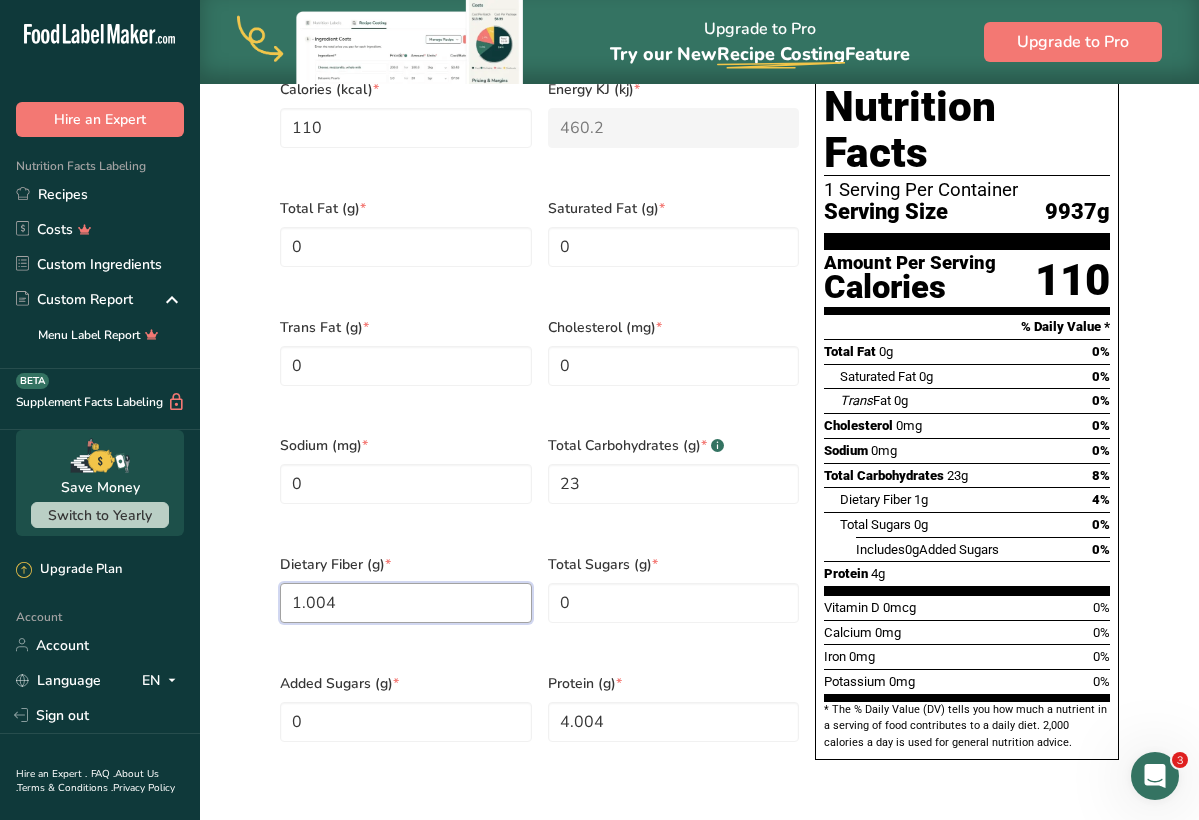 click on "1.004" at bounding box center (406, 603) 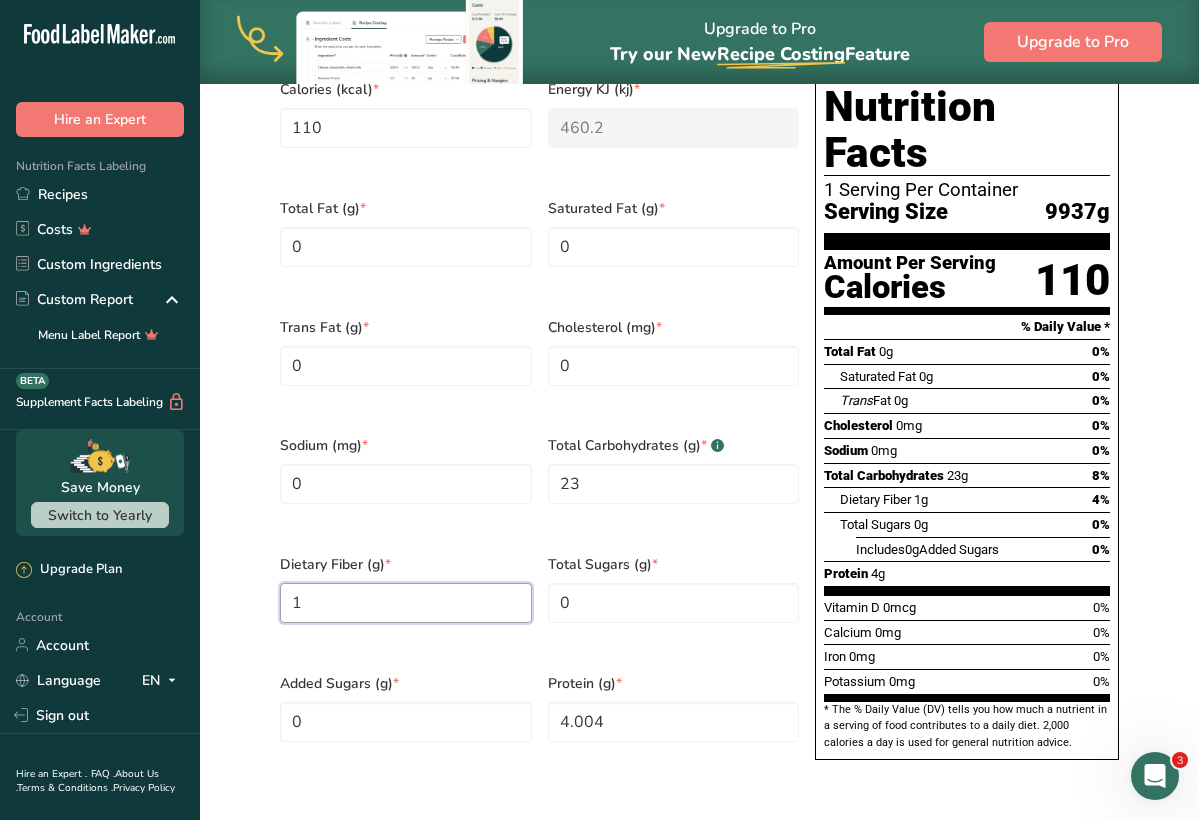 type on "0" 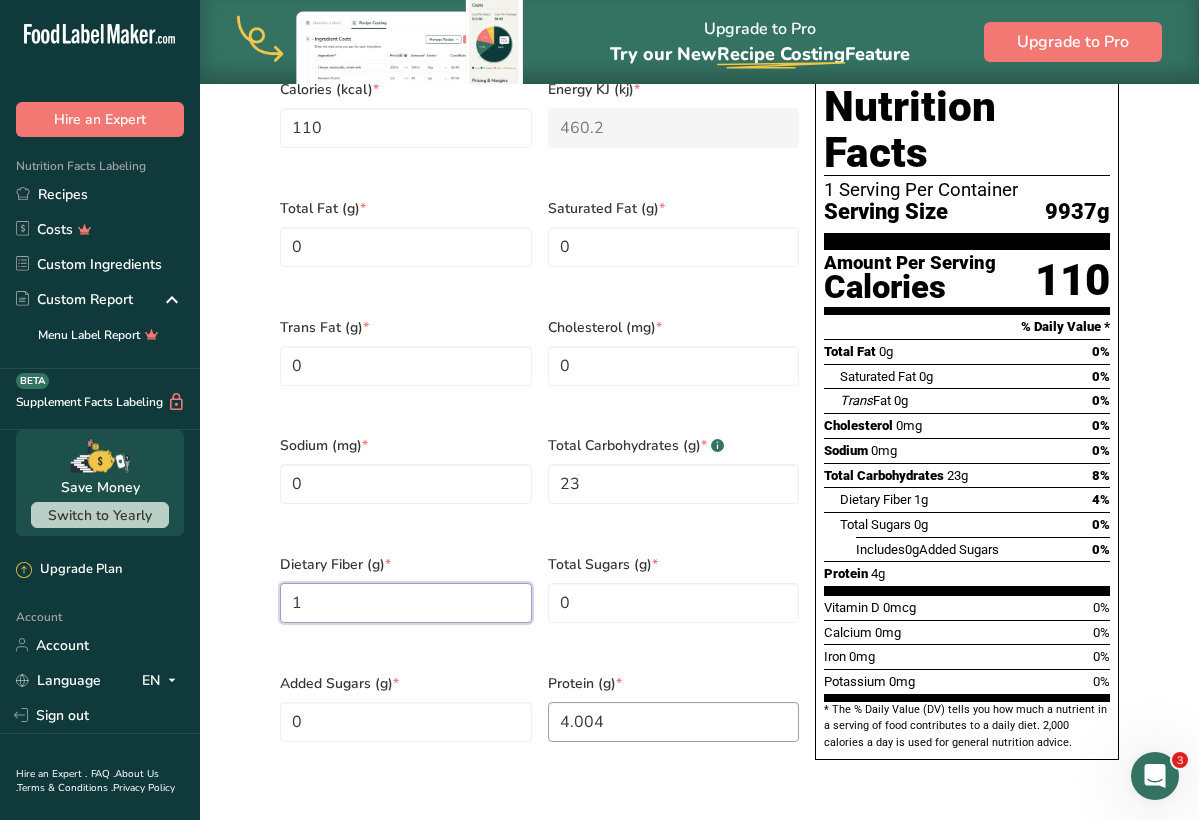 type on "1" 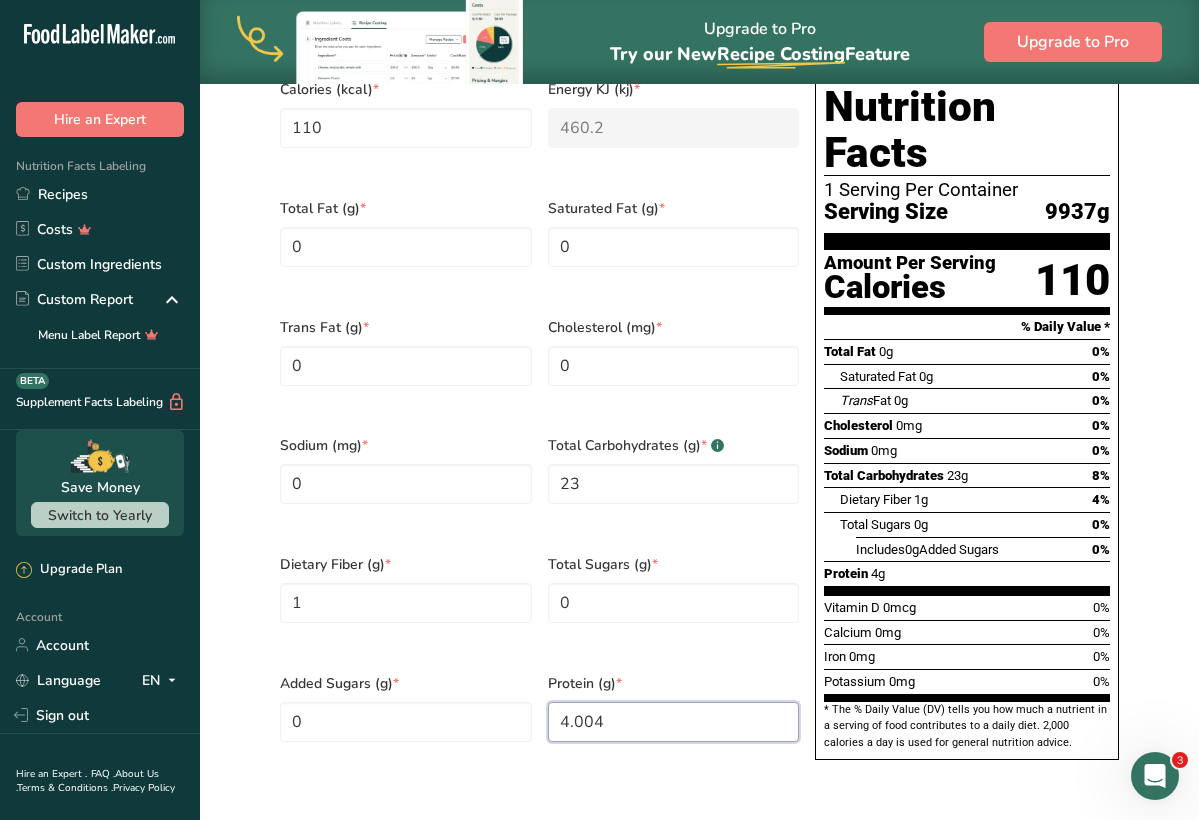click on "4.004" at bounding box center (674, 722) 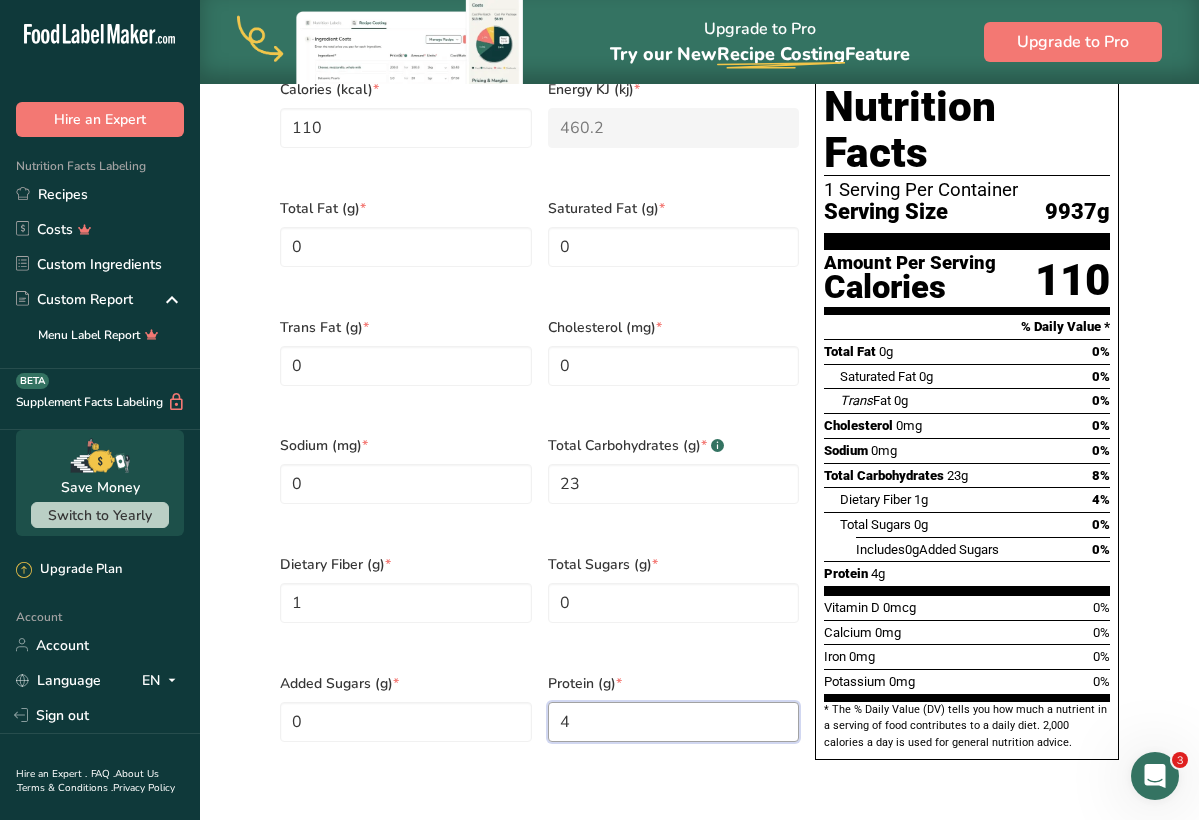 type on "0" 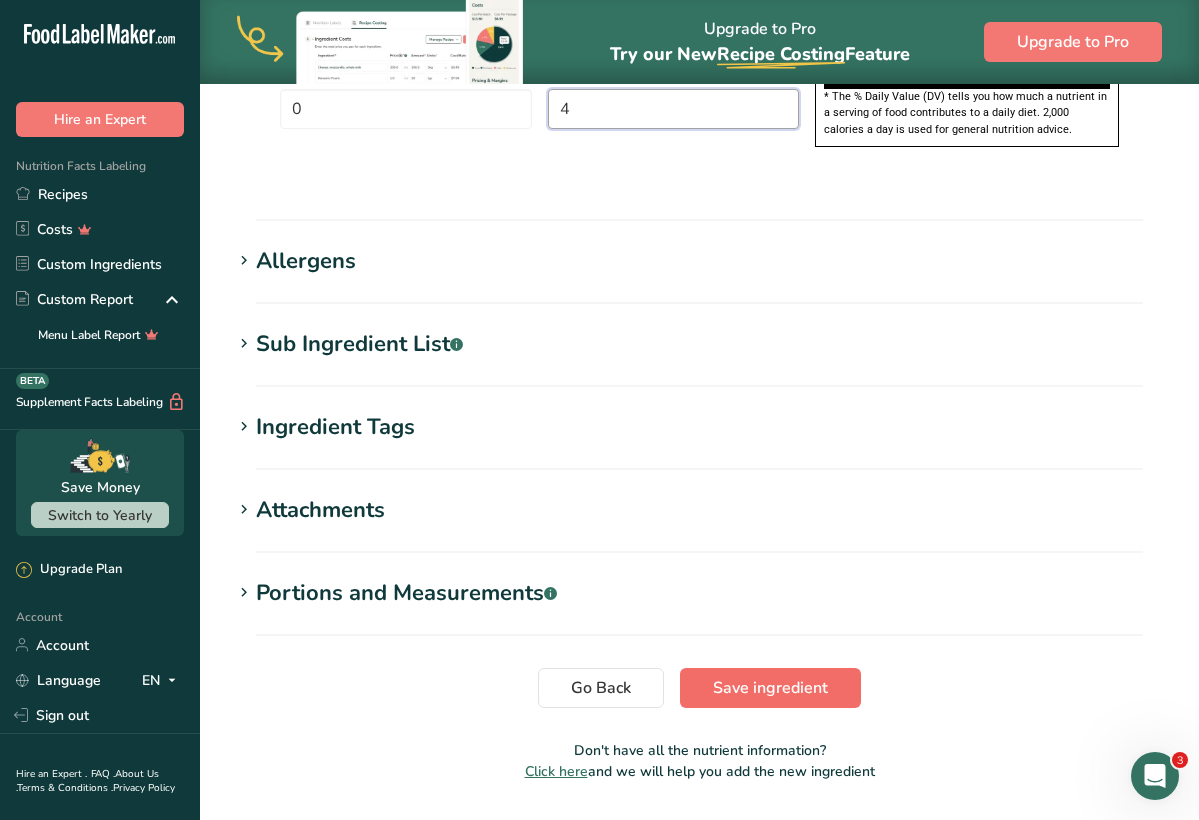 scroll, scrollTop: 1625, scrollLeft: 0, axis: vertical 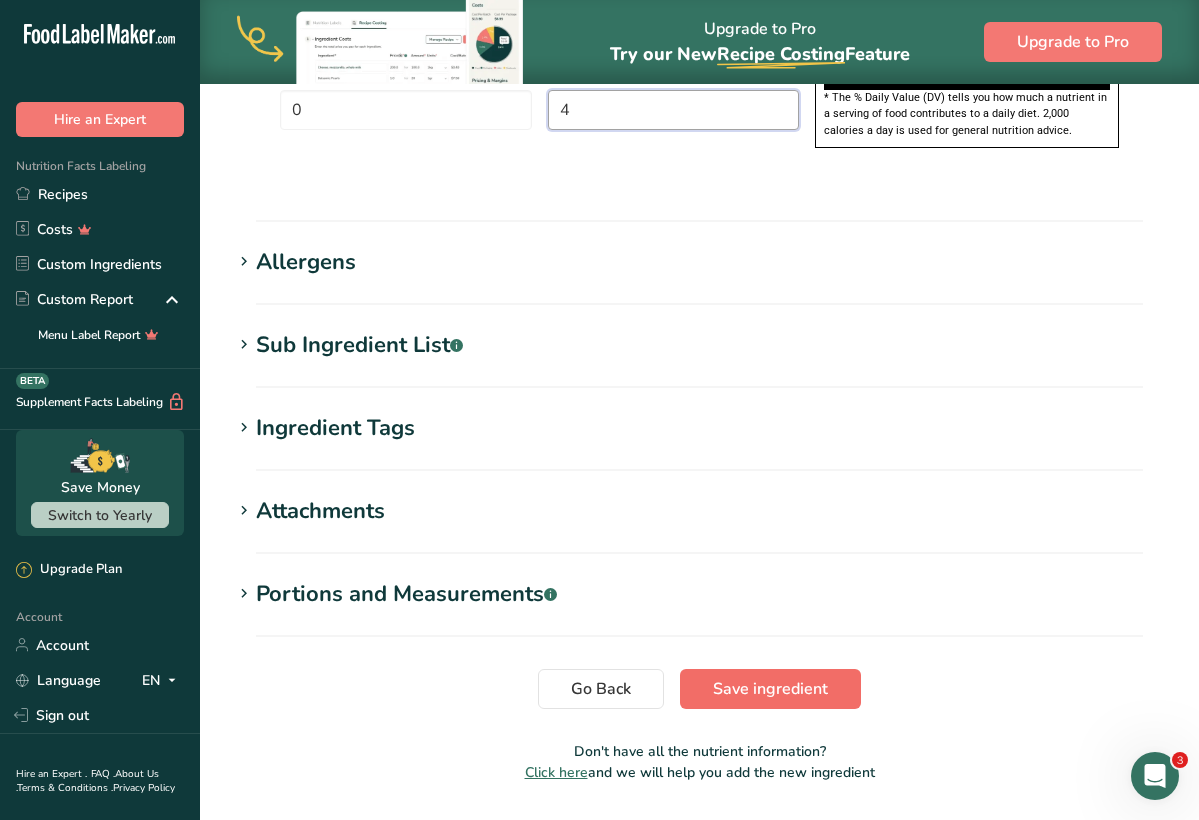 type on "4" 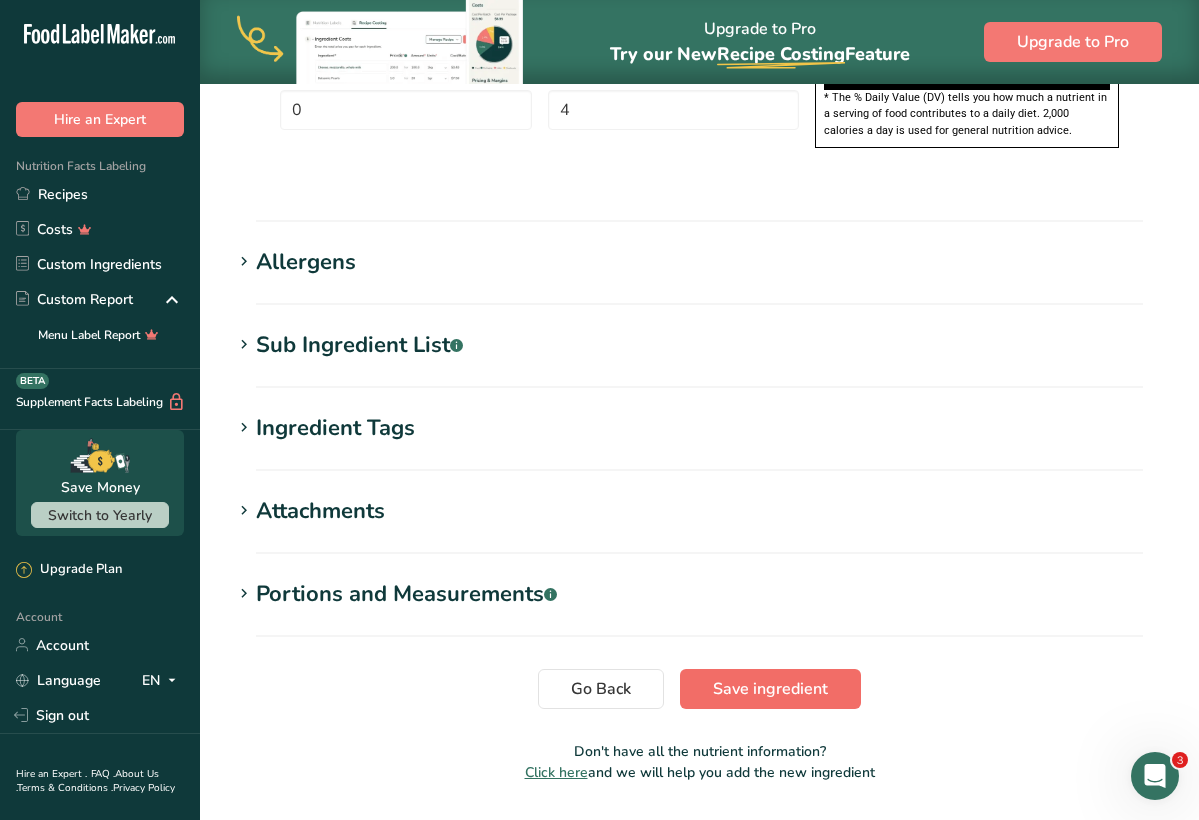 click on "Save ingredient" at bounding box center (770, 689) 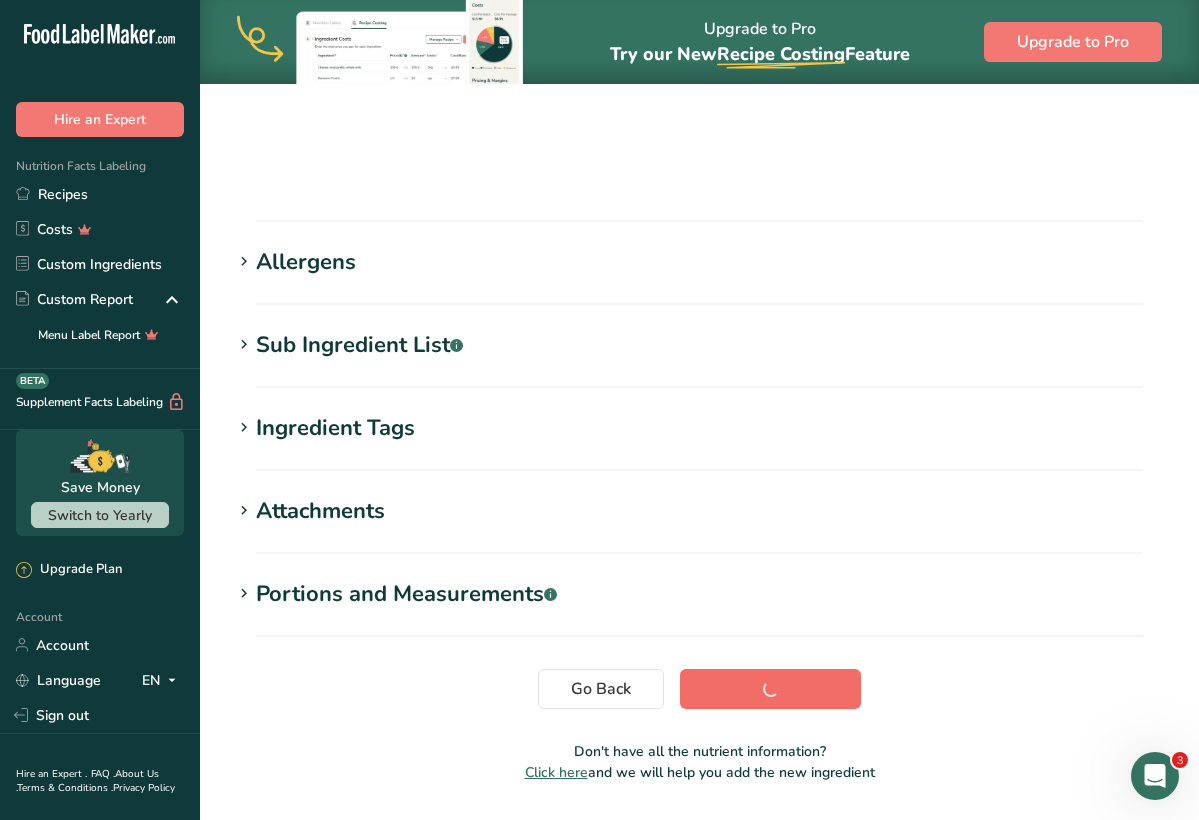 scroll, scrollTop: 239, scrollLeft: 0, axis: vertical 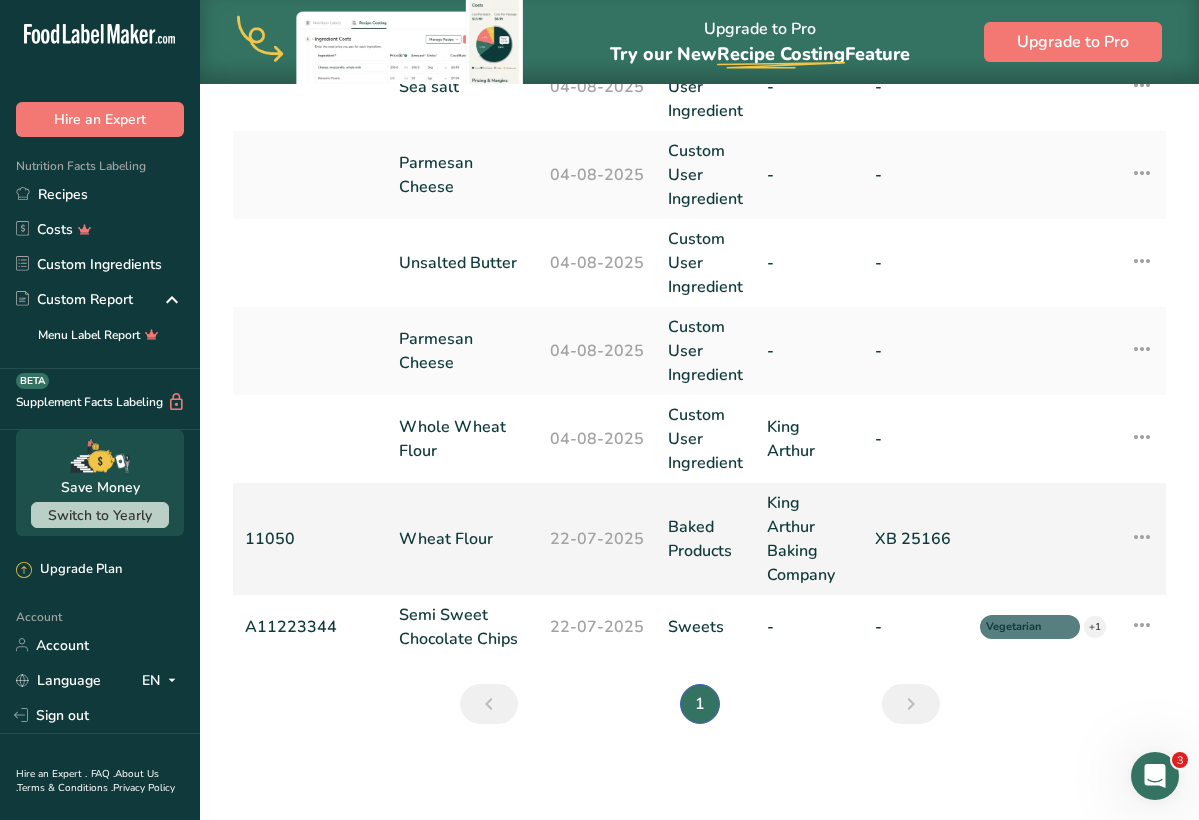 click at bounding box center [1142, 537] 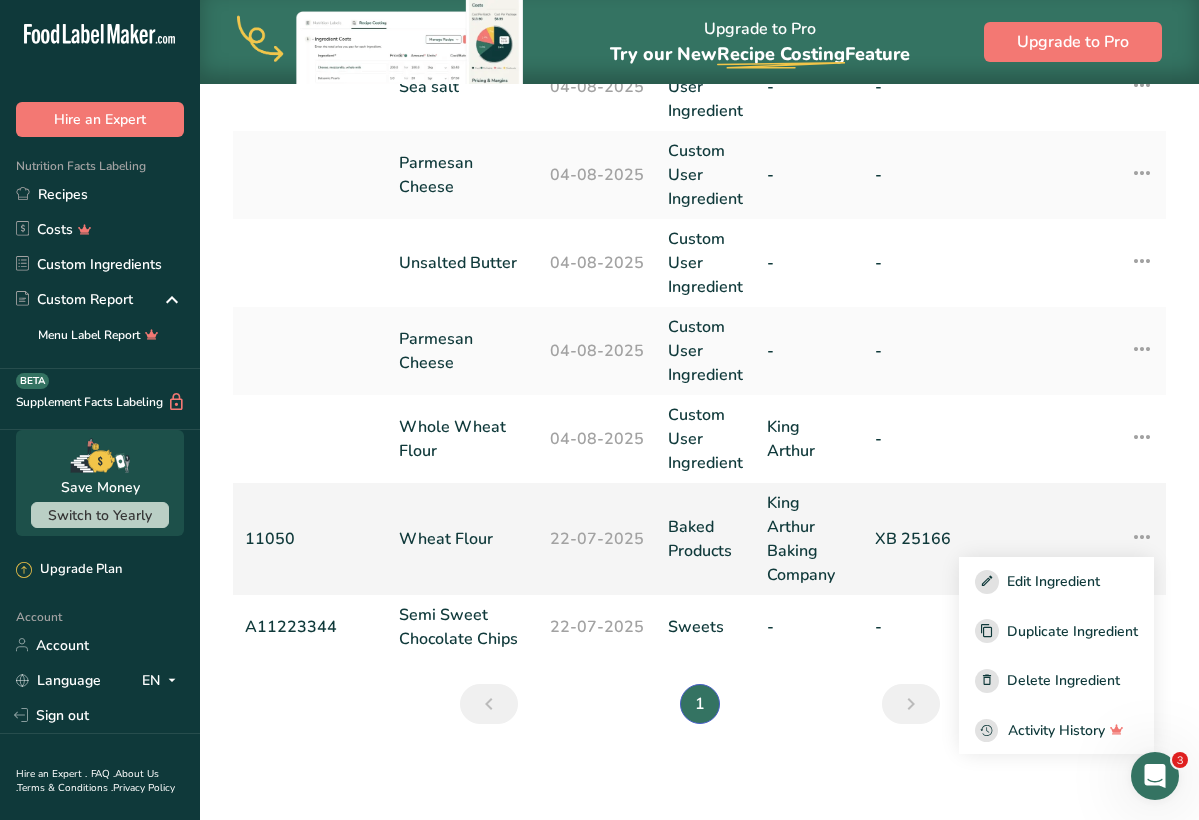 click at bounding box center [1142, 537] 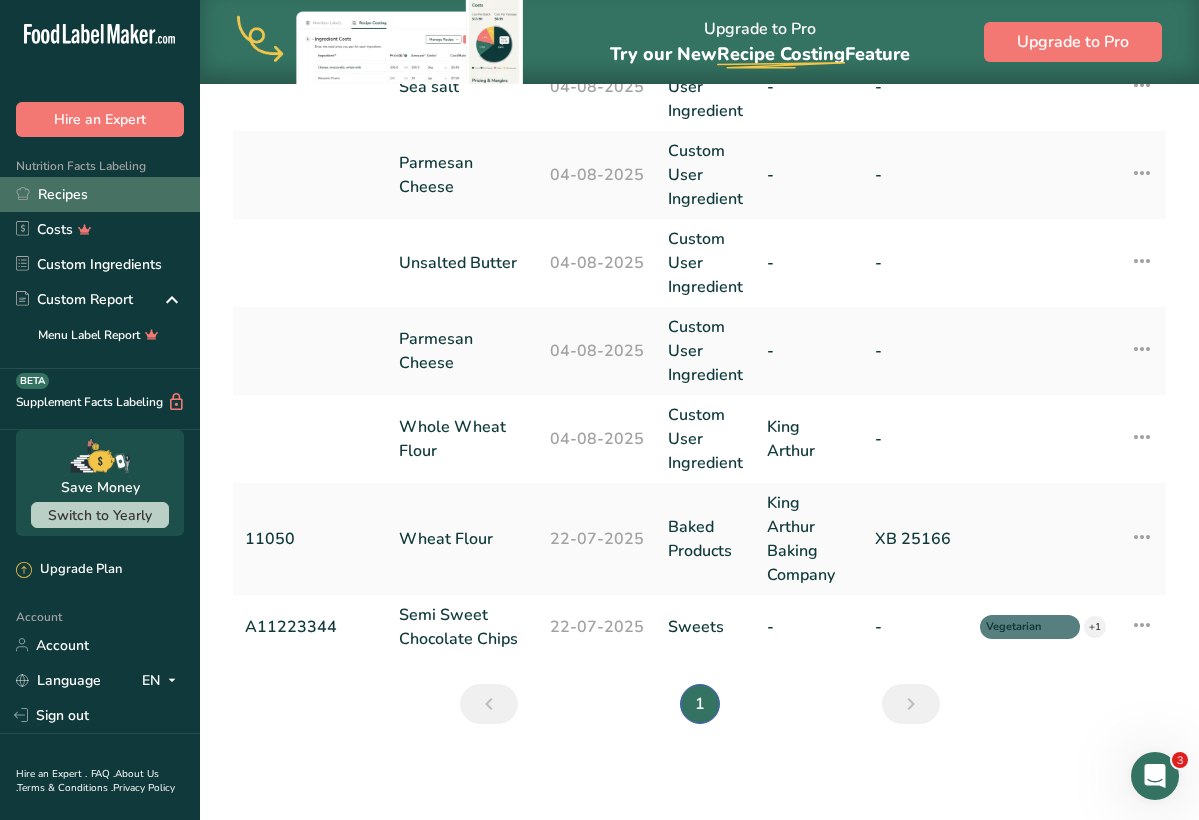 click on "Recipes" at bounding box center (100, 194) 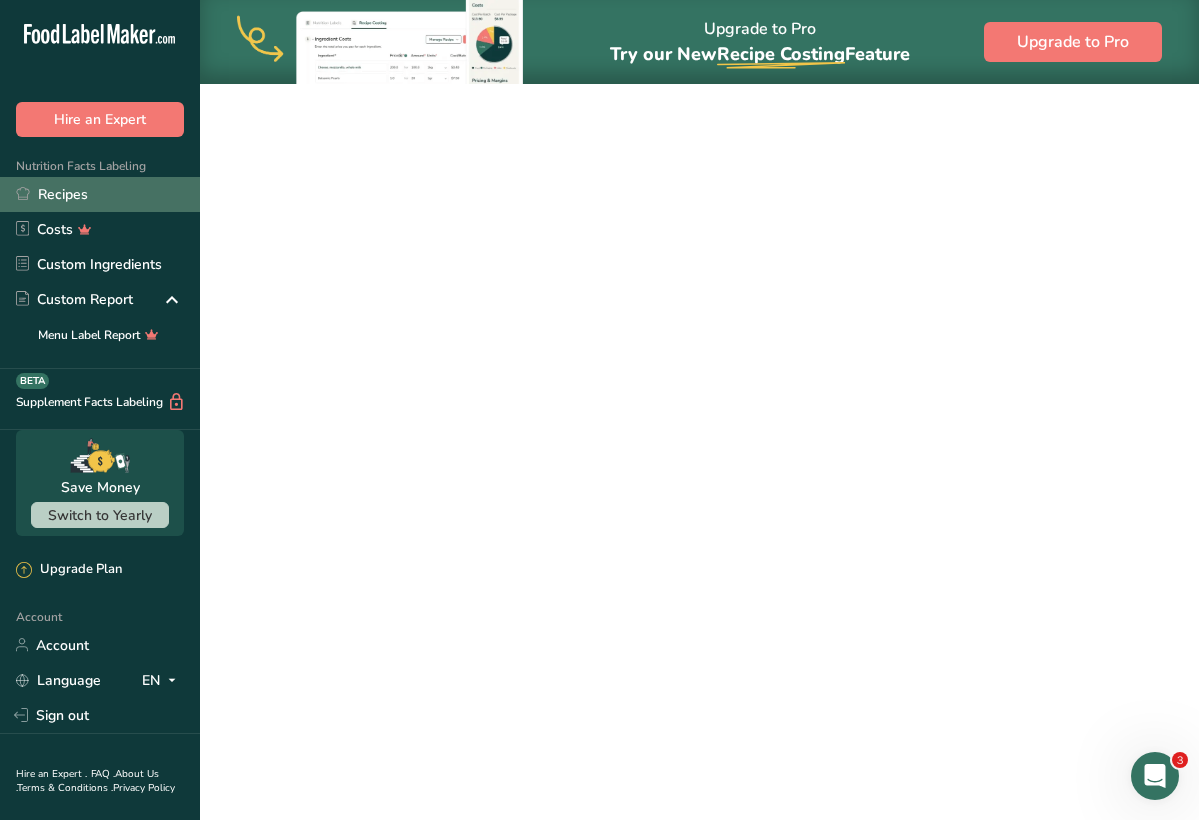 scroll, scrollTop: 0, scrollLeft: 0, axis: both 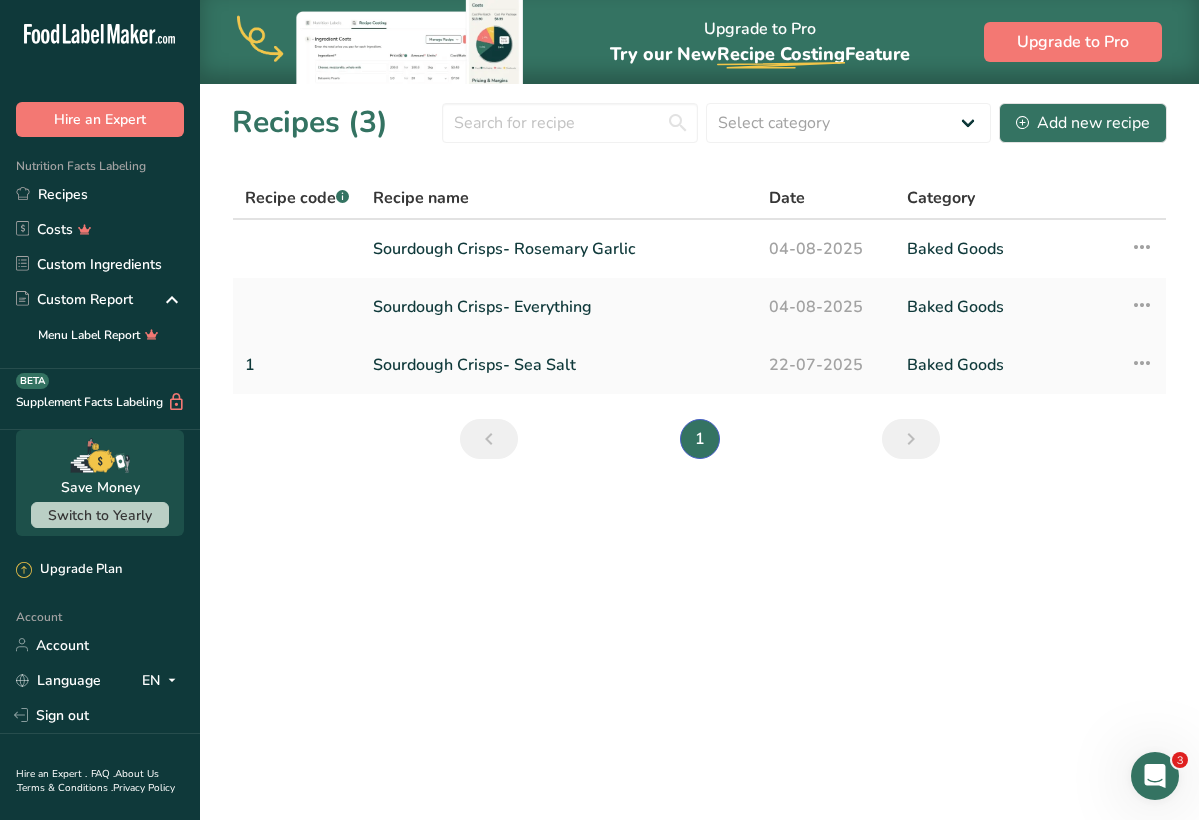 click on "Sourdough Crisps- Sea Salt" at bounding box center (559, 365) 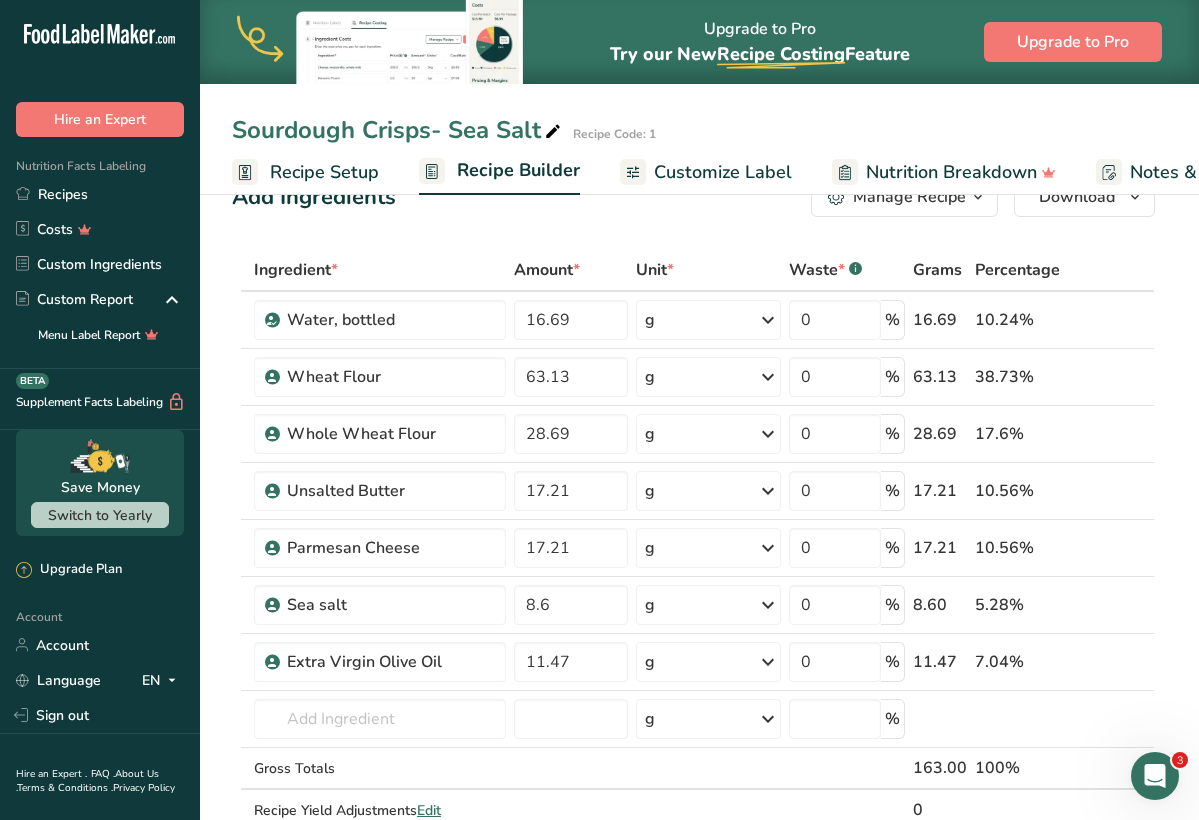 scroll, scrollTop: 40, scrollLeft: 0, axis: vertical 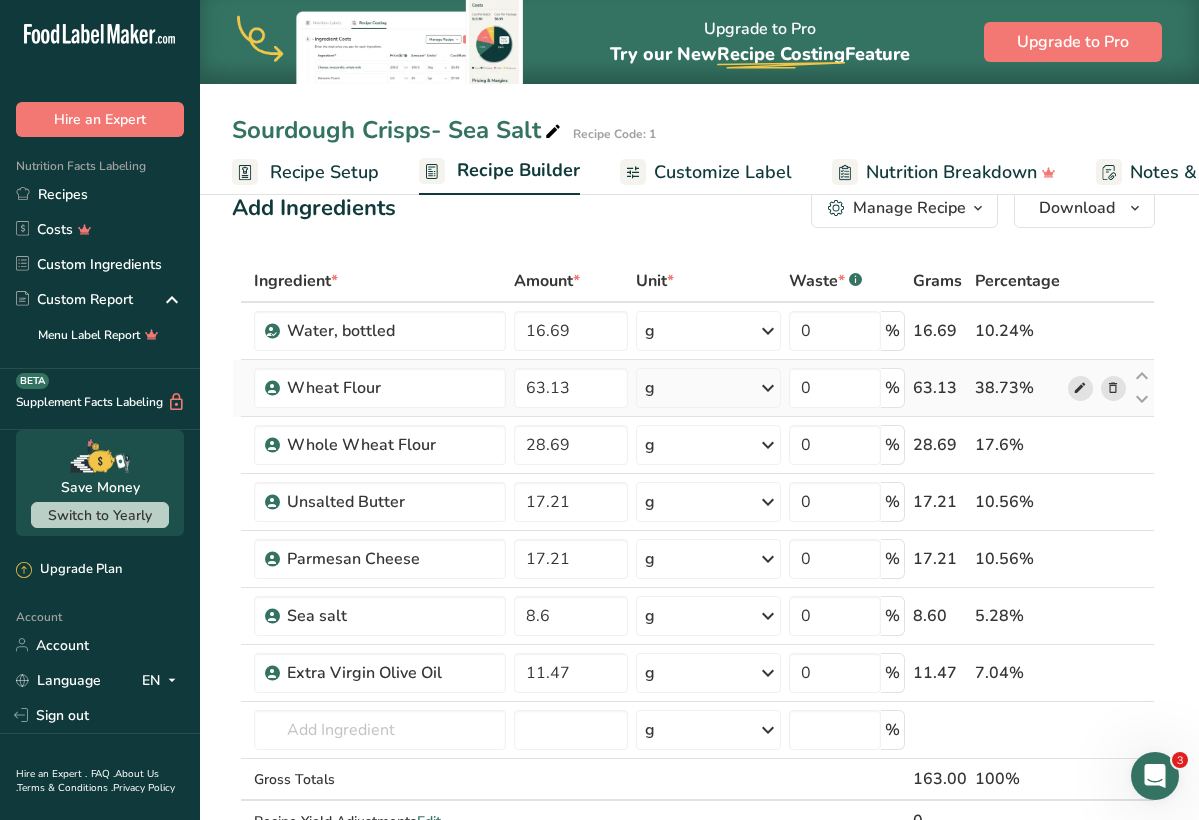 click at bounding box center (1080, 388) 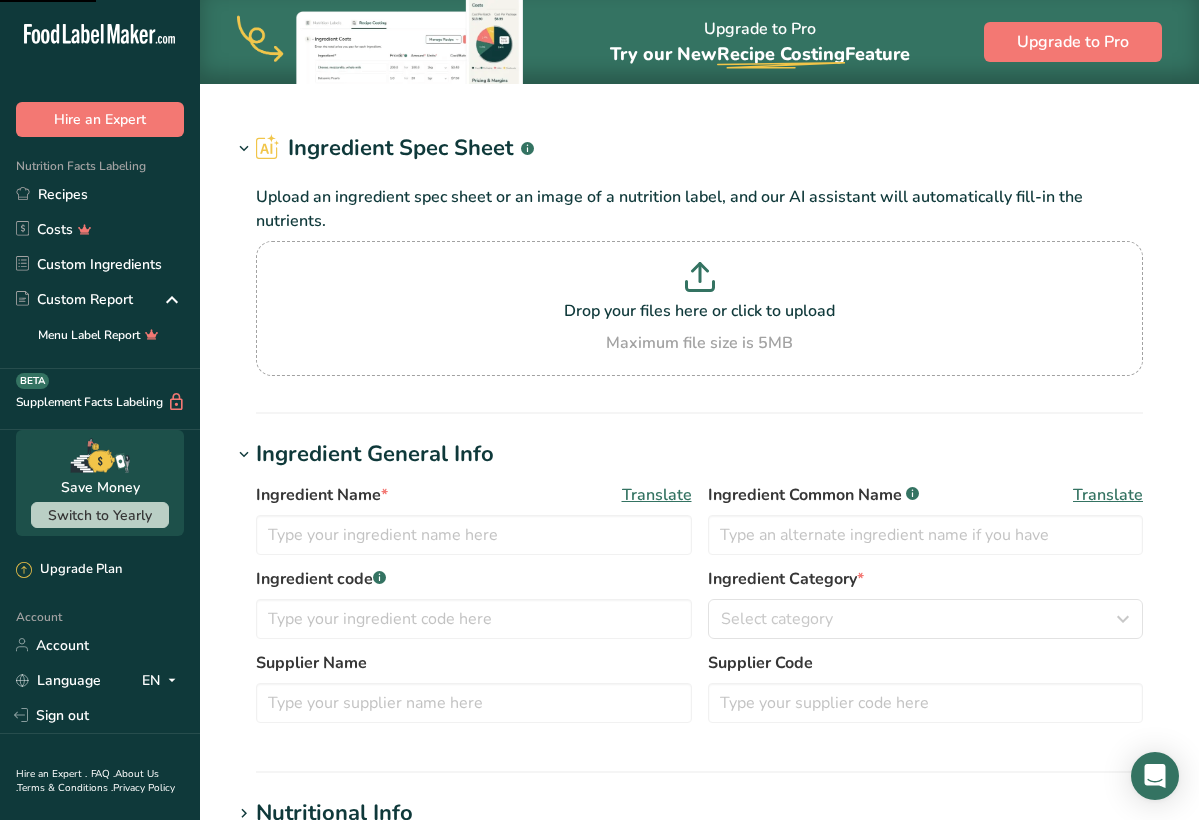 type on "Wheat Flour" 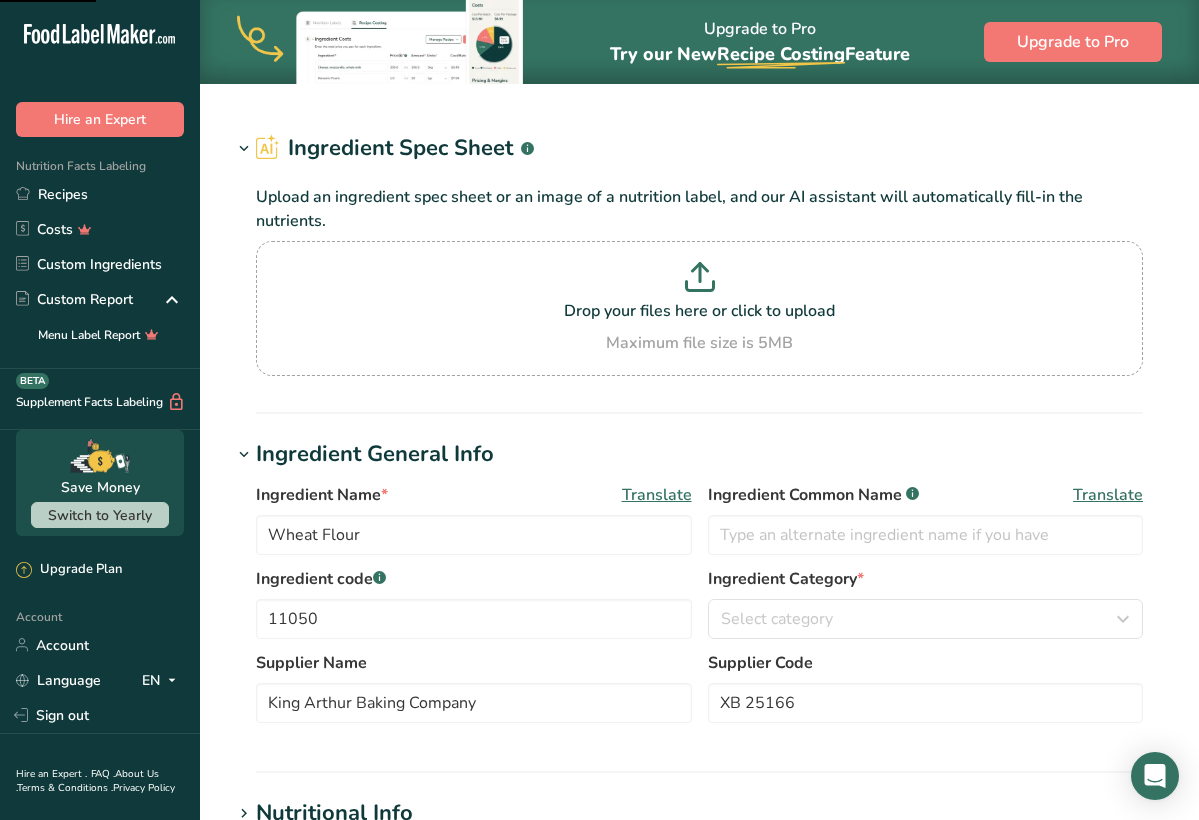 scroll, scrollTop: 0, scrollLeft: 0, axis: both 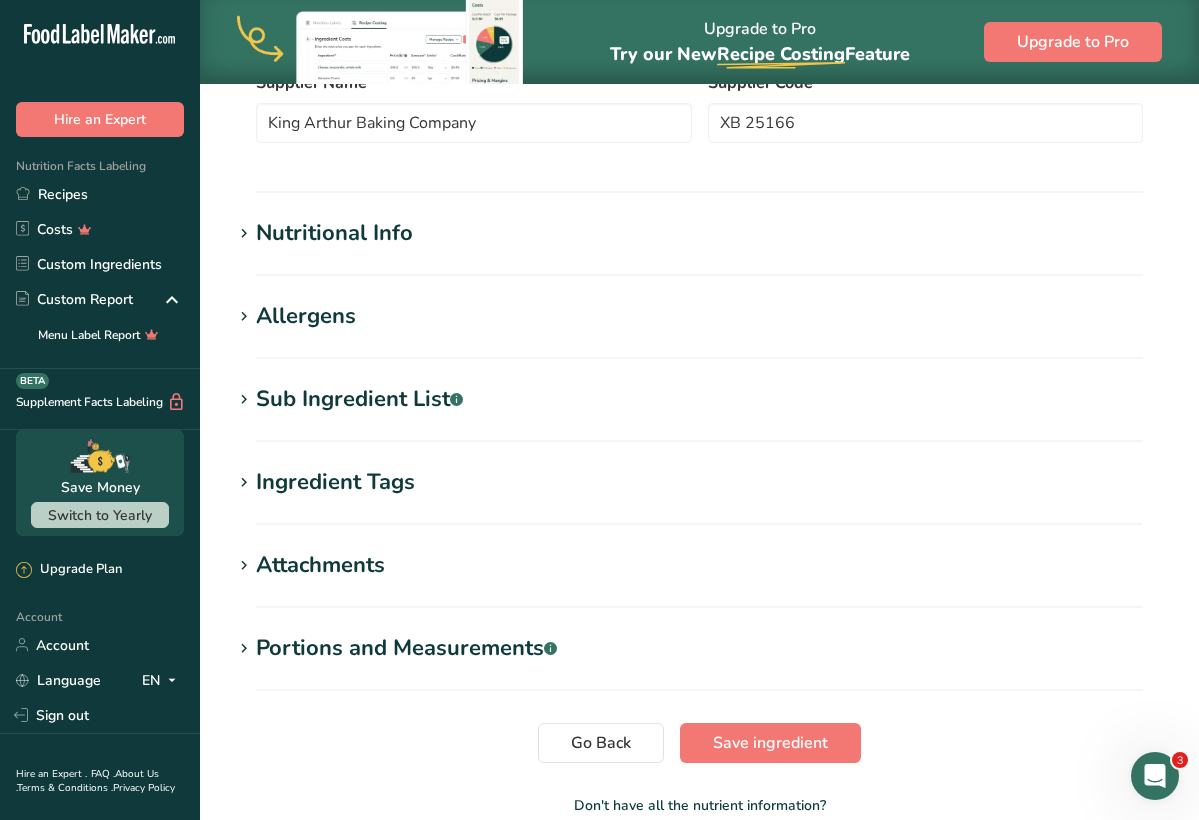 click on "Nutritional Info" at bounding box center [334, 233] 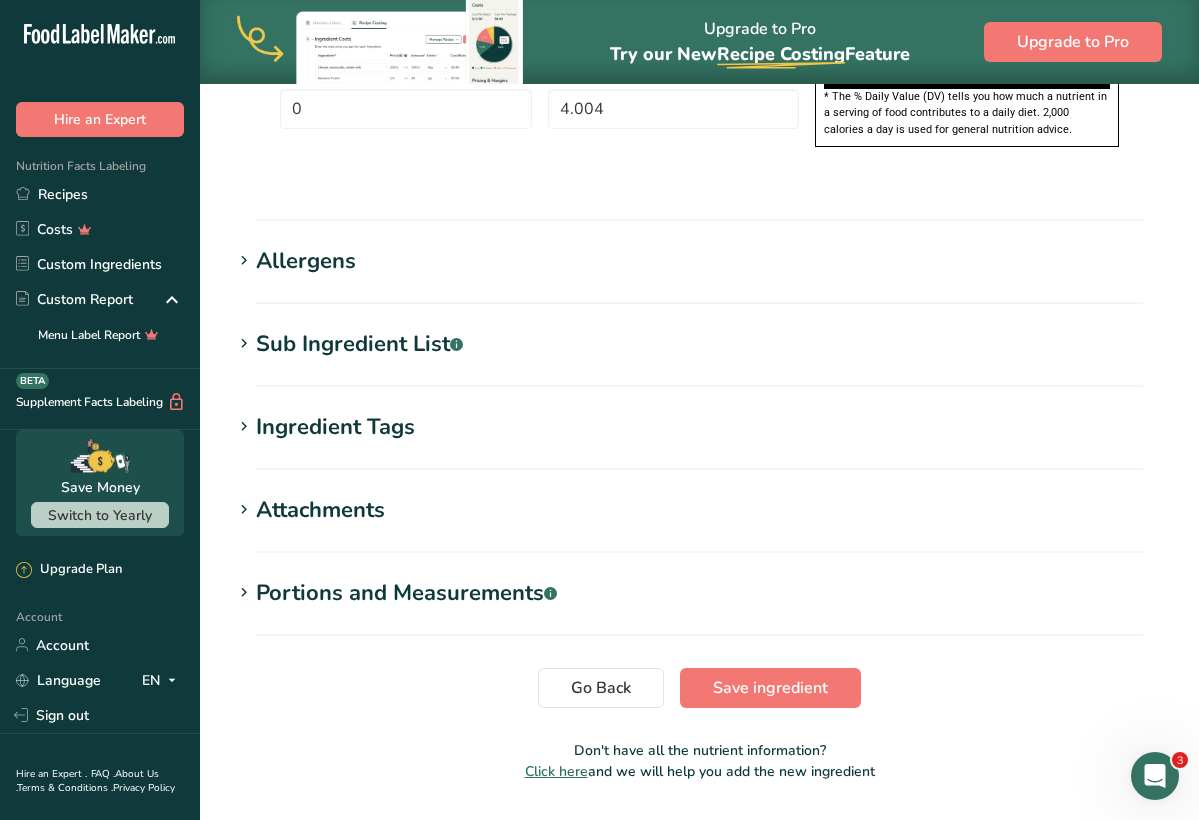 scroll, scrollTop: 1625, scrollLeft: 0, axis: vertical 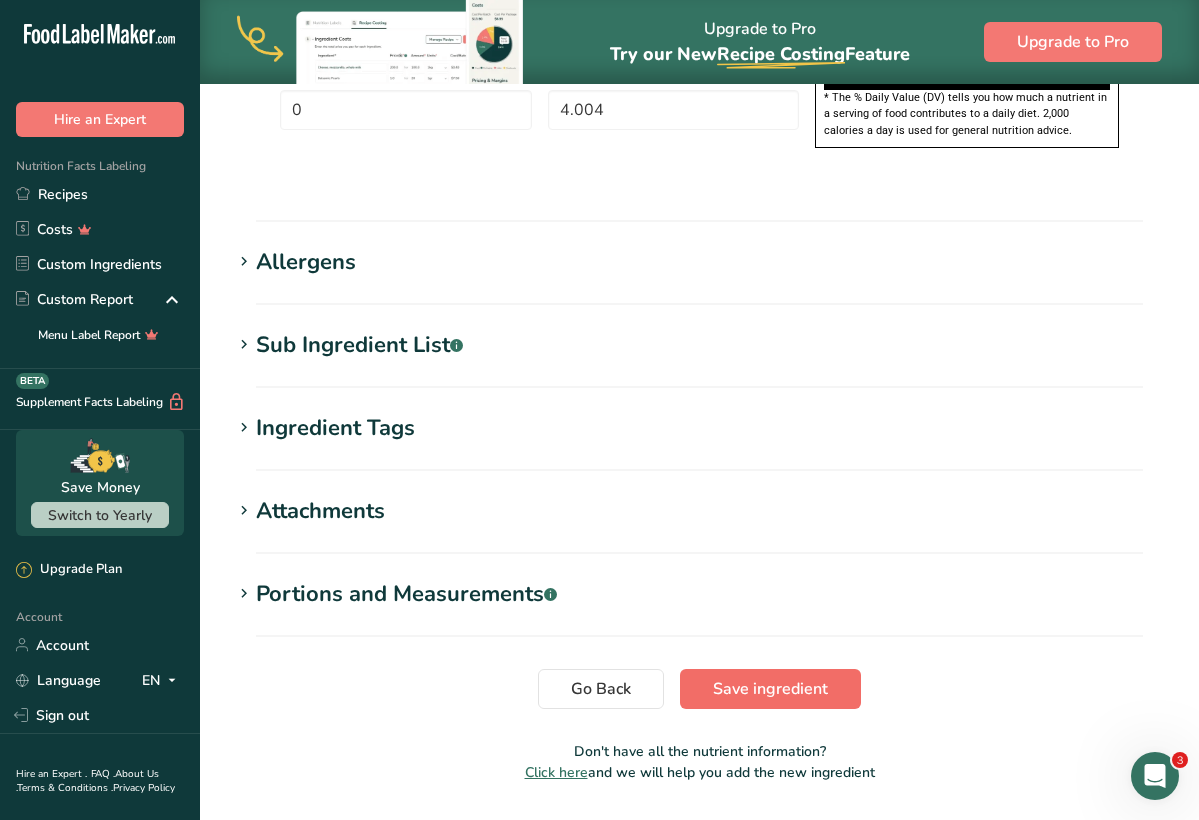 click on "Save ingredient" at bounding box center (770, 689) 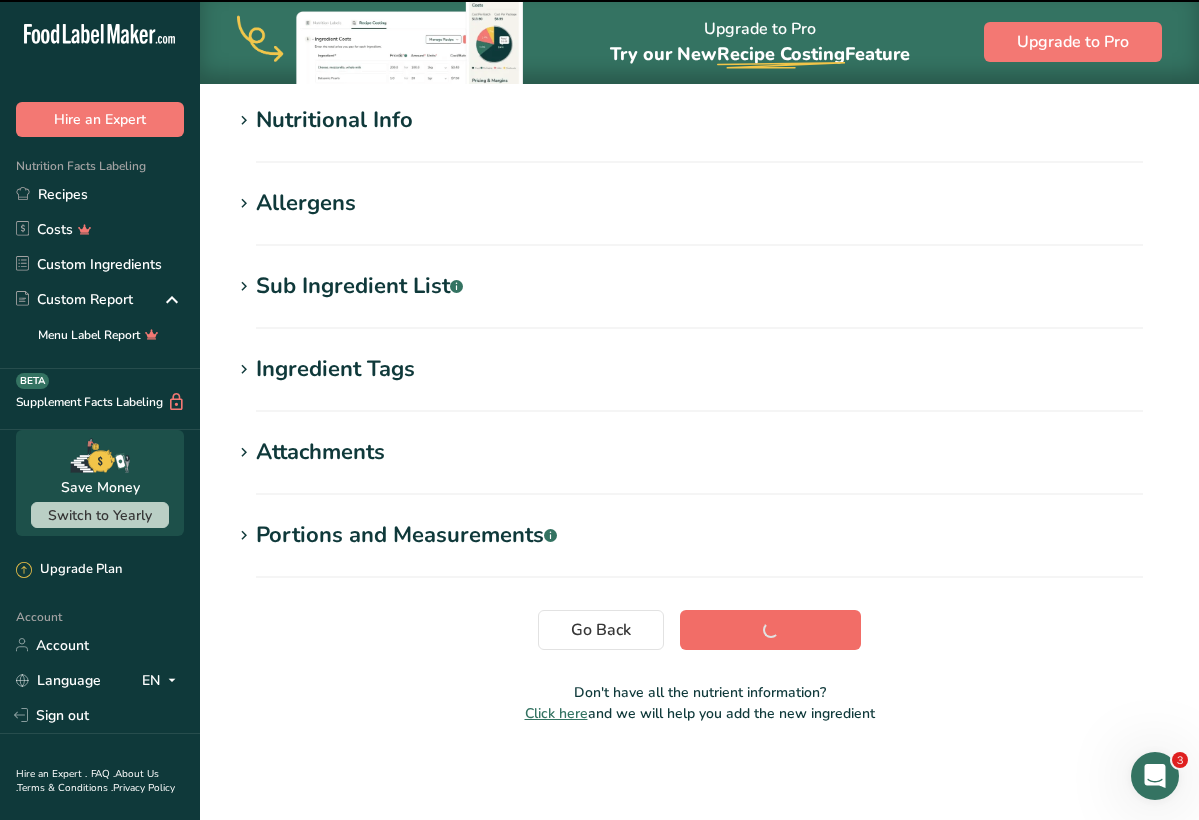 scroll, scrollTop: 239, scrollLeft: 0, axis: vertical 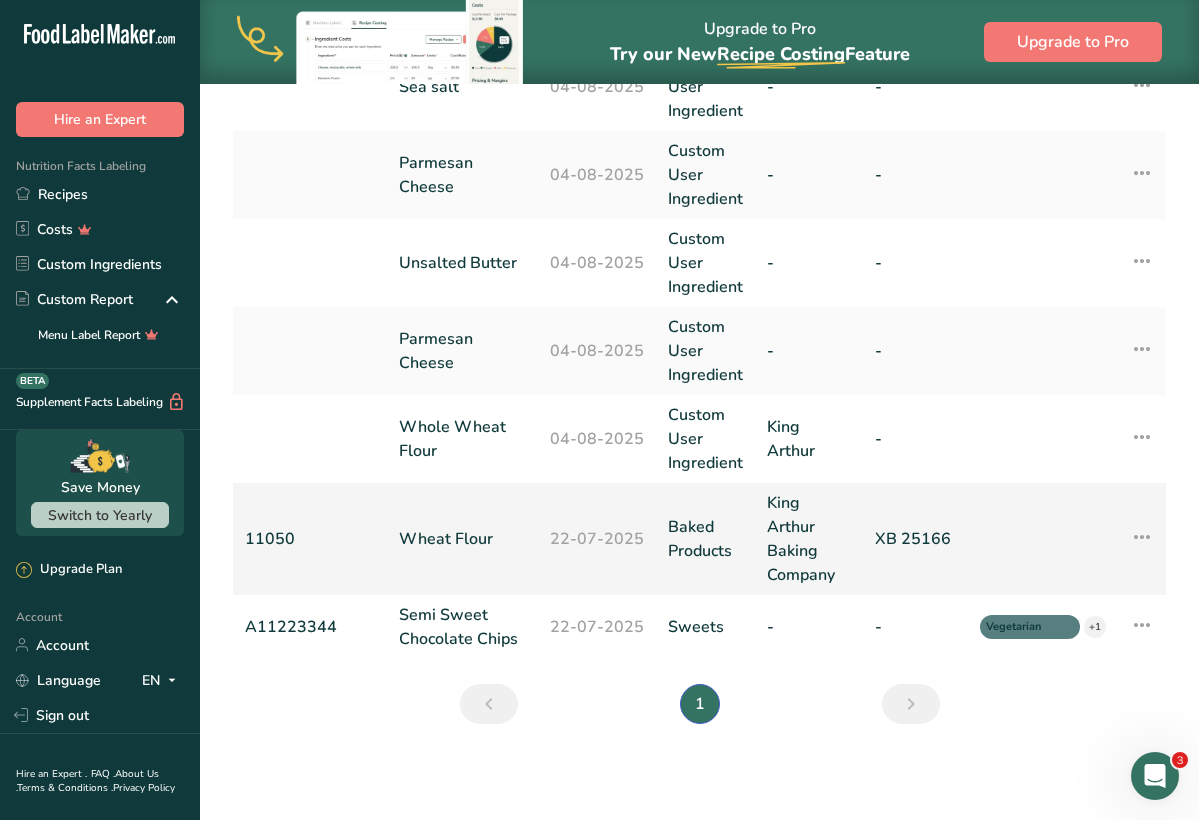 click at bounding box center (1142, 537) 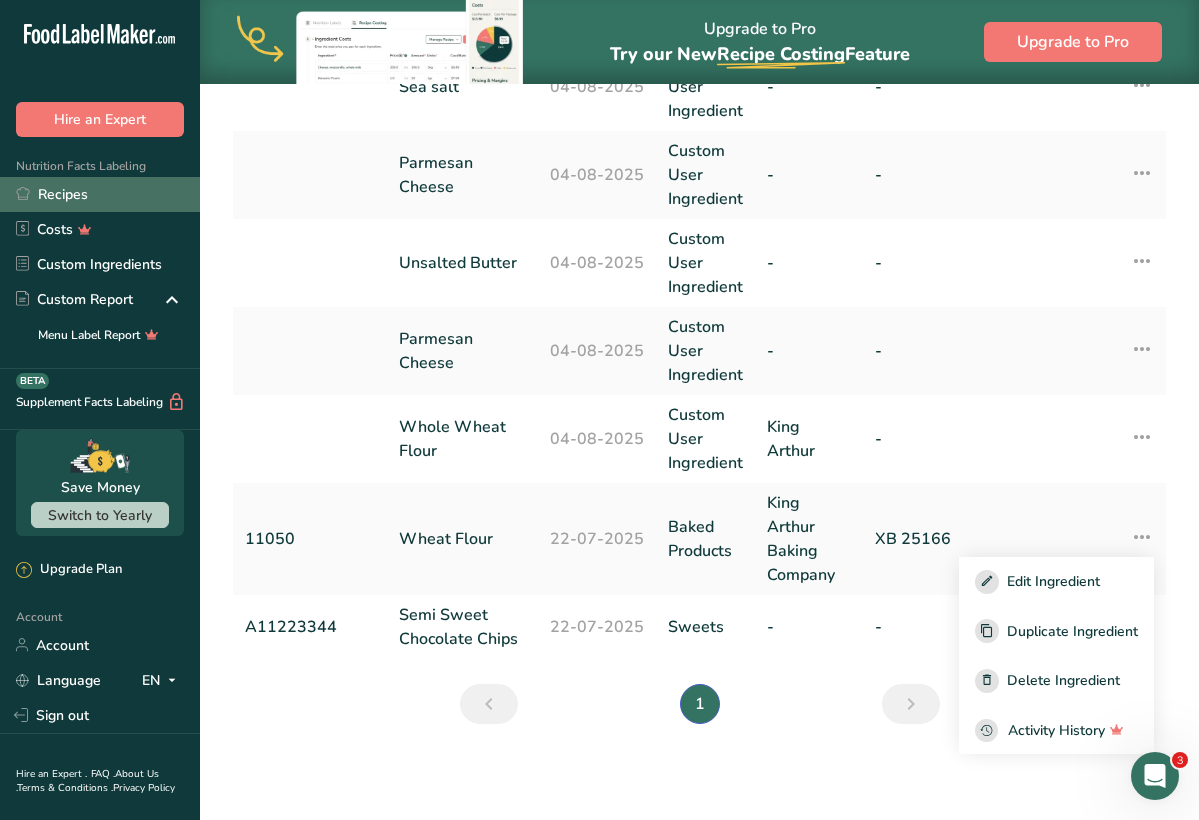 click on "Recipes" at bounding box center [100, 194] 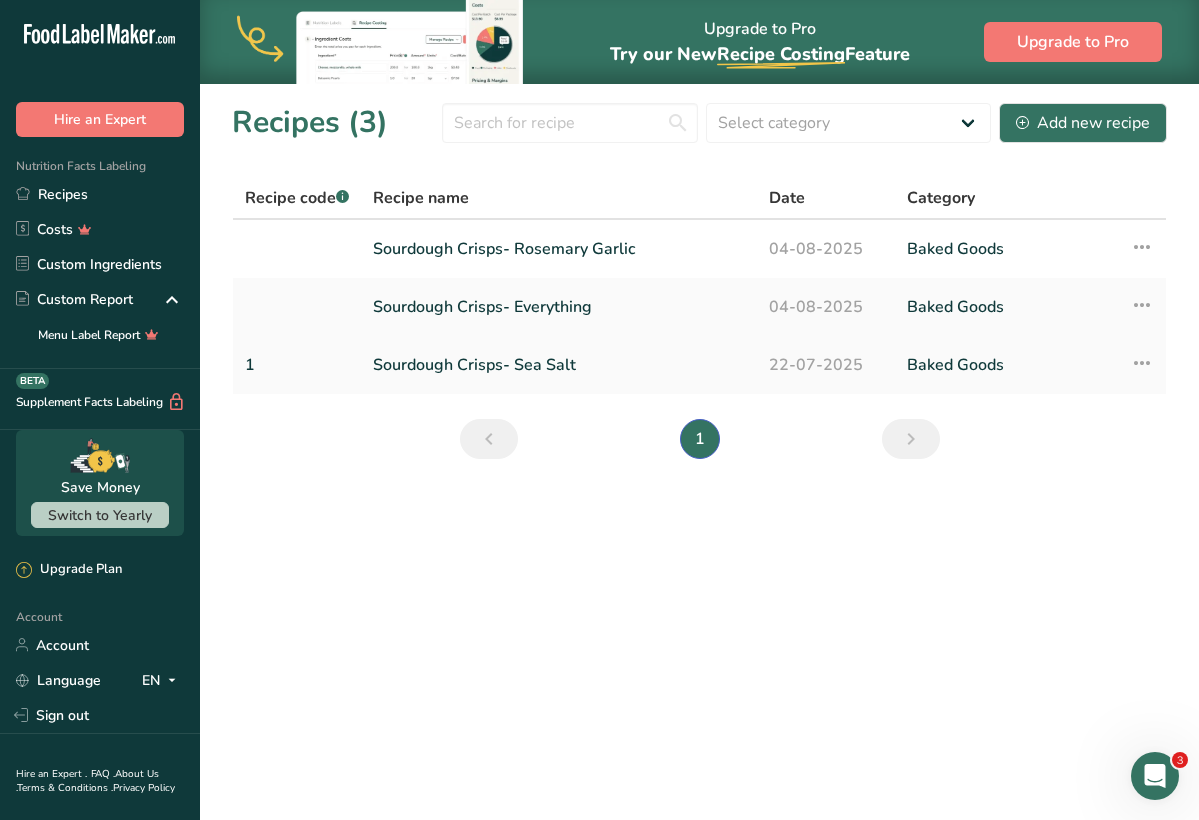 click on "Sourdough Crisps- Sea Salt" at bounding box center (559, 365) 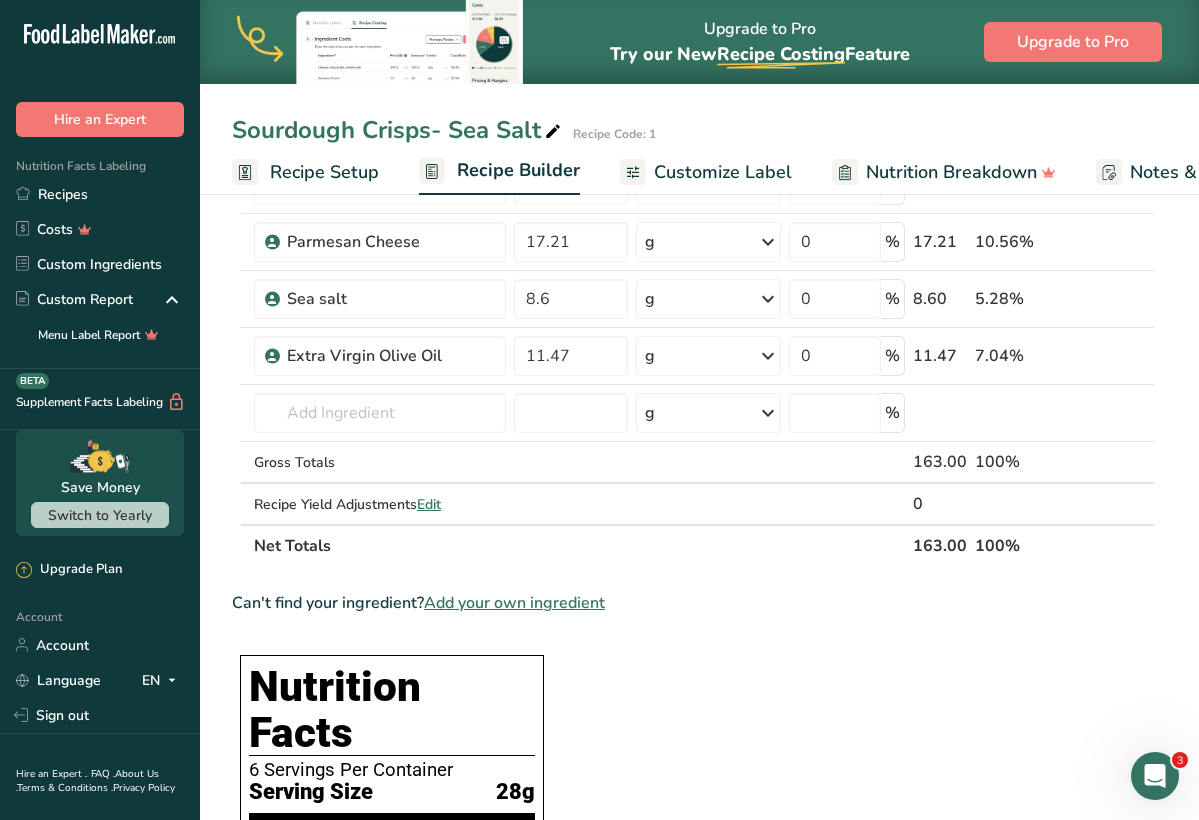 scroll, scrollTop: 335, scrollLeft: 0, axis: vertical 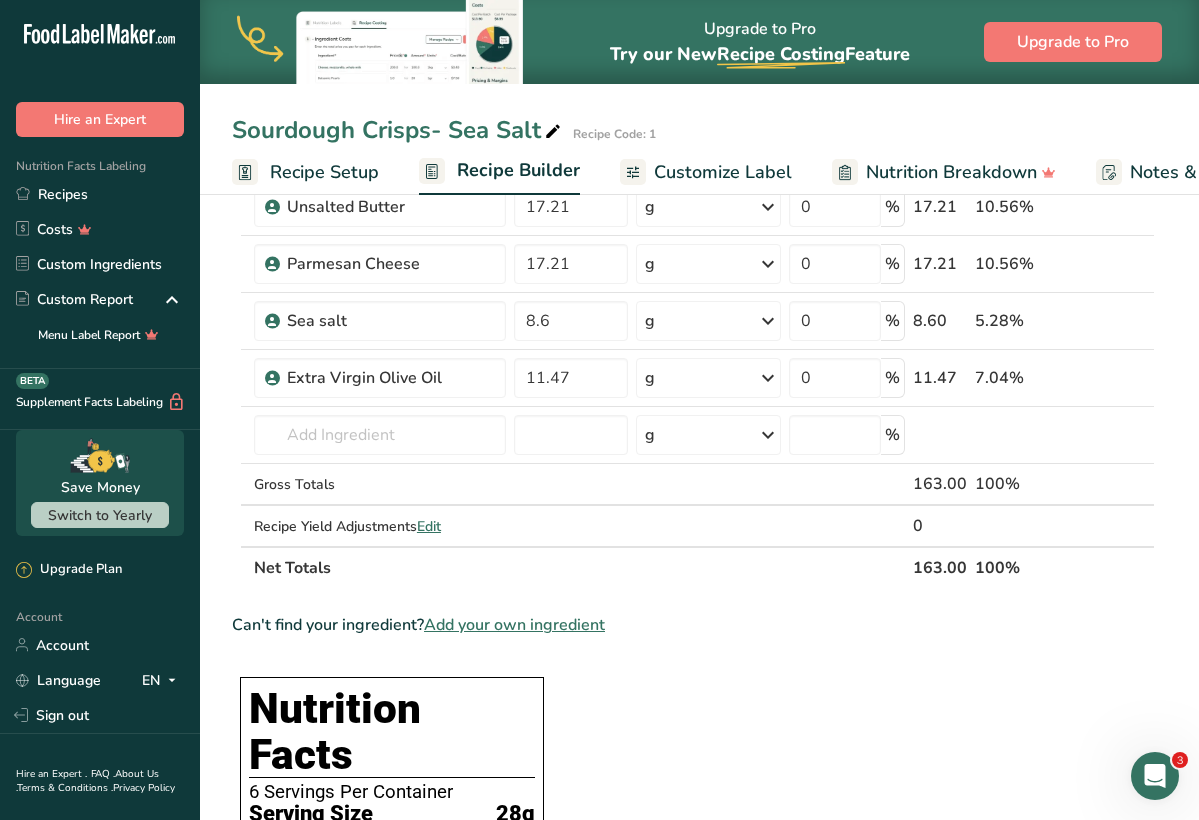 click on "Add your own ingredient" at bounding box center (514, 625) 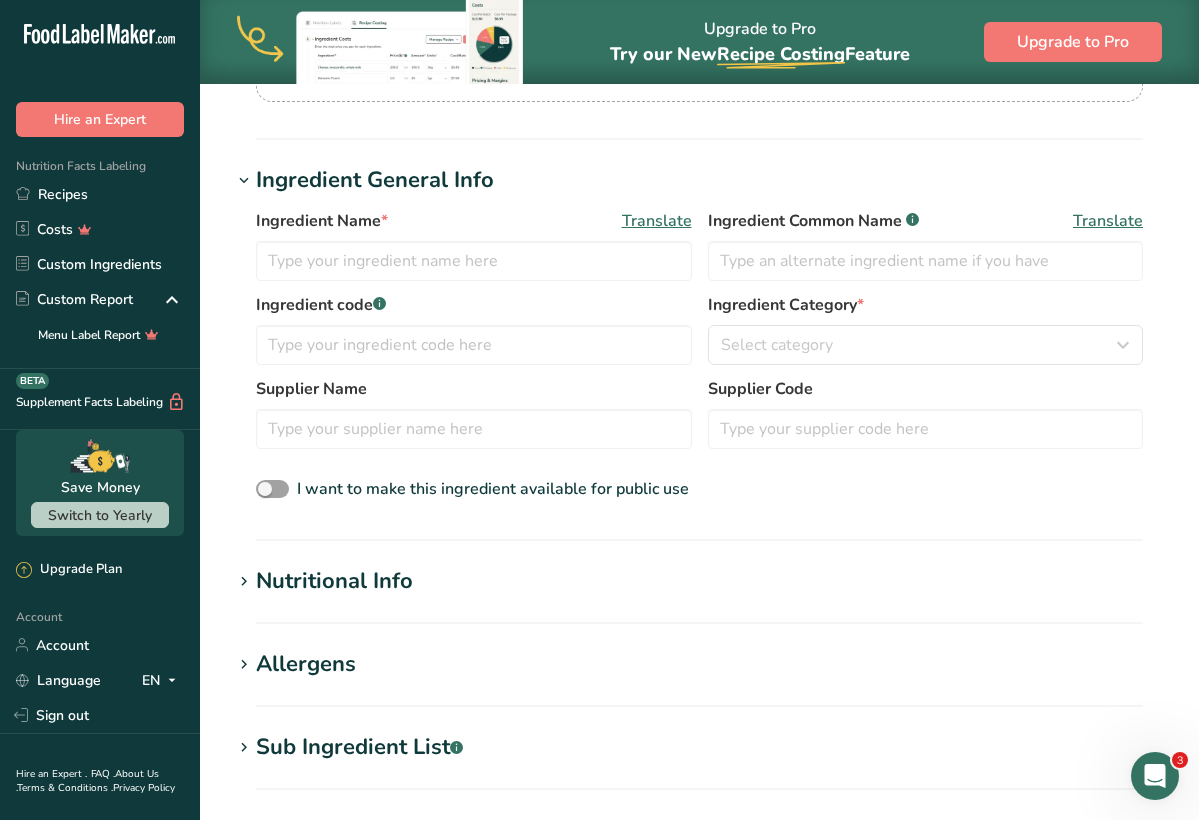 scroll, scrollTop: 0, scrollLeft: 0, axis: both 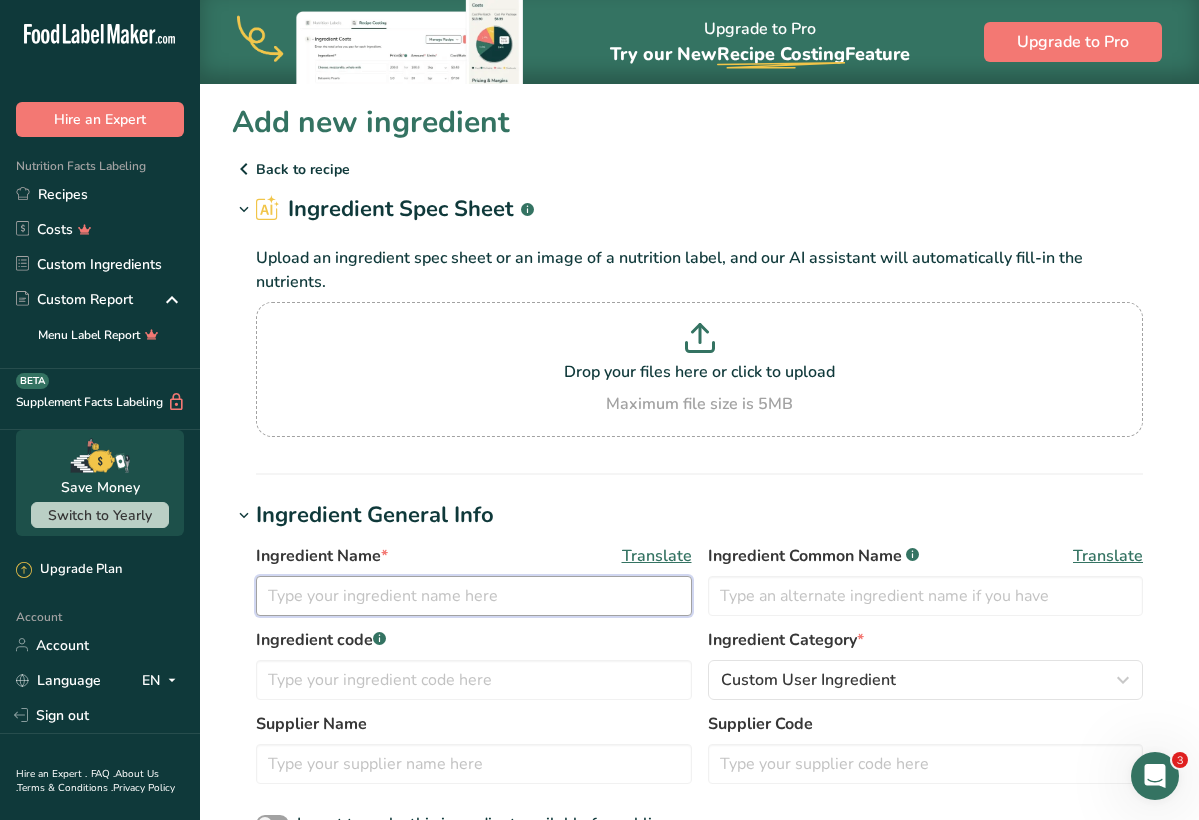 click at bounding box center (474, 596) 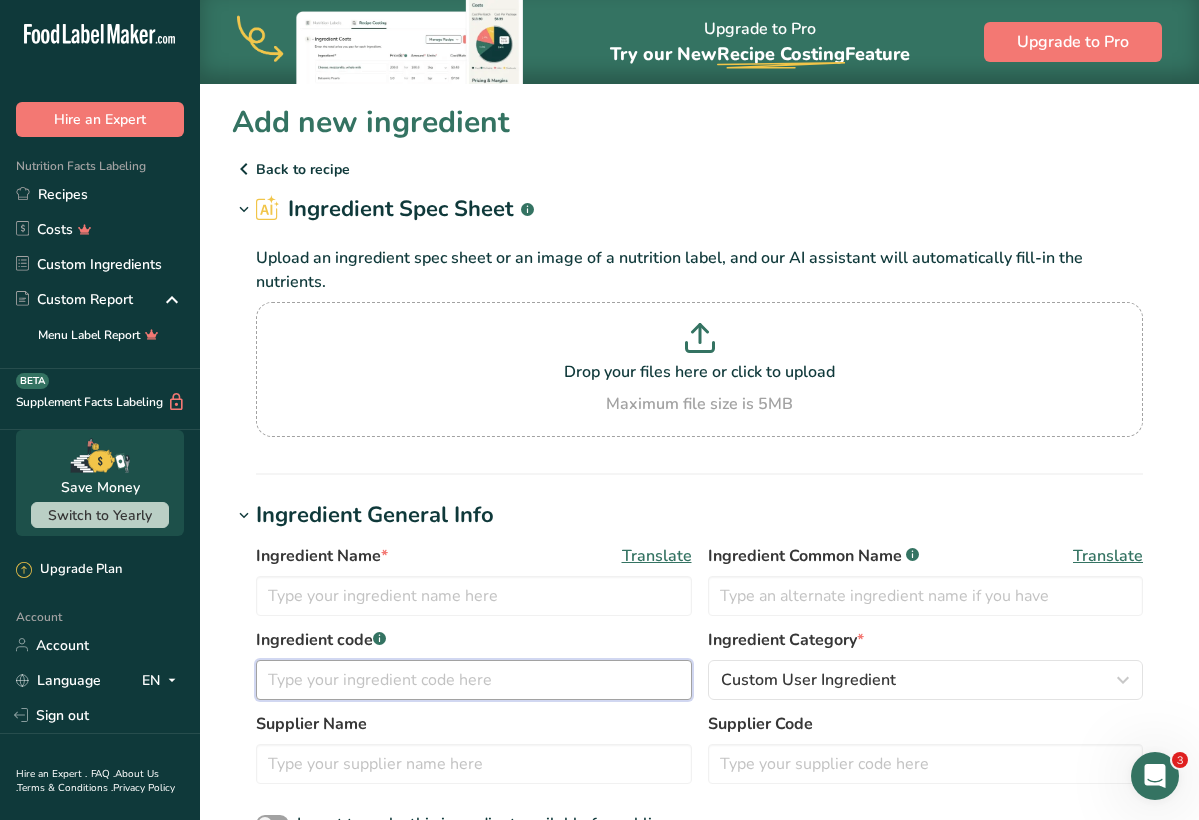 click at bounding box center (474, 680) 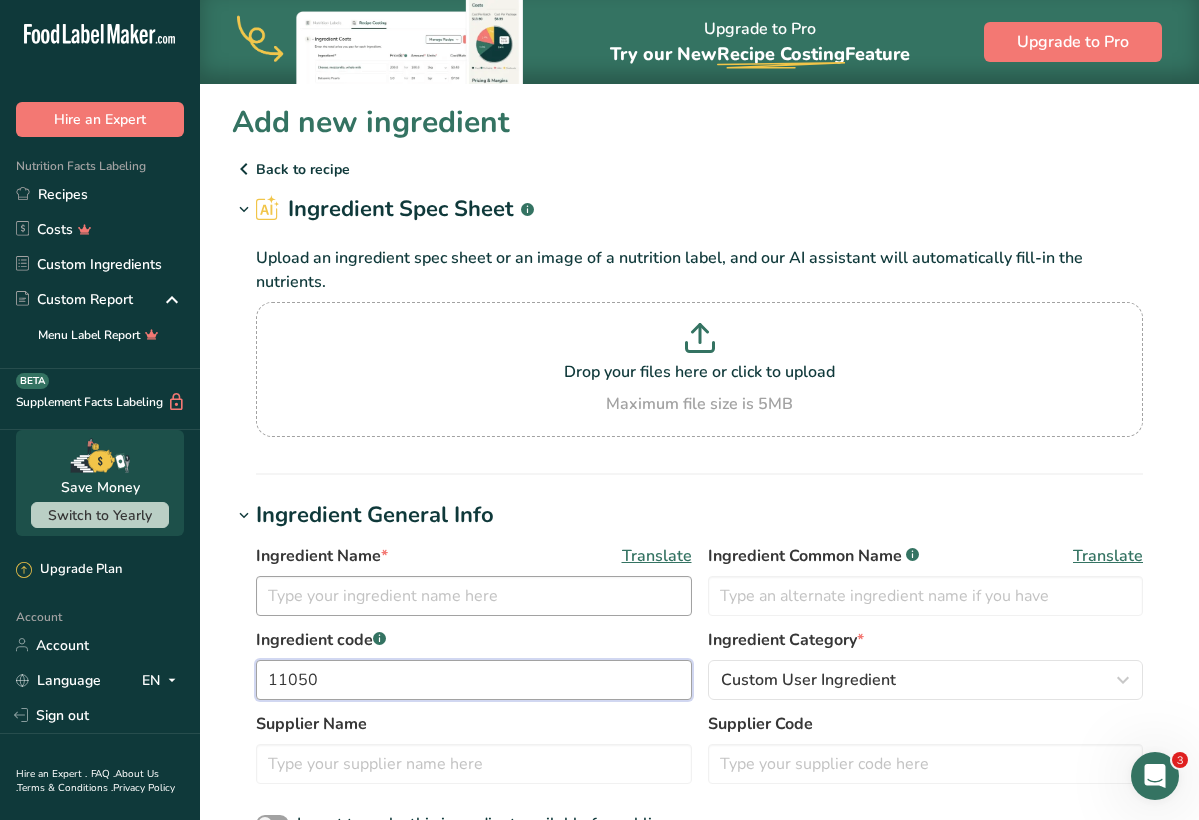 type on "11050" 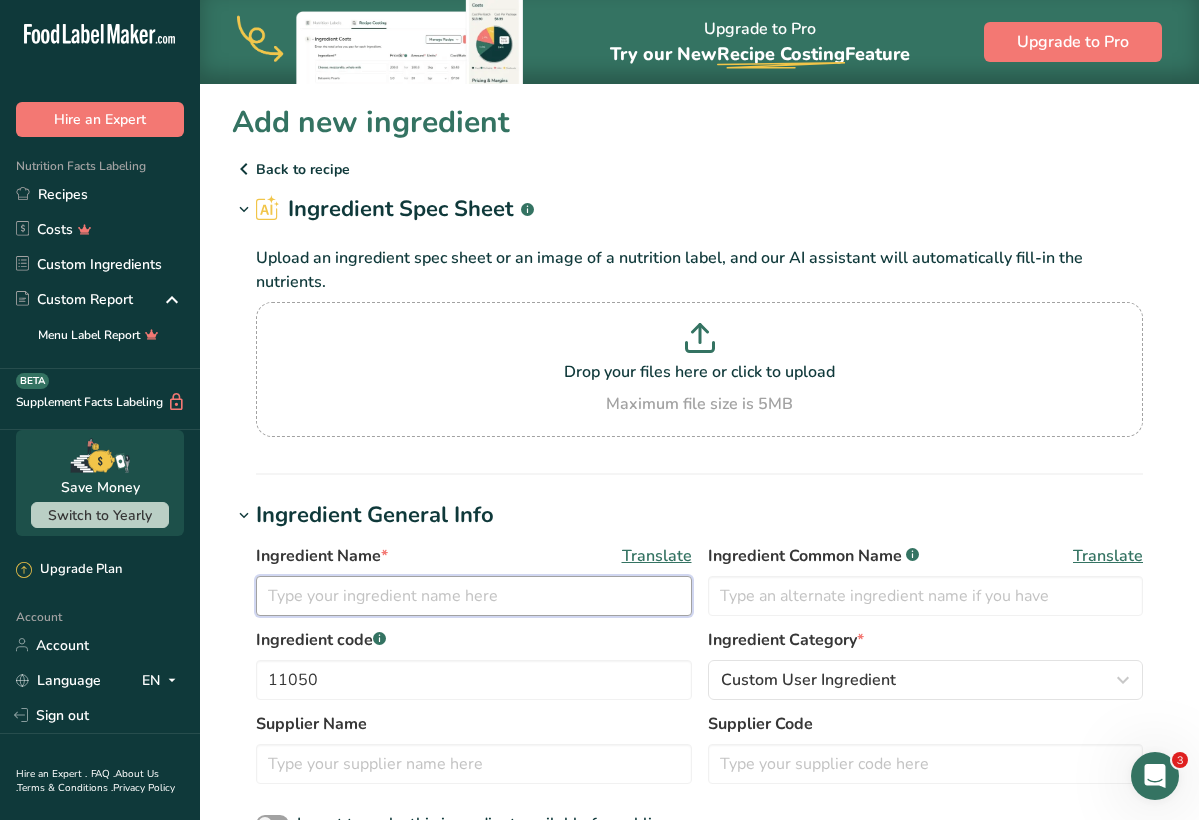 click at bounding box center [474, 596] 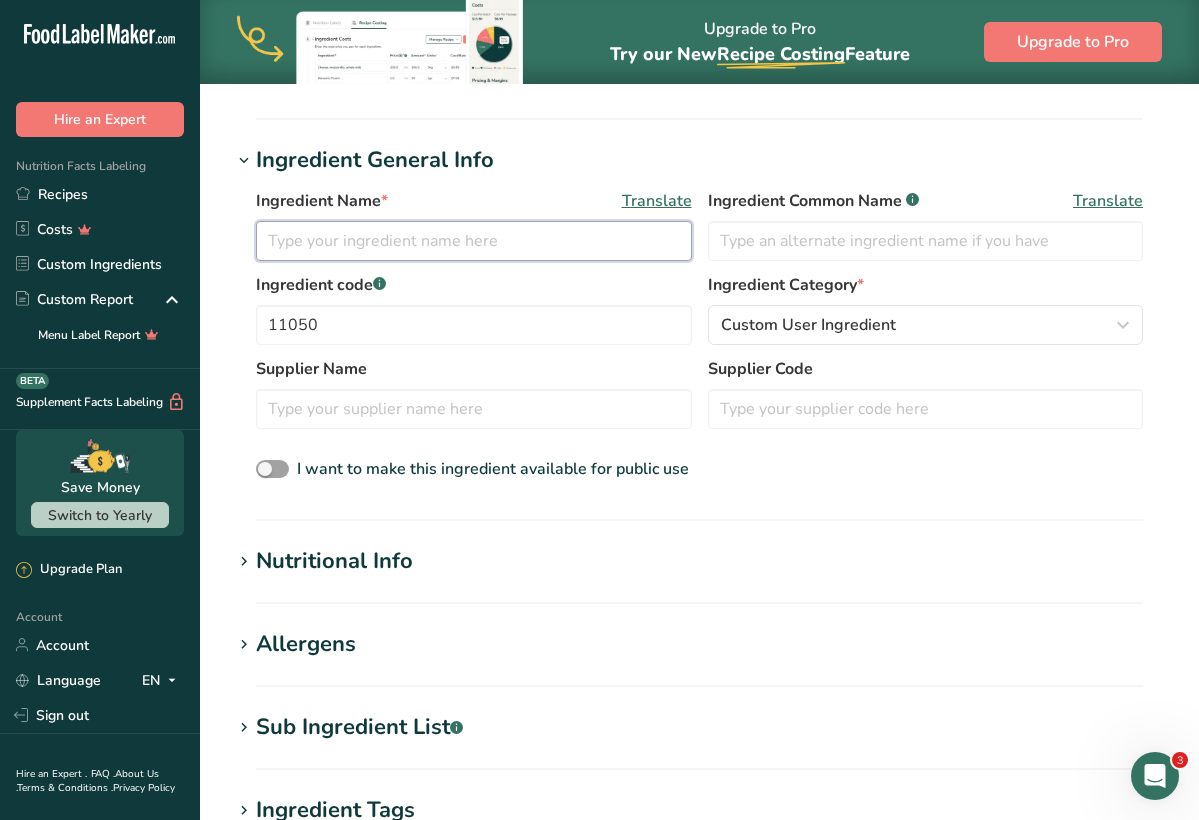 scroll, scrollTop: 264, scrollLeft: 0, axis: vertical 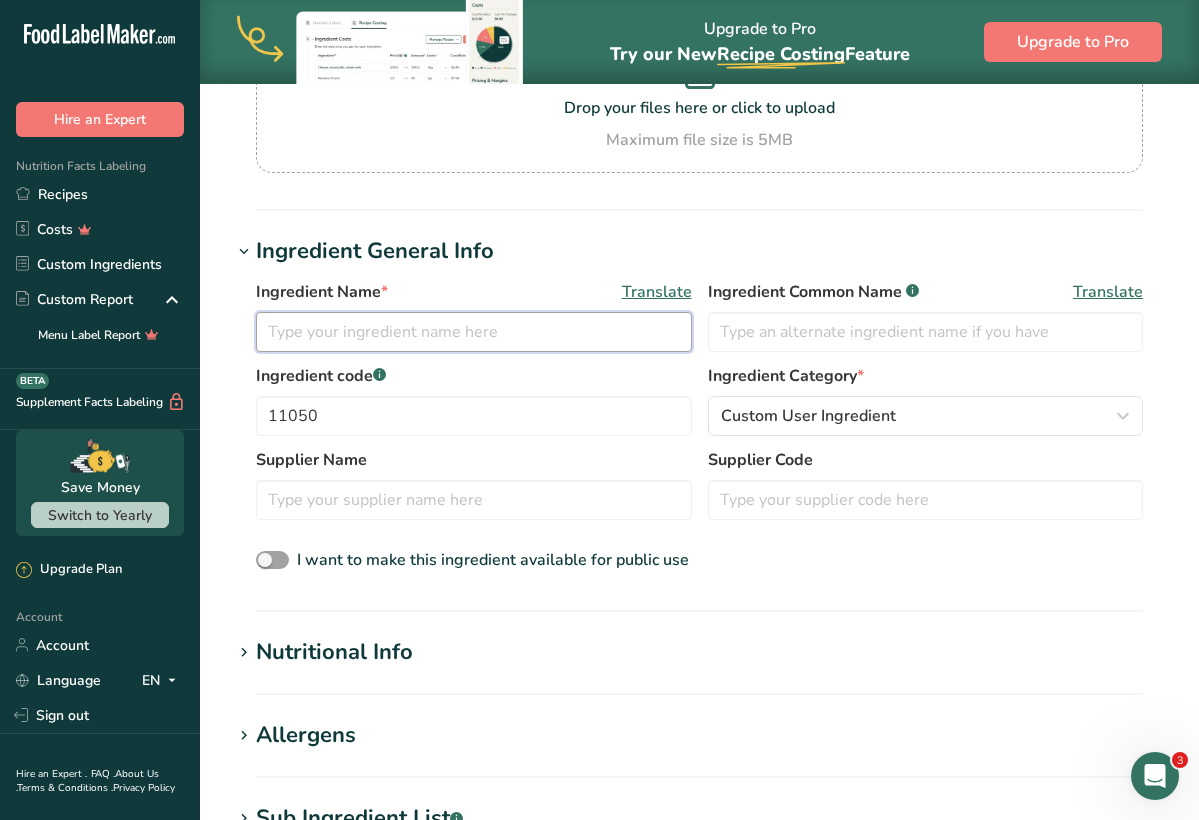 type on "w" 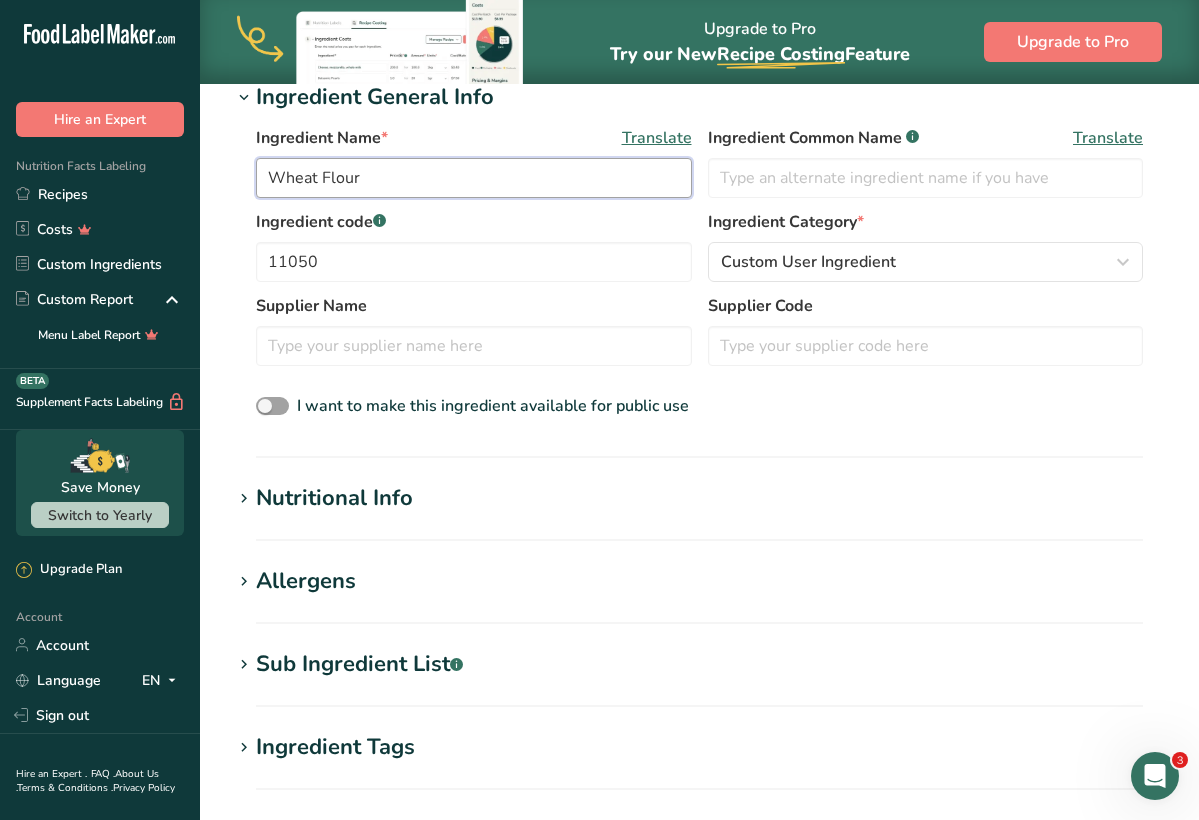 scroll, scrollTop: 418, scrollLeft: 0, axis: vertical 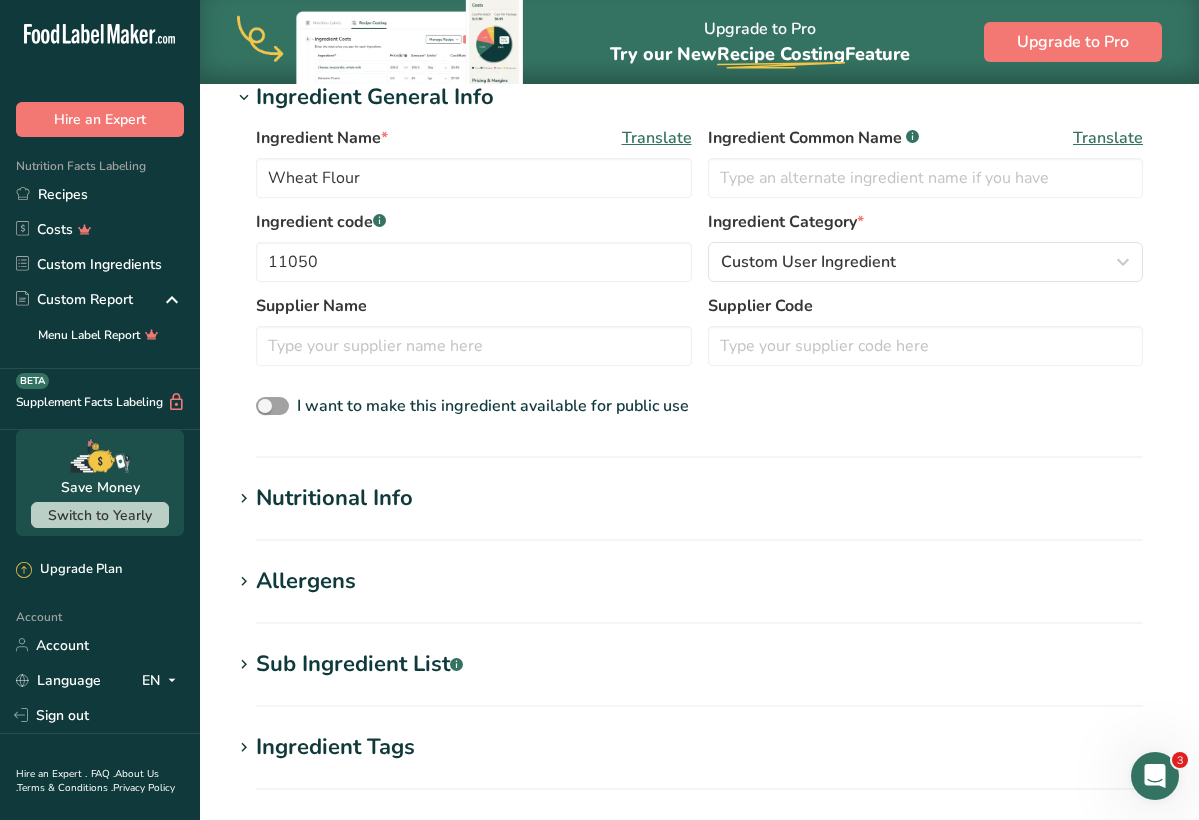 click on "Nutritional Info" at bounding box center (334, 498) 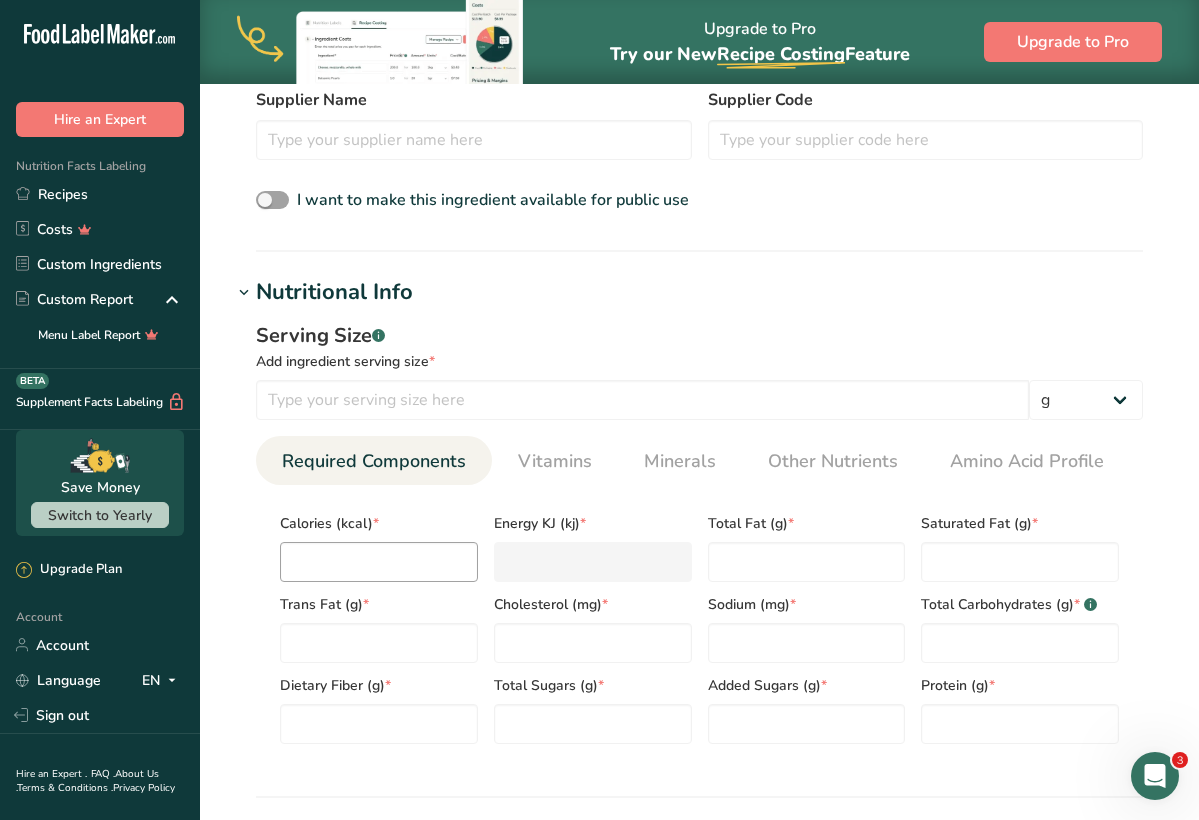 scroll, scrollTop: 611, scrollLeft: 0, axis: vertical 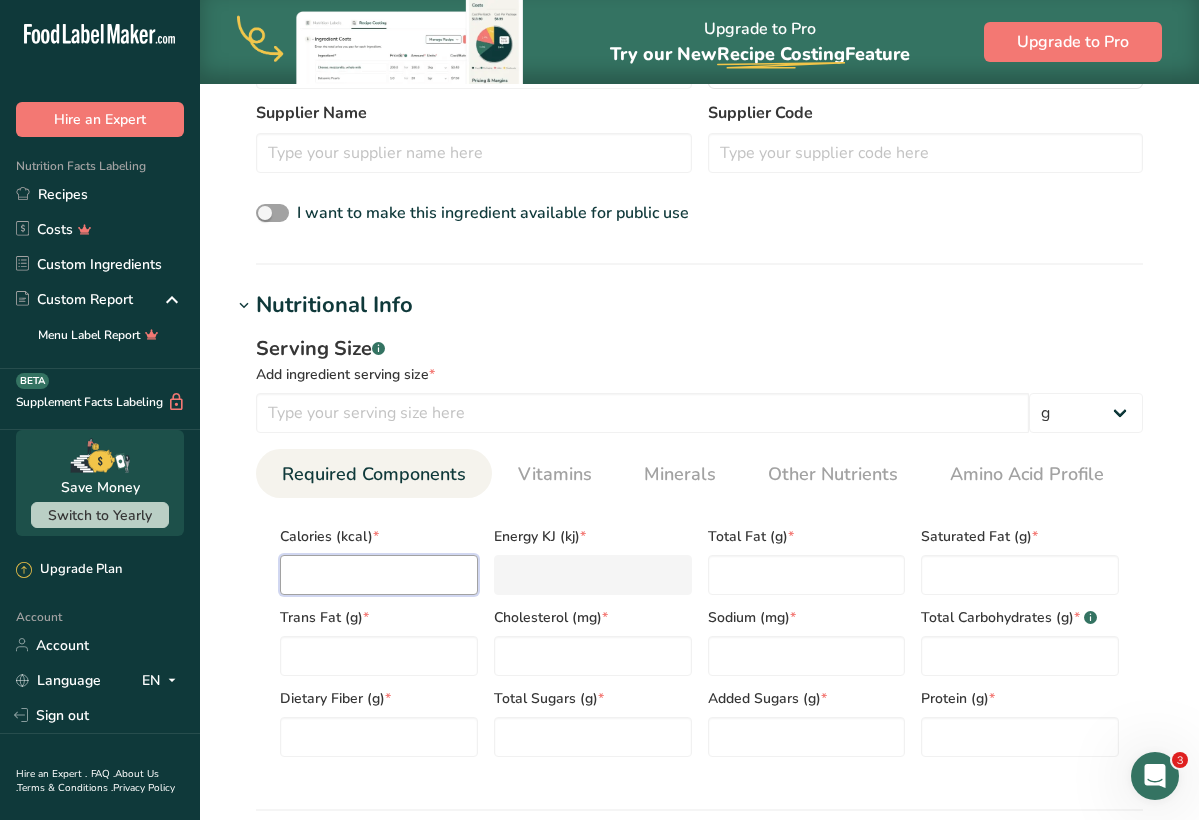 click at bounding box center (379, 575) 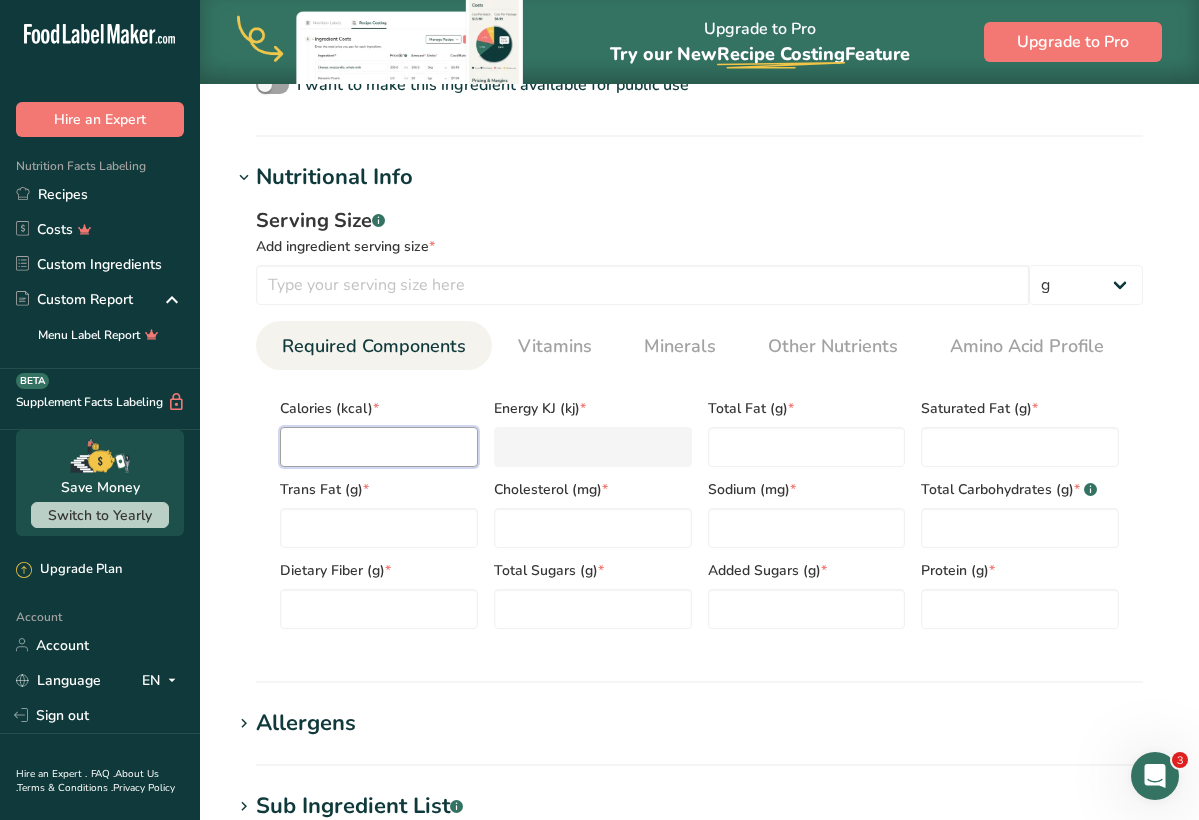 scroll, scrollTop: 744, scrollLeft: 0, axis: vertical 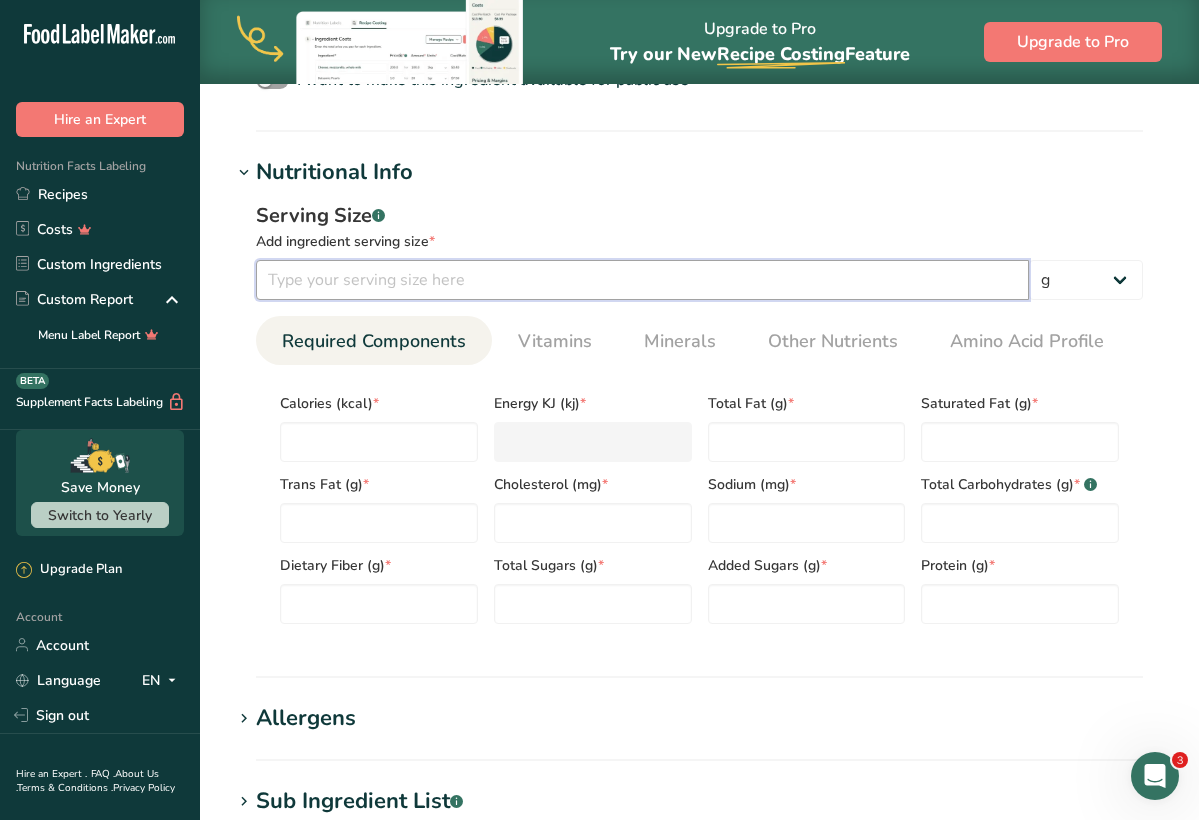 click at bounding box center [642, 280] 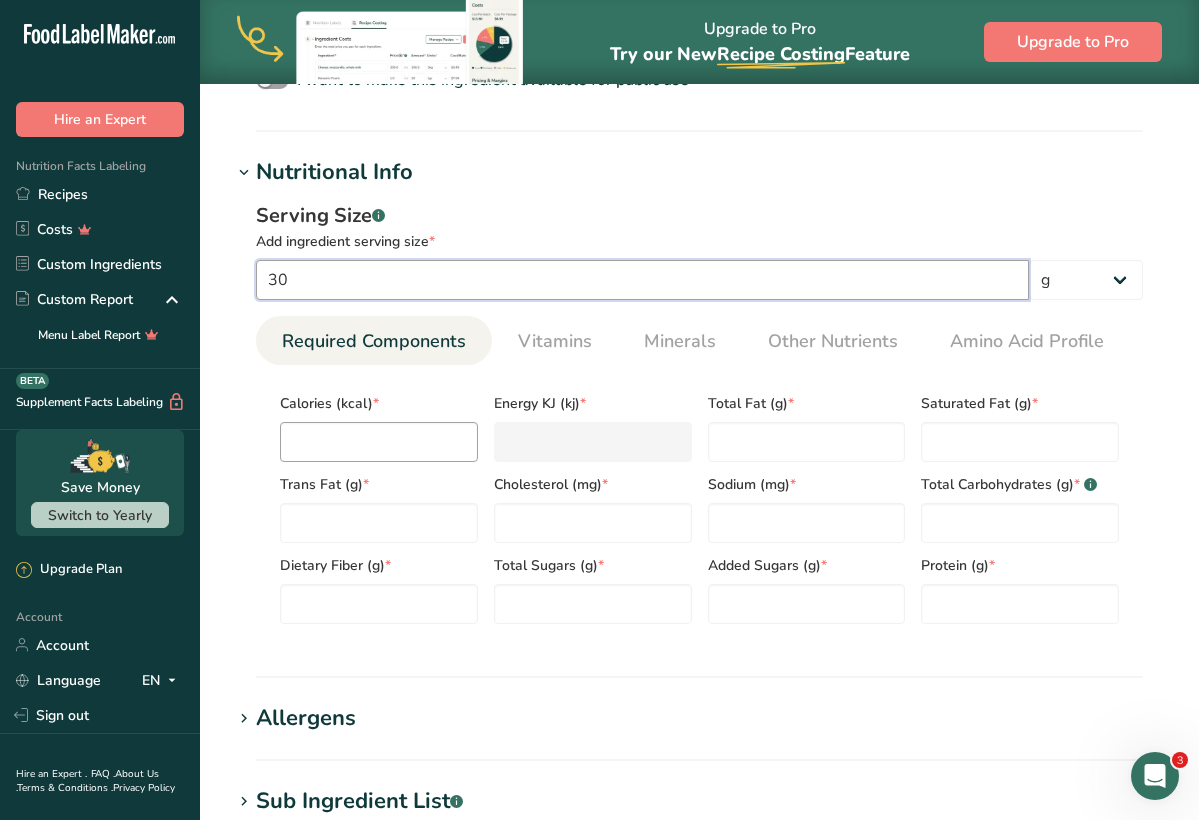 type on "30" 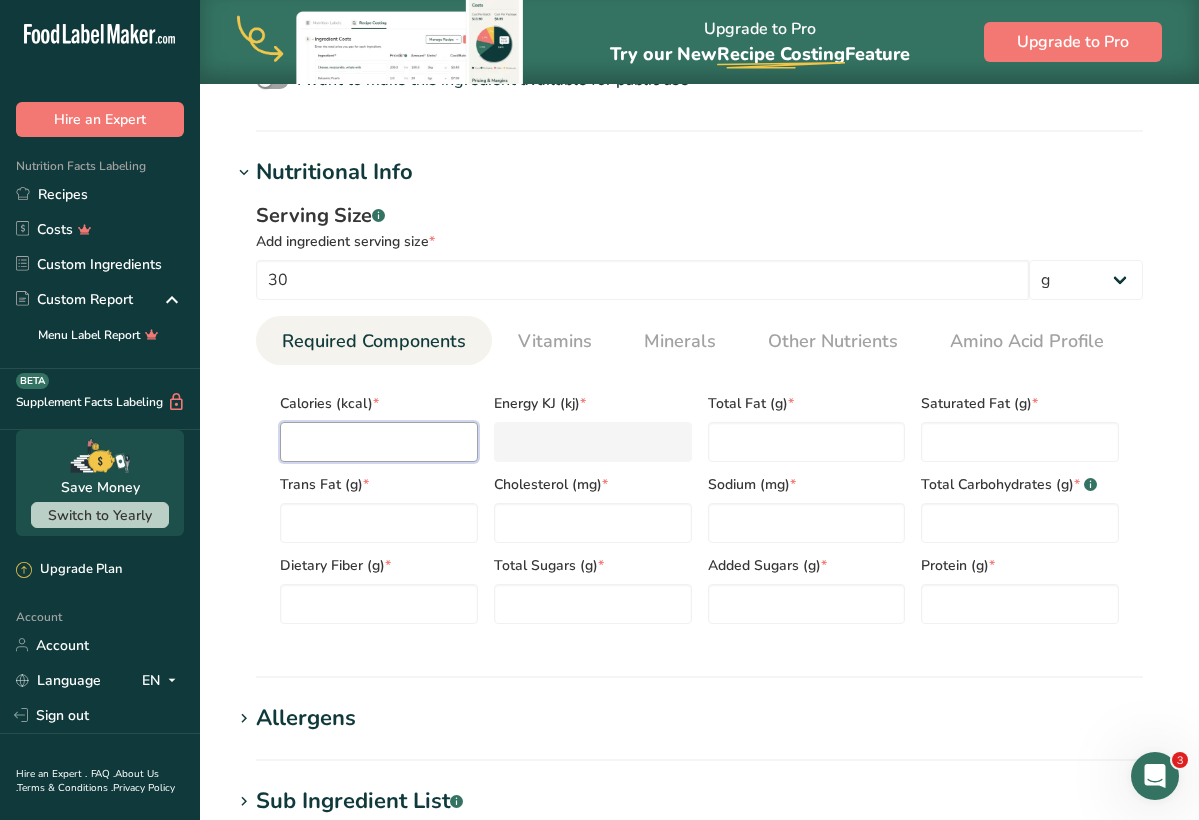 click at bounding box center [379, 442] 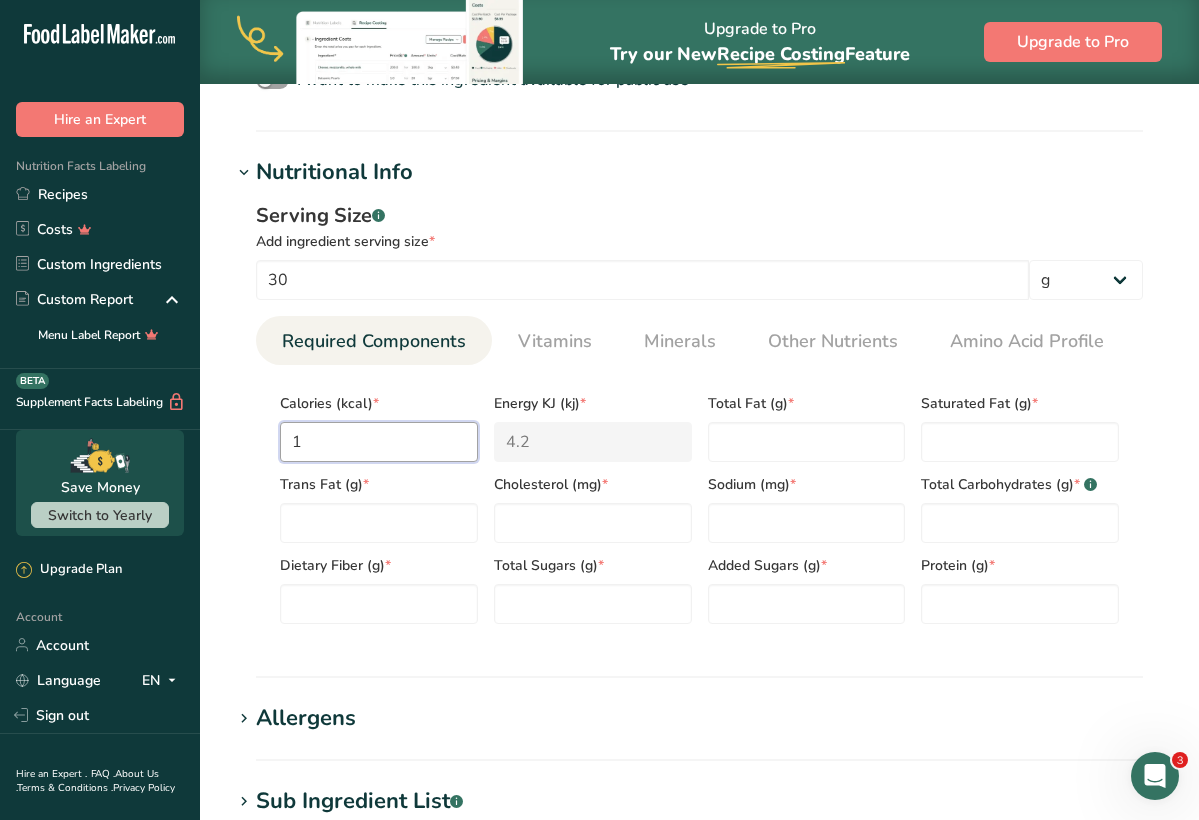 type on "11" 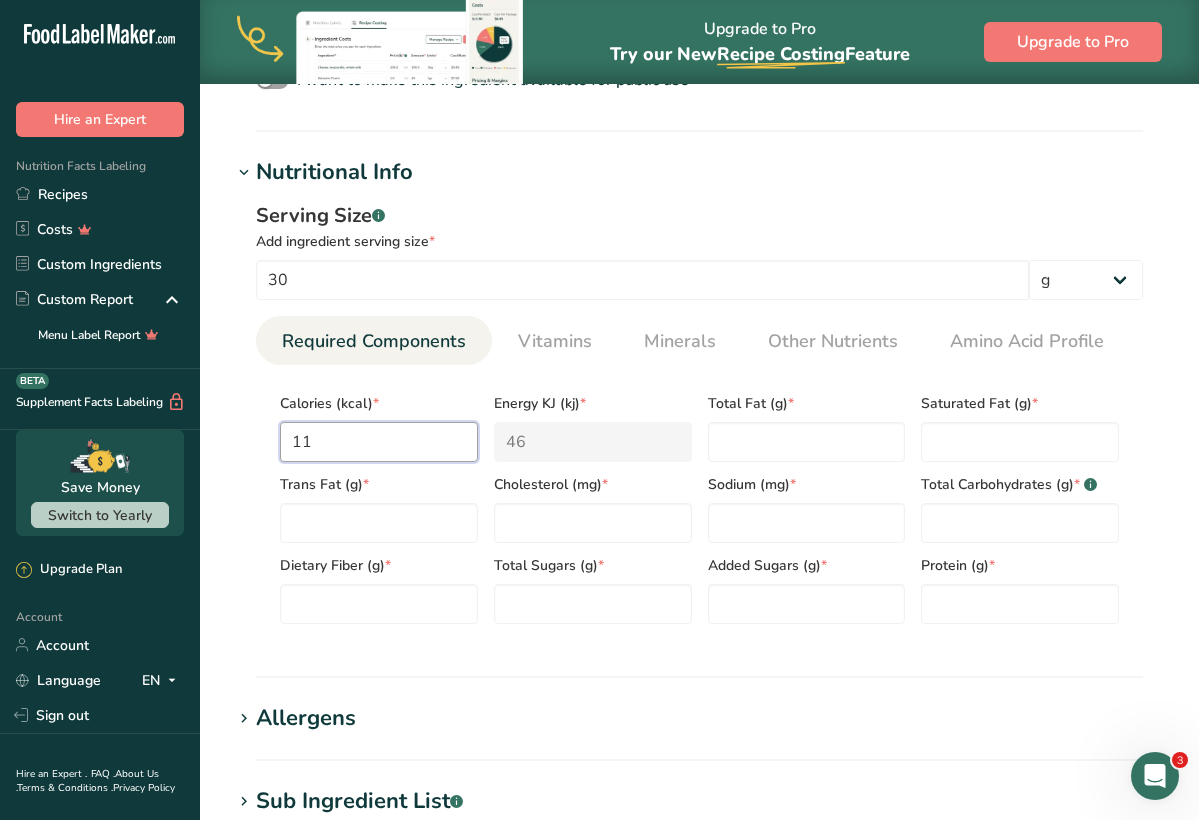 type on "110" 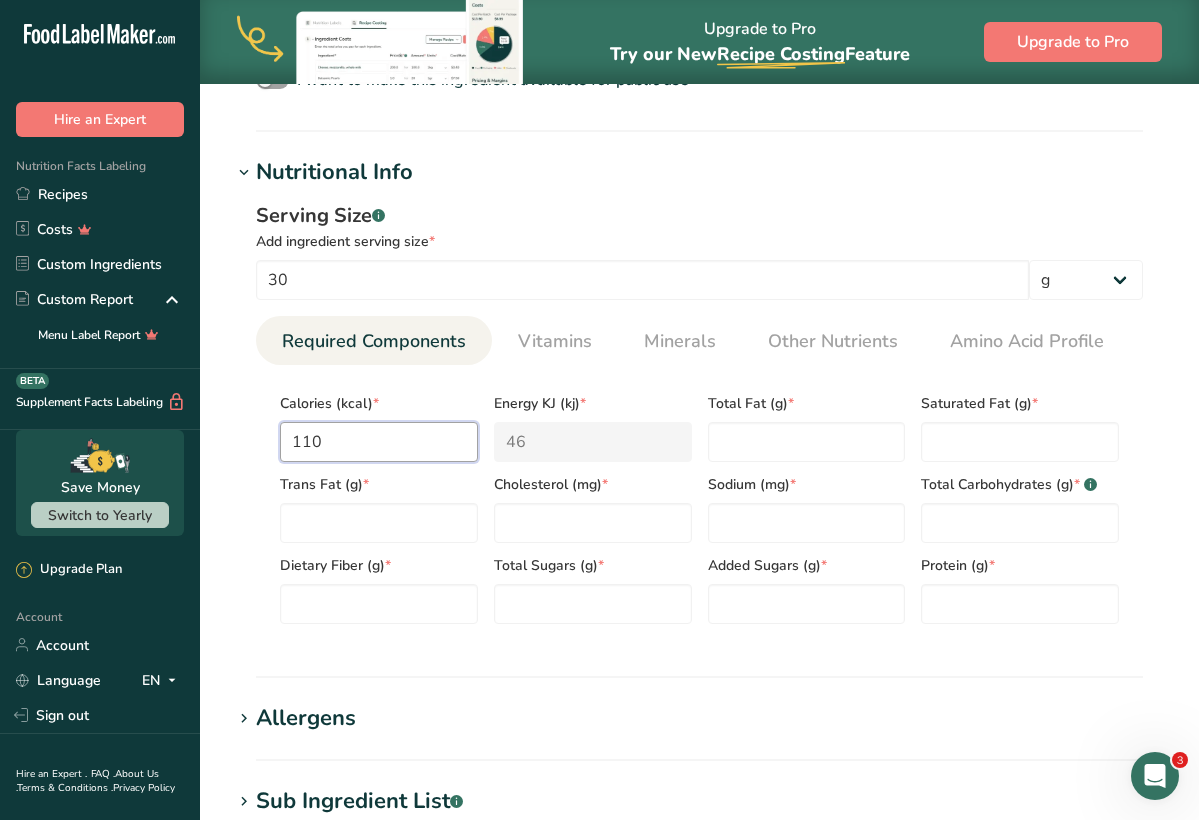 type on "460.2" 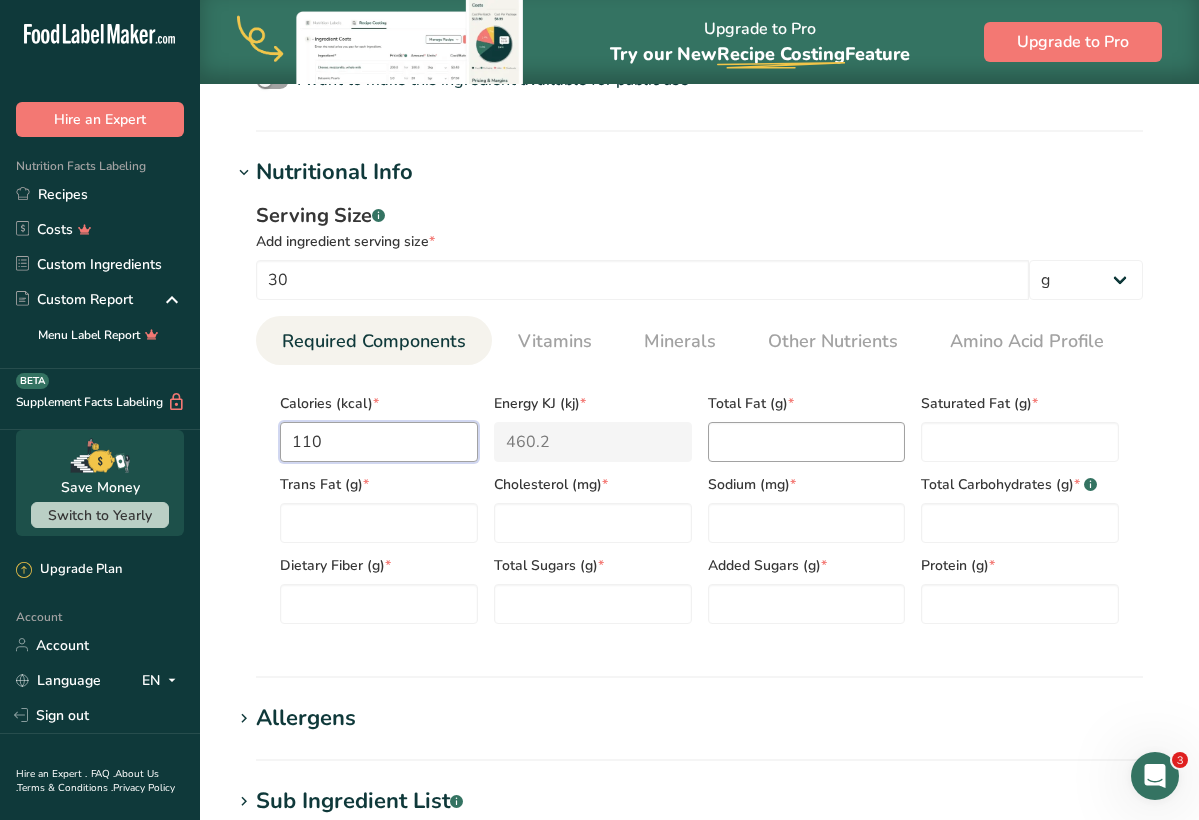 type on "110" 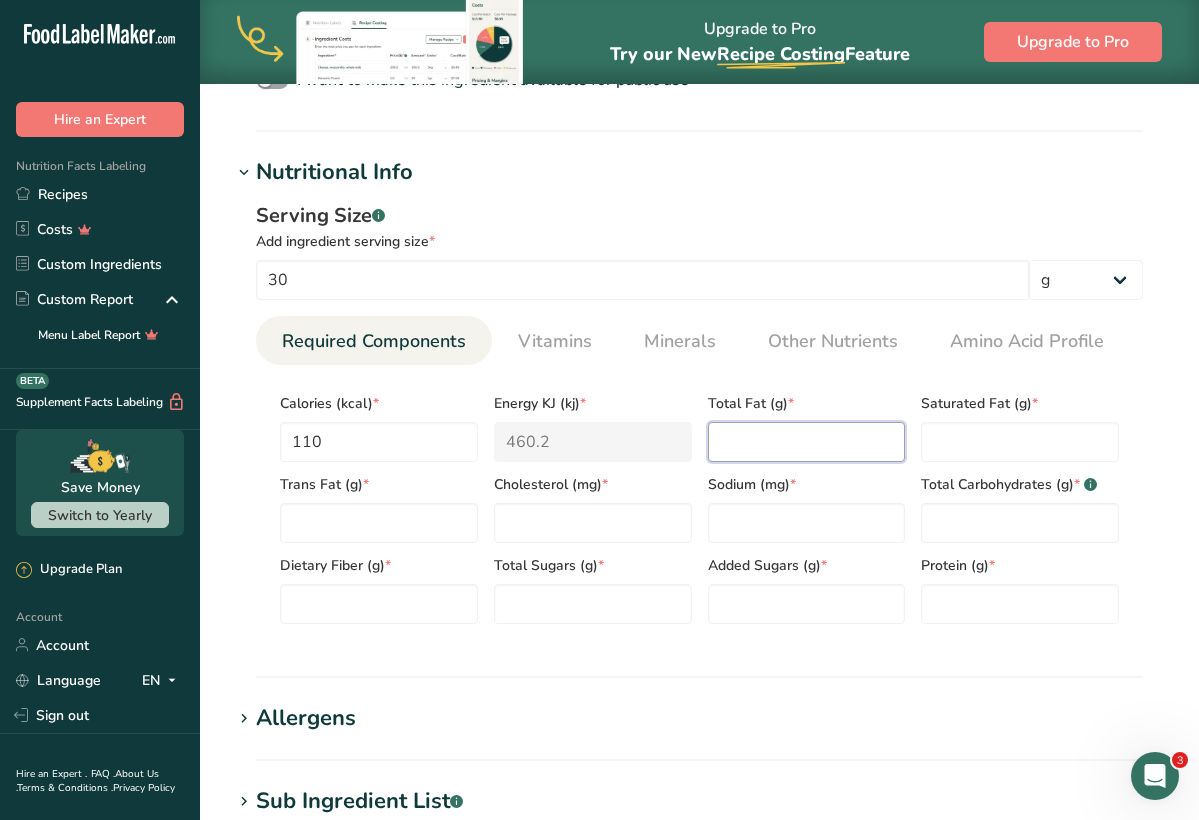click at bounding box center [807, 442] 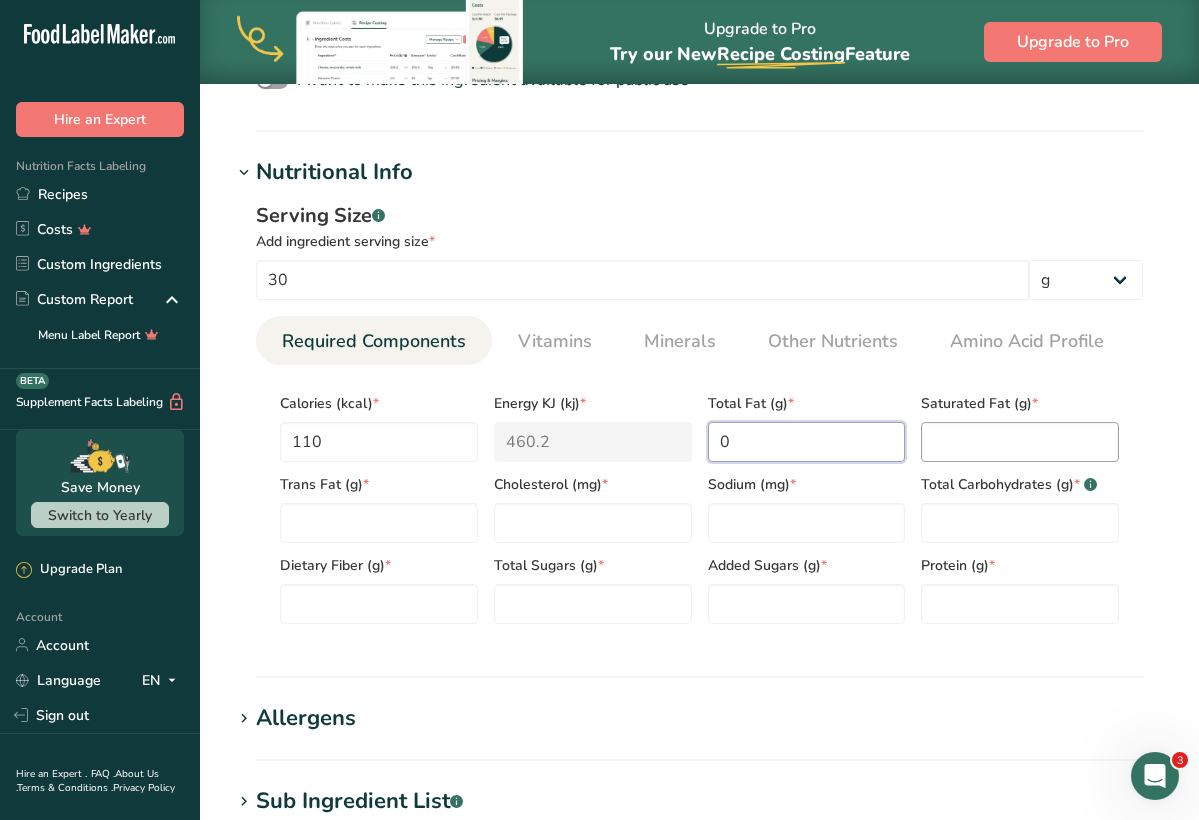 type on "0" 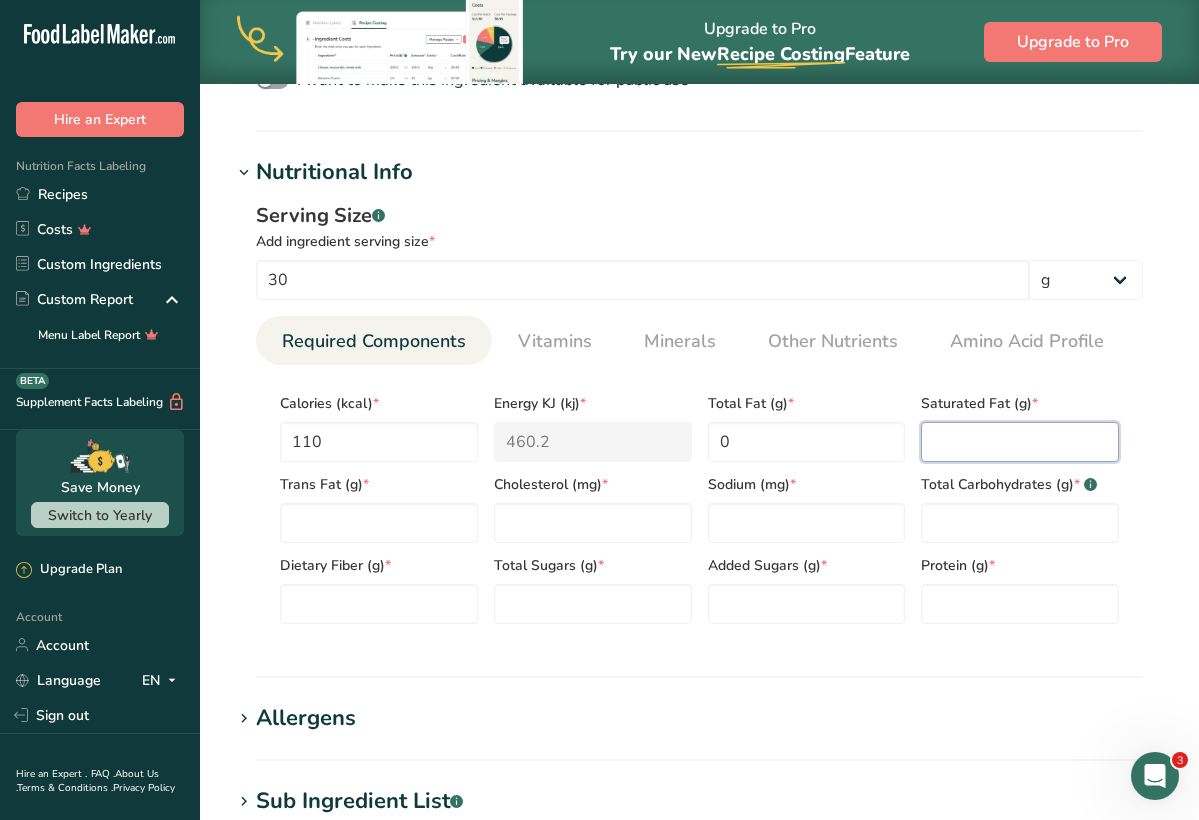 click at bounding box center [1020, 442] 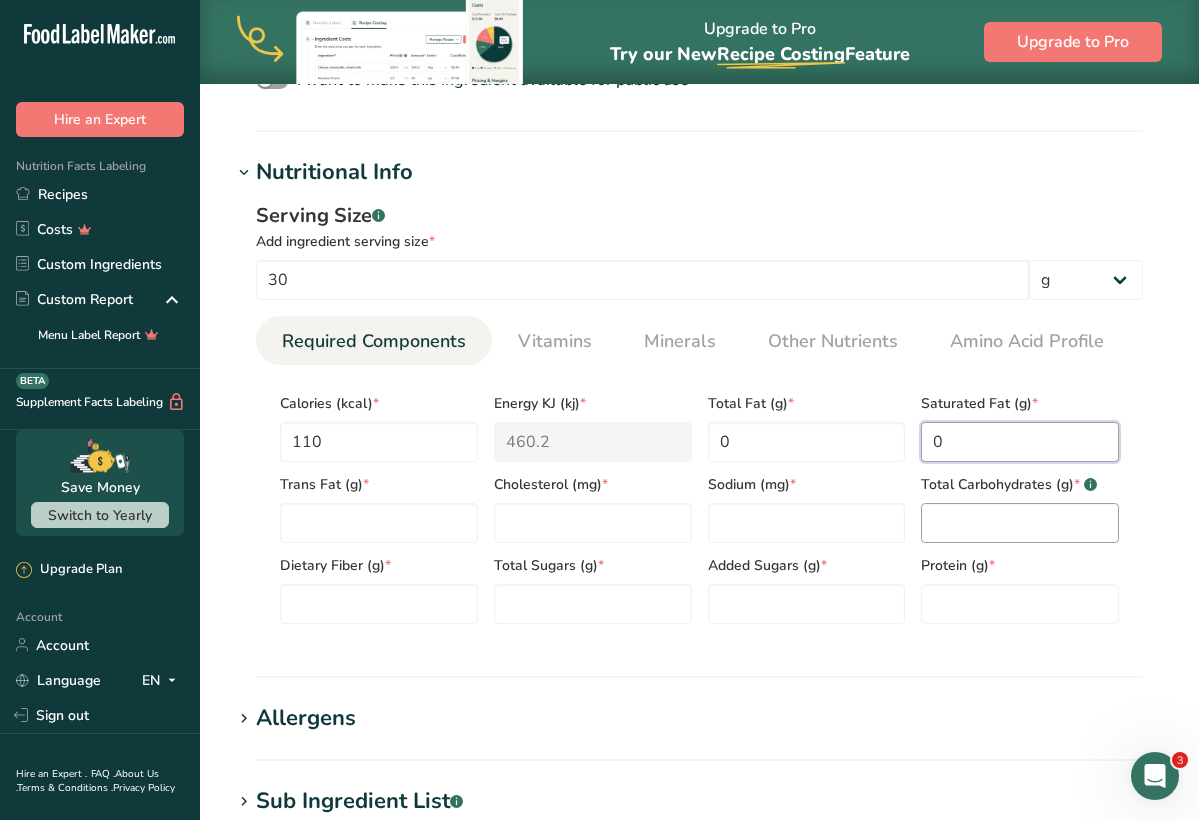 type on "0" 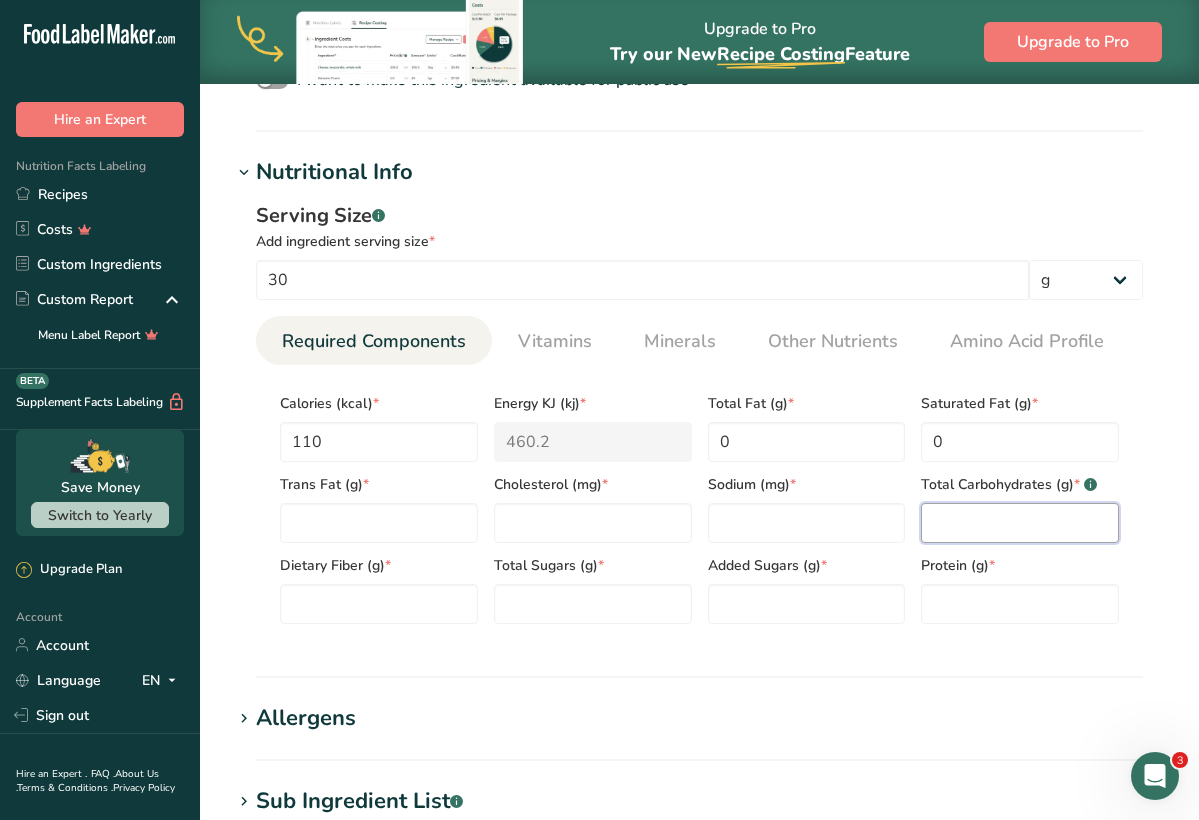 click at bounding box center (1020, 523) 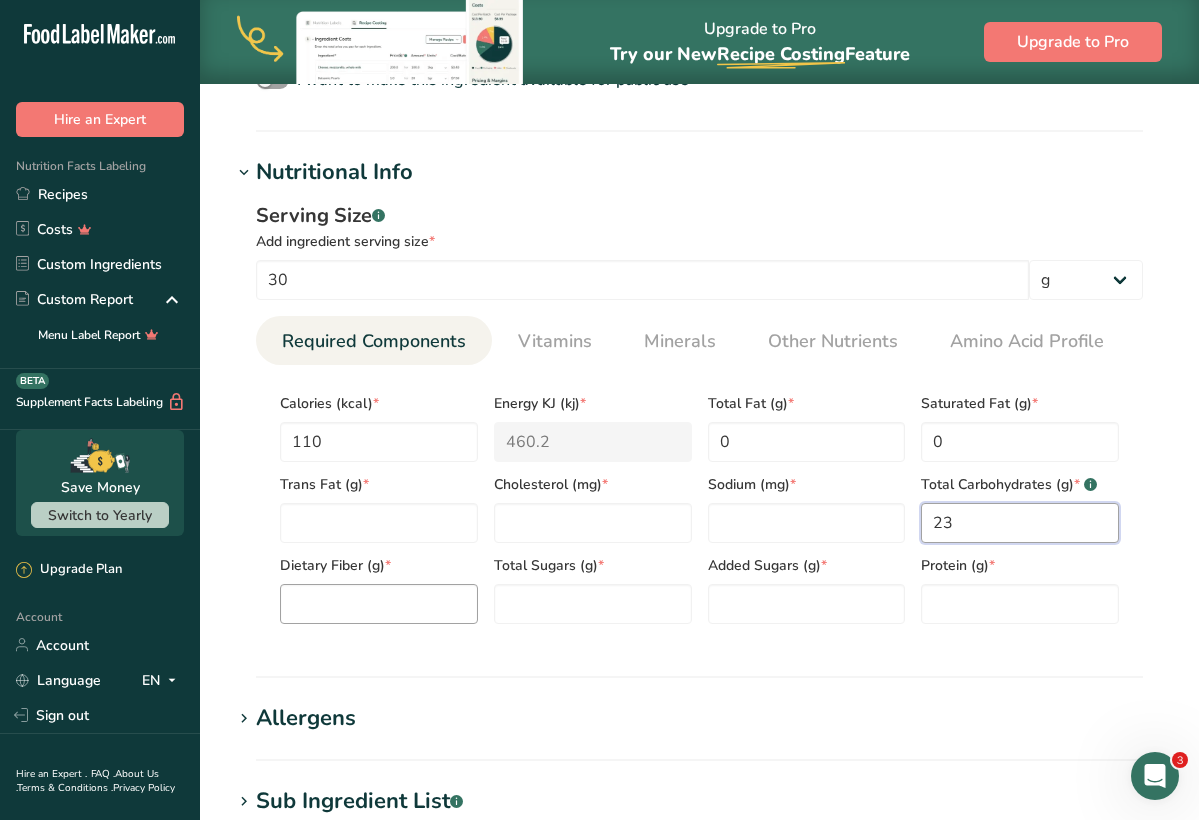 type on "23" 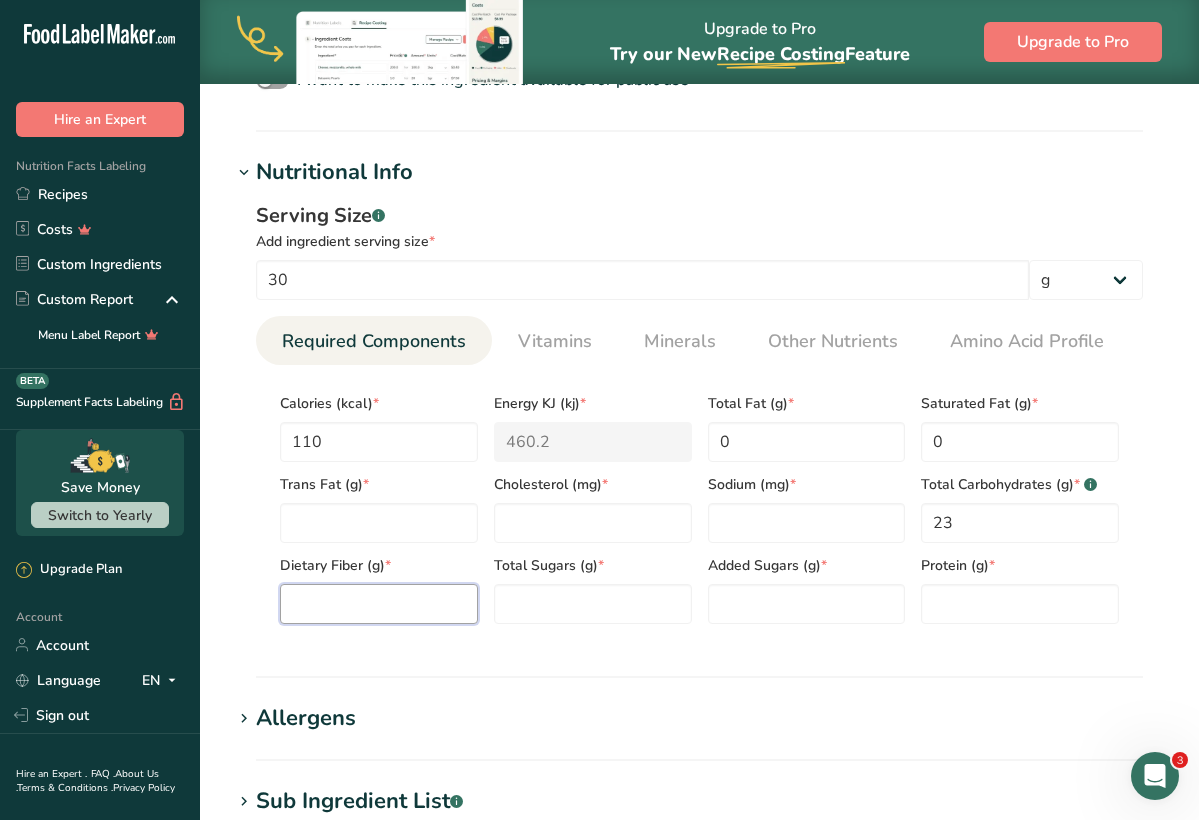 click at bounding box center [379, 604] 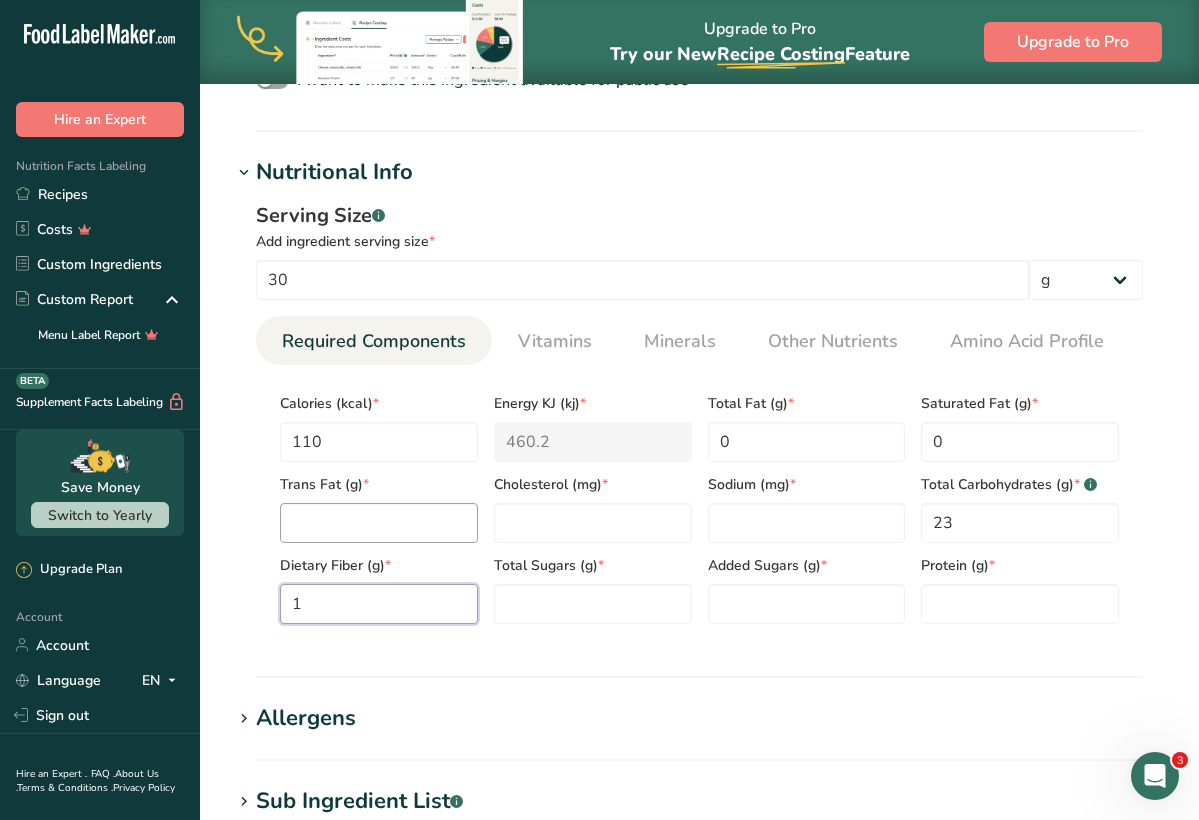 type on "1" 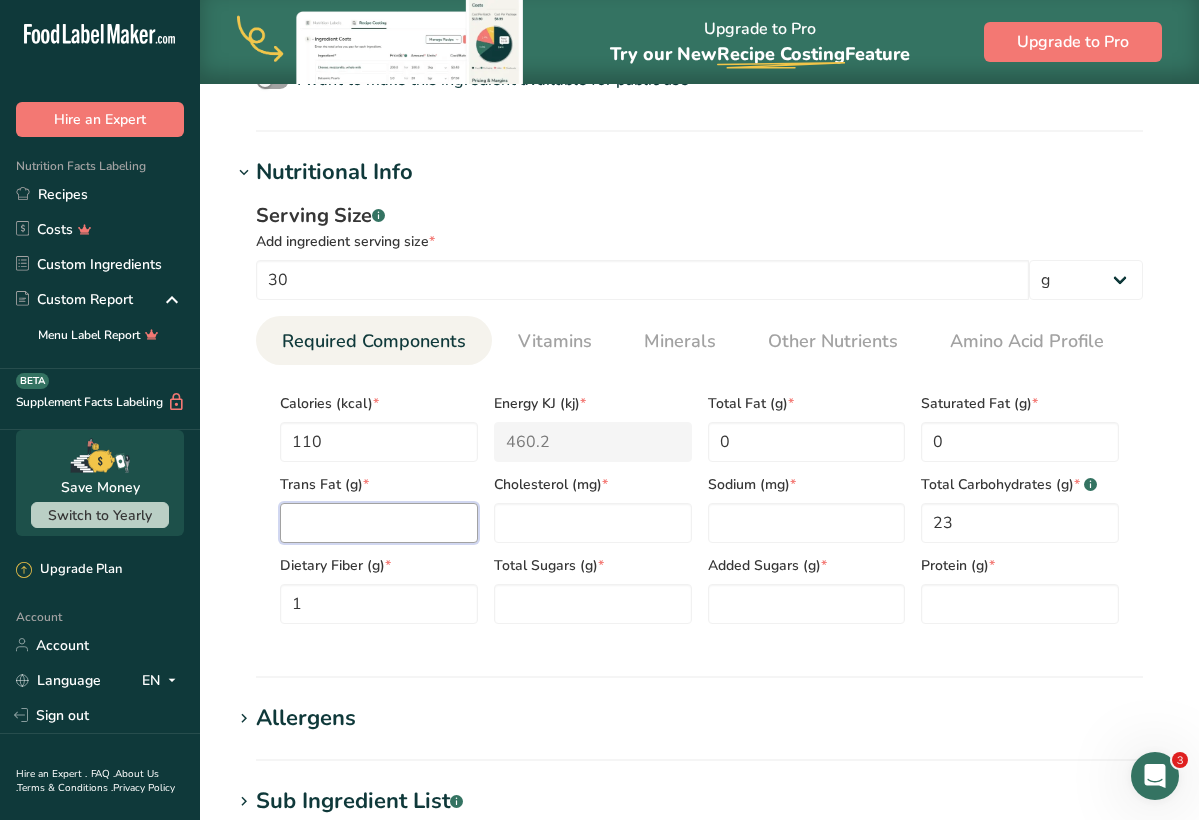 click at bounding box center (379, 523) 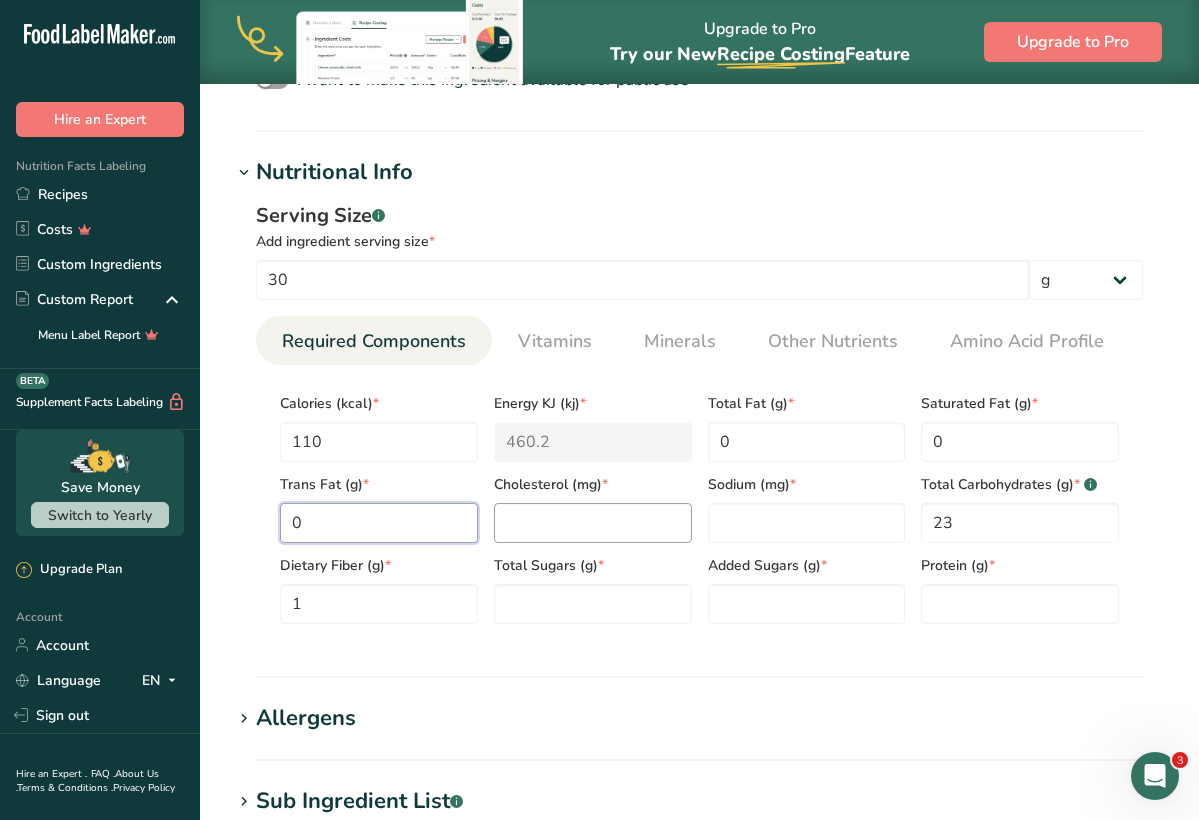 type on "0" 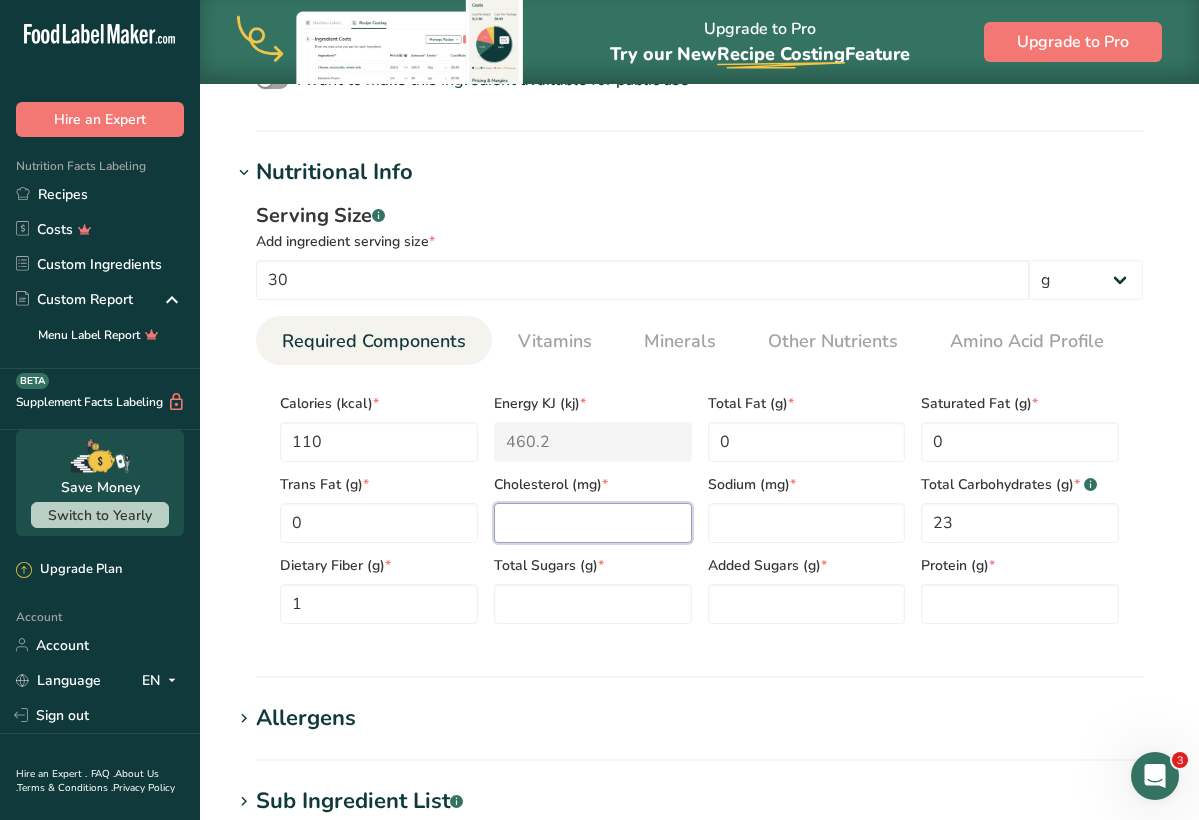 click at bounding box center [593, 523] 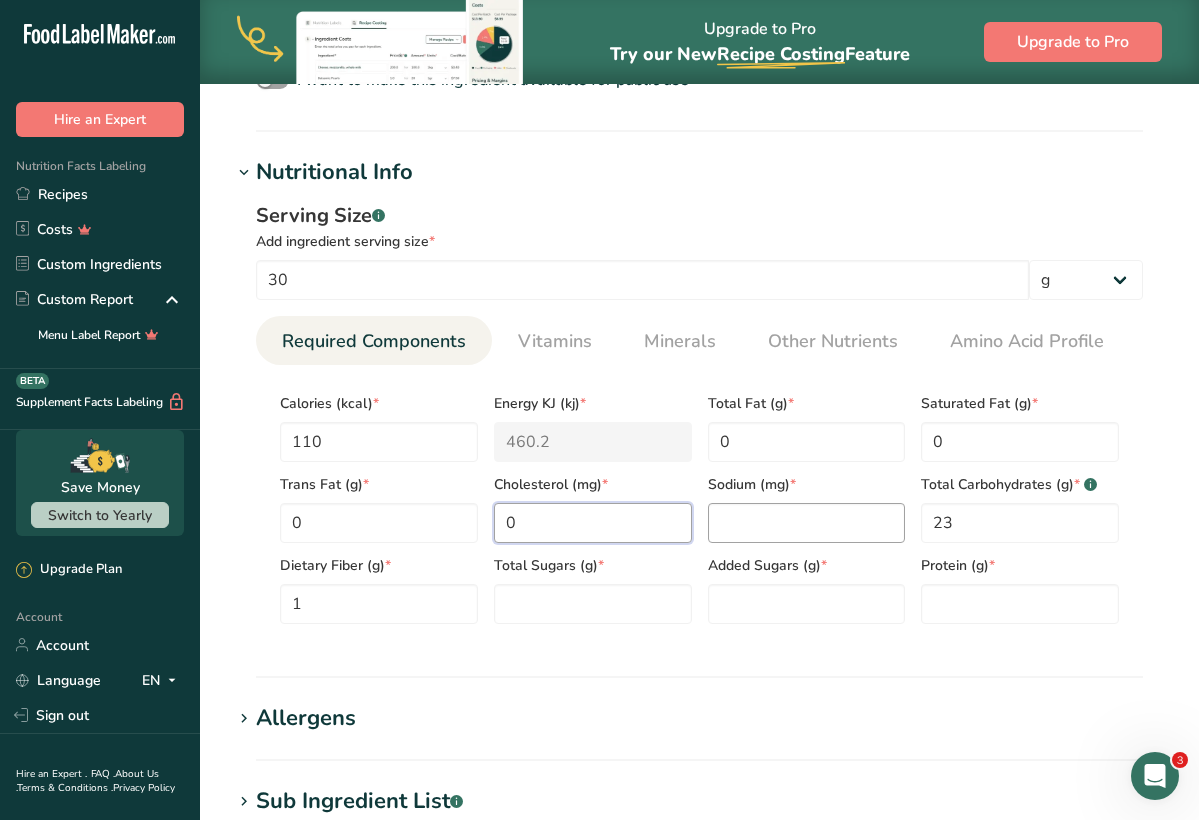 type on "0" 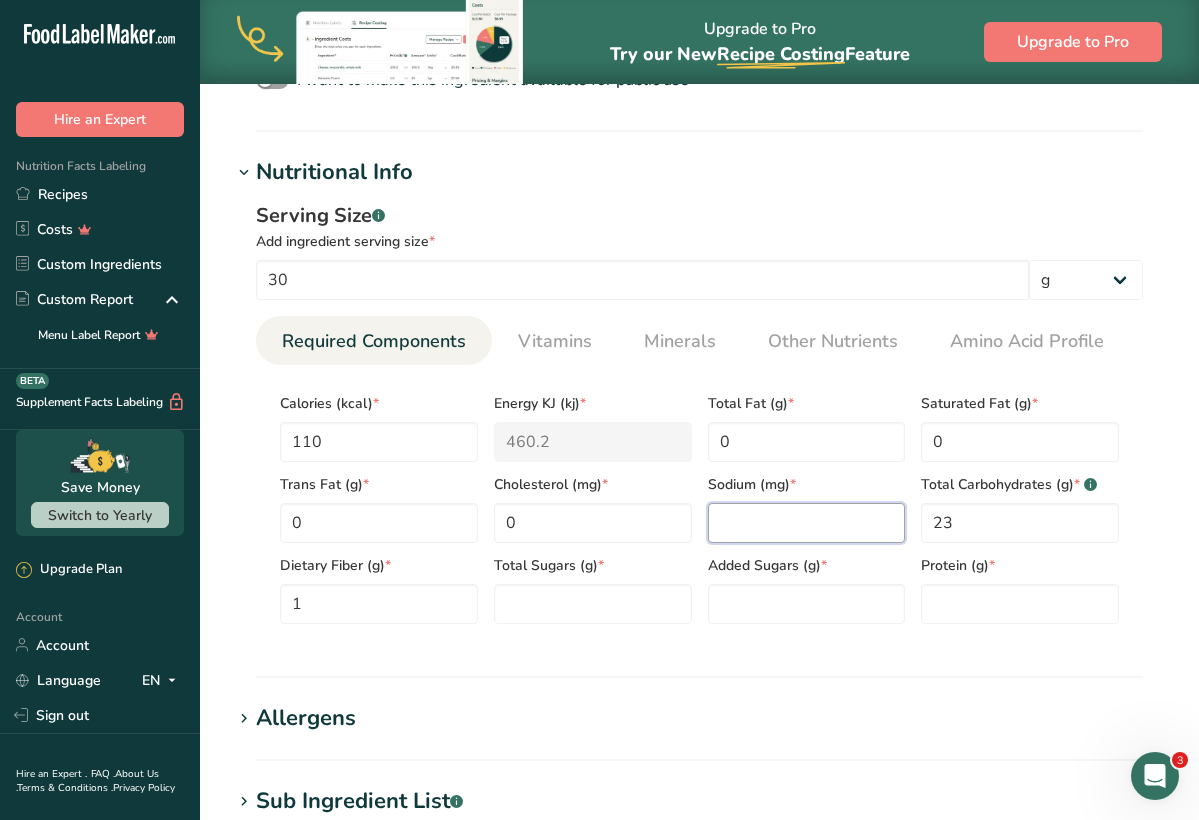 click at bounding box center [807, 523] 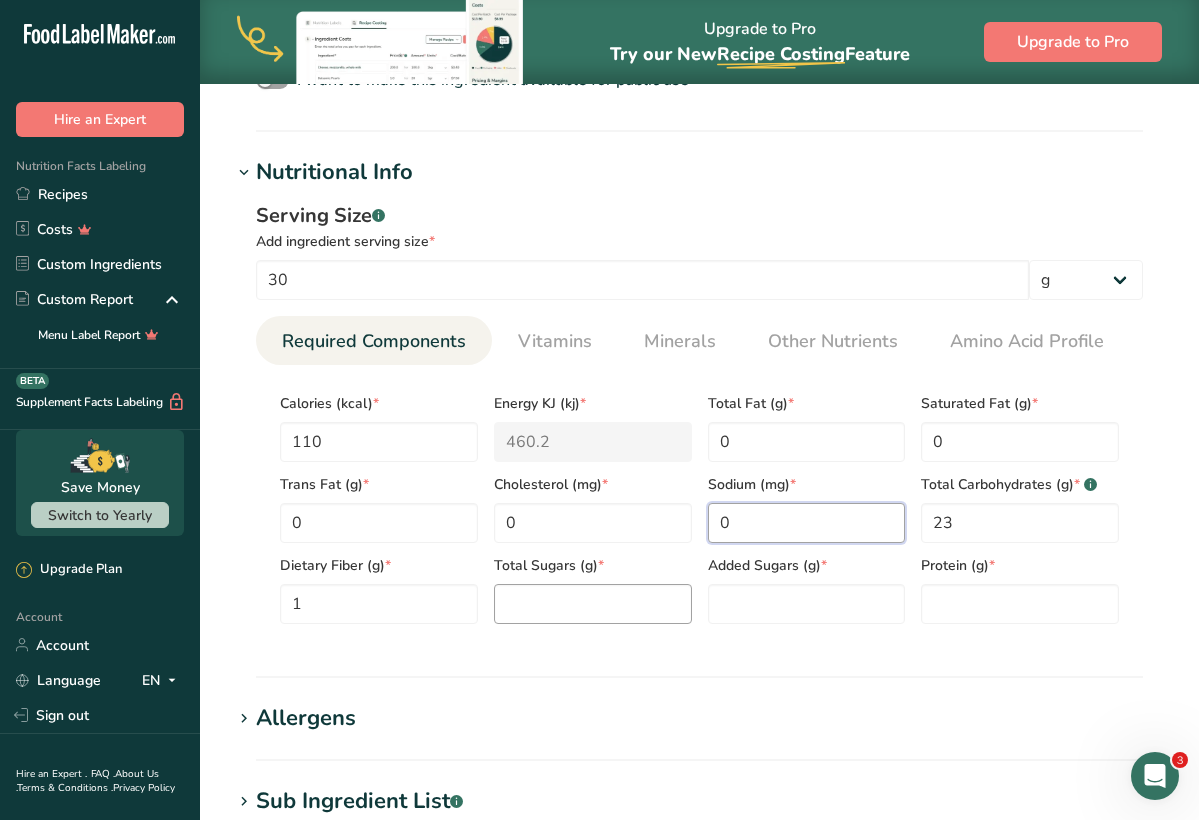 type on "0" 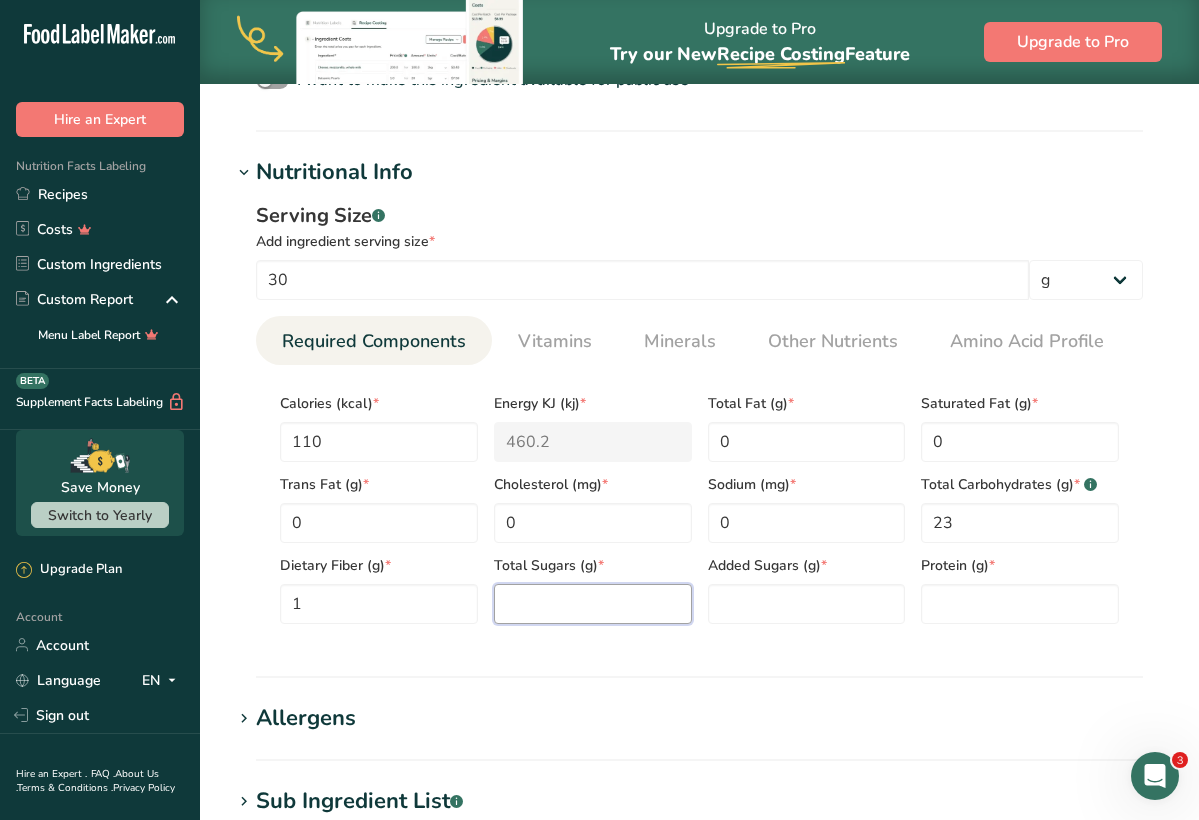 click at bounding box center (593, 604) 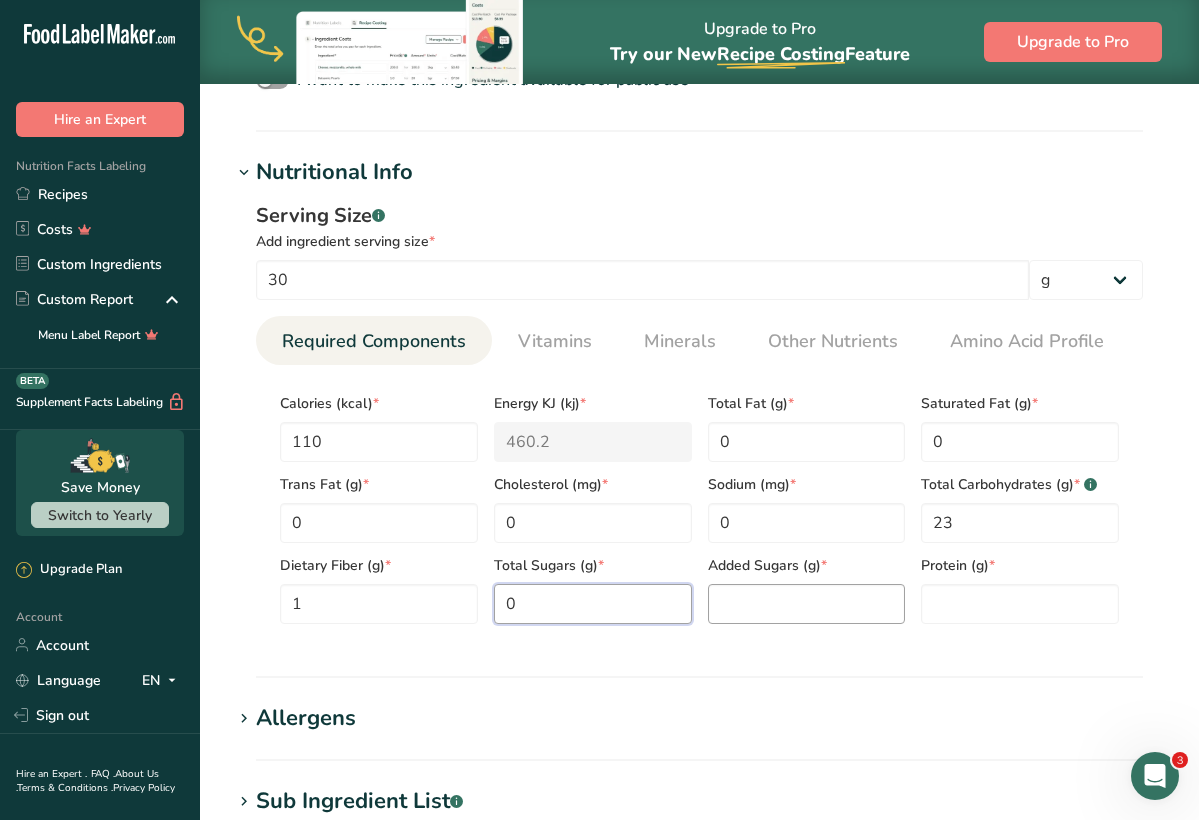 type on "0" 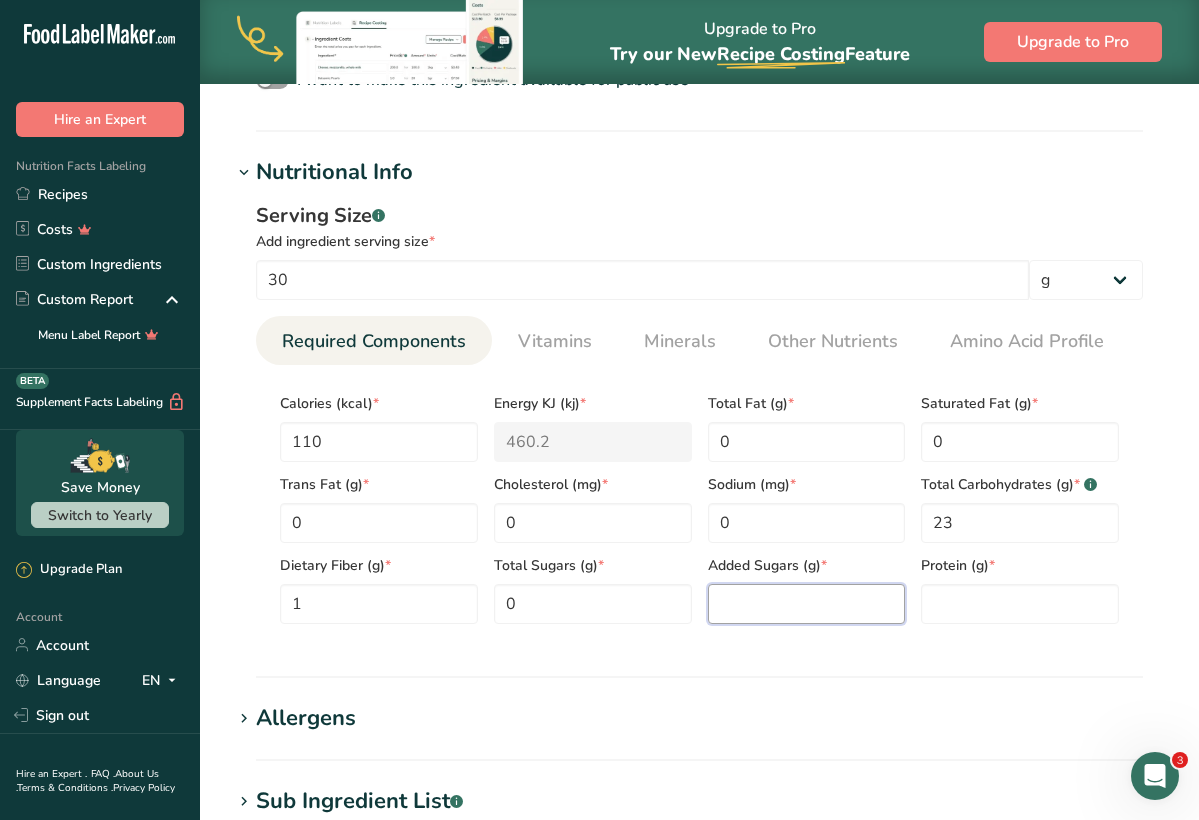 click at bounding box center (807, 604) 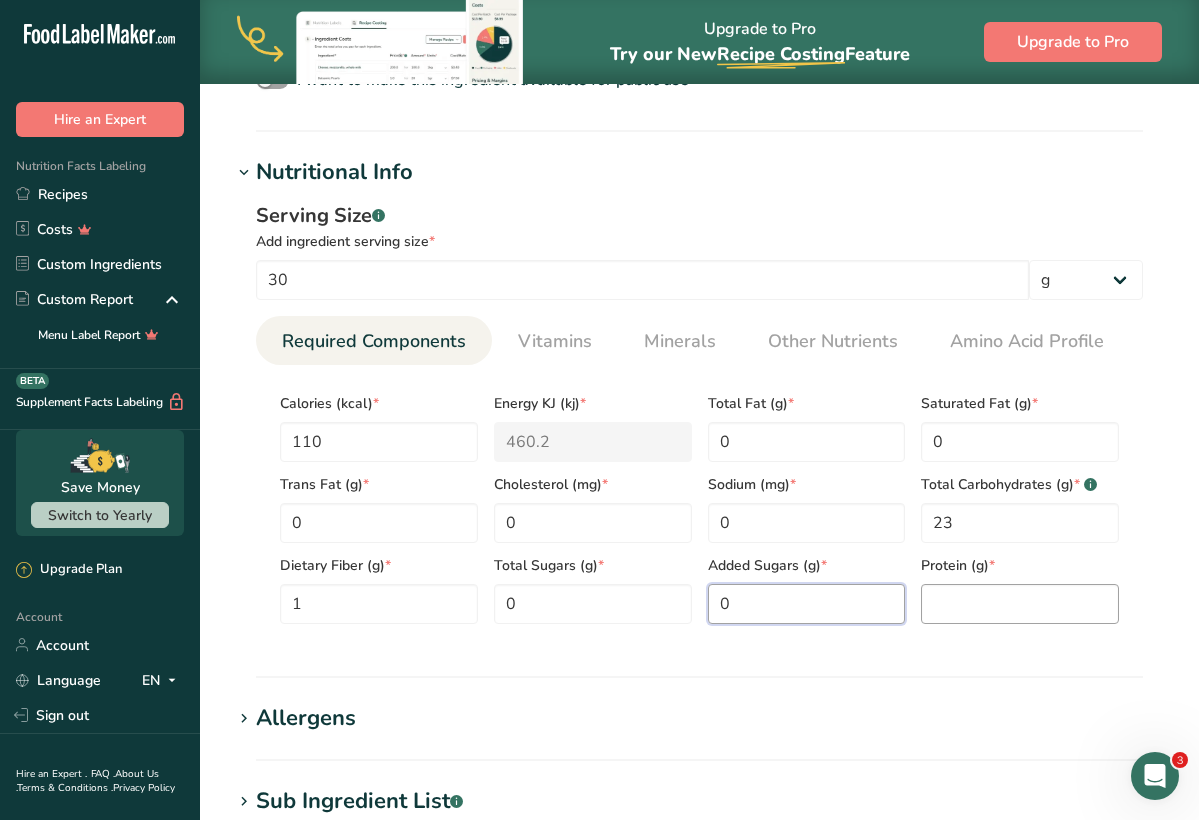 type on "0" 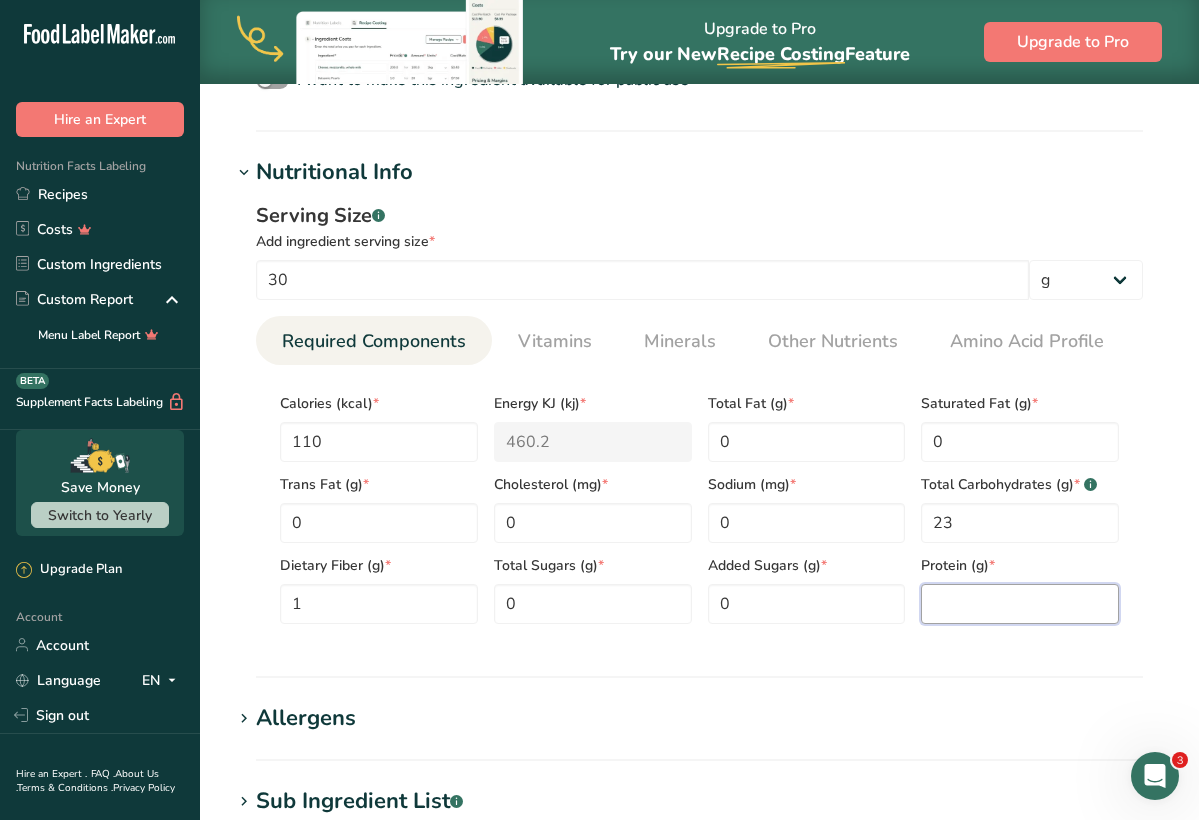 click at bounding box center [1020, 604] 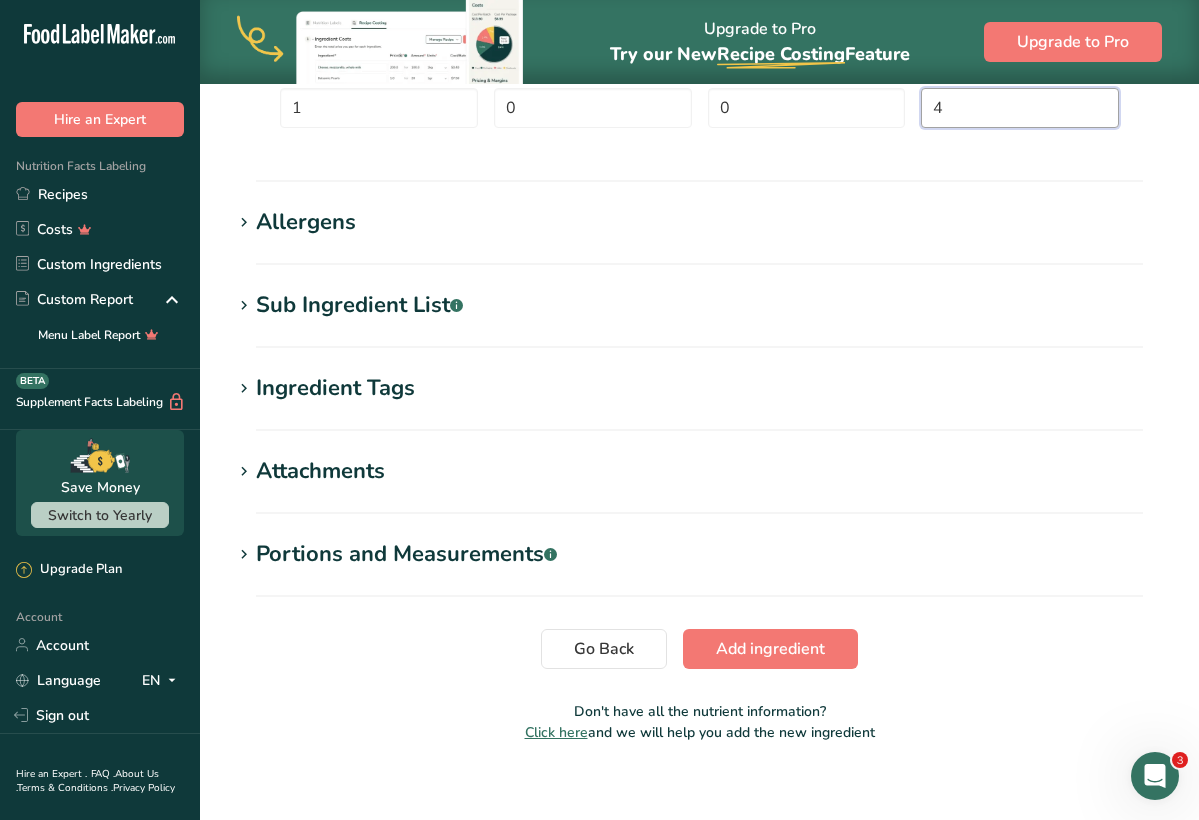 scroll, scrollTop: 1241, scrollLeft: 0, axis: vertical 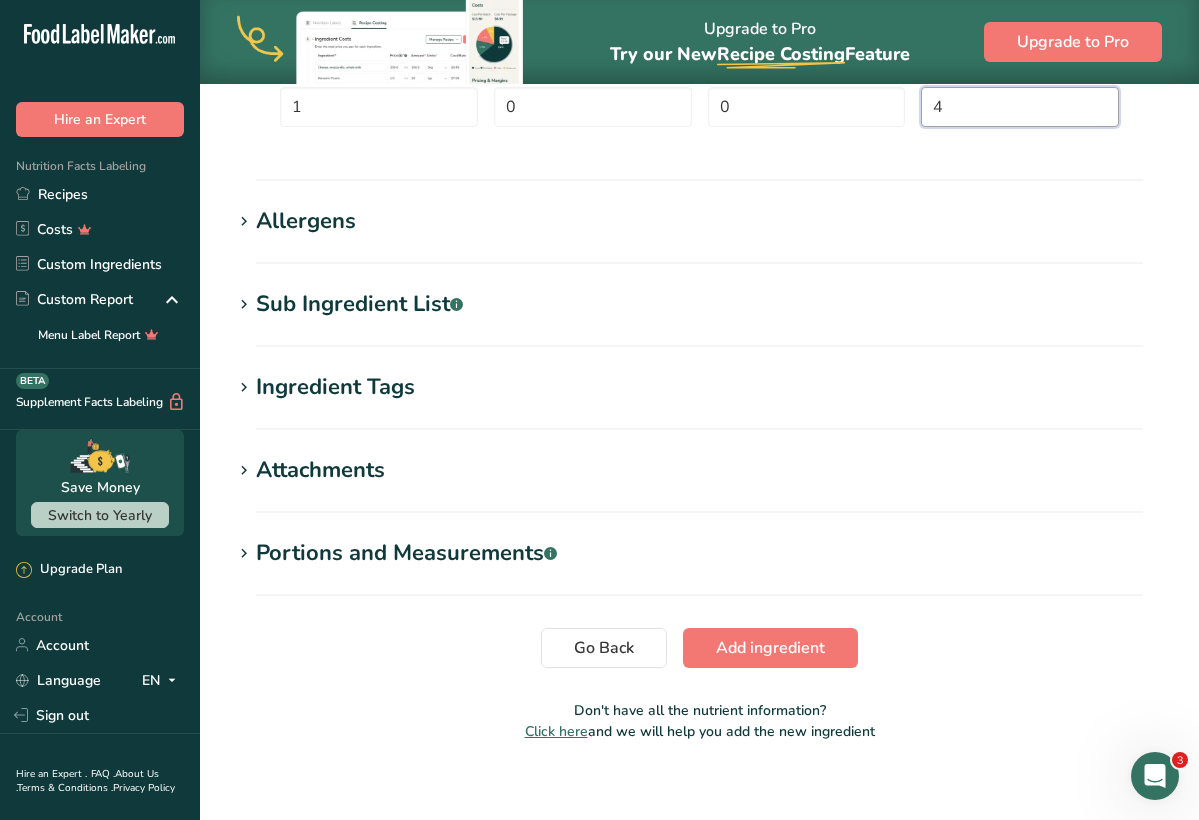type on "4" 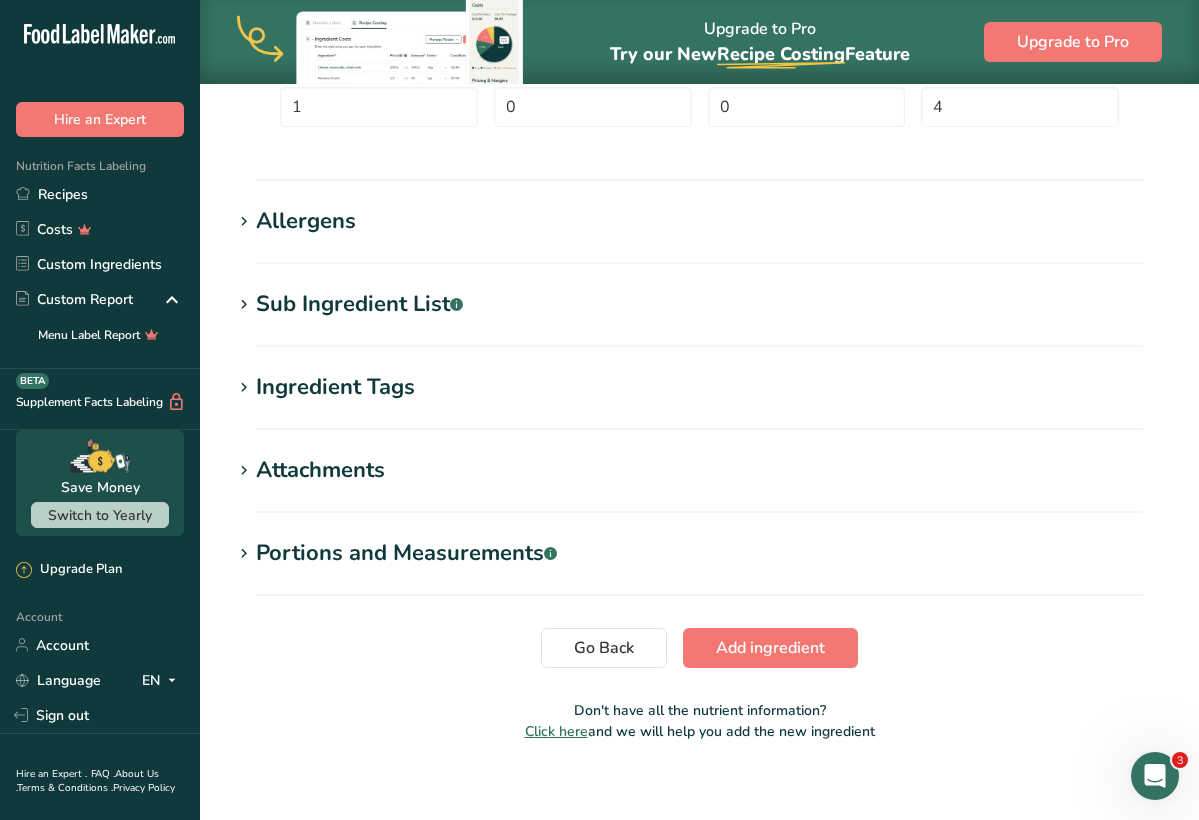 click on "Sub Ingredient List
.a-a{fill:#347362;}.b-a{fill:#fff;}" at bounding box center [359, 304] 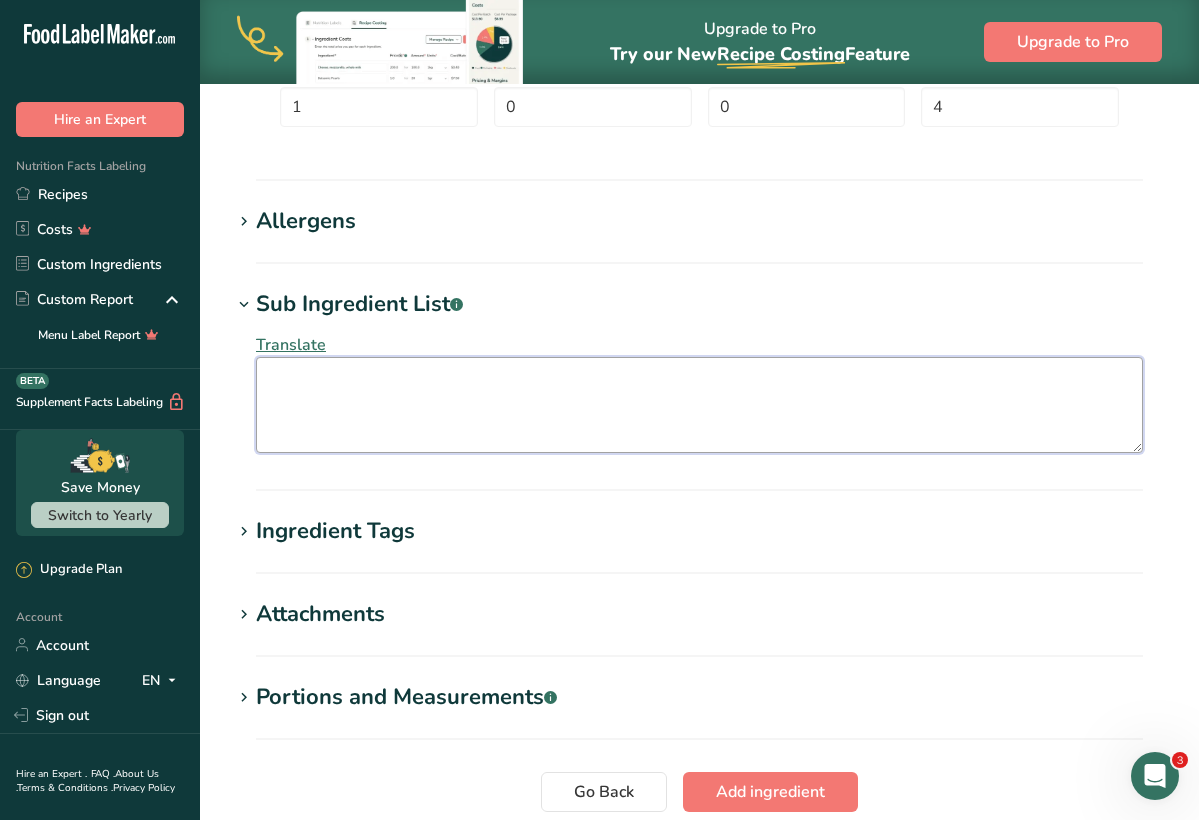 click at bounding box center [699, 405] 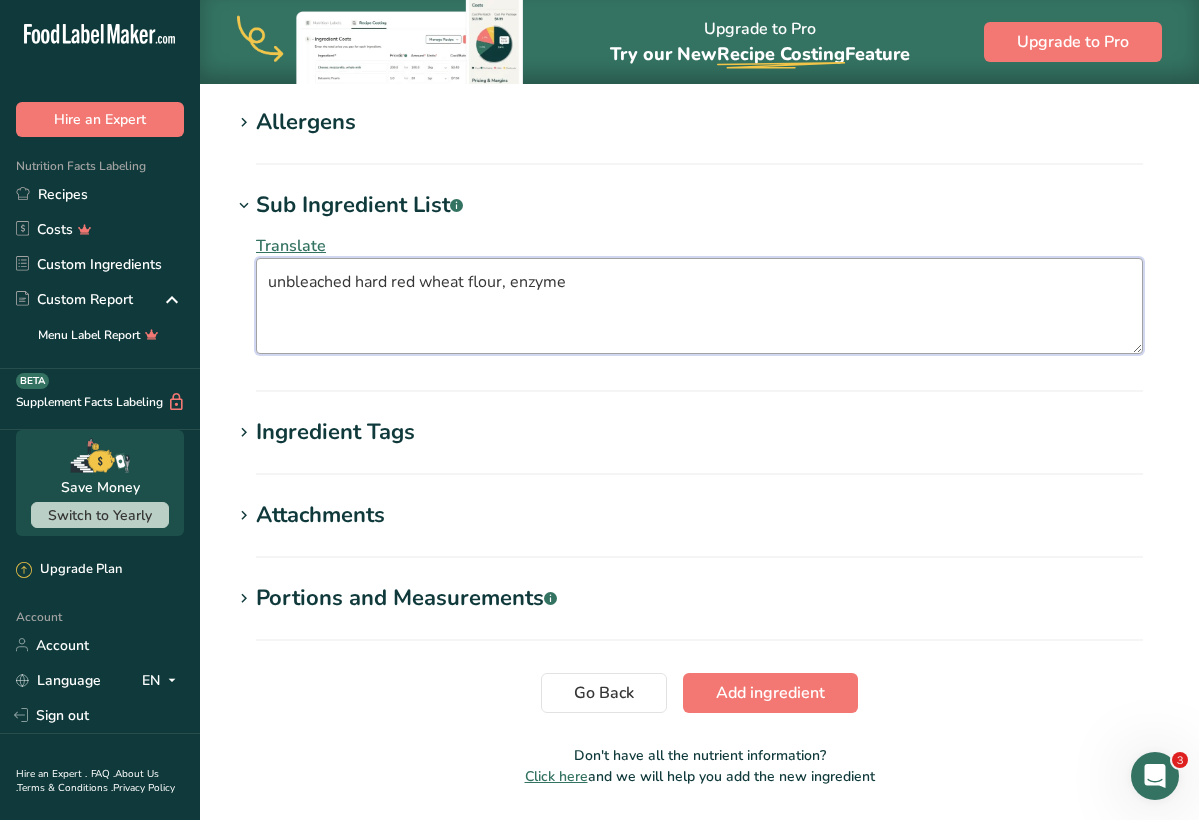 scroll, scrollTop: 1369, scrollLeft: 0, axis: vertical 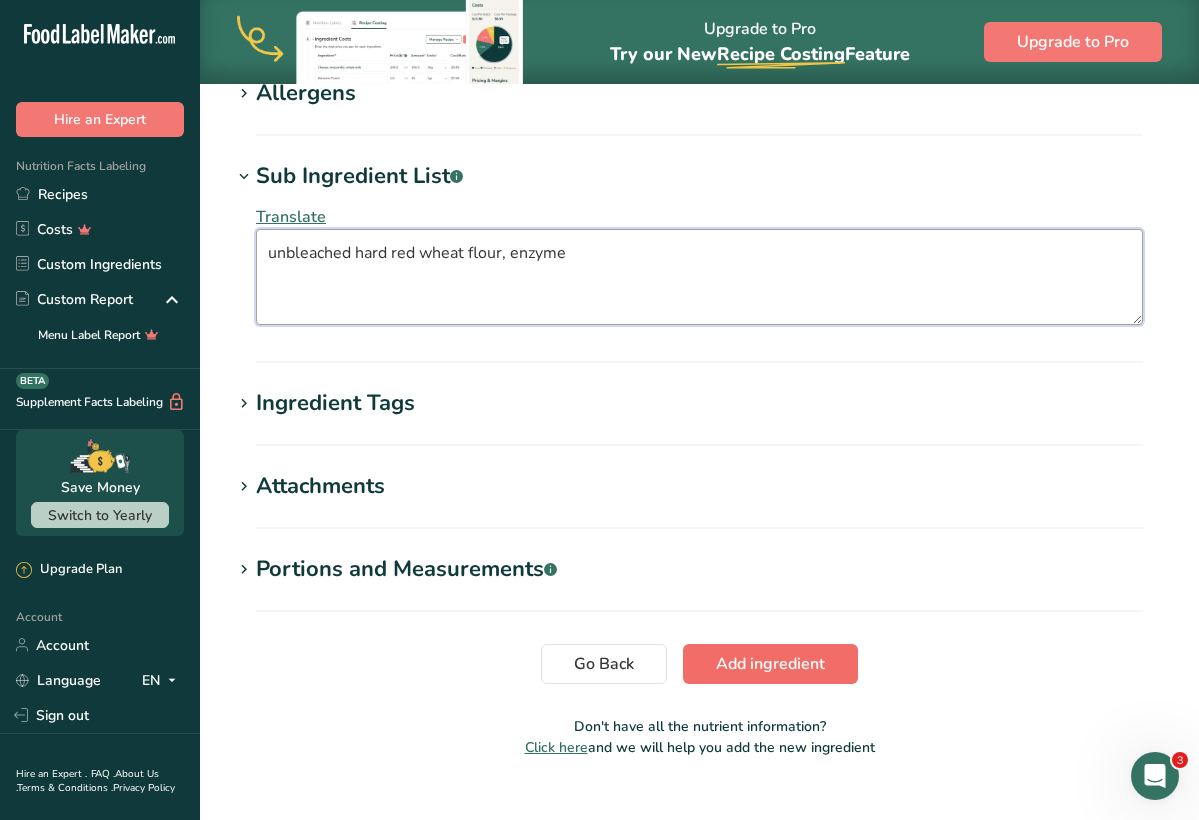type on "unbleached hard red wheat flour, enzyme" 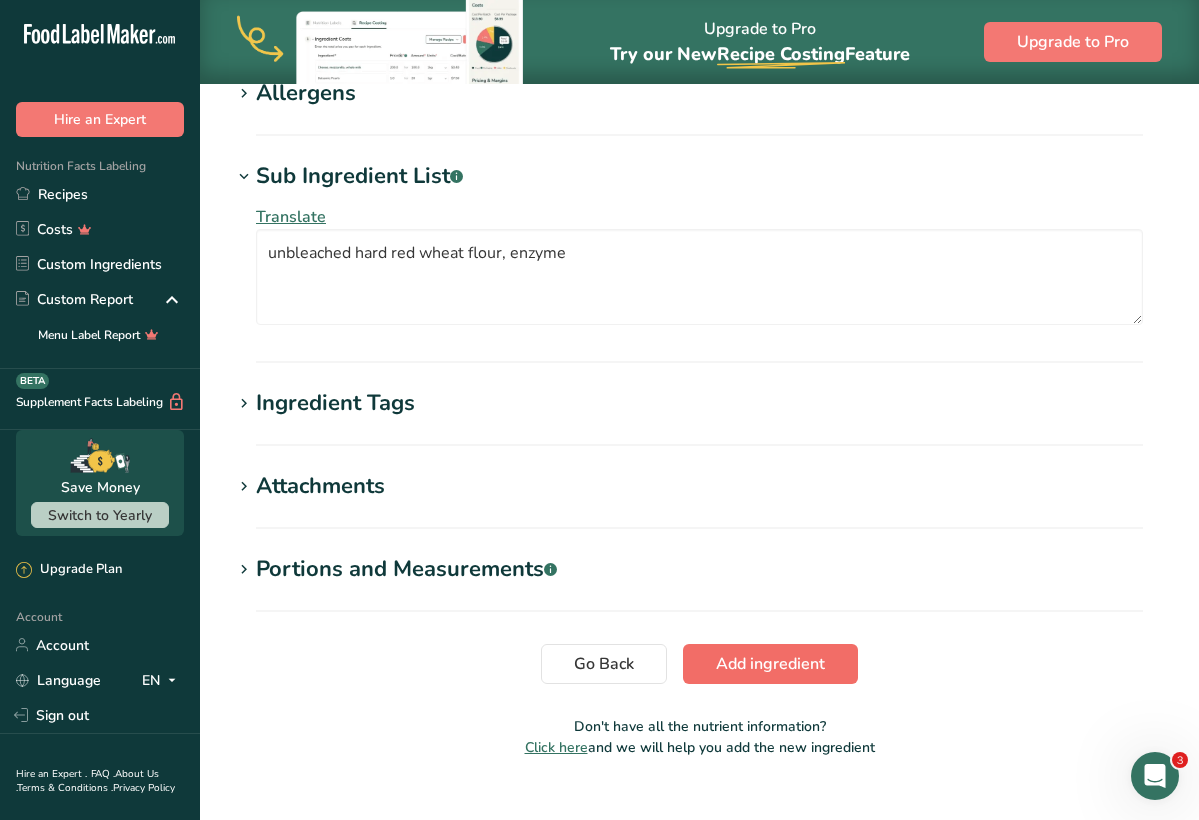 click on "Add ingredient" at bounding box center [770, 664] 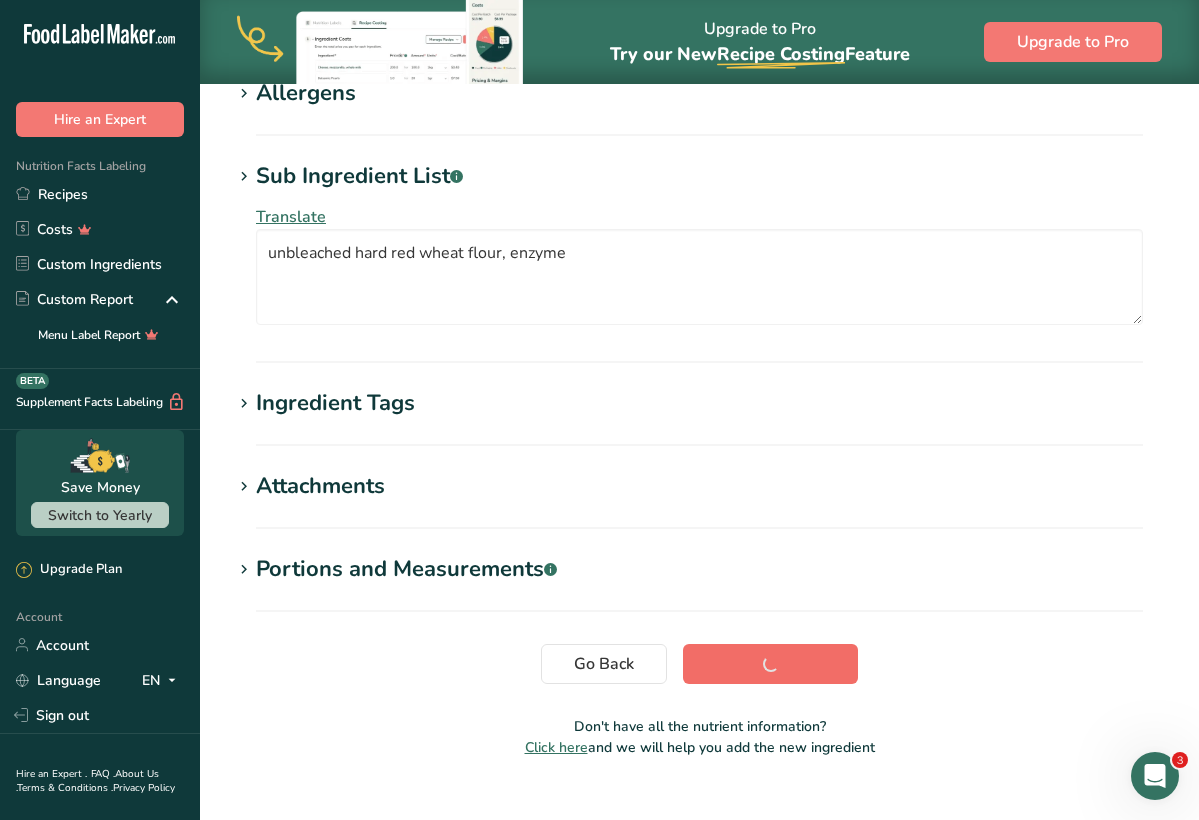 scroll, scrollTop: 255, scrollLeft: 0, axis: vertical 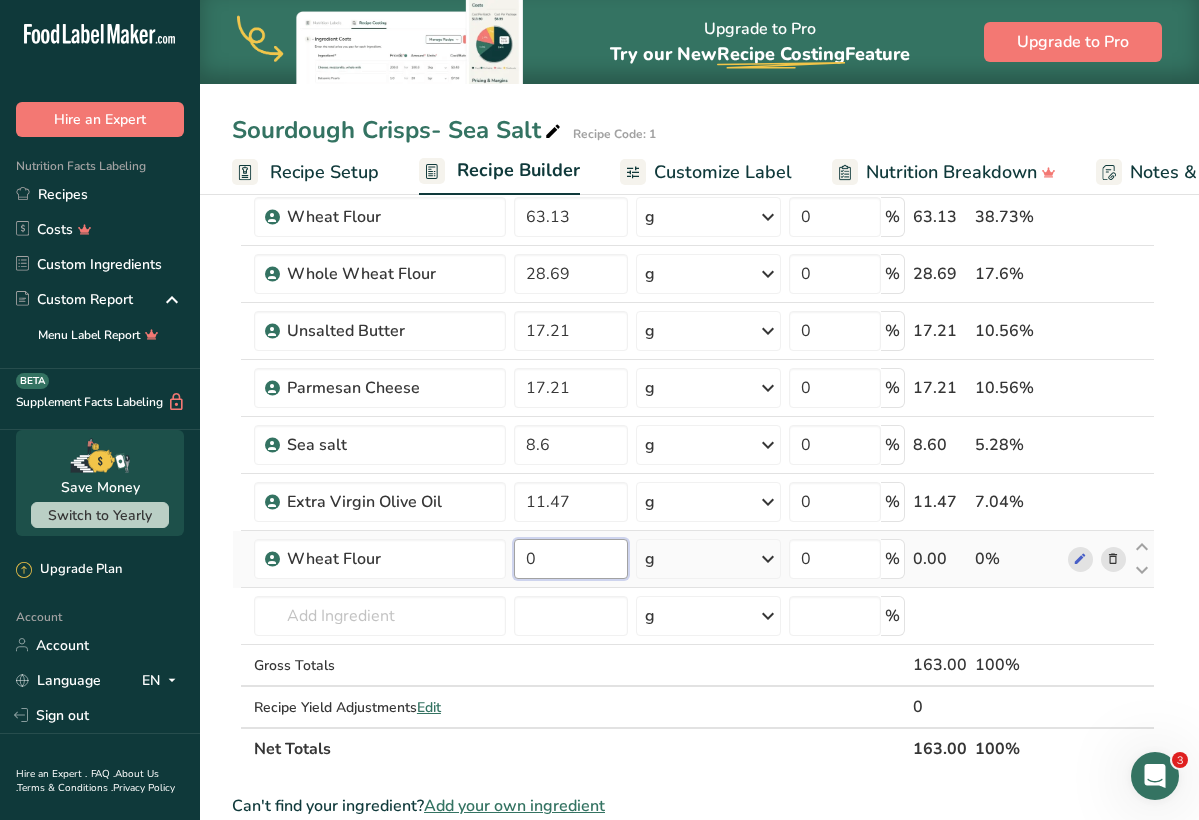 click on "0" at bounding box center (571, 559) 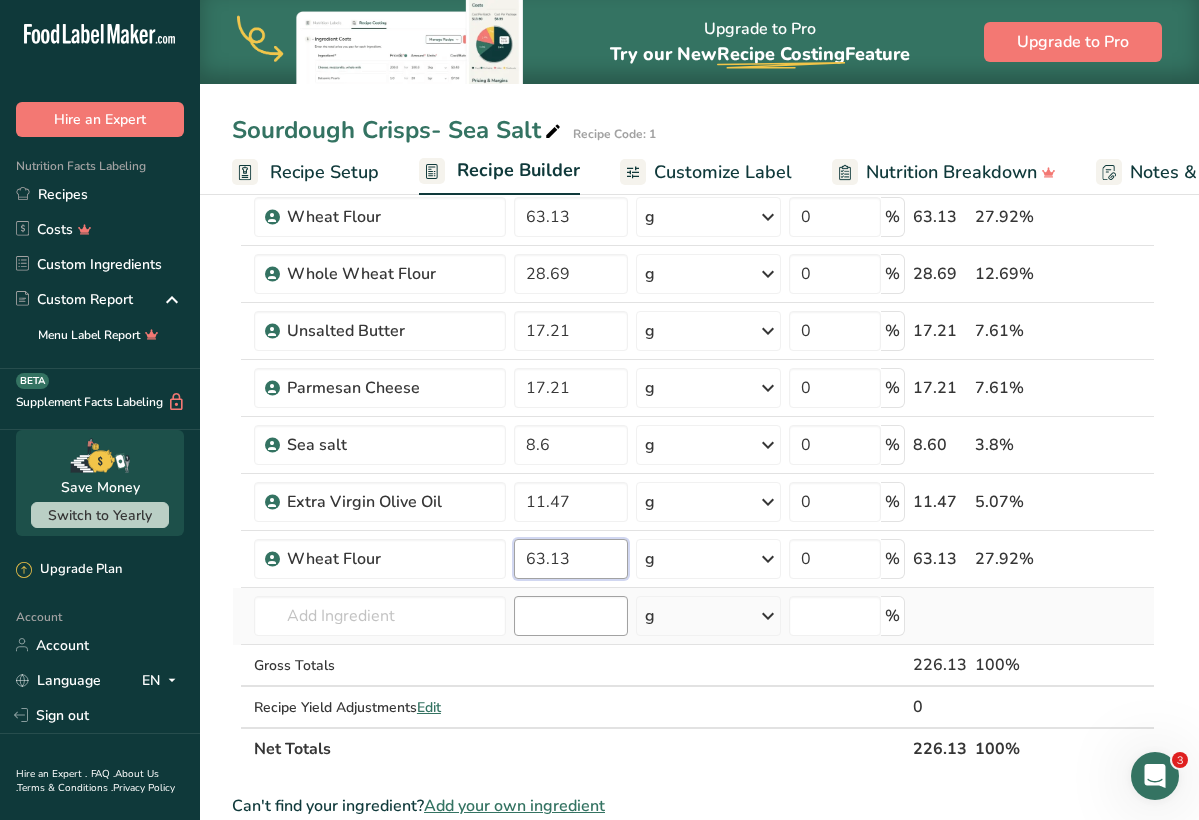 type on "63.13" 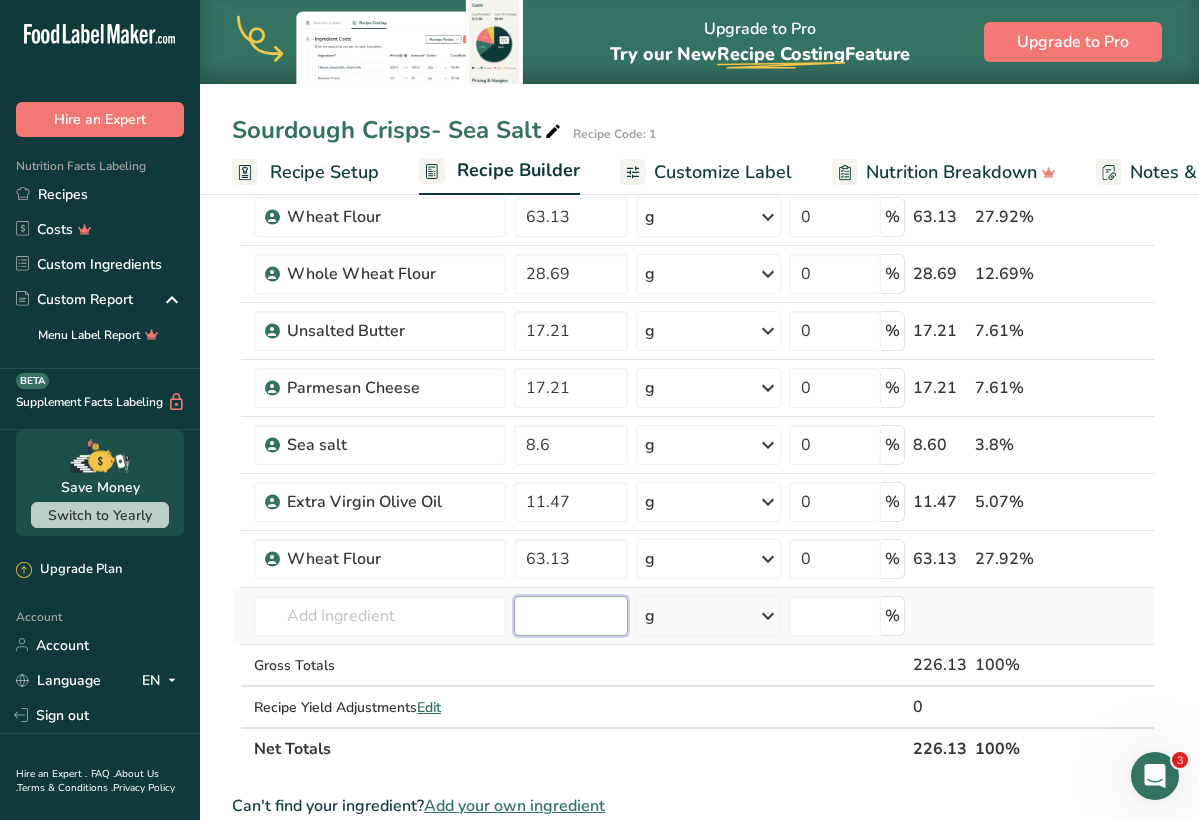 click on "Ingredient *
Amount *
Unit *
Waste *   .a-a{fill:#347362;}.b-a{fill:#fff;}          Grams
Percentage
Water, bottled
16.69
g
Weight Units
g
kg
mg
See more
Volume Units
l
Volume units require a density conversion. If you know your ingredient's density enter it below. Otherwise, click on "RIA" our AI Regulatory bot - she will be able to help you
lb/ft3
g/cm3
Confirm
mL
Volume units require a density conversion. If you know your ingredient's density enter it below. Otherwise, click on "RIA" our AI Regulatory bot - she will be able to help you
lb/ft3" at bounding box center [693, 429] 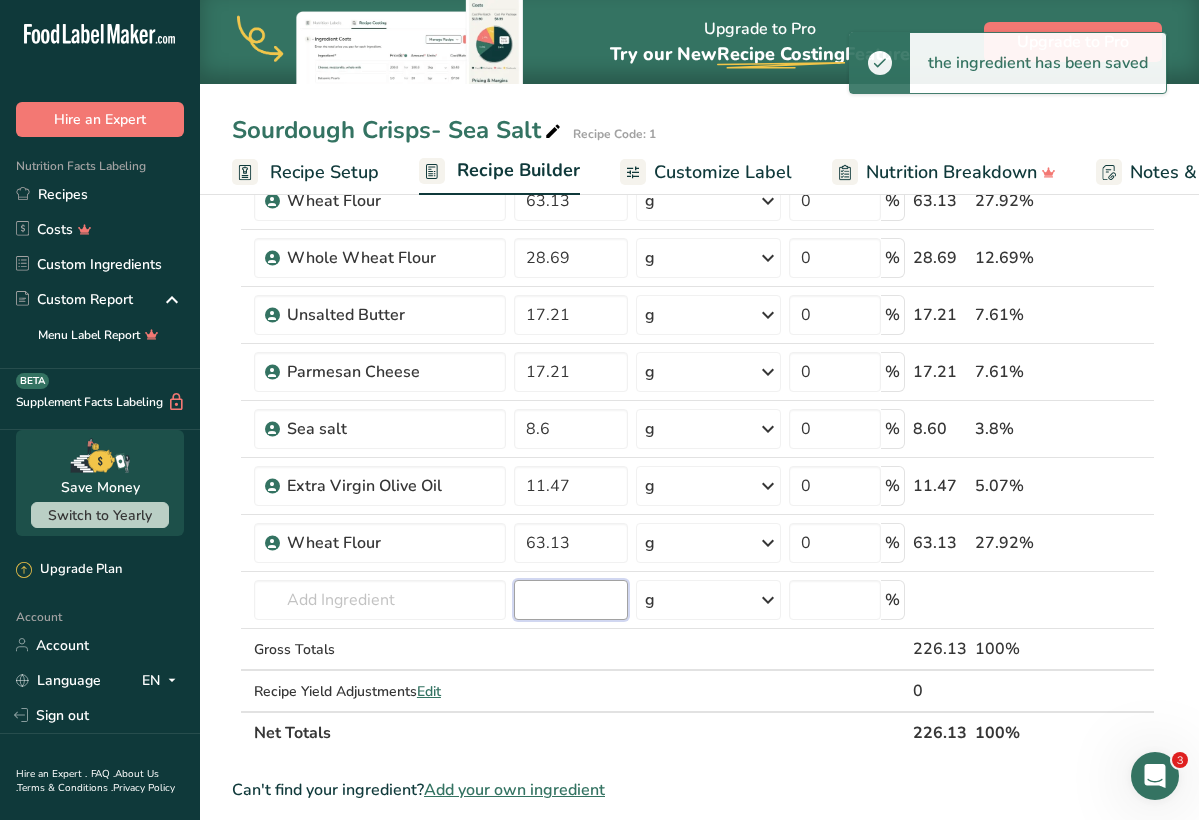 scroll, scrollTop: 0, scrollLeft: 0, axis: both 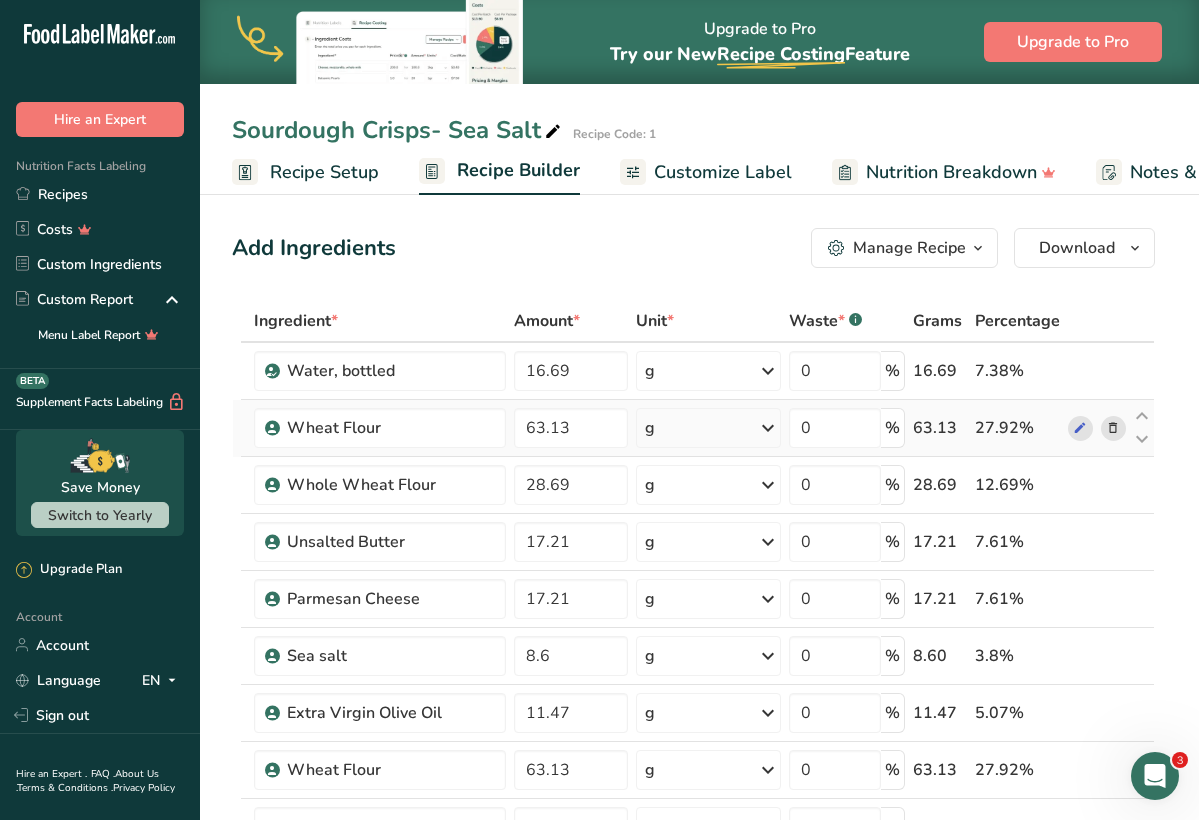 click at bounding box center (1113, 428) 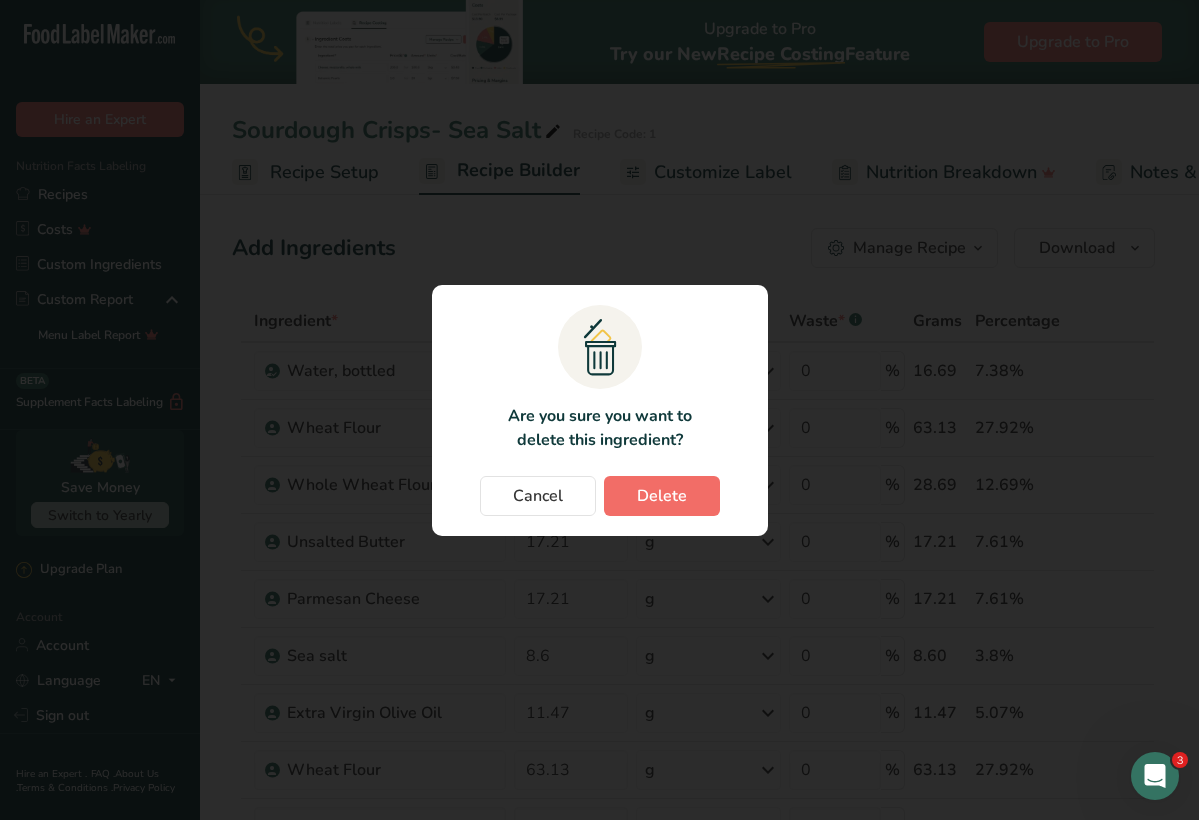 click on "Delete" at bounding box center (662, 496) 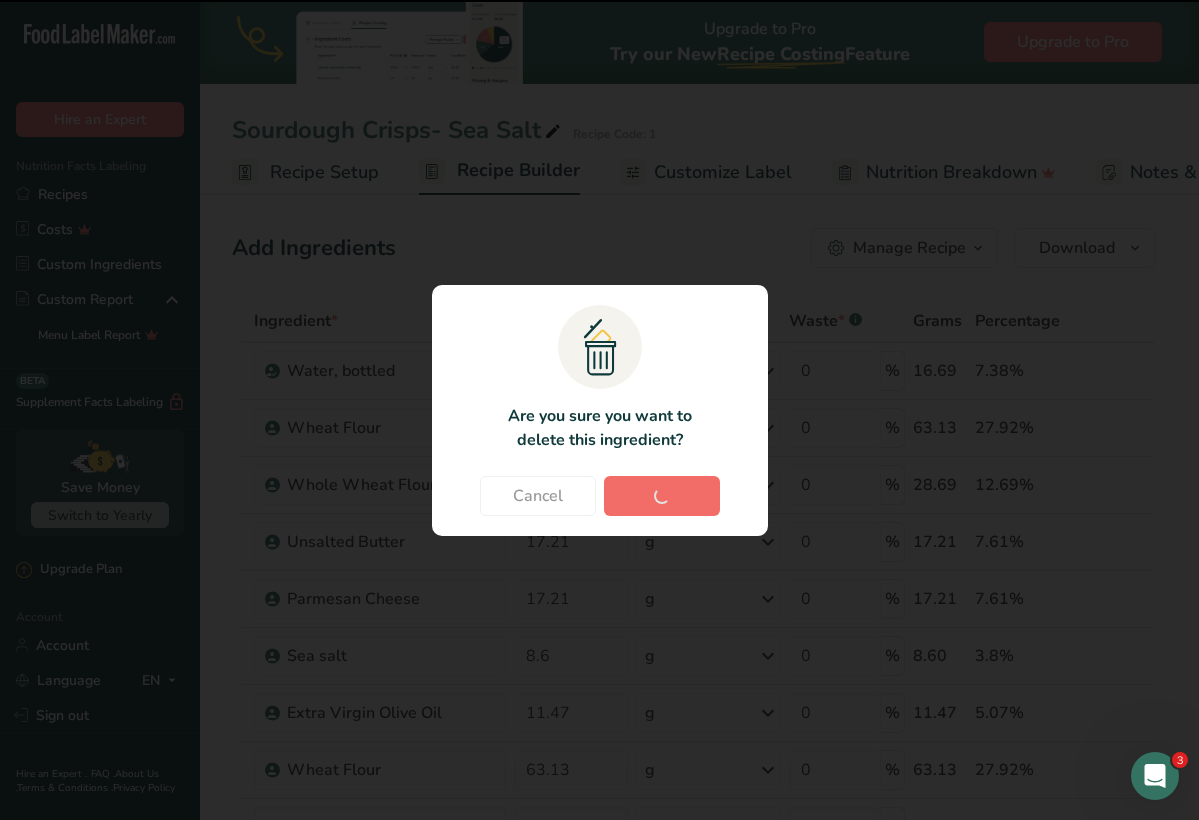 type on "28.69" 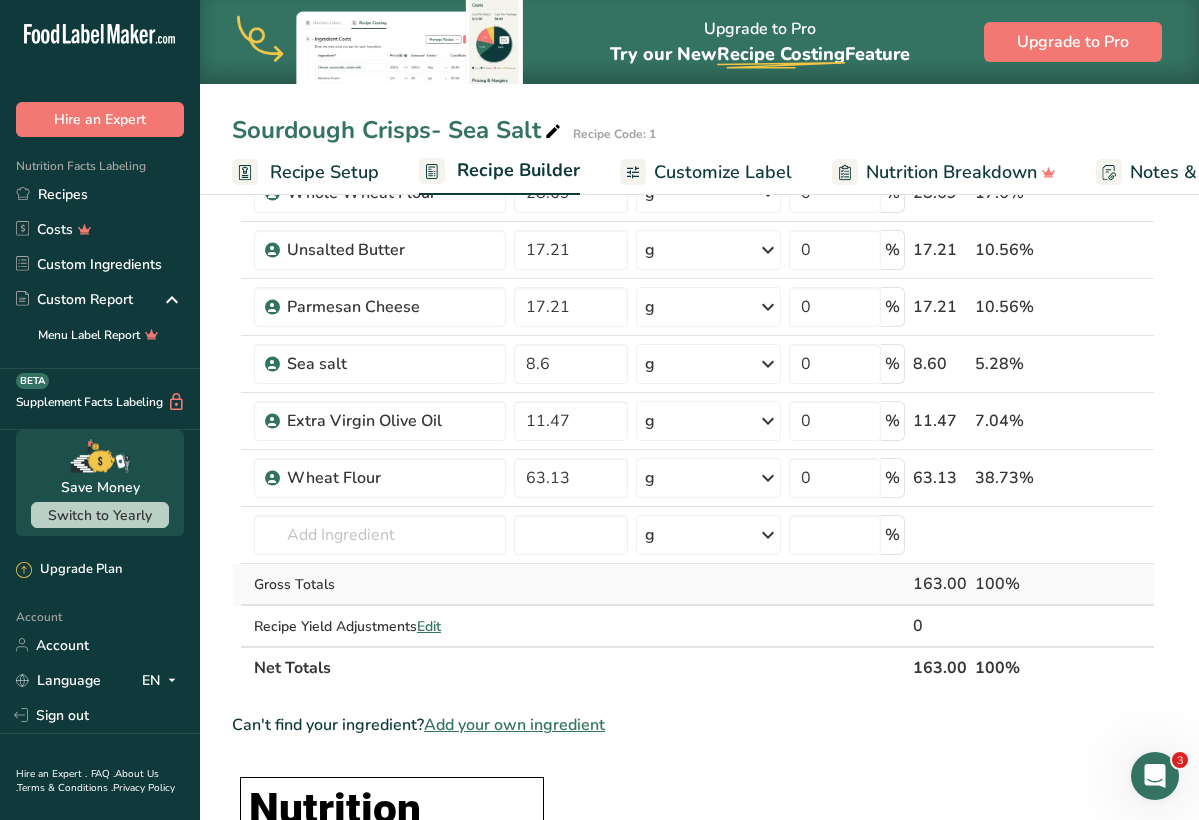 scroll, scrollTop: 241, scrollLeft: 0, axis: vertical 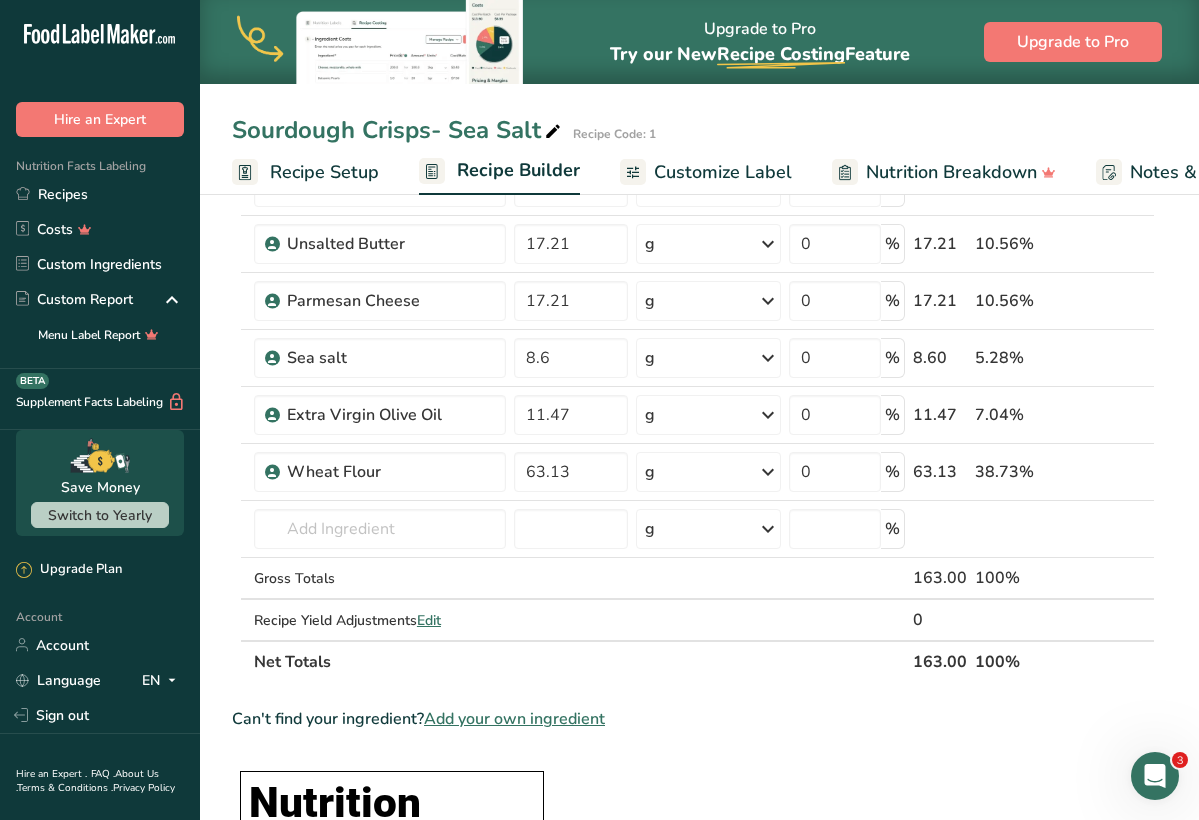 click on "Add your own ingredient" at bounding box center (514, 719) 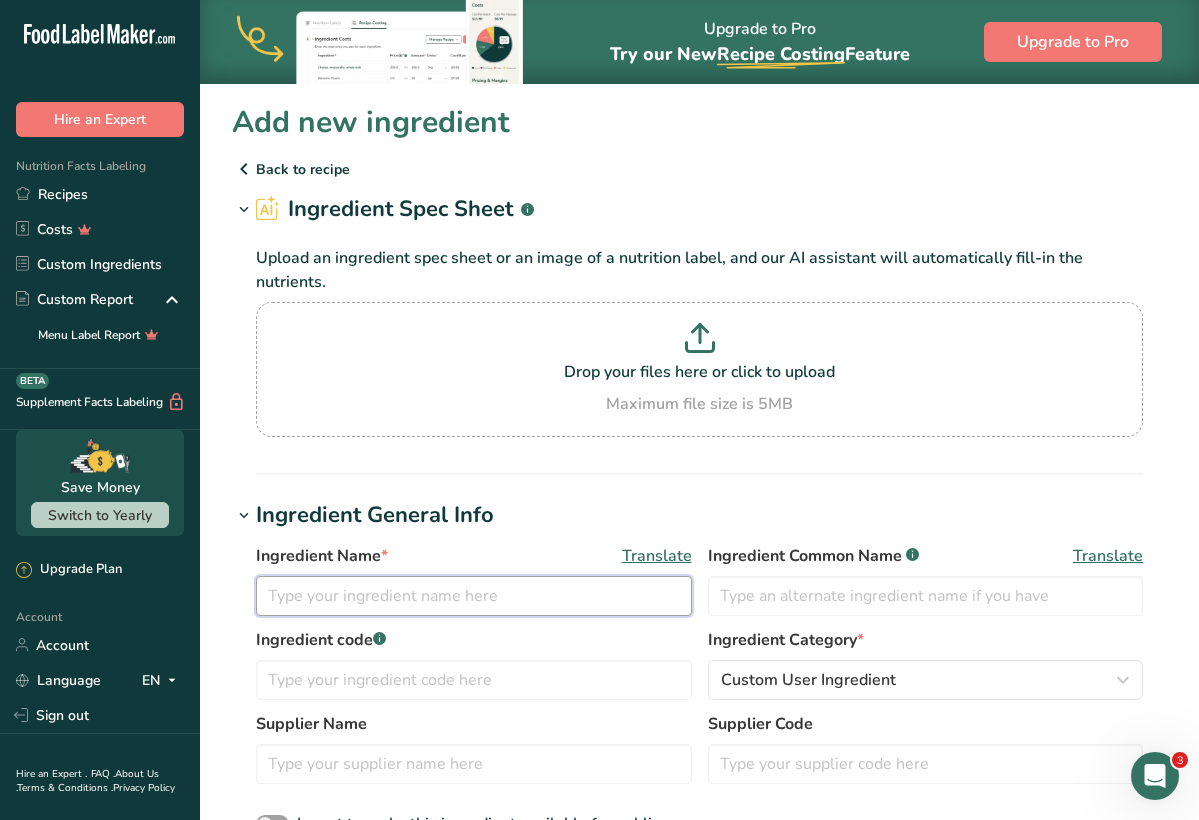 click at bounding box center (474, 596) 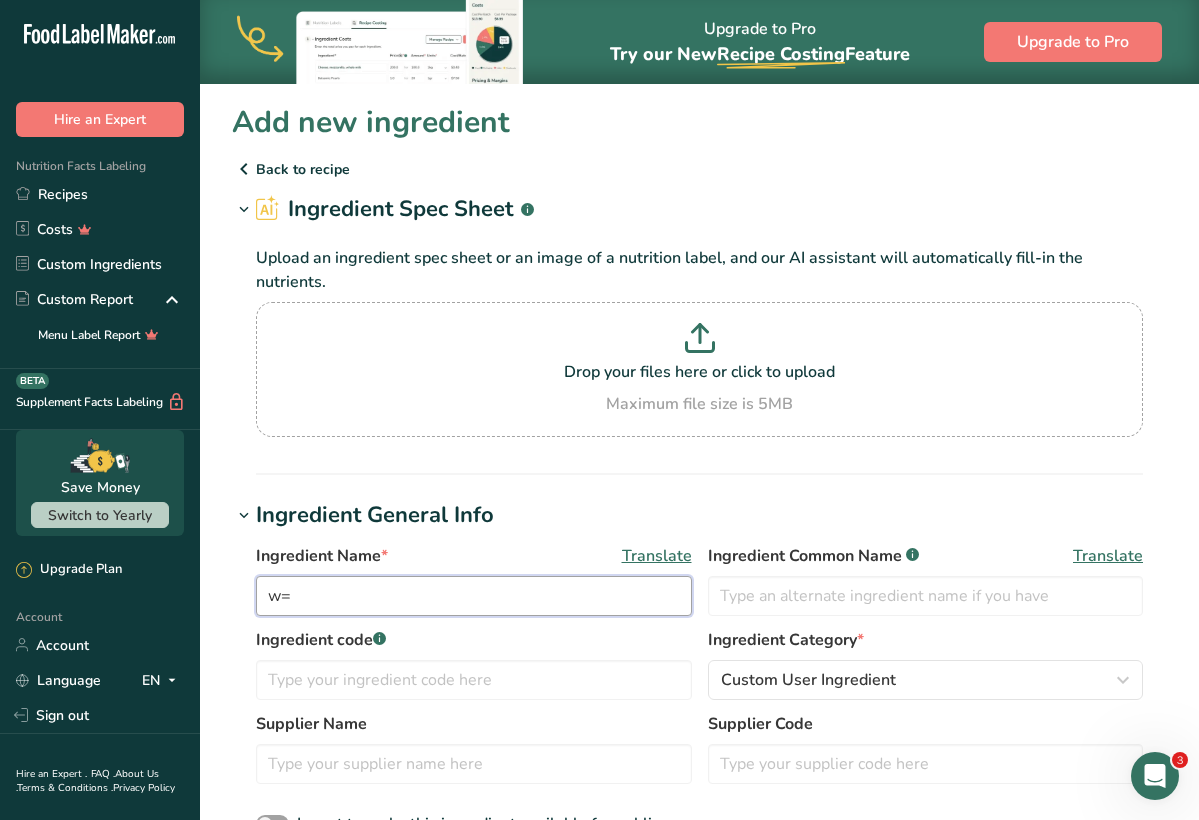 type on "w" 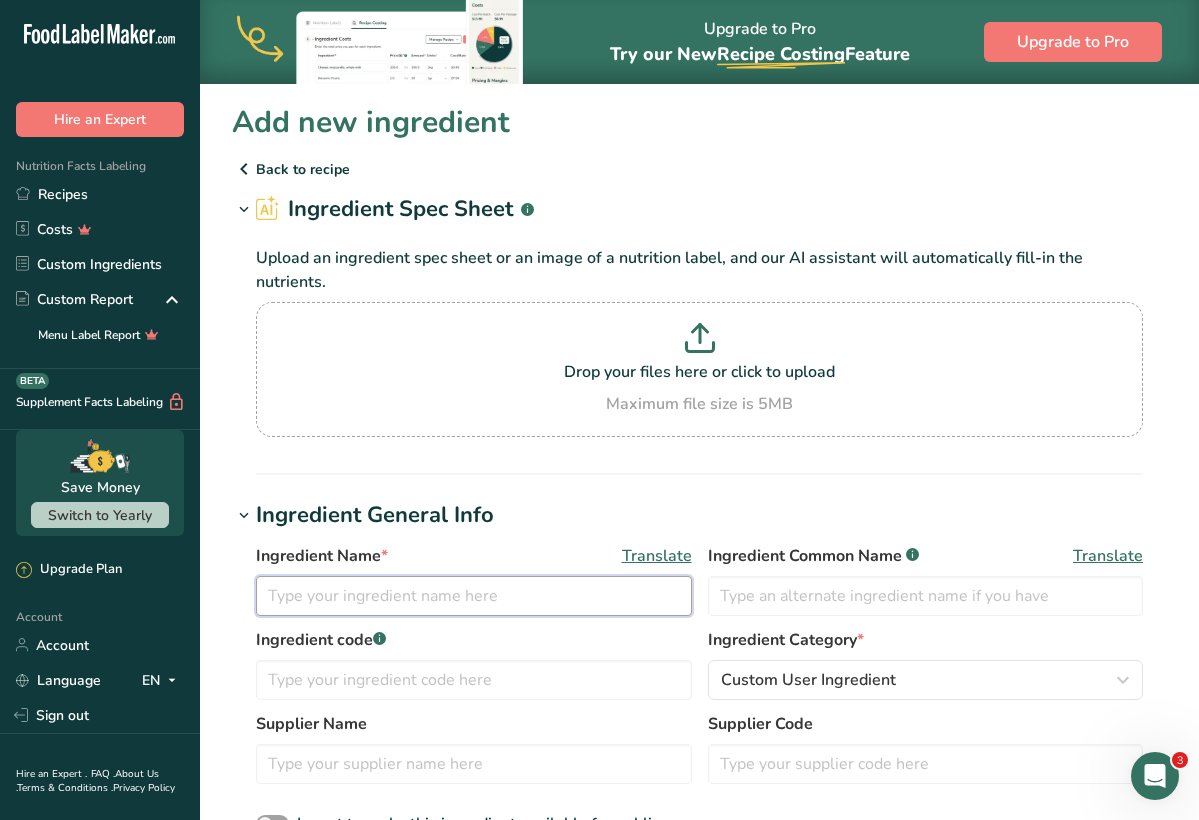 type on "E" 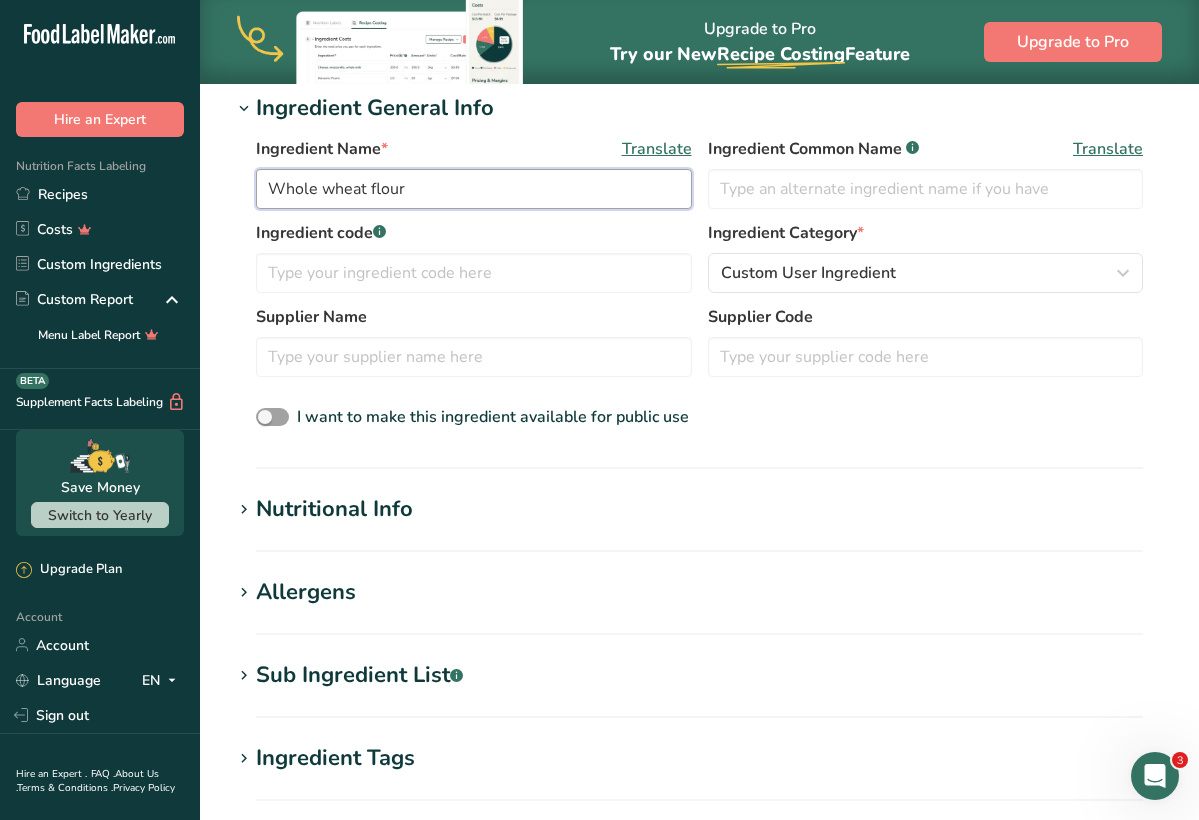 scroll, scrollTop: 416, scrollLeft: 0, axis: vertical 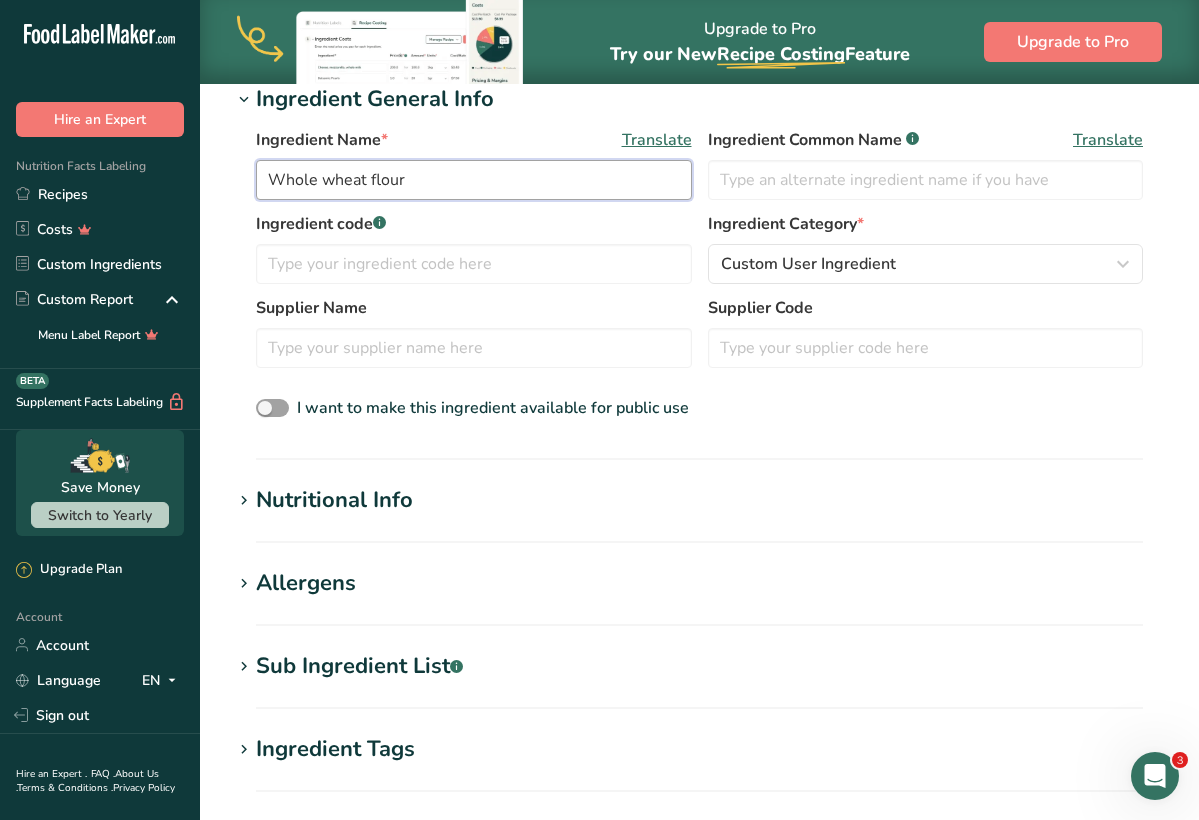 type on "Whole wheat flour" 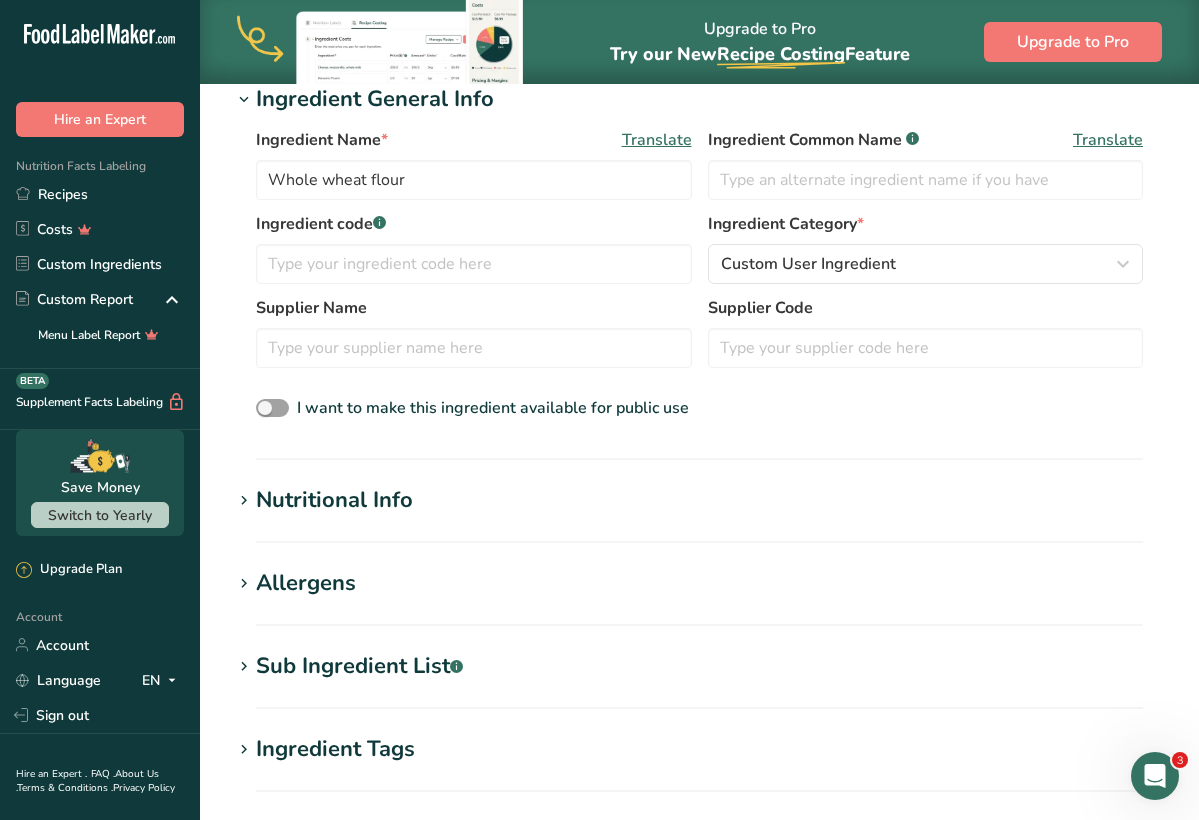 click on "Nutritional Info" at bounding box center (334, 500) 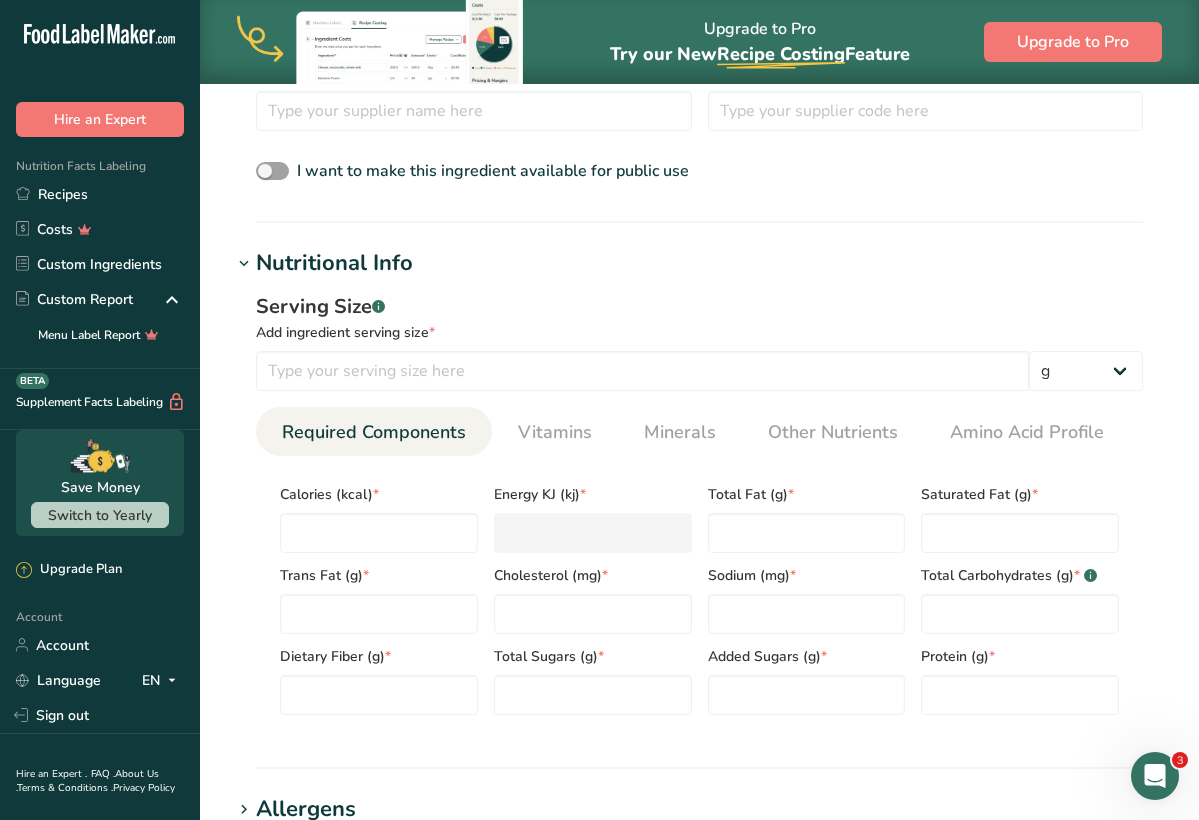 scroll, scrollTop: 661, scrollLeft: 0, axis: vertical 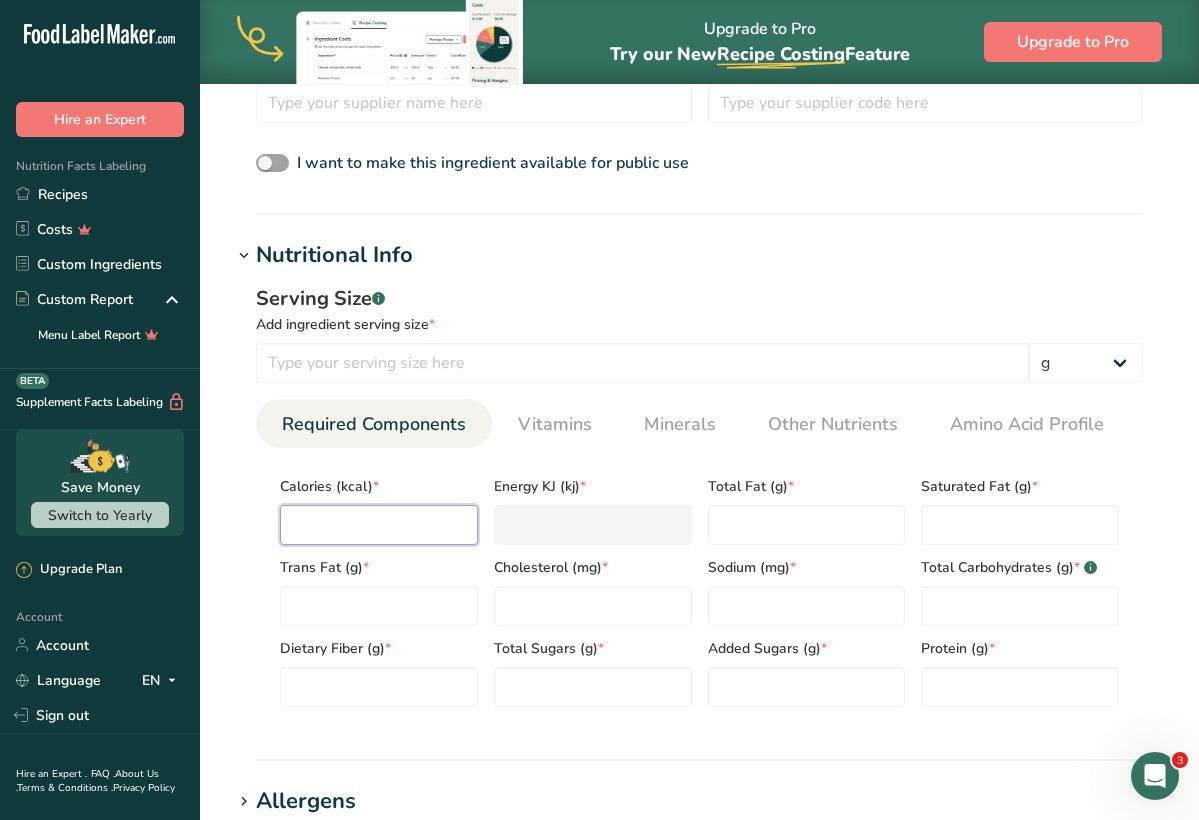 click at bounding box center (379, 525) 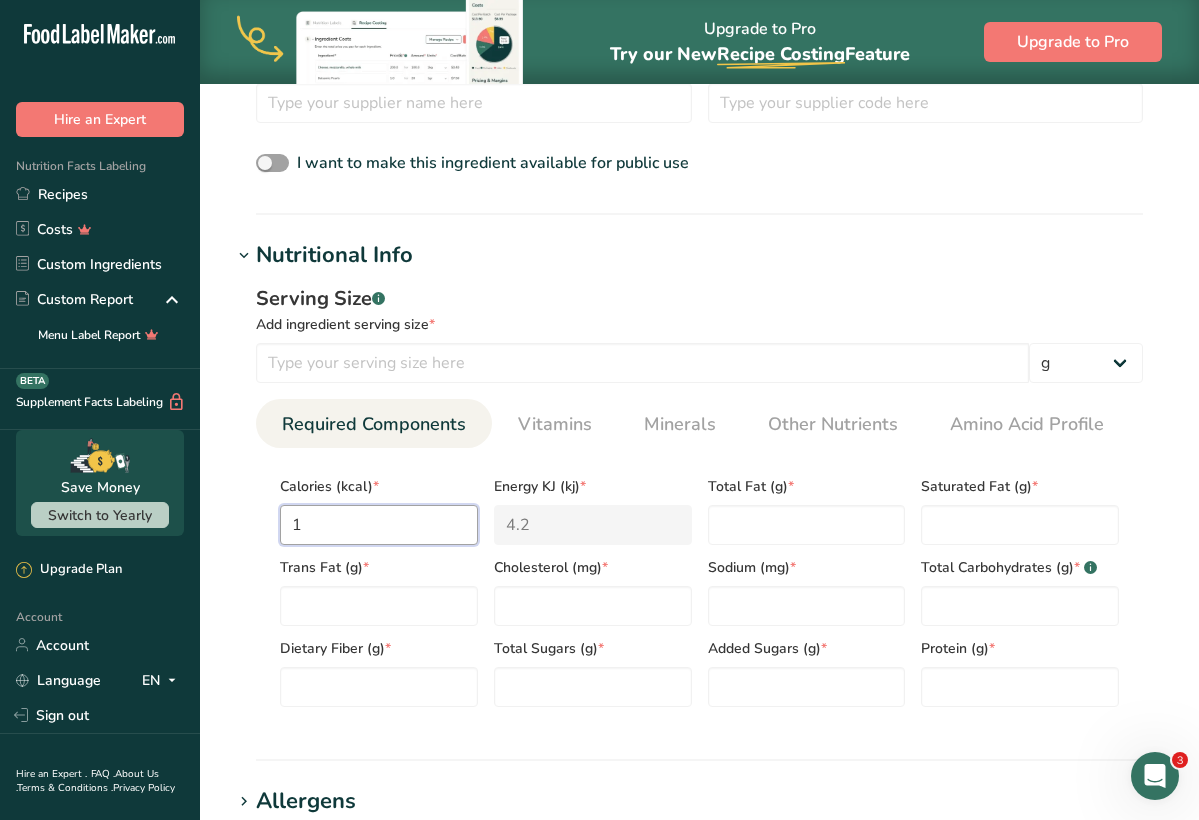 type on "11" 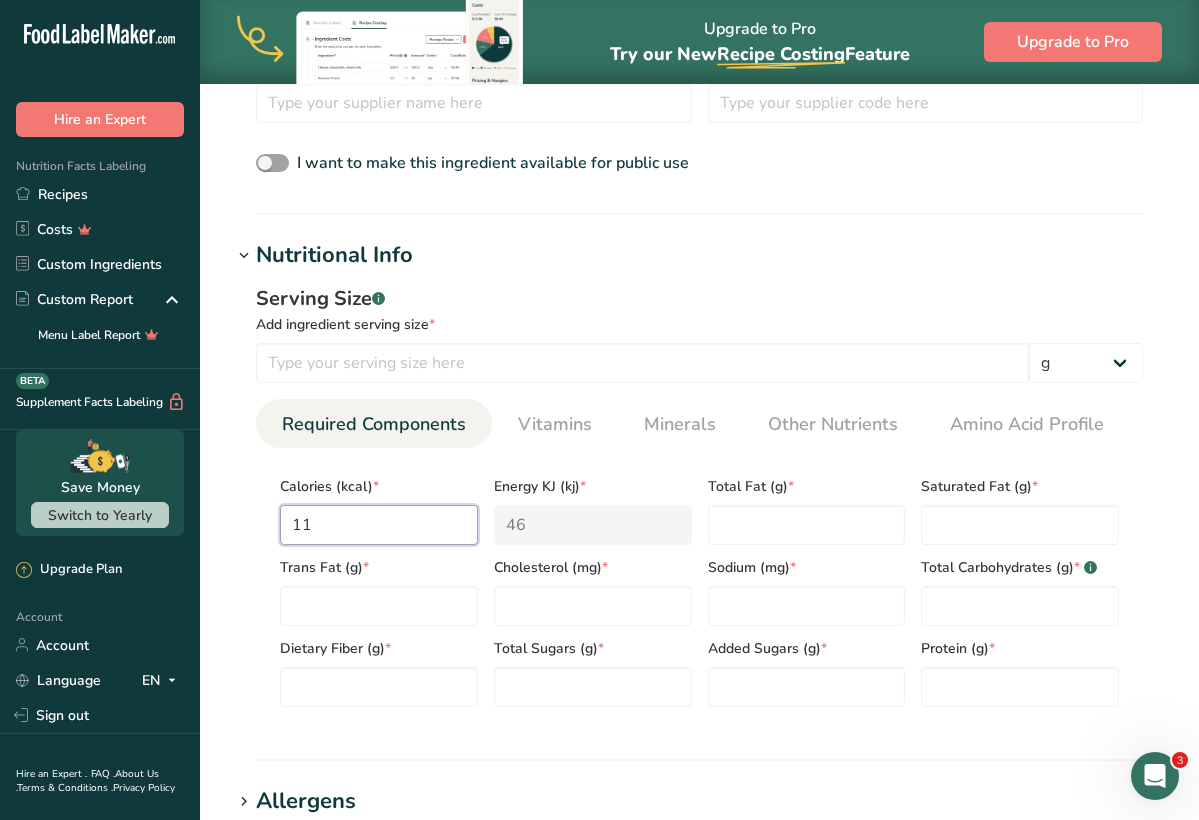 type on "110" 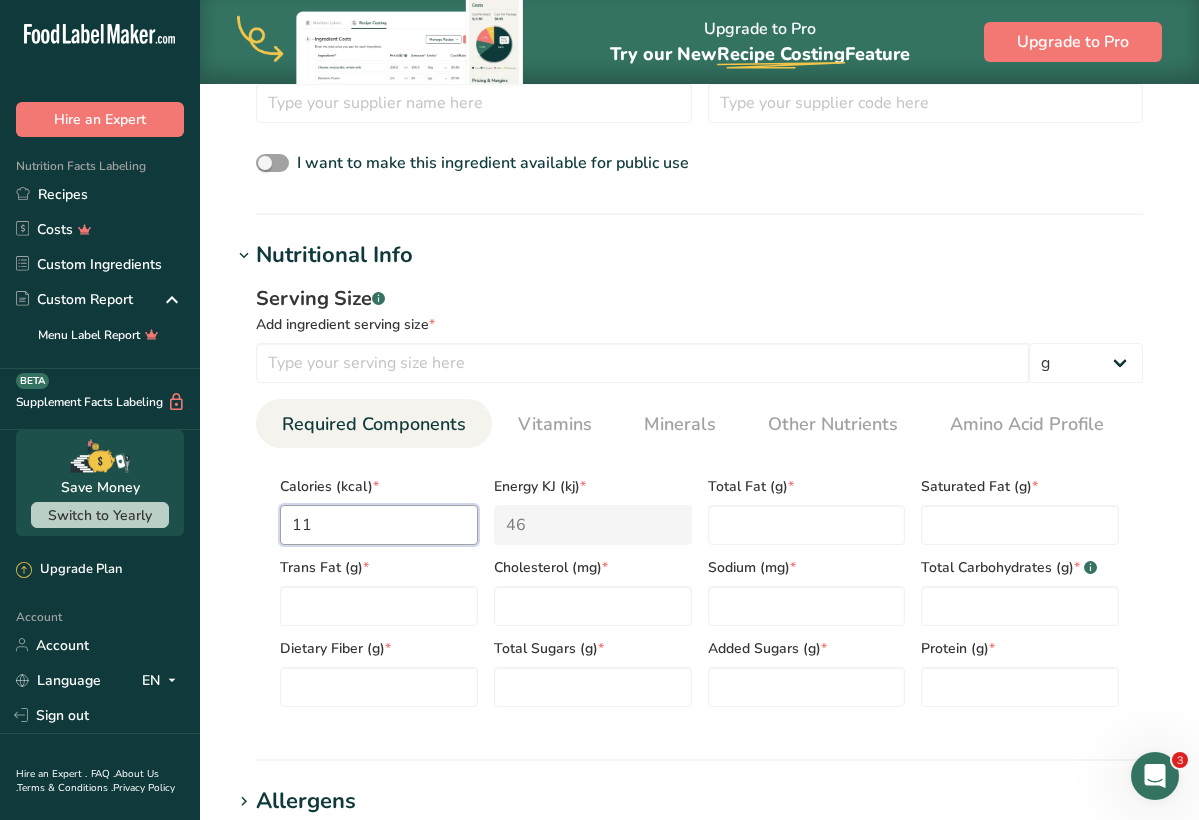 type on "460.2" 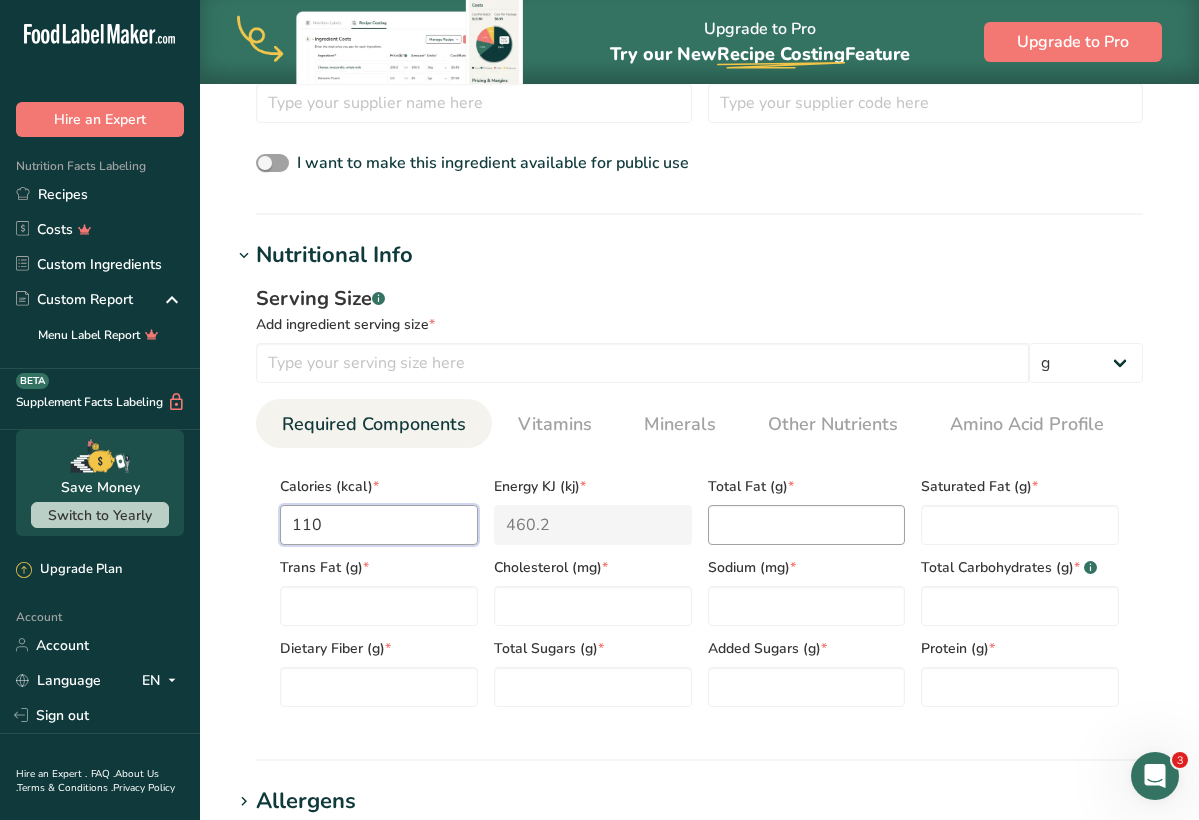 type on "110" 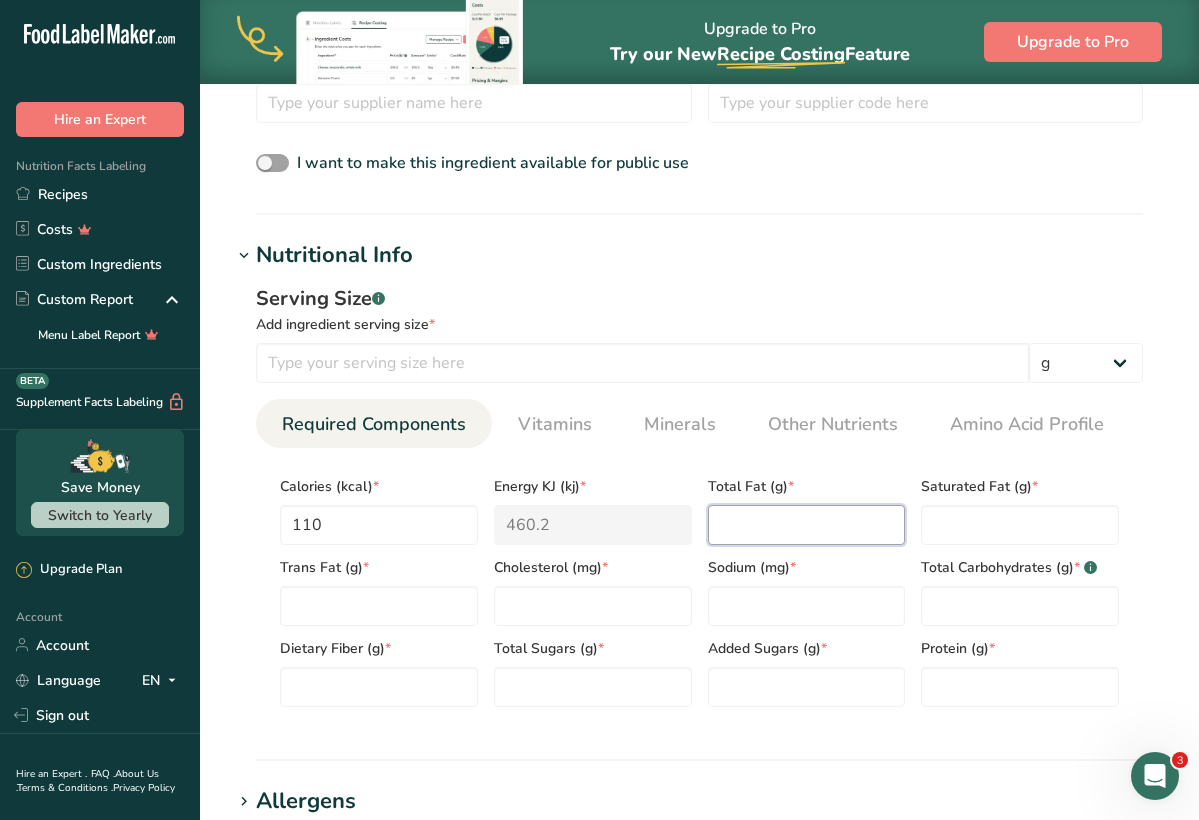 click at bounding box center (807, 525) 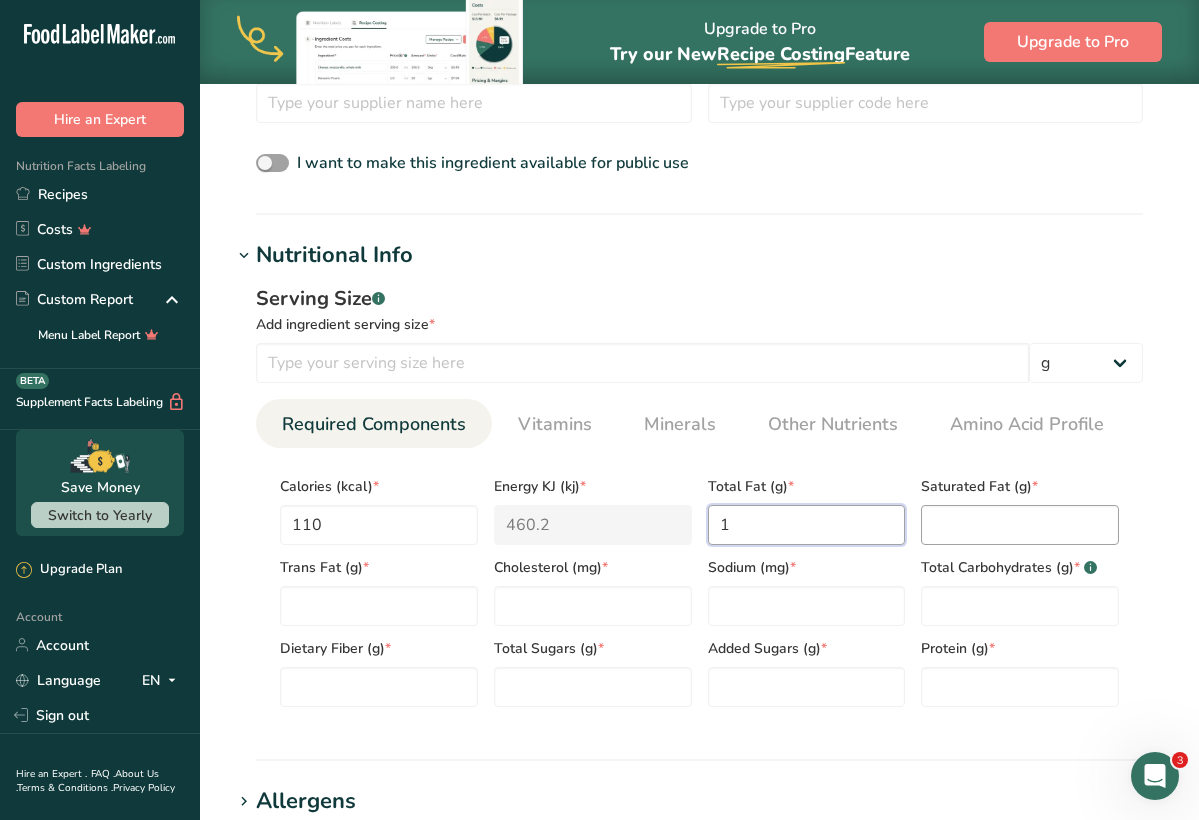 type on "1" 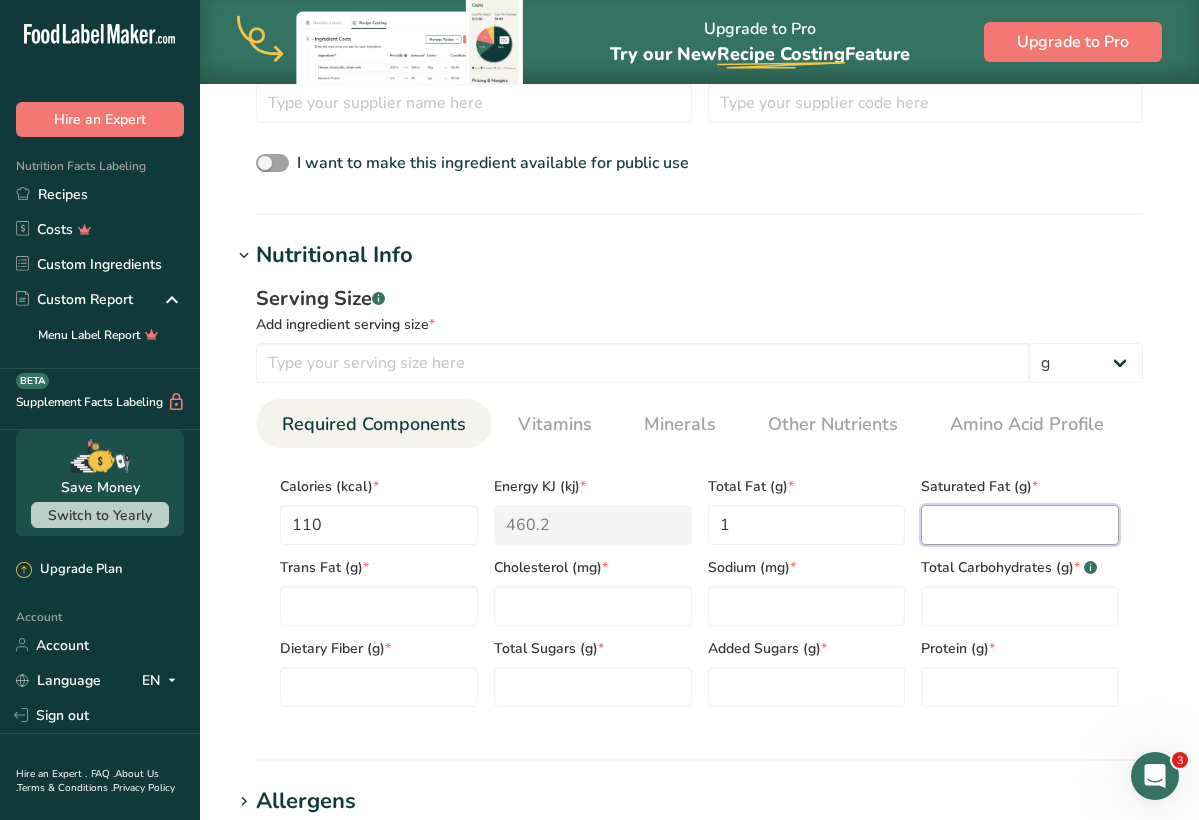 click at bounding box center [1020, 525] 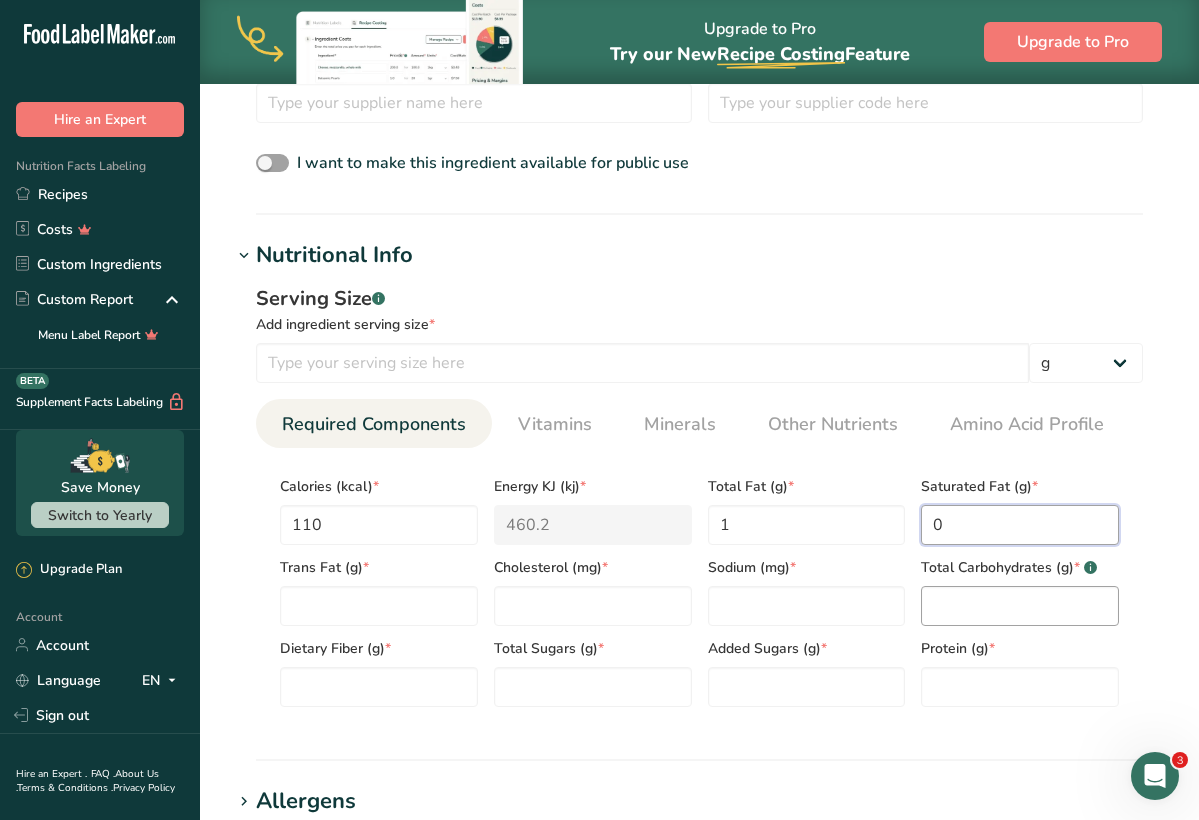 type on "0" 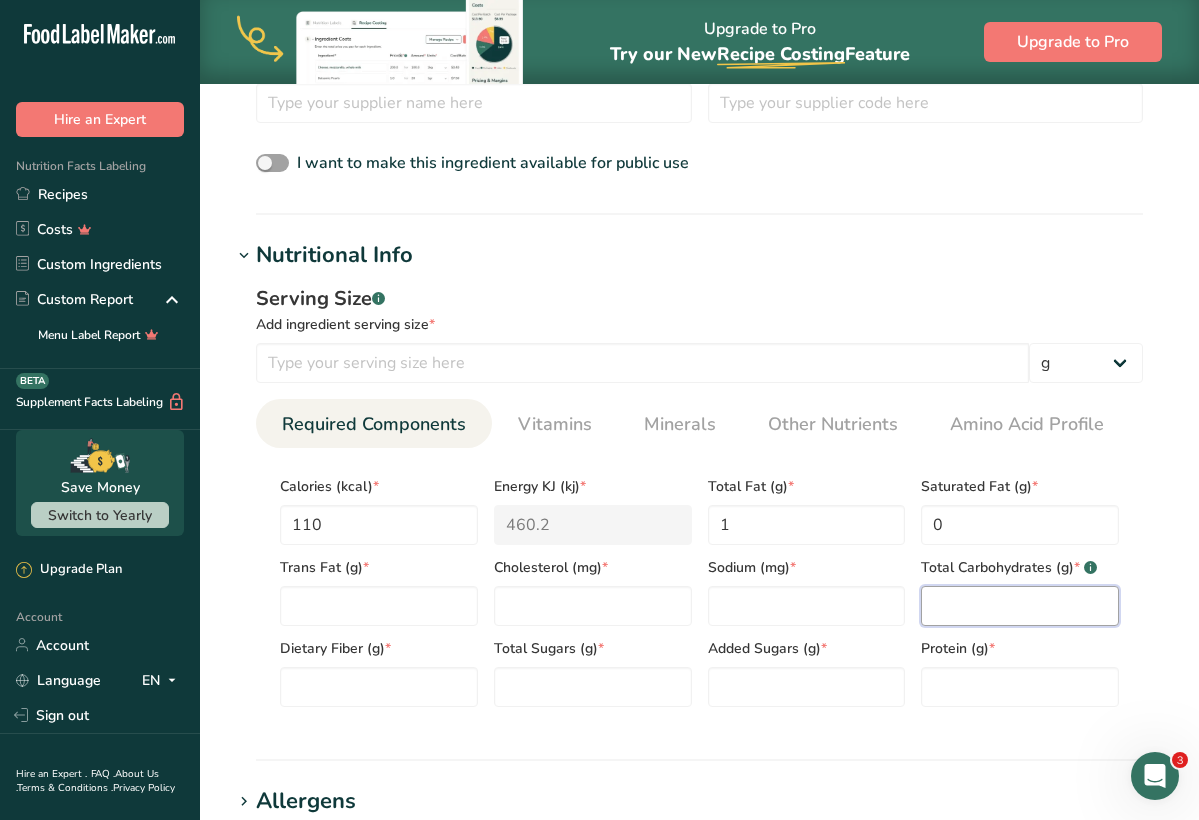 click at bounding box center (1020, 606) 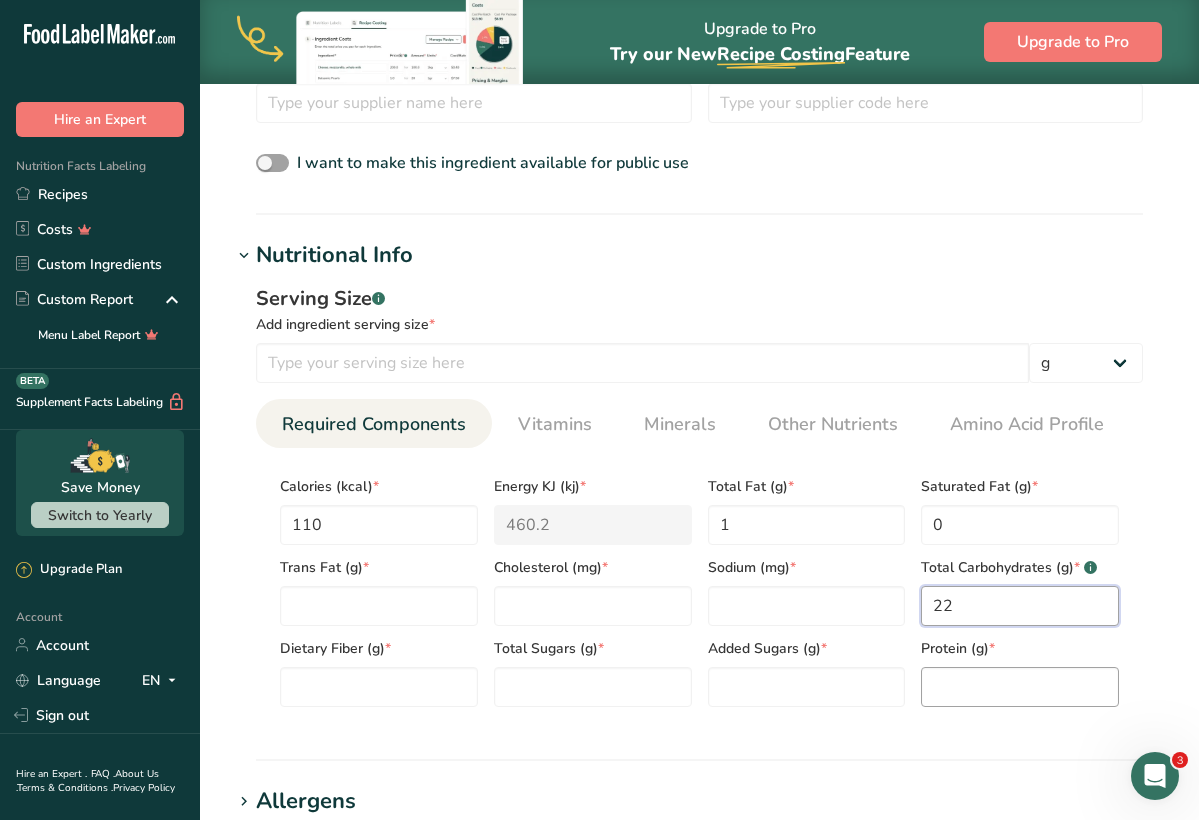 type on "22" 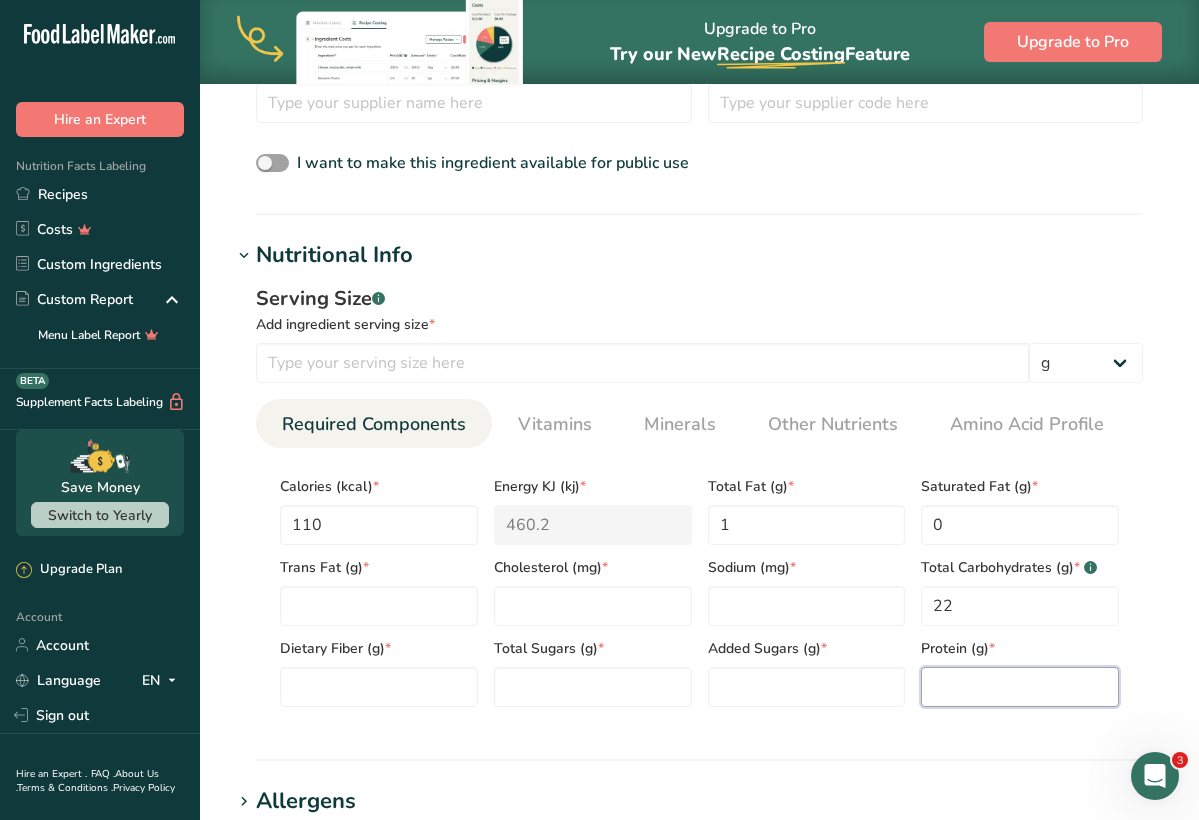 click at bounding box center (1020, 687) 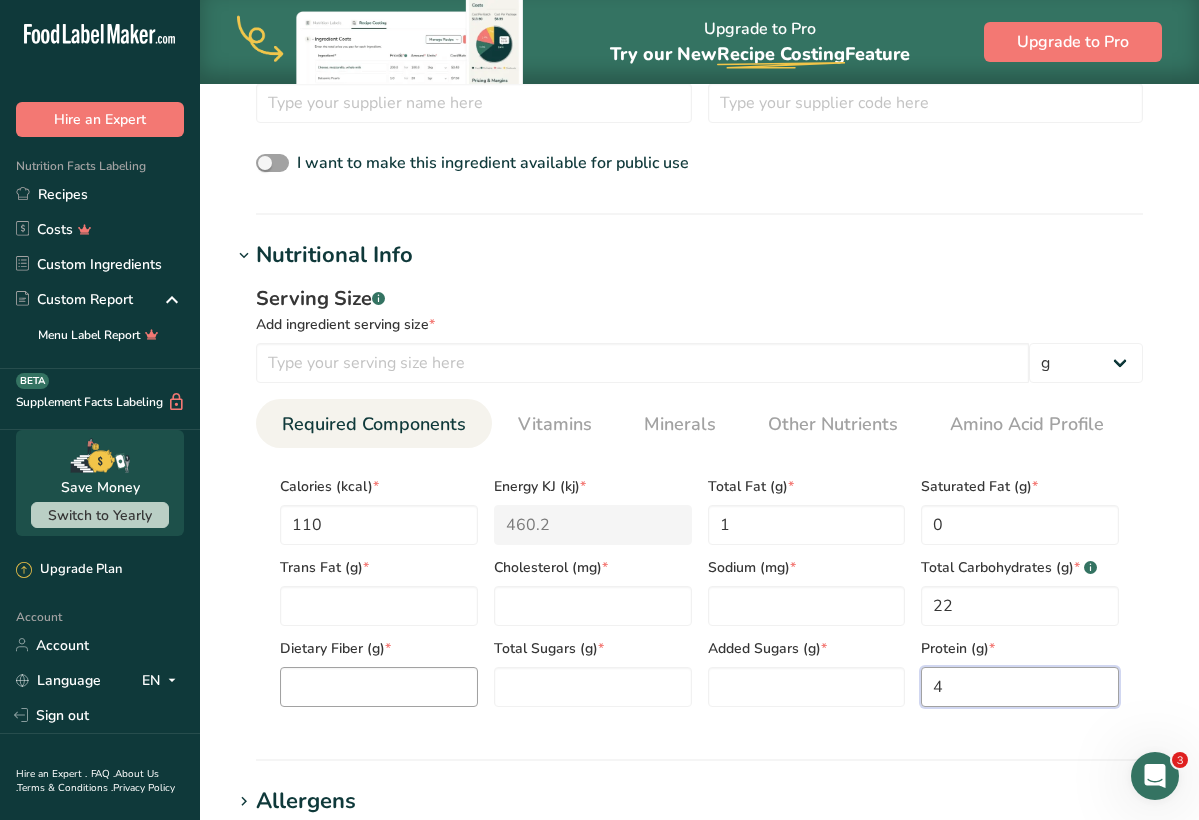 type on "4" 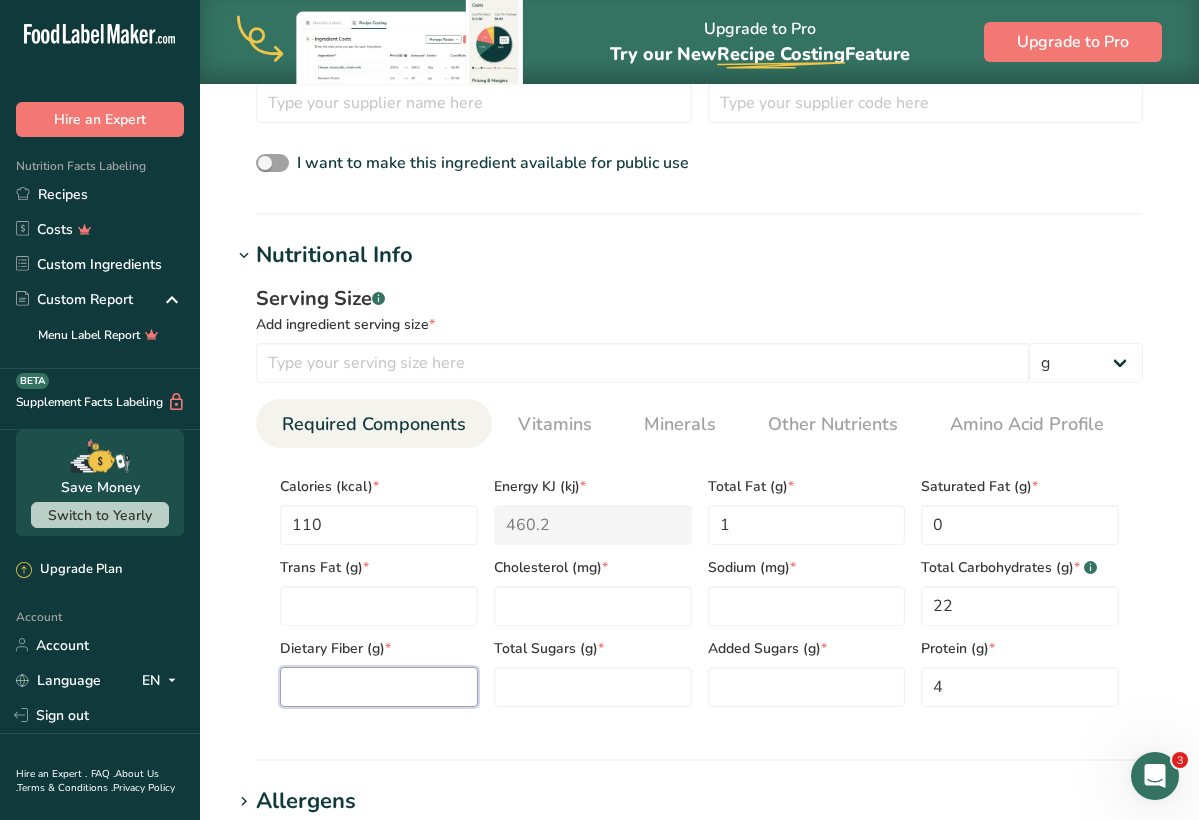 click at bounding box center [379, 687] 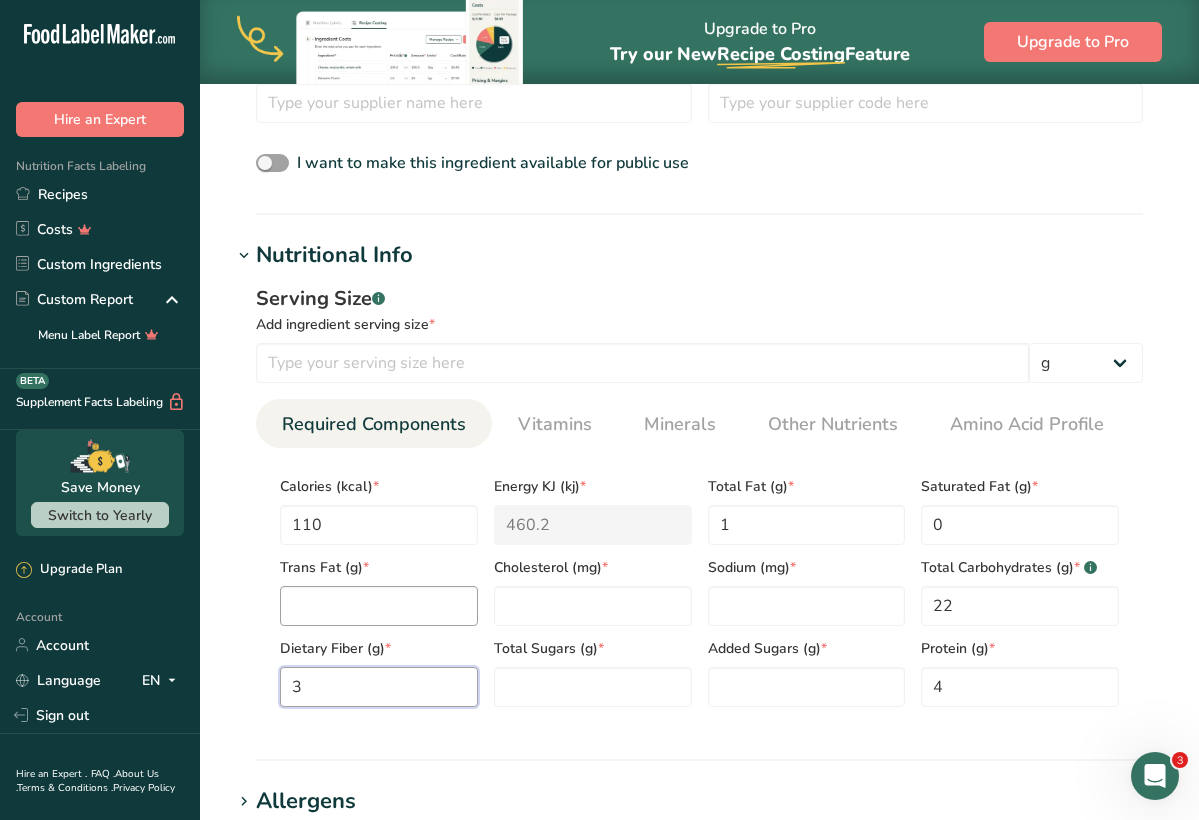 type on "3" 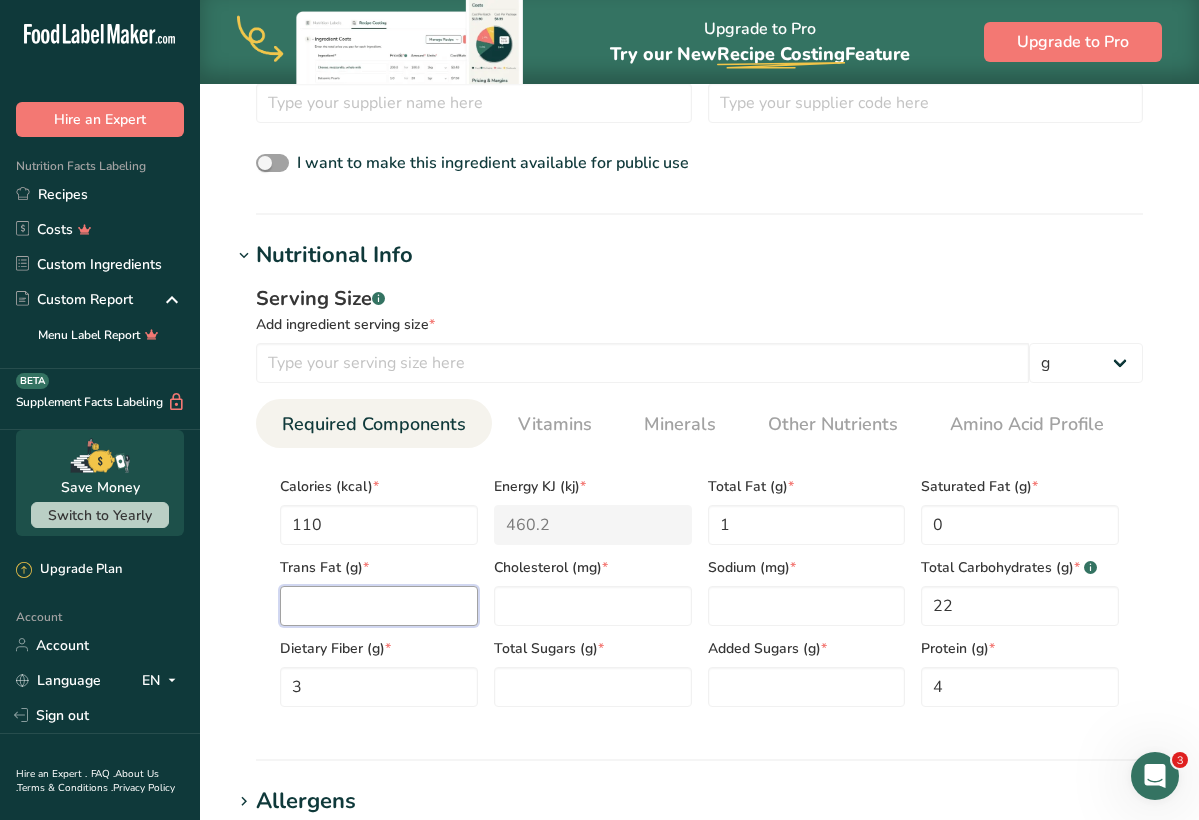 click at bounding box center [379, 606] 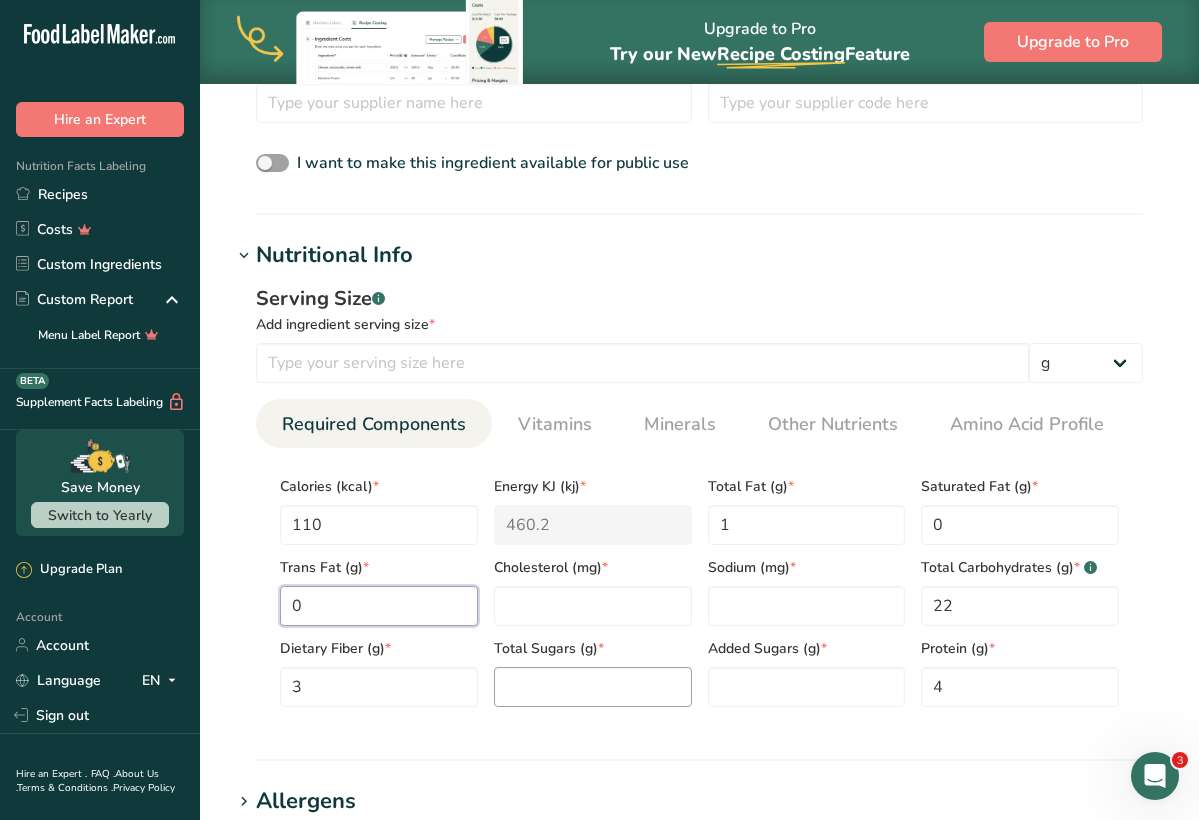 type on "0" 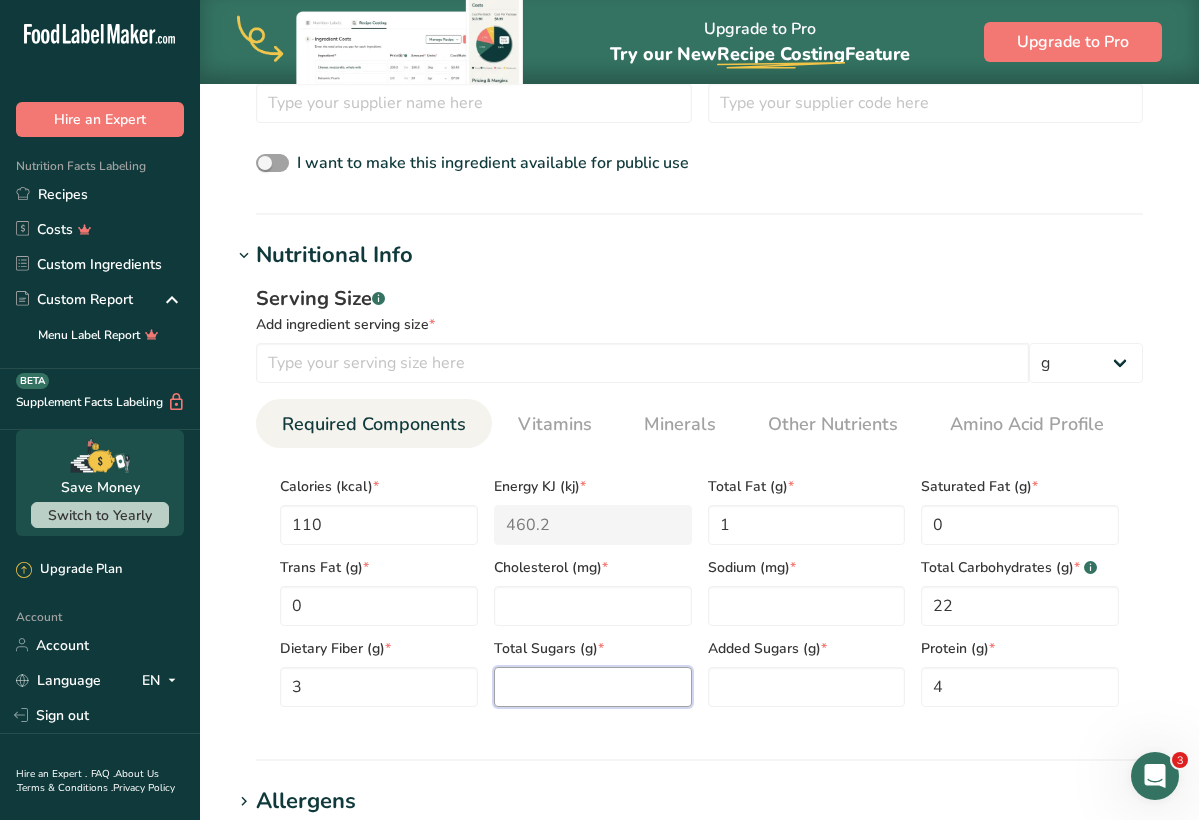 click at bounding box center [593, 687] 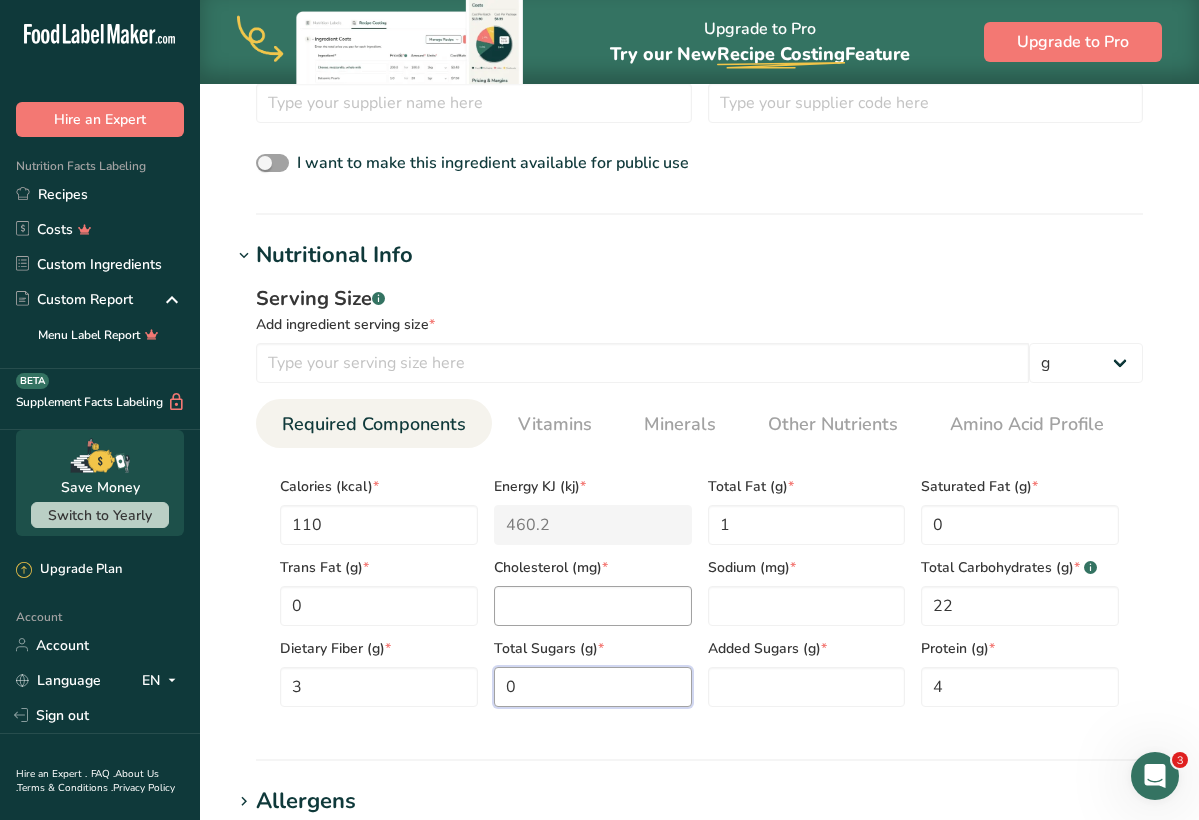 type on "0" 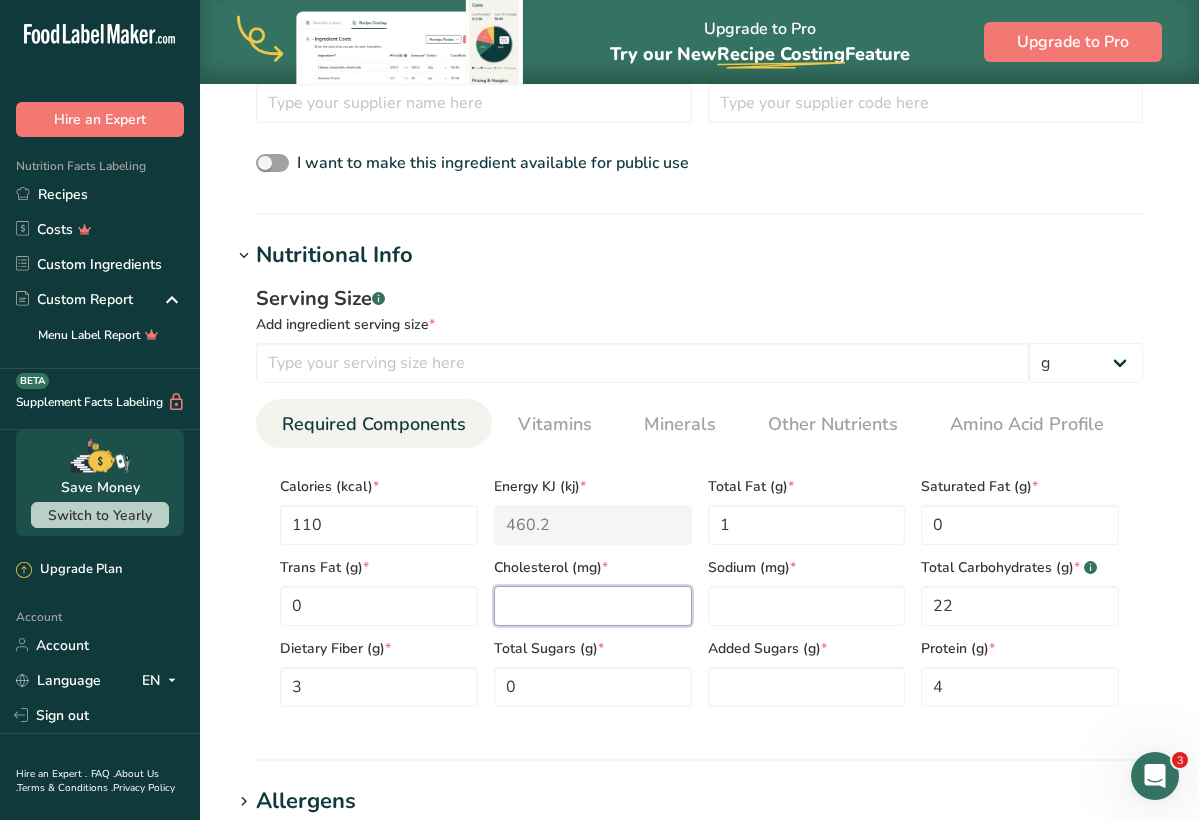 click at bounding box center [593, 606] 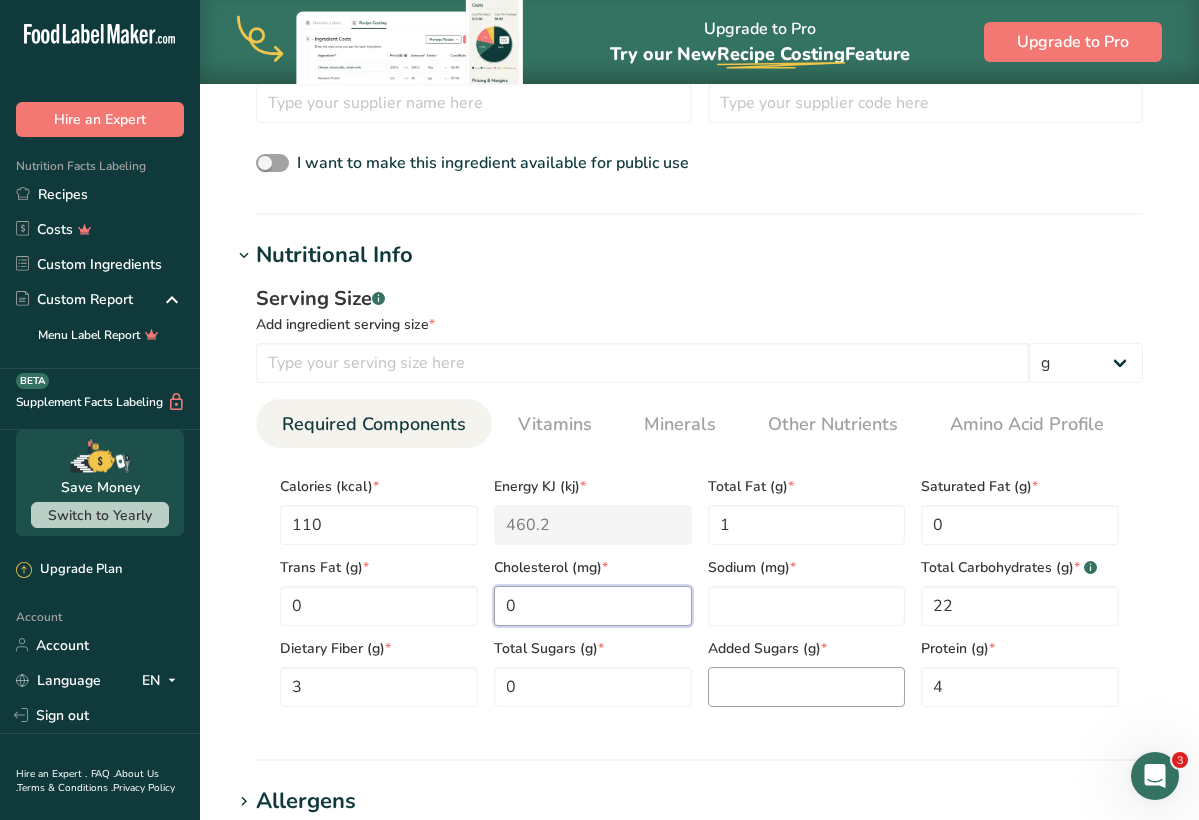 type on "0" 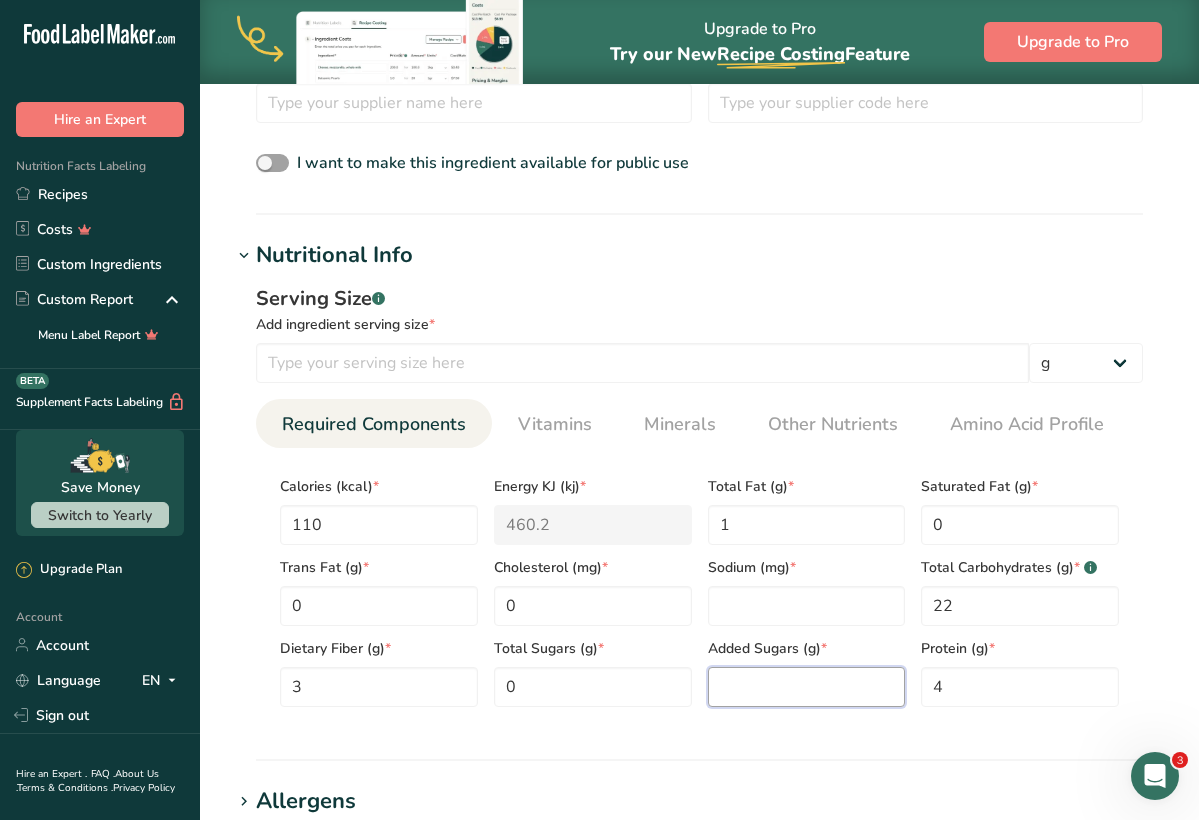 click at bounding box center [807, 687] 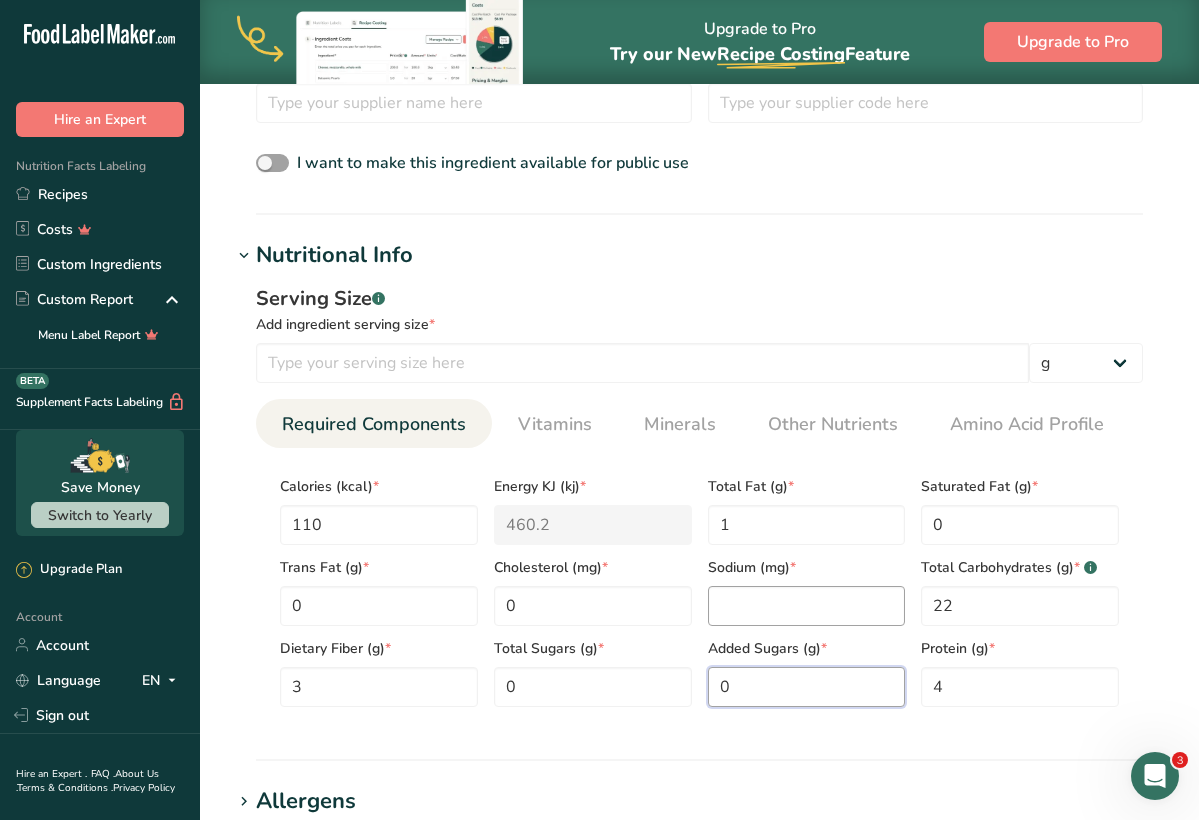 type on "0" 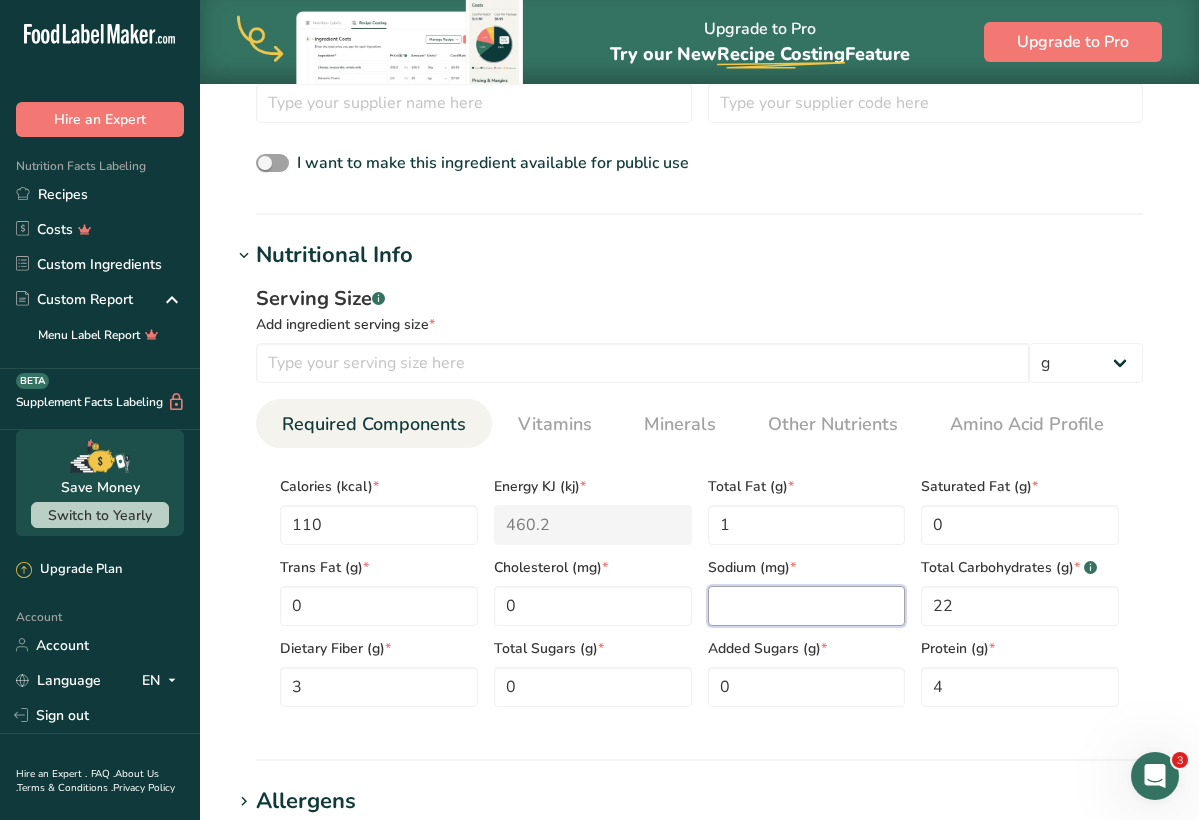 click at bounding box center [807, 606] 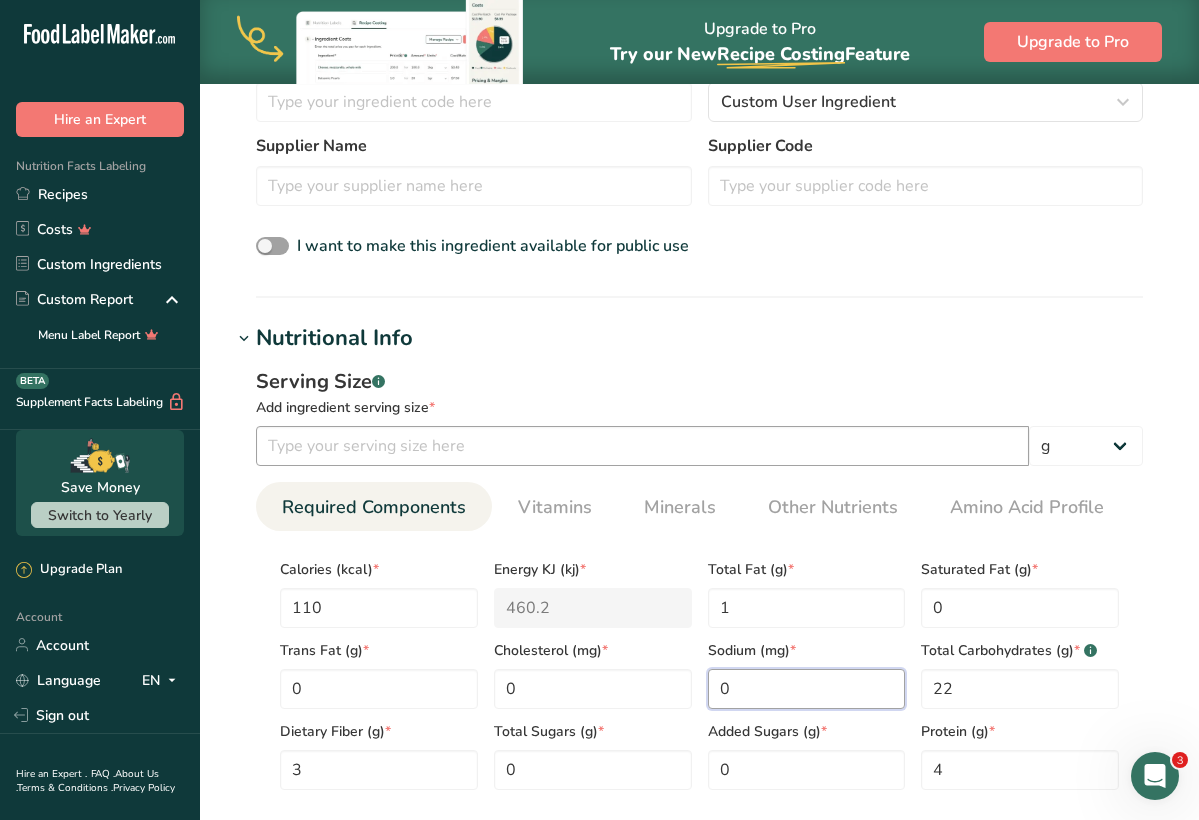 scroll, scrollTop: 580, scrollLeft: 0, axis: vertical 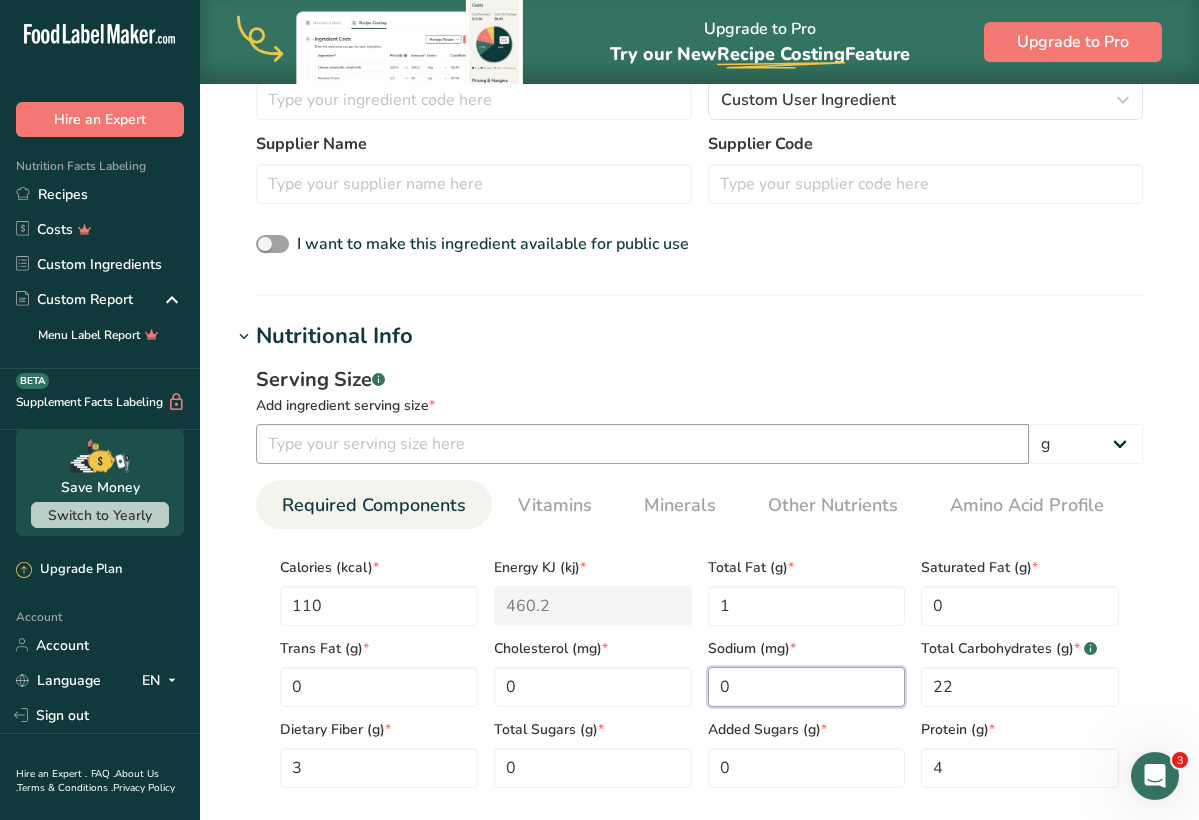 type on "0" 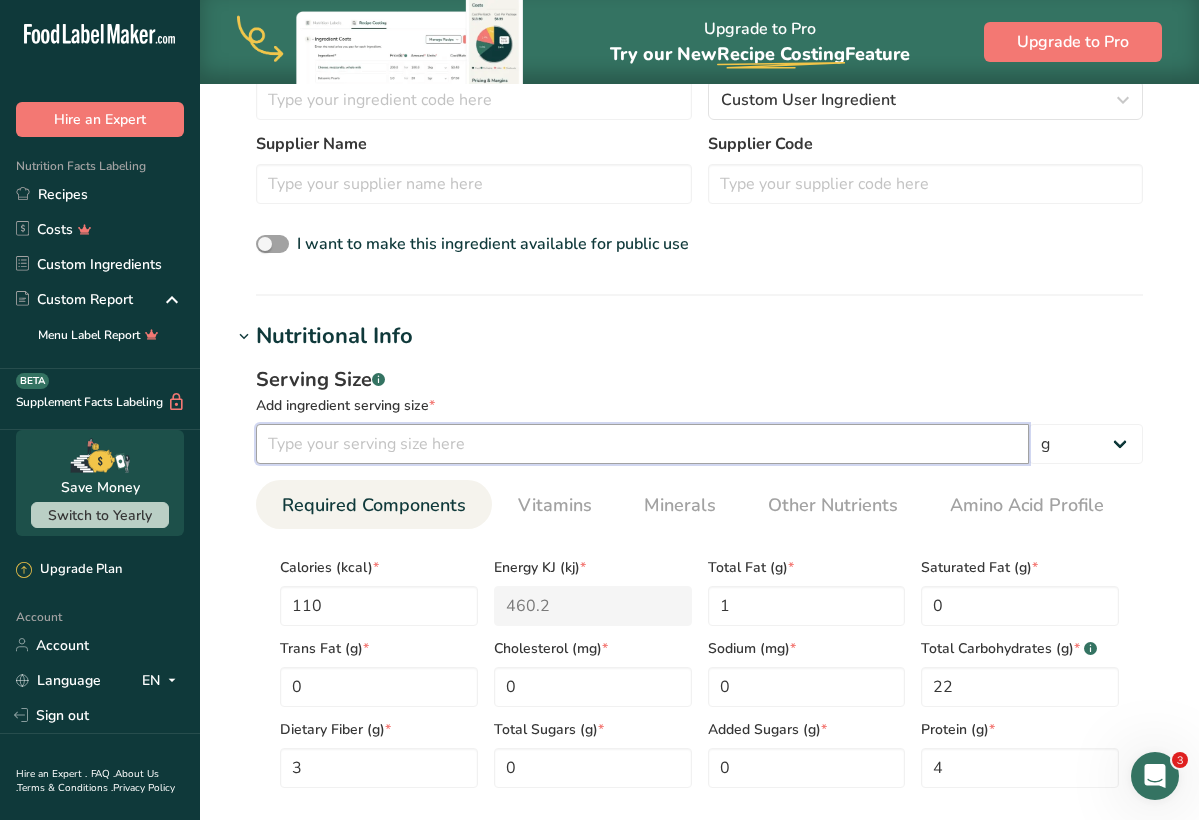 click at bounding box center [642, 444] 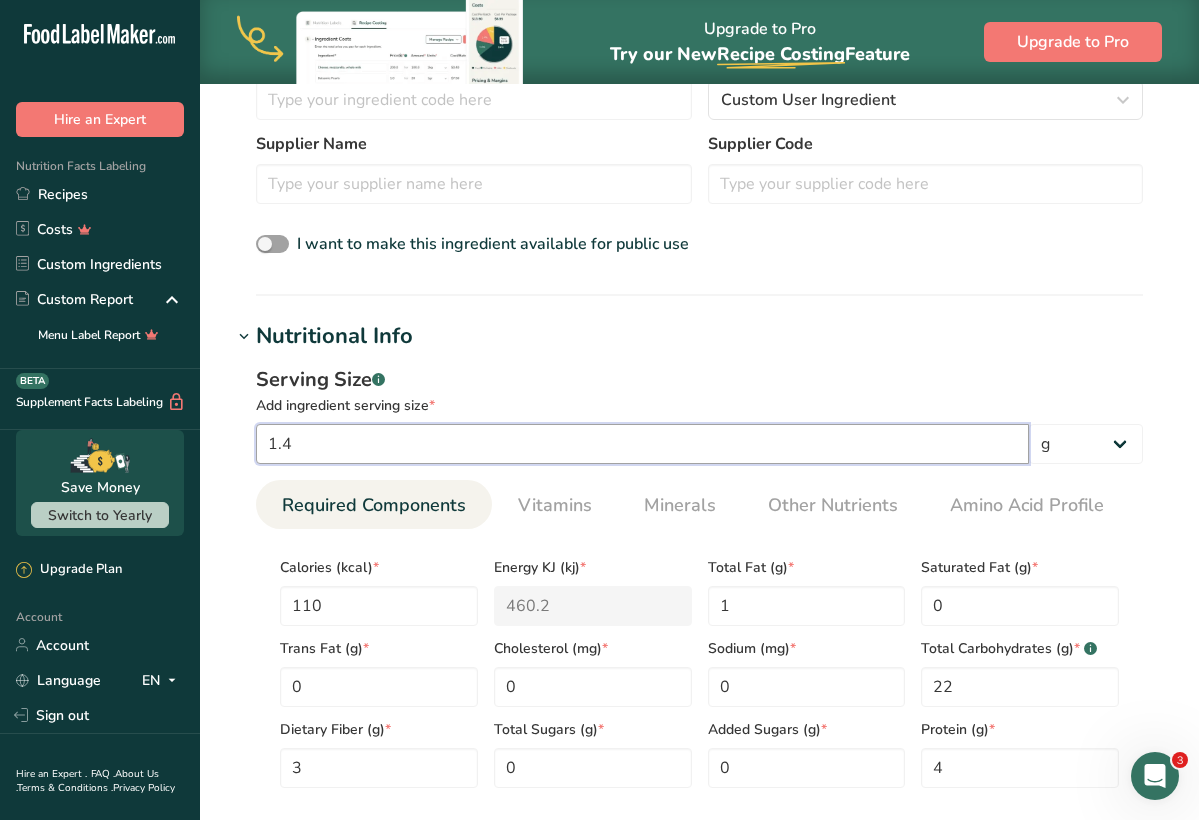 click on "1.4" at bounding box center [642, 444] 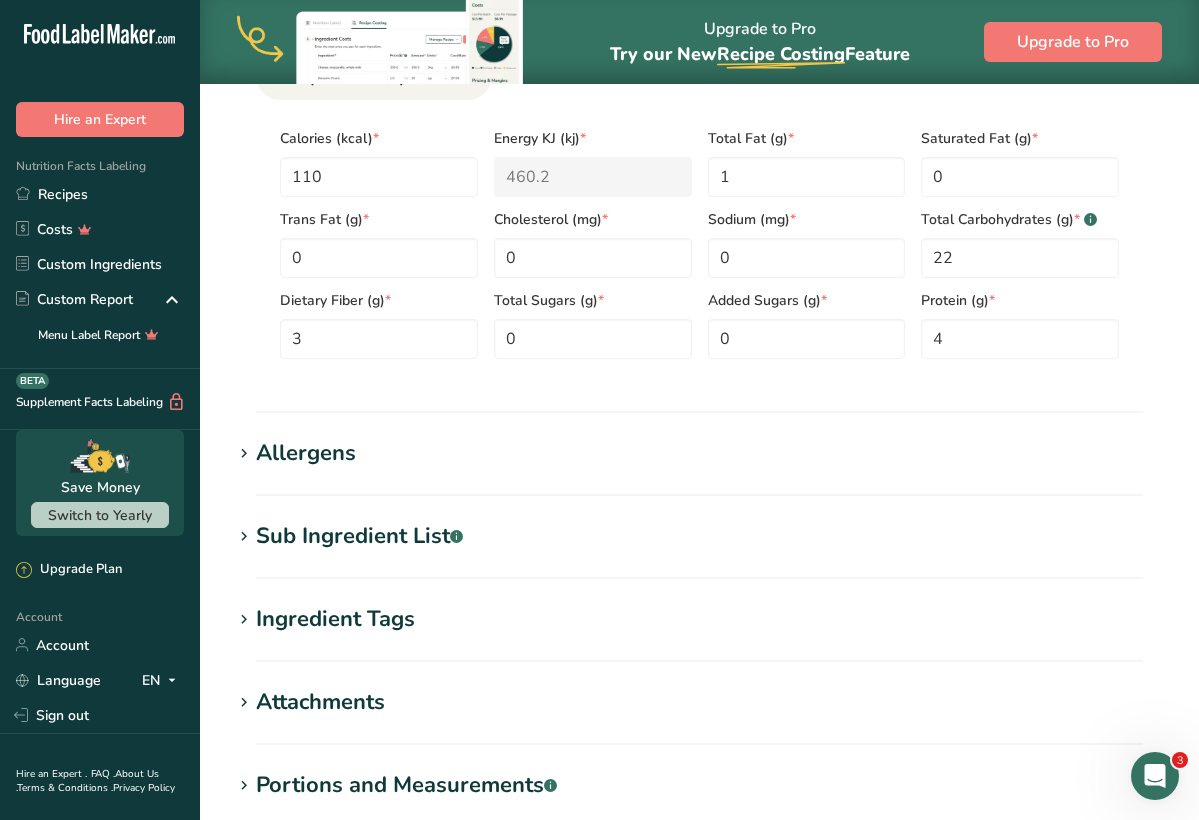 scroll, scrollTop: 1117, scrollLeft: 0, axis: vertical 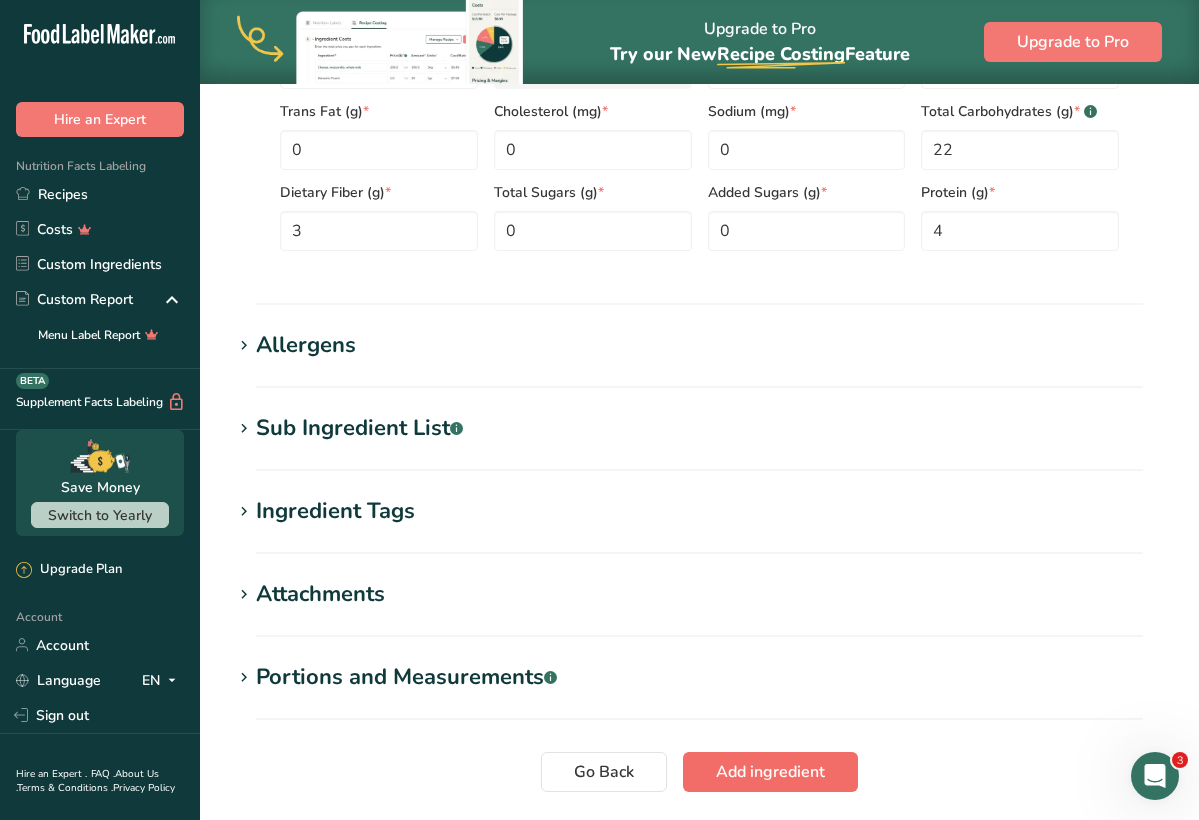 type on "30" 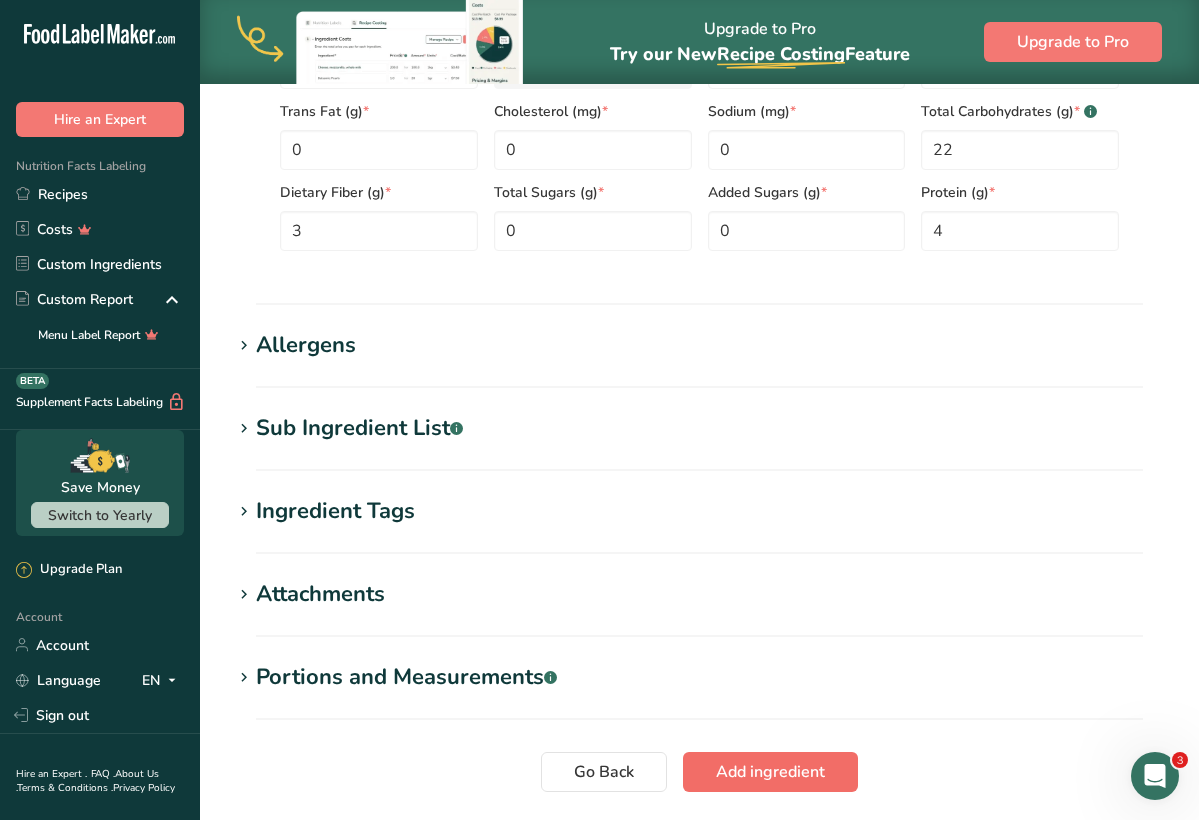 click on "Add ingredient" at bounding box center [770, 772] 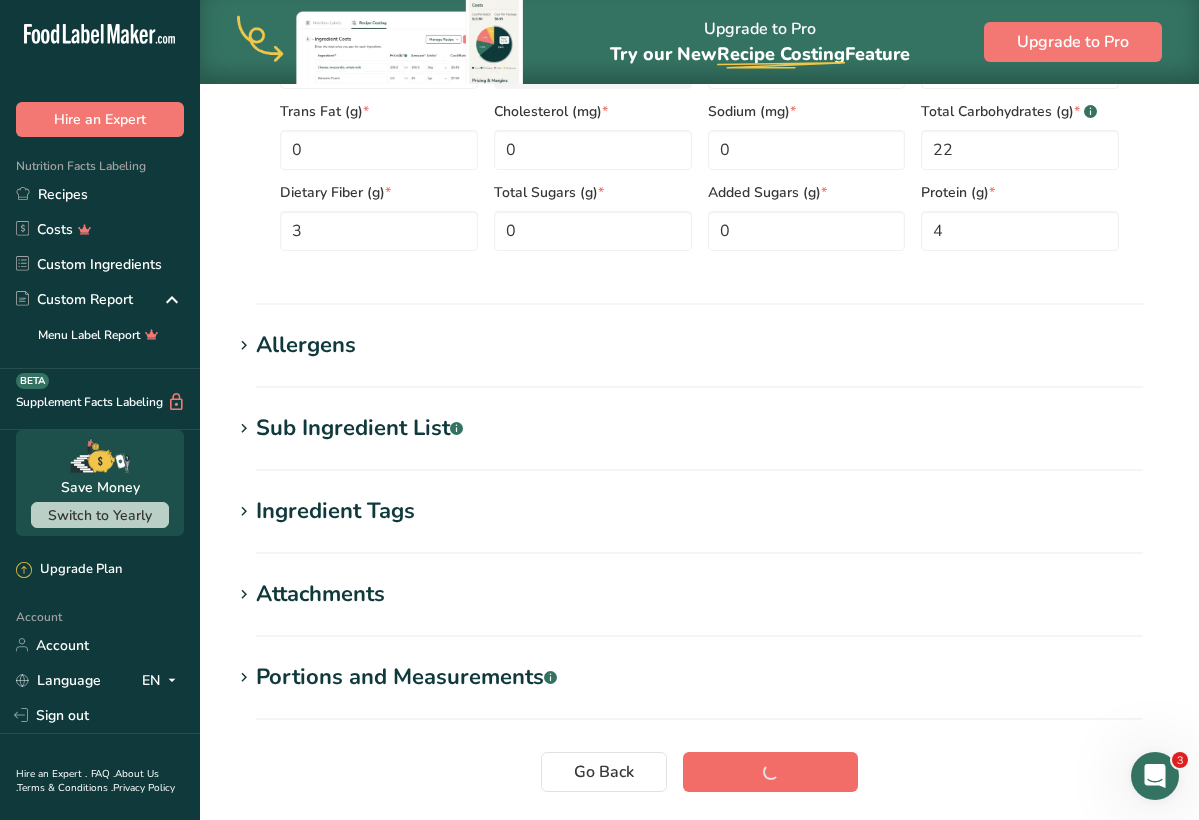 scroll, scrollTop: 255, scrollLeft: 0, axis: vertical 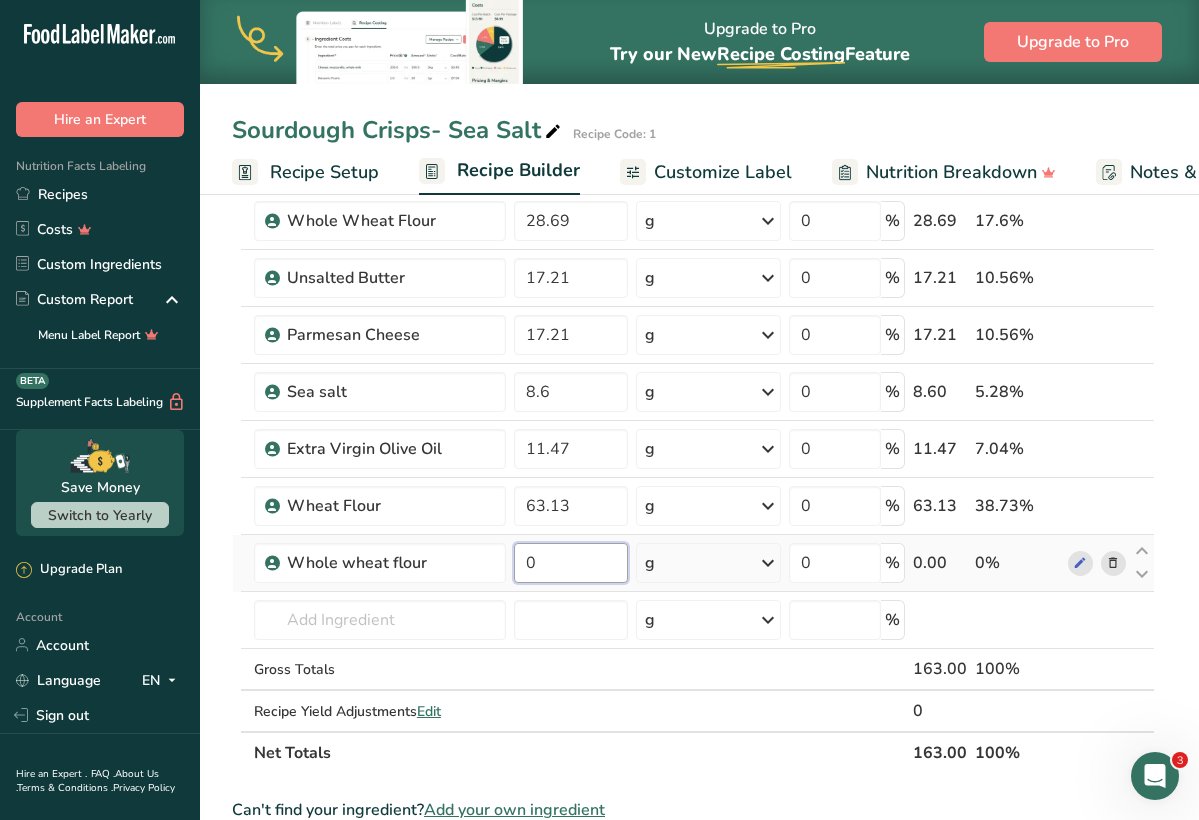 click on "0" at bounding box center [571, 563] 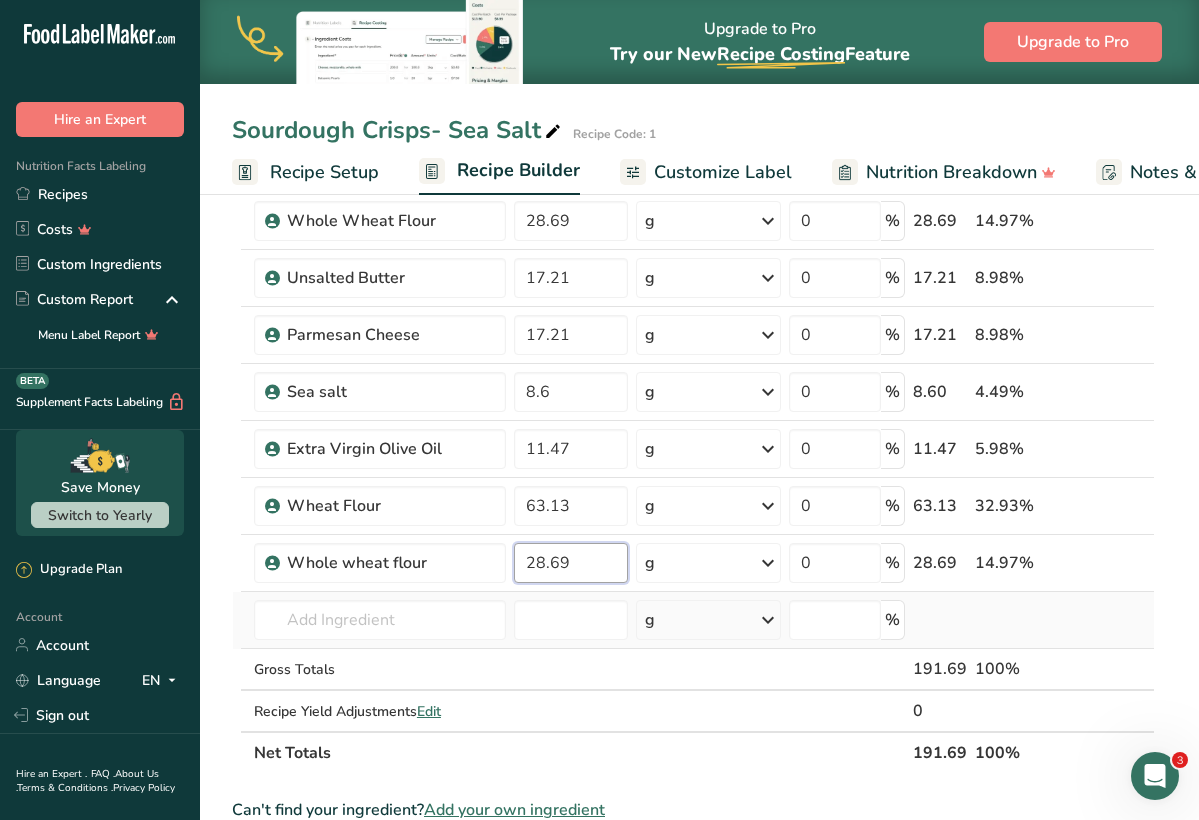 type on "28.69" 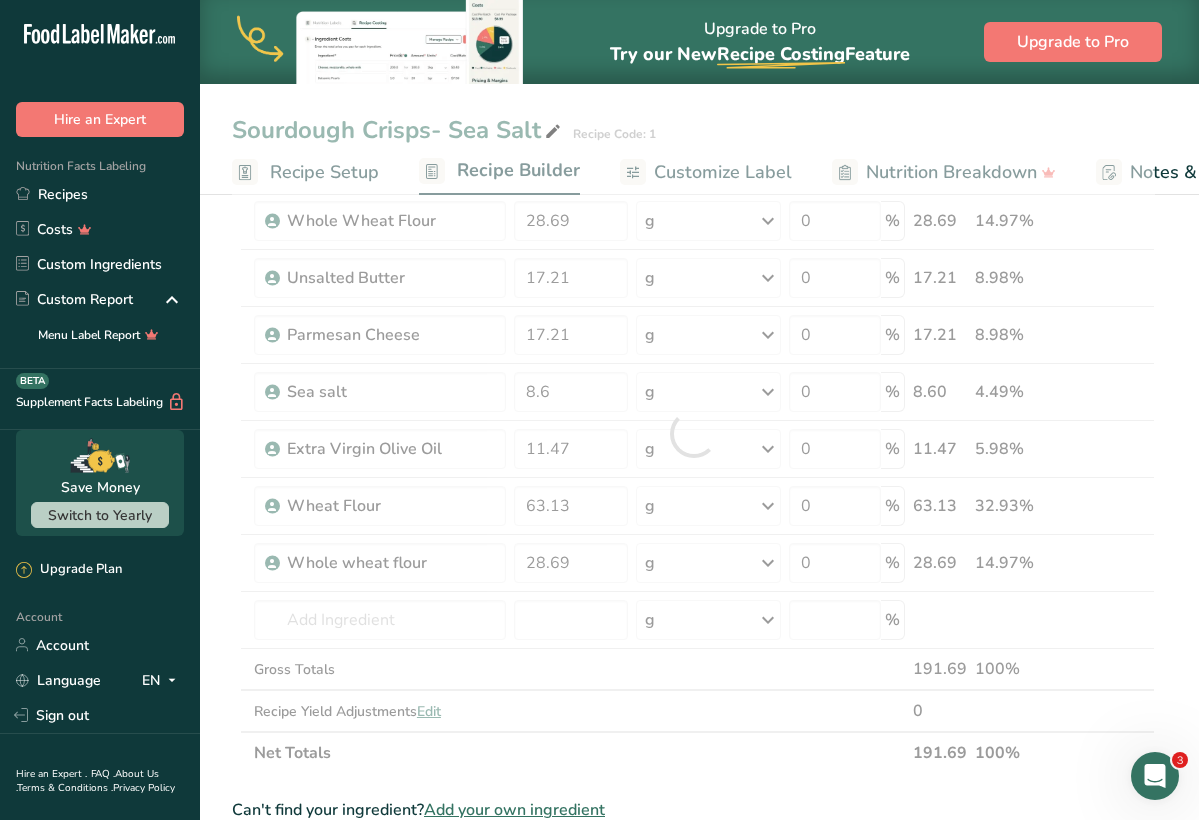 click on "Ingredient *
Amount *
Unit *
Waste *   .a-a{fill:#347362;}.b-a{fill:#fff;}          Grams
Percentage
Water, bottled
16.69
g
Weight Units
g
kg
mg
See more
Volume Units
l
Volume units require a density conversion. If you know your ingredient's density enter it below. Otherwise, click on "RIA" our AI Regulatory bot - she will be able to help you
lb/ft3
g/cm3
Confirm
mL
Volume units require a density conversion. If you know your ingredient's density enter it below. Otherwise, click on "RIA" our AI Regulatory bot - she will be able to help you
lb/ft3" at bounding box center (693, 433) 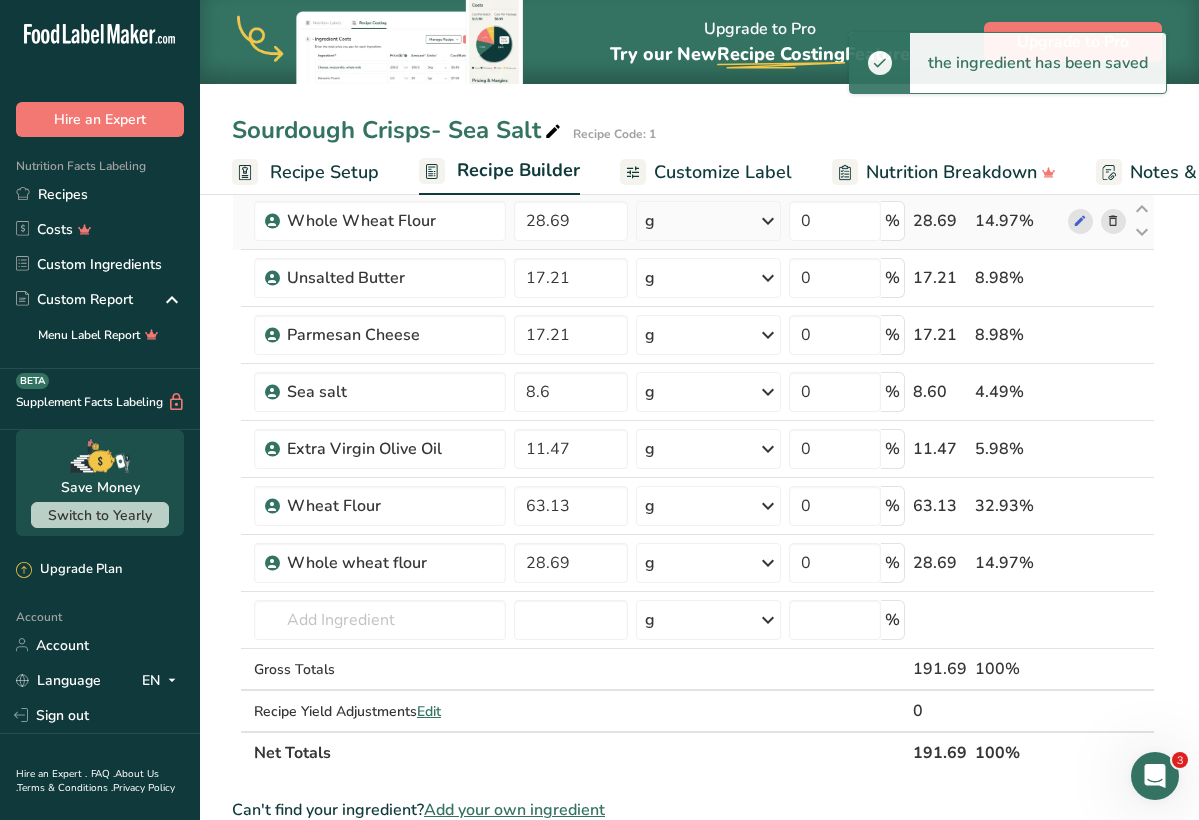 click at bounding box center (1113, 221) 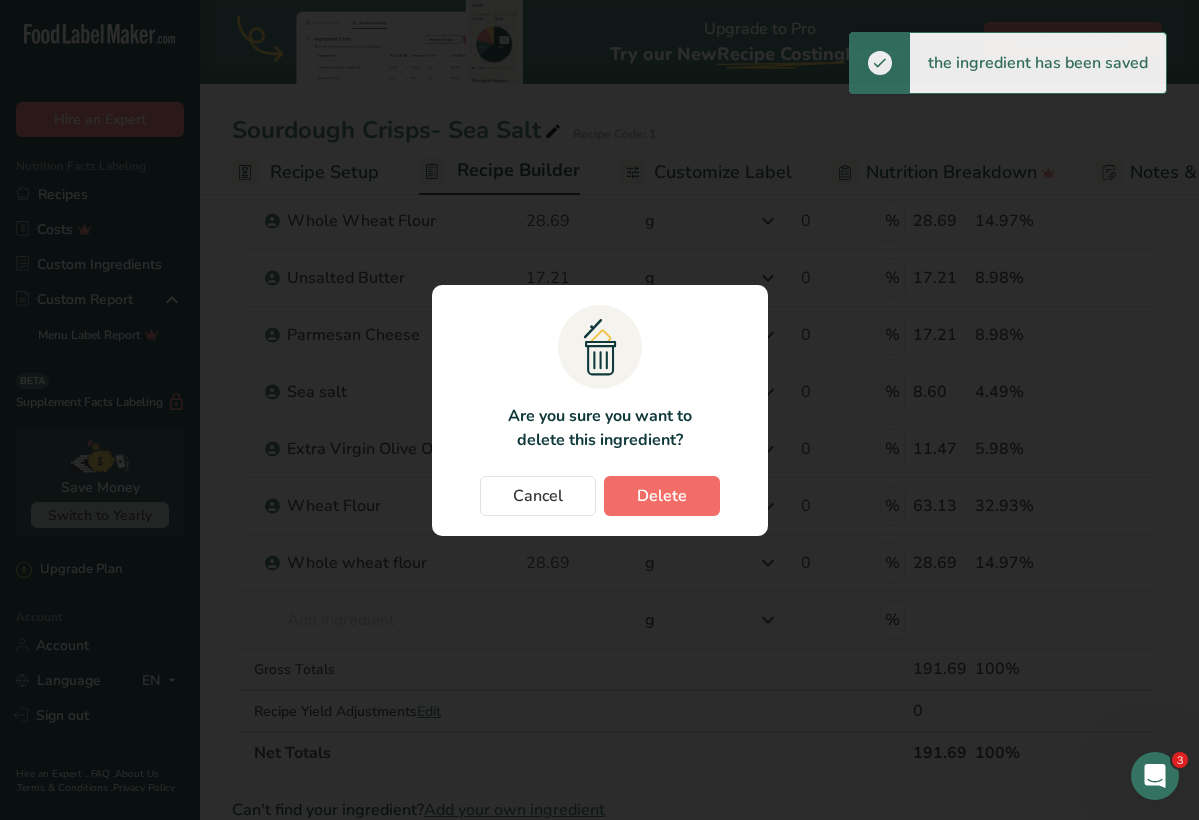 click on "Delete" at bounding box center (662, 496) 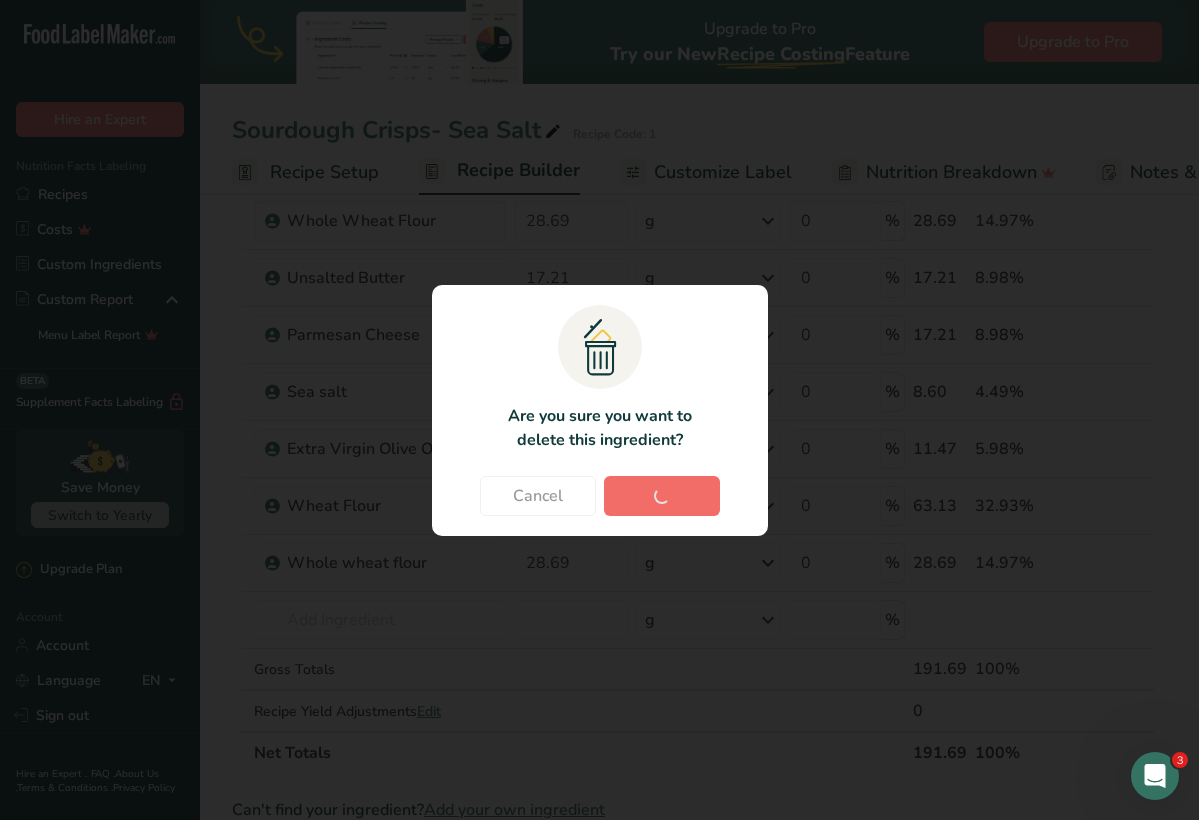 type on "17.21" 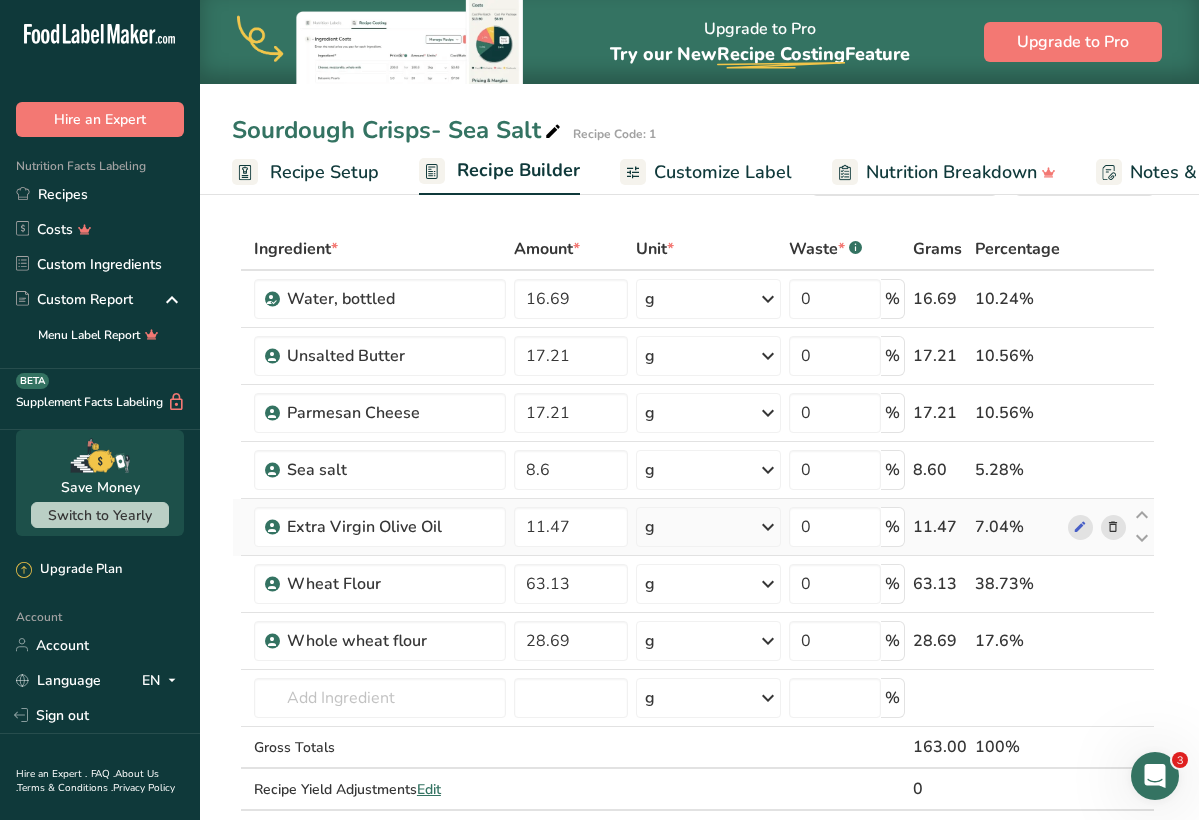 scroll, scrollTop: 77, scrollLeft: 0, axis: vertical 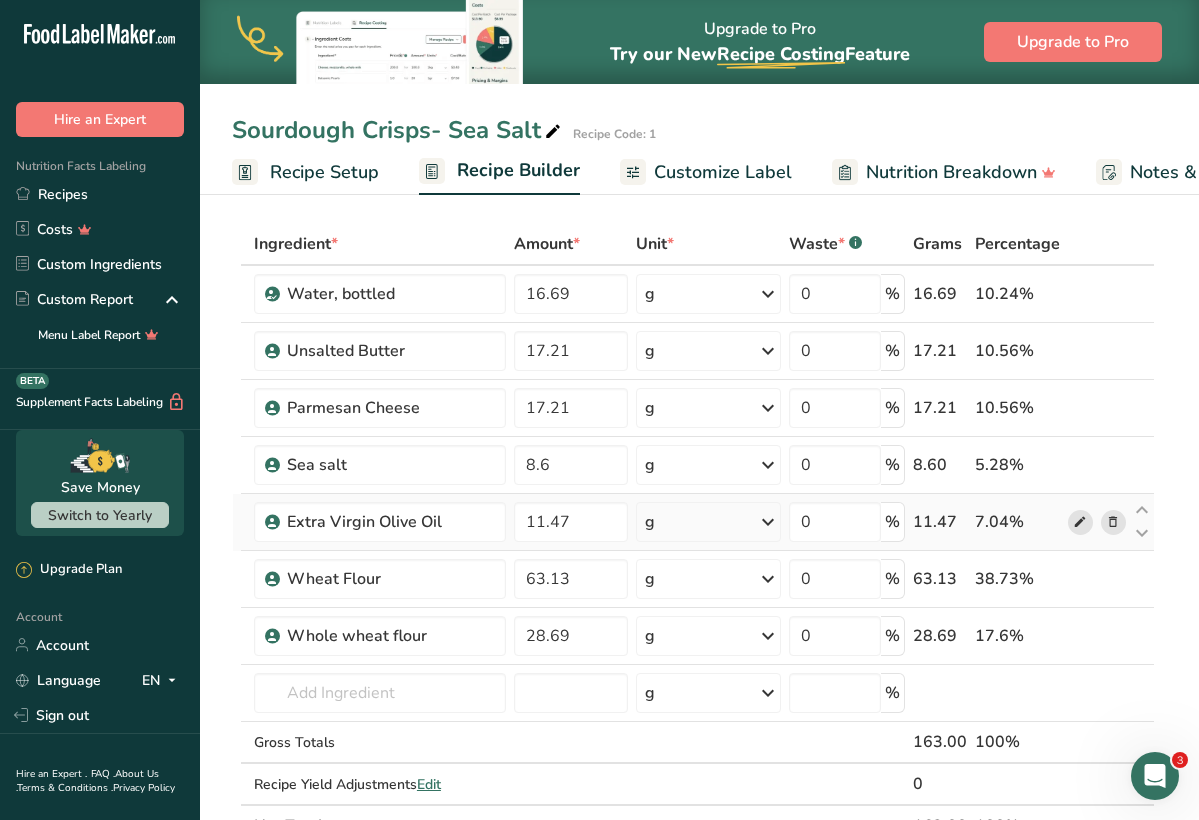 click at bounding box center (1080, 522) 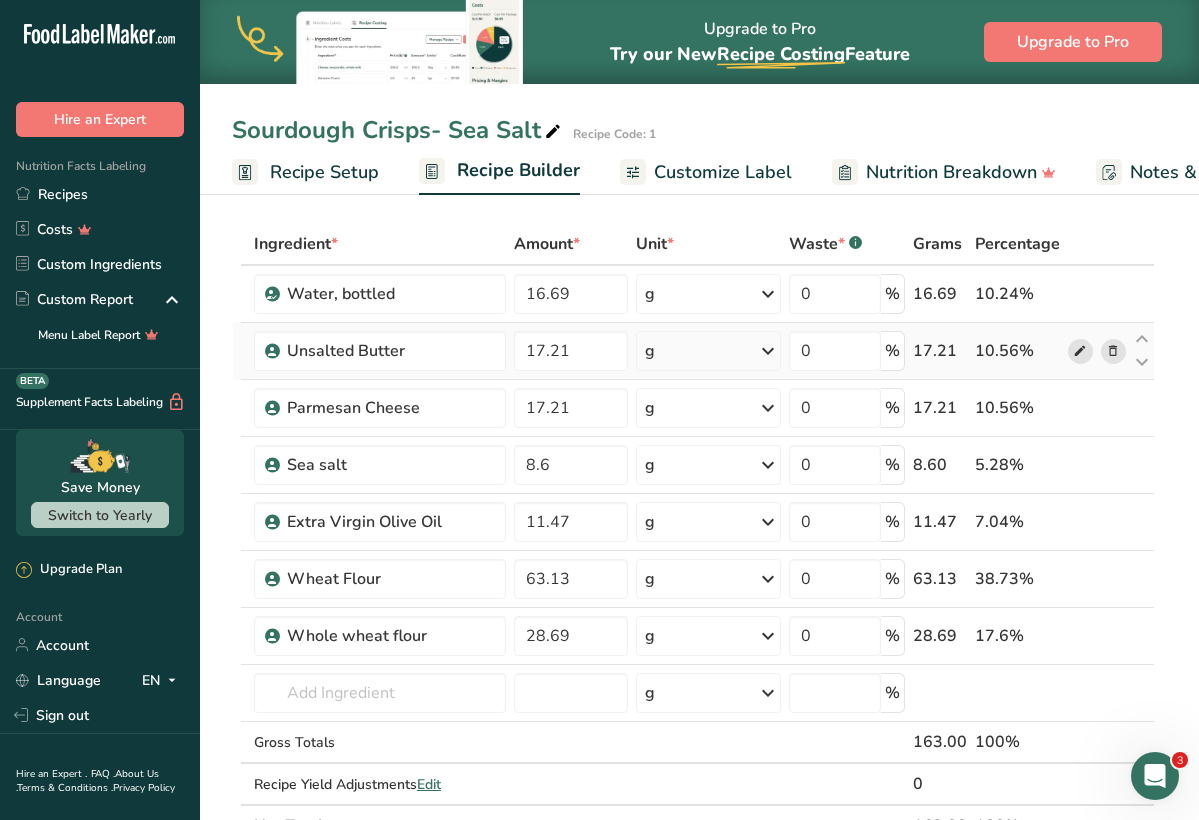 click at bounding box center (1080, 351) 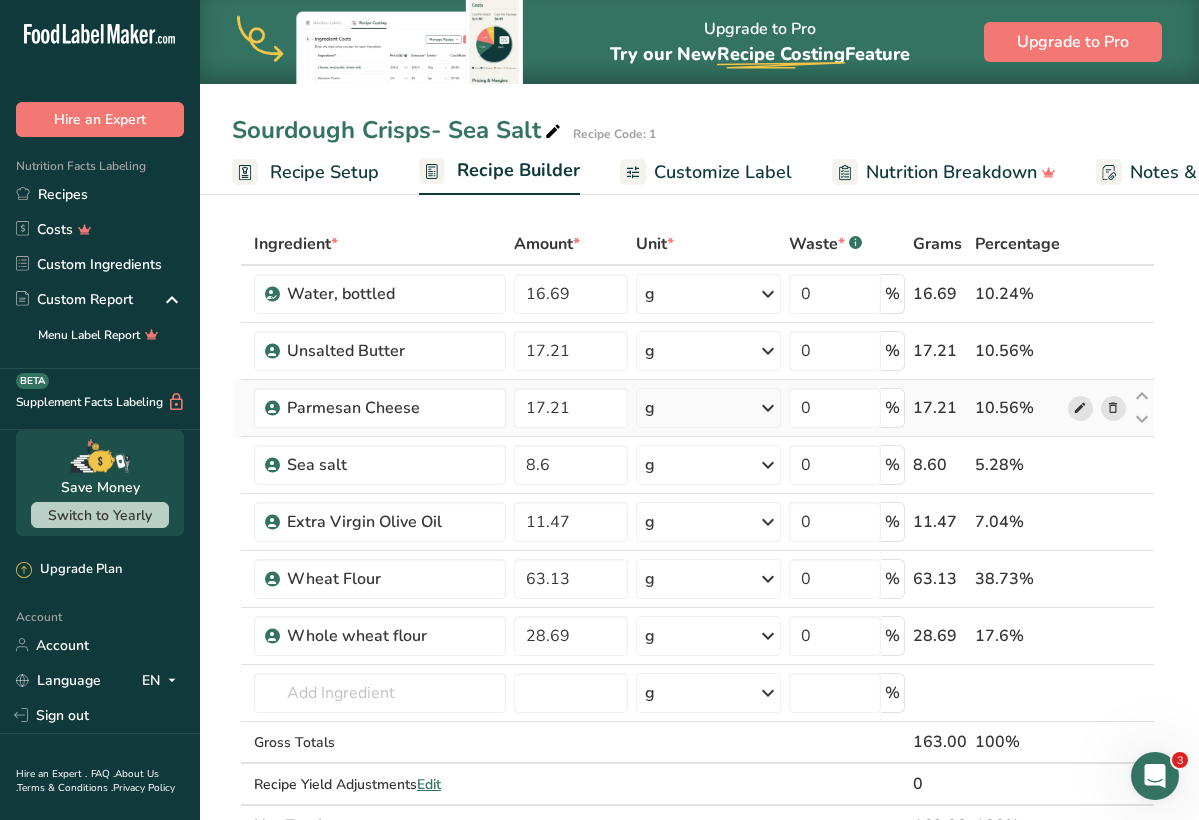 click at bounding box center [1080, 408] 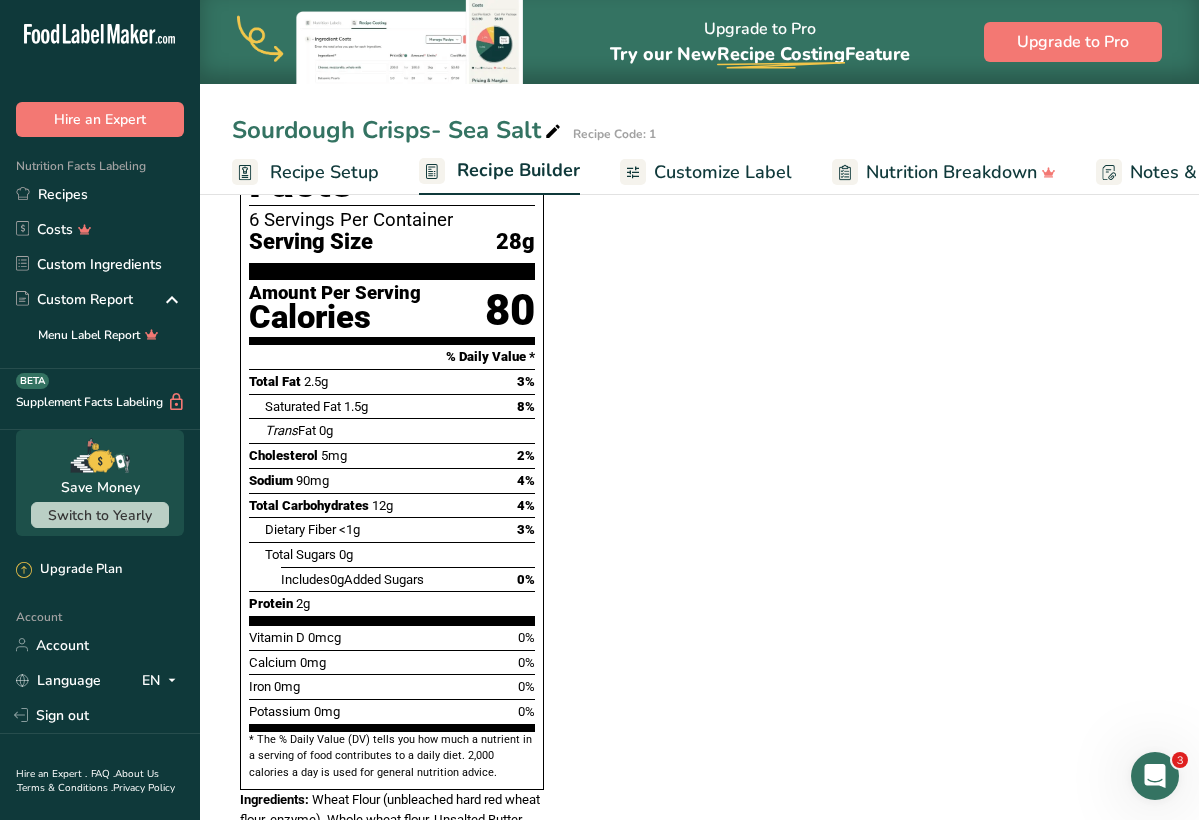 scroll, scrollTop: 904, scrollLeft: 0, axis: vertical 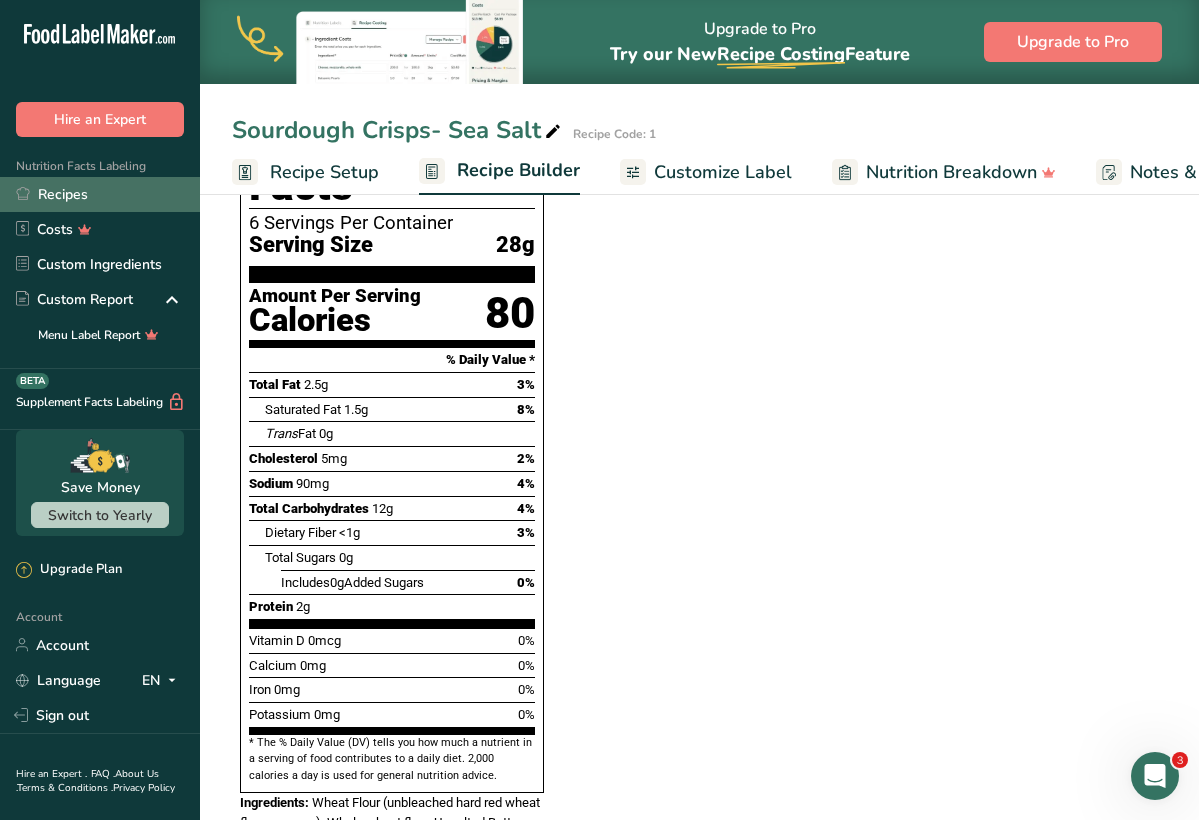 click on "Recipes" at bounding box center [100, 194] 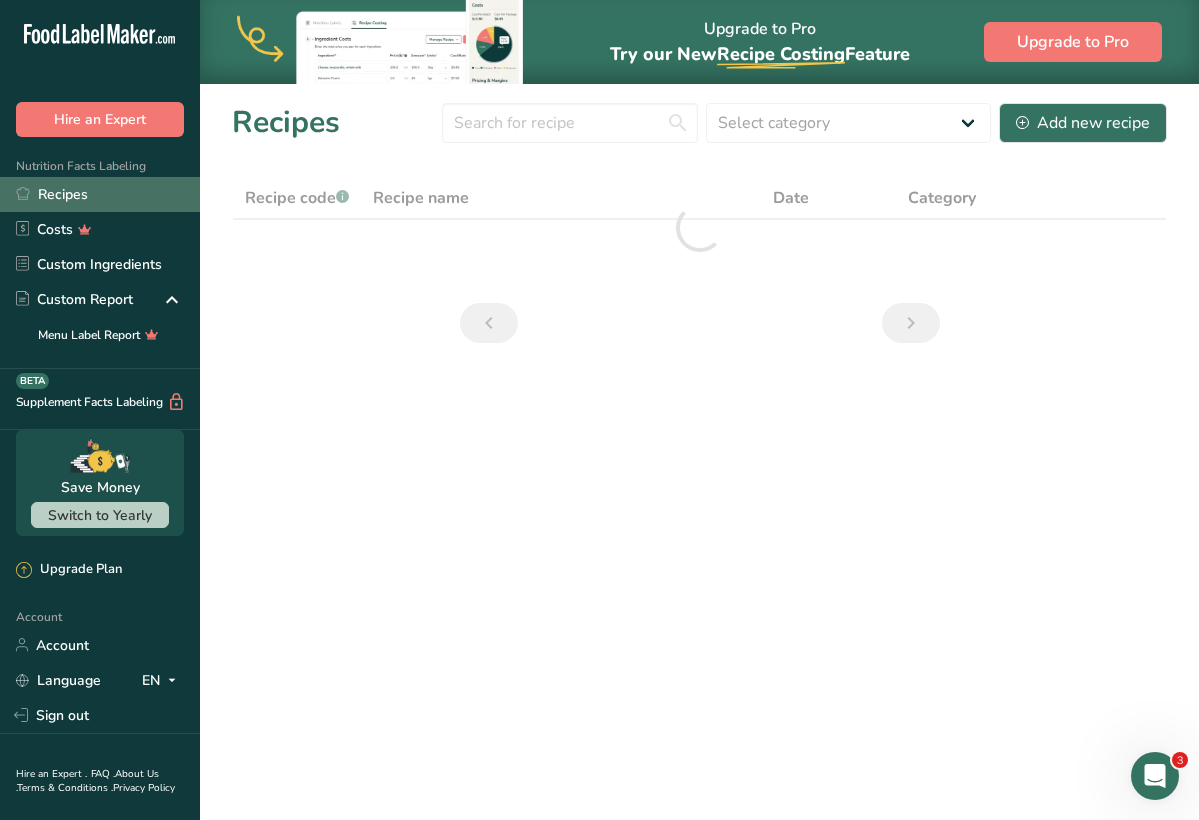 scroll, scrollTop: 0, scrollLeft: 0, axis: both 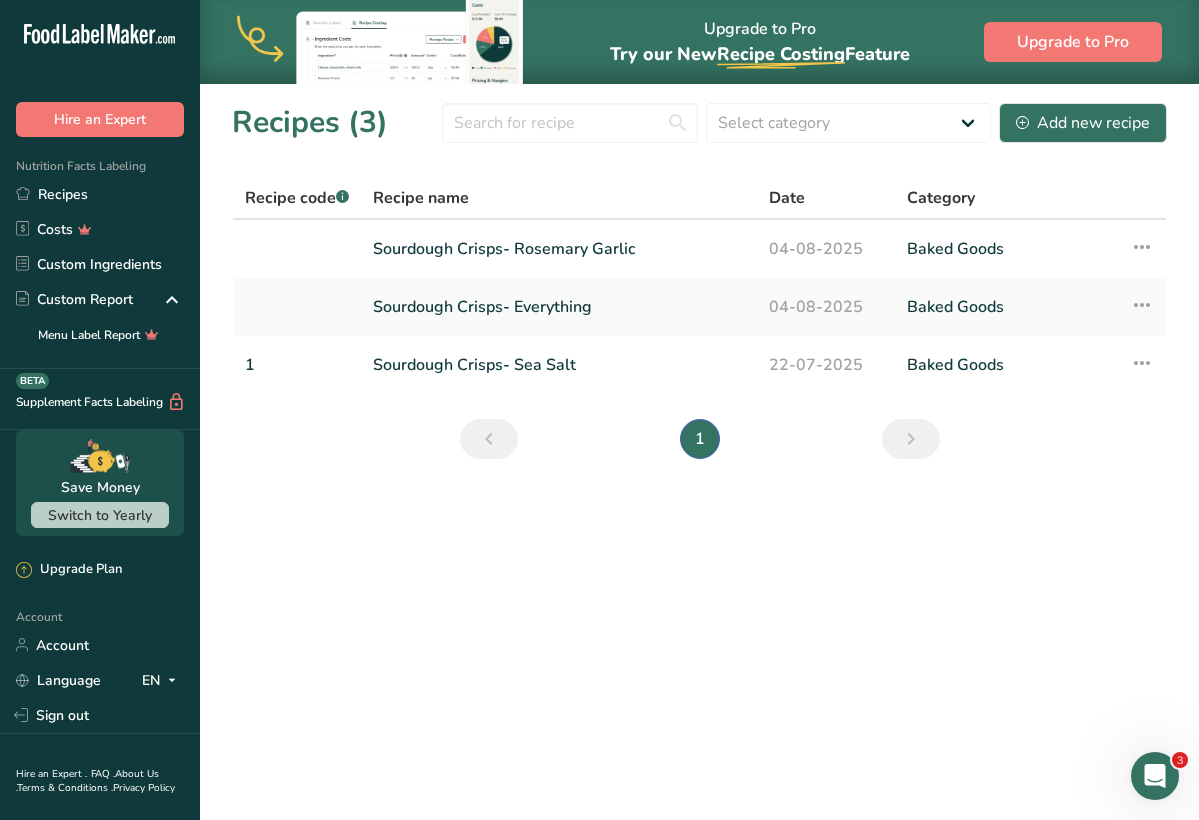 click on "Upgrade to Pro
Try our New
Recipe Costing
.a-29{fill:none;stroke-linecap:round;stroke-width:3px;}
Feature" at bounding box center (760, 42) 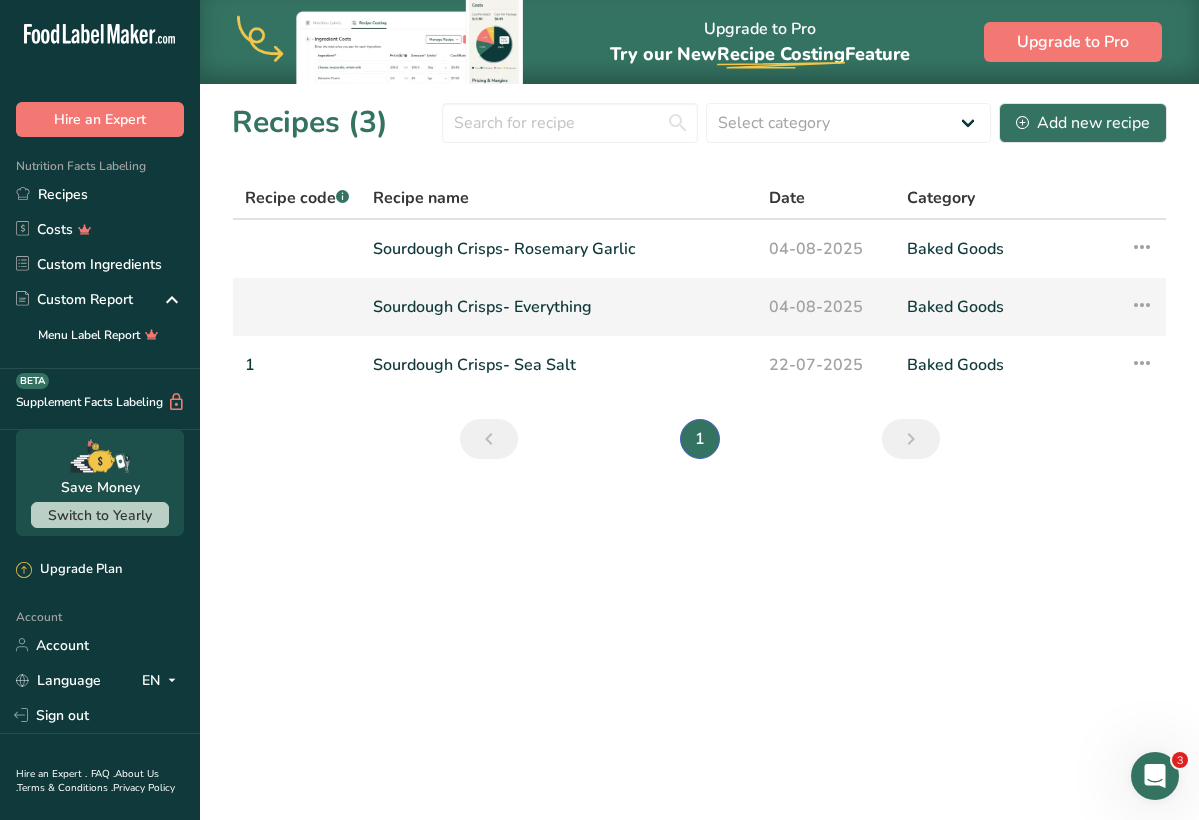 click on "Sourdough Crisps- Everything" at bounding box center (559, 307) 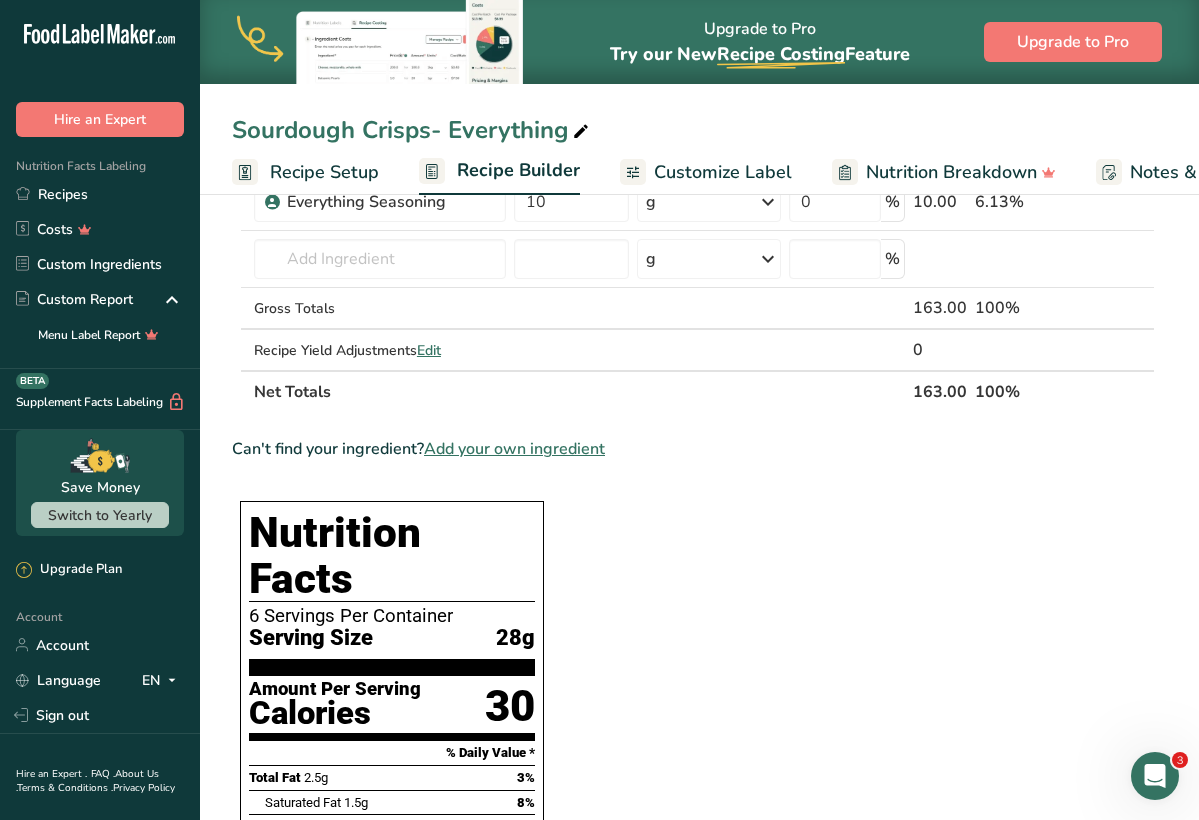scroll, scrollTop: 574, scrollLeft: 0, axis: vertical 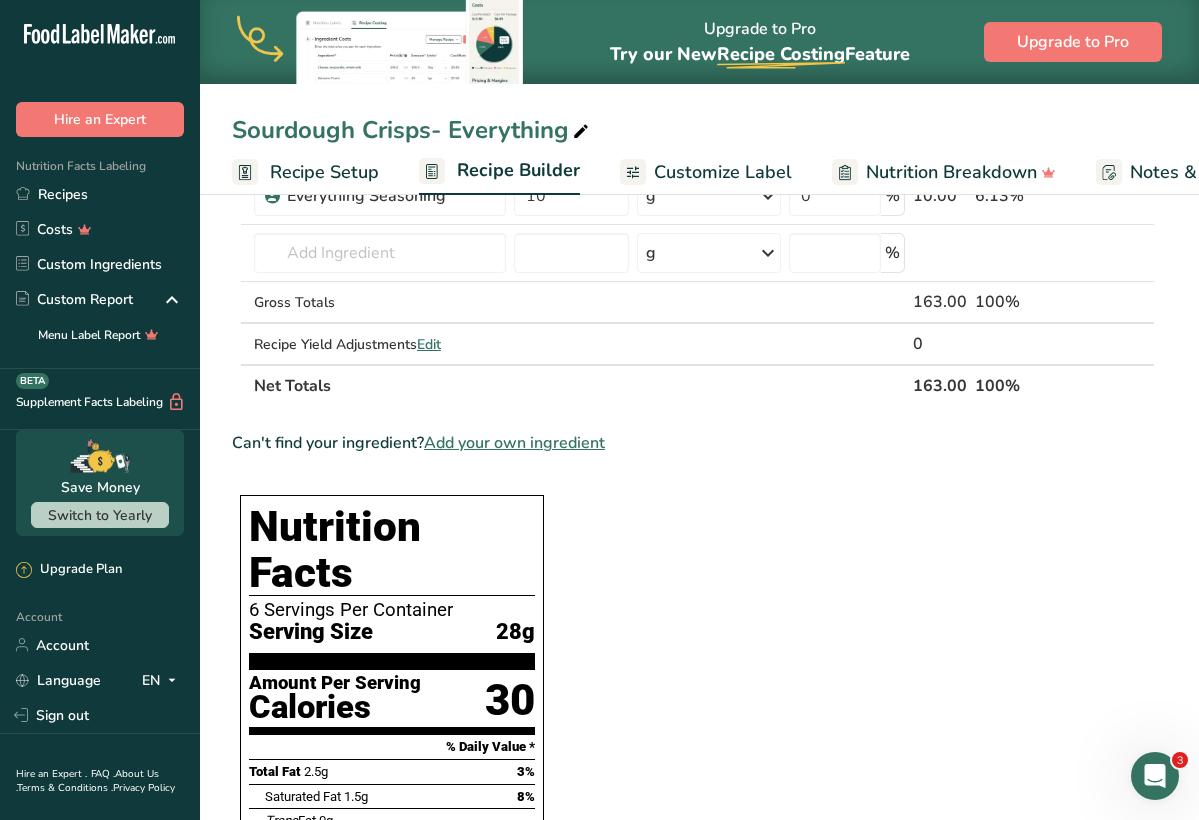 click on "Add your own ingredient" at bounding box center [514, 443] 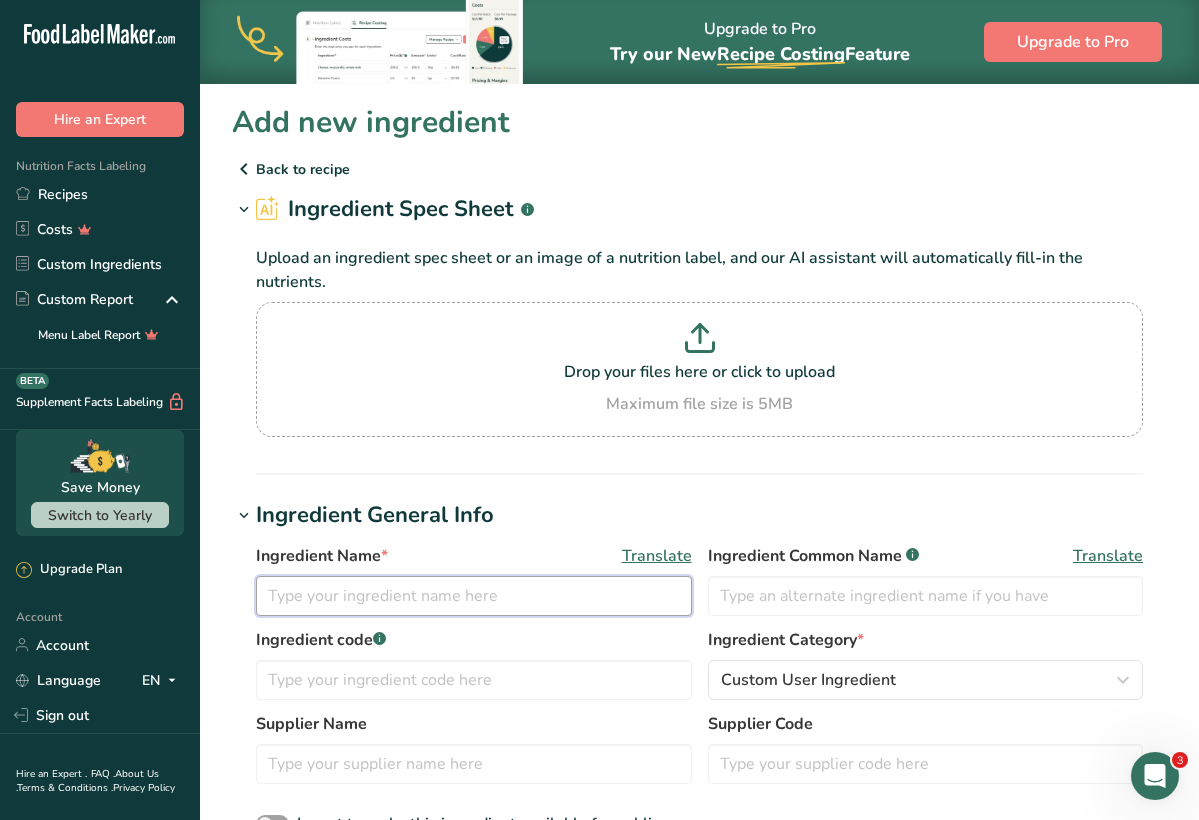click at bounding box center (474, 596) 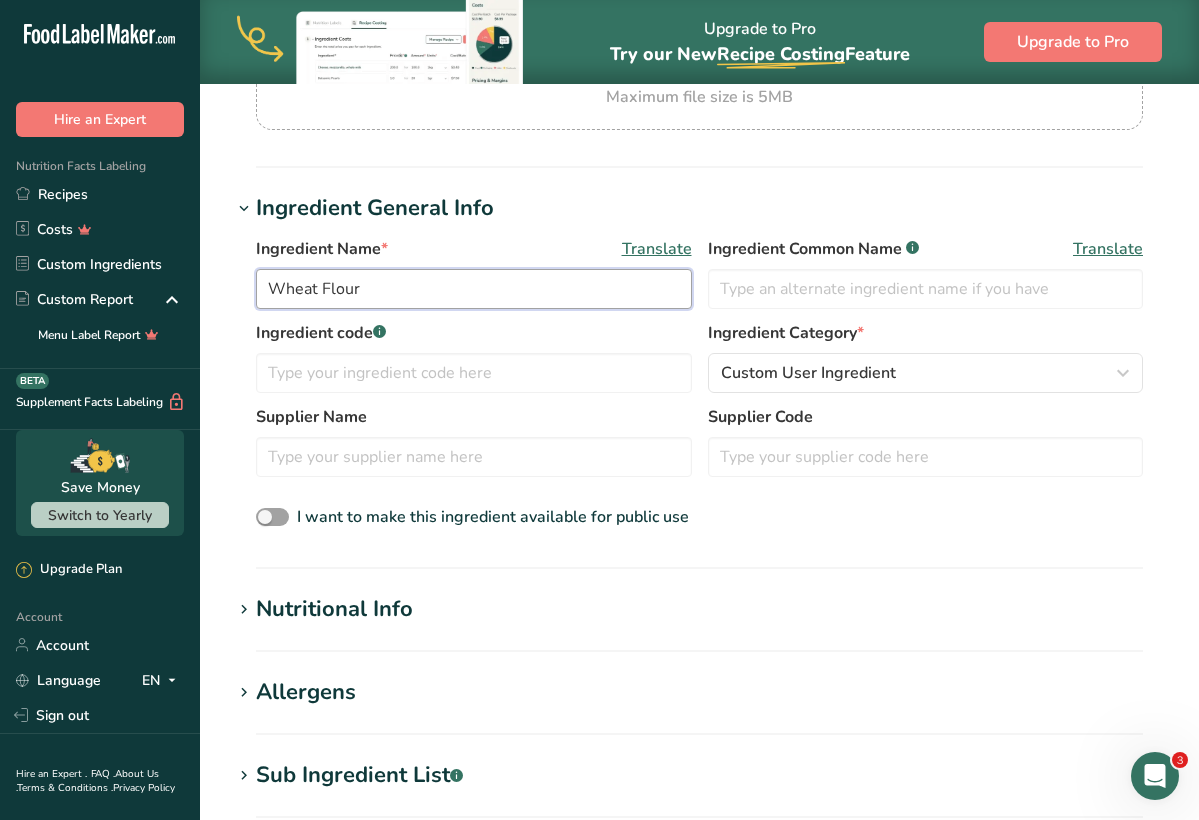 scroll, scrollTop: 308, scrollLeft: 0, axis: vertical 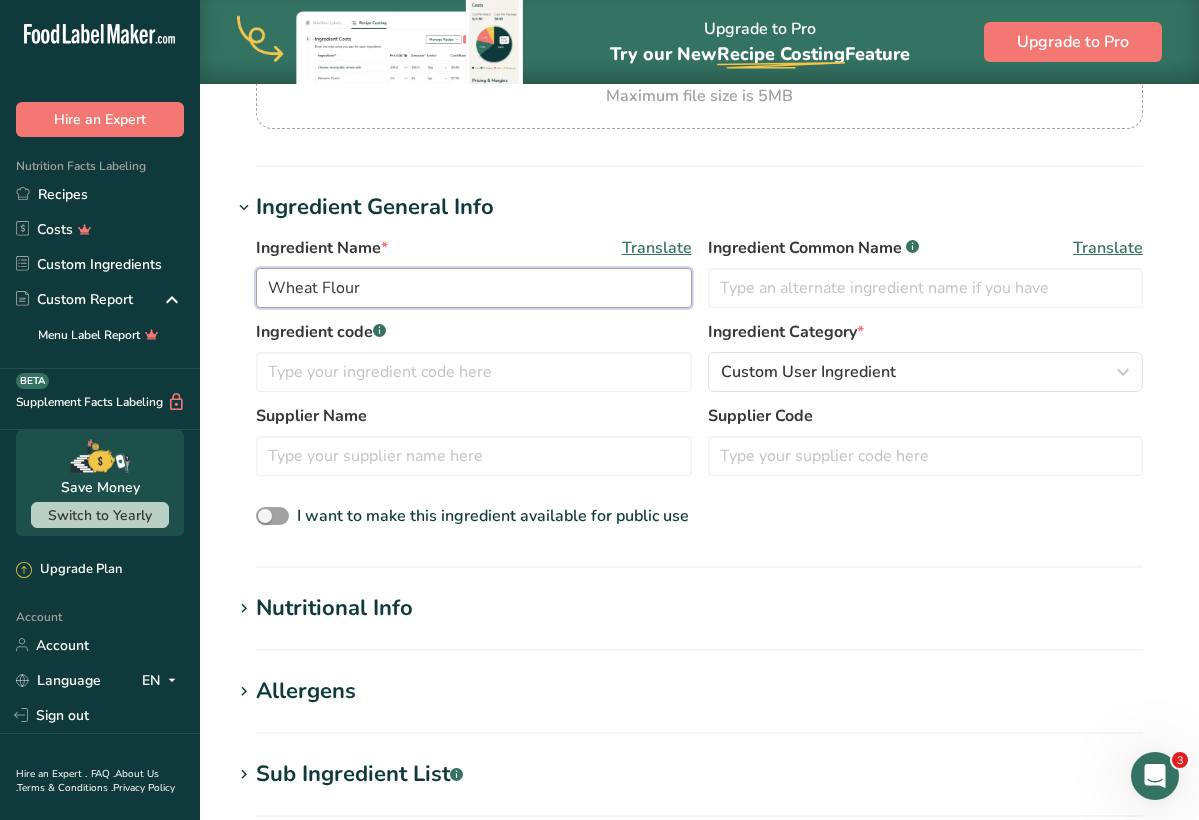 type on "Wheat Flour" 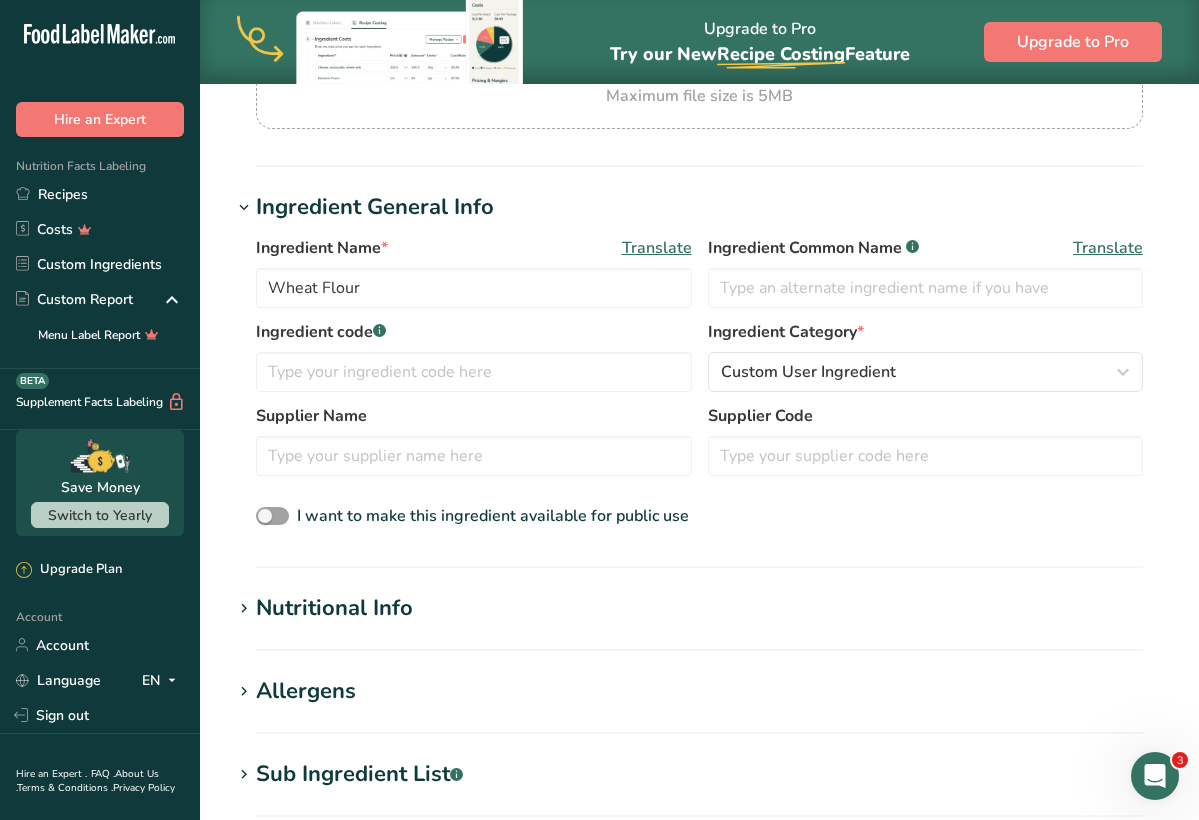 click on "Nutritional Info
Serving Size
.a-a{fill:#347362;}.b-a{fill:#fff;}
Add ingredient serving size *
g
kg
mg
mcg
lb
oz
l
mL
fl oz
tbsp
tsp
cup
qt
gallon
Required Components Vitamins Minerals Other Nutrients Amino Acid Profile
Calories
(kcal) *
Energy KJ
(kj) *
Total Fat
(g) *     *     *     *     *     *" at bounding box center (699, 621) 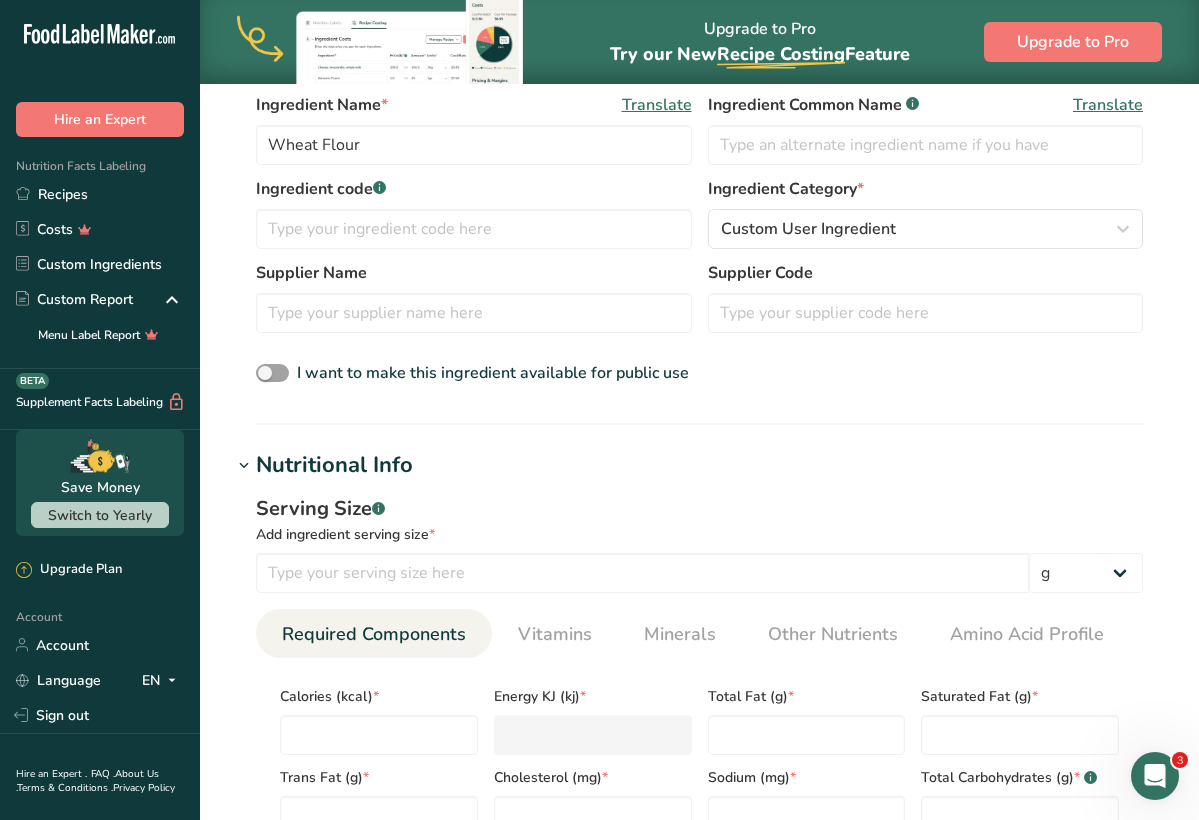 scroll, scrollTop: 460, scrollLeft: 0, axis: vertical 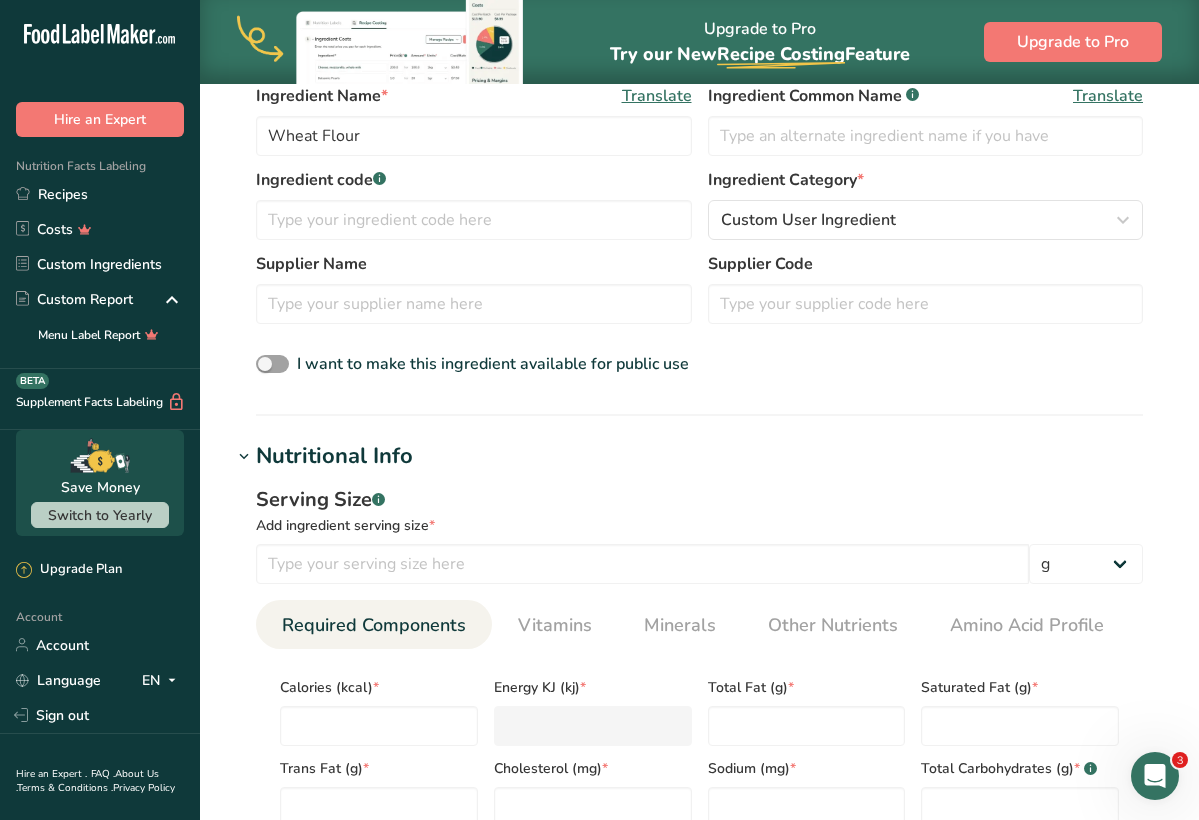 click on "Serving Size
.a-a{fill:#347362;}.b-a{fill:#fff;}
Add ingredient serving size *
g
kg
mg
mcg
lb
oz
l
mL
fl oz
tbsp
tsp
cup
qt
gallon
Required Components Vitamins Minerals Other Nutrients Amino Acid Profile
Calories
(kcal) *
Energy KJ
(kj) *
Total Fat
(g) *
Saturated Fat
(g) *     *     *     *" at bounding box center [699, 704] 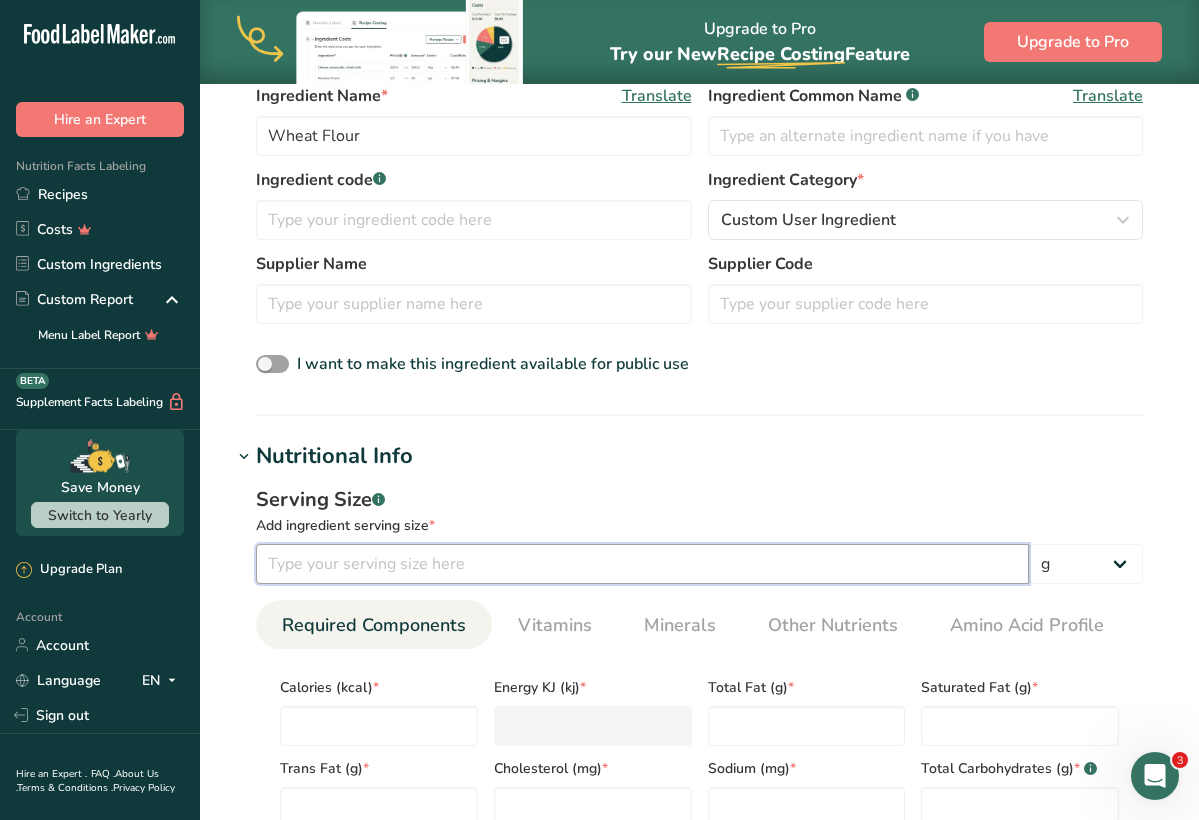 click at bounding box center [642, 564] 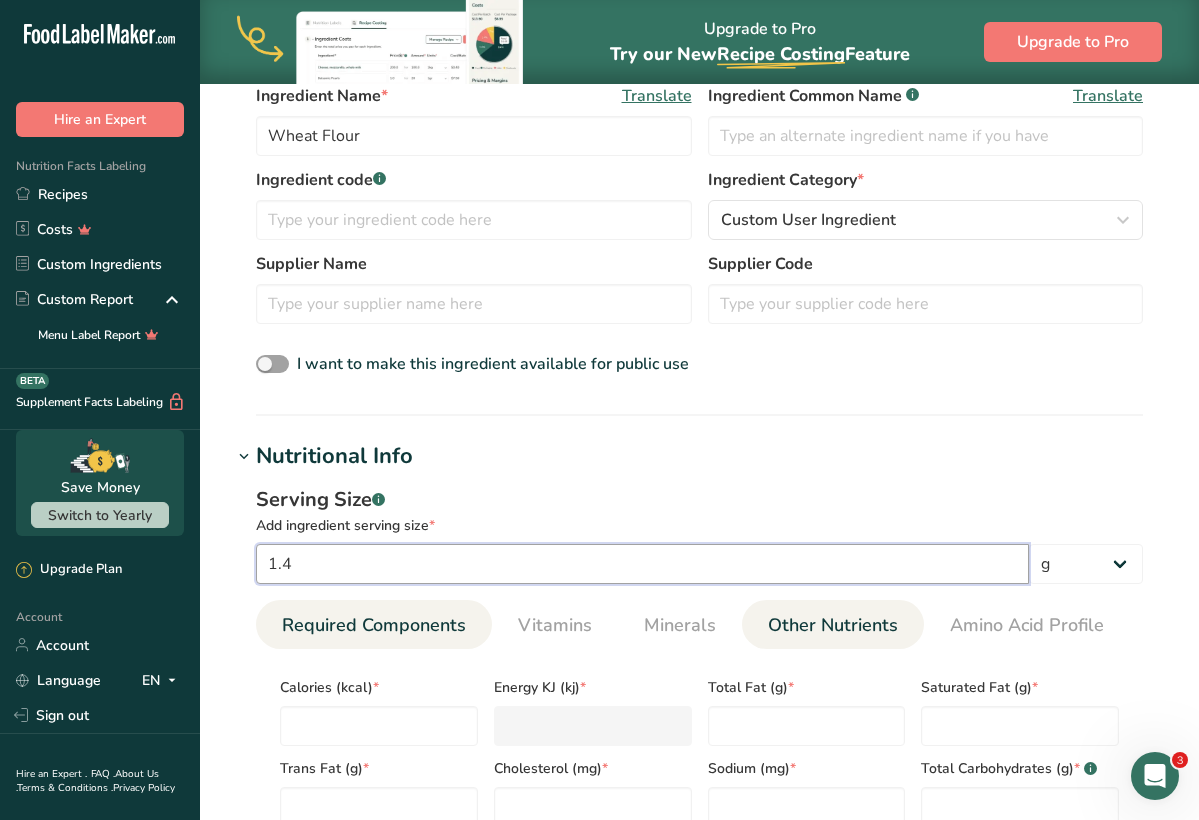 type on "1" 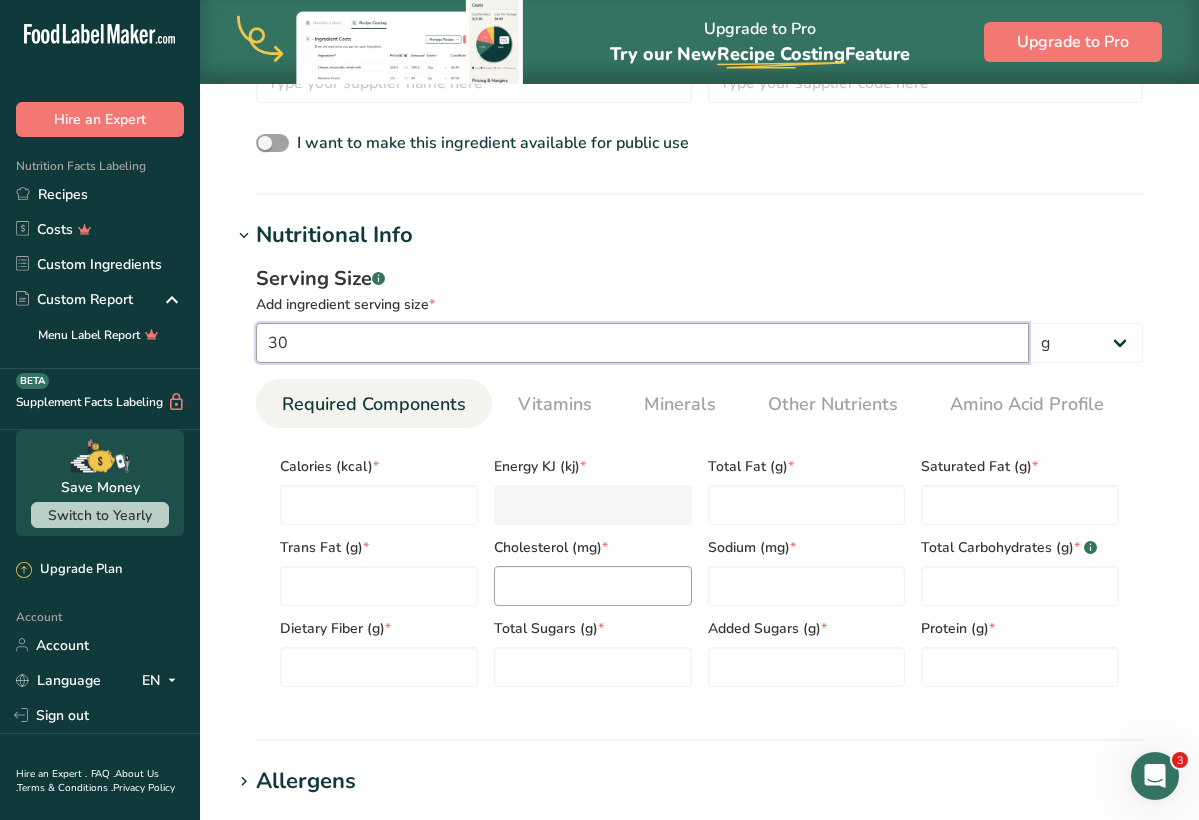 scroll, scrollTop: 692, scrollLeft: 0, axis: vertical 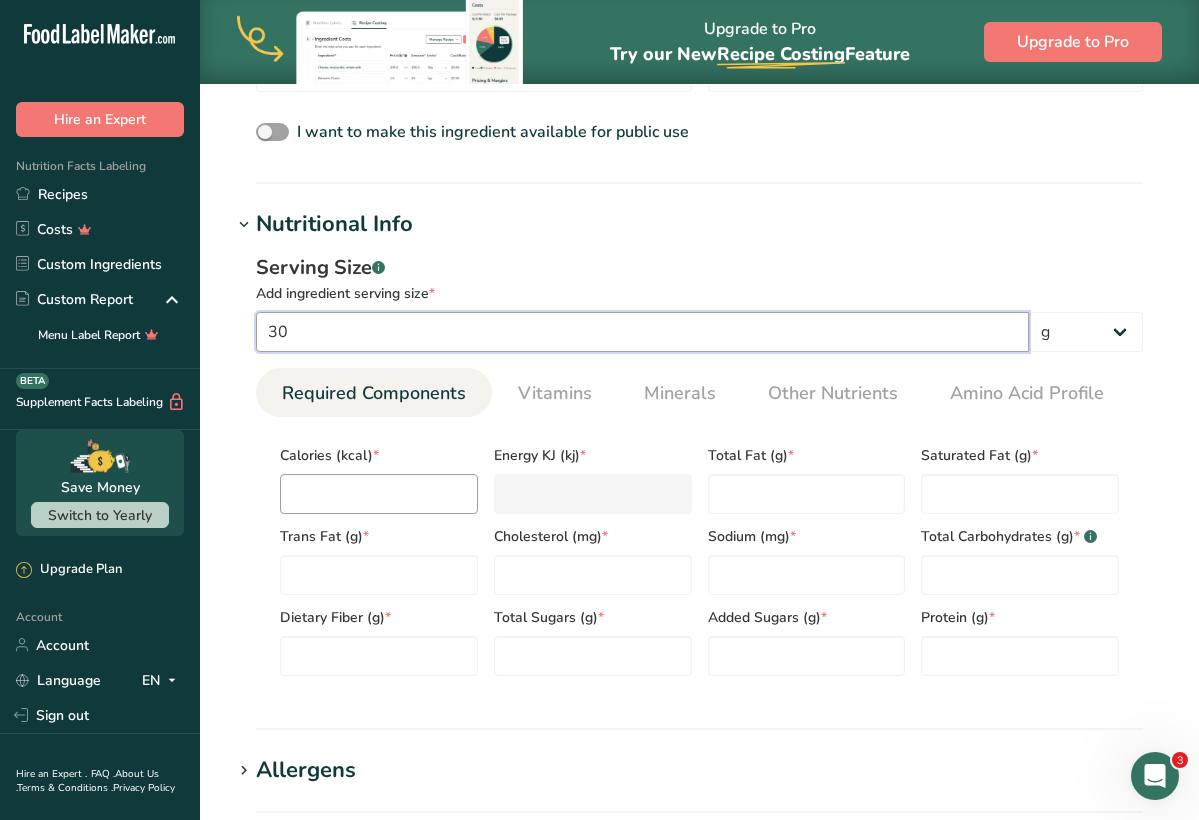 type on "30" 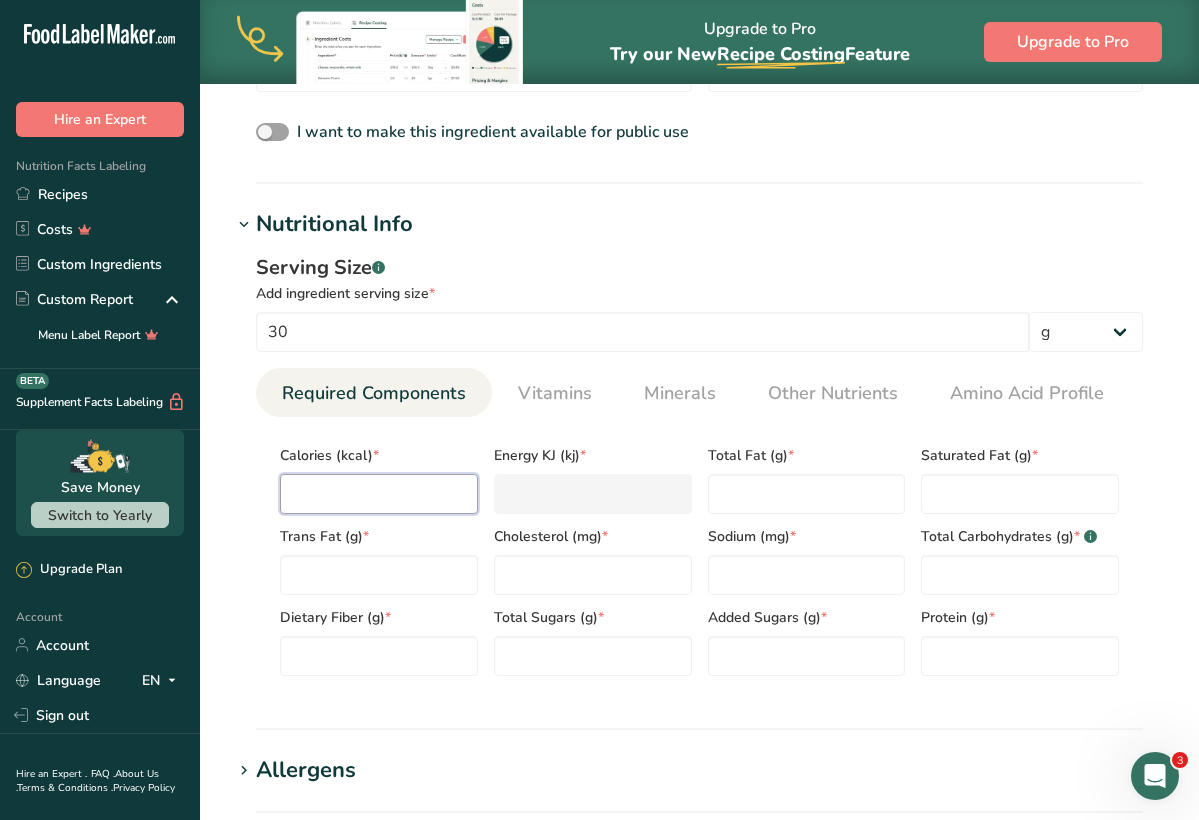 click at bounding box center [379, 494] 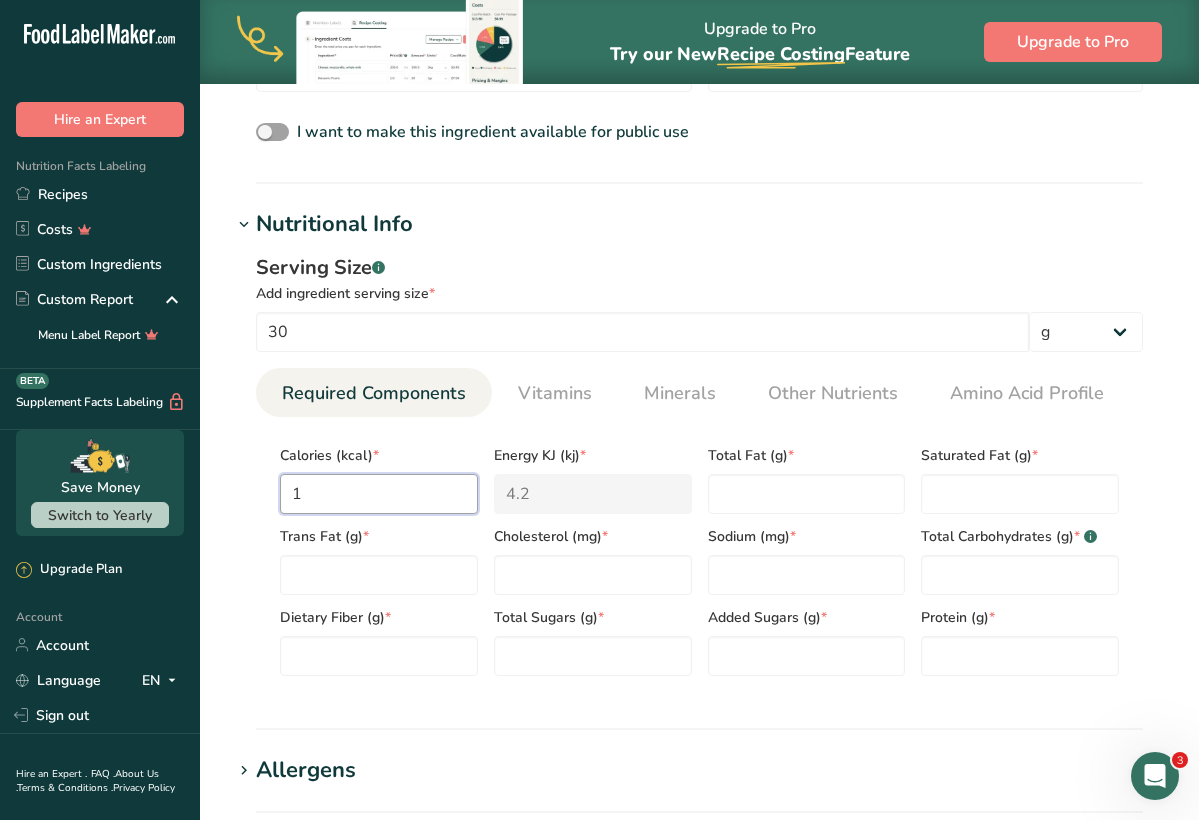 type on "11" 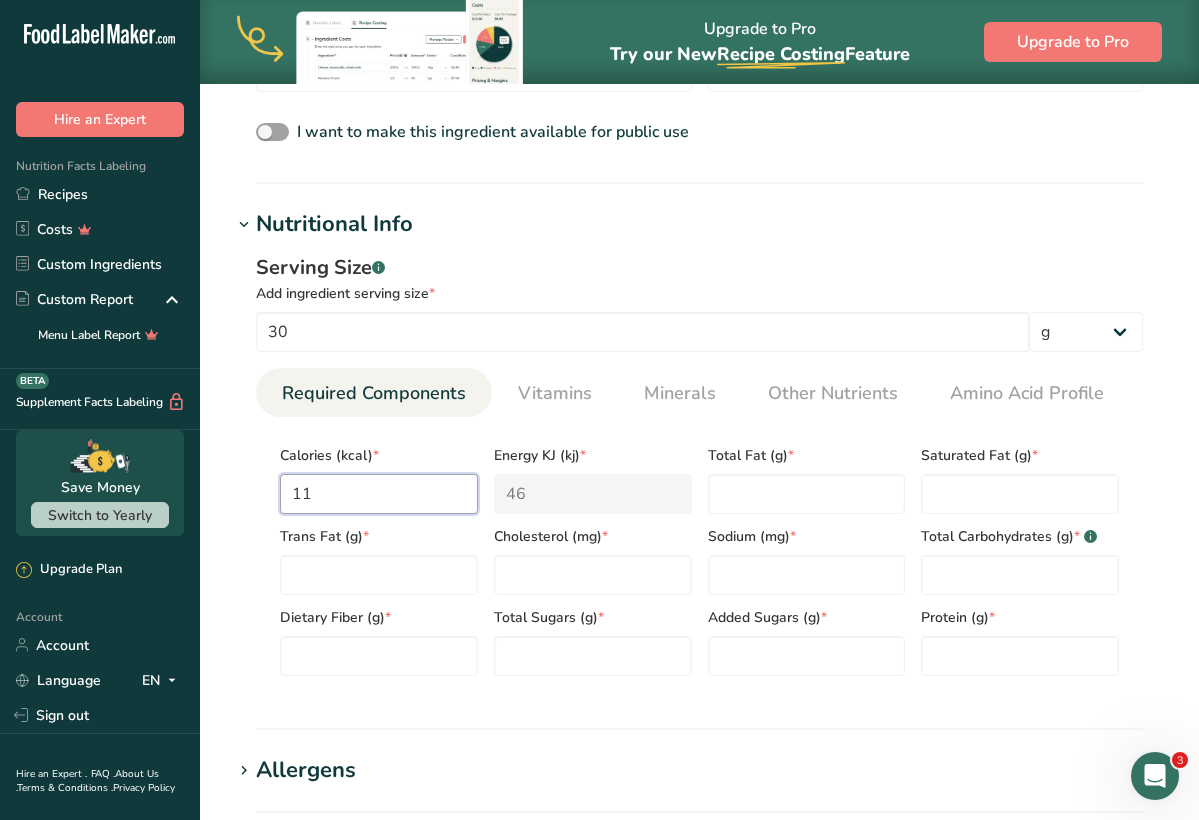 type on "110" 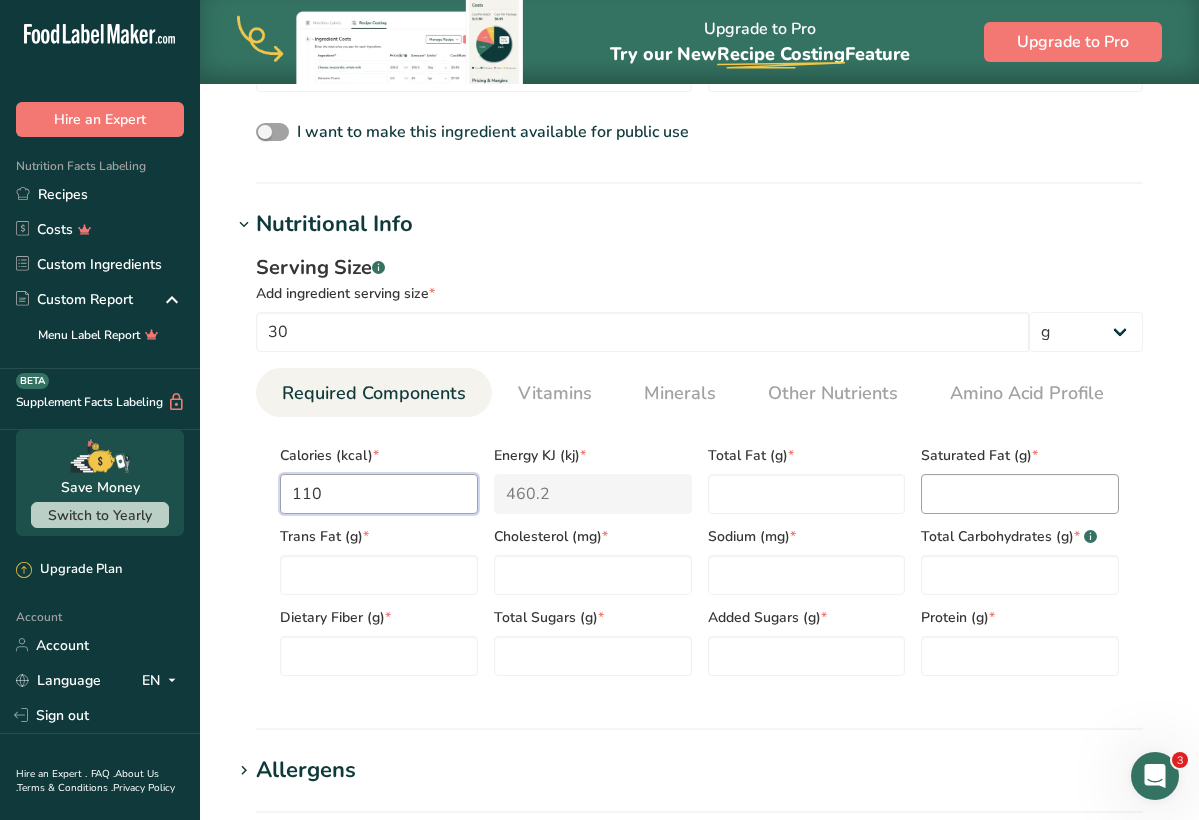 type on "110" 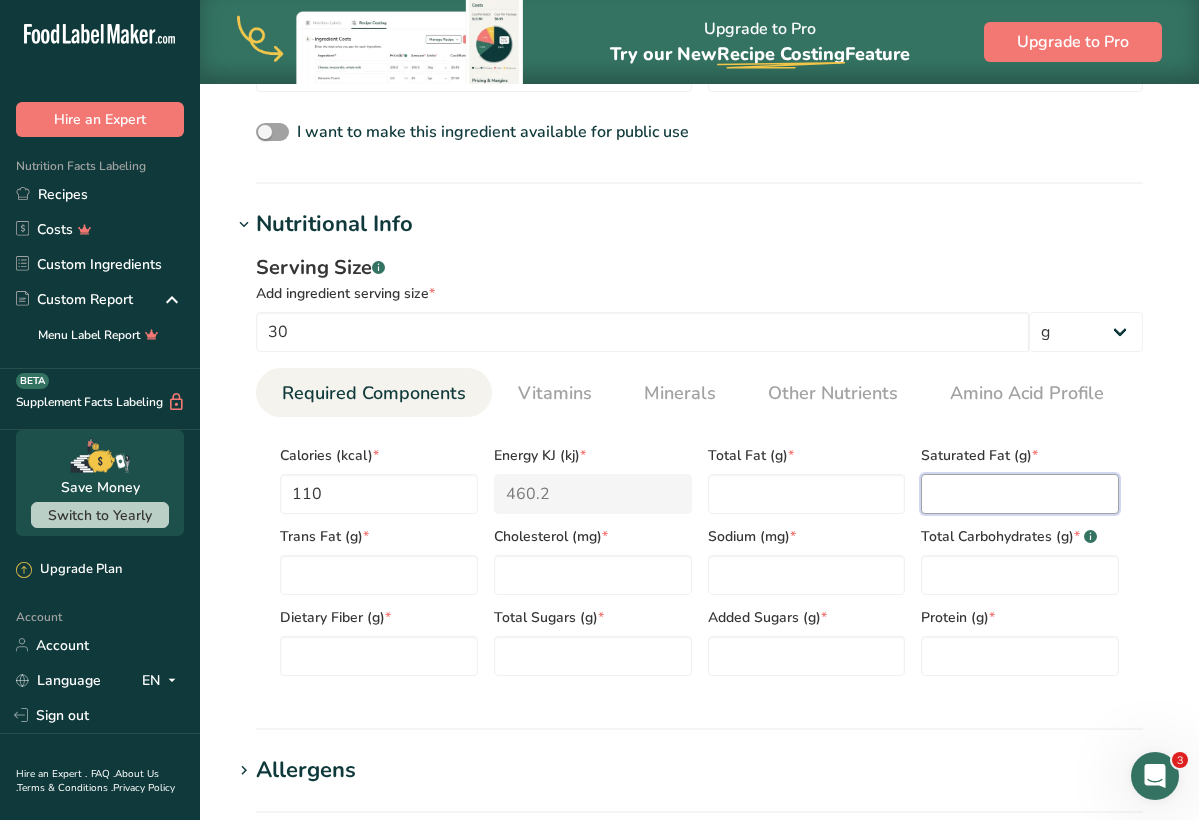 click at bounding box center [1020, 494] 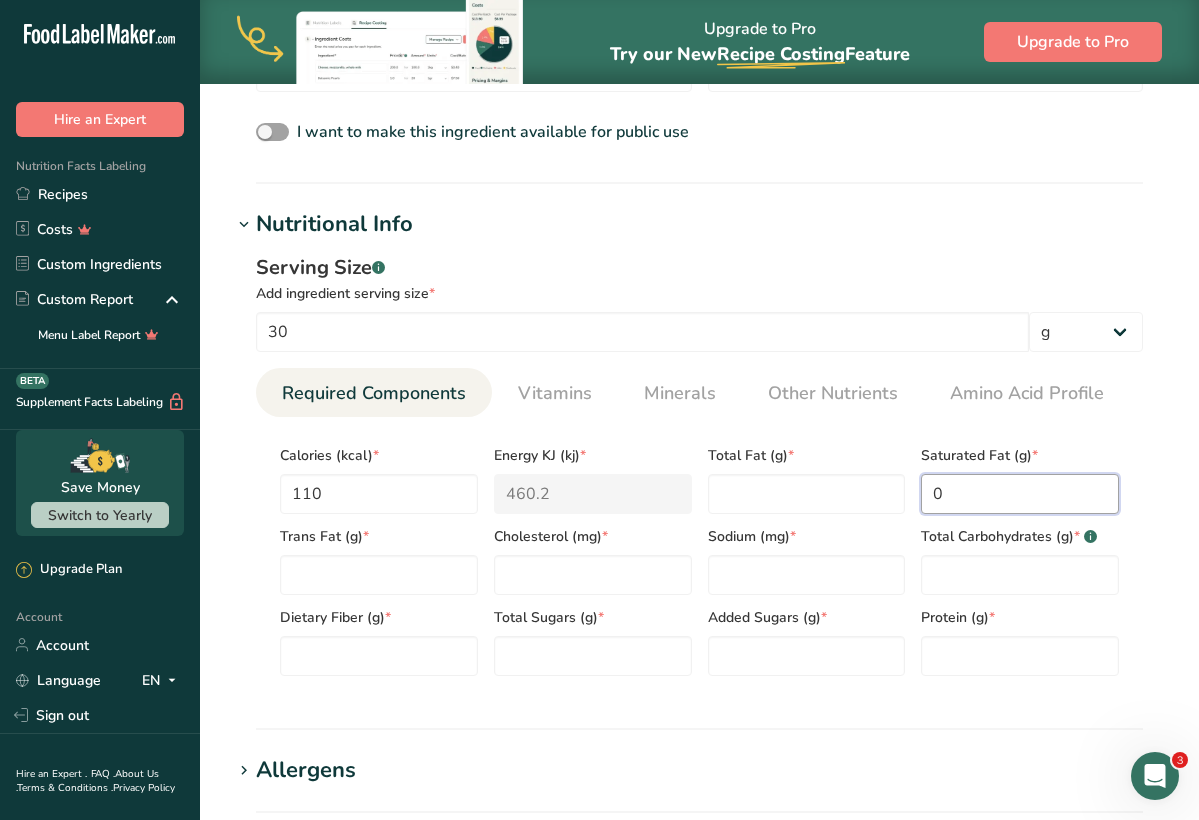 type on "0" 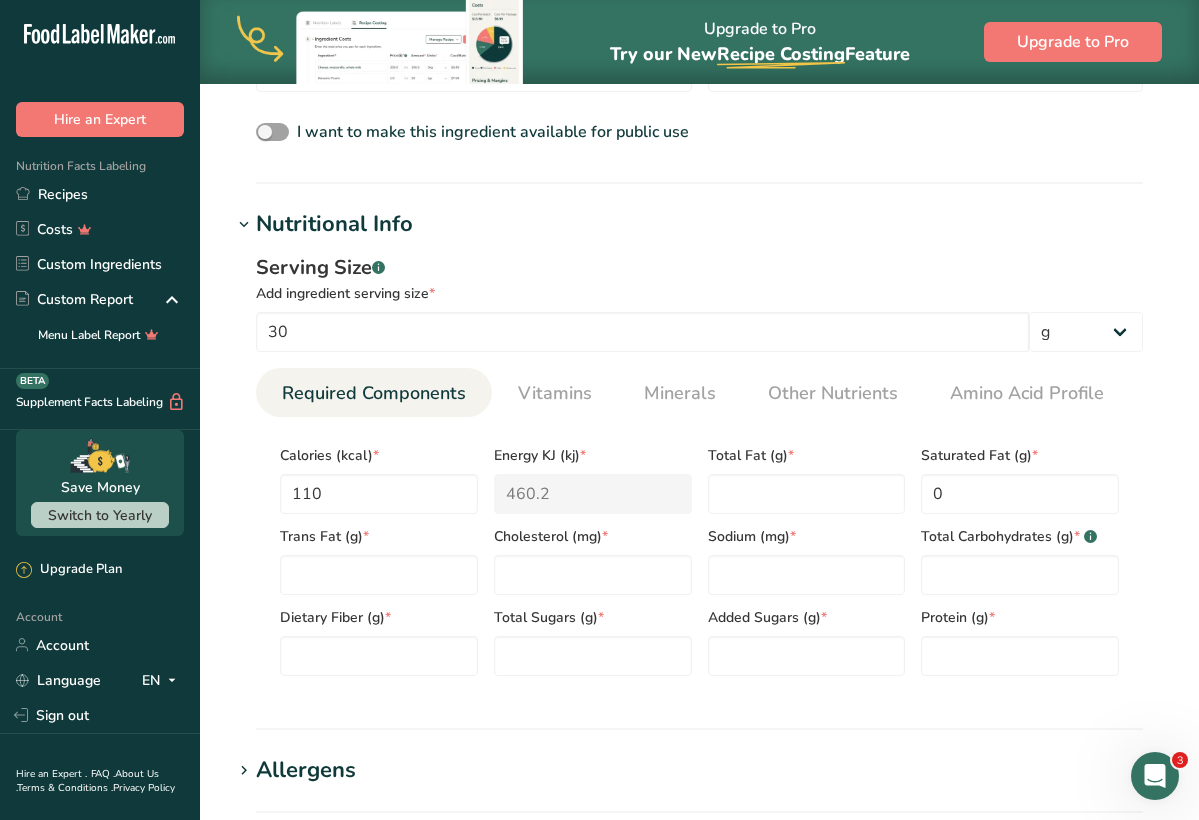 click on "Total Fat
(g) *" at bounding box center [807, 473] 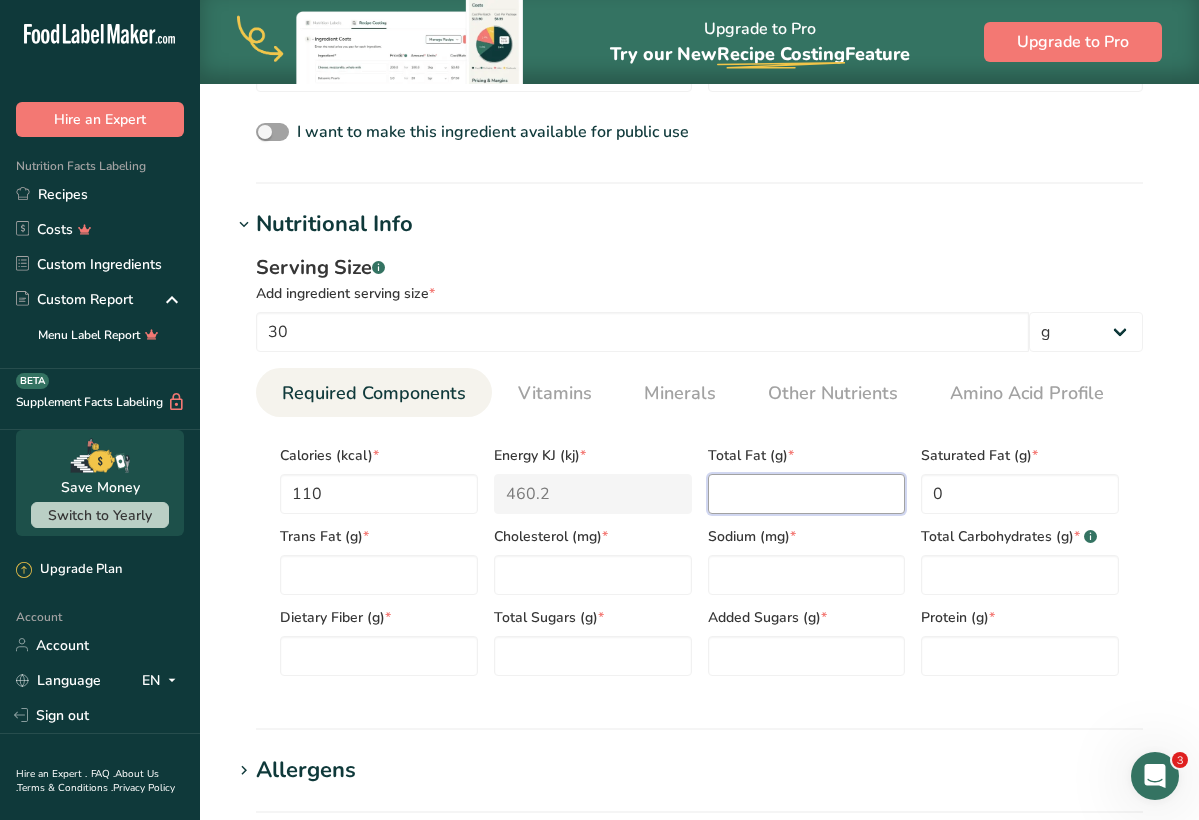 click at bounding box center [807, 494] 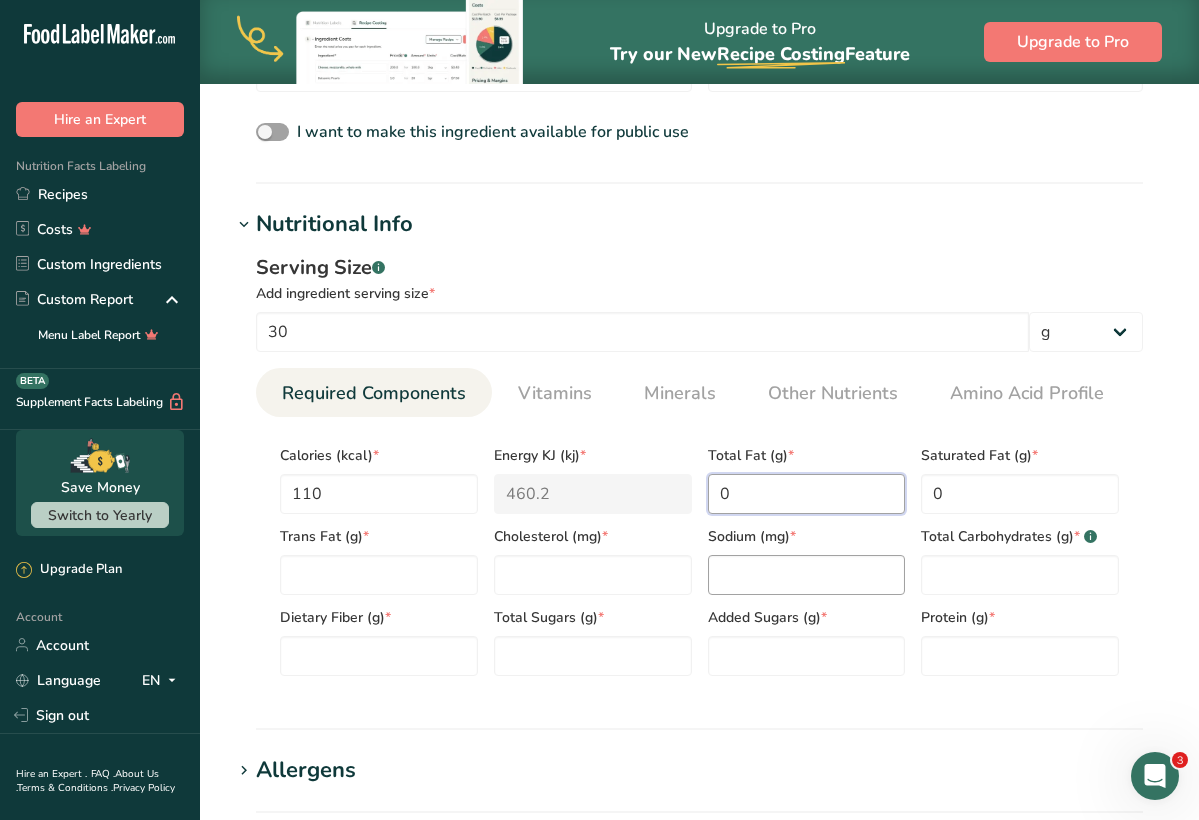 type on "0" 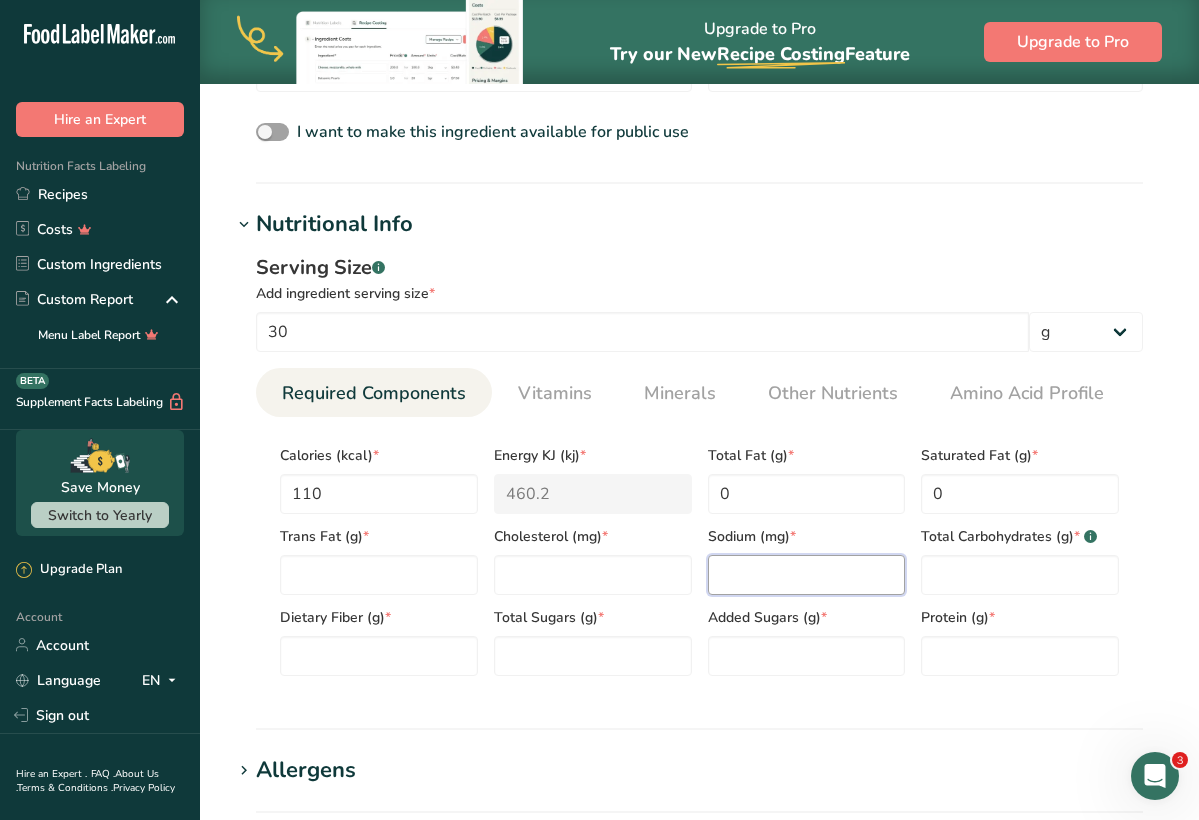 click at bounding box center [807, 575] 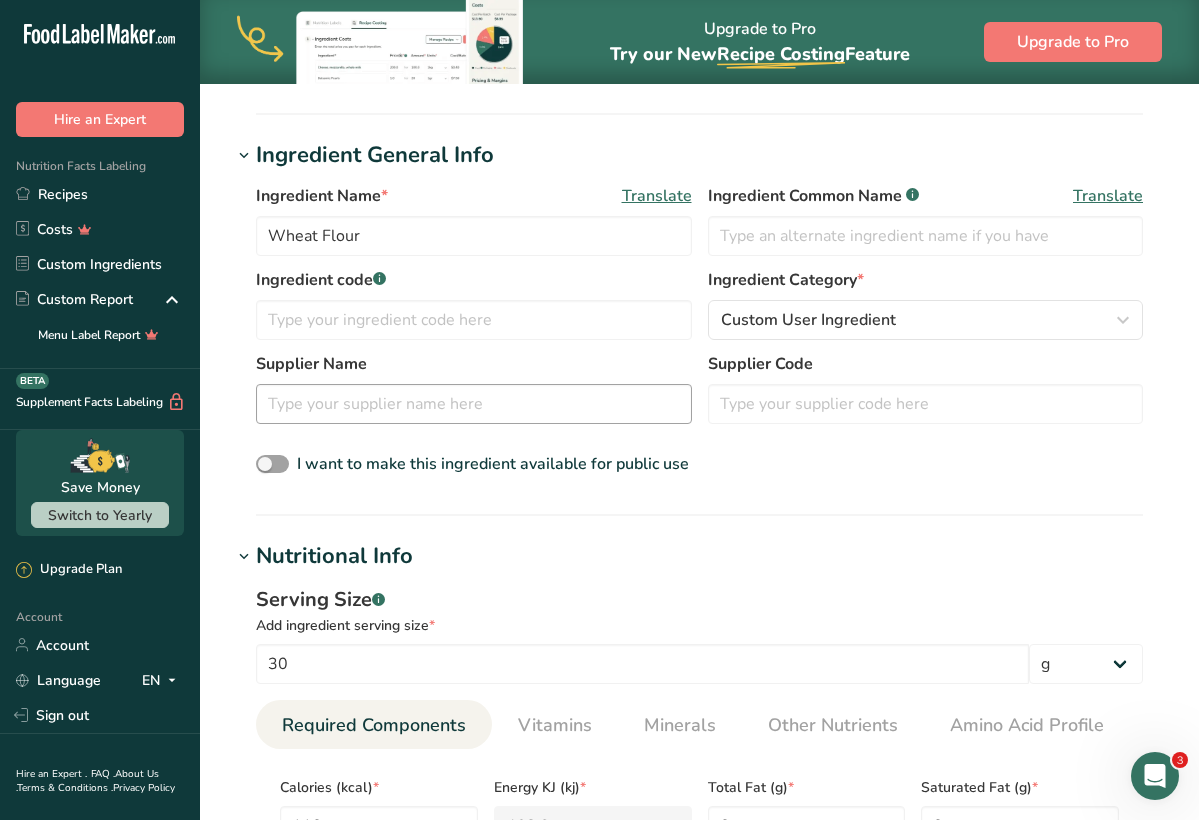 scroll, scrollTop: 284, scrollLeft: 0, axis: vertical 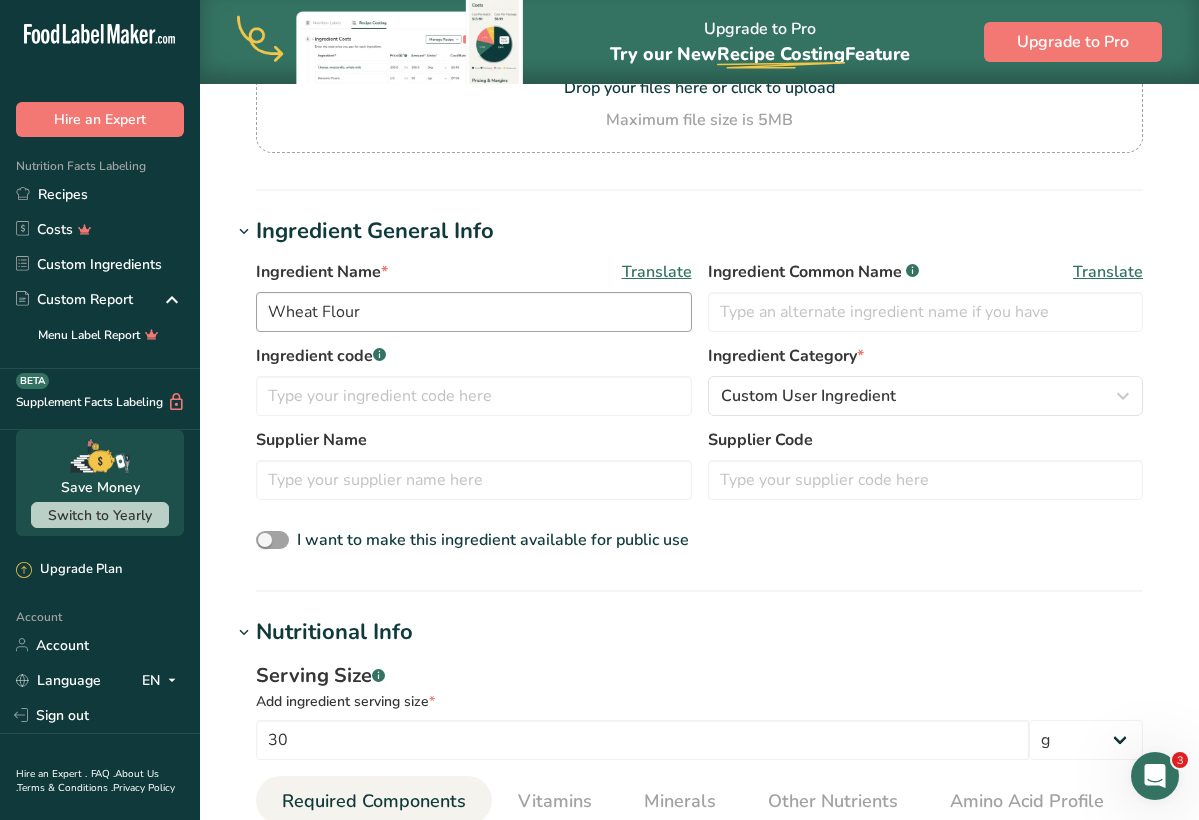 type on "0" 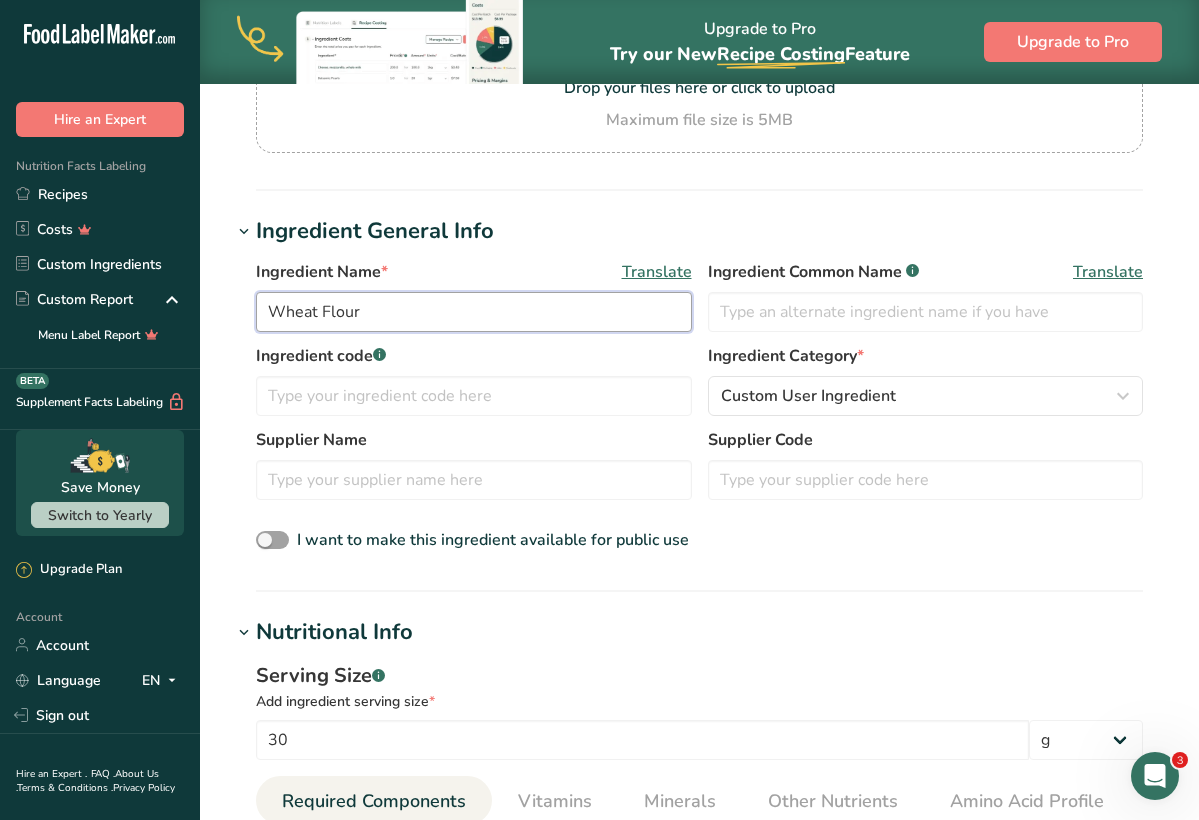 click on "Wheat Flour" at bounding box center [474, 312] 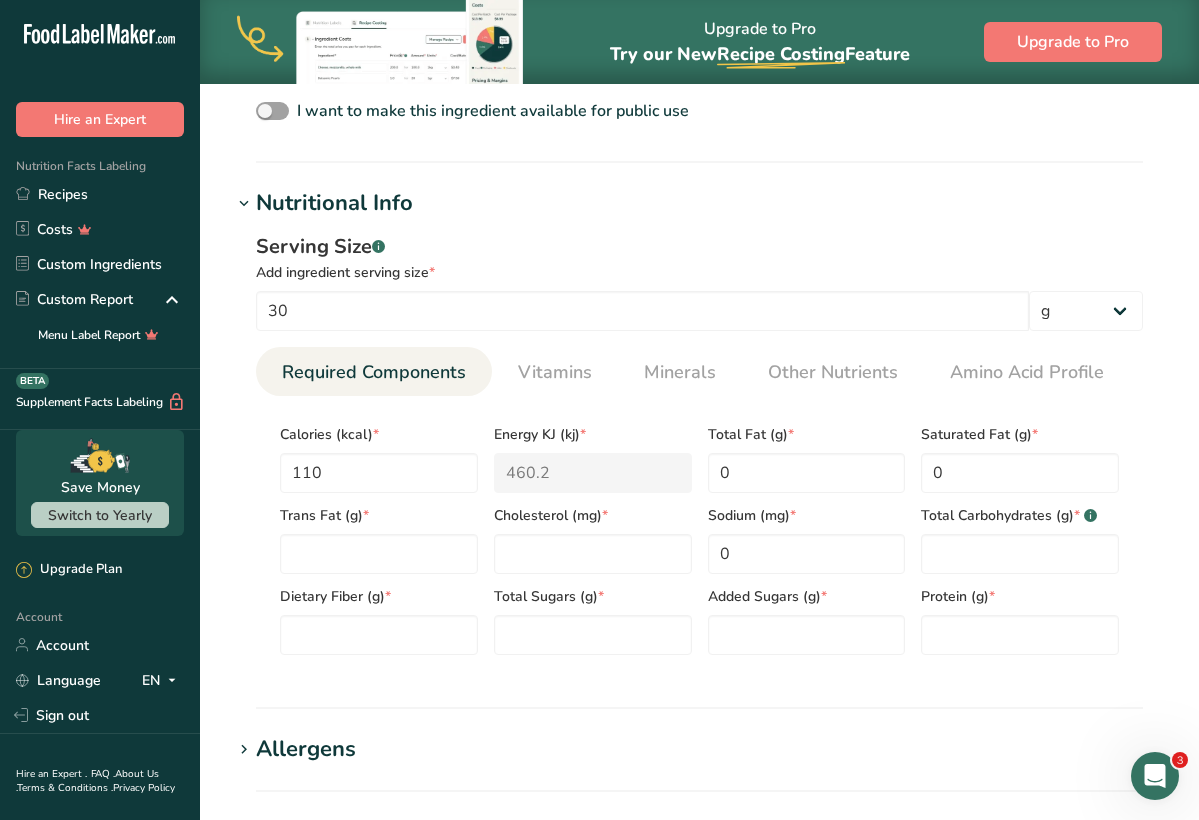 scroll, scrollTop: 720, scrollLeft: 0, axis: vertical 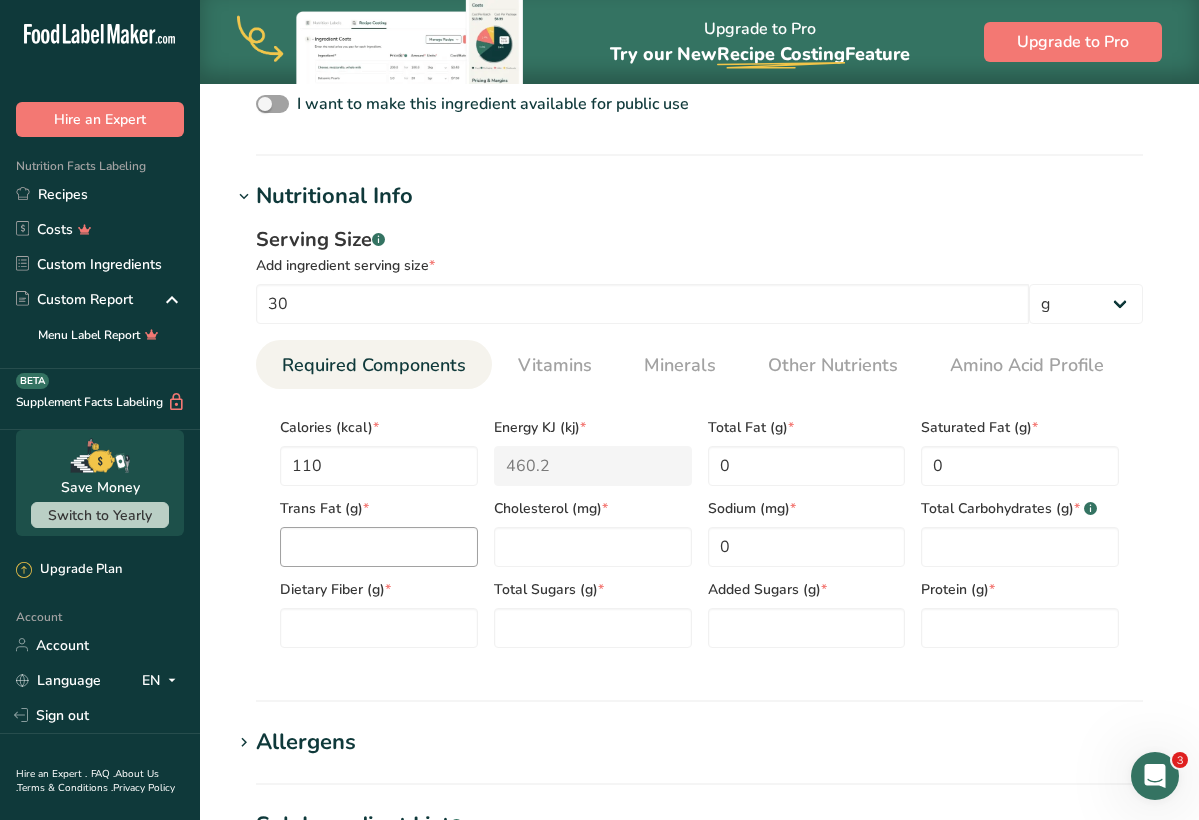 type on "Bread Flour" 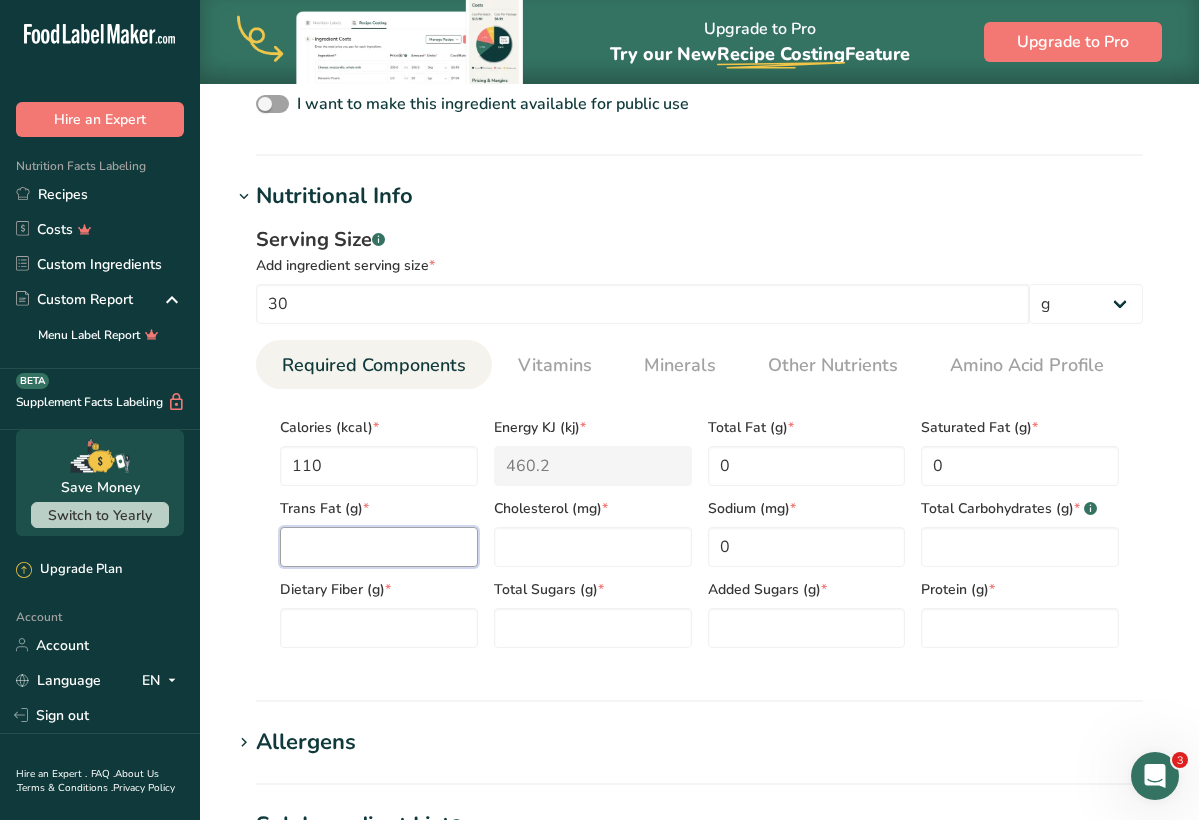 click at bounding box center [379, 547] 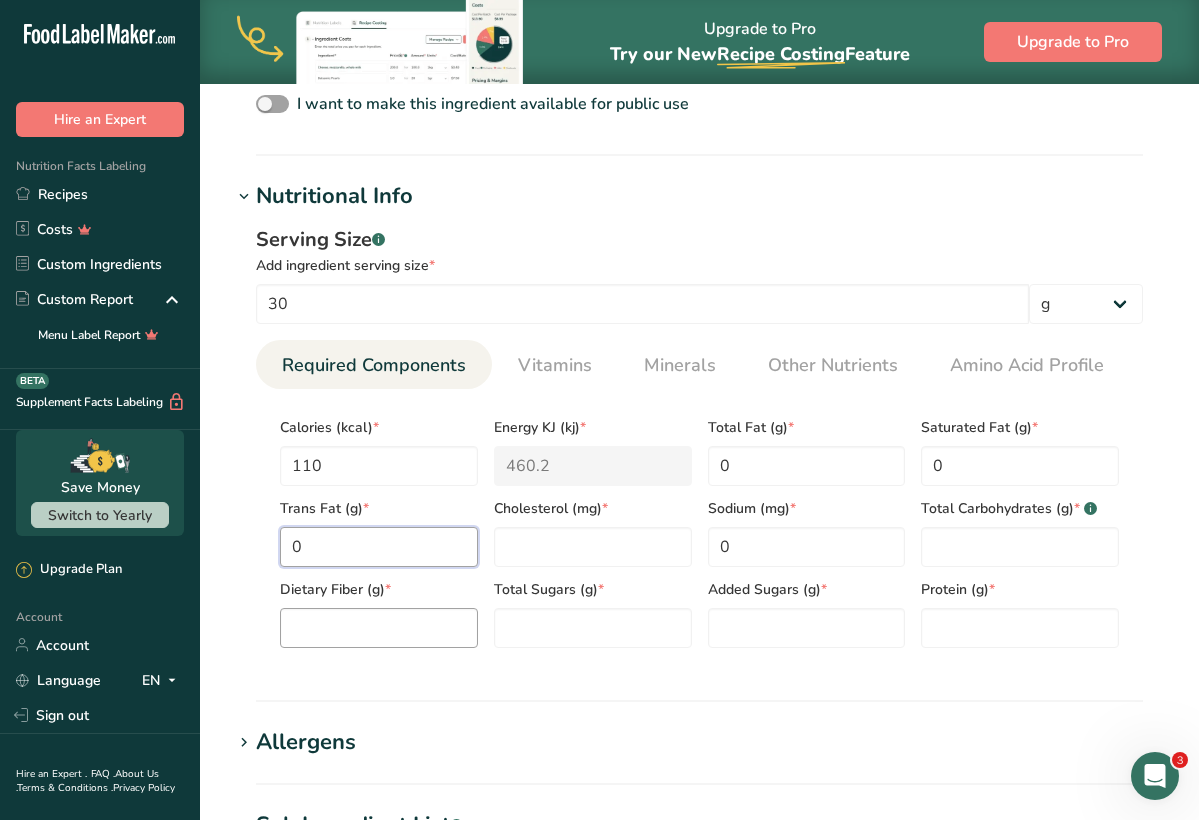 type on "0" 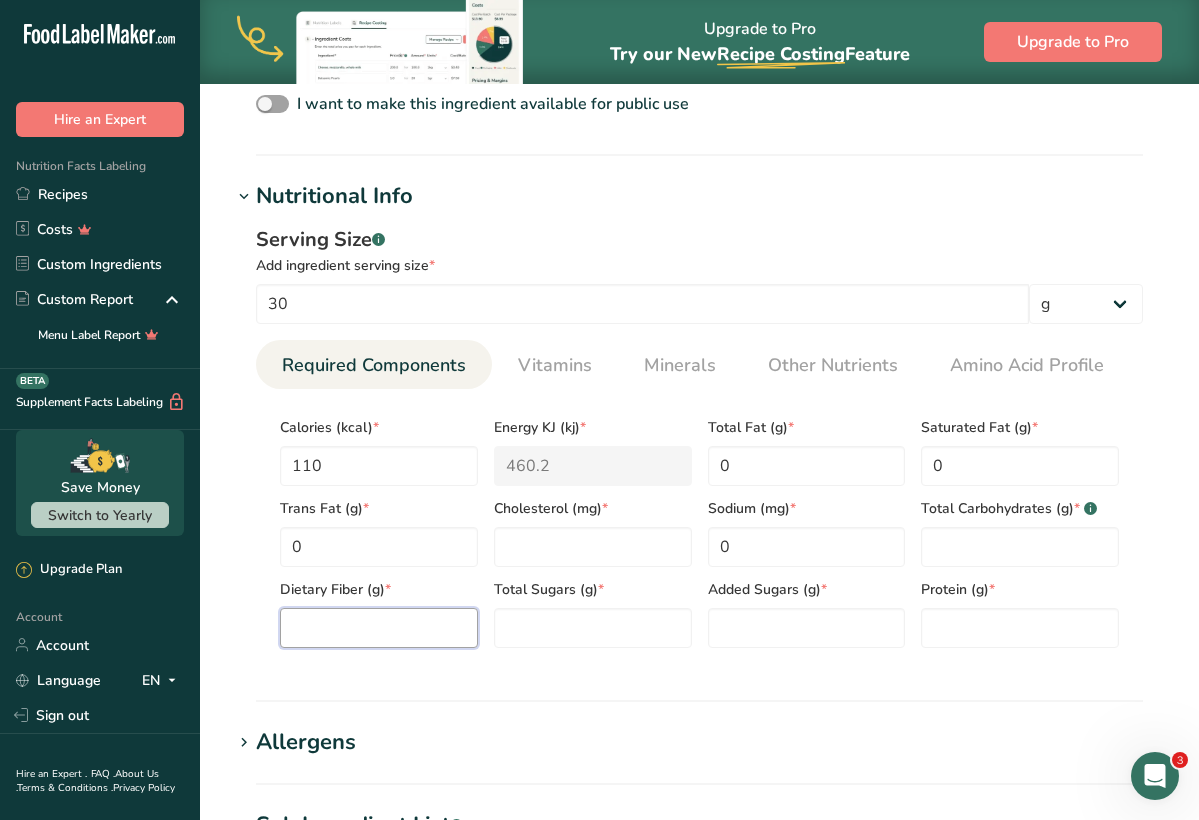 click at bounding box center [379, 628] 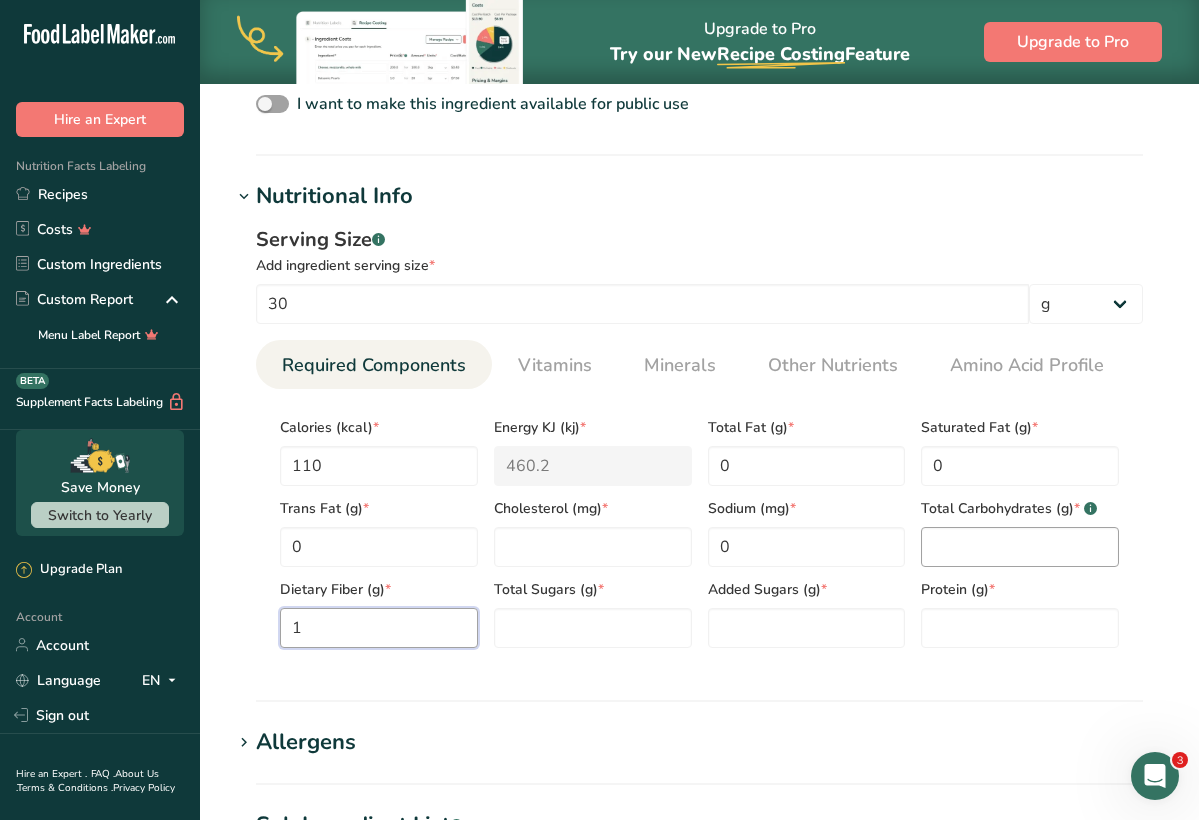 type on "1" 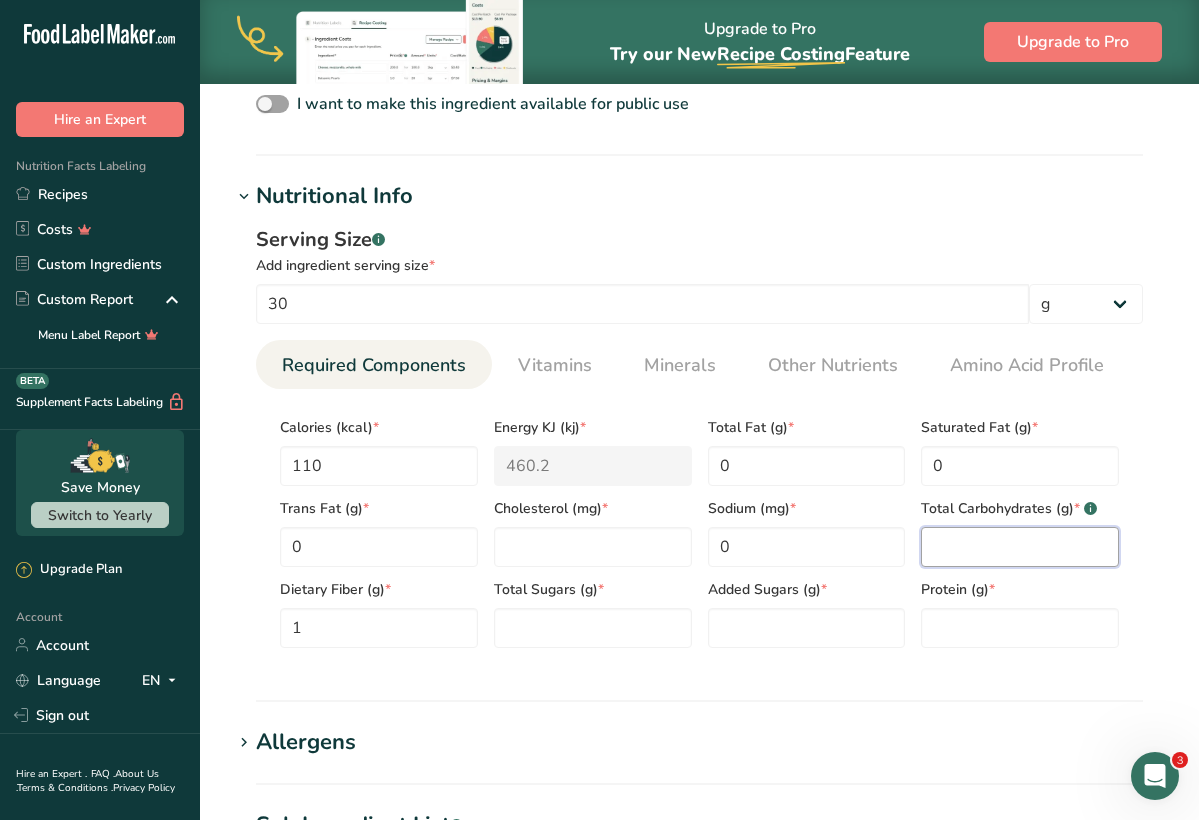 click at bounding box center [1020, 547] 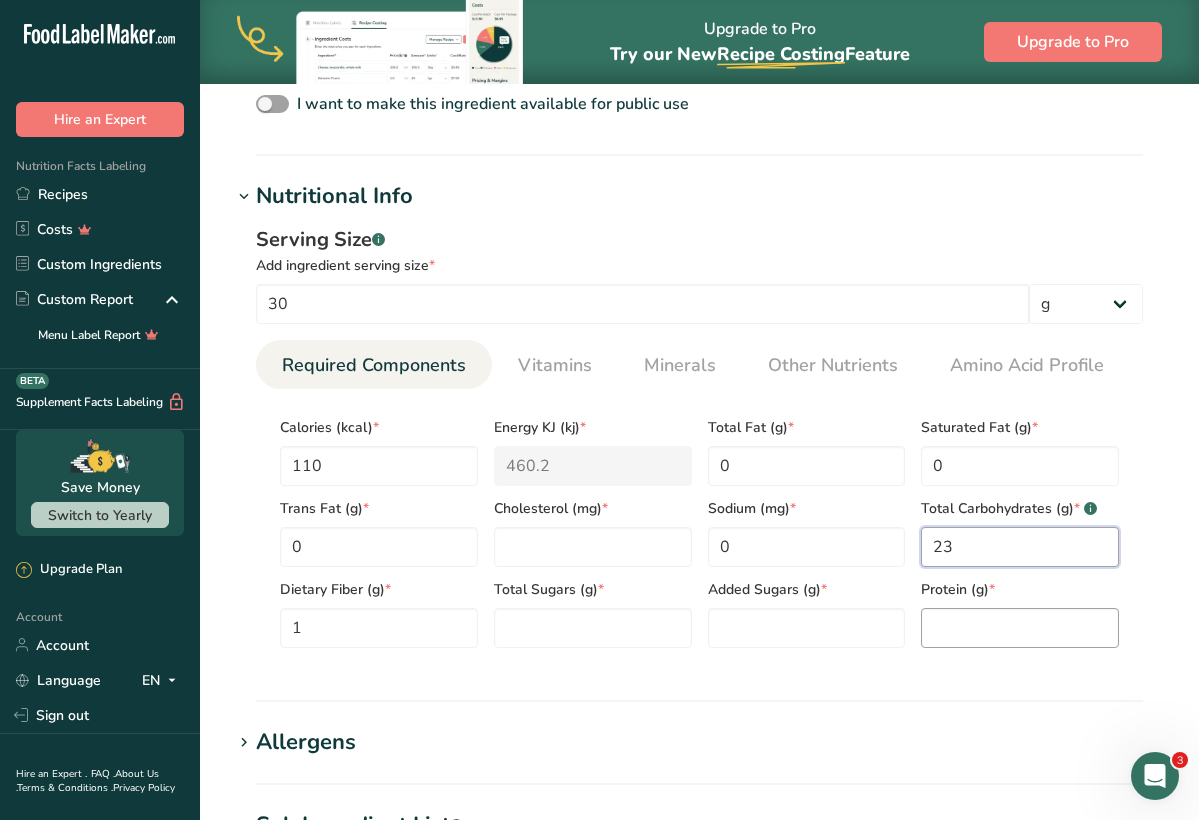 type on "23" 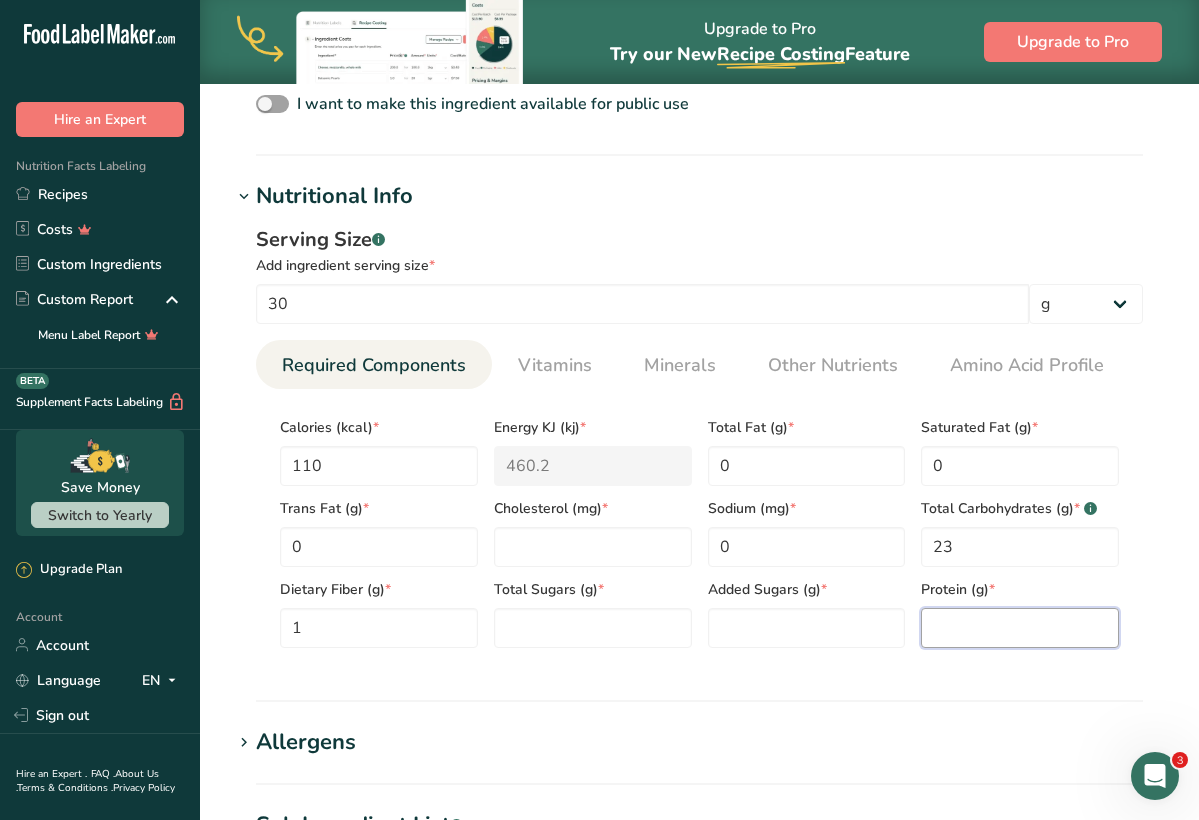 click at bounding box center [1020, 628] 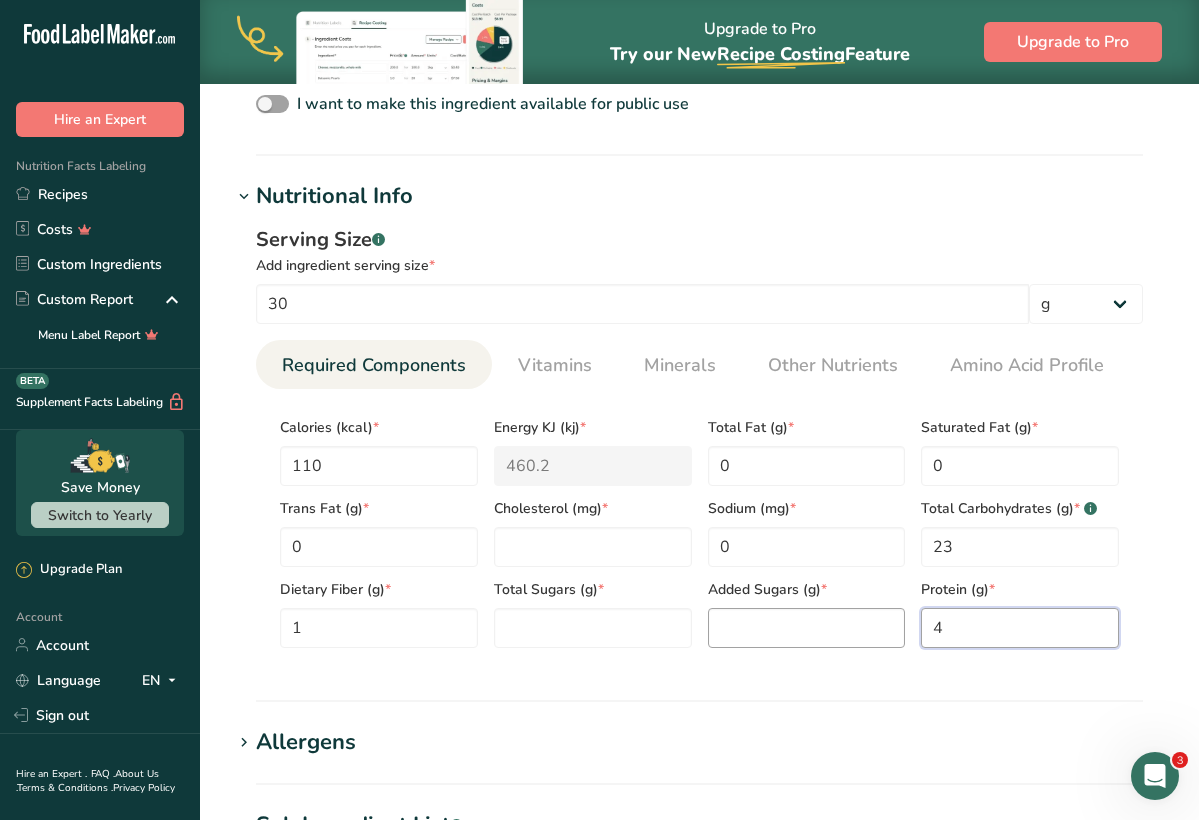 type on "4" 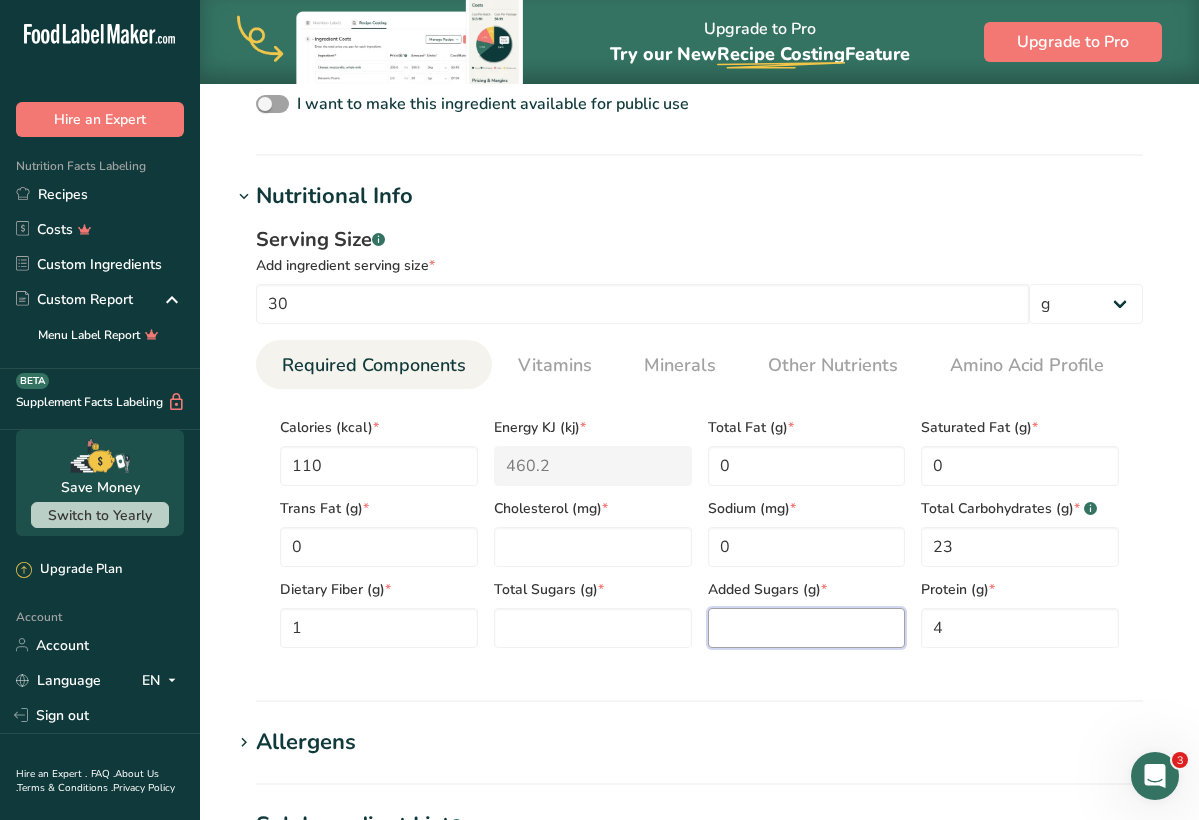 click at bounding box center (807, 628) 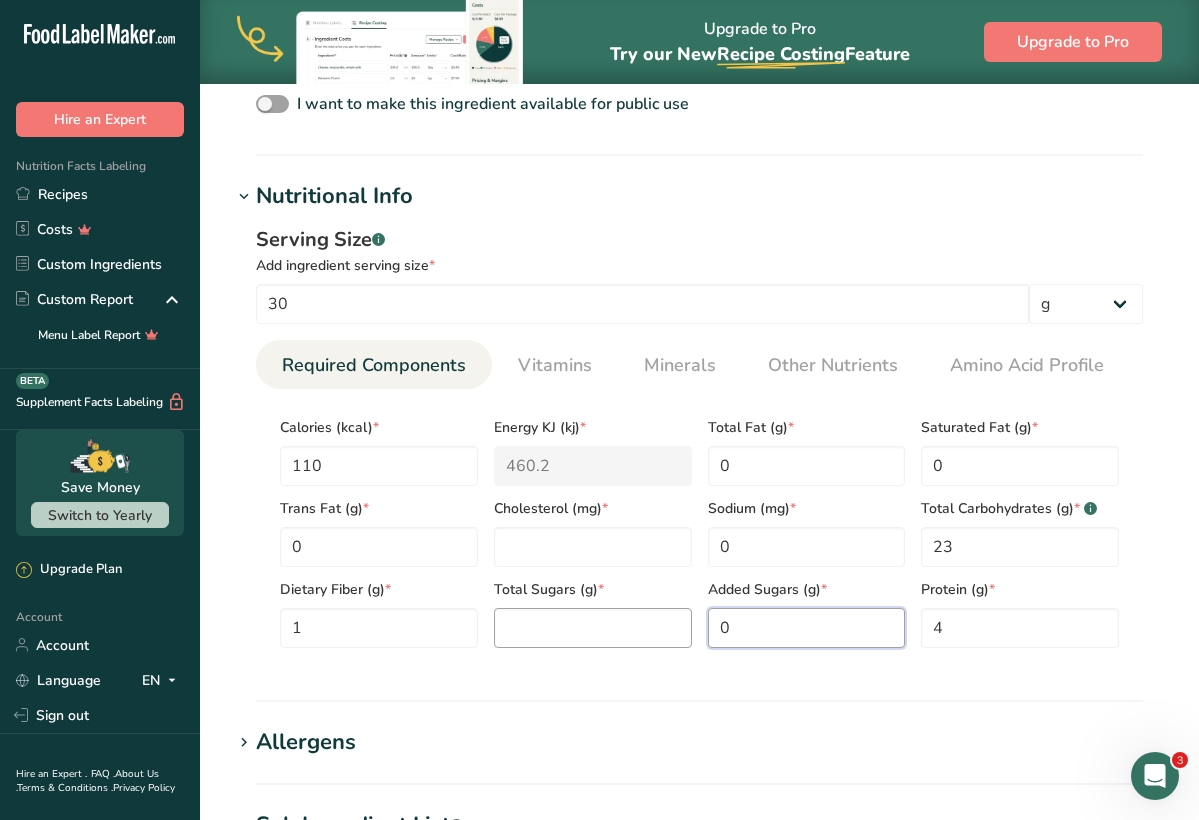 type on "0" 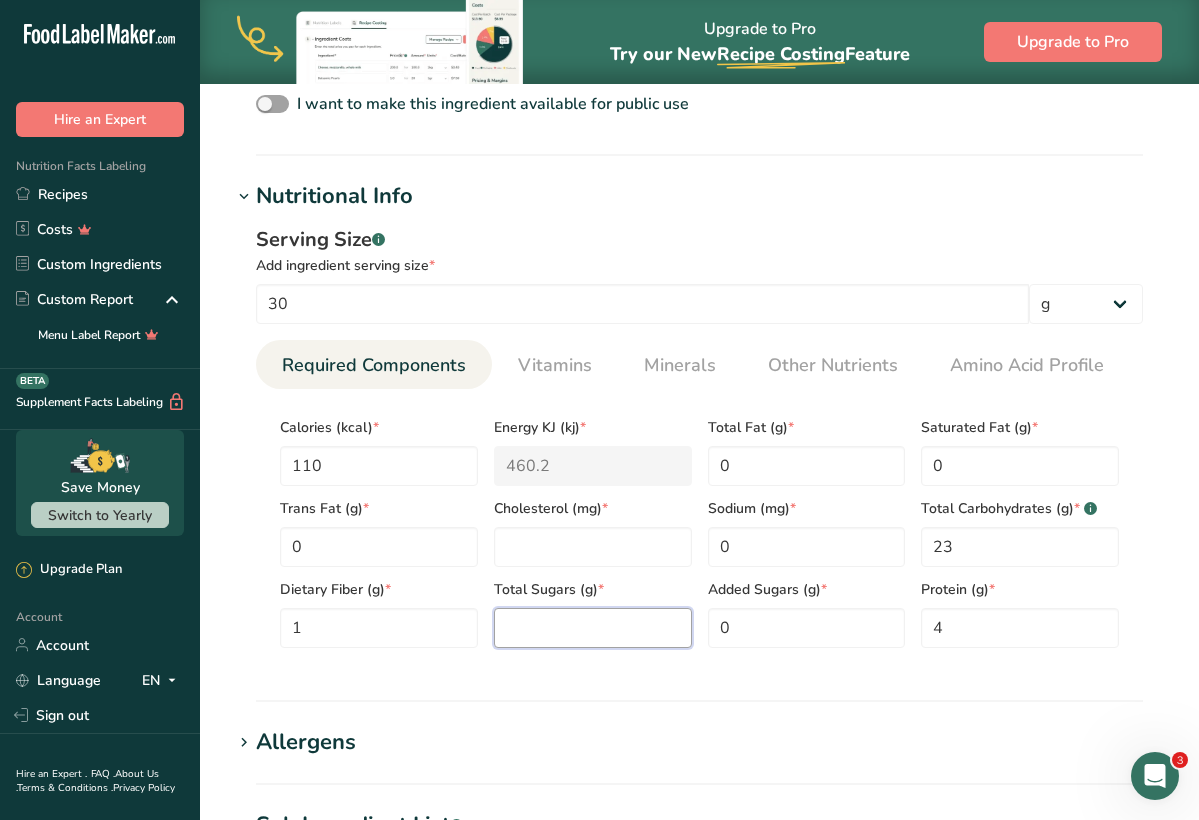 click at bounding box center [593, 628] 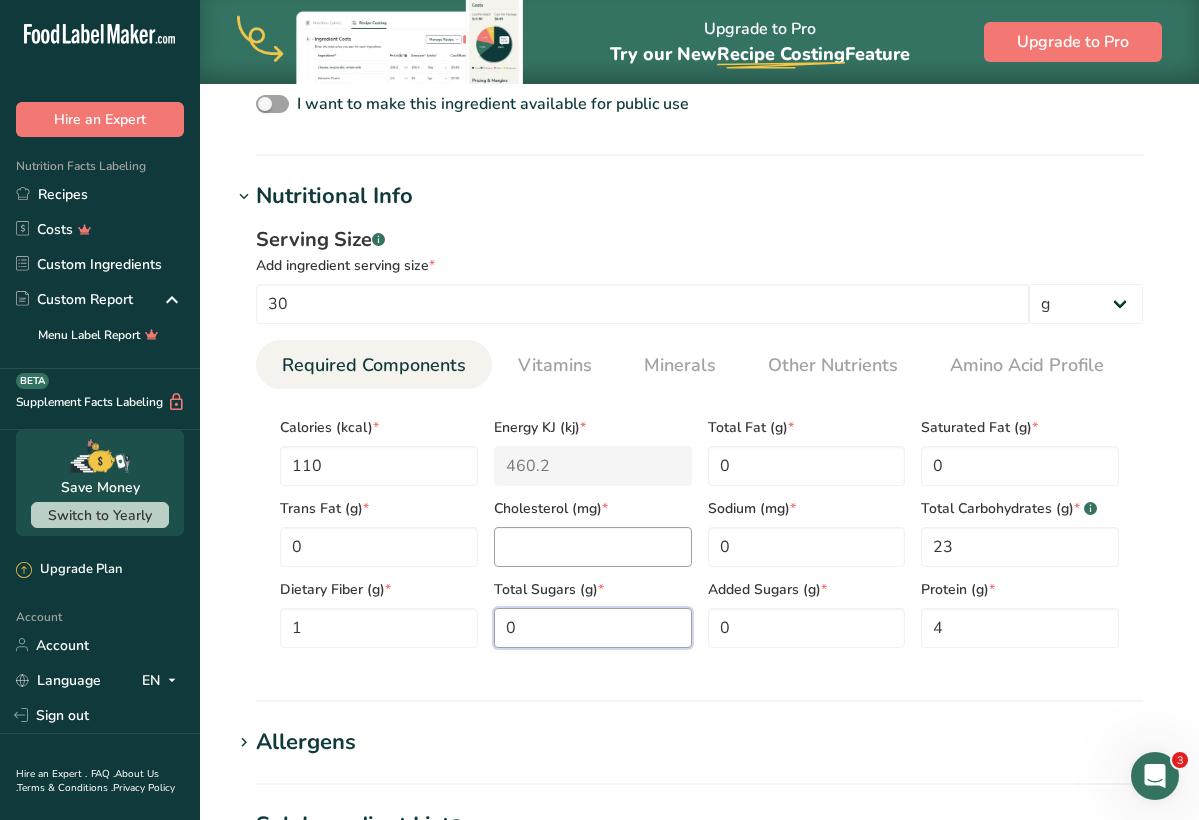 type on "0" 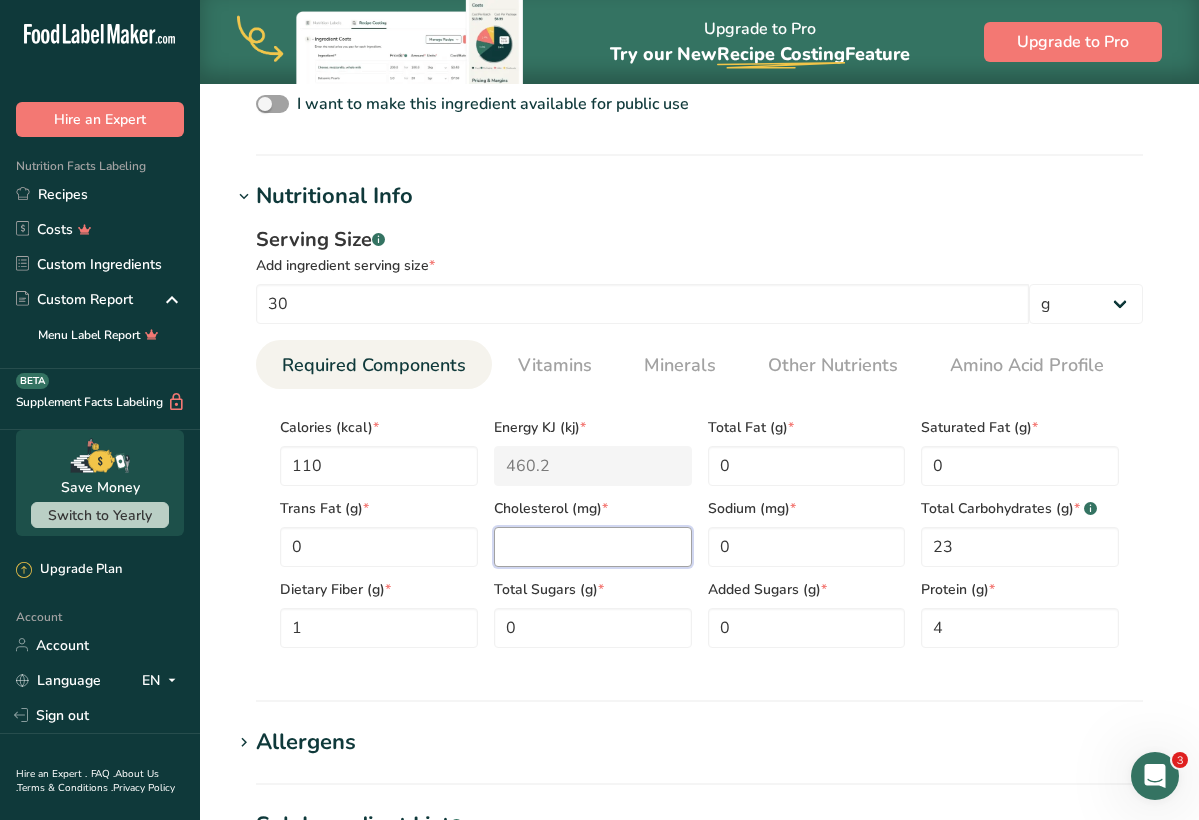 click at bounding box center [593, 547] 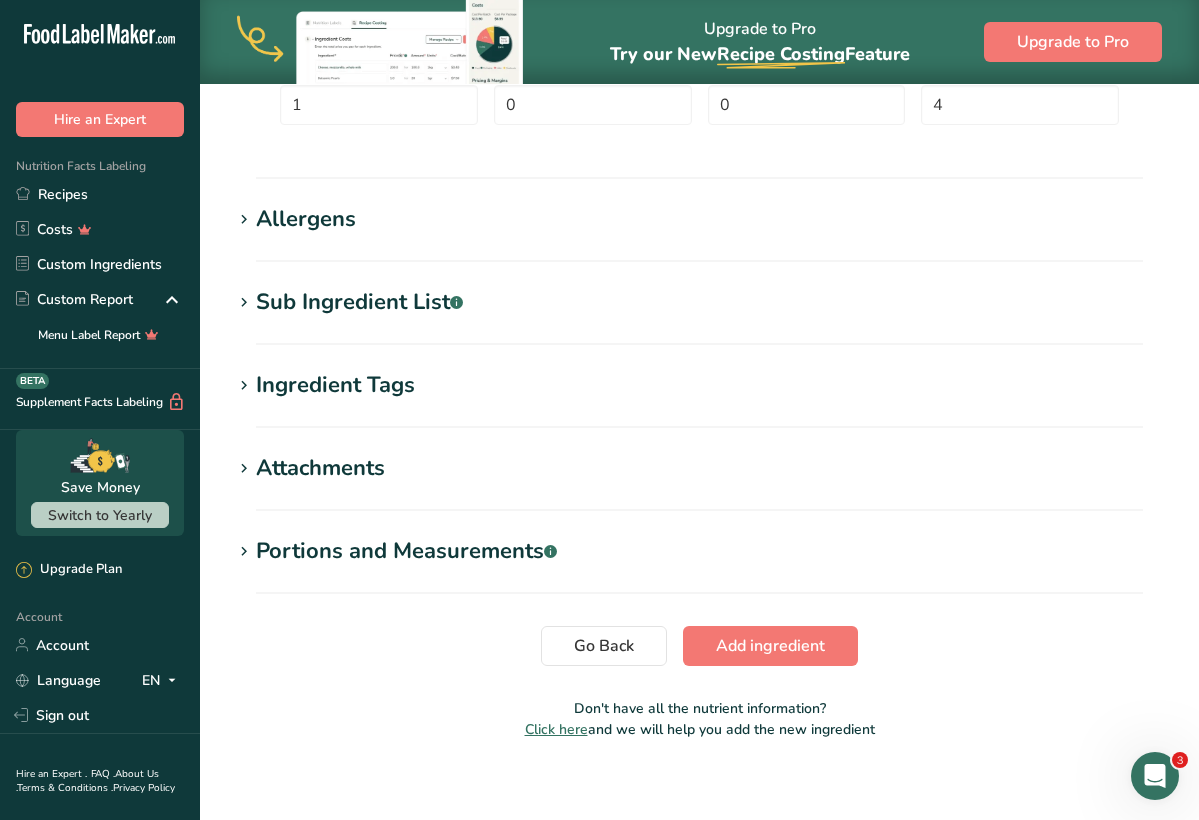 scroll, scrollTop: 1249, scrollLeft: 0, axis: vertical 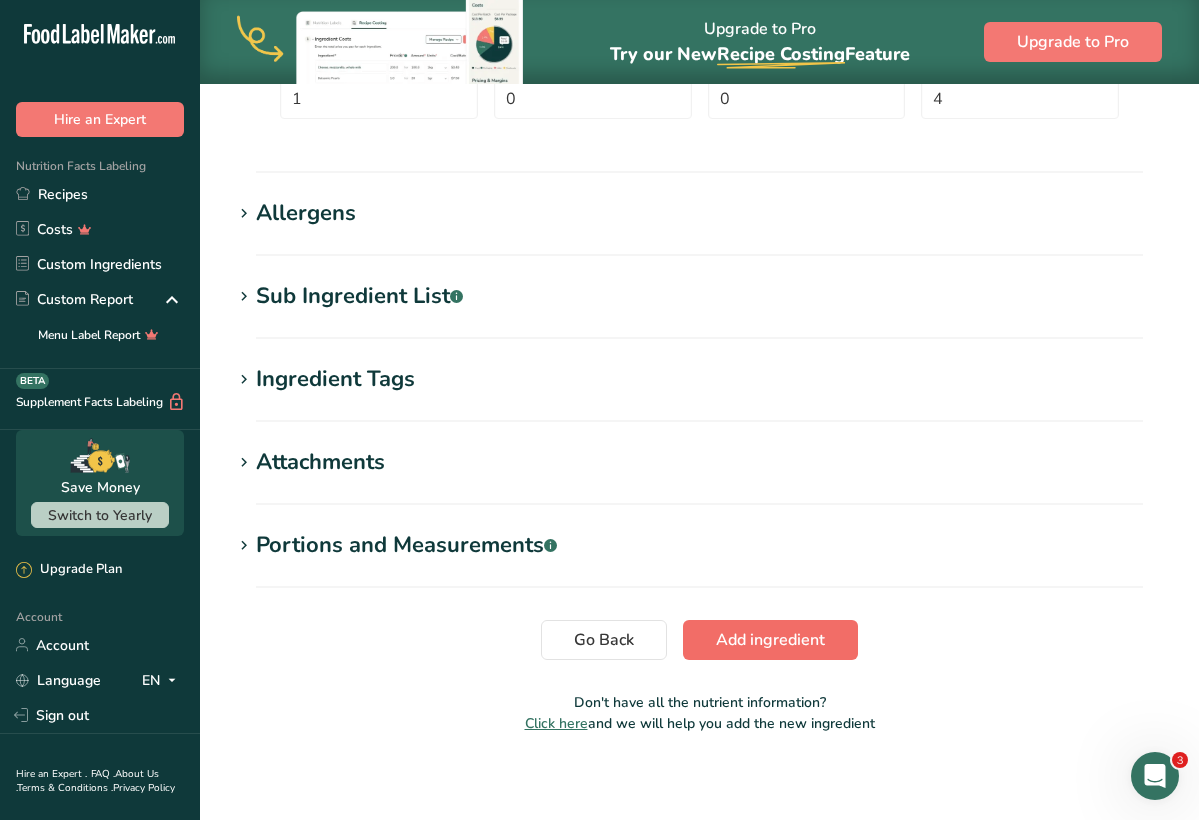 type on "0" 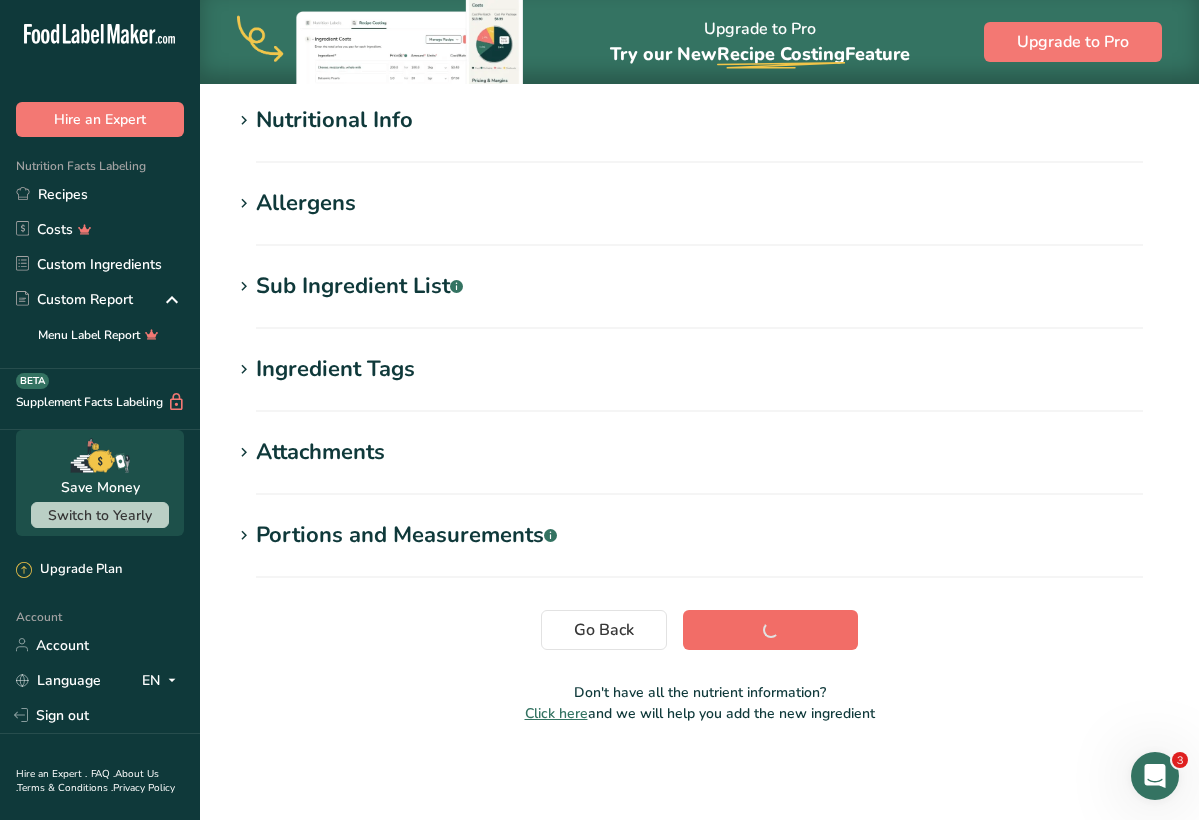 scroll, scrollTop: 255, scrollLeft: 0, axis: vertical 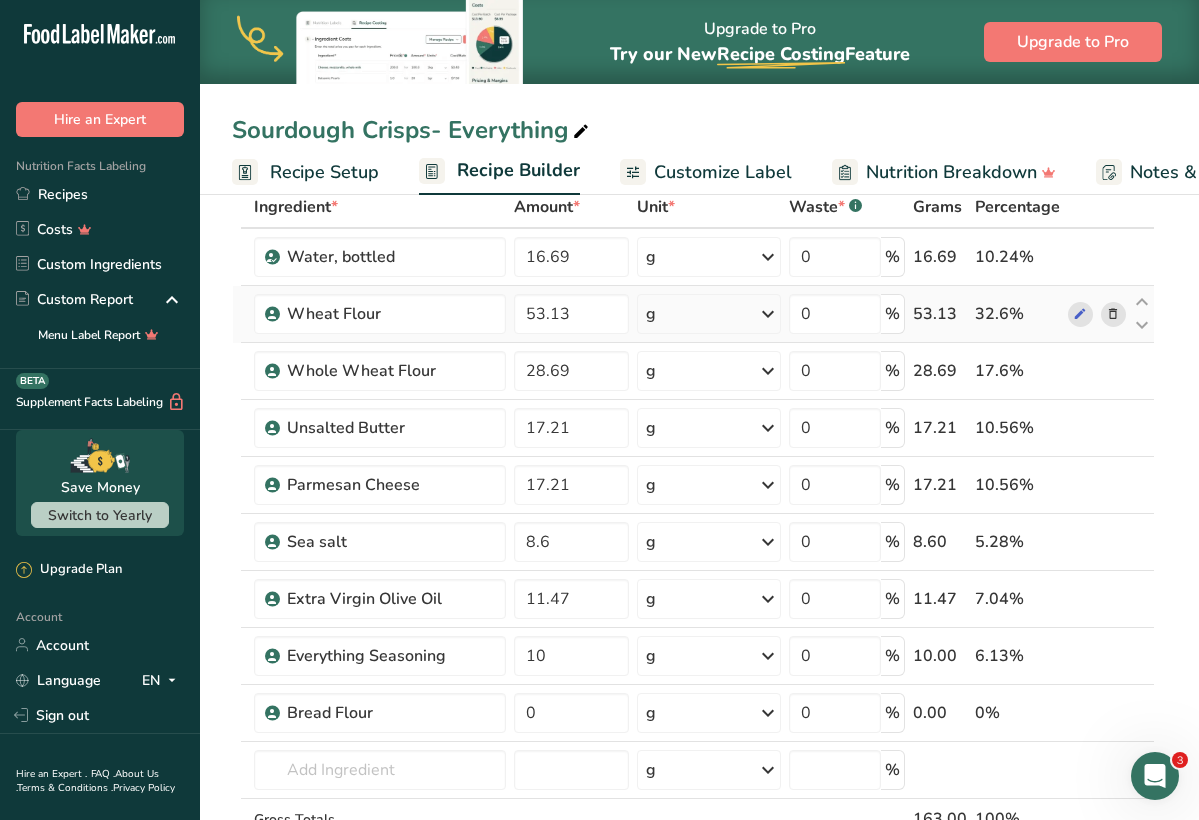 click at bounding box center (1113, 314) 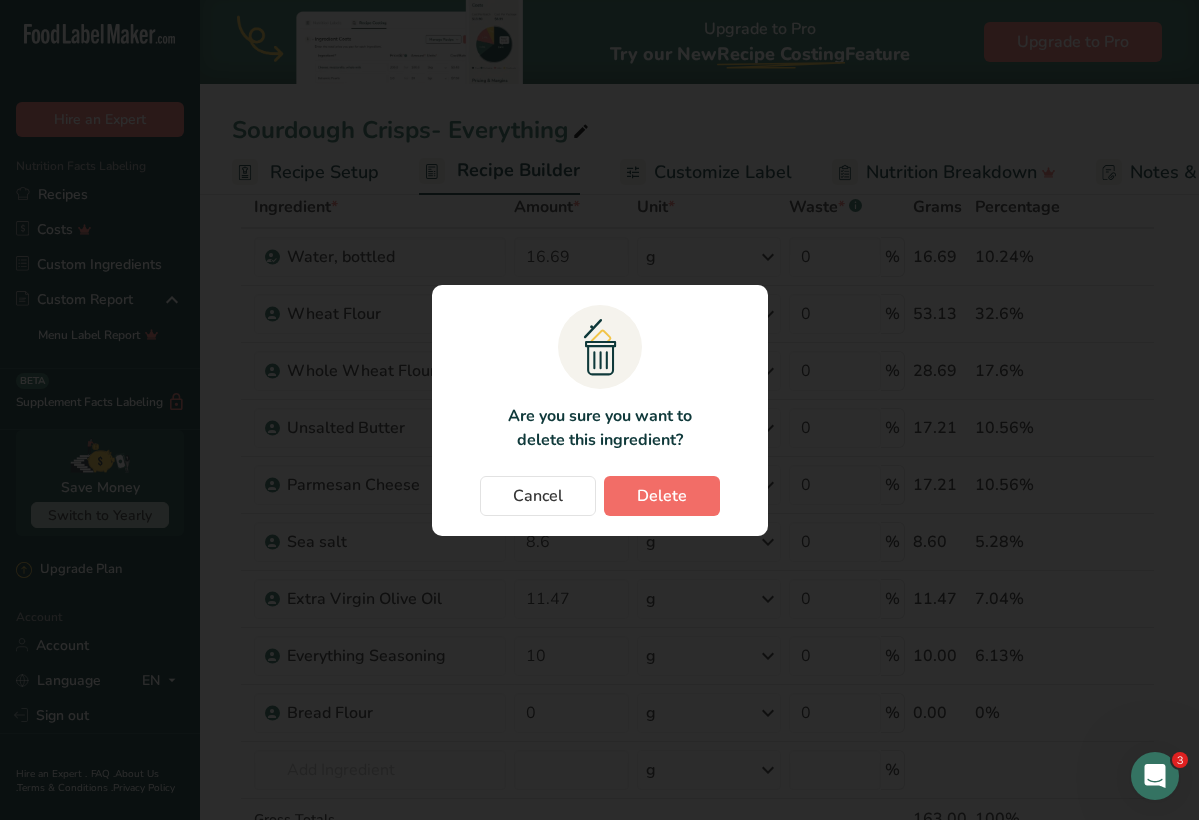 click on "Delete" at bounding box center [662, 496] 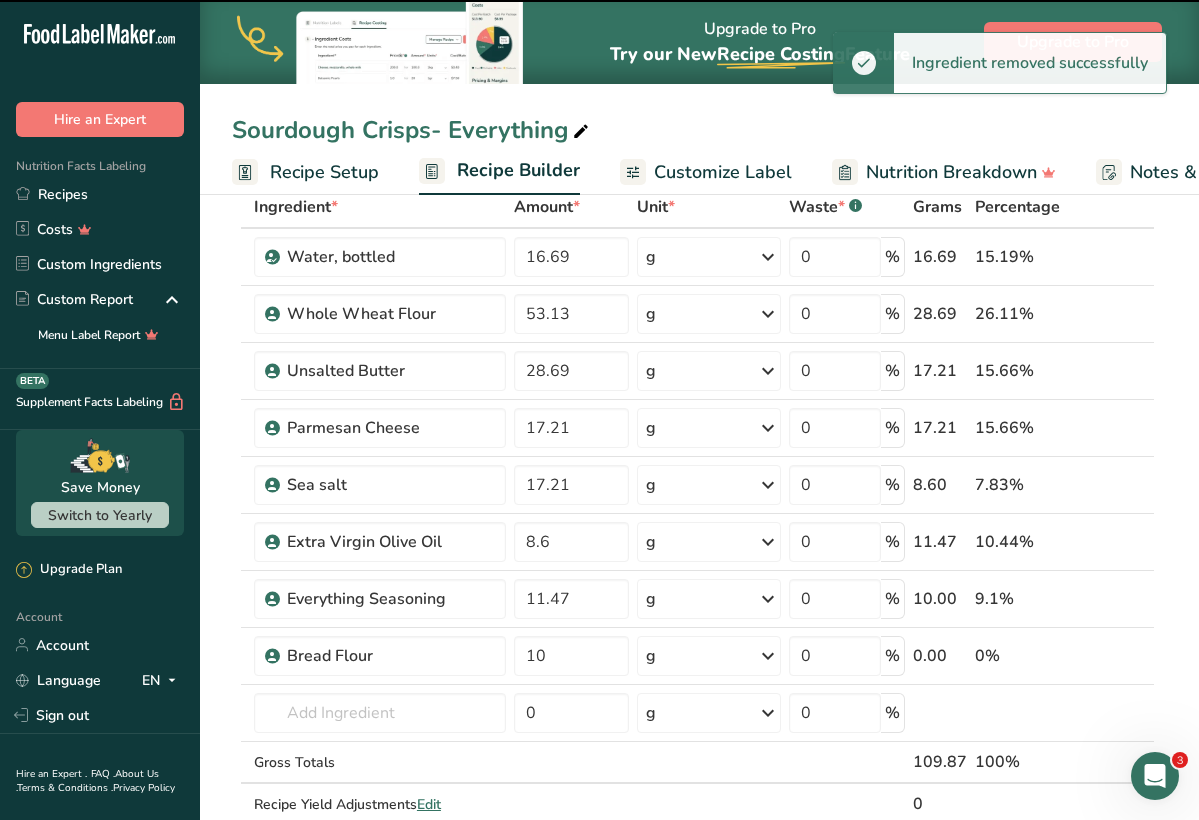 type on "28.69" 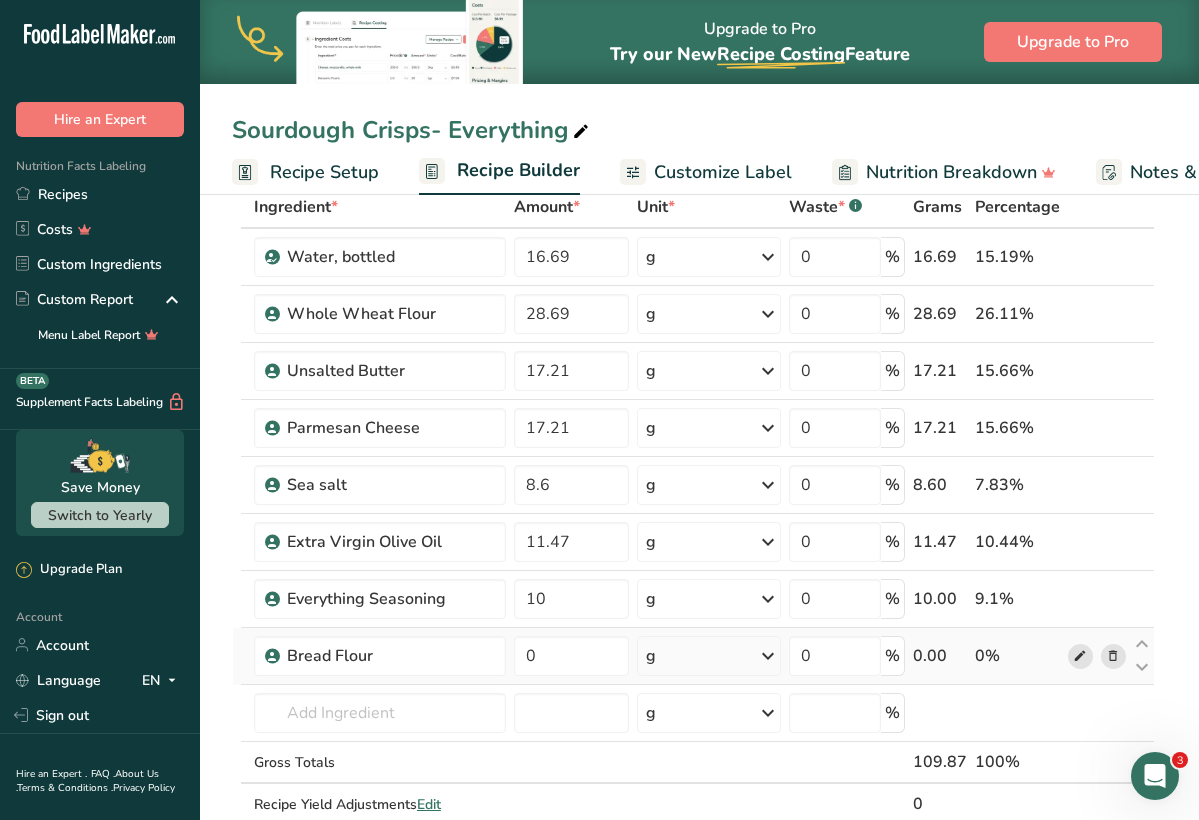 click at bounding box center (1080, 656) 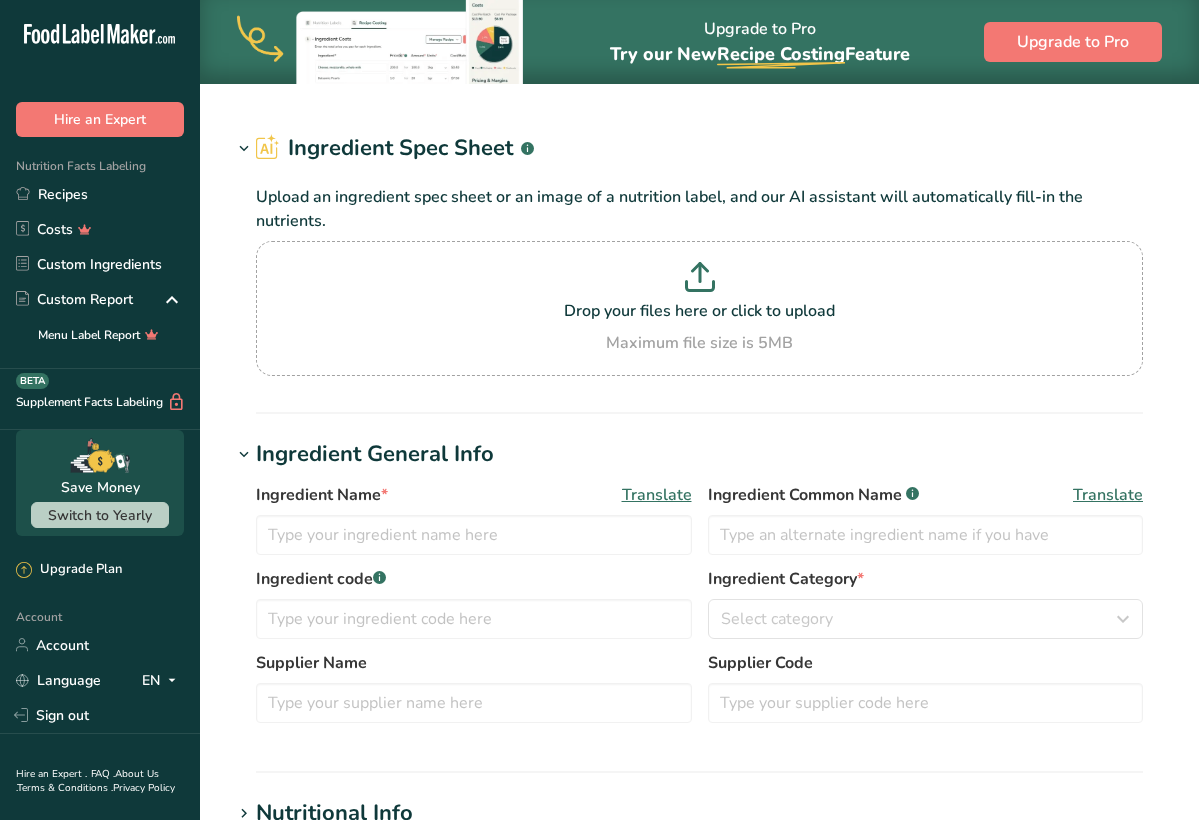 scroll, scrollTop: 0, scrollLeft: 0, axis: both 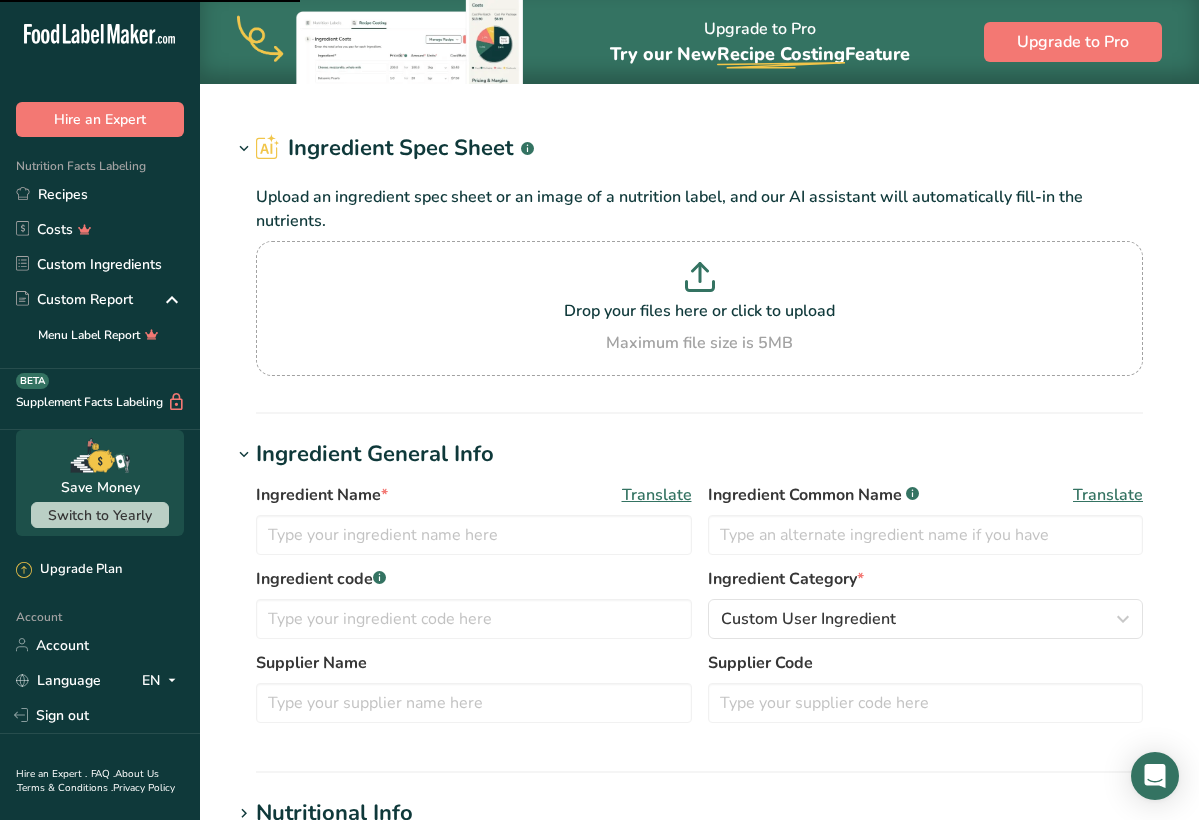 type on "Extra Virgin Olive Oil" 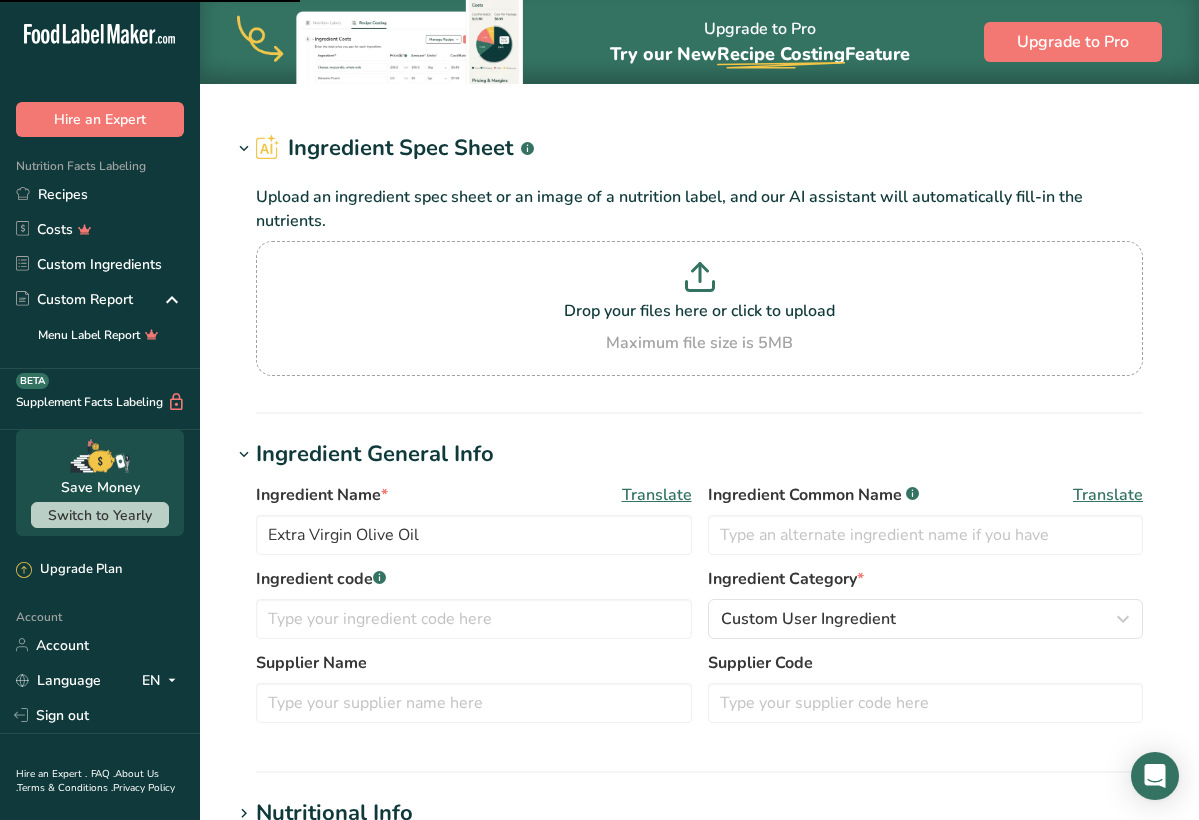 scroll, scrollTop: 0, scrollLeft: 0, axis: both 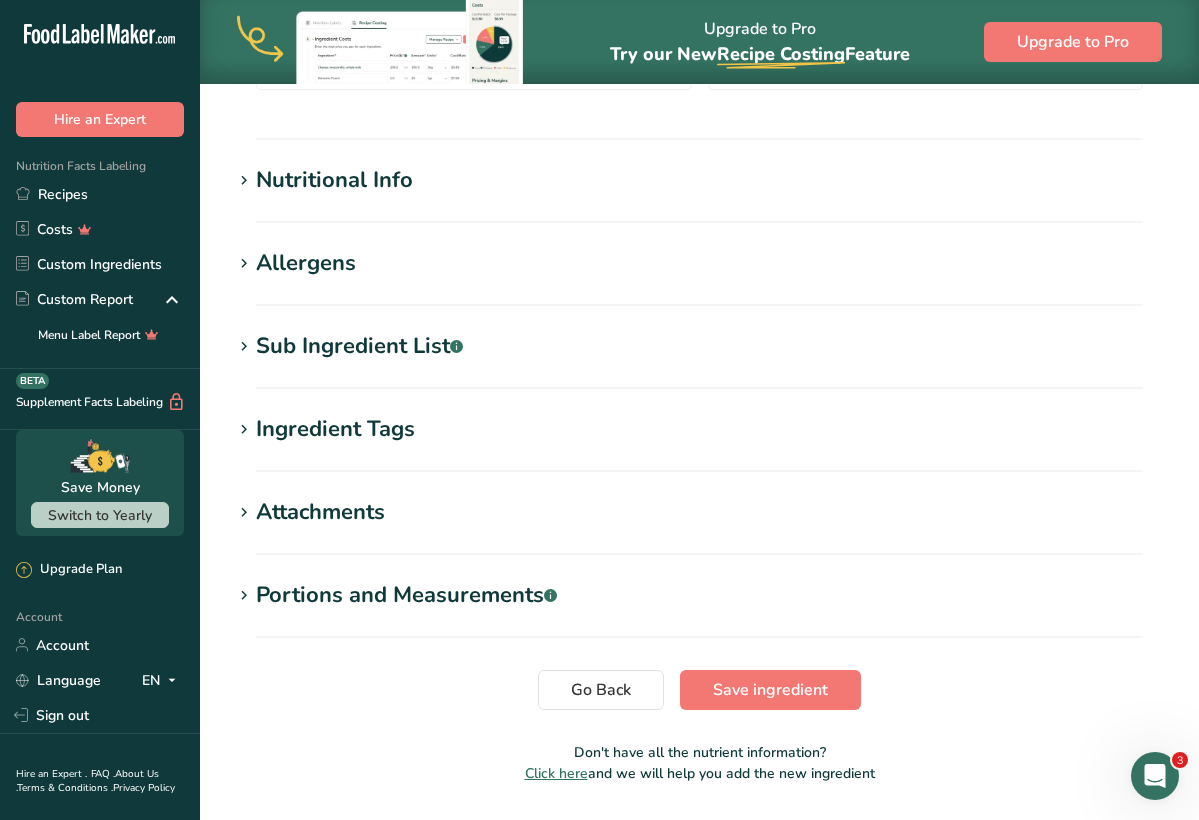 click on "Nutritional Info" at bounding box center [334, 180] 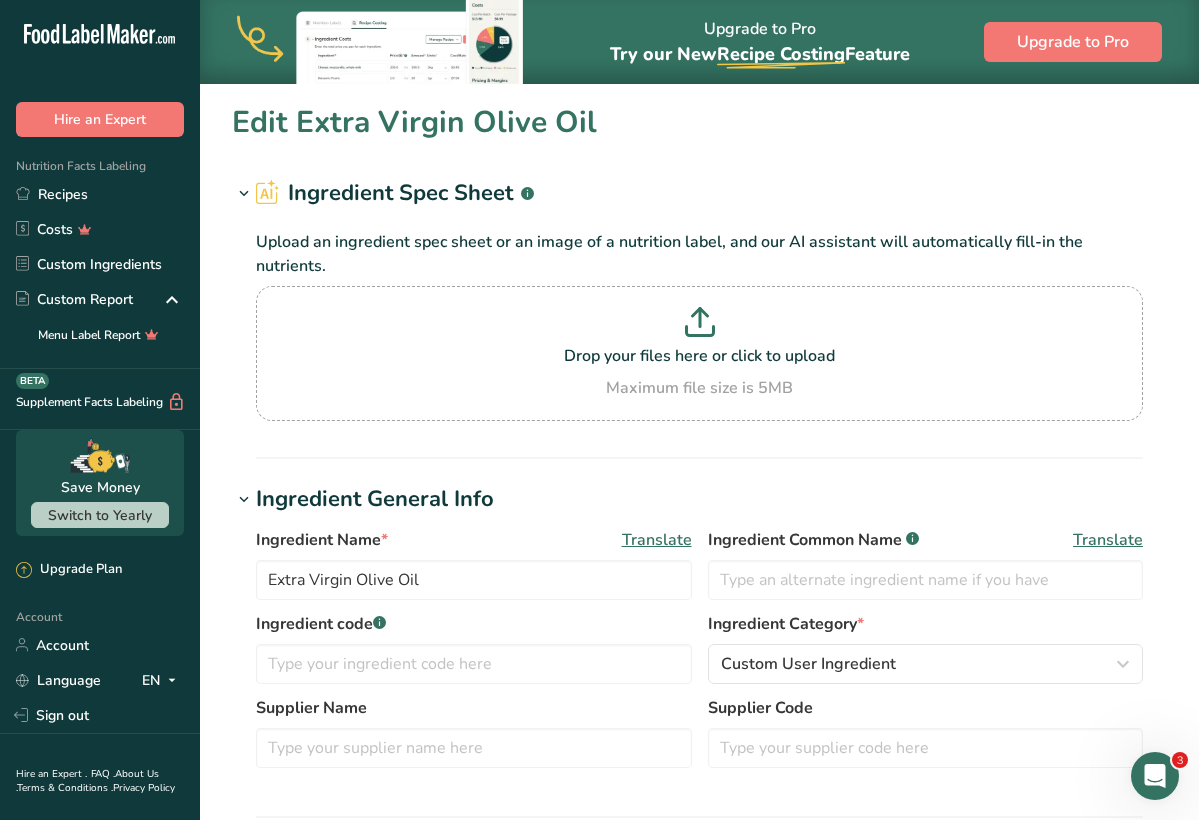 scroll, scrollTop: 0, scrollLeft: 0, axis: both 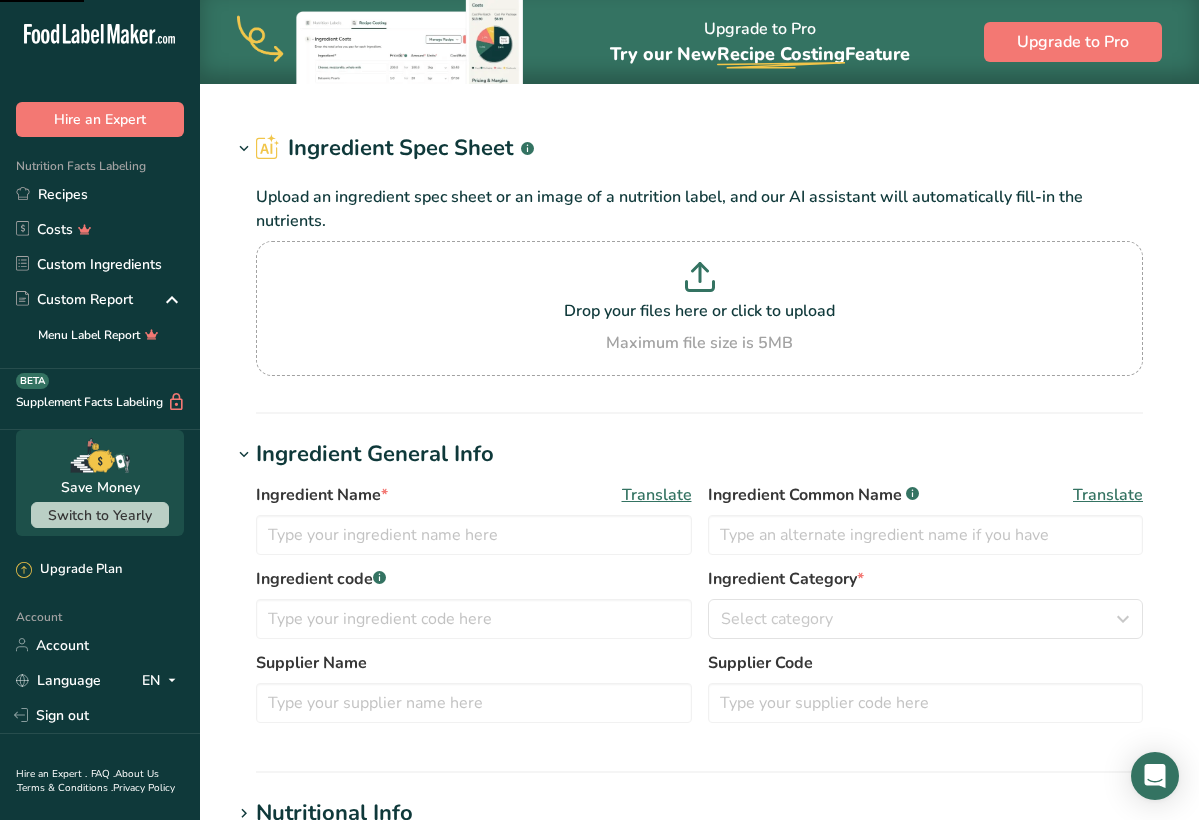 type on "Unsalted Butter" 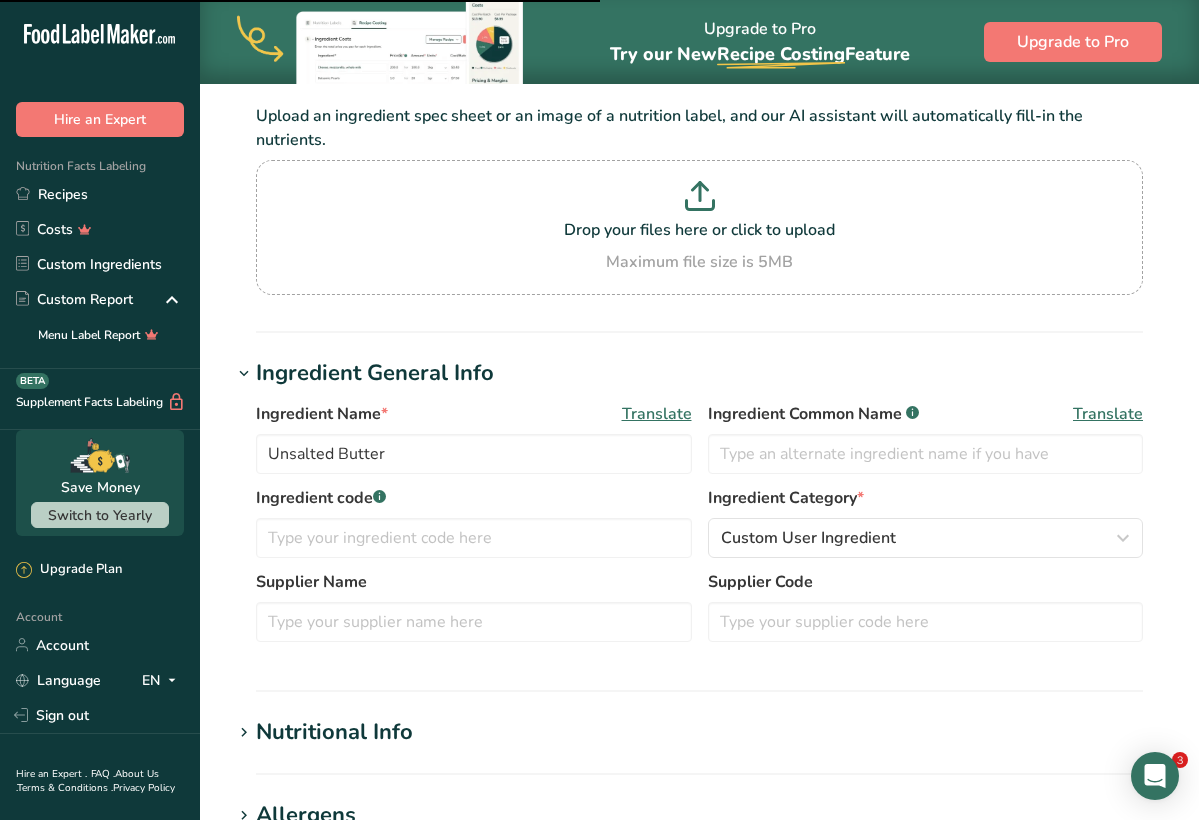 scroll, scrollTop: 664, scrollLeft: 0, axis: vertical 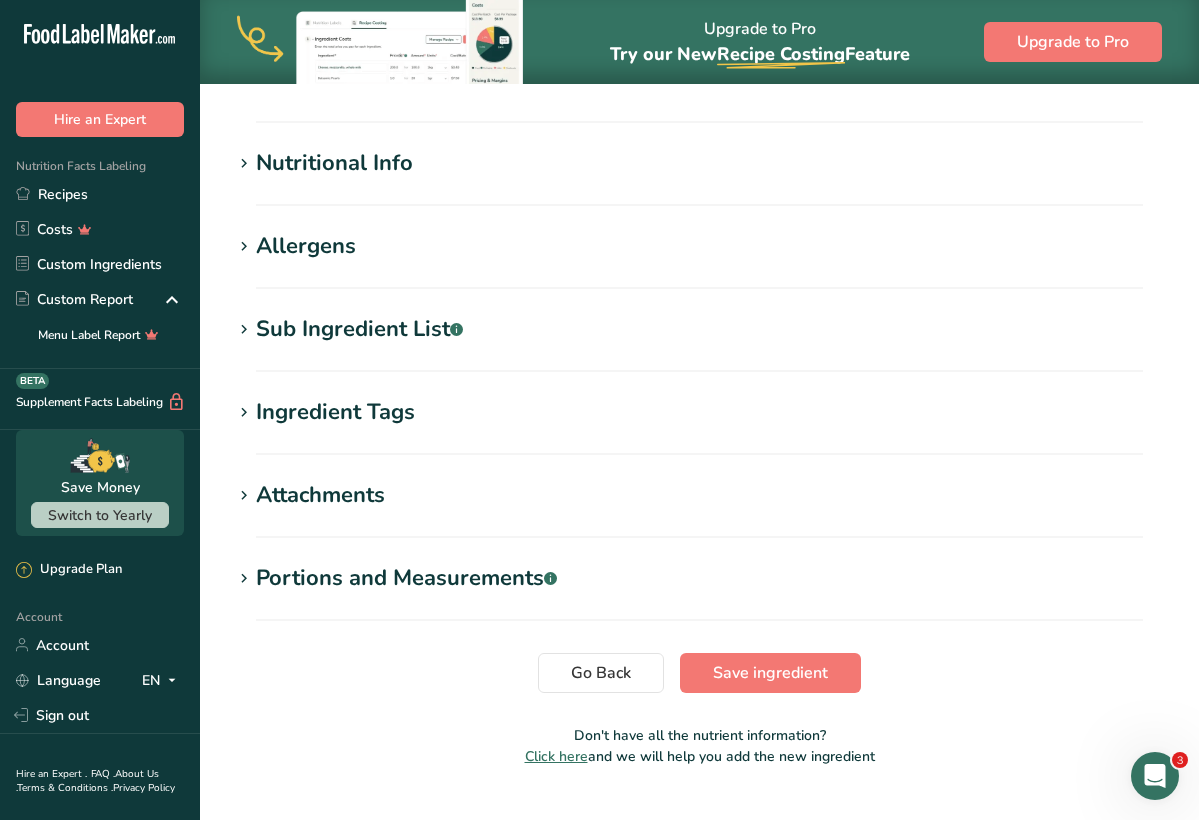click on "Nutritional Info" at bounding box center [334, 163] 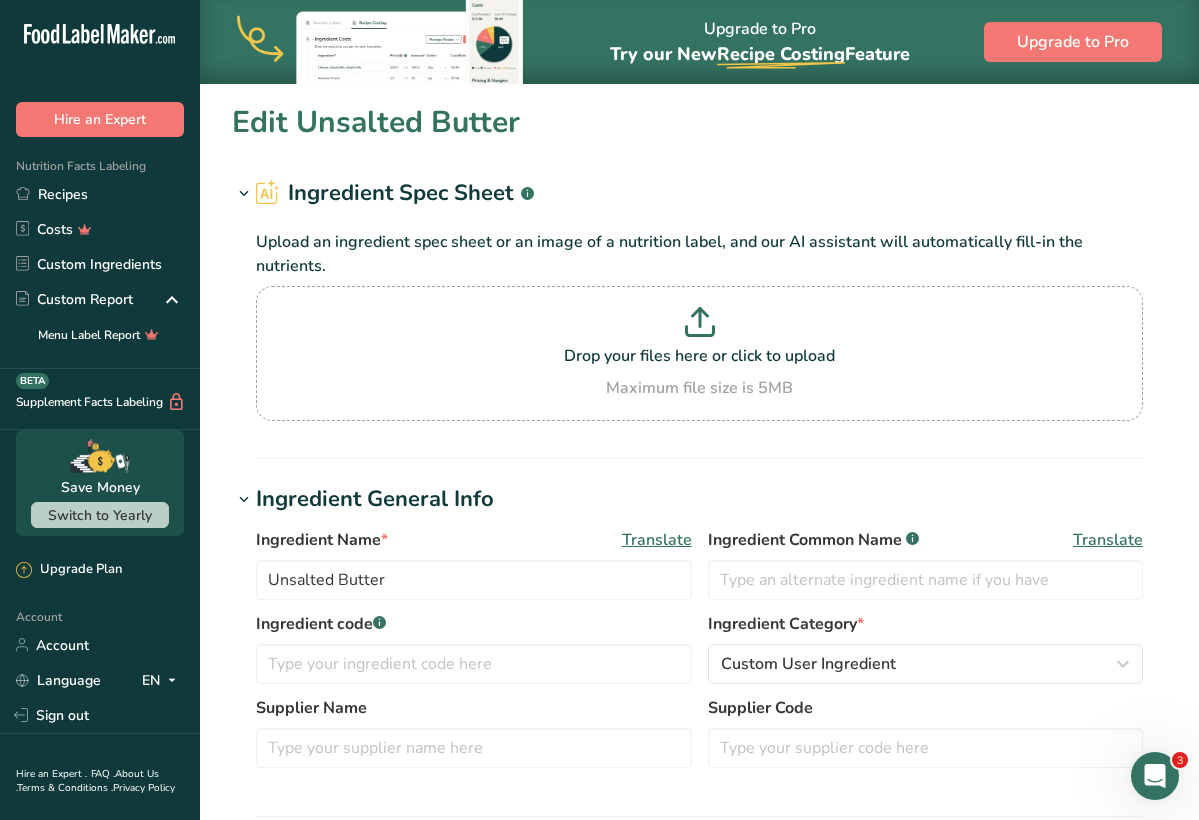 scroll, scrollTop: 0, scrollLeft: 0, axis: both 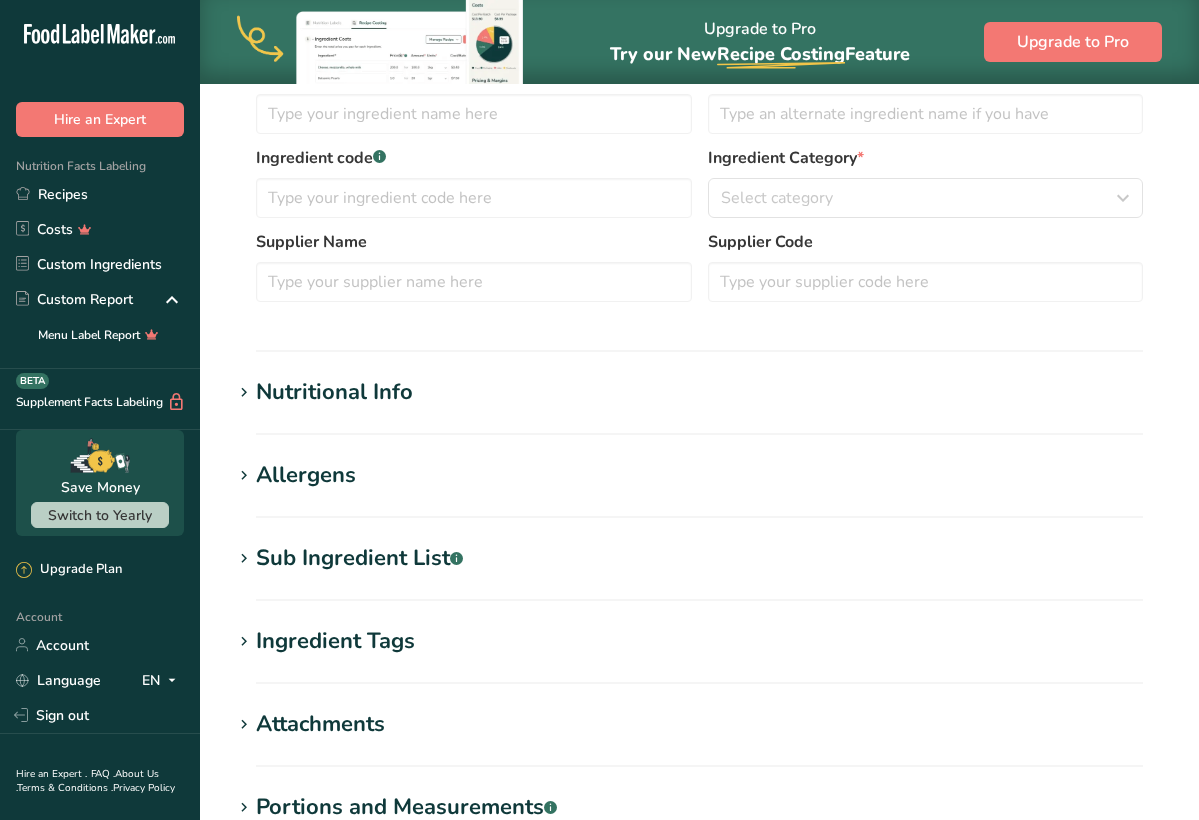 click on "Nutritional Info" at bounding box center (334, 392) 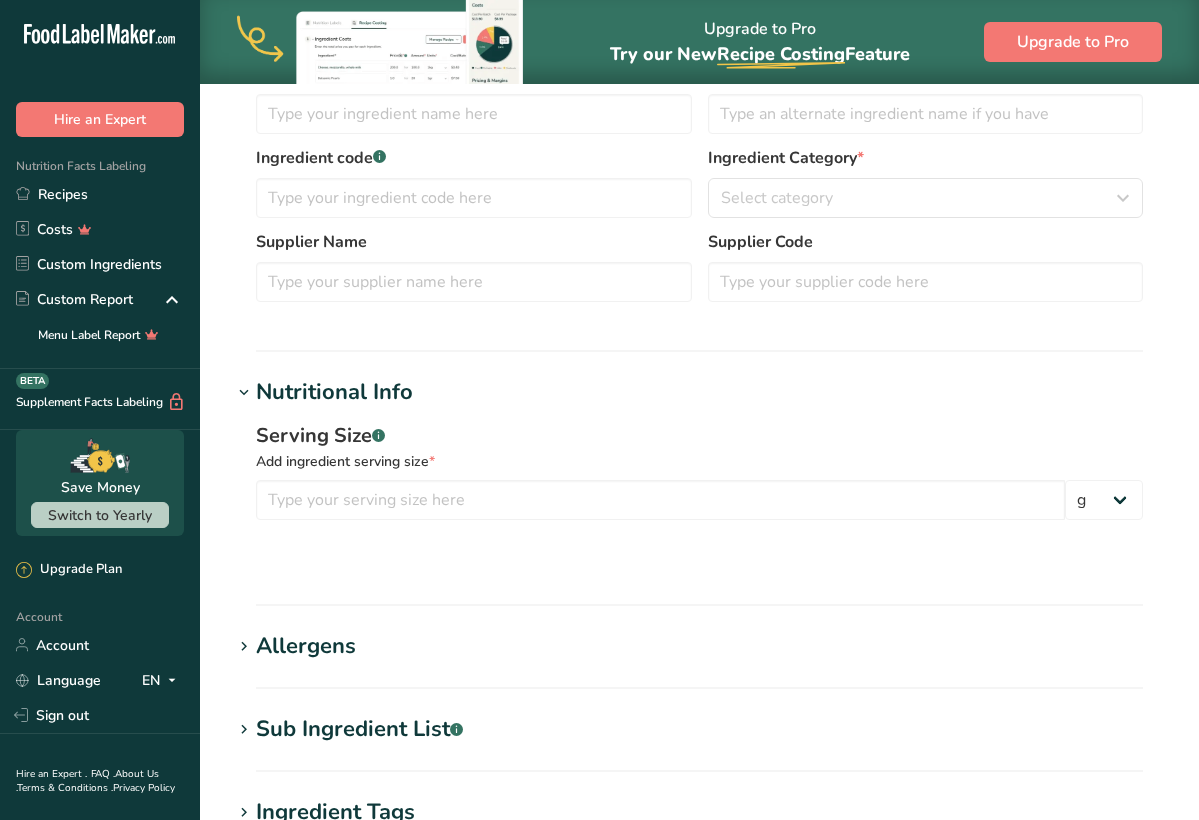 click on "Nutritional Info" at bounding box center (334, 392) 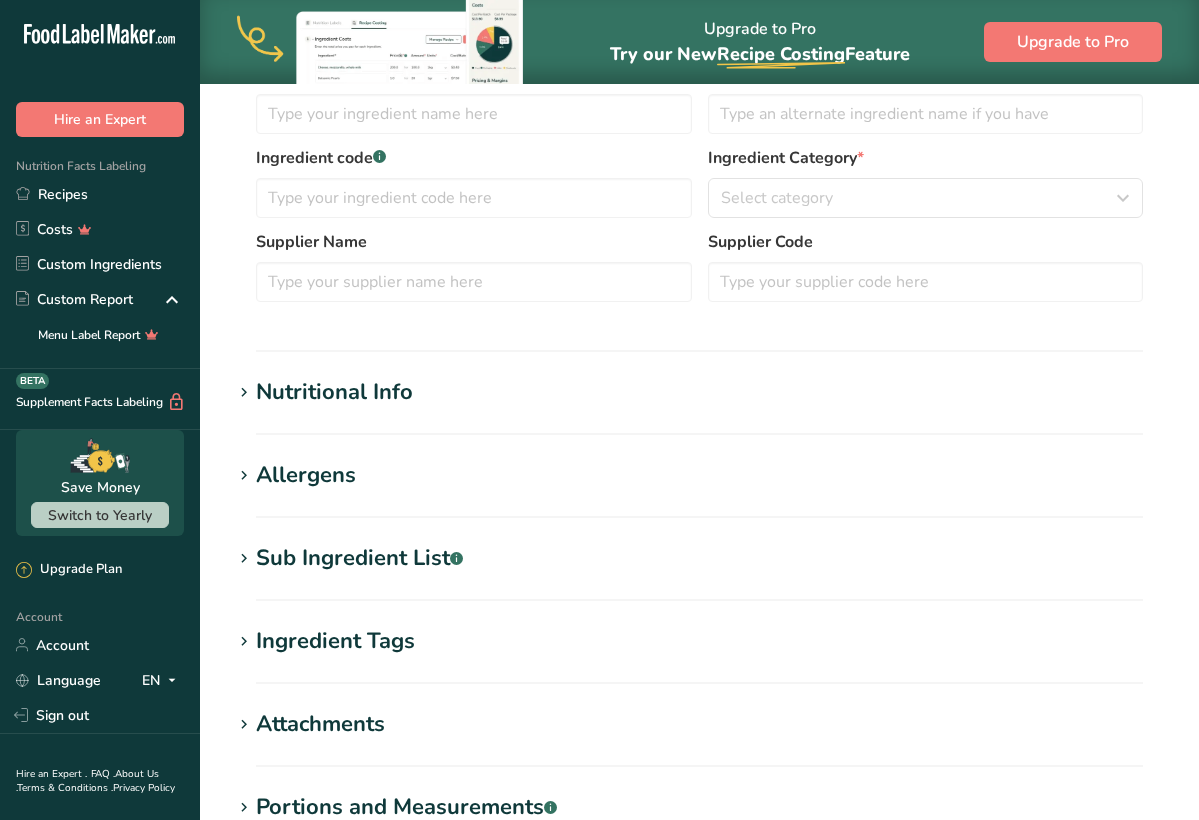 click on "Nutritional Info" at bounding box center (334, 392) 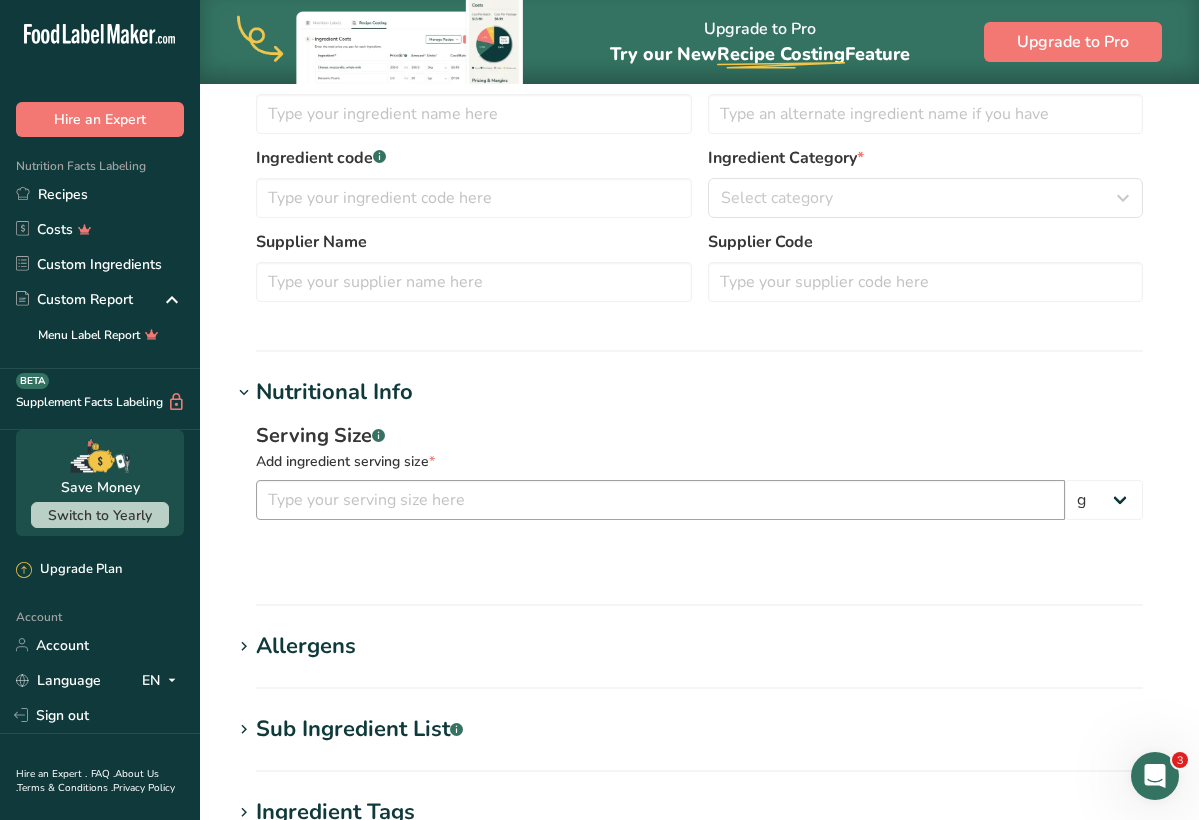 scroll, scrollTop: 0, scrollLeft: 0, axis: both 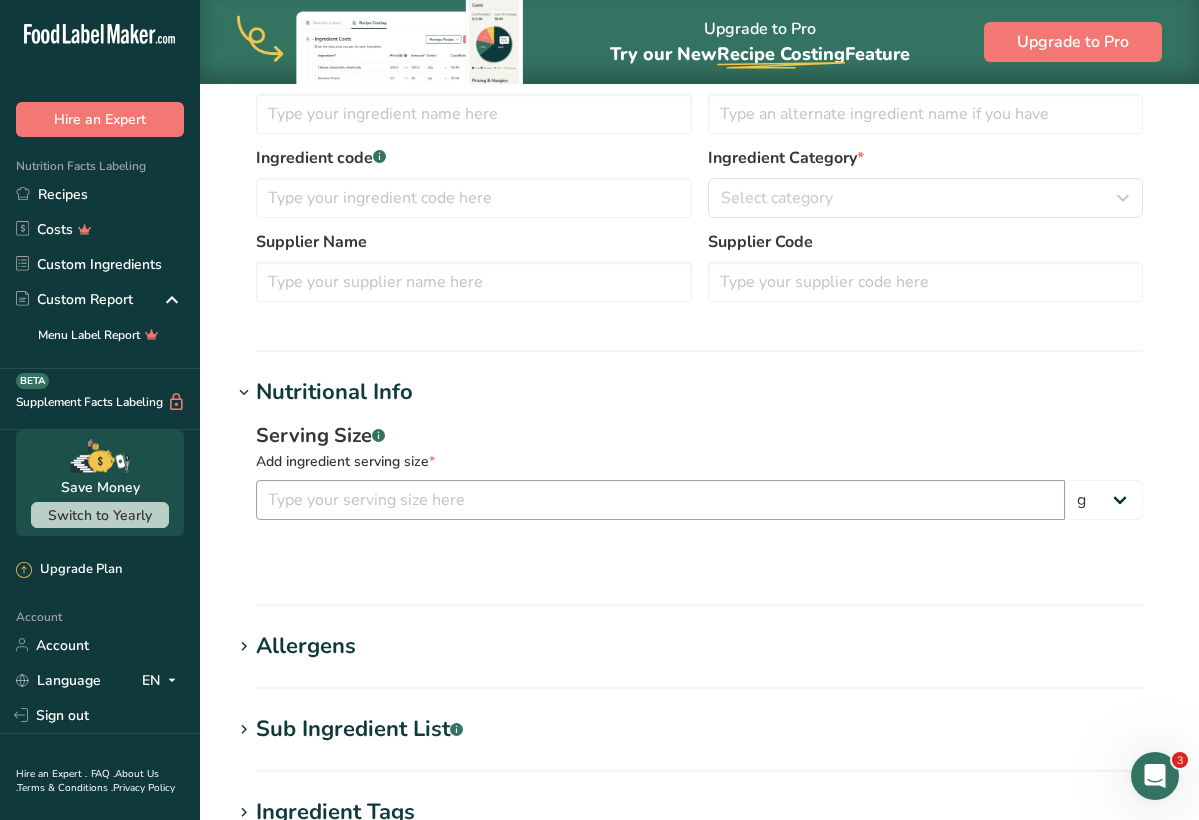 type on "Parmesan Cheese" 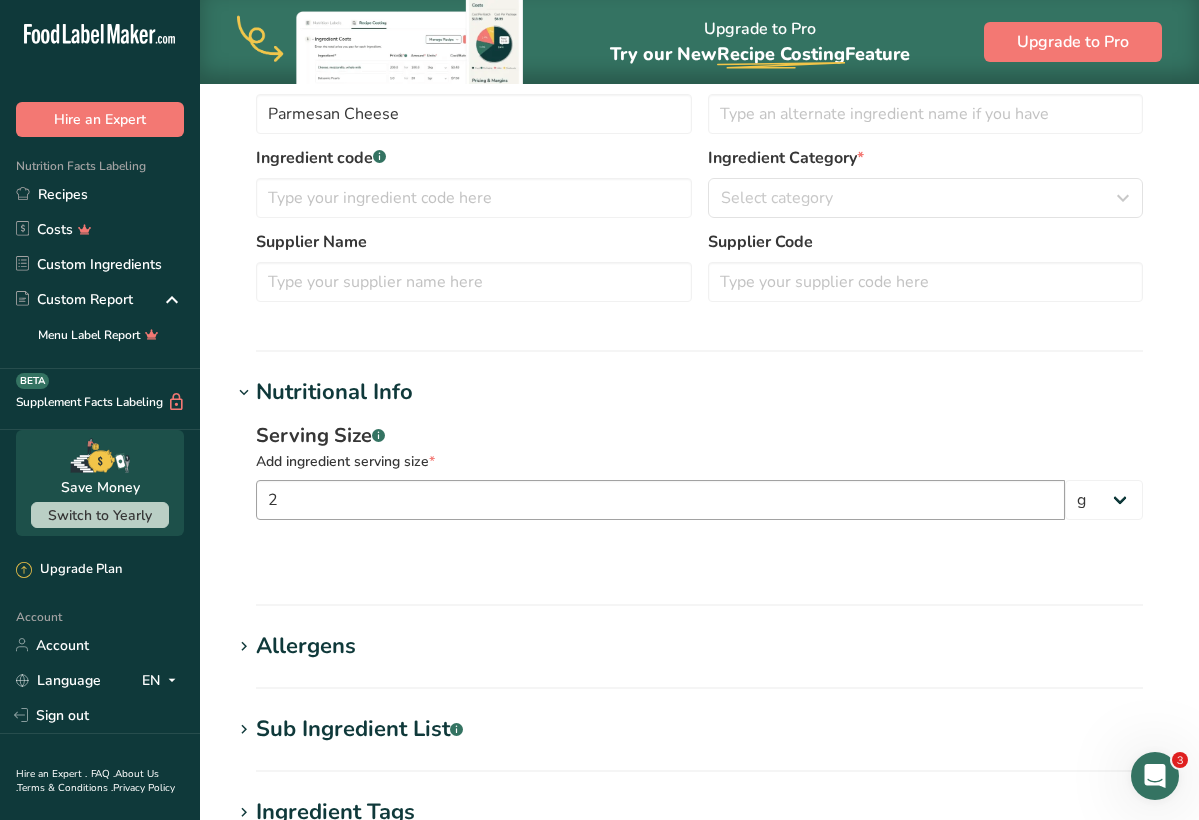 select on "20" 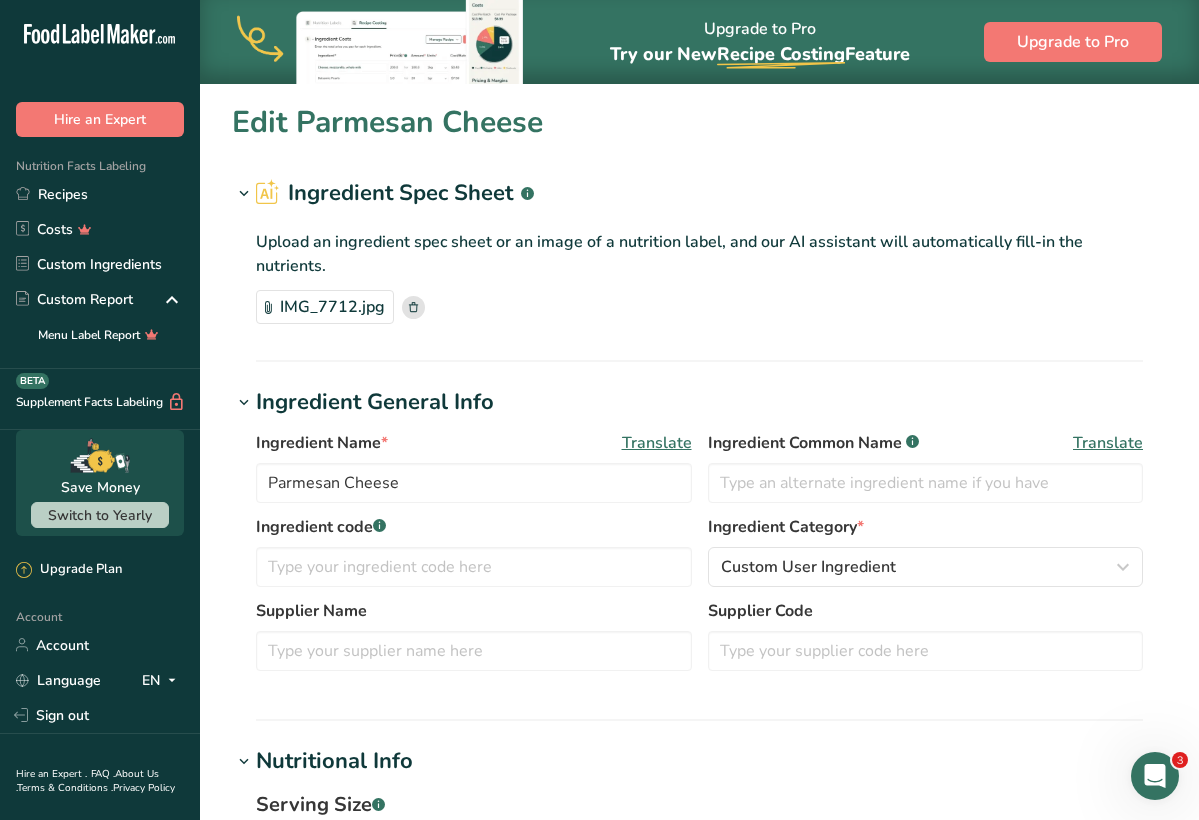 scroll, scrollTop: 0, scrollLeft: 0, axis: both 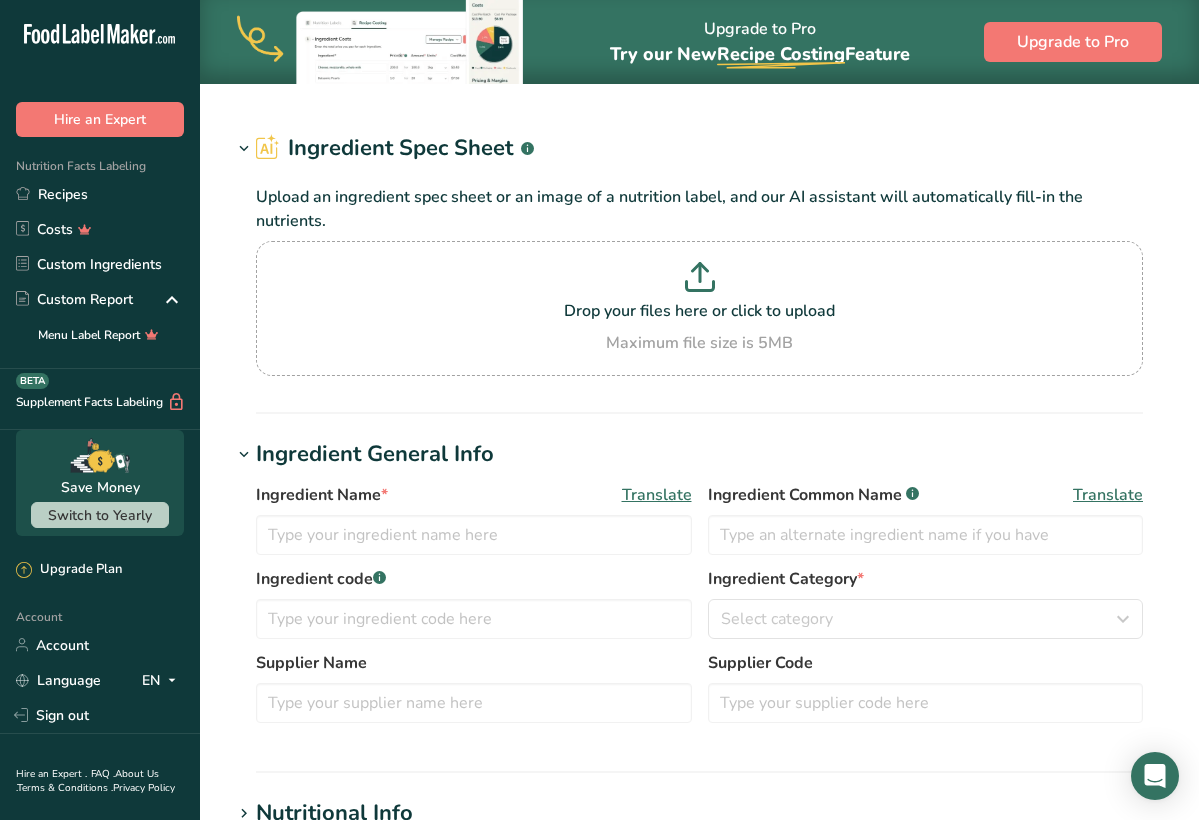 type on "Bread Flour" 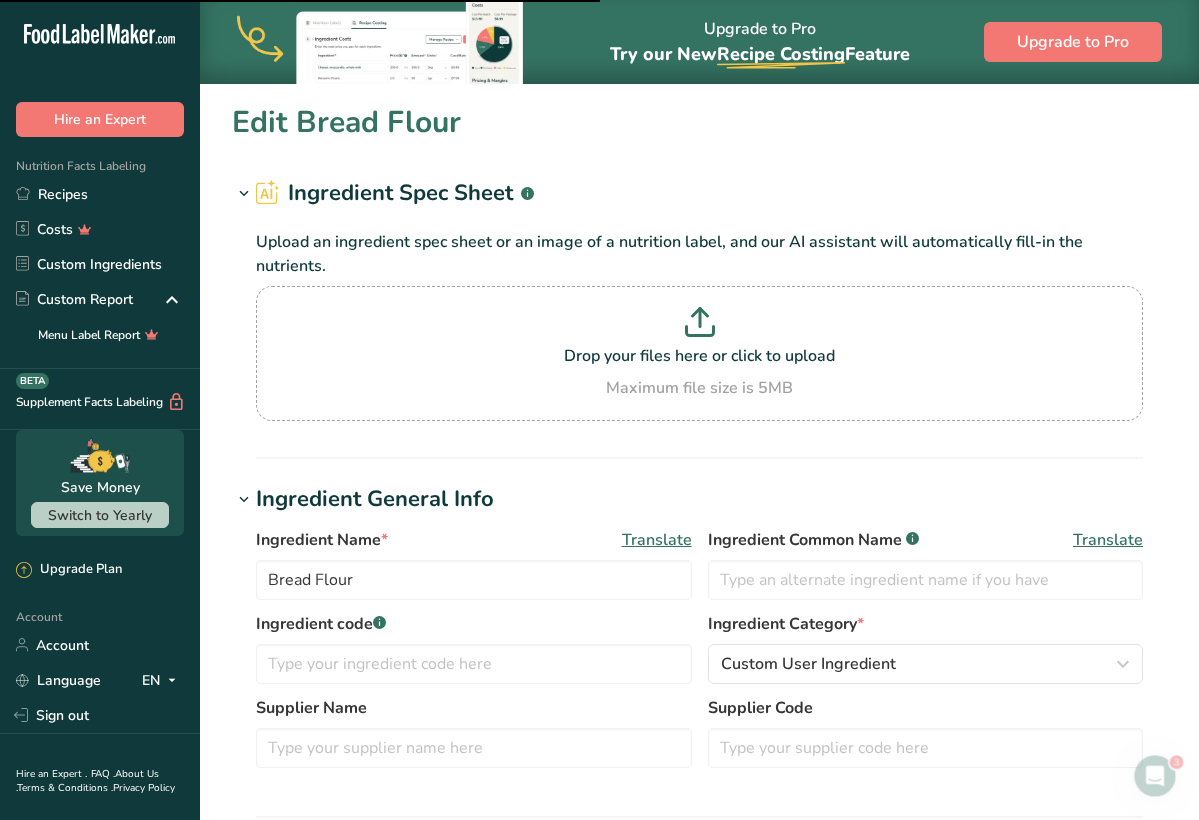 scroll, scrollTop: 0, scrollLeft: 0, axis: both 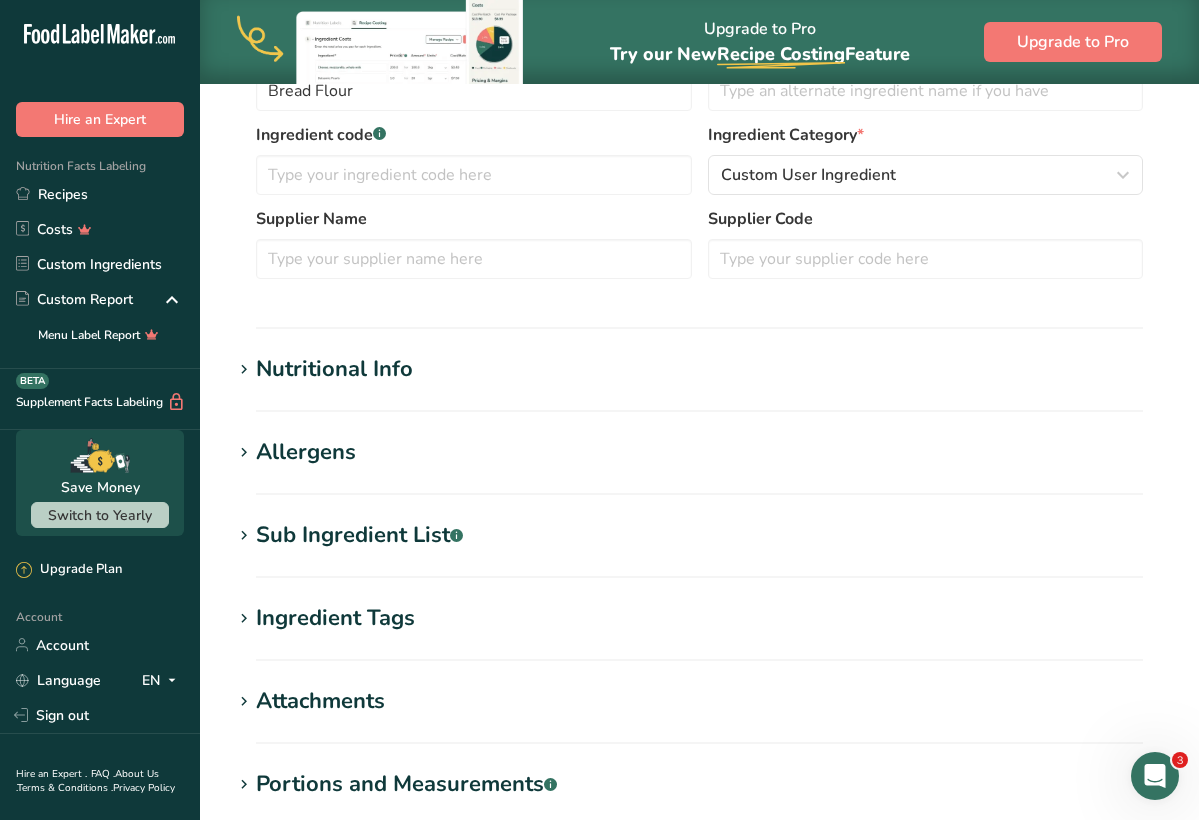 click on "Nutritional Info" at bounding box center (334, 369) 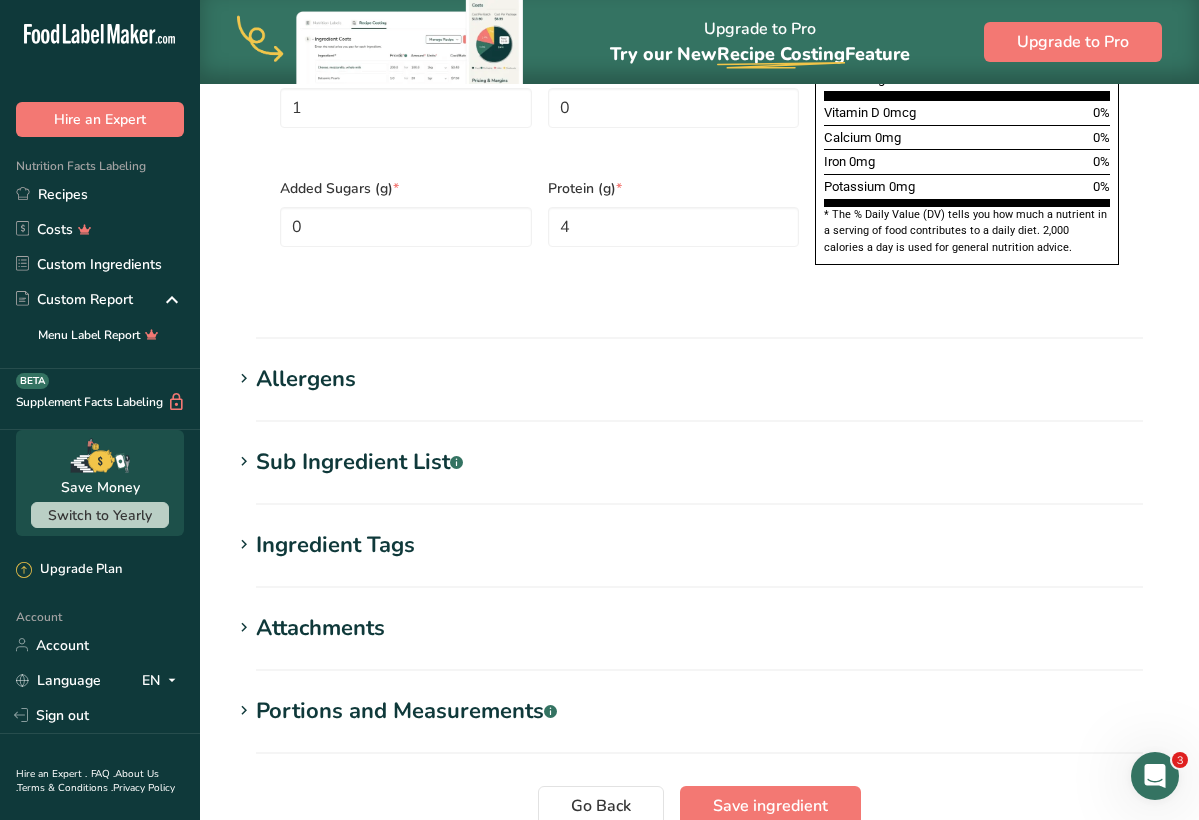 scroll, scrollTop: 1522, scrollLeft: 0, axis: vertical 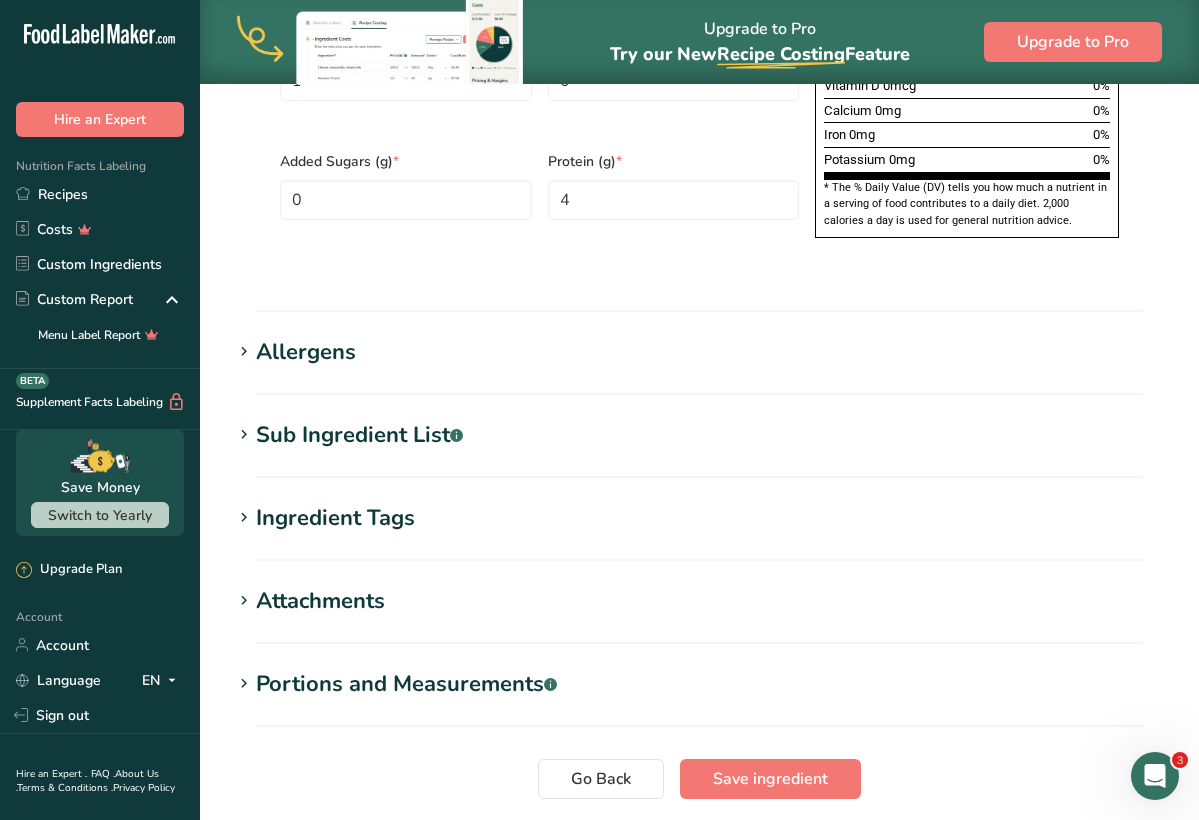 click on "Sub Ingredient List
.a-a{fill:#347362;}.b-a{fill:#fff;}" at bounding box center (359, 435) 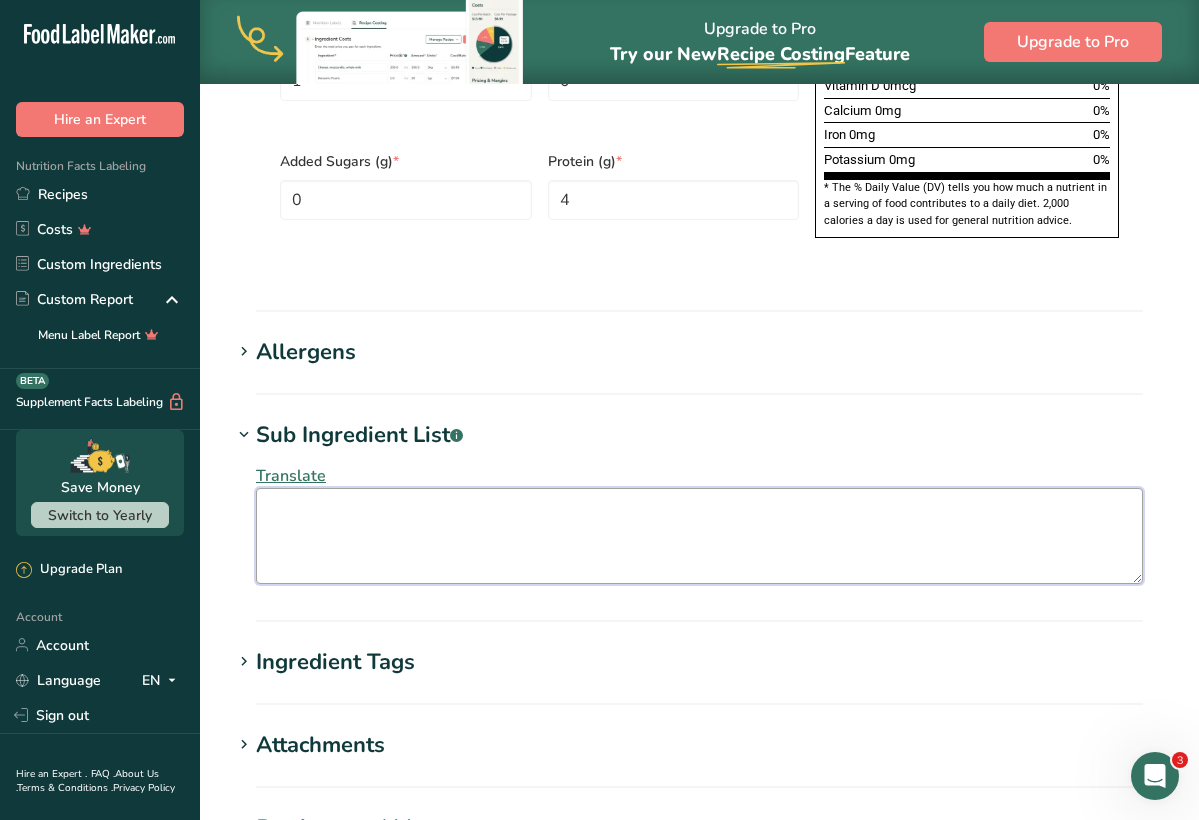 click at bounding box center [699, 536] 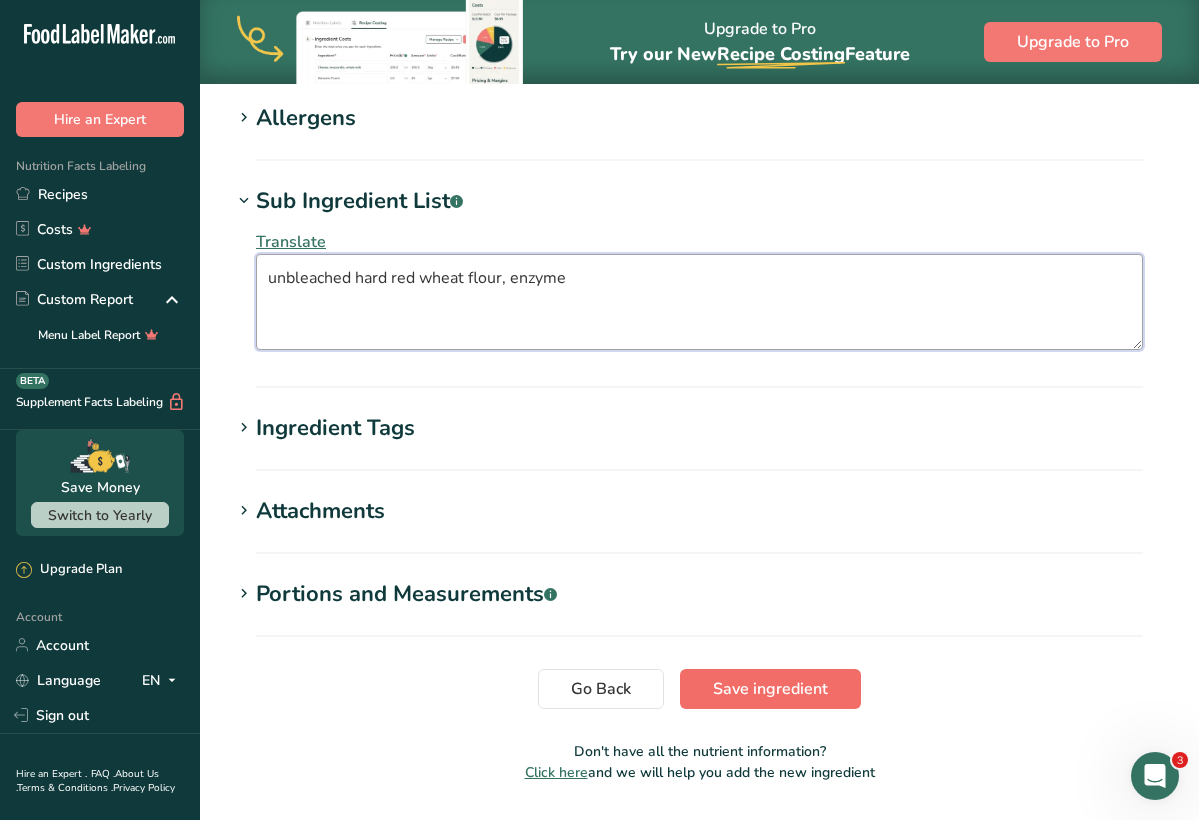 type on "unbleached hard red wheat flour, enzyme" 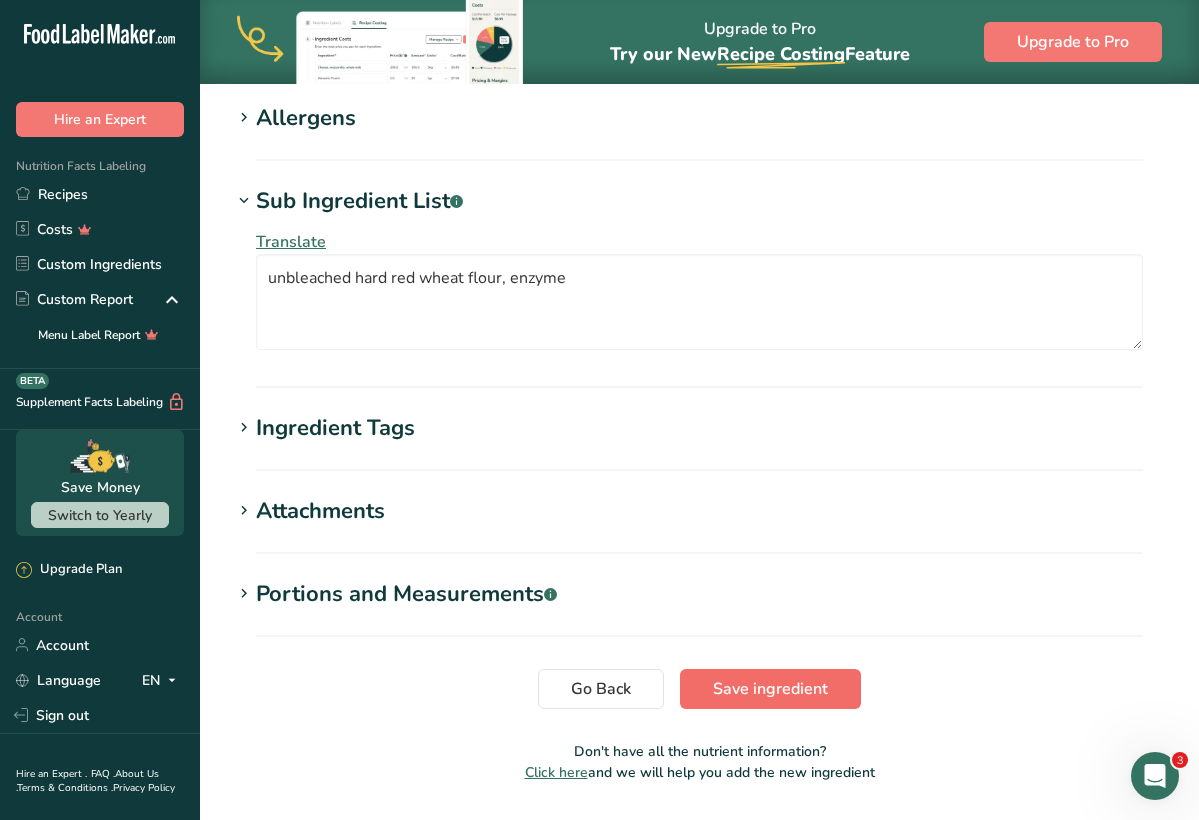 click on "Save ingredient" at bounding box center [770, 689] 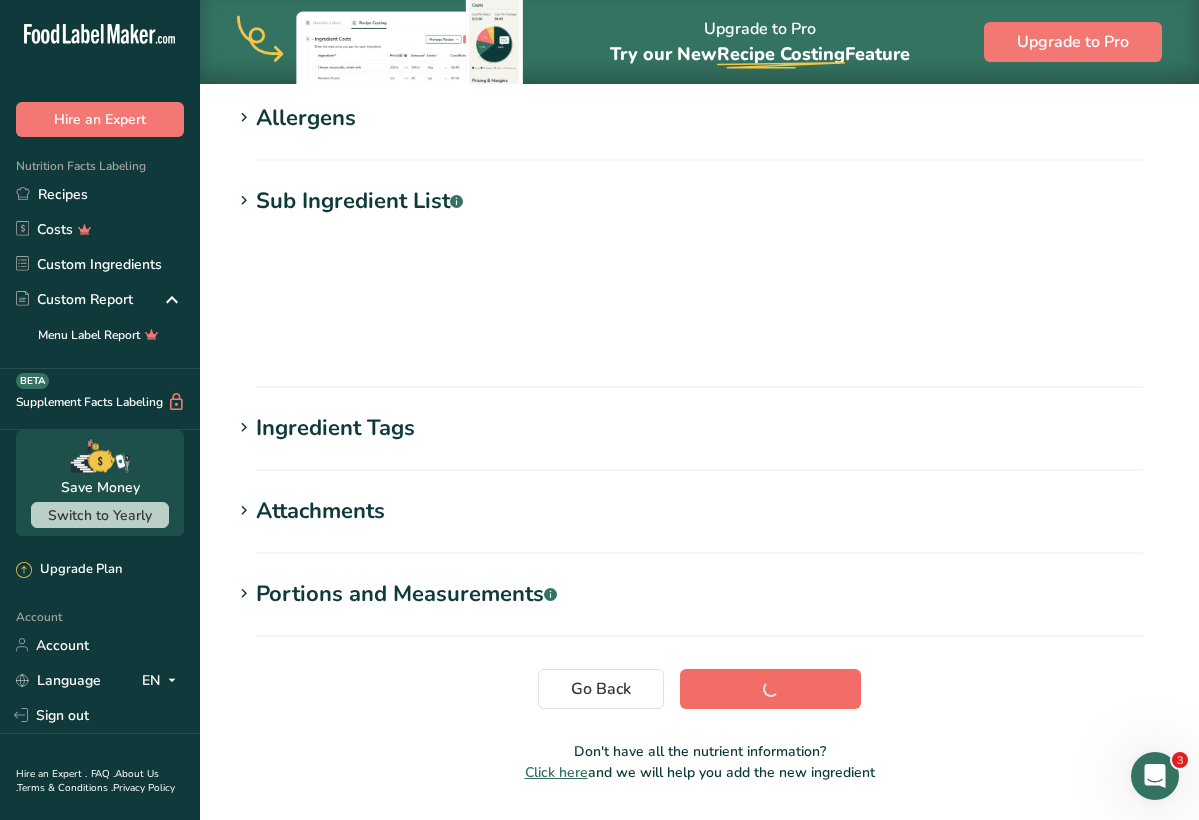 scroll, scrollTop: 239, scrollLeft: 0, axis: vertical 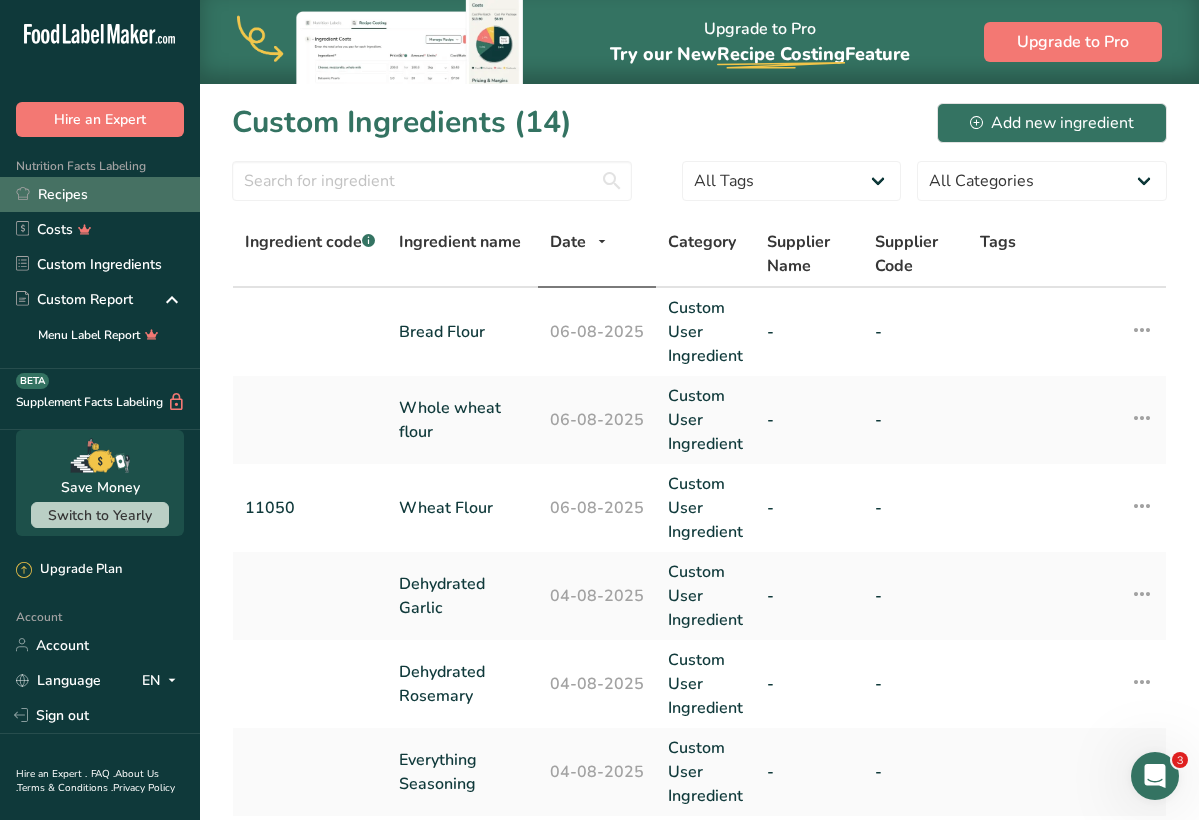 click on "Recipes" at bounding box center [100, 194] 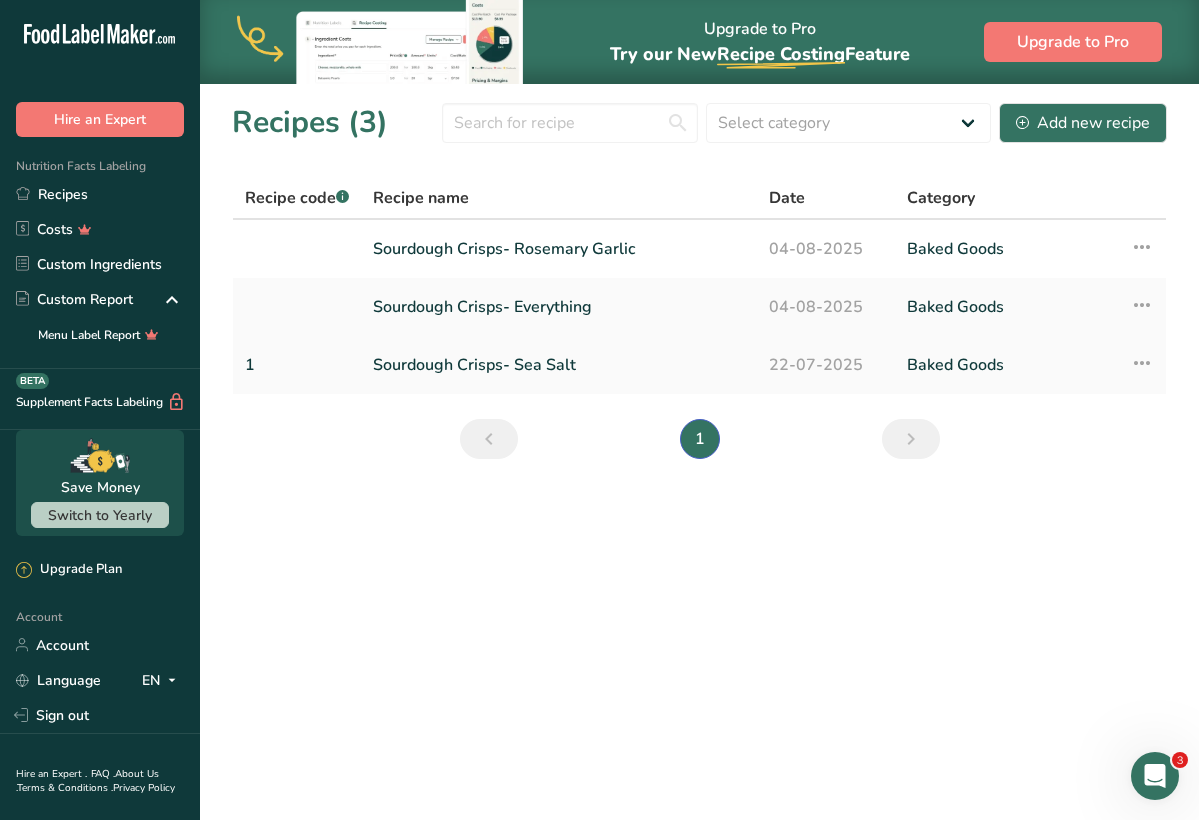 click on "Sourdough Crisps- Sea Salt" at bounding box center [559, 365] 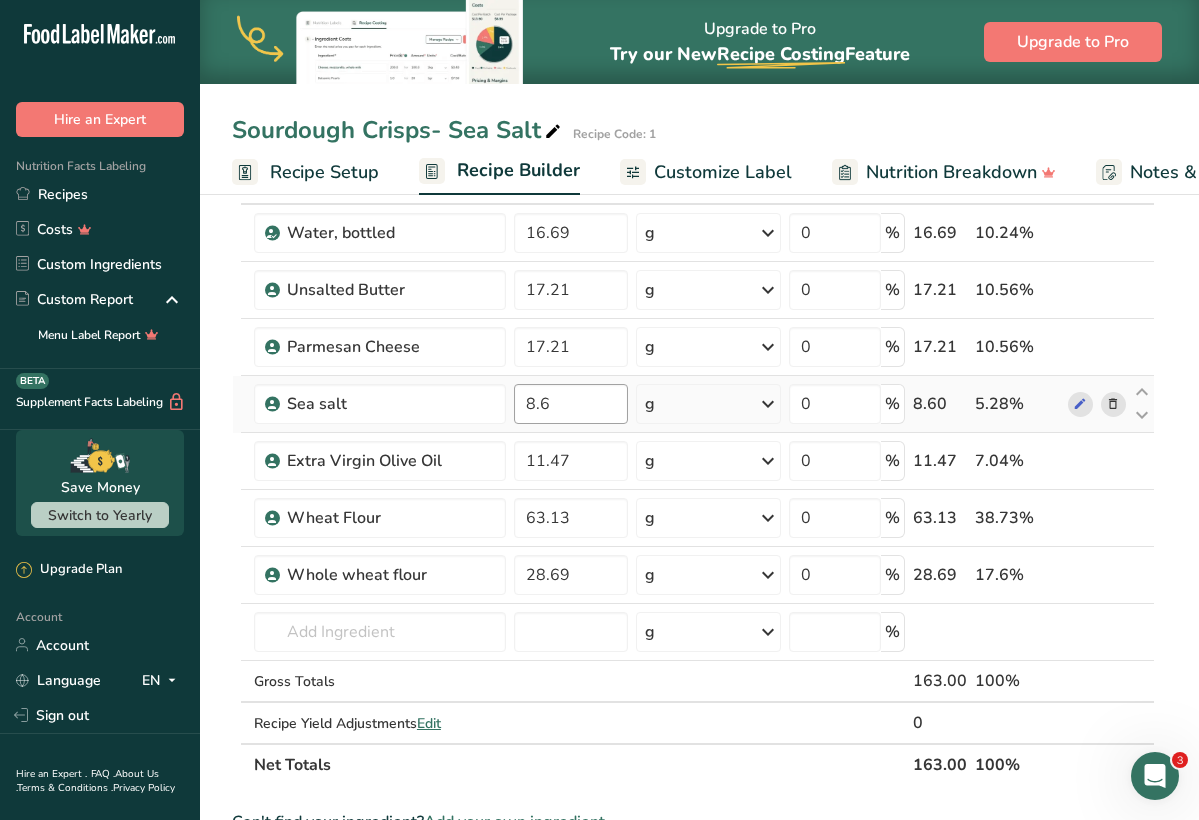 scroll, scrollTop: 177, scrollLeft: 0, axis: vertical 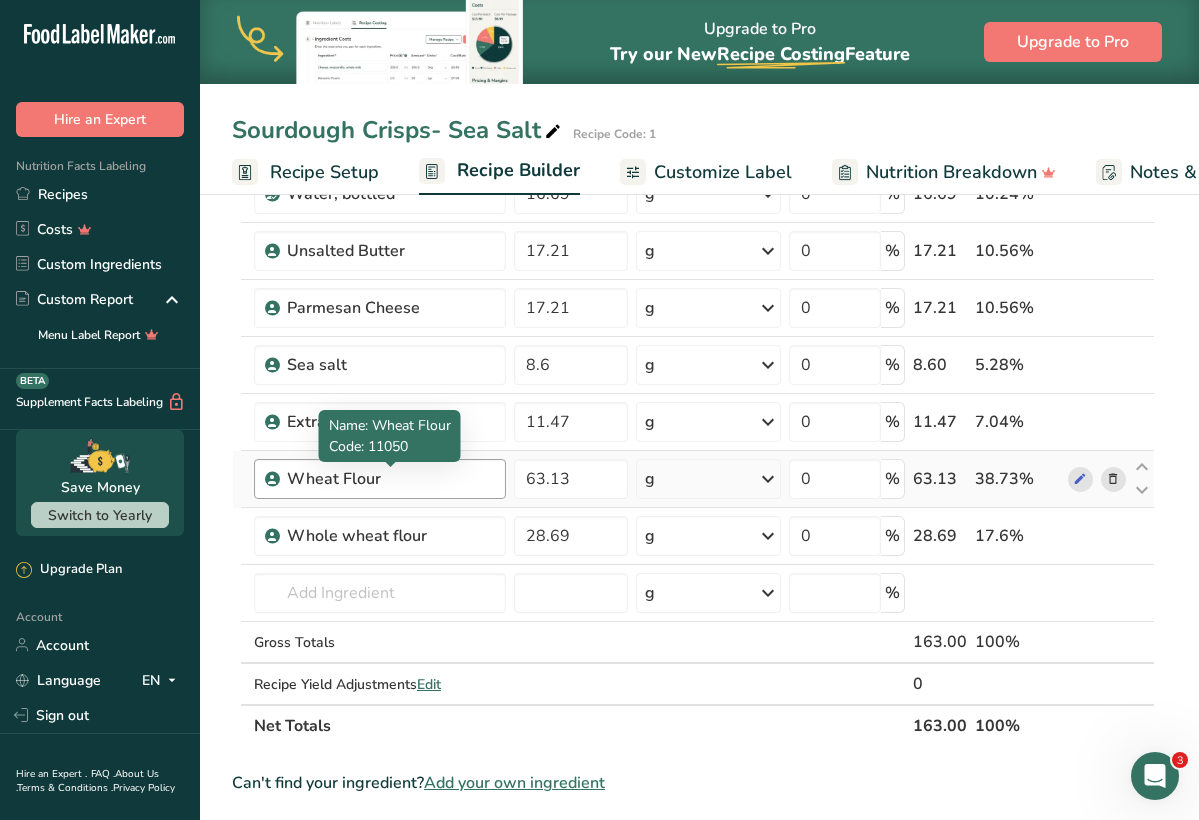 click on "Wheat Flour" at bounding box center [390, 479] 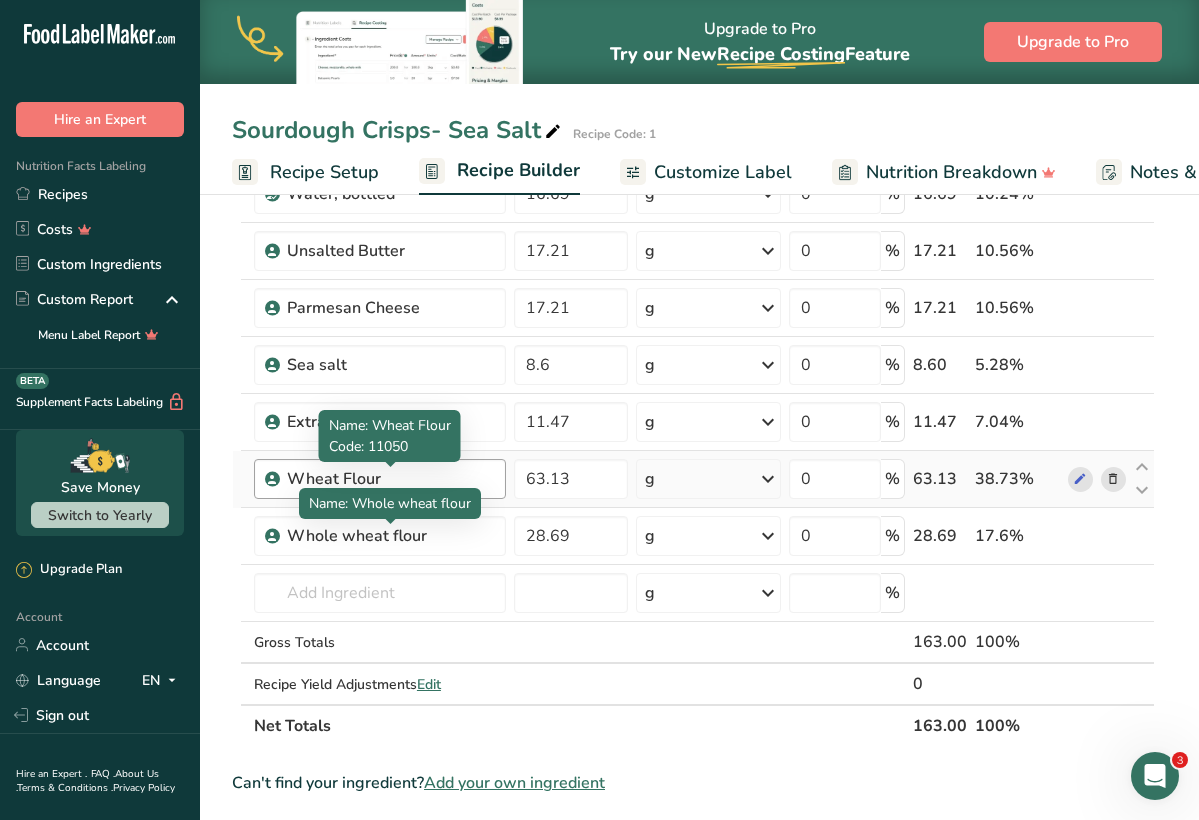 click on "Wheat Flour" at bounding box center [390, 479] 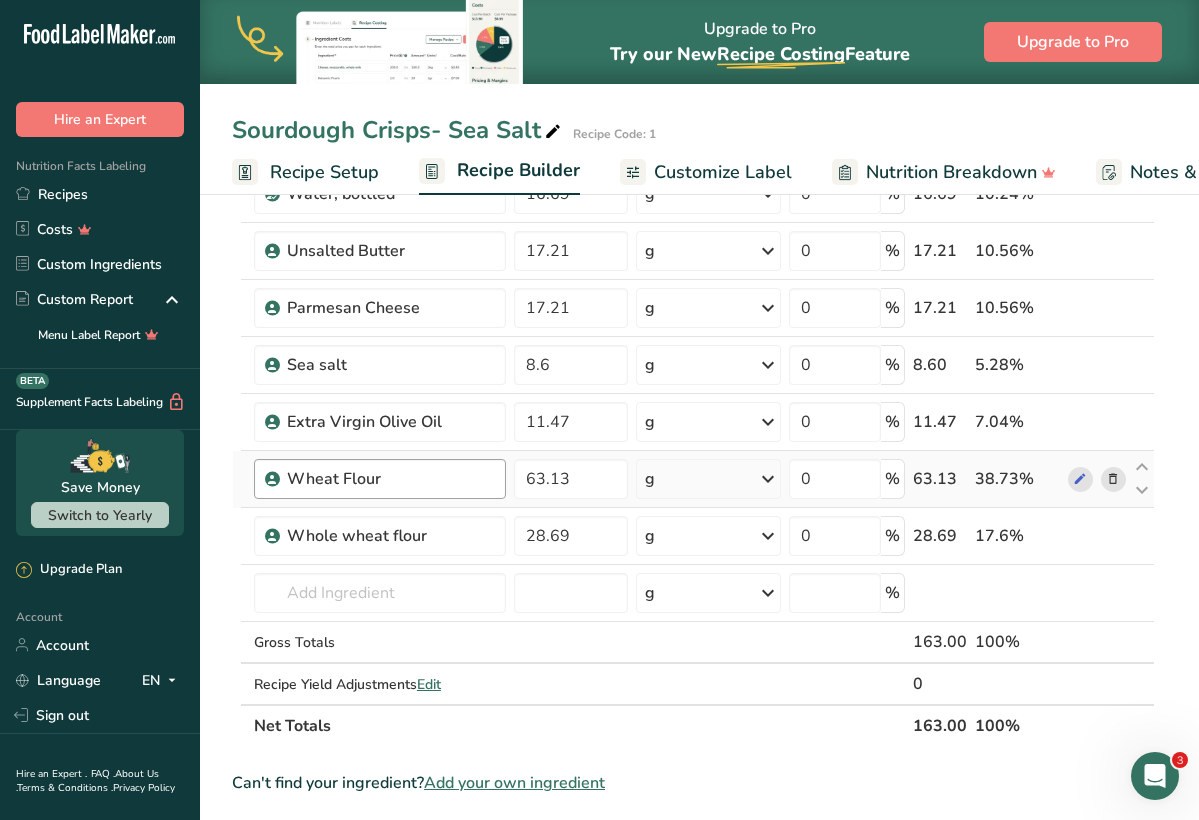 click on "Wheat Flour" at bounding box center (390, 479) 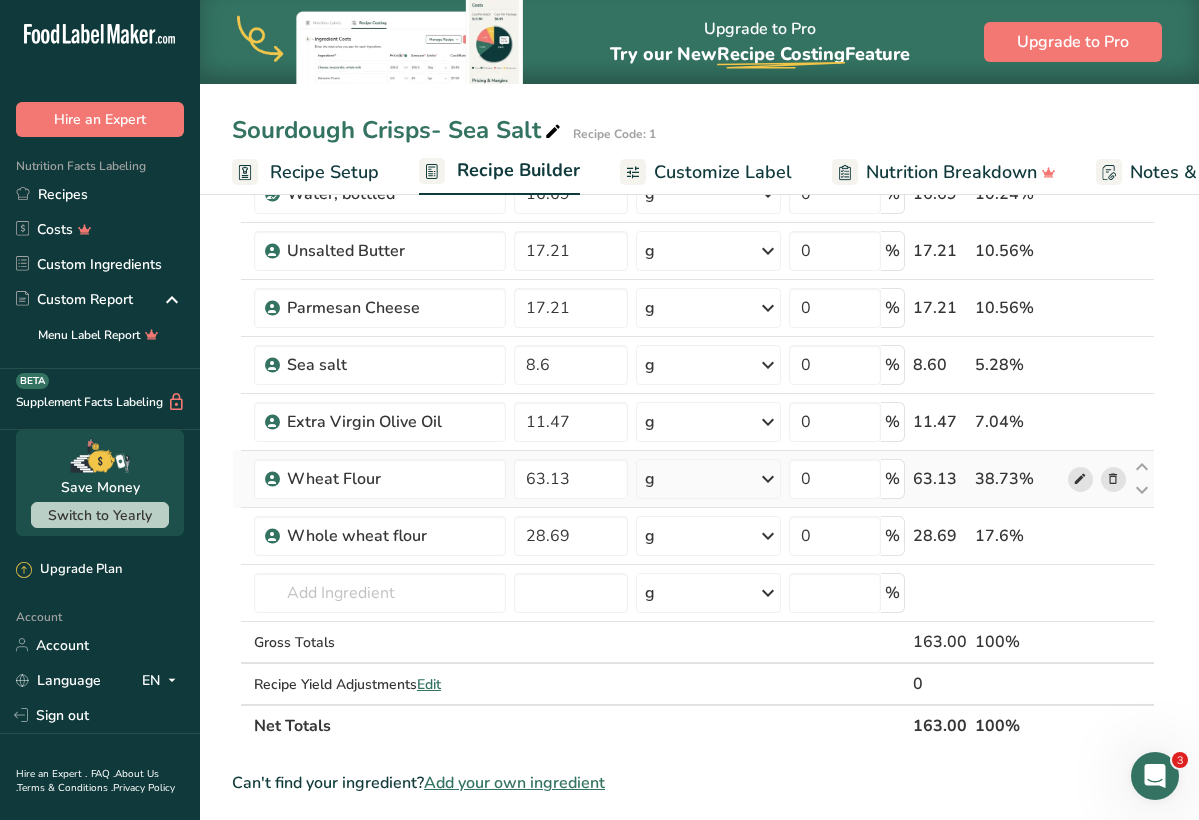 click at bounding box center (1080, 479) 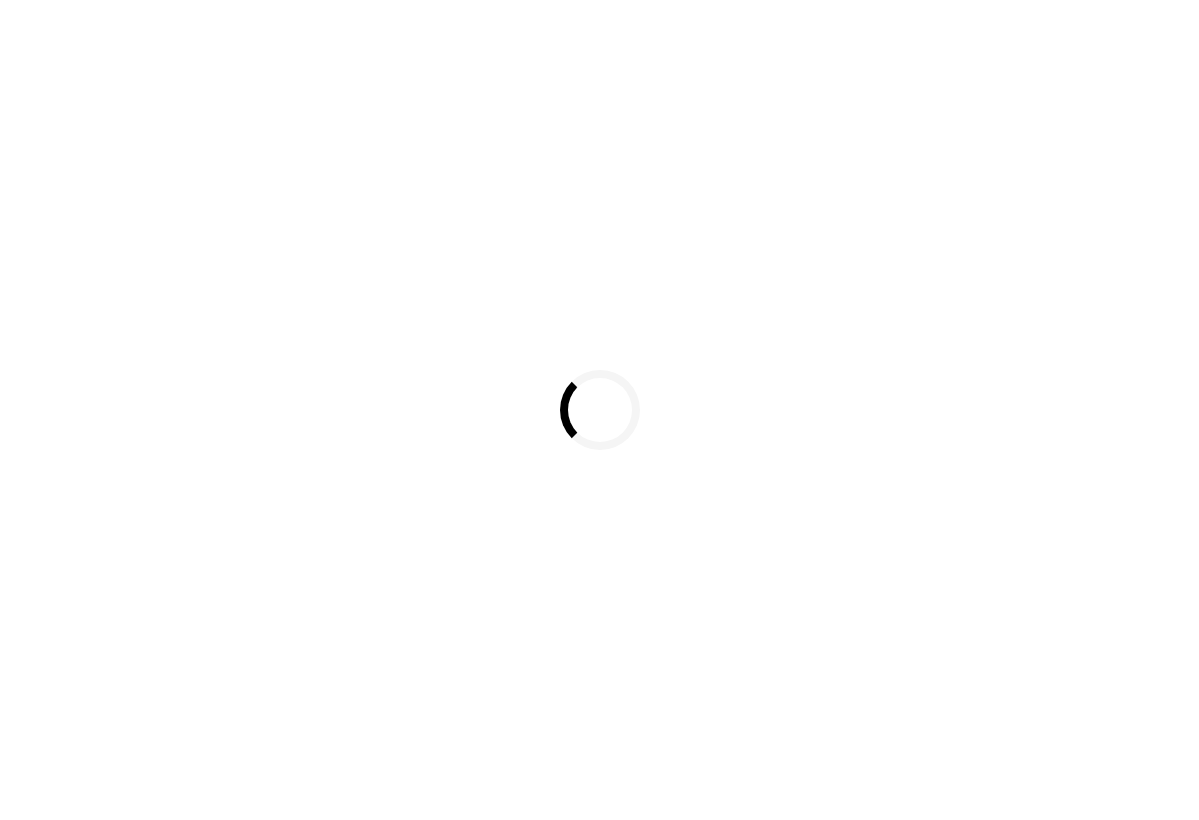 scroll, scrollTop: 0, scrollLeft: 0, axis: both 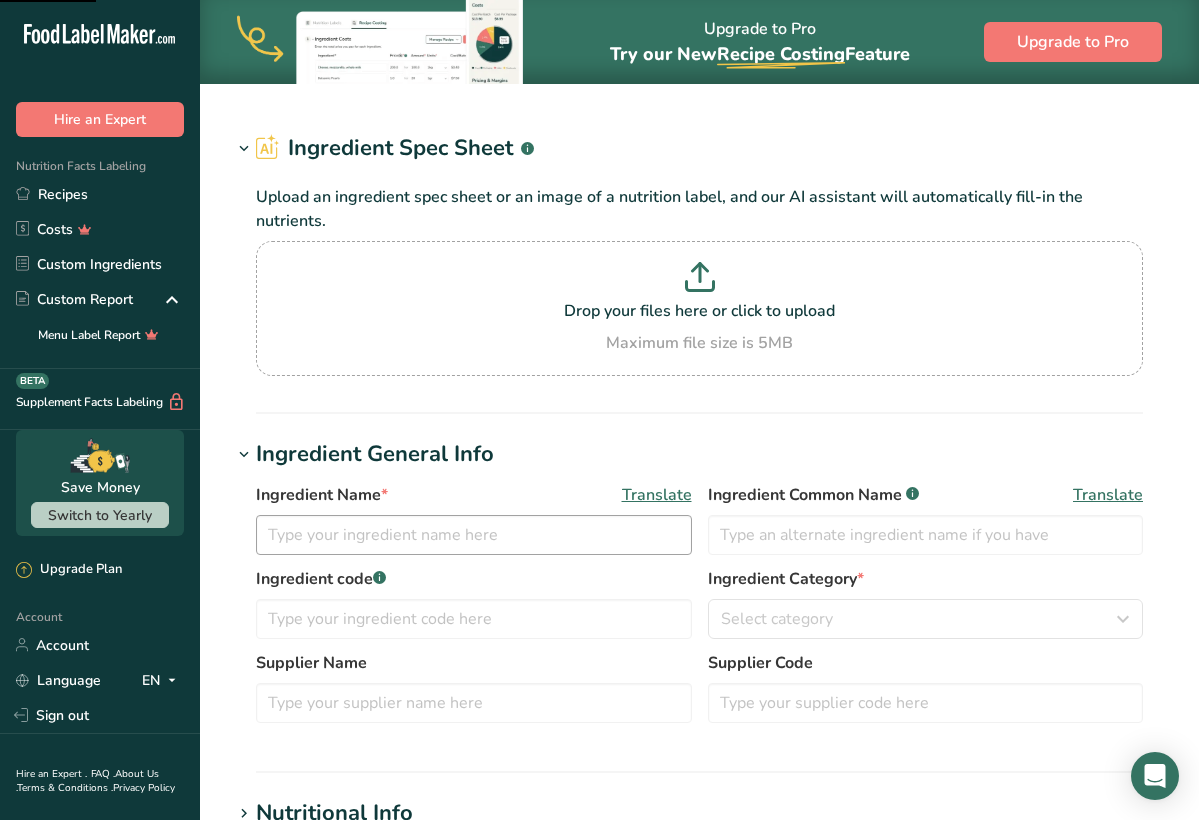 type on "Wheat Flour" 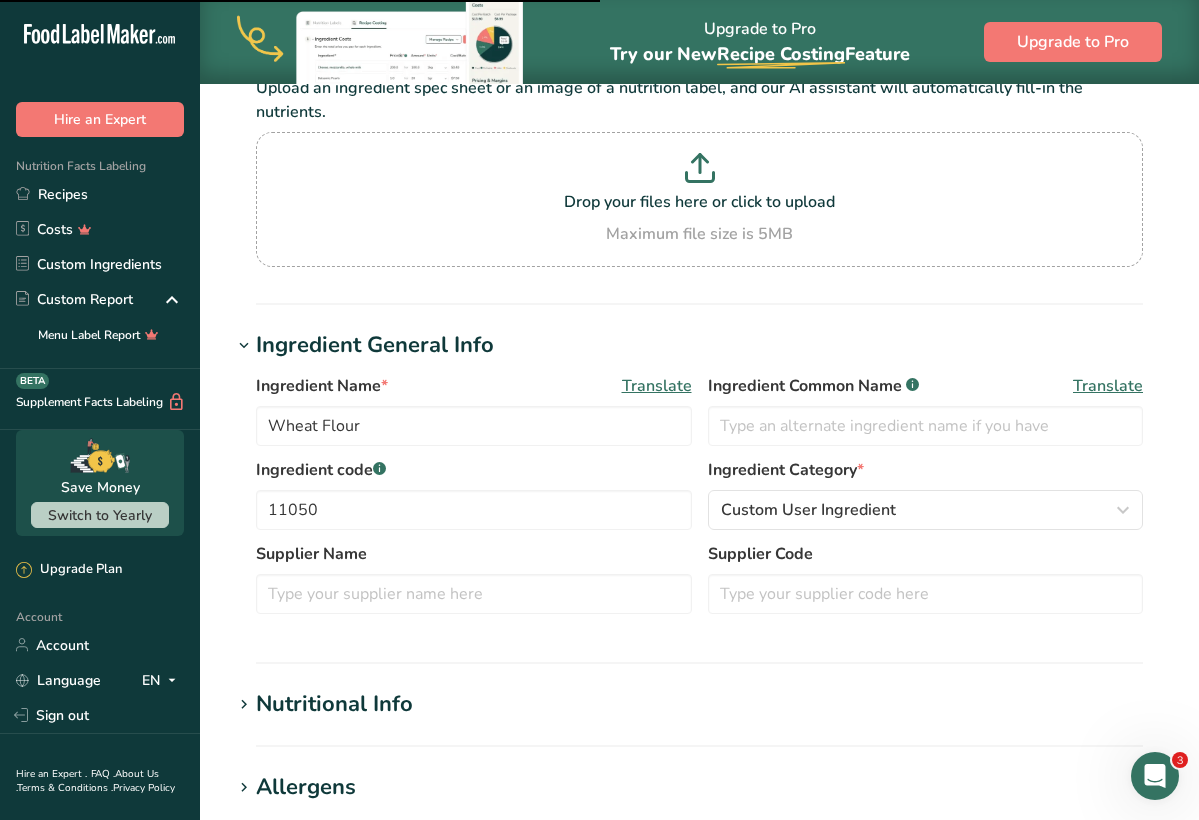 scroll, scrollTop: 158, scrollLeft: 0, axis: vertical 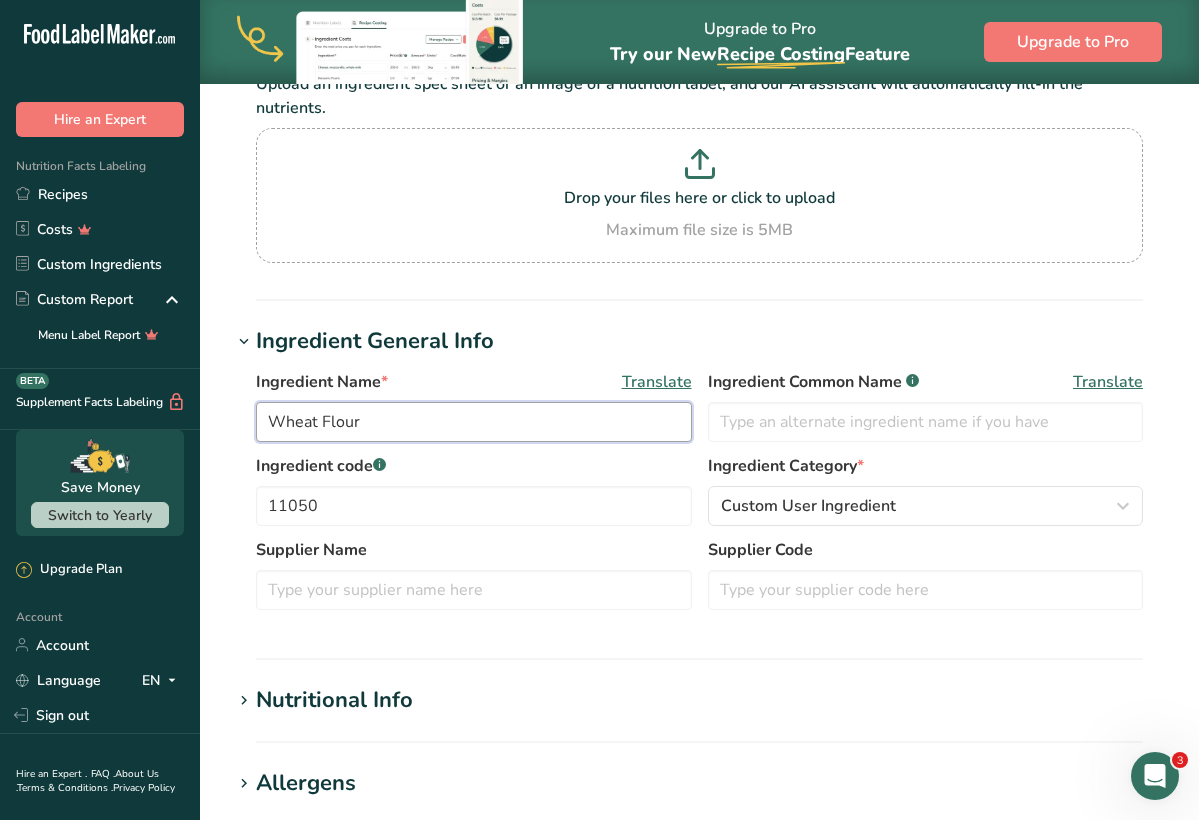 click on "Wheat Flour" at bounding box center [474, 422] 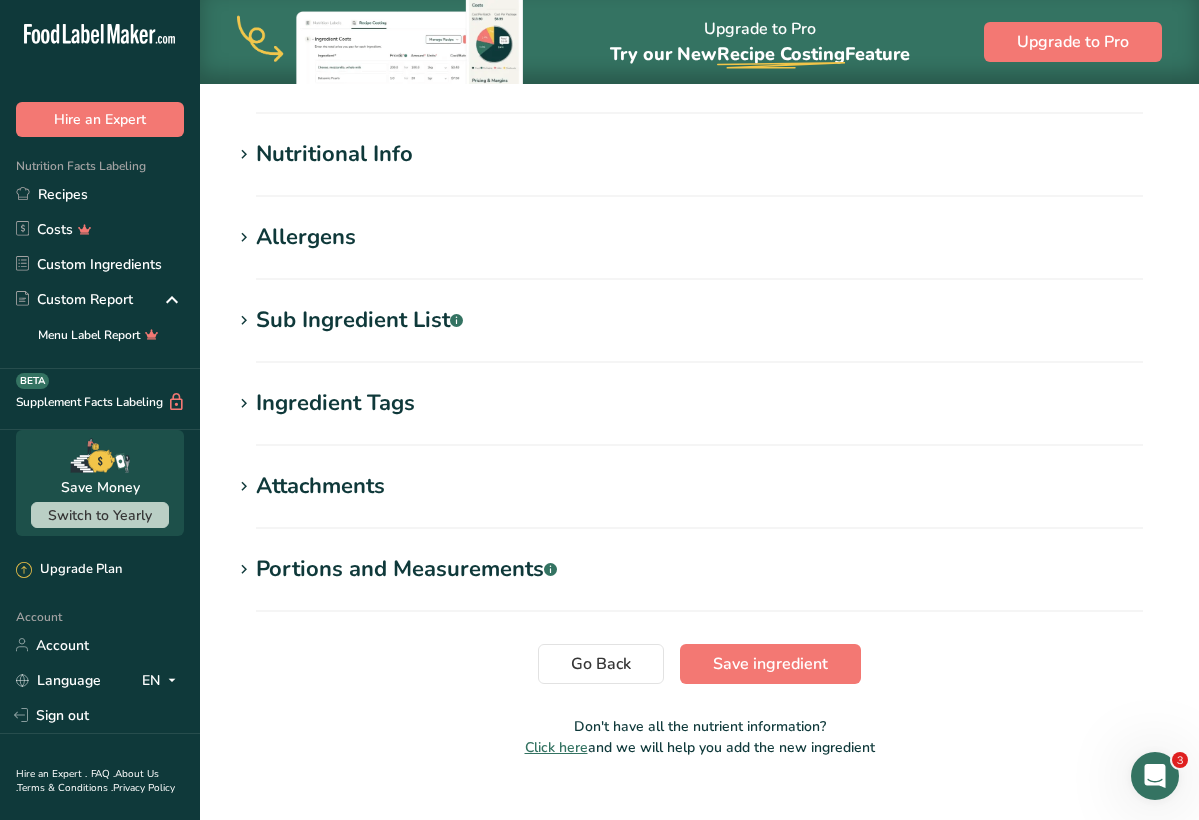 scroll, scrollTop: 733, scrollLeft: 0, axis: vertical 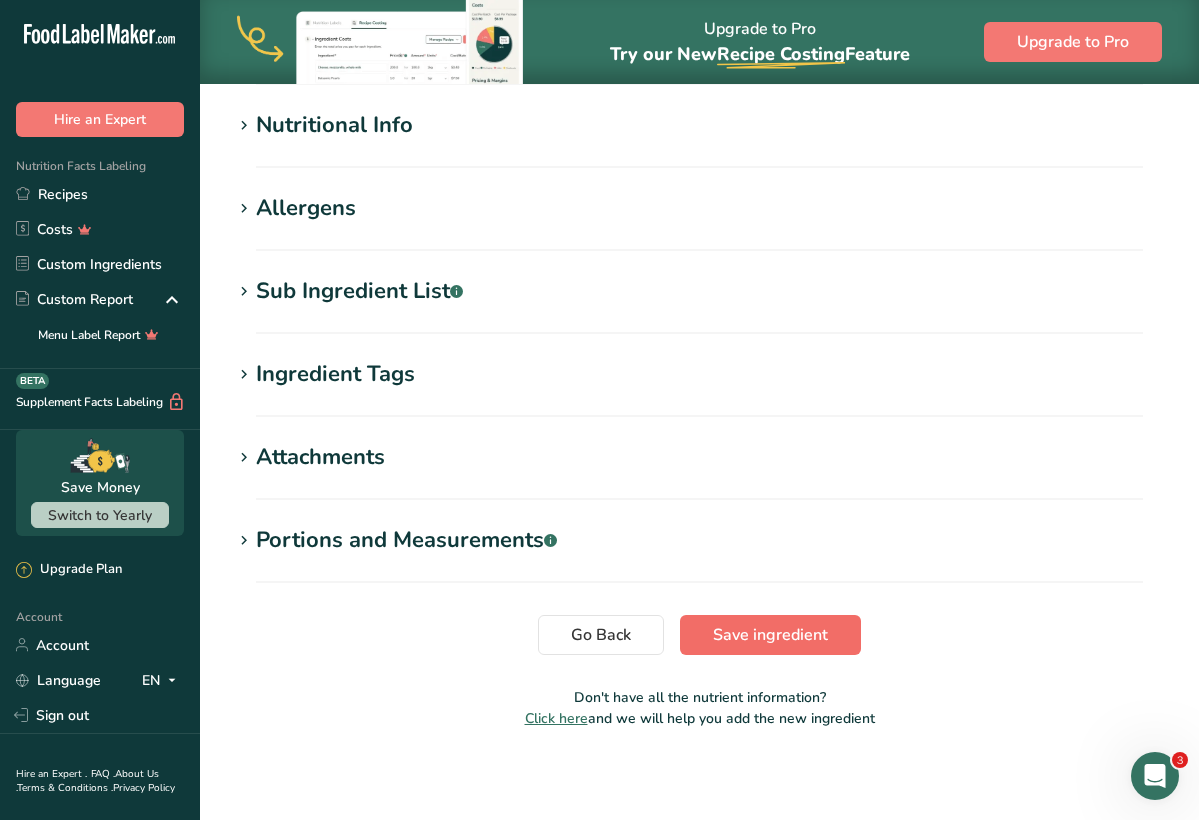 type on "Bread Flour" 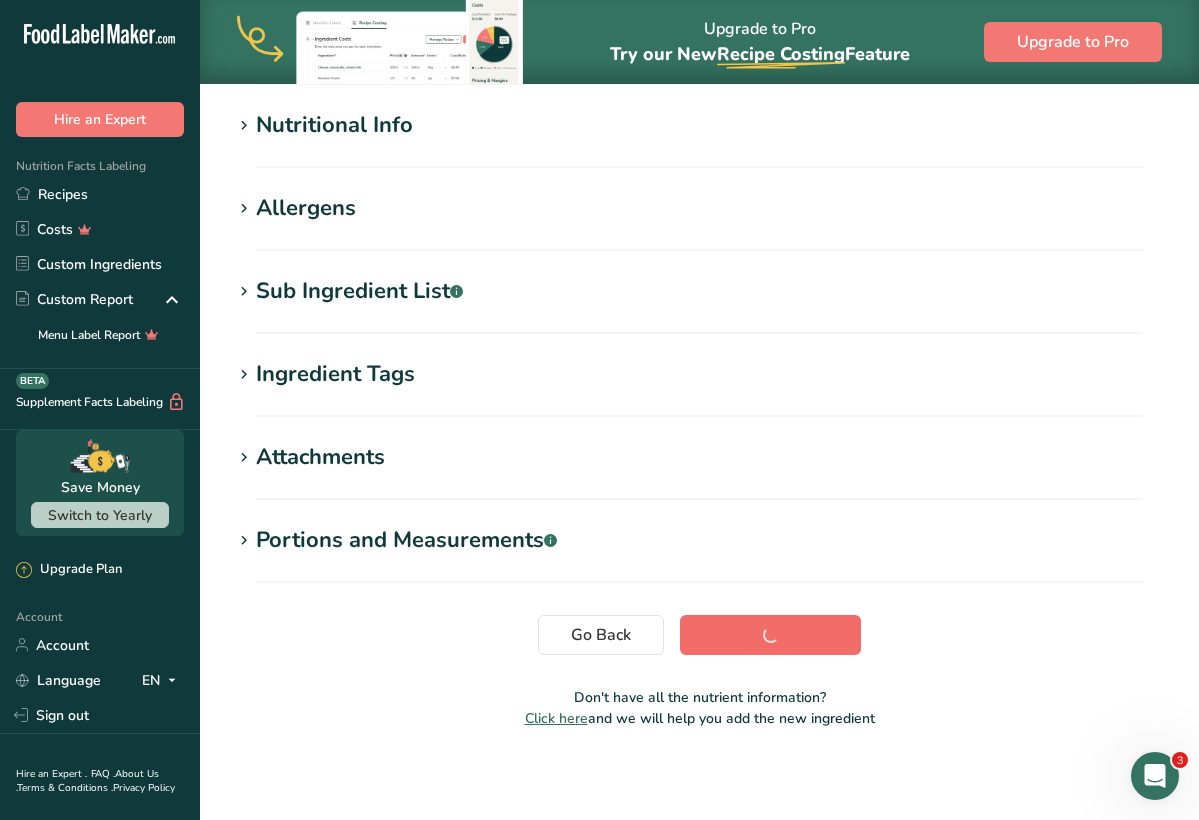 scroll, scrollTop: 239, scrollLeft: 0, axis: vertical 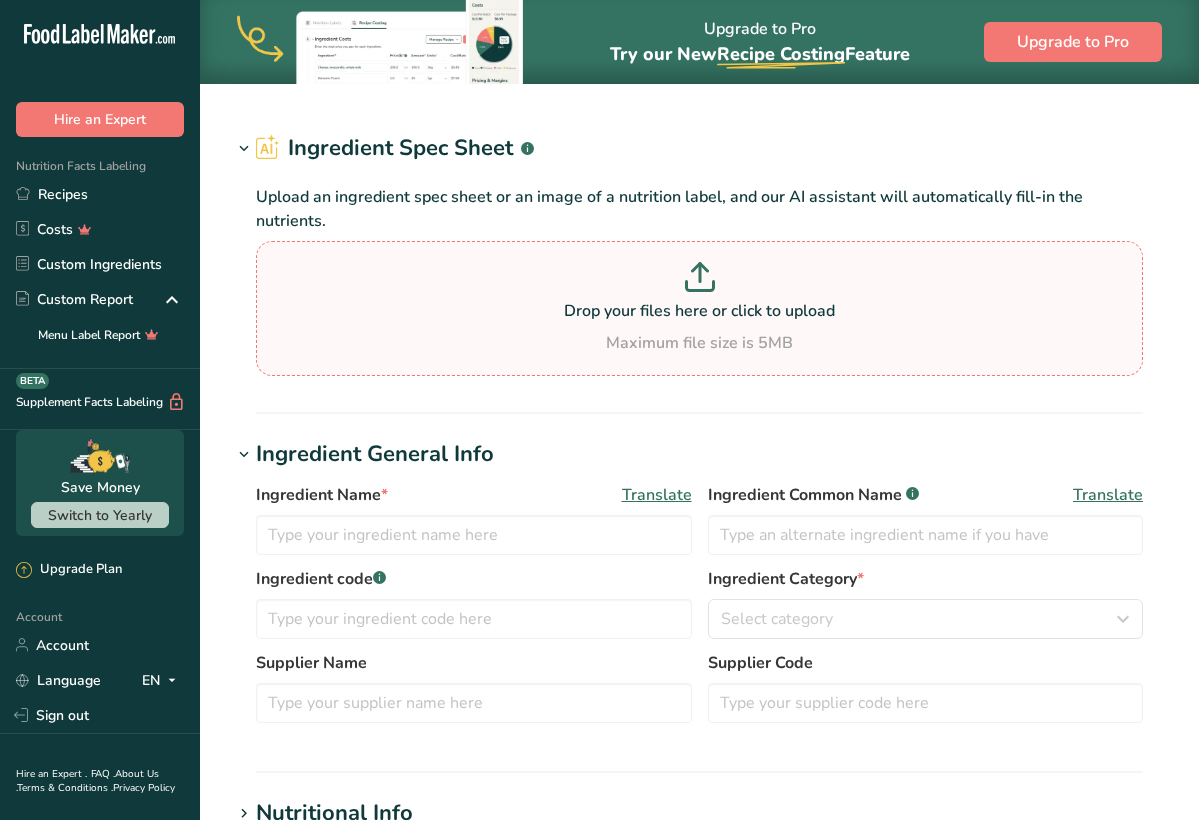 type on "Bread Flour" 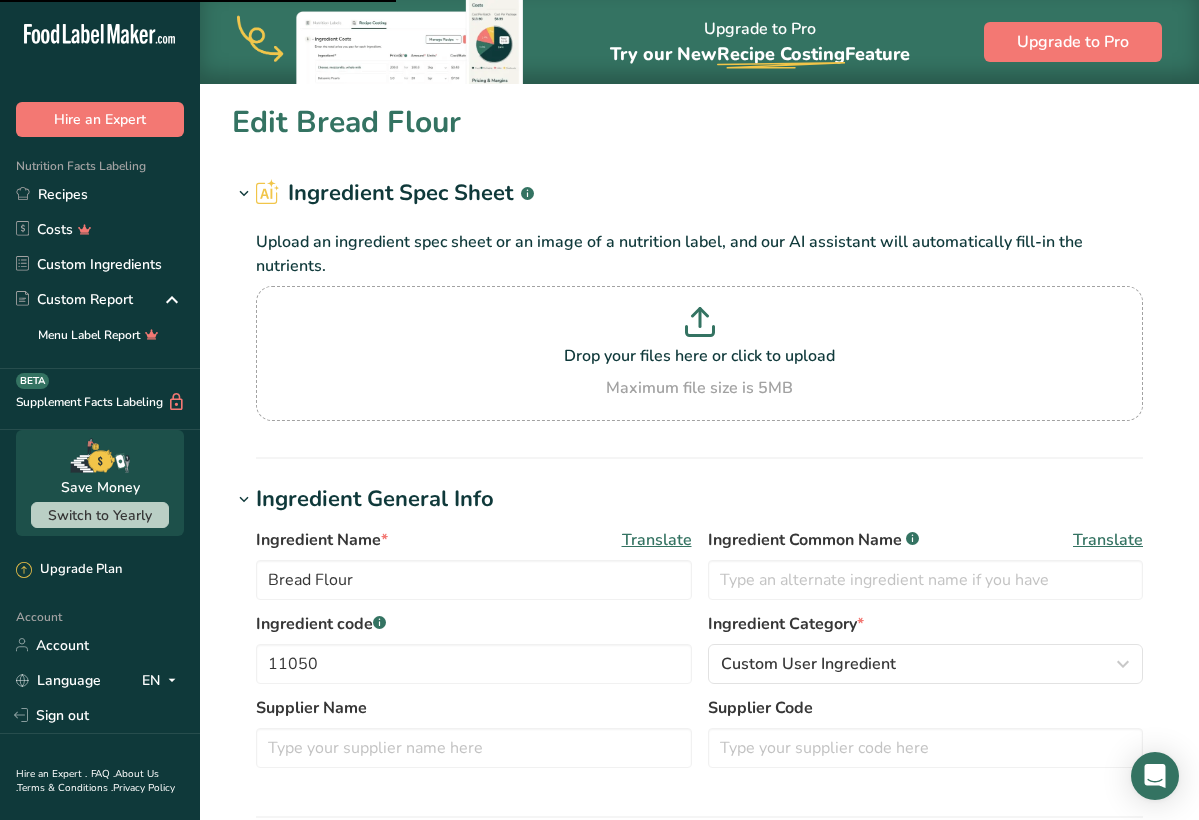 scroll, scrollTop: 0, scrollLeft: 0, axis: both 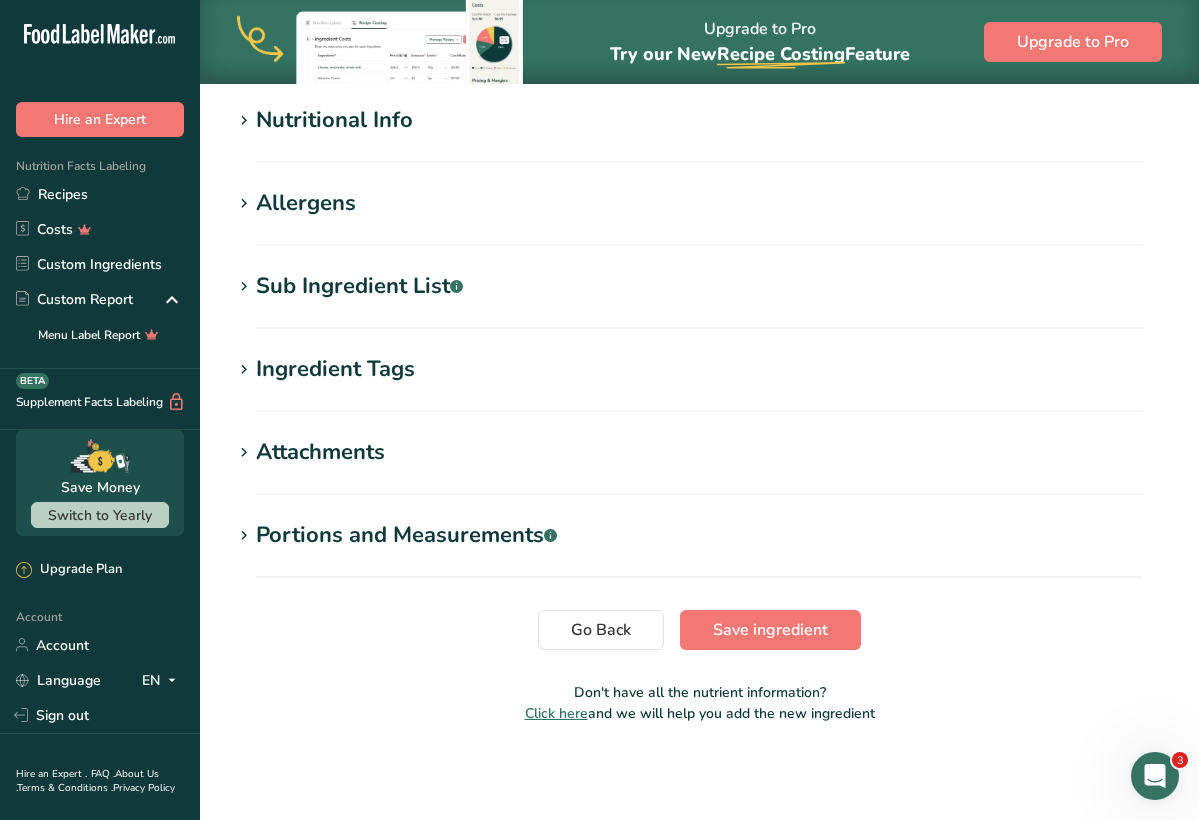 click on "Allergens" at bounding box center (306, 203) 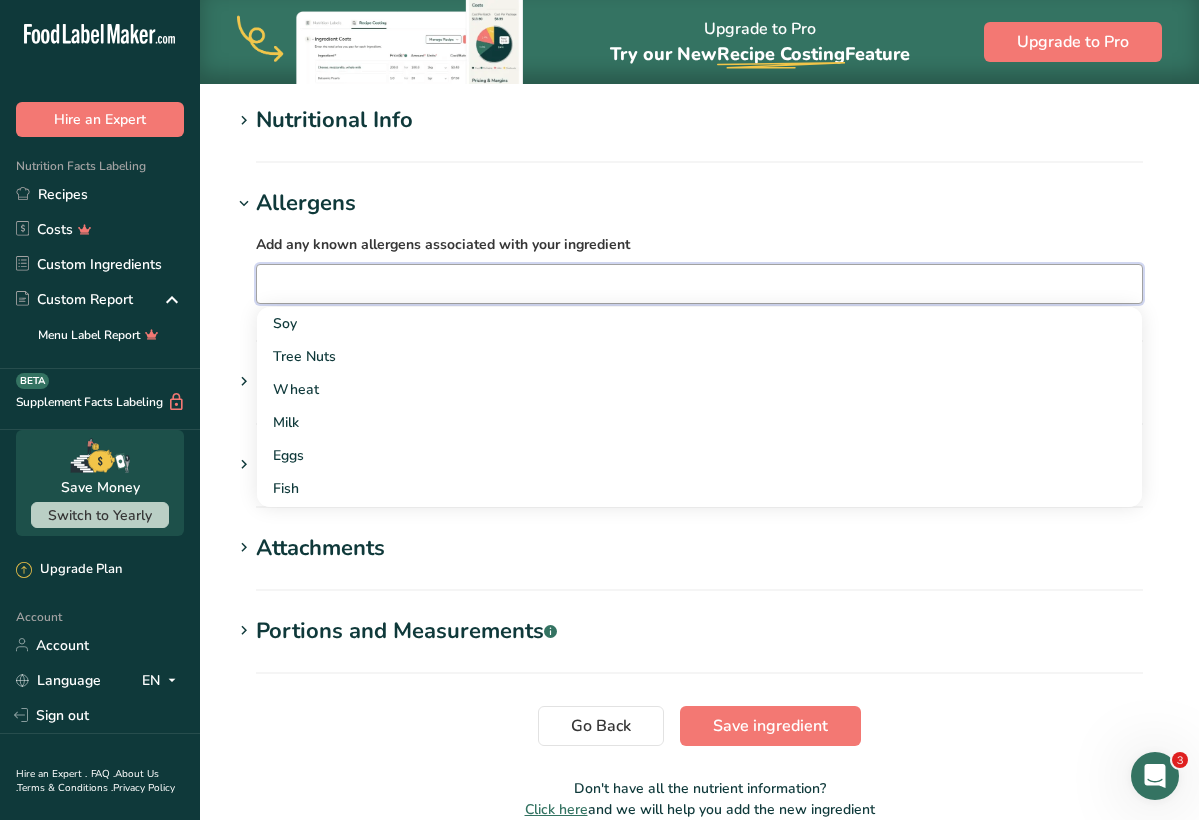 click at bounding box center [699, 283] 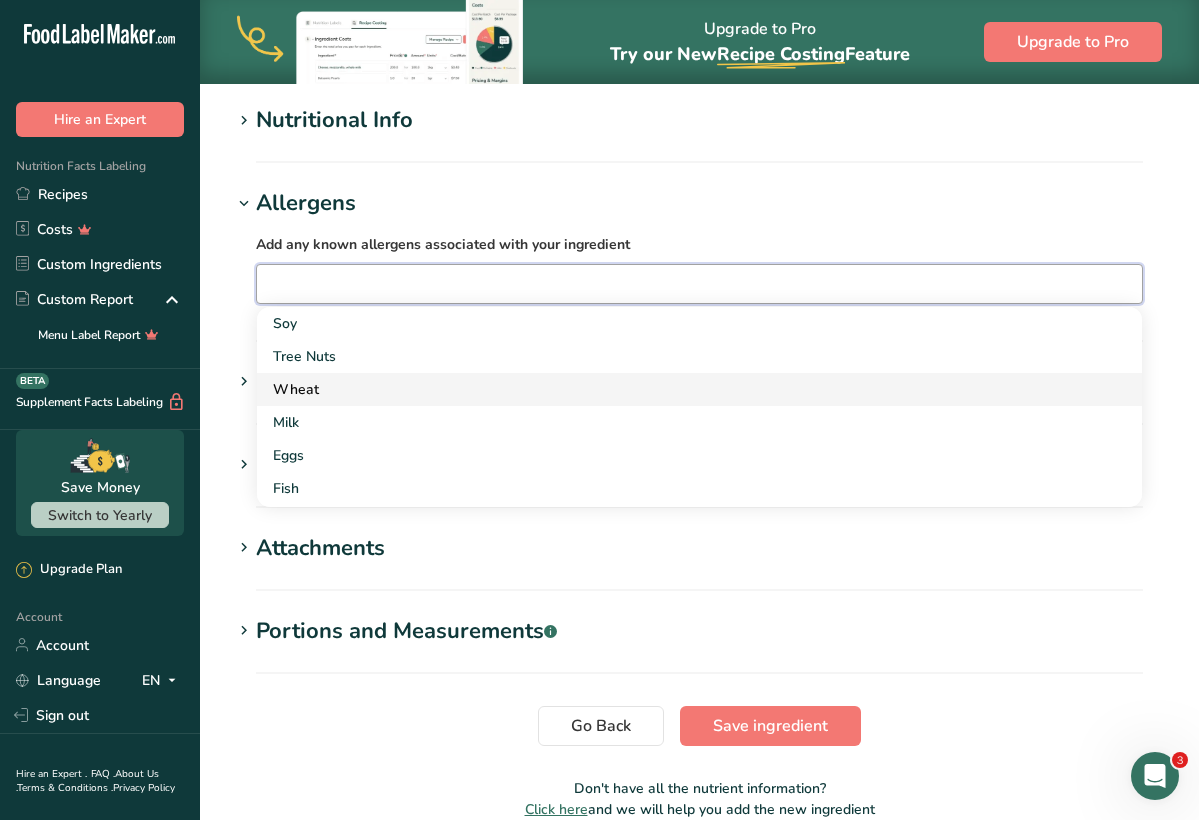 click on "Wheat" at bounding box center [683, 389] 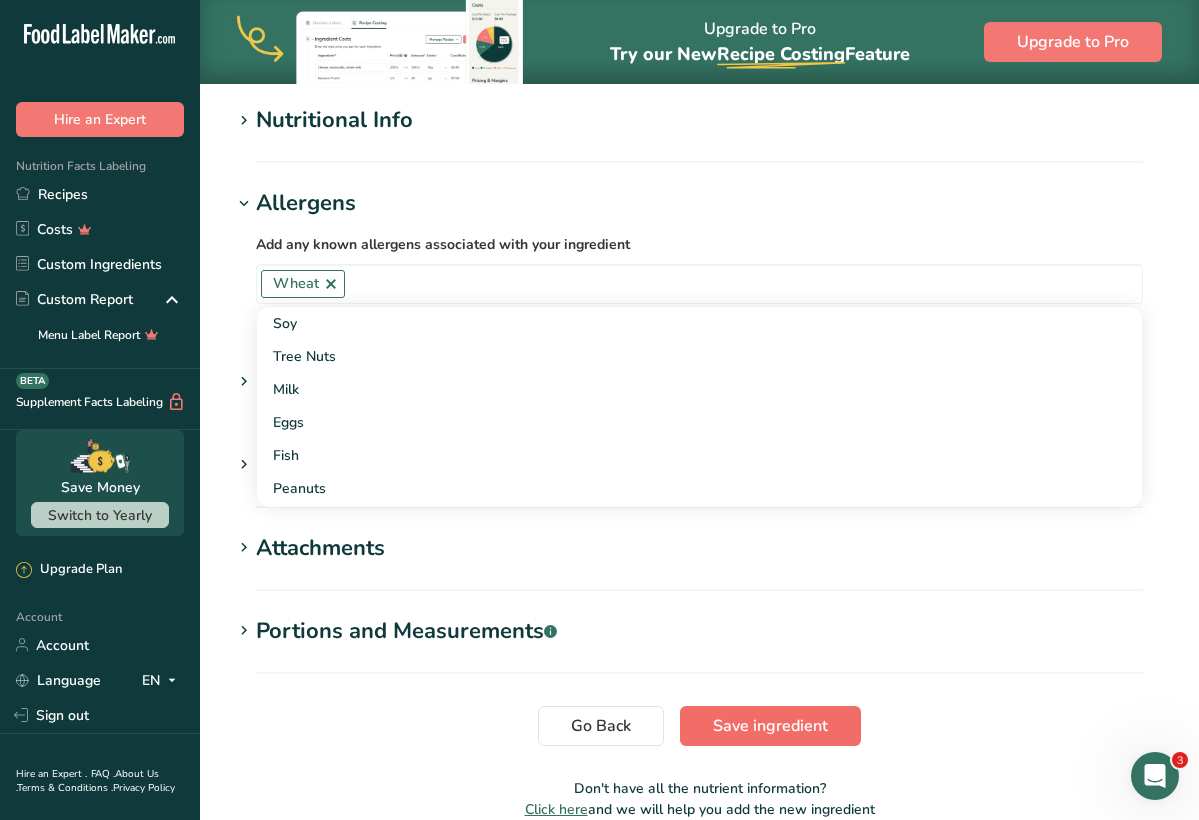 click on "Save ingredient" at bounding box center [770, 726] 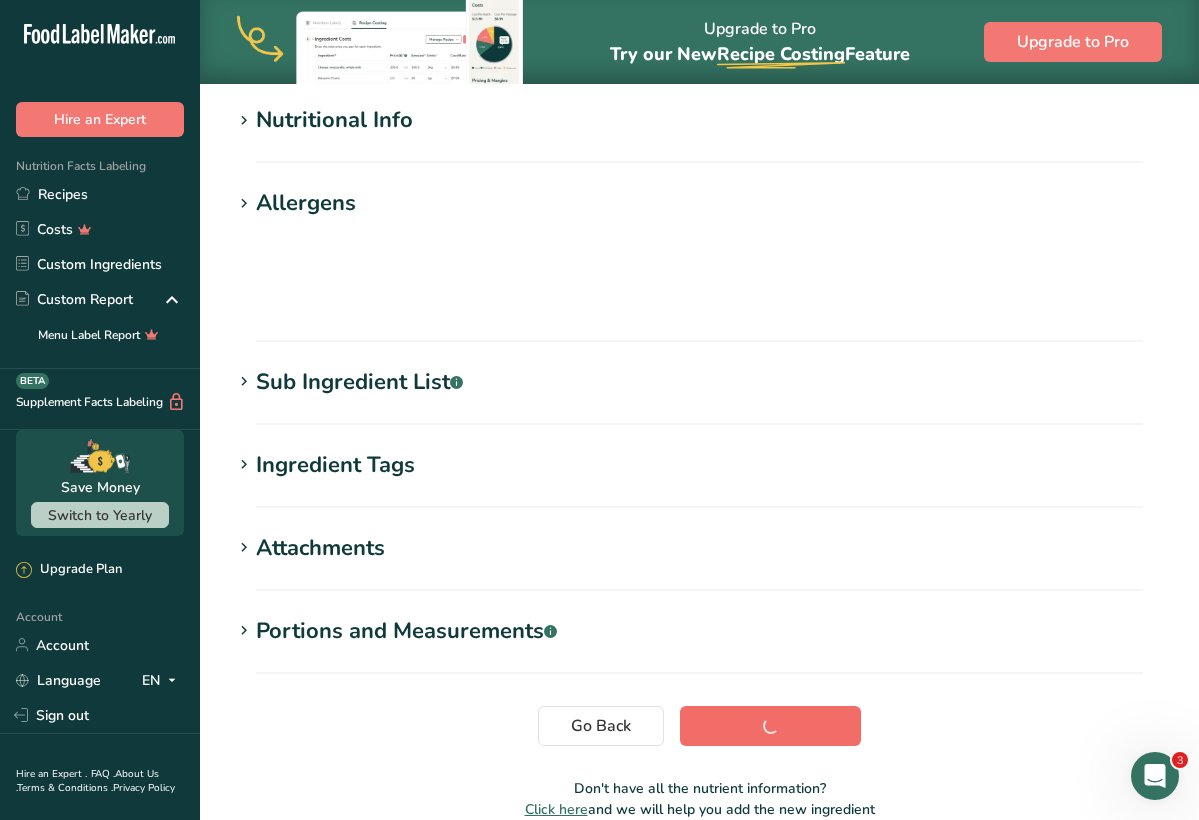 scroll, scrollTop: 239, scrollLeft: 0, axis: vertical 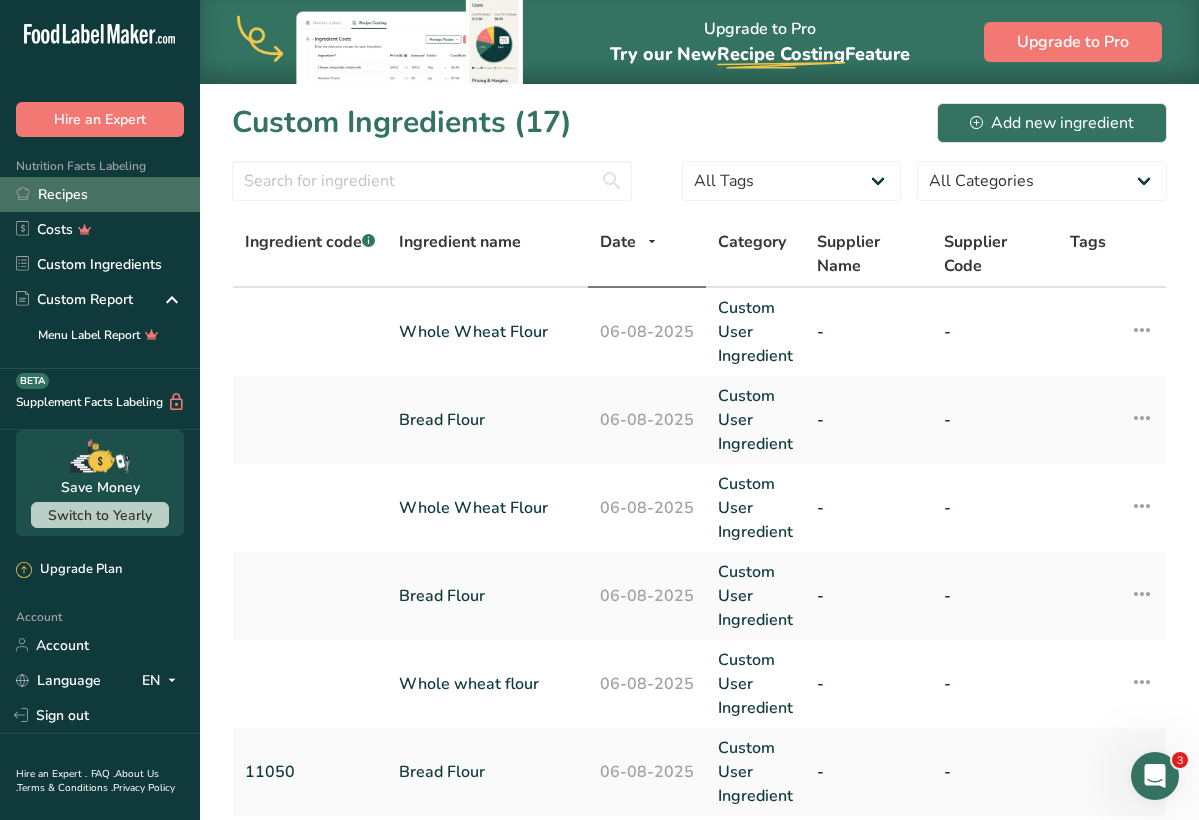 click on "Recipes" at bounding box center [100, 194] 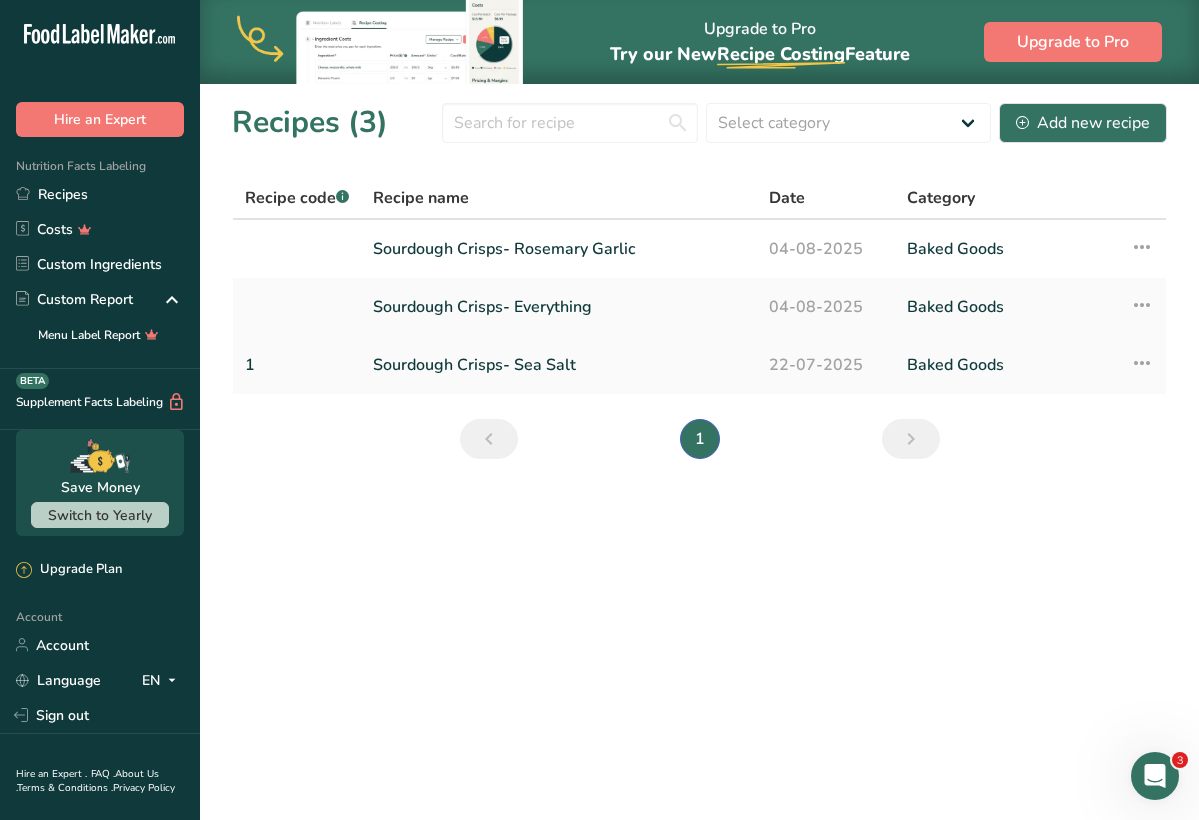 click on "Sourdough Crisps- Sea Salt" at bounding box center (559, 365) 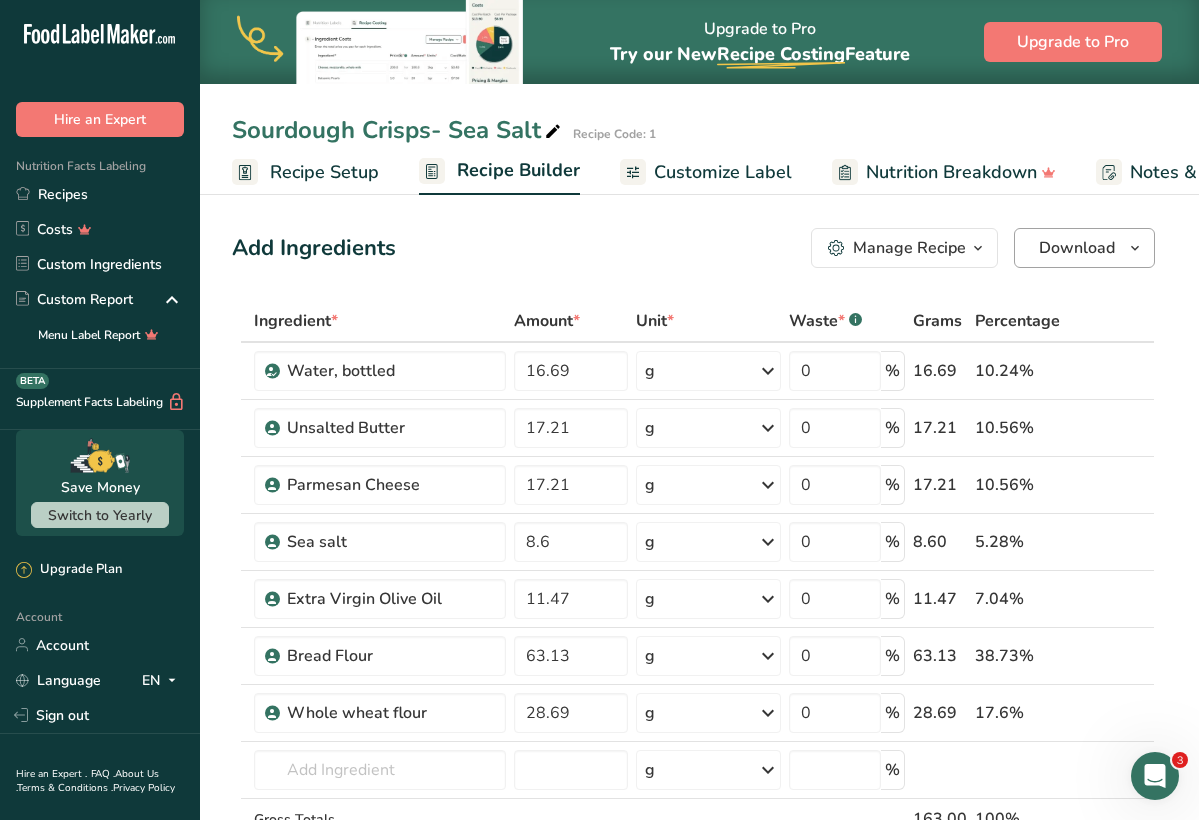 scroll, scrollTop: 0, scrollLeft: 0, axis: both 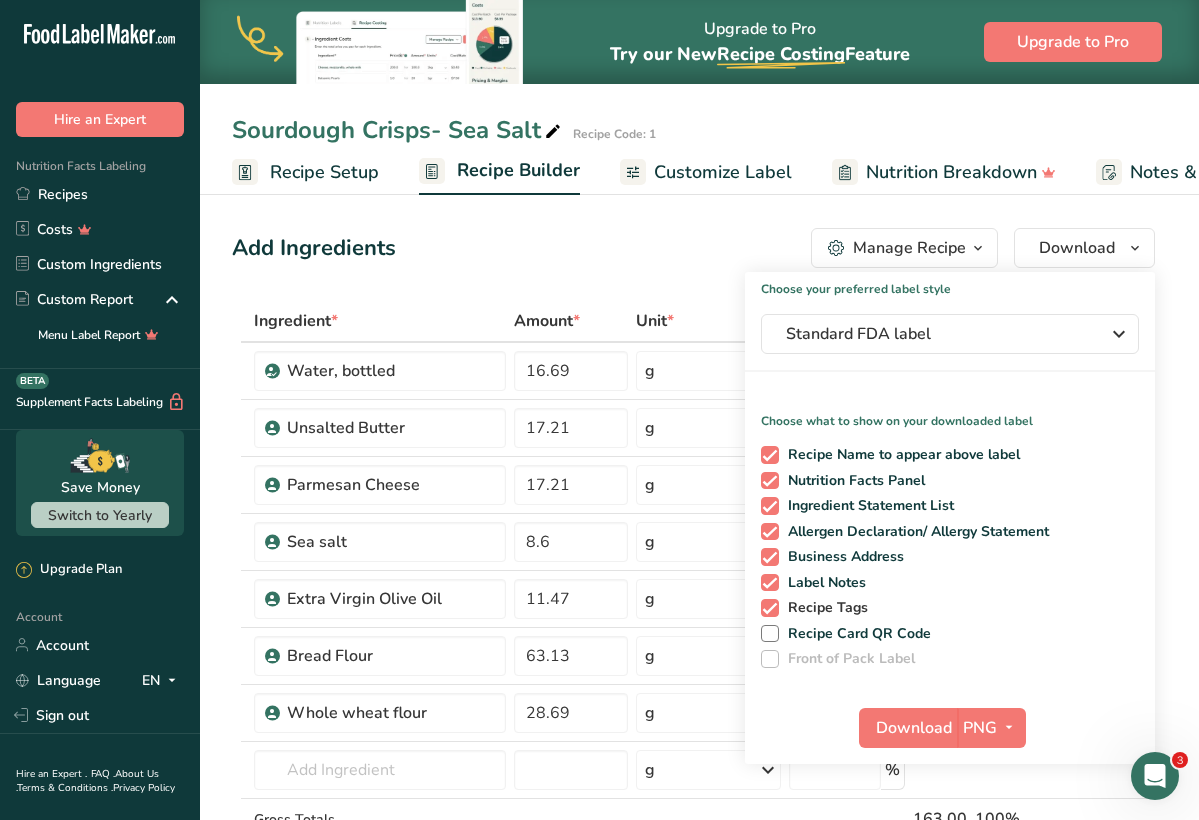 click at bounding box center [770, 608] 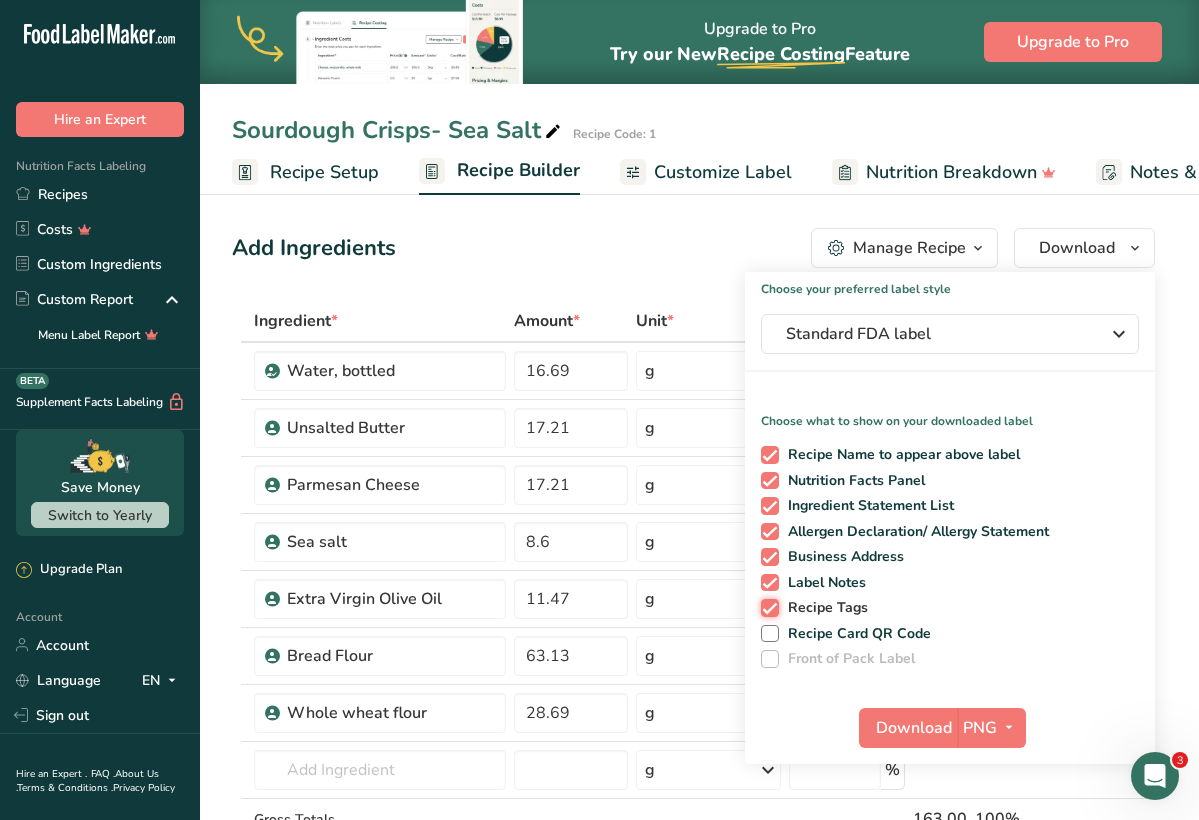 click on "Recipe Tags" at bounding box center [767, 607] 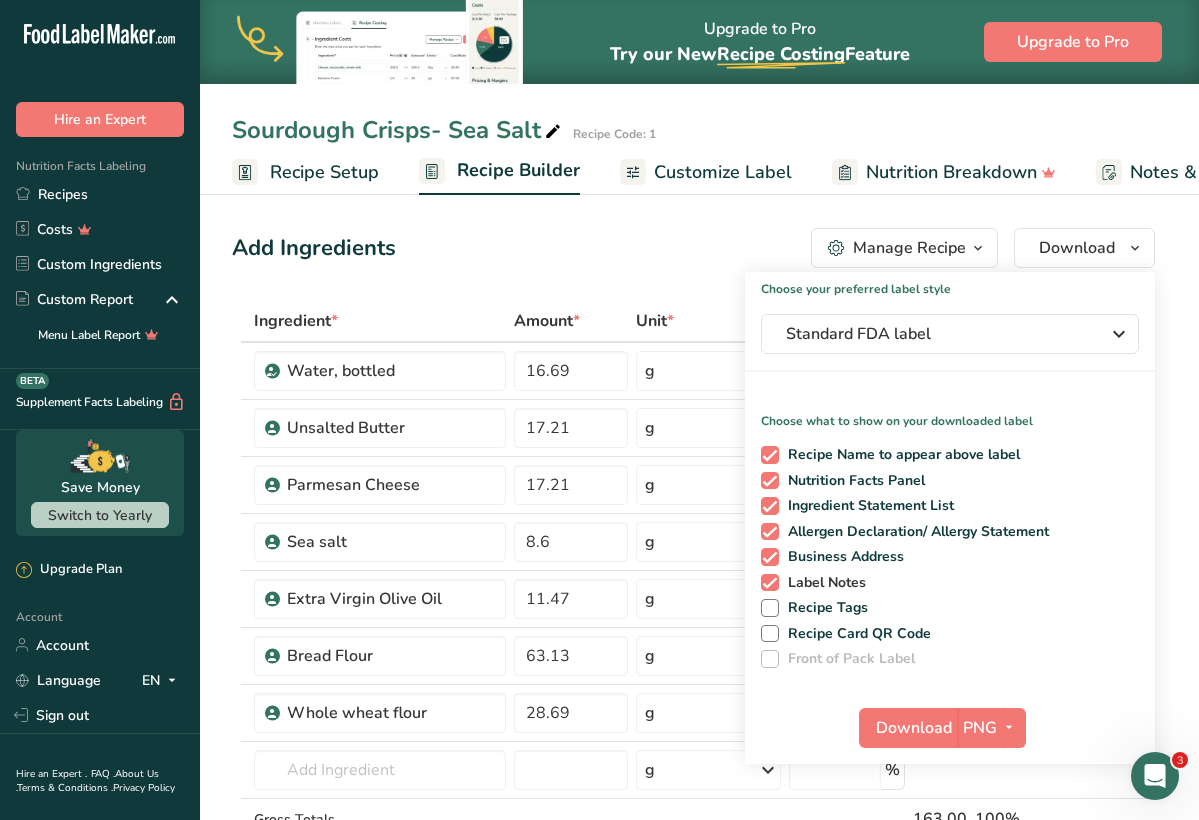 click at bounding box center (770, 583) 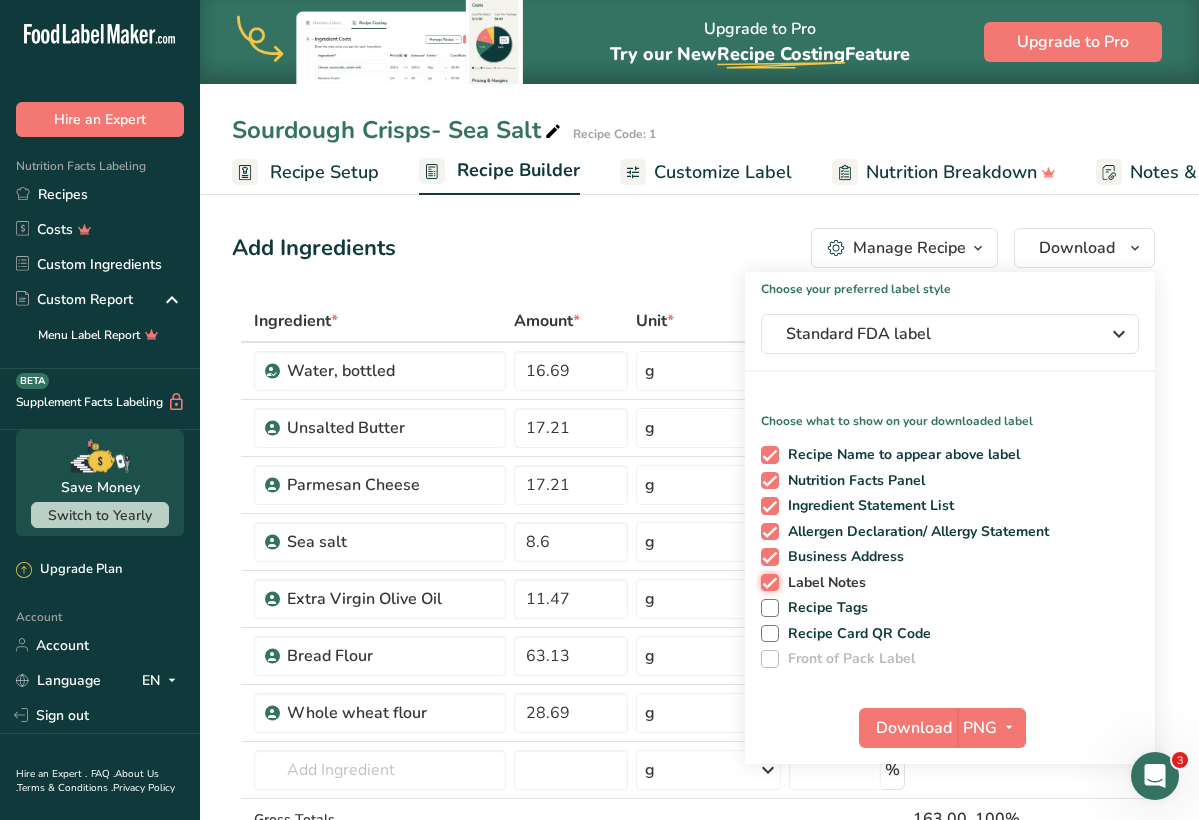 click on "Label Notes" at bounding box center (767, 582) 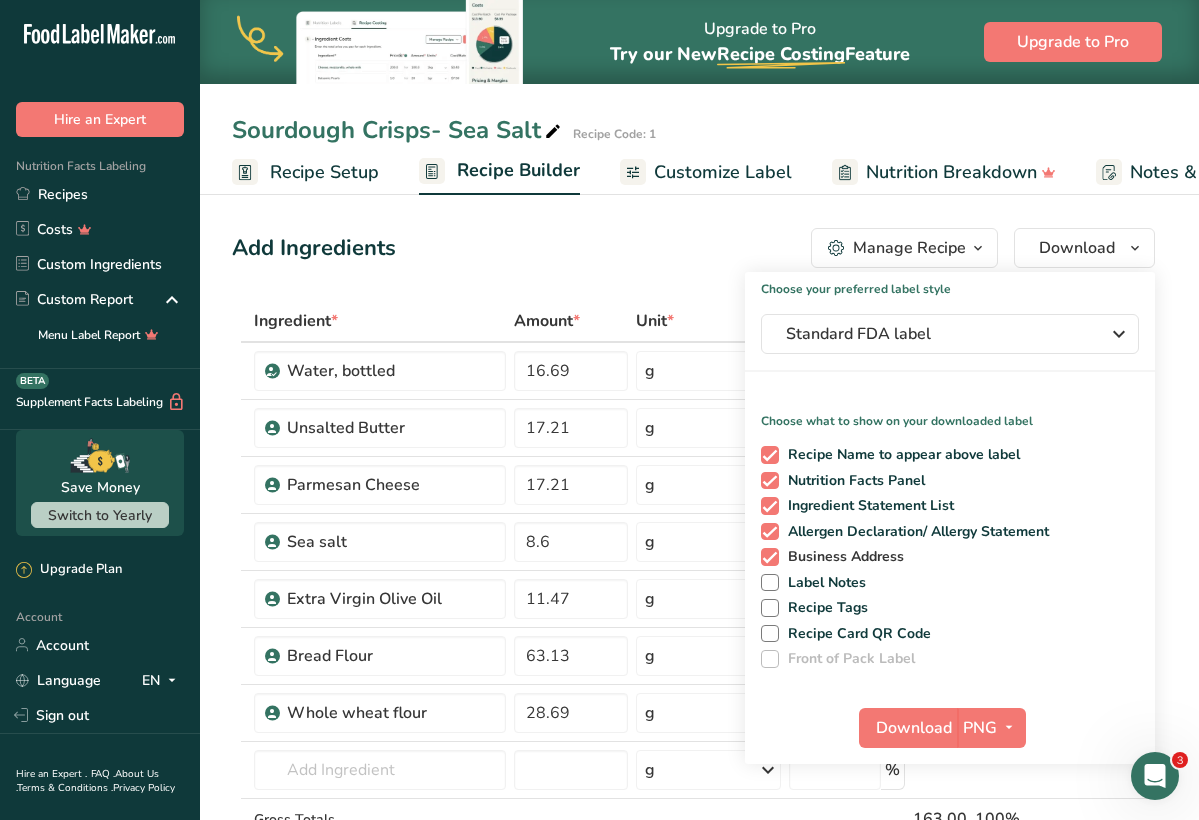click at bounding box center [770, 557] 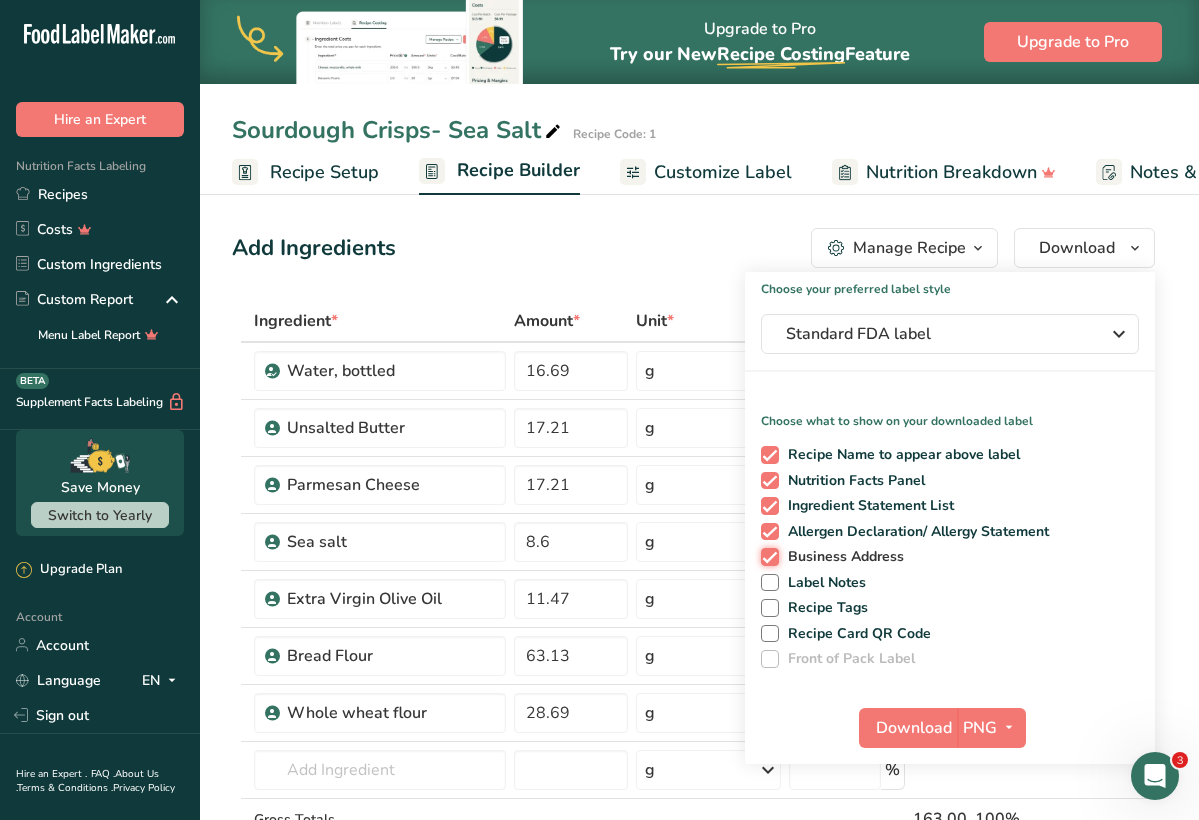 click on "Business Address" at bounding box center (767, 556) 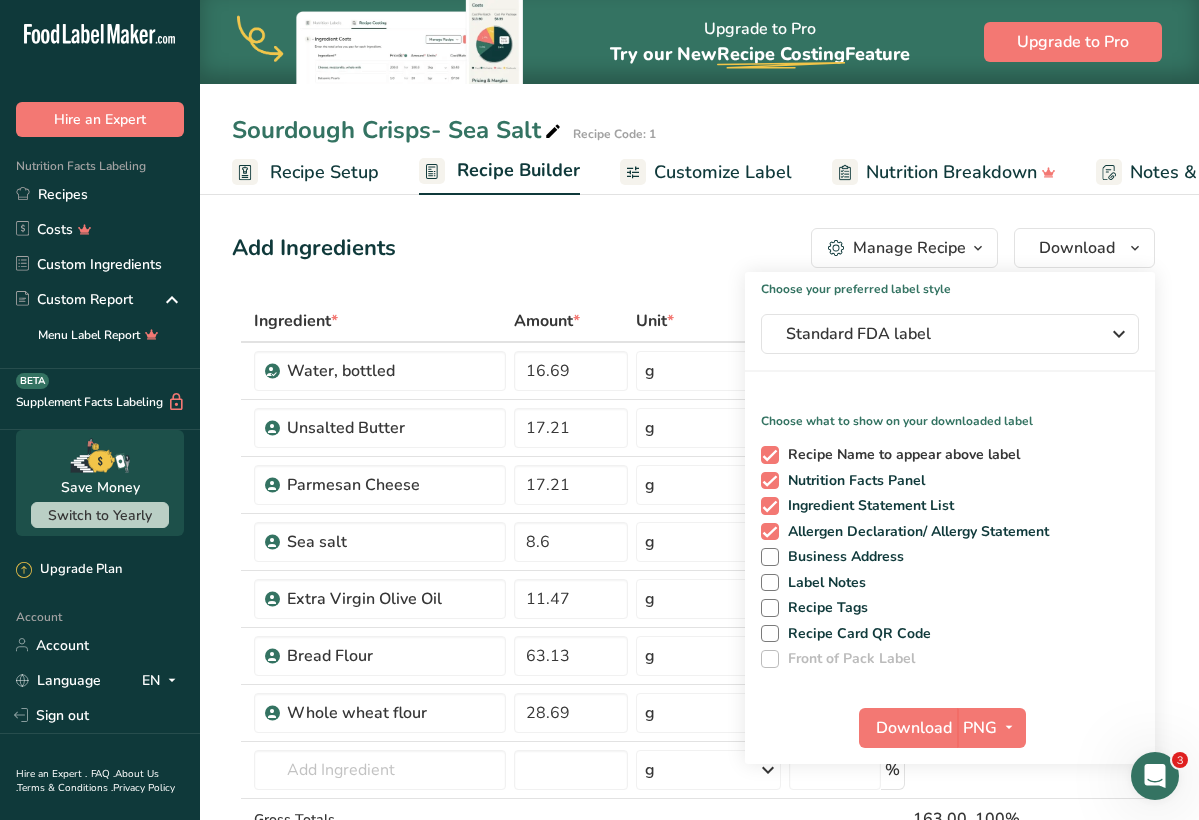 click at bounding box center [770, 455] 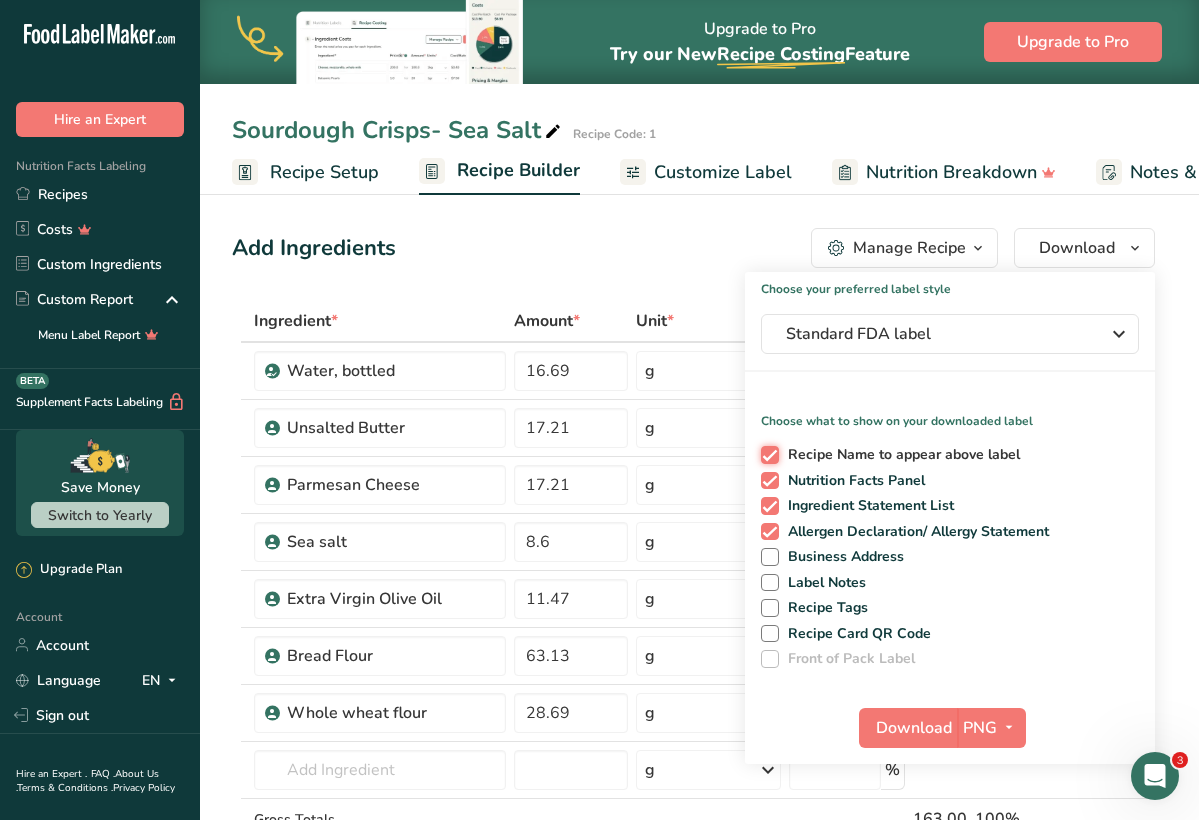 click on "Recipe Name to appear above label" at bounding box center (767, 454) 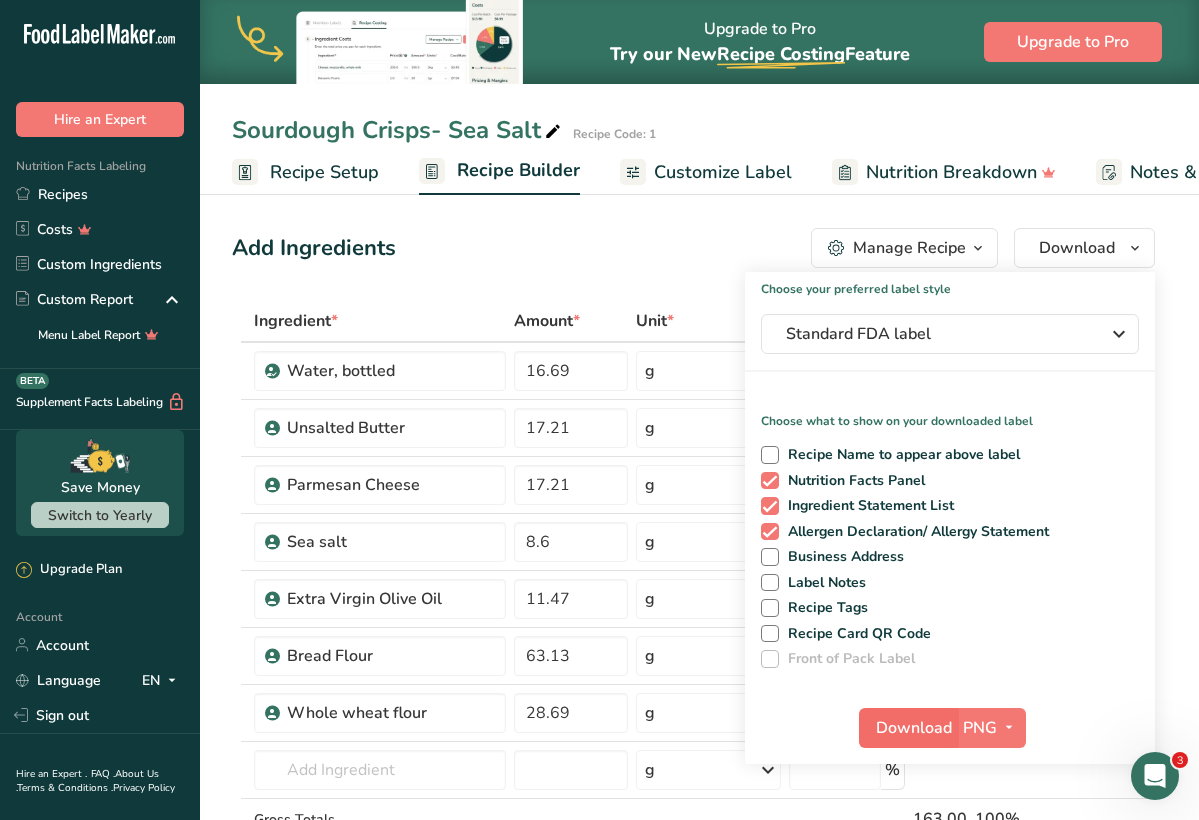 click on "Download" at bounding box center [914, 728] 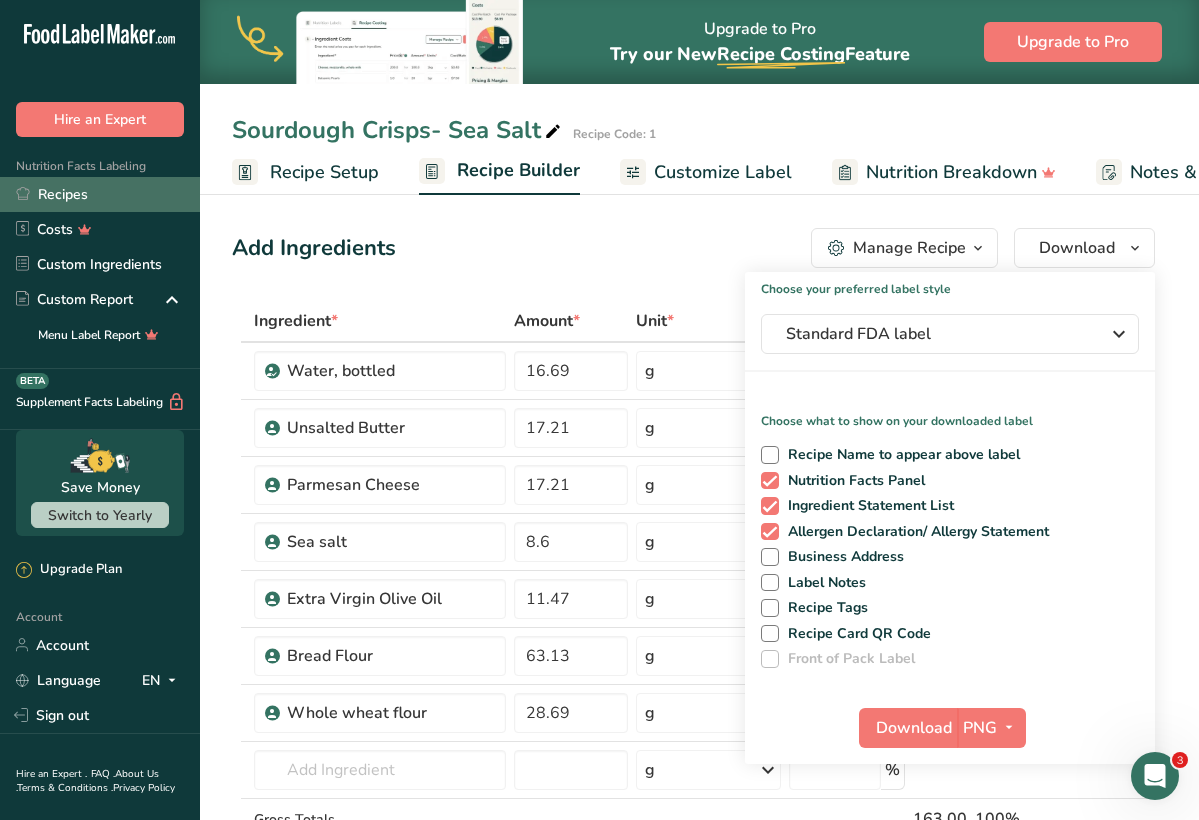 click on "Recipes" at bounding box center [100, 194] 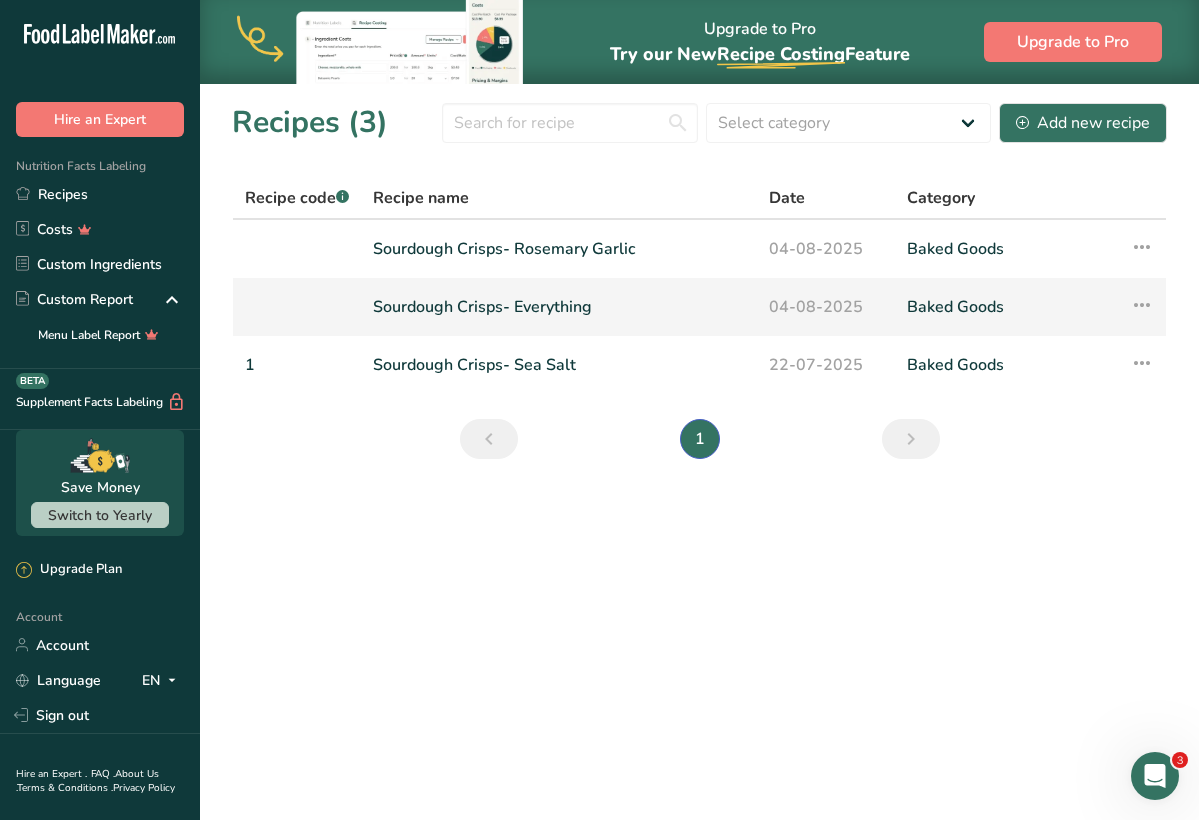 click on "Sourdough Crisps- Everything" at bounding box center (559, 307) 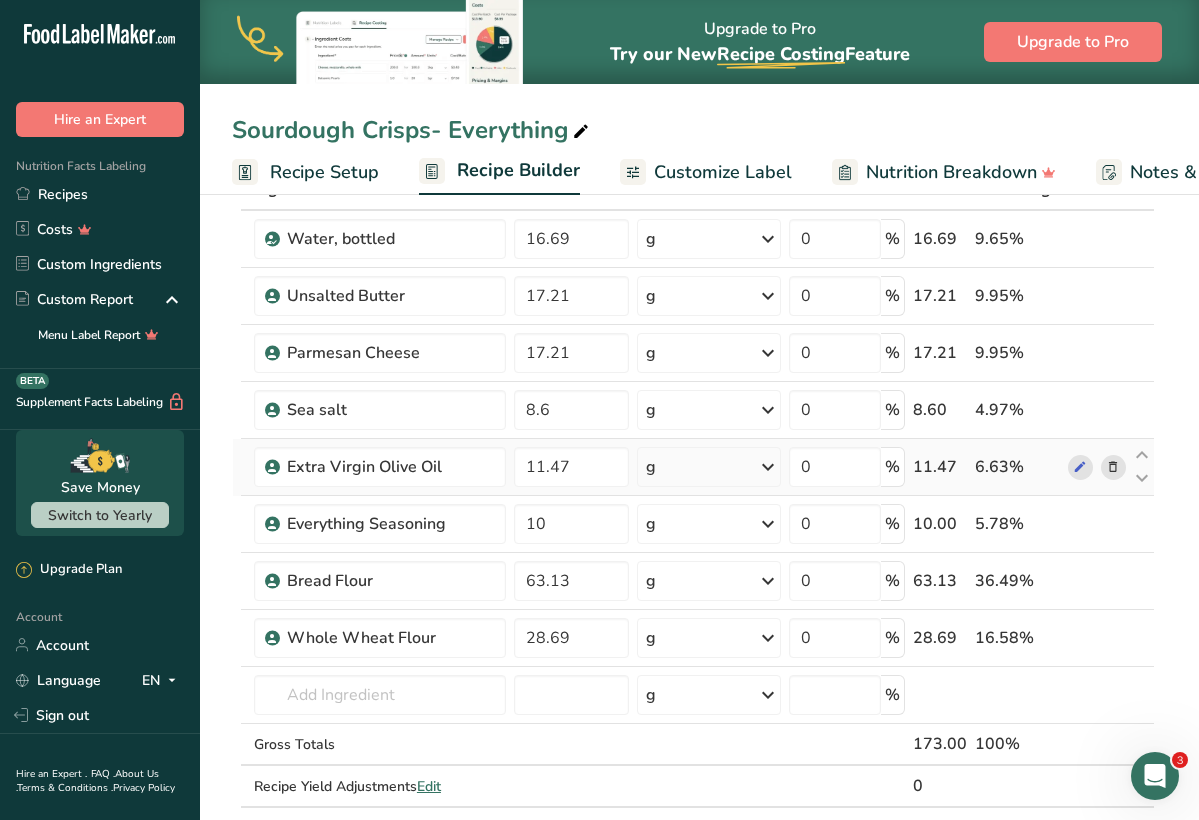 scroll, scrollTop: 145, scrollLeft: 0, axis: vertical 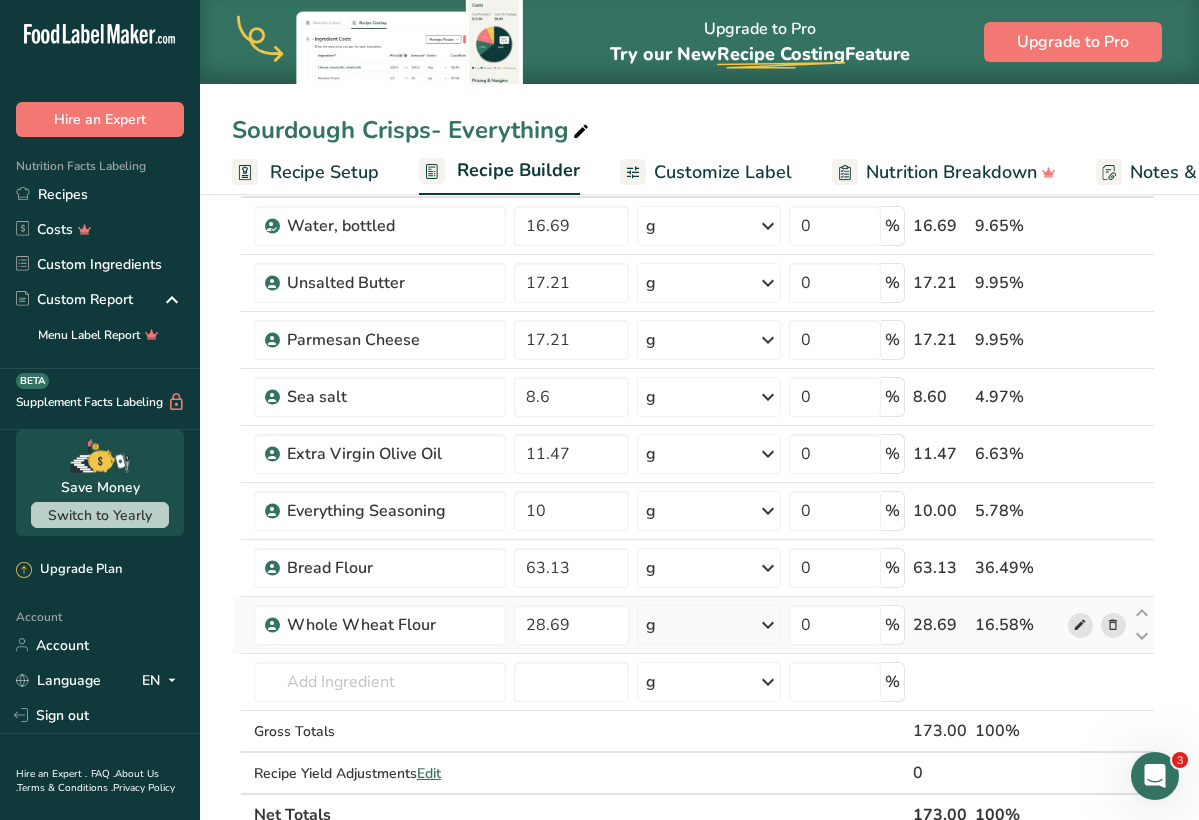 click at bounding box center (1080, 625) 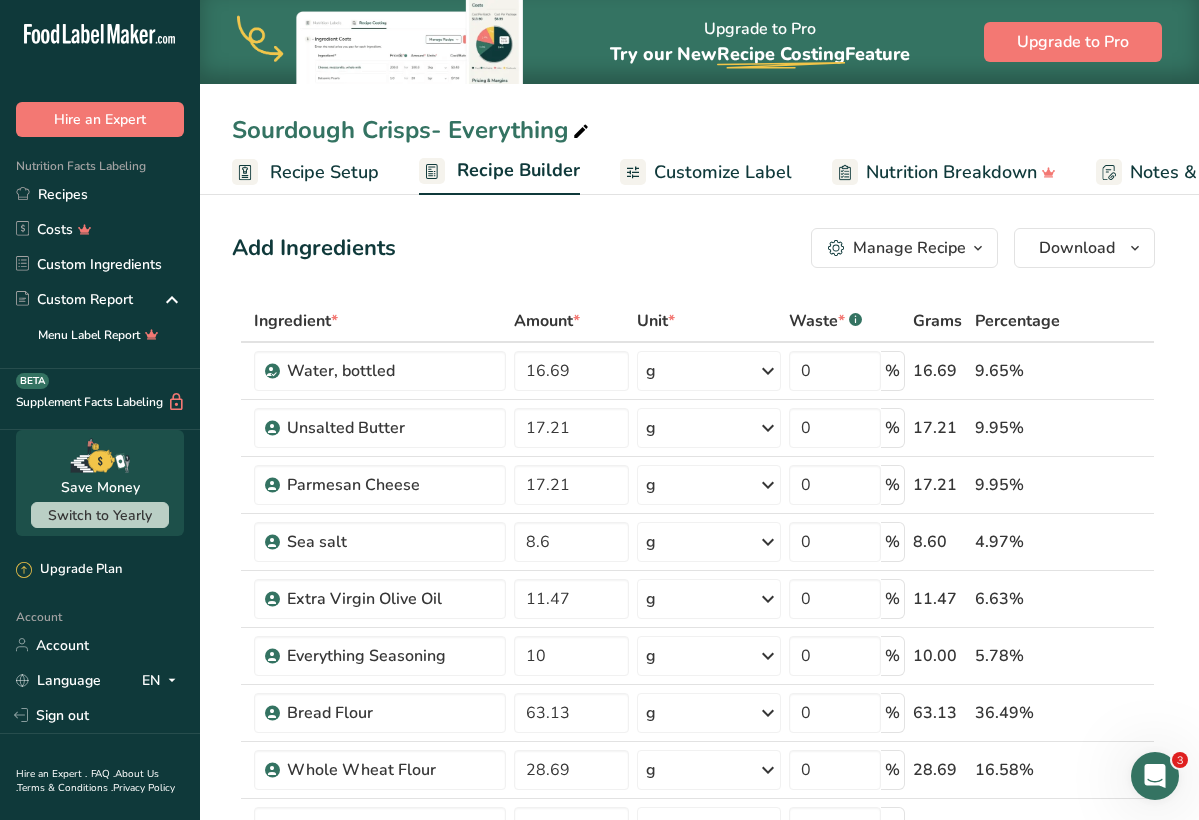 scroll, scrollTop: 0, scrollLeft: 0, axis: both 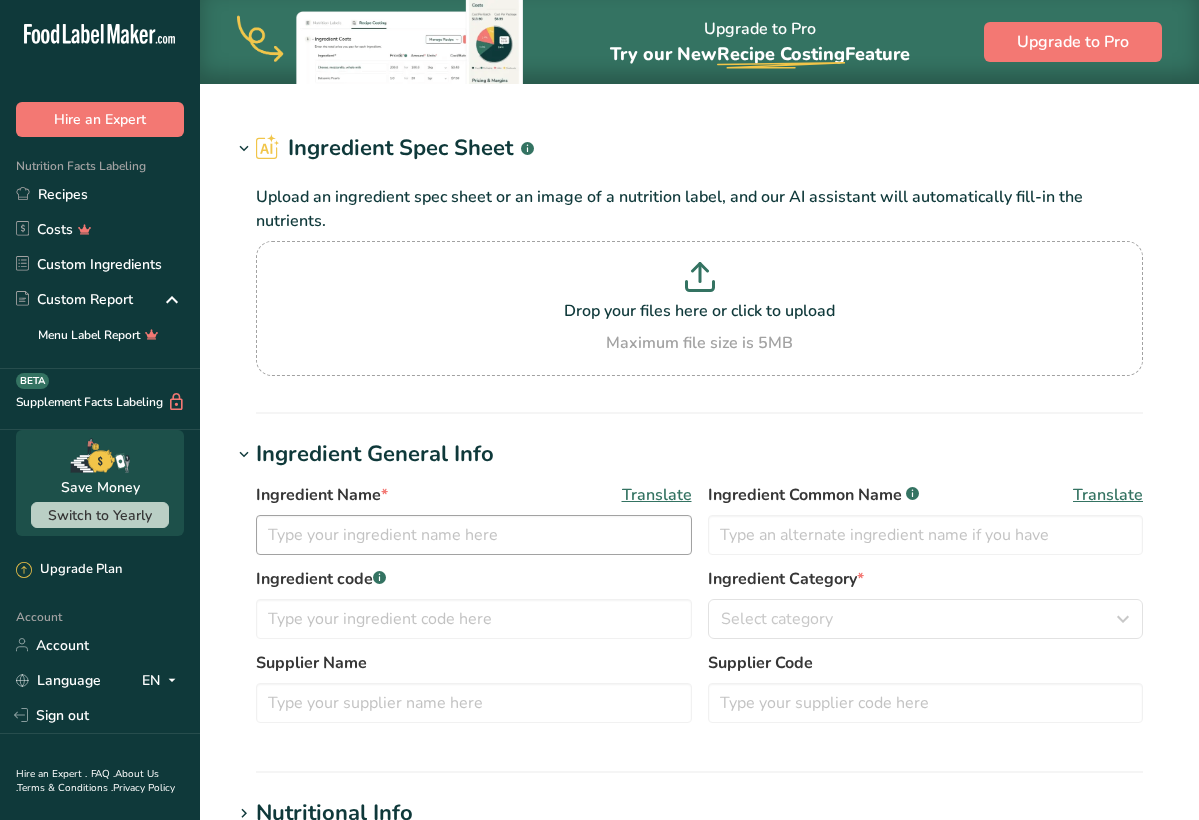 type on "Whole Wheat Flour" 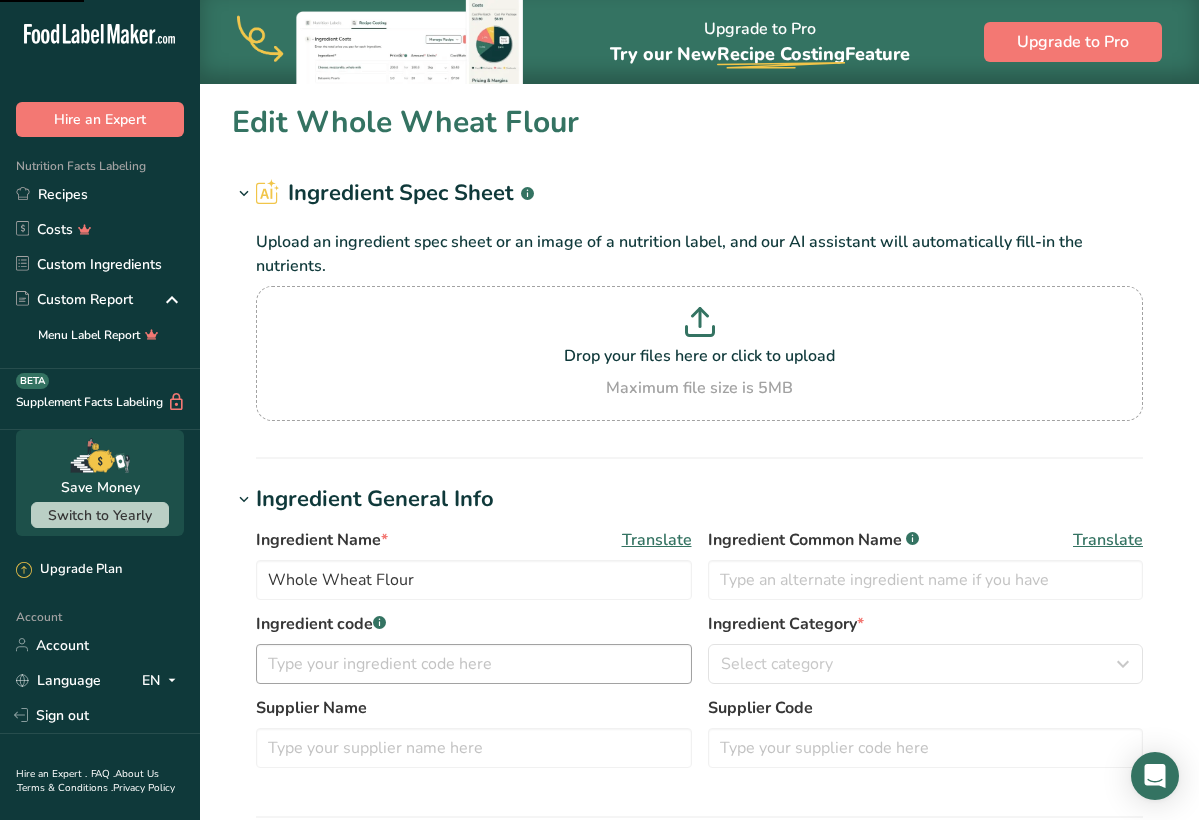 scroll, scrollTop: 0, scrollLeft: 0, axis: both 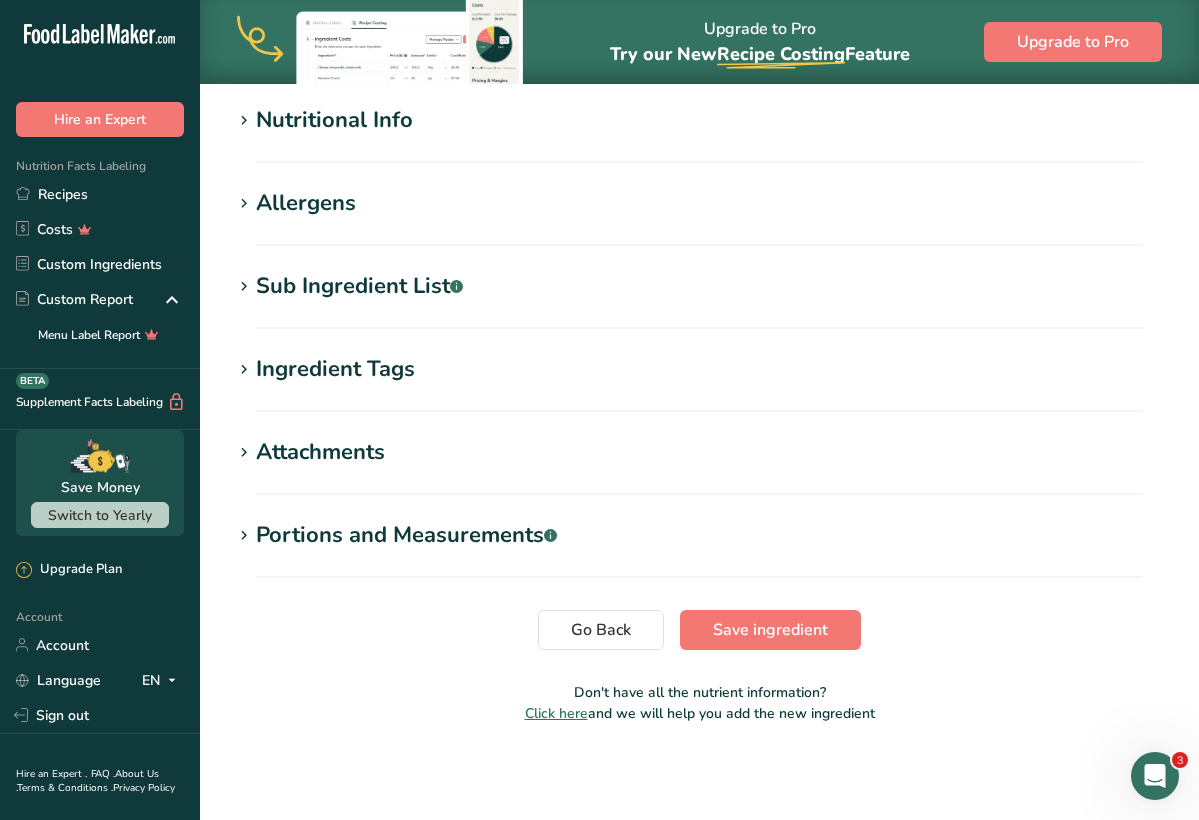 click on "Allergens" at bounding box center (306, 203) 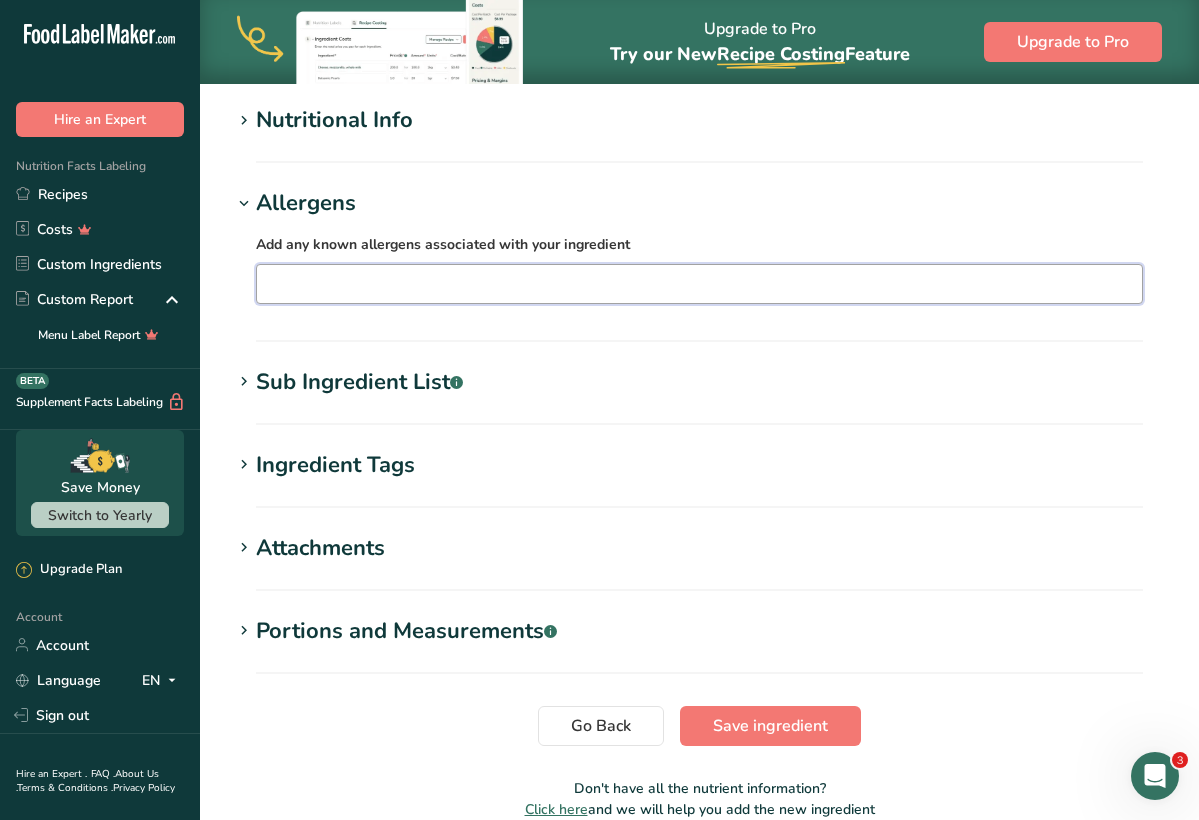 click at bounding box center [699, 283] 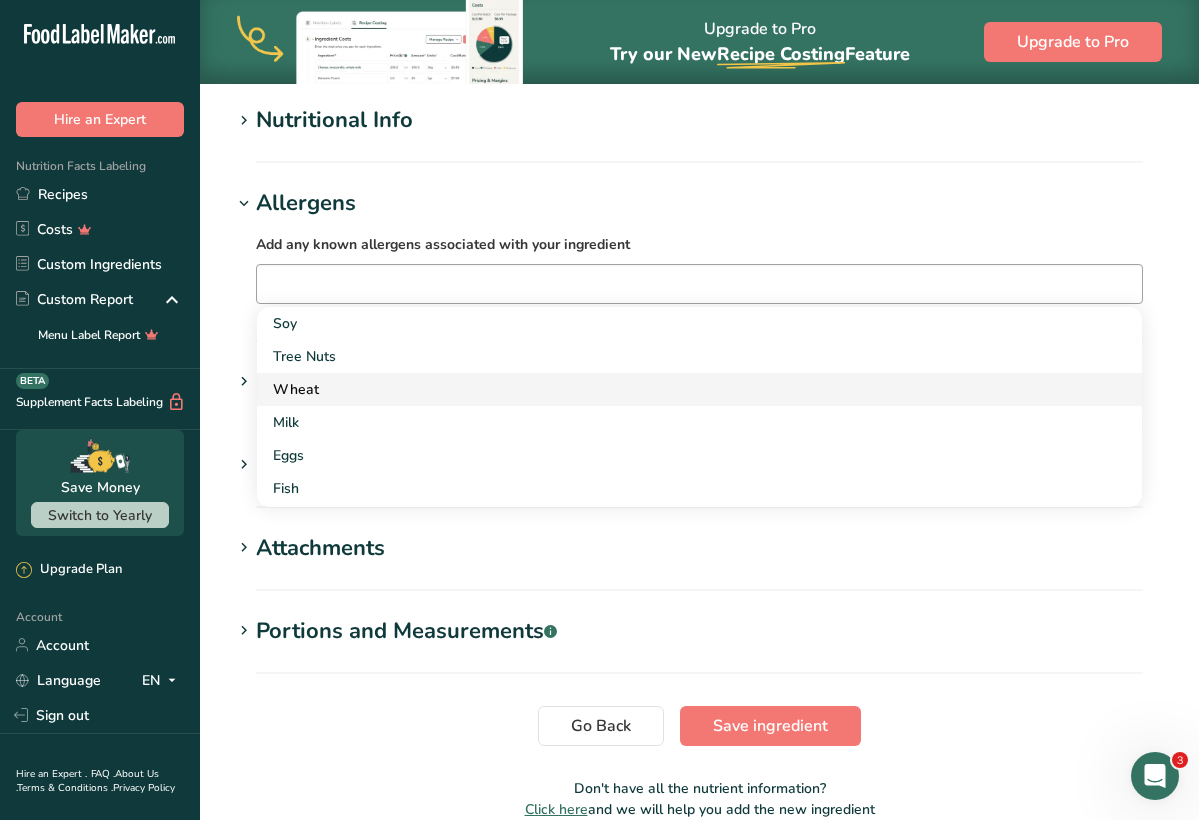 click on "Wheat" at bounding box center [699, 389] 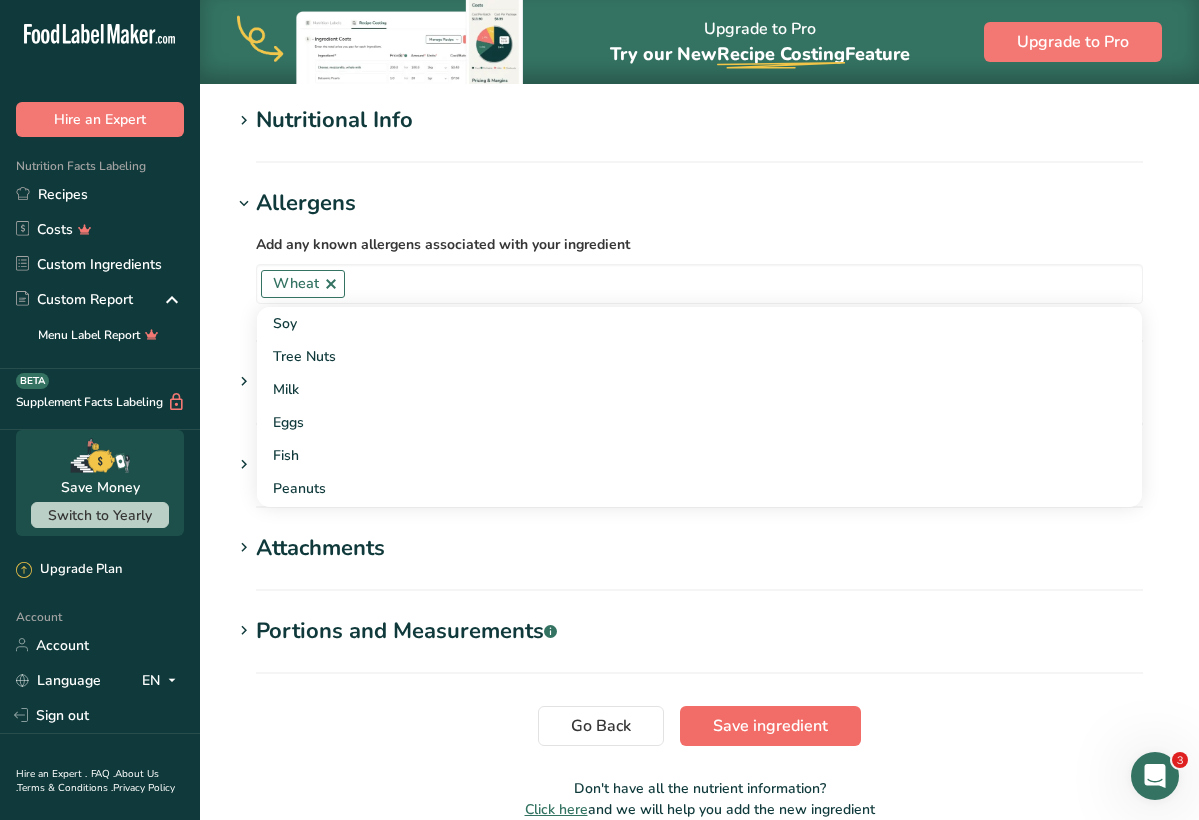 click on "Save ingredient" at bounding box center [770, 726] 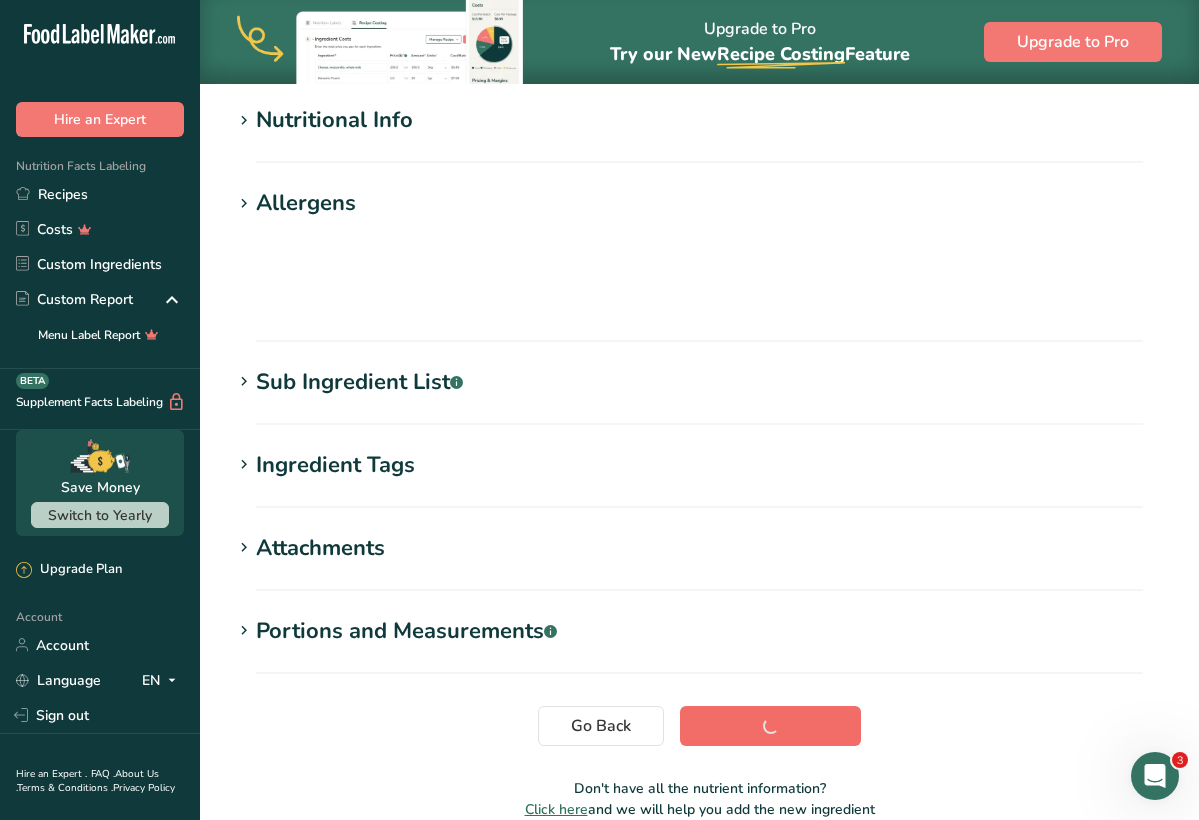 scroll, scrollTop: 239, scrollLeft: 0, axis: vertical 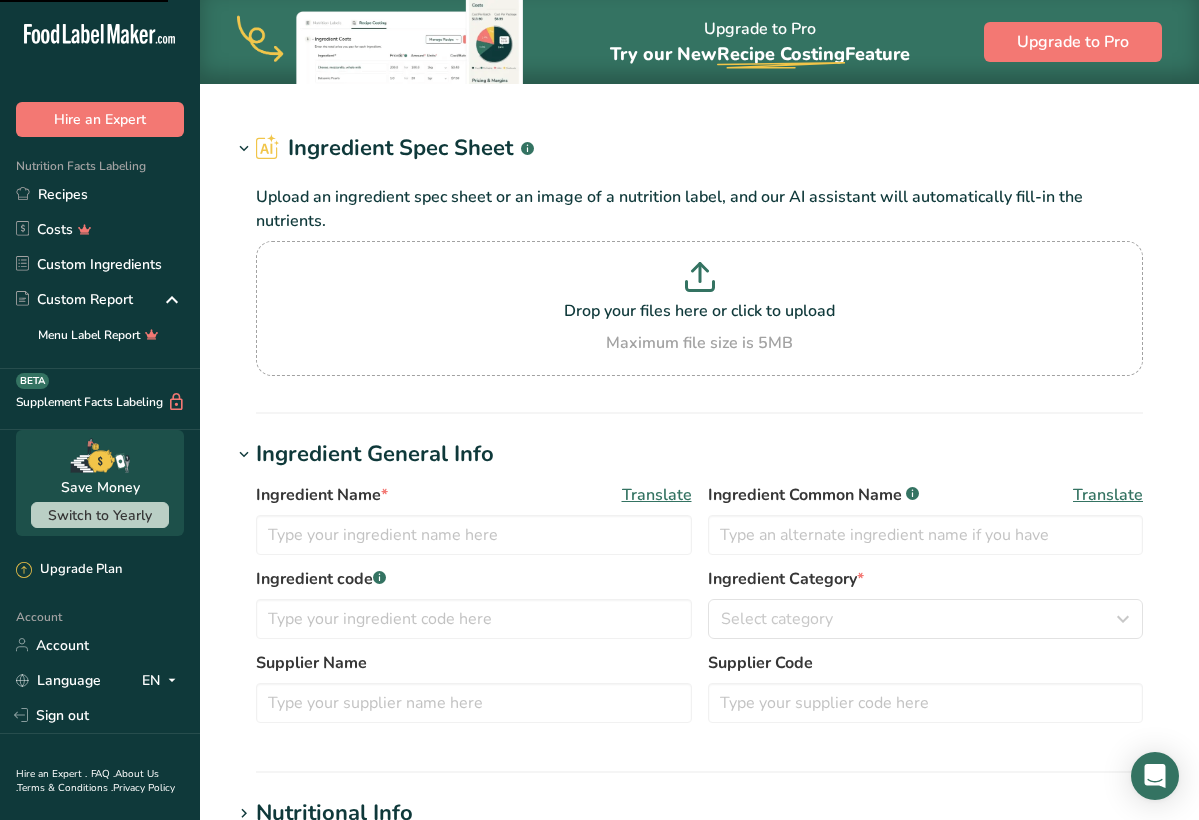 type on "Whole Wheat Flour" 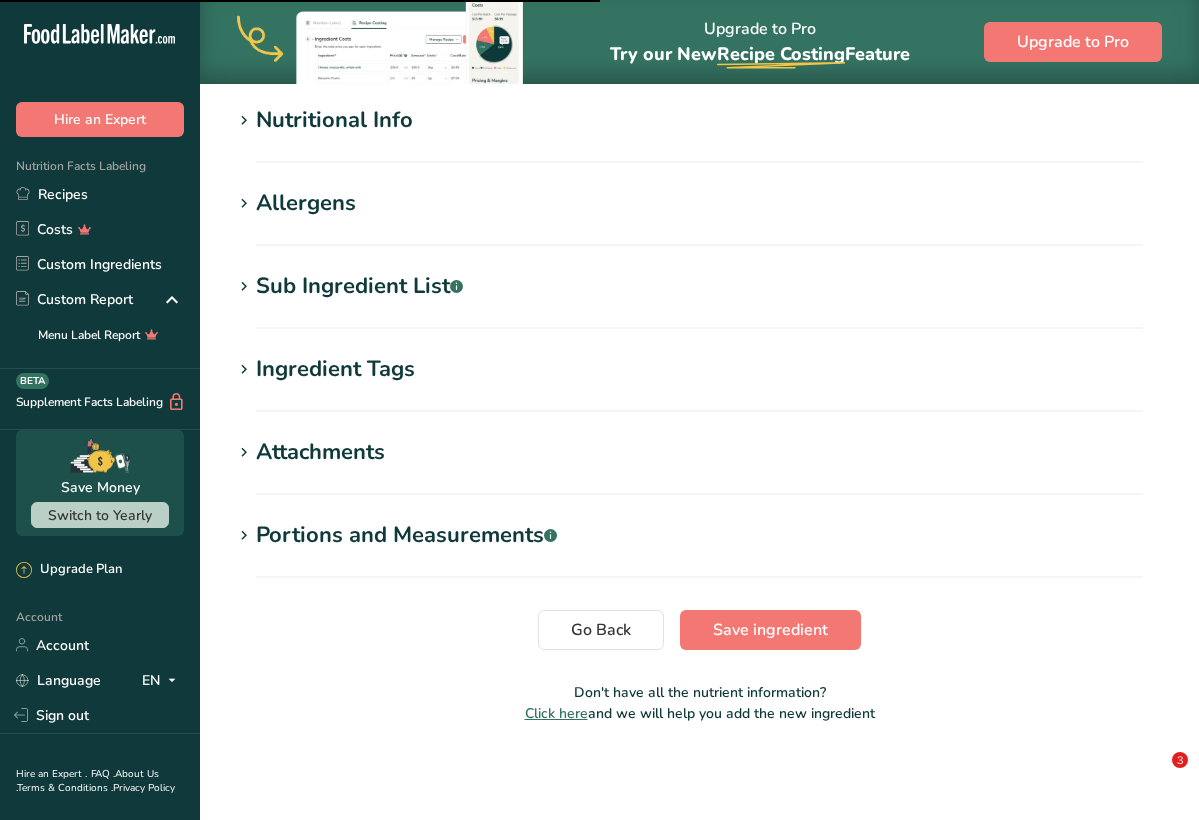 scroll, scrollTop: 739, scrollLeft: 0, axis: vertical 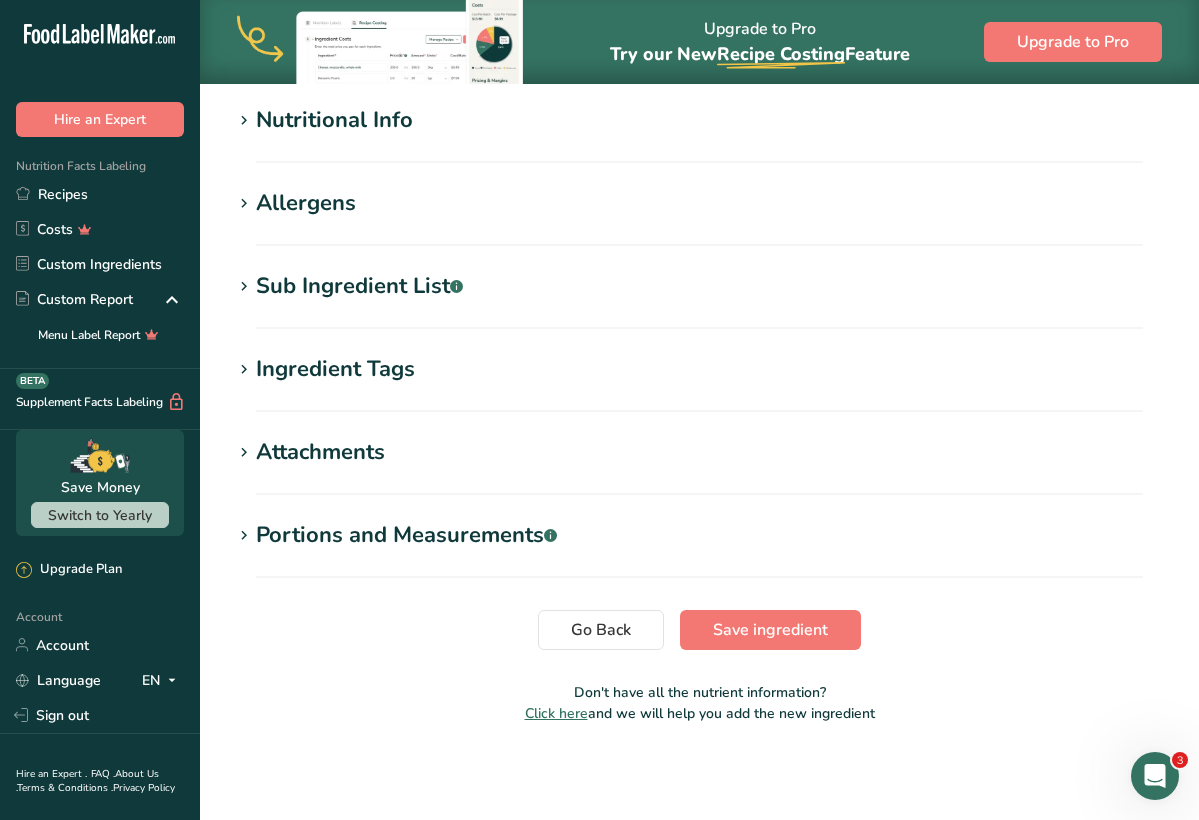 click on "Allergens" at bounding box center [306, 203] 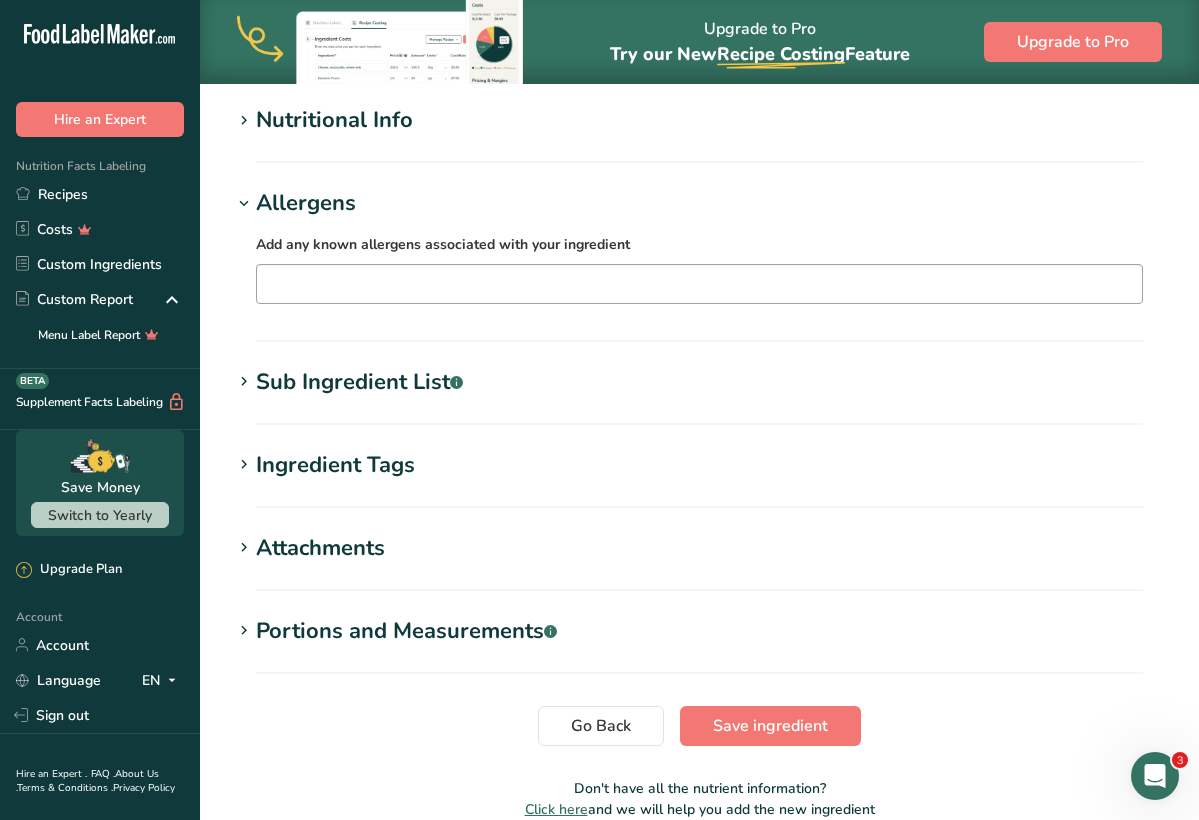 click at bounding box center [699, 283] 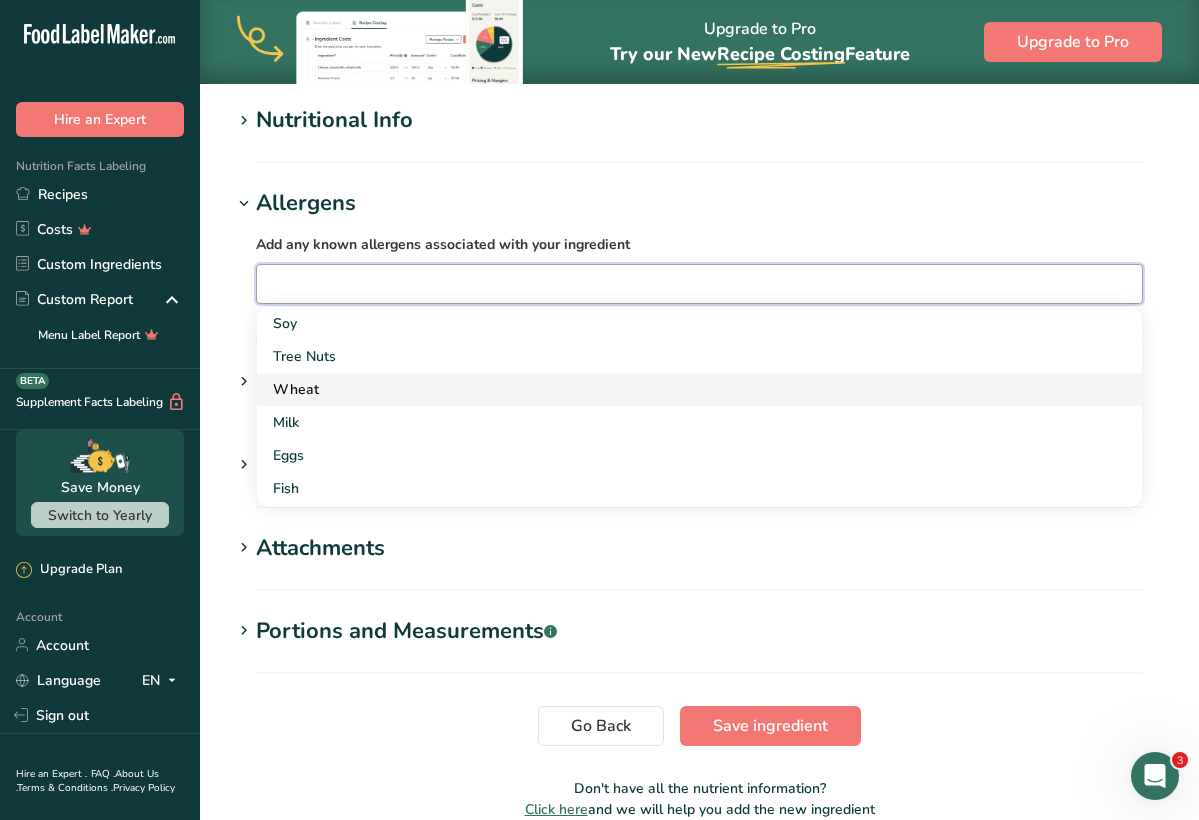 click on "Wheat" at bounding box center (683, 389) 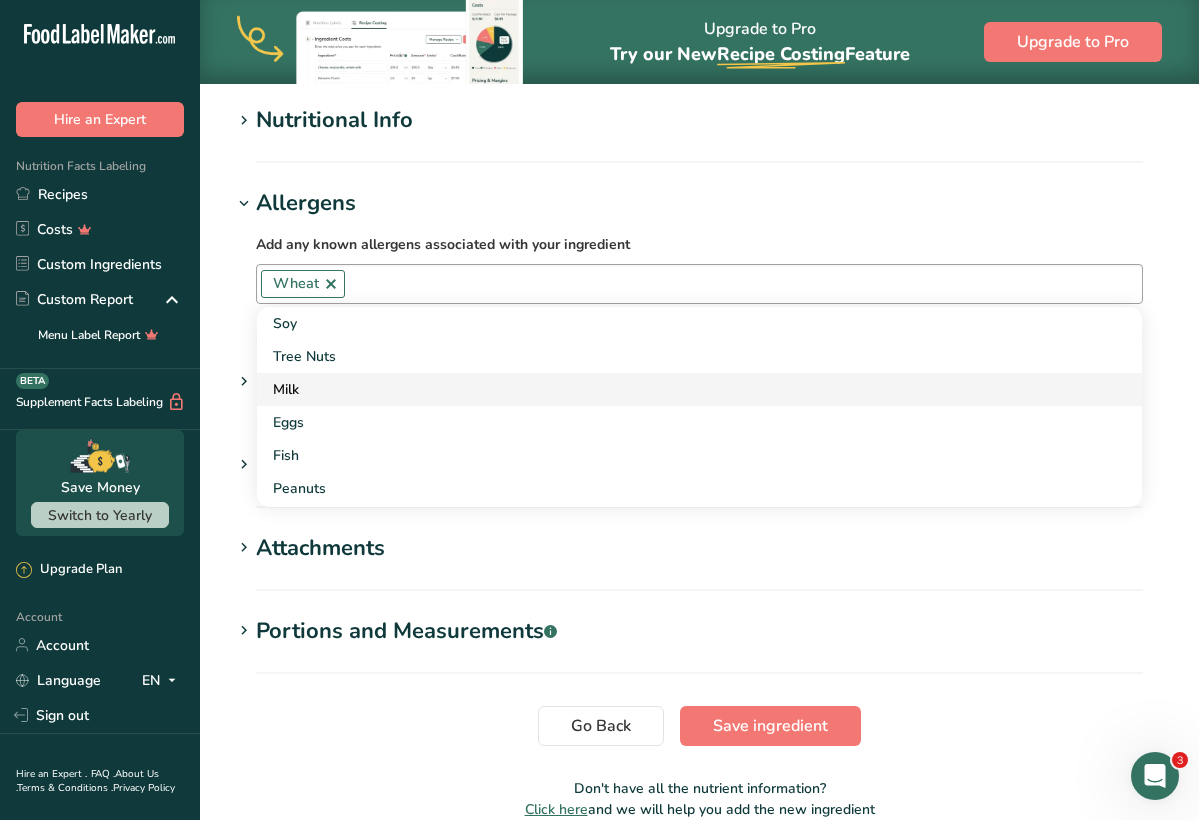 click on "Milk" at bounding box center (683, 389) 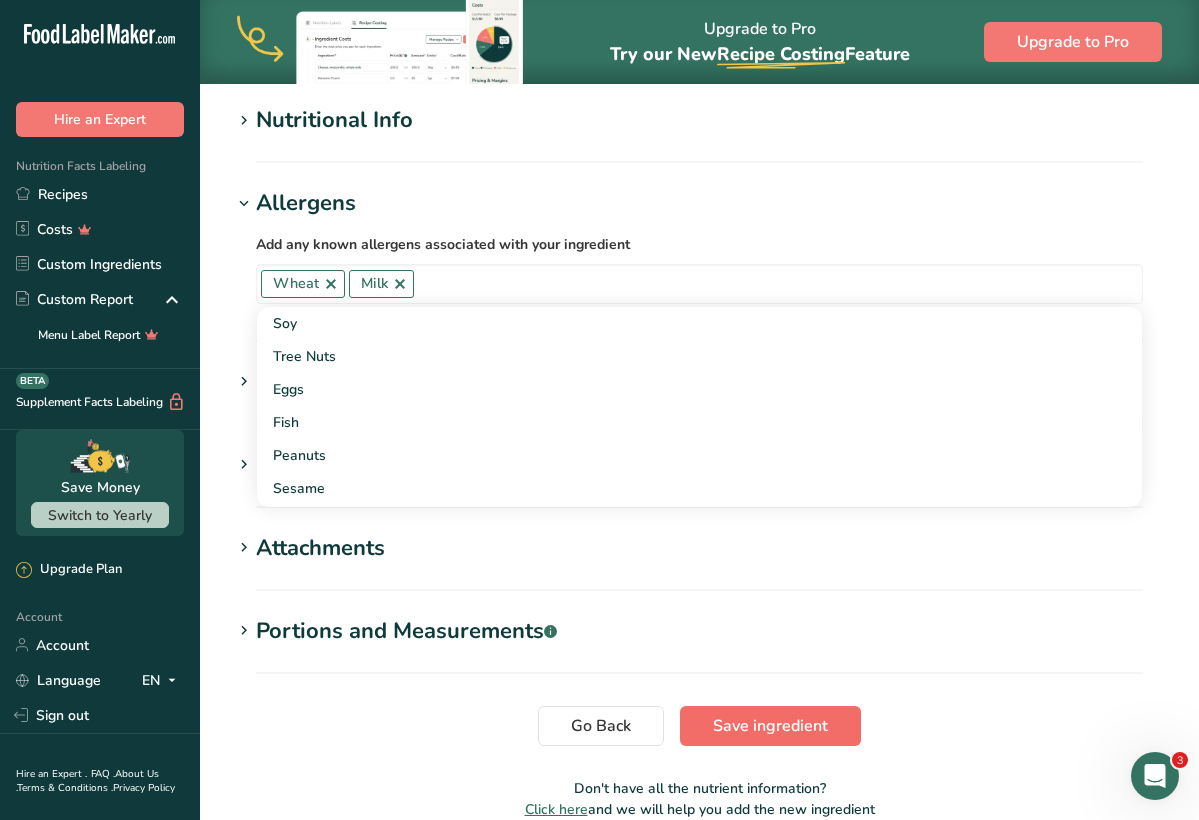 click on "Save ingredient" at bounding box center [770, 726] 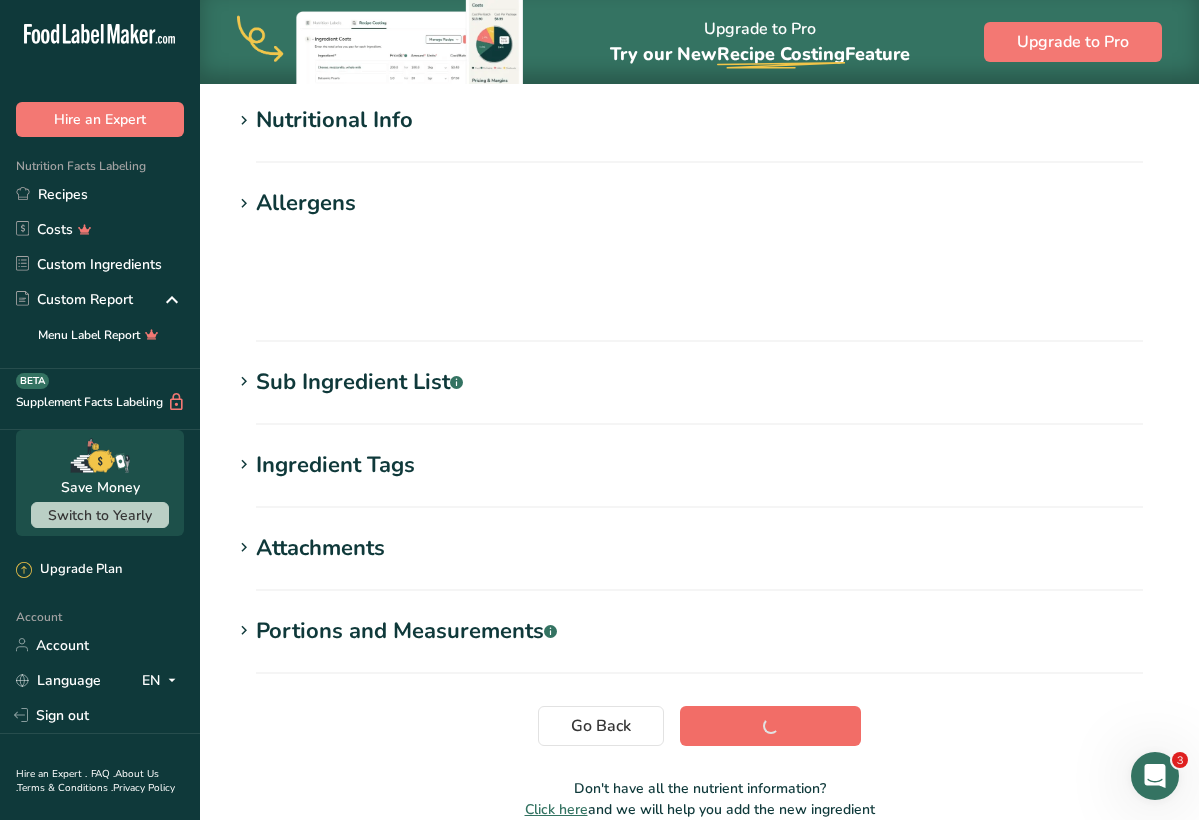scroll, scrollTop: 239, scrollLeft: 0, axis: vertical 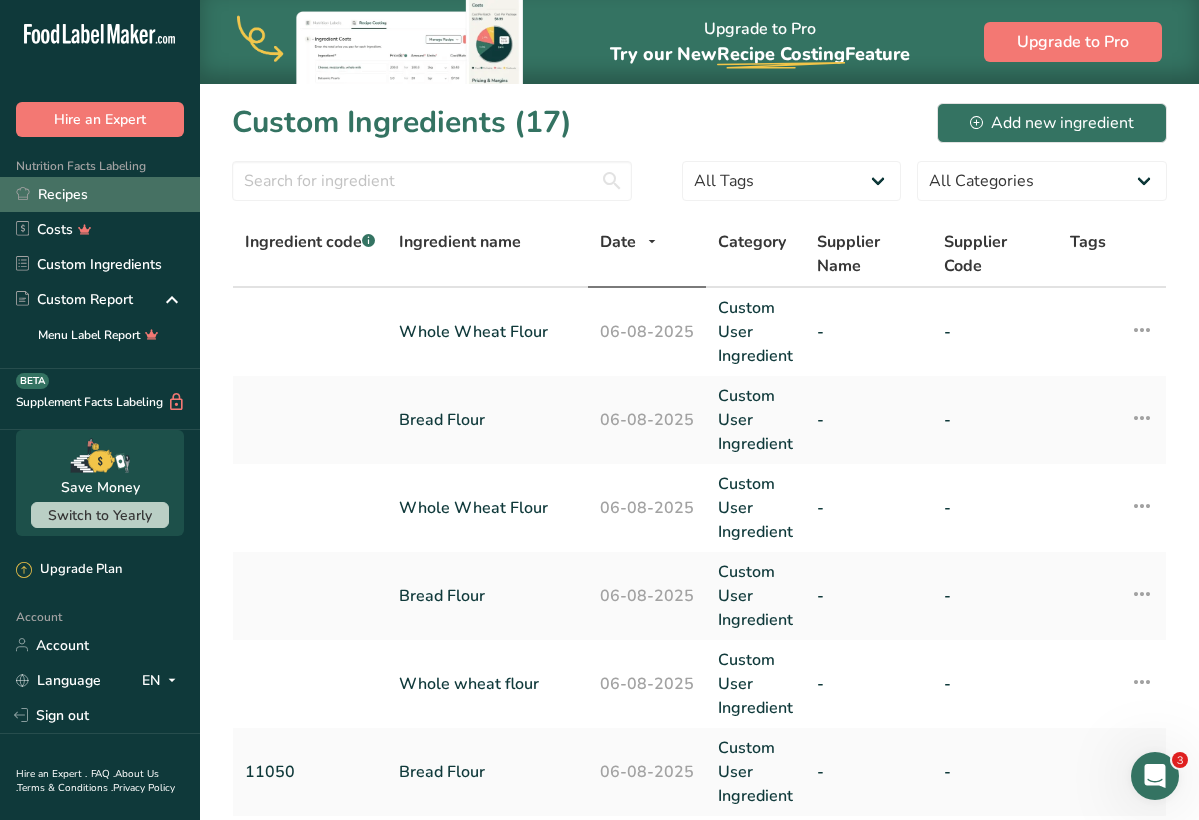 click on "Recipes" at bounding box center (100, 194) 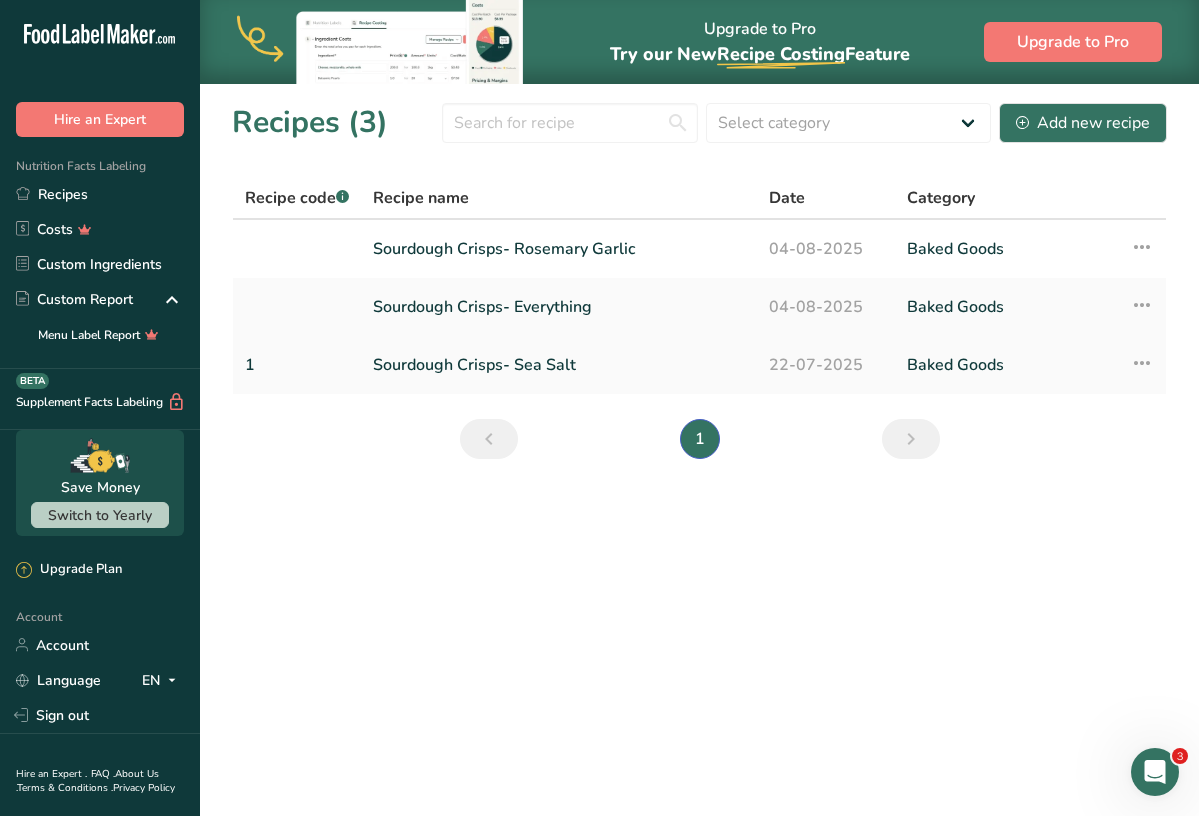 click on "Sourdough Crisps- Sea Salt" at bounding box center (559, 365) 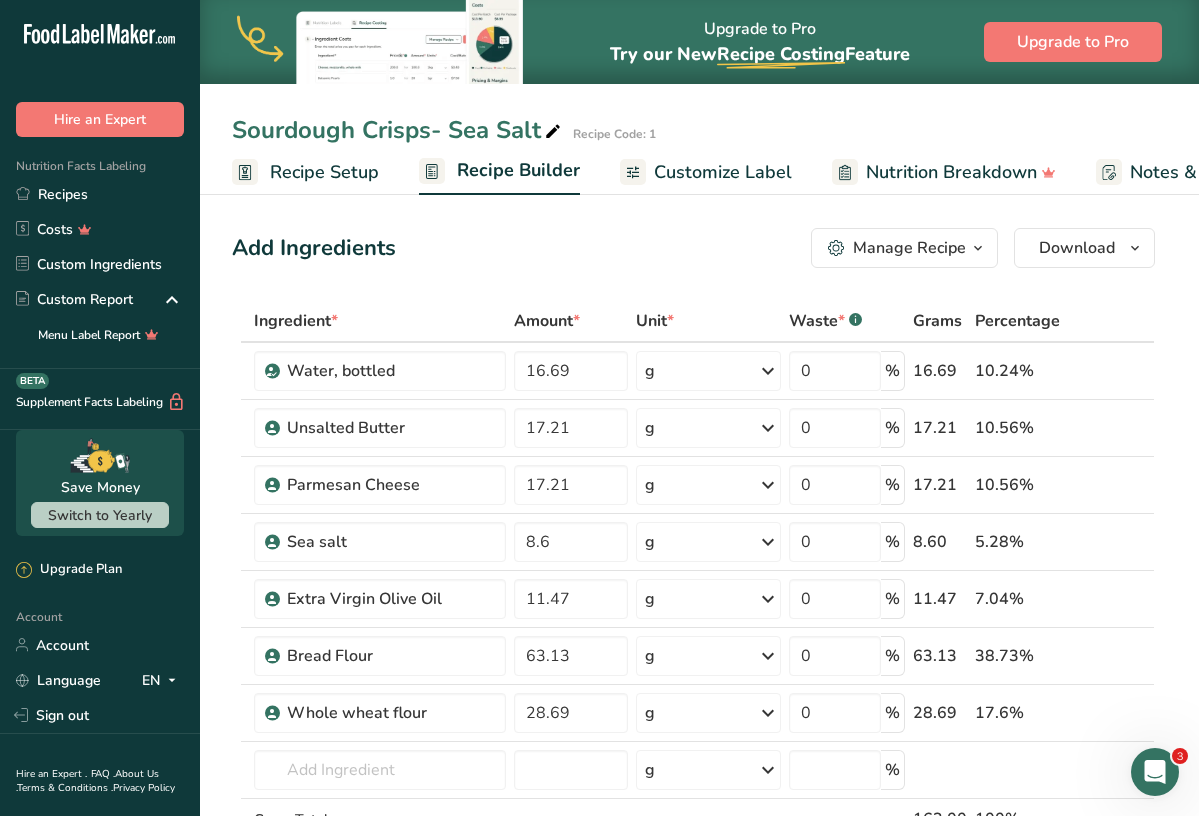 scroll, scrollTop: 0, scrollLeft: 0, axis: both 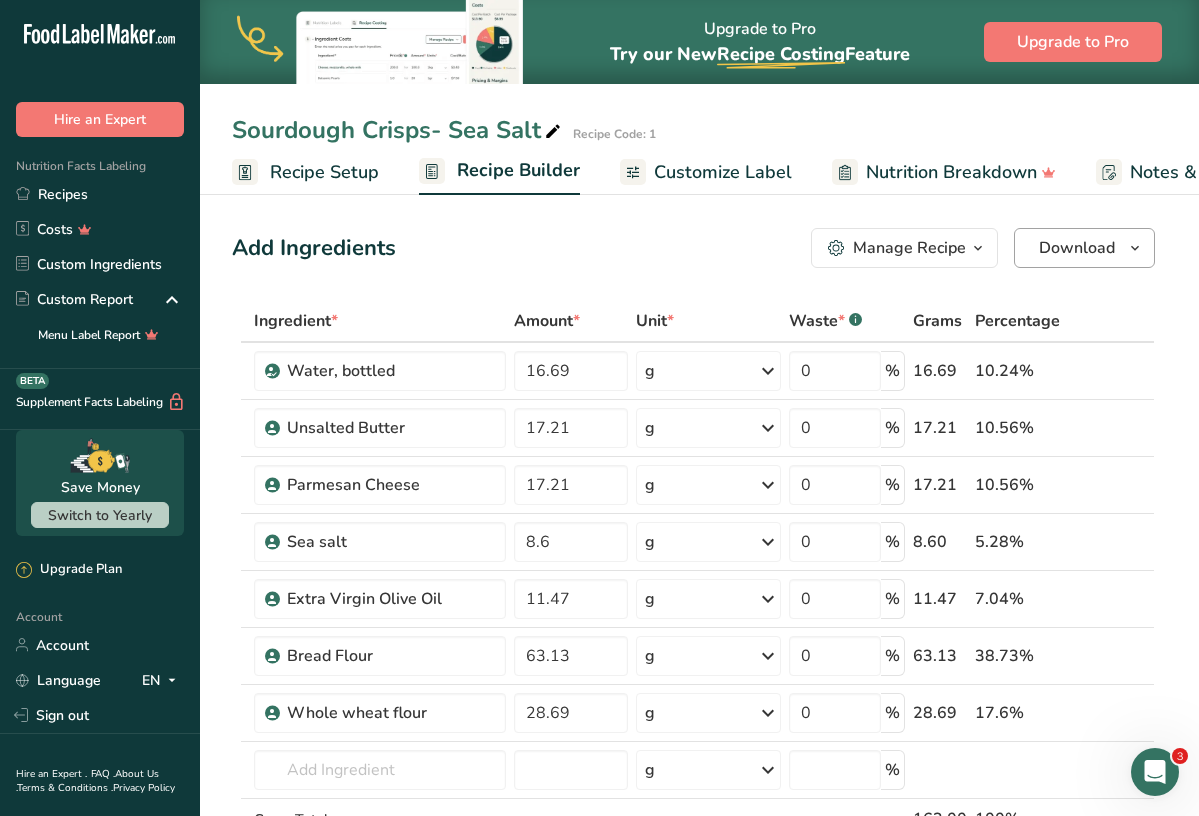 click on "Download" at bounding box center (1077, 248) 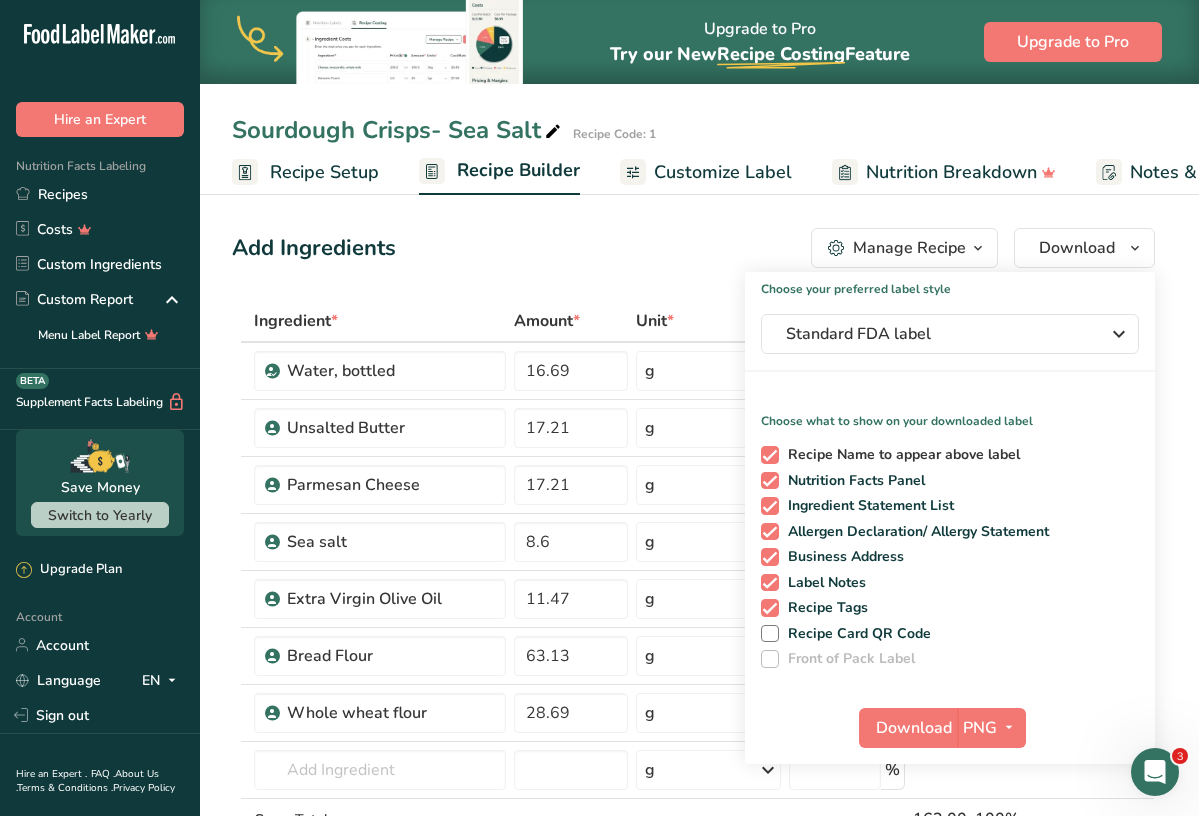 click at bounding box center (770, 455) 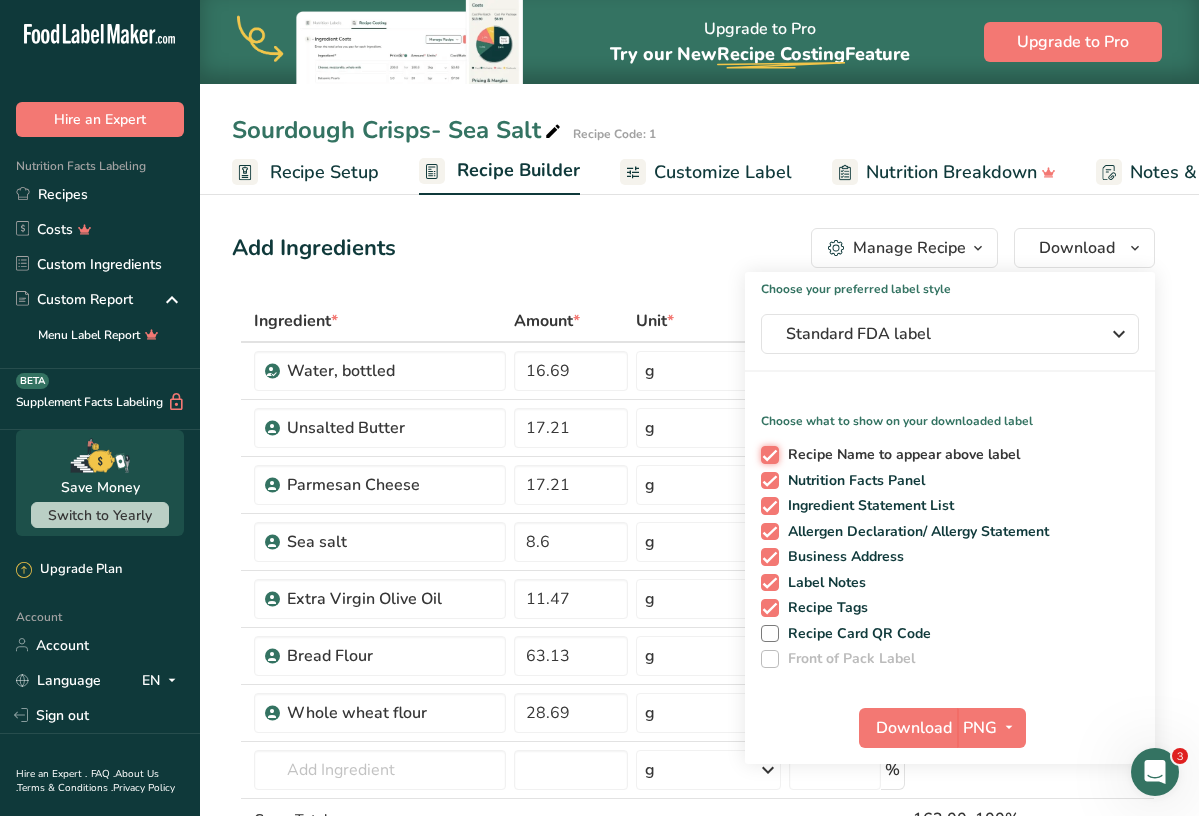 click on "Recipe Name to appear above label" at bounding box center (767, 454) 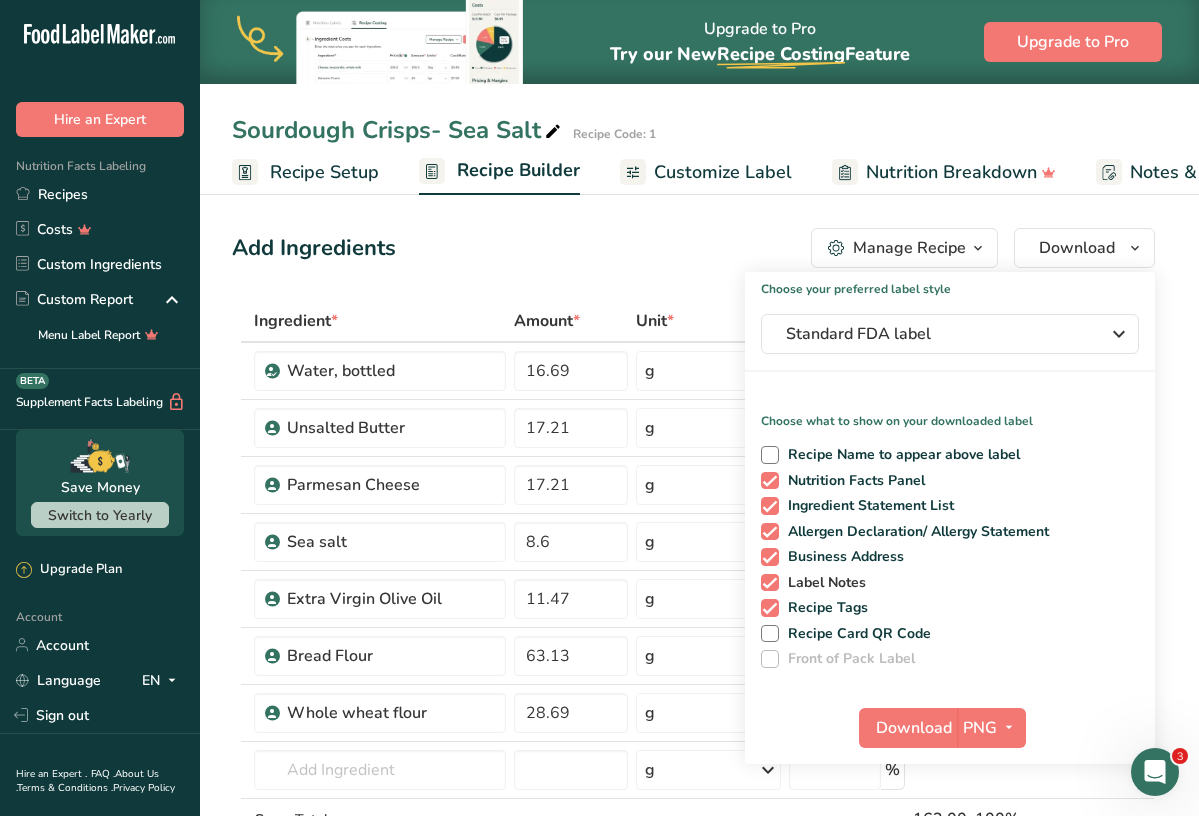 click at bounding box center (770, 583) 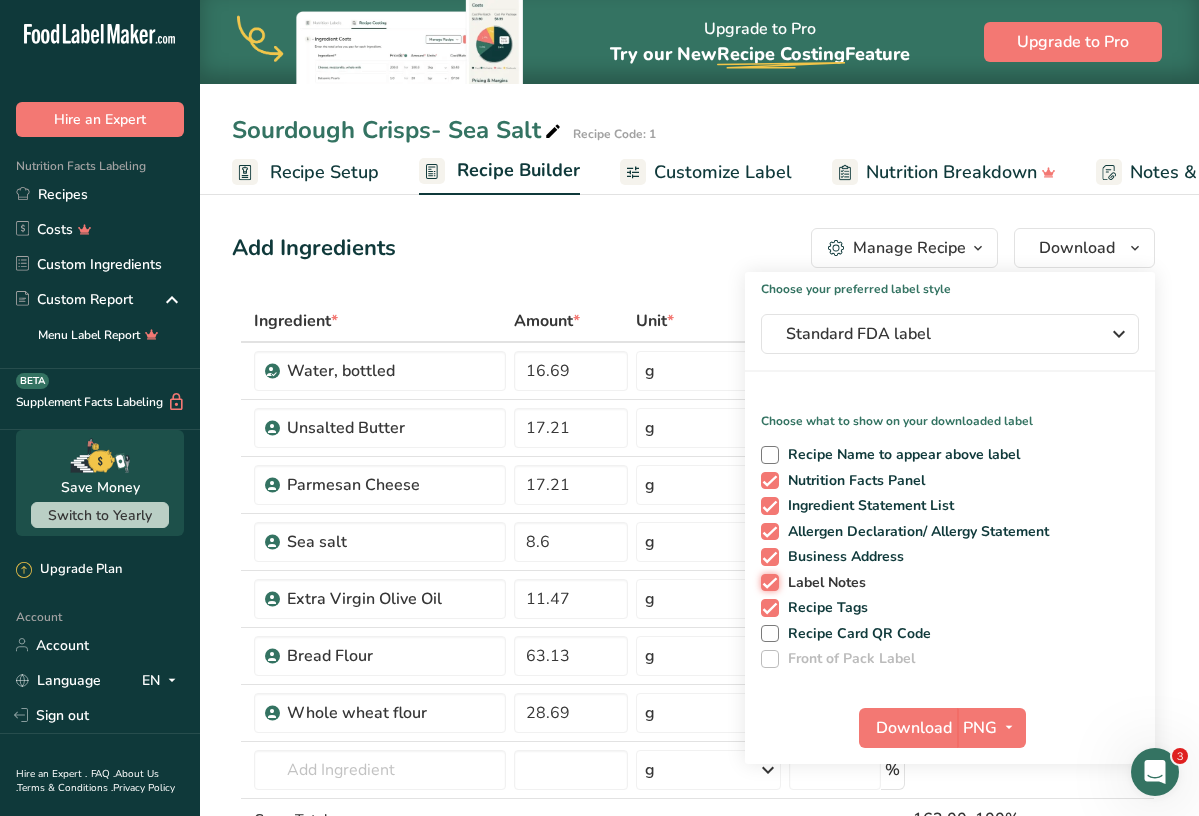 checkbox on "false" 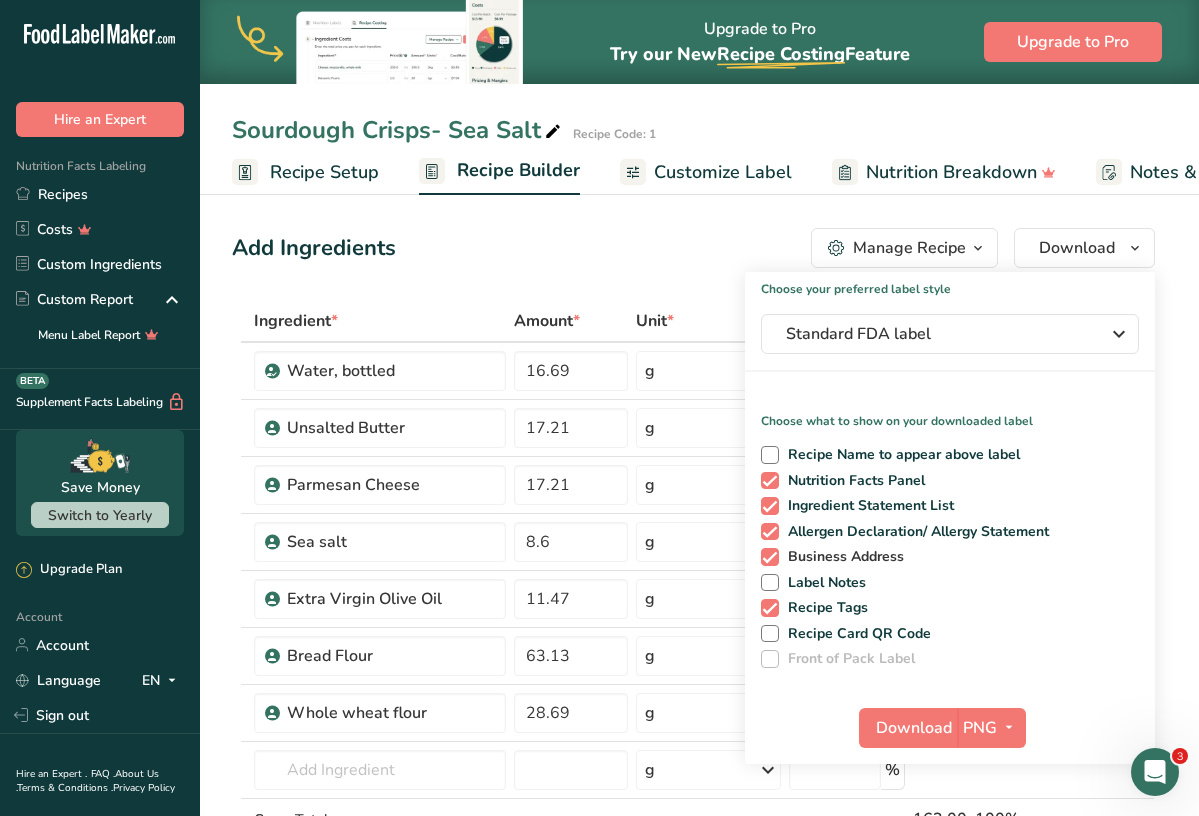 click at bounding box center [770, 557] 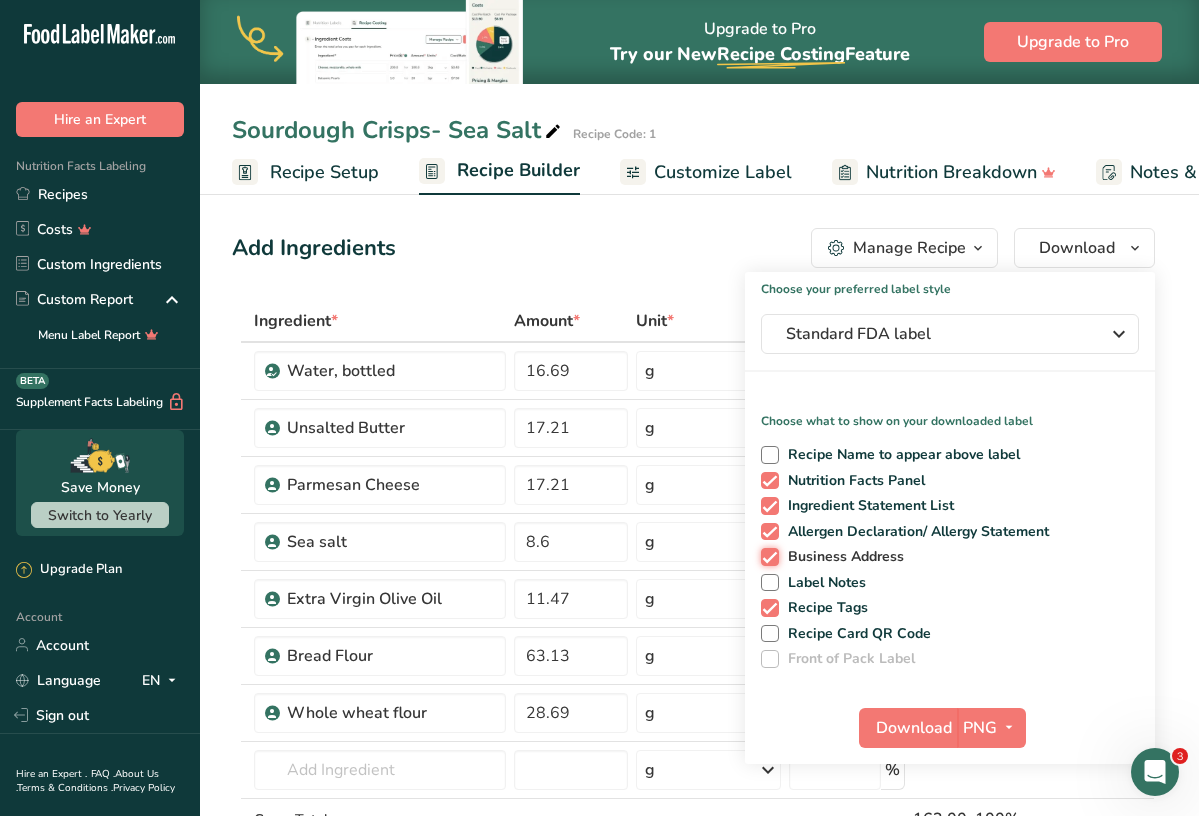 click on "Business Address" at bounding box center [767, 556] 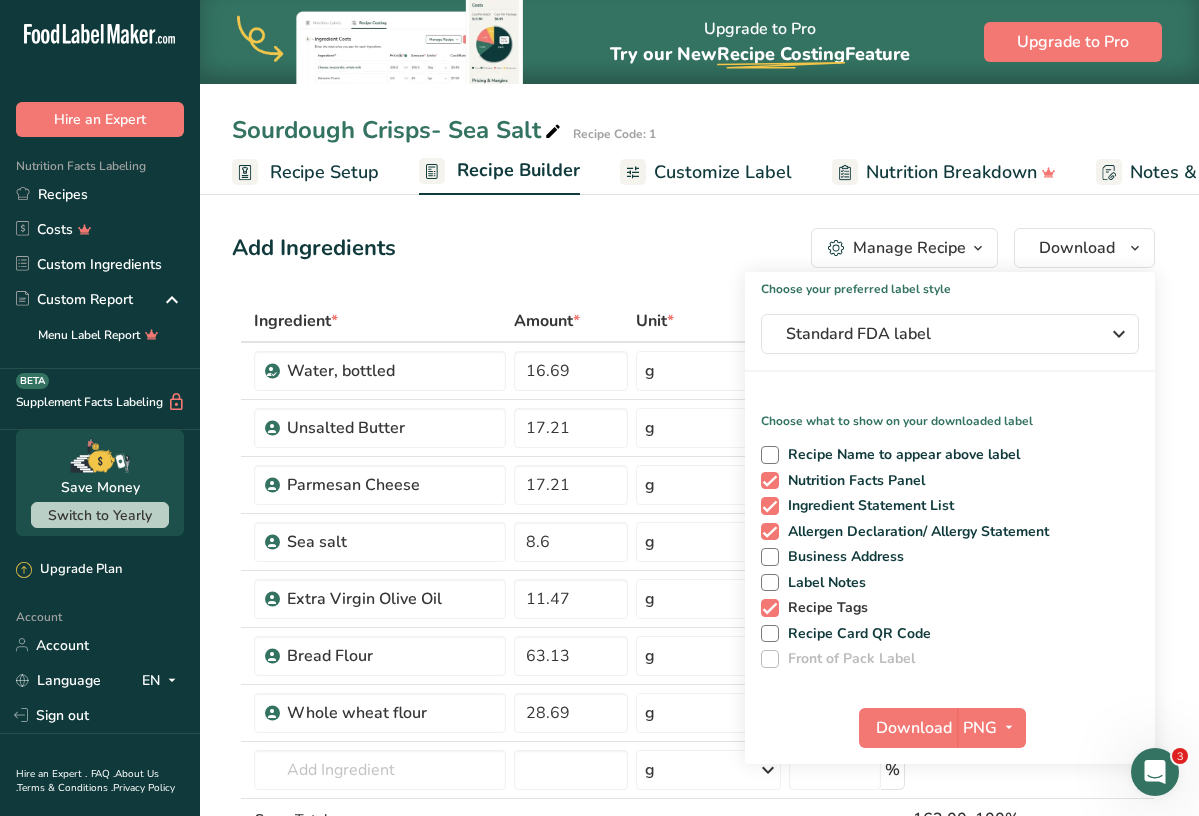 click at bounding box center (770, 608) 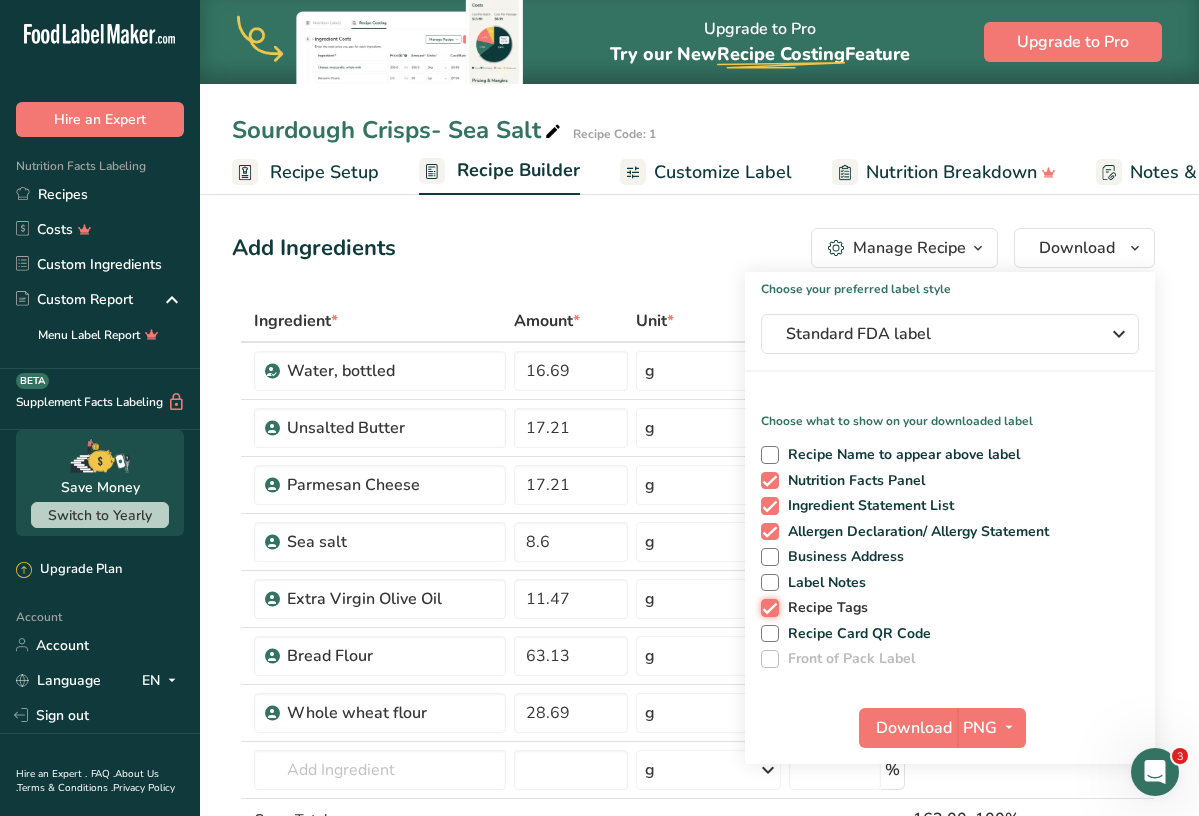 checkbox on "false" 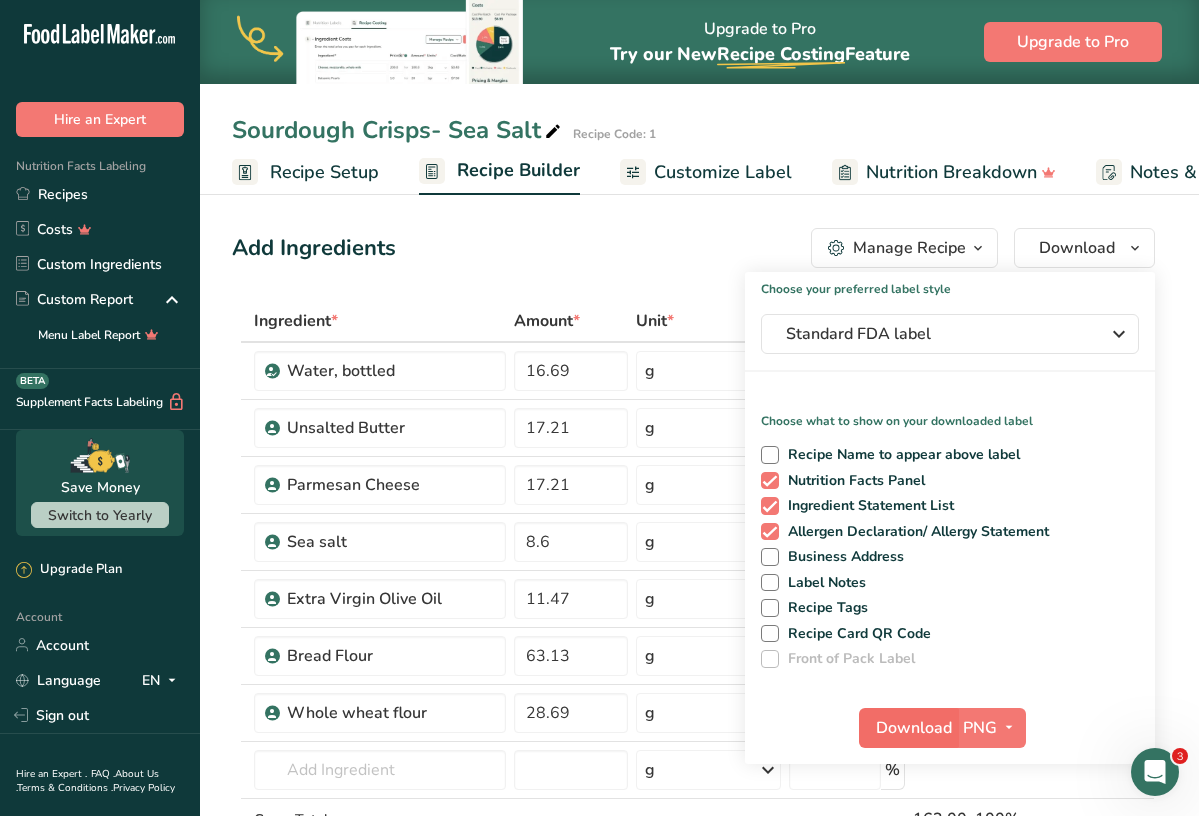 click on "Download" at bounding box center (914, 728) 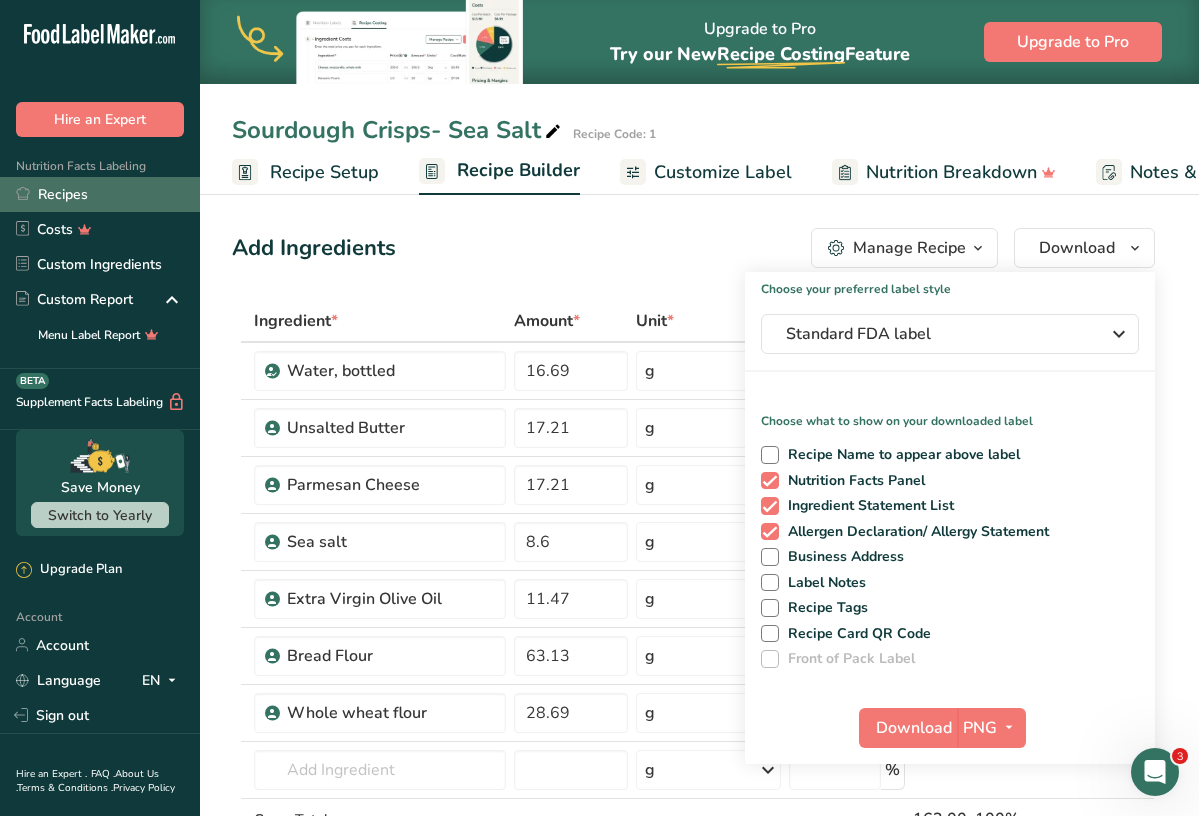 click on "Recipes" at bounding box center (100, 194) 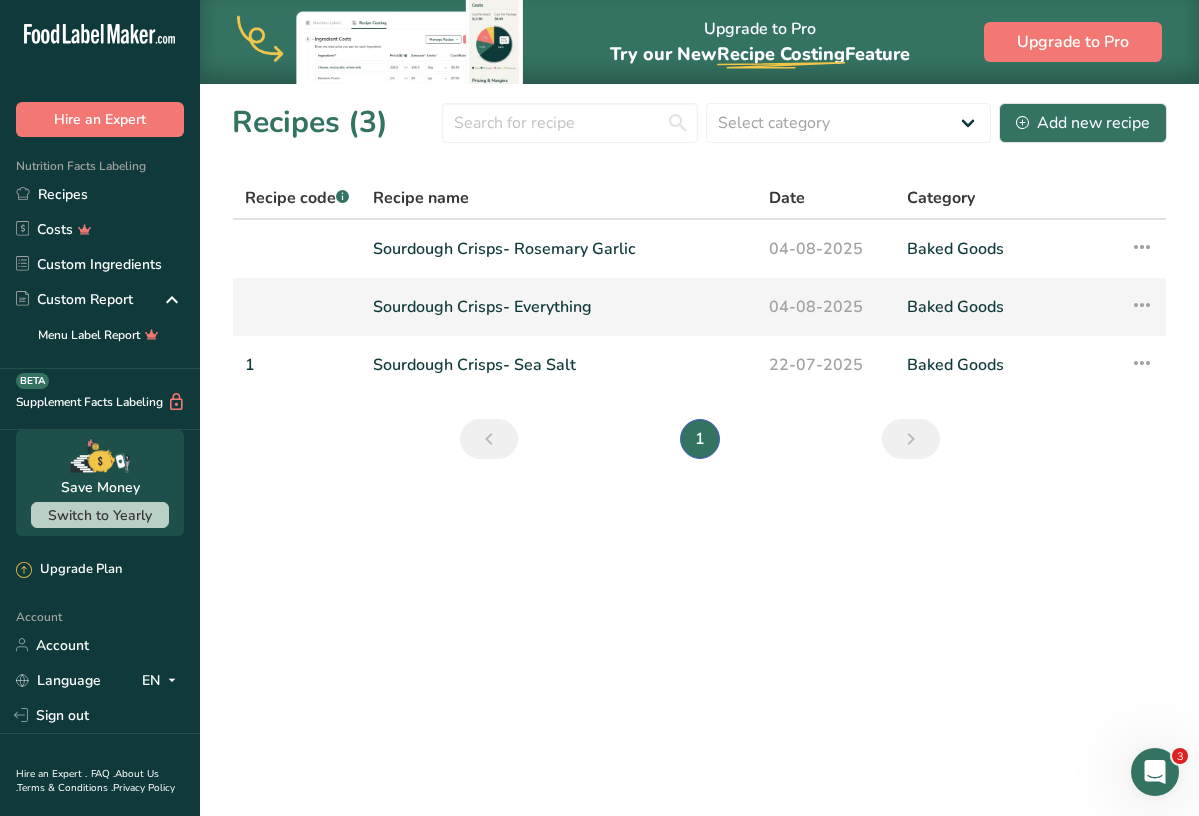 click on "Sourdough Crisps- Everything" at bounding box center [559, 307] 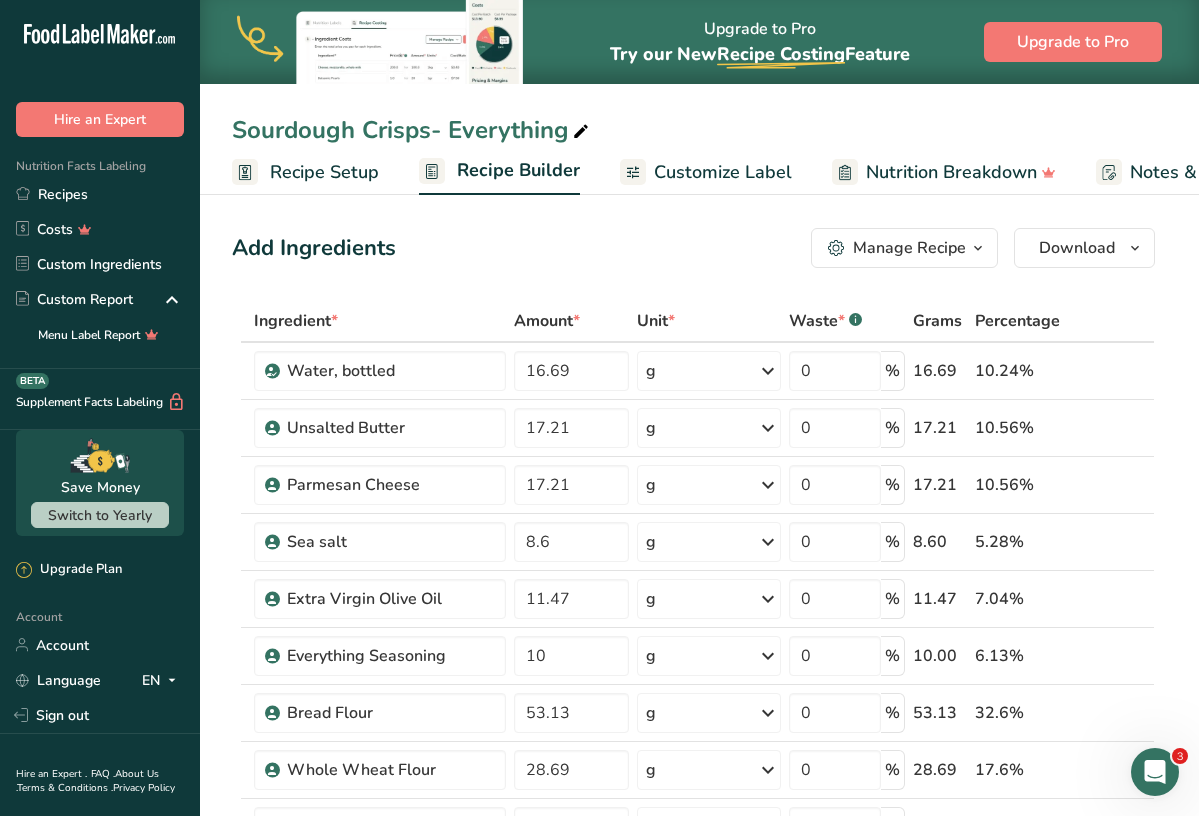 scroll, scrollTop: 0, scrollLeft: 0, axis: both 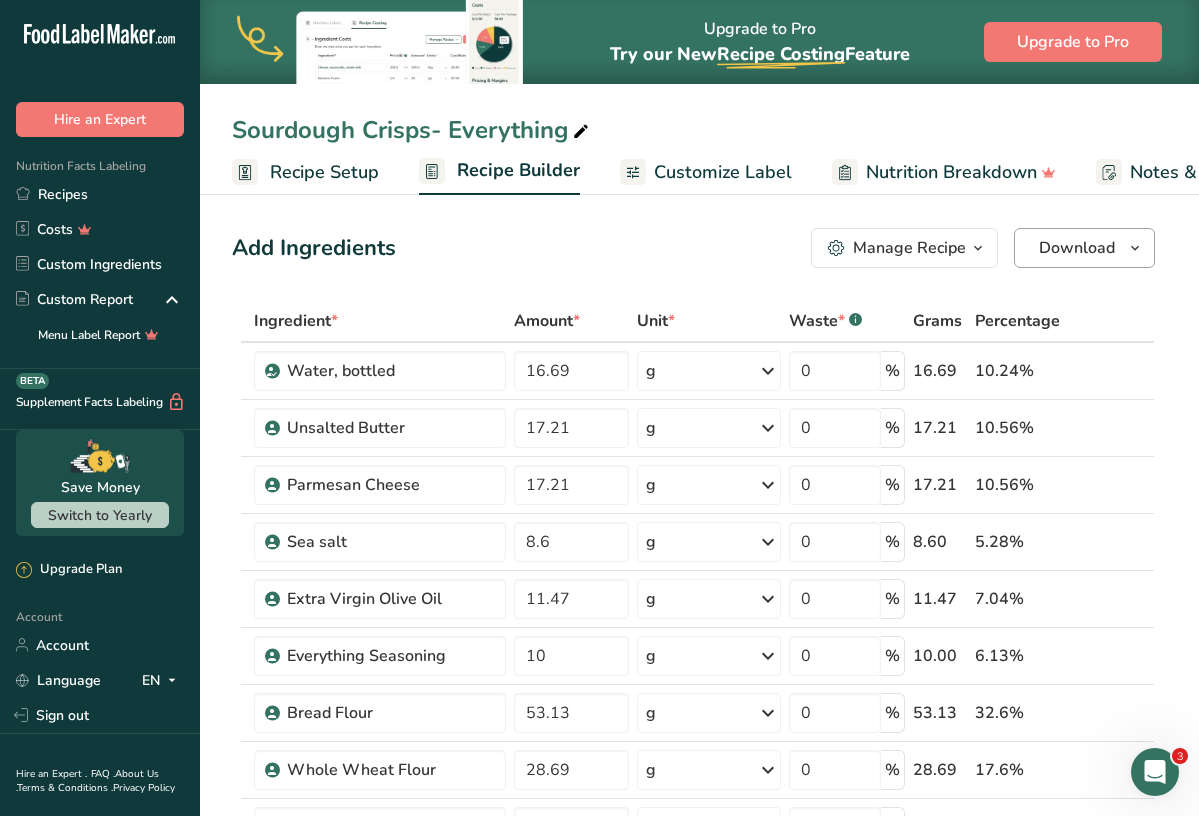 click on "Download" at bounding box center (1077, 248) 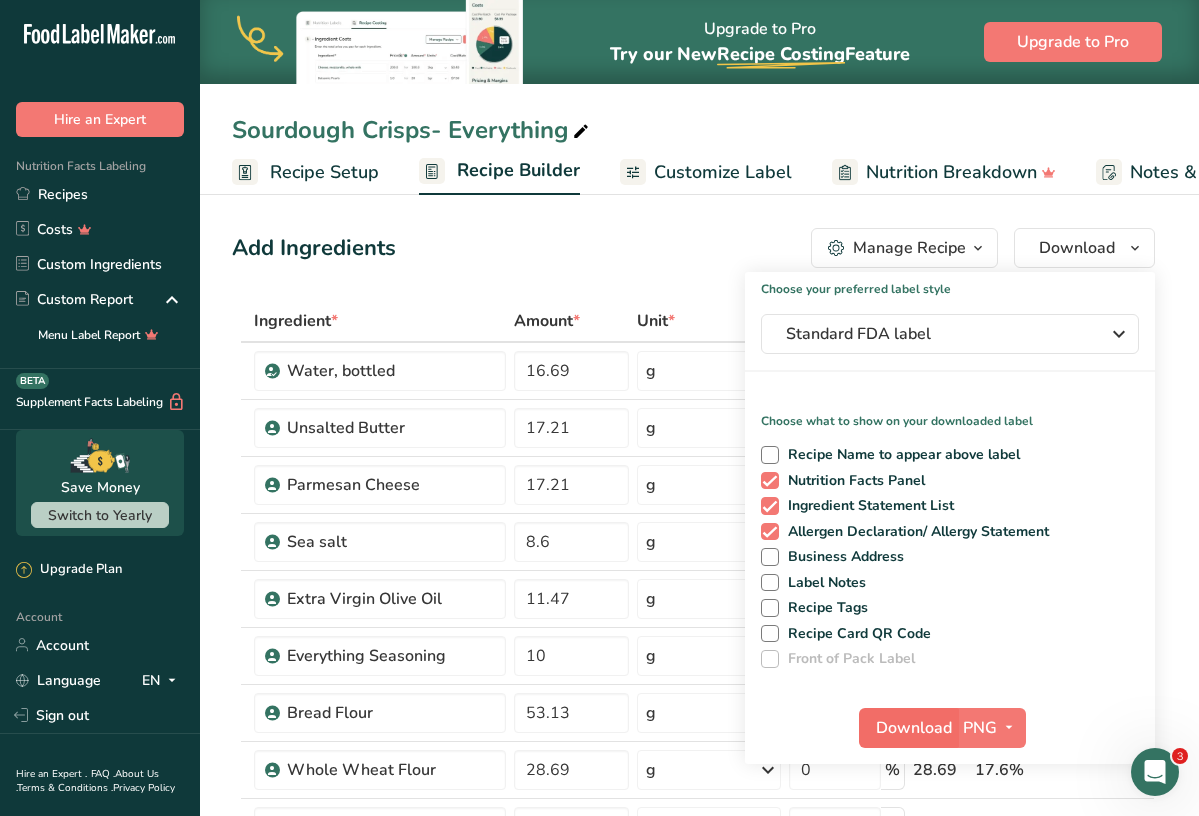 click on "Download" at bounding box center (914, 728) 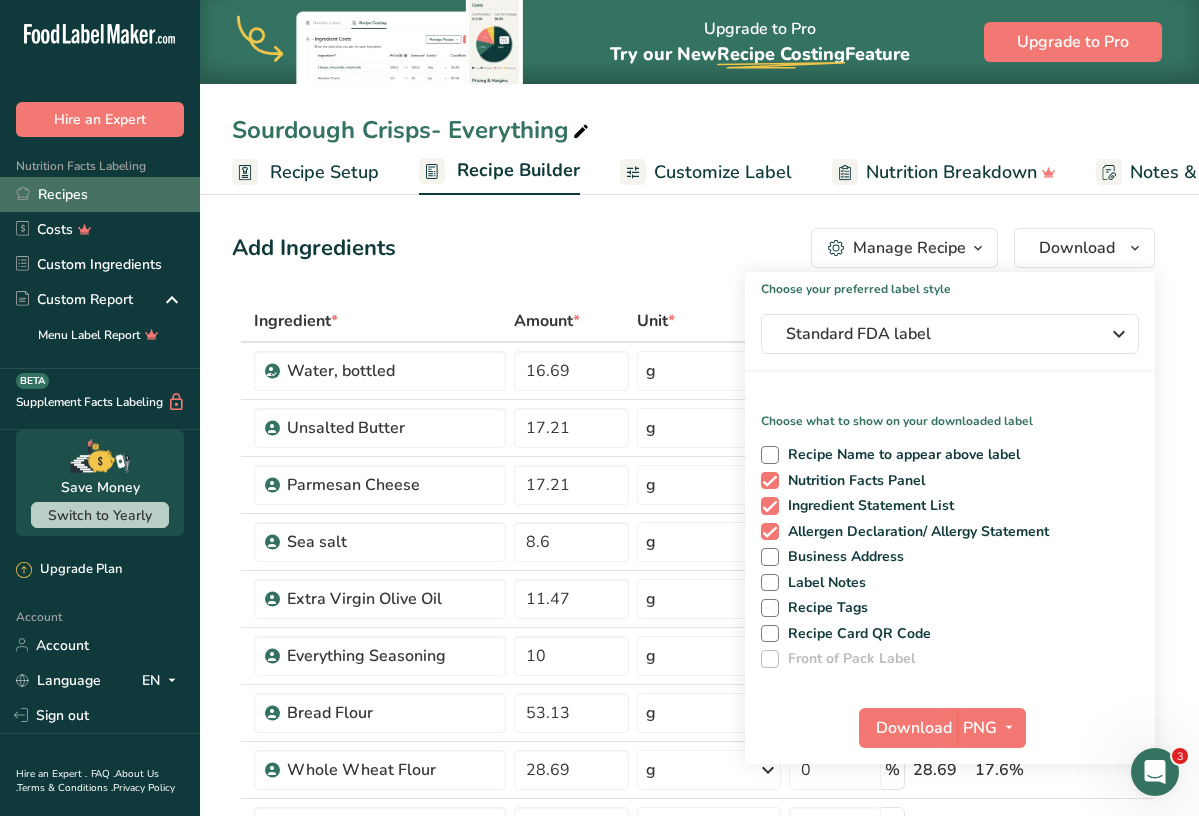 click on "Recipes" at bounding box center [100, 194] 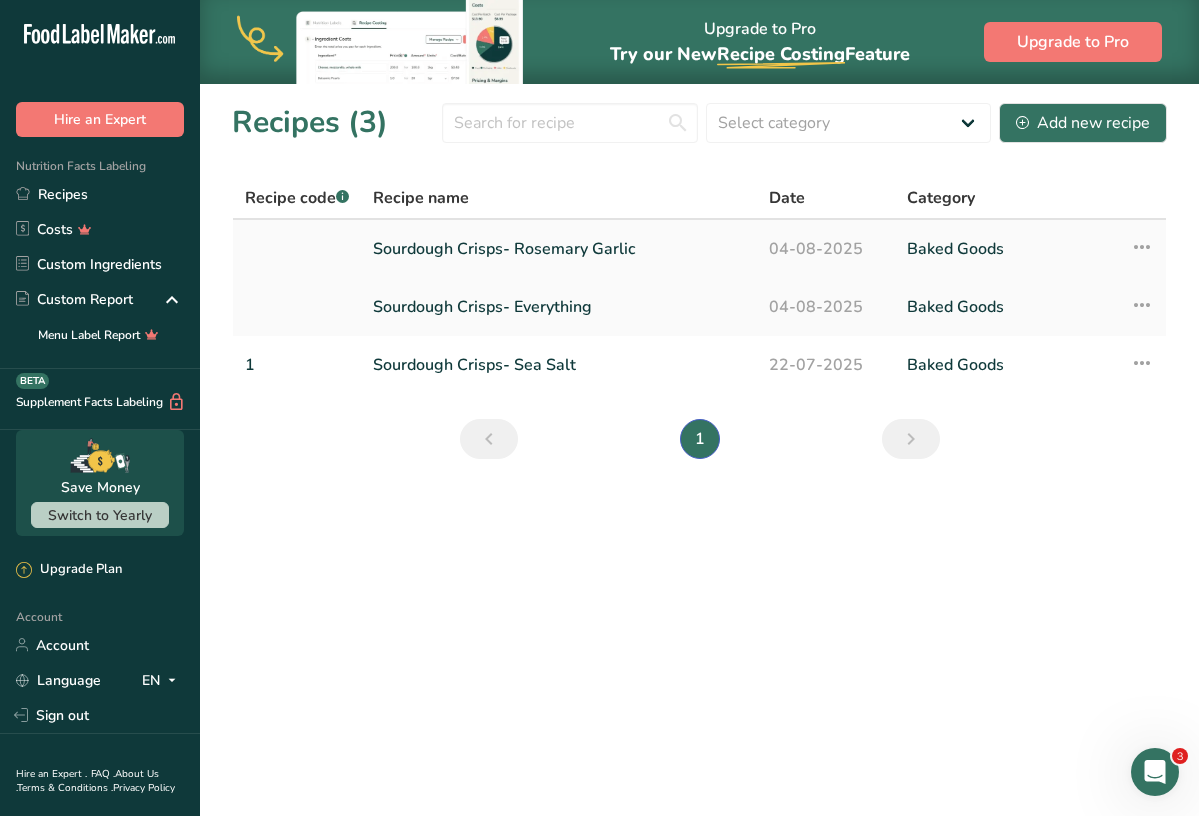 click on "Sourdough Crisps- Rosemary Garlic" at bounding box center [559, 249] 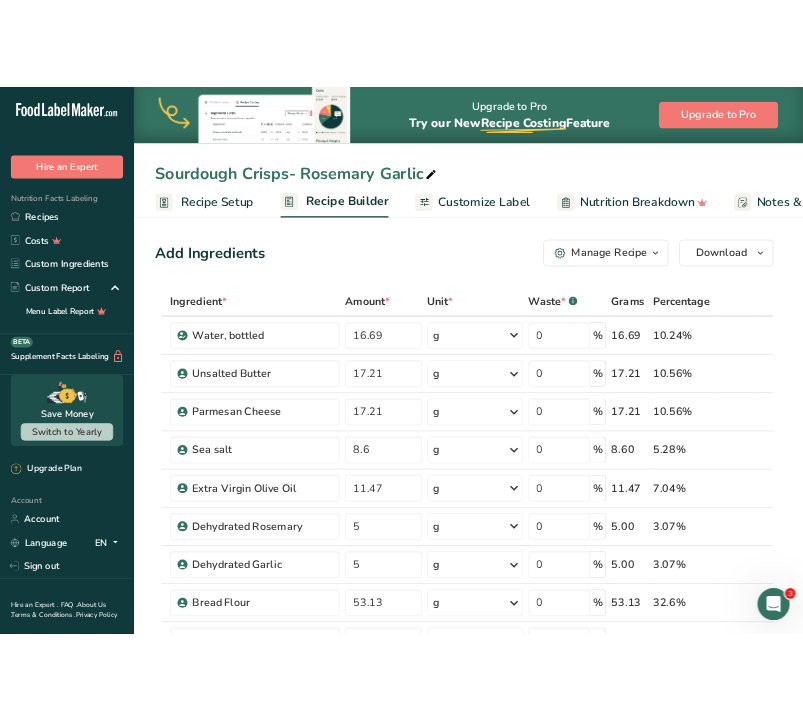 scroll, scrollTop: 0, scrollLeft: 0, axis: both 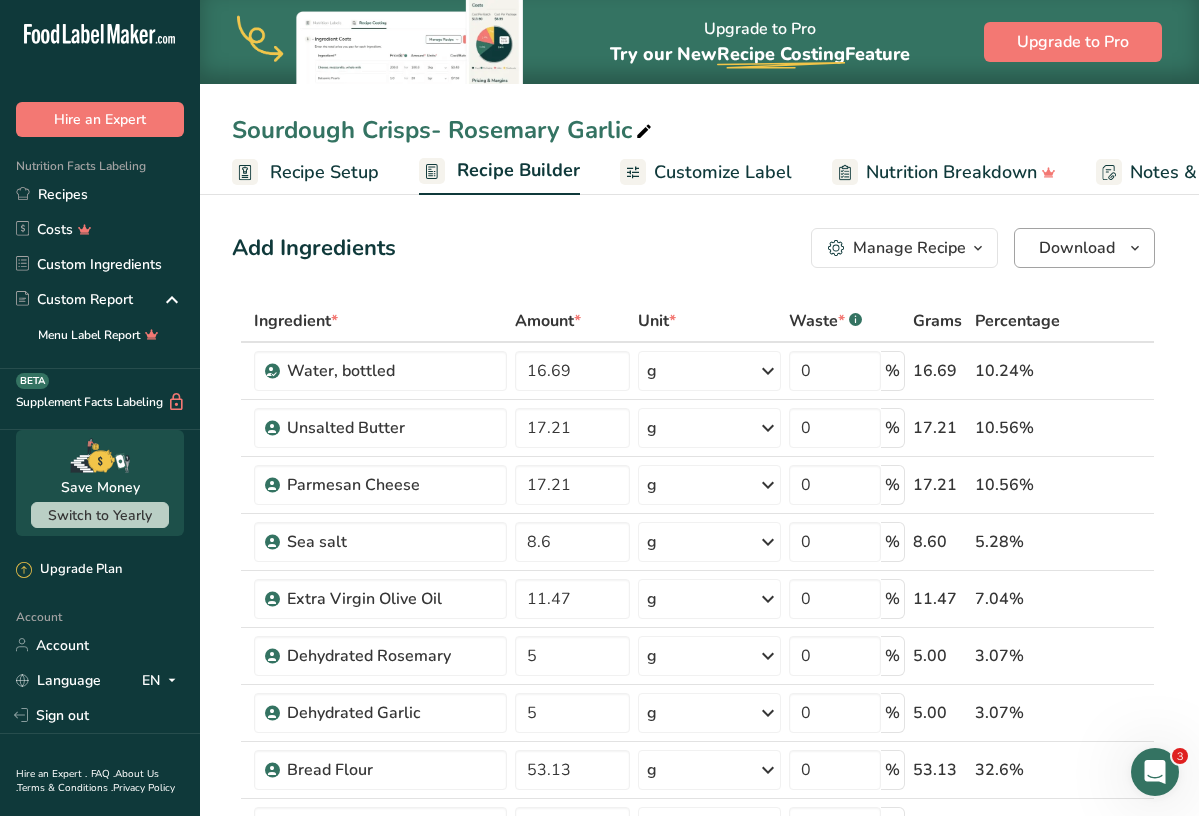 click on "Download" at bounding box center (1077, 248) 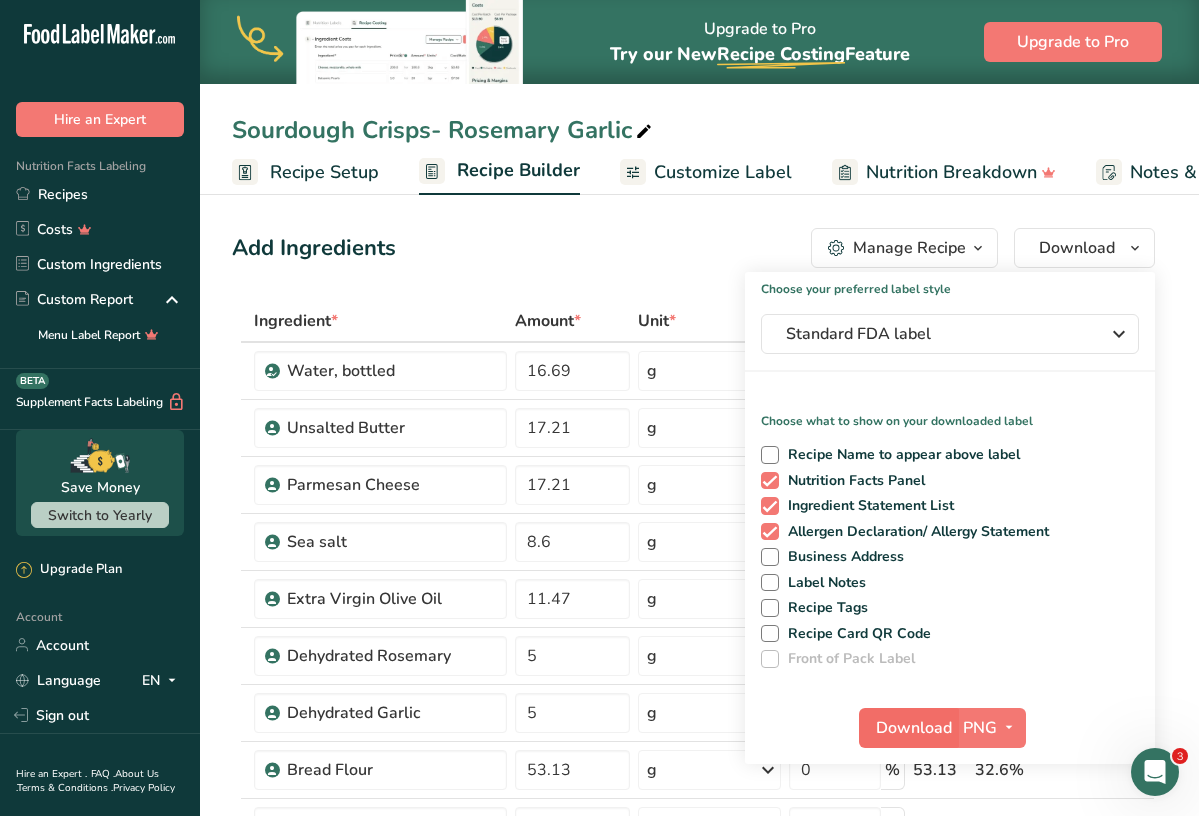 click on "Download" at bounding box center (914, 728) 